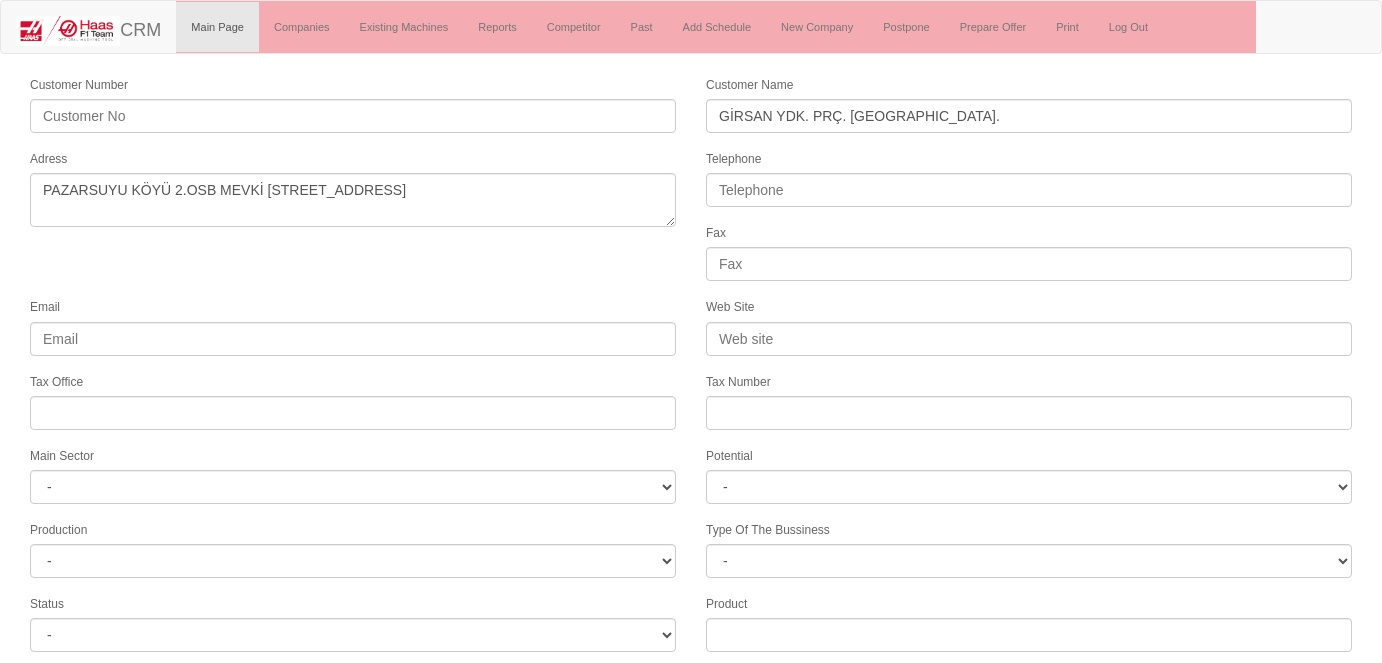select 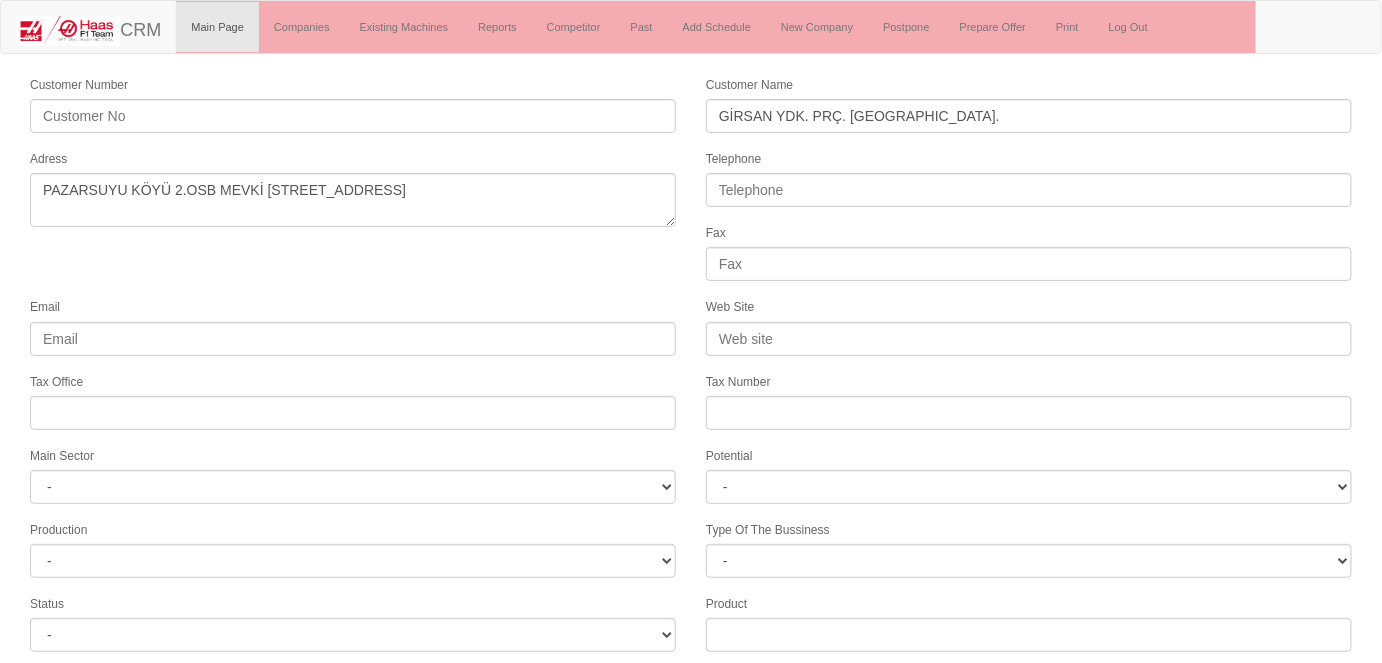 click on "Customer Number
Customer Name
GİRSAN YDK. PRÇ. SAN.
Adress
Telephone
Fax
Email
Web Site
Tax Office
Tax Number
Main Sector
-
DIE MOLD
MACHINERY
DEFENCE & AEROSPACE
ELECTRICAL COMPONENTS
MEDICAL
TOOL MANUFACTURING
JEWELERY
AGRICULTURE
AUTOMOTIVE
WHITE GOODS
HYDRAULIC & PNEUMATIC
CASTING
STAMPING DIE
CONSTRUCTION MAC.
GEN. PART. MAN.
EDUCATION
LASER POTENTIALS
FURNUTURE
Potential
-
A1
A2
A3
B1
B2
B3
C1
C2
C3
Production
-
HG -" at bounding box center [691, 531] 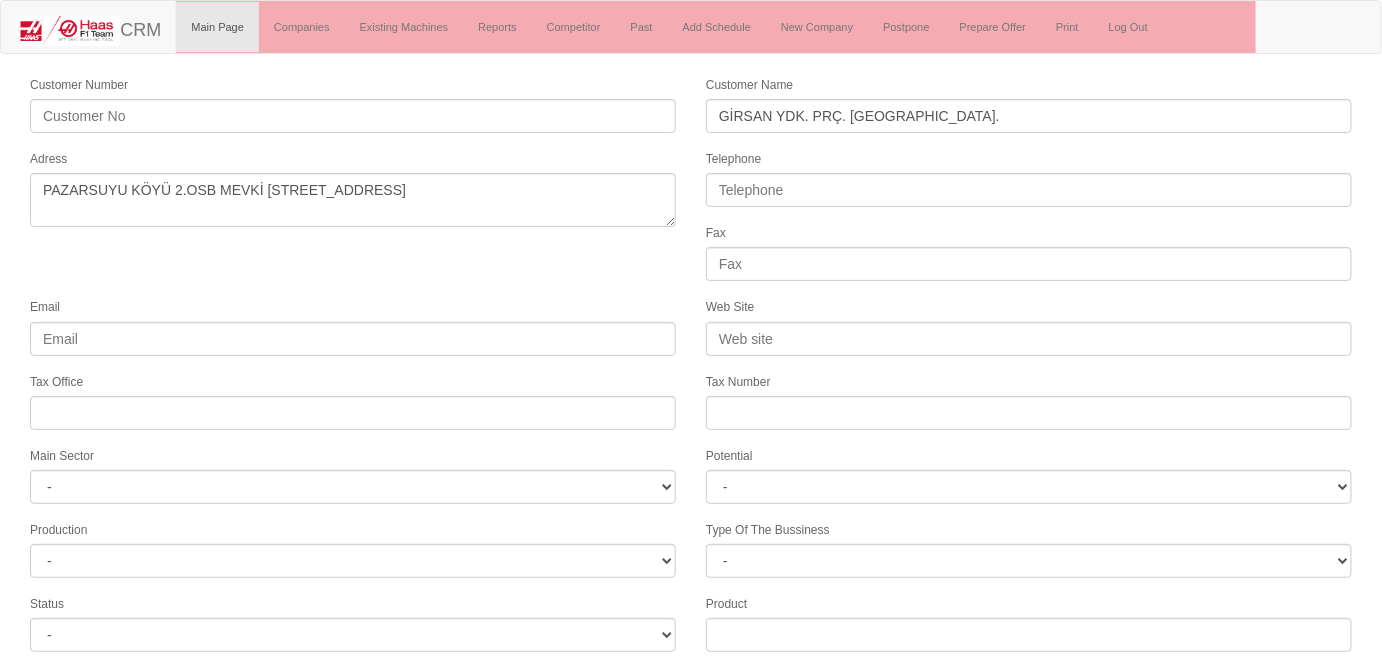 drag, startPoint x: 463, startPoint y: 263, endPoint x: 588, endPoint y: 247, distance: 126.01984 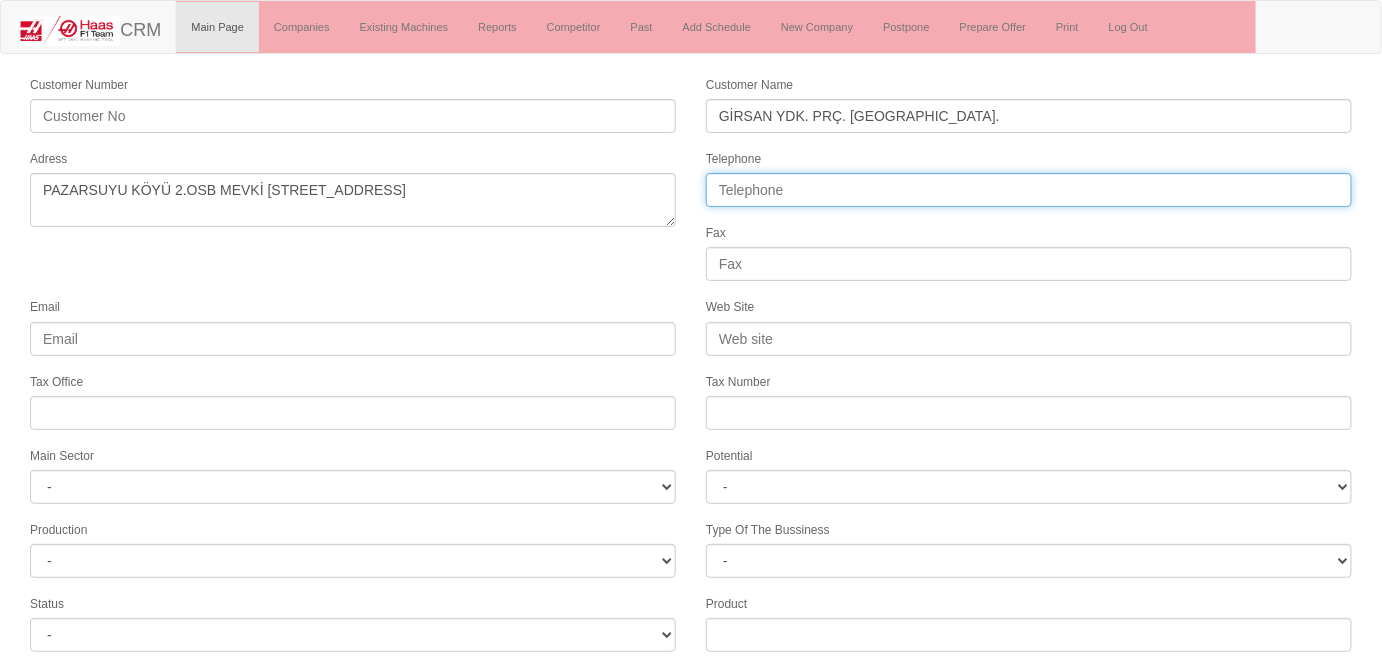 click on "Telephone" at bounding box center (1029, 190) 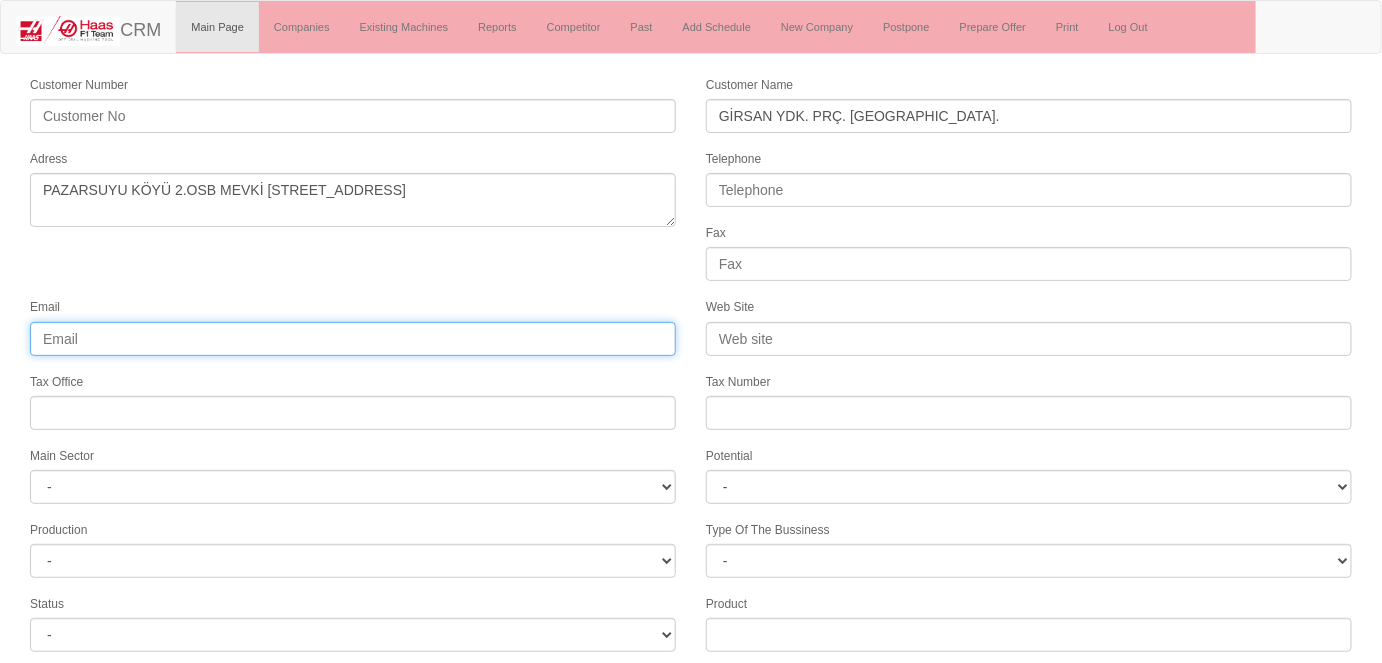 drag, startPoint x: 422, startPoint y: 343, endPoint x: 463, endPoint y: 309, distance: 53.263496 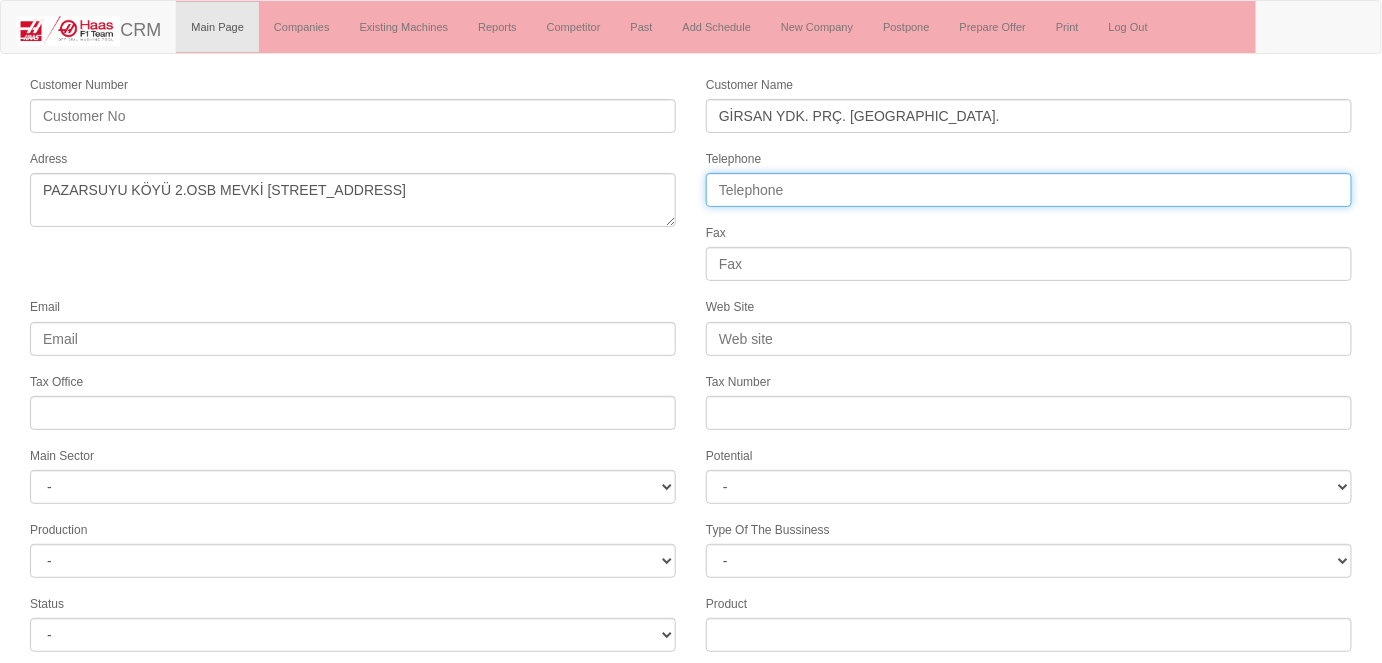 click on "Telephone" at bounding box center [1029, 190] 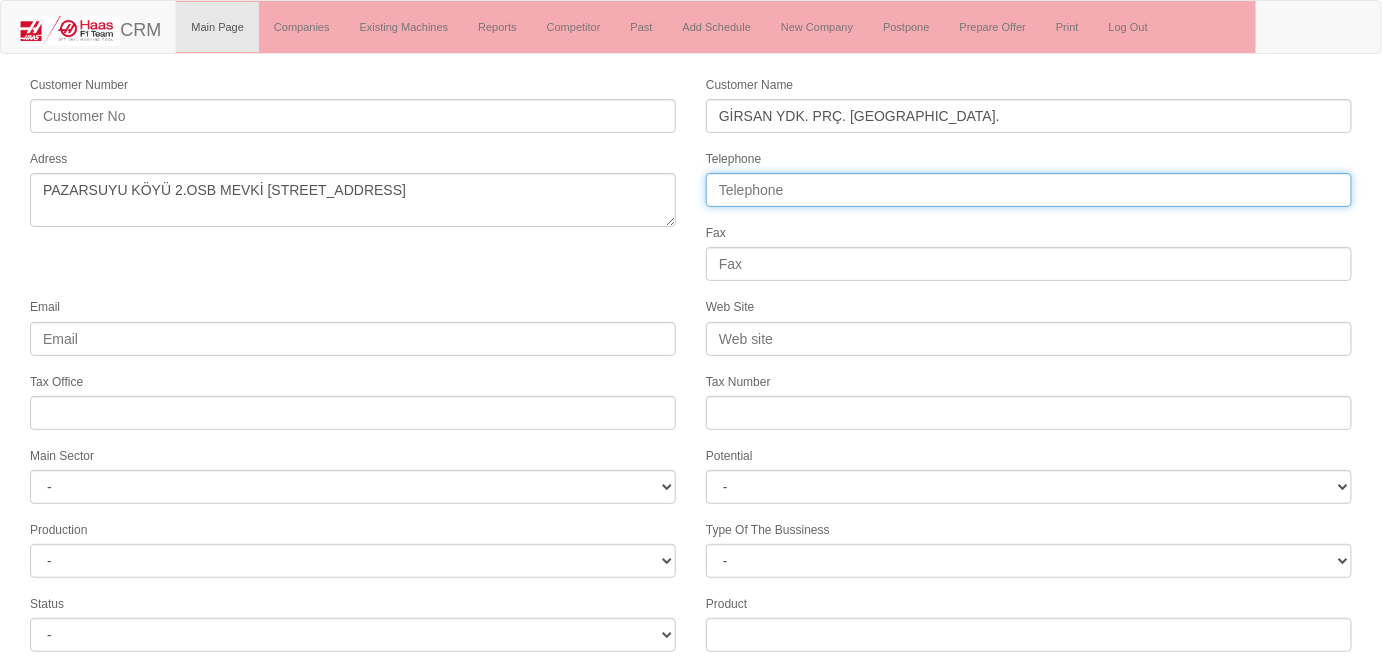 click on "Telephone" at bounding box center [1029, 190] 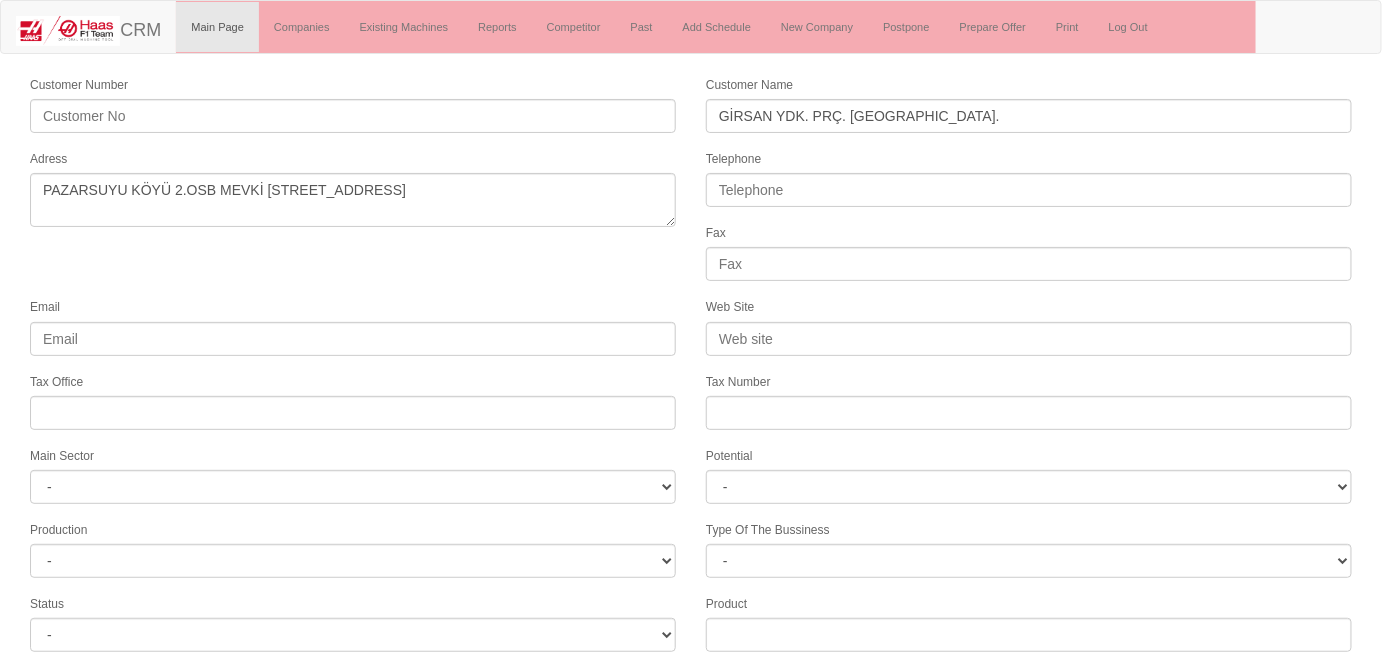 drag, startPoint x: 476, startPoint y: 263, endPoint x: 533, endPoint y: 236, distance: 63.07139 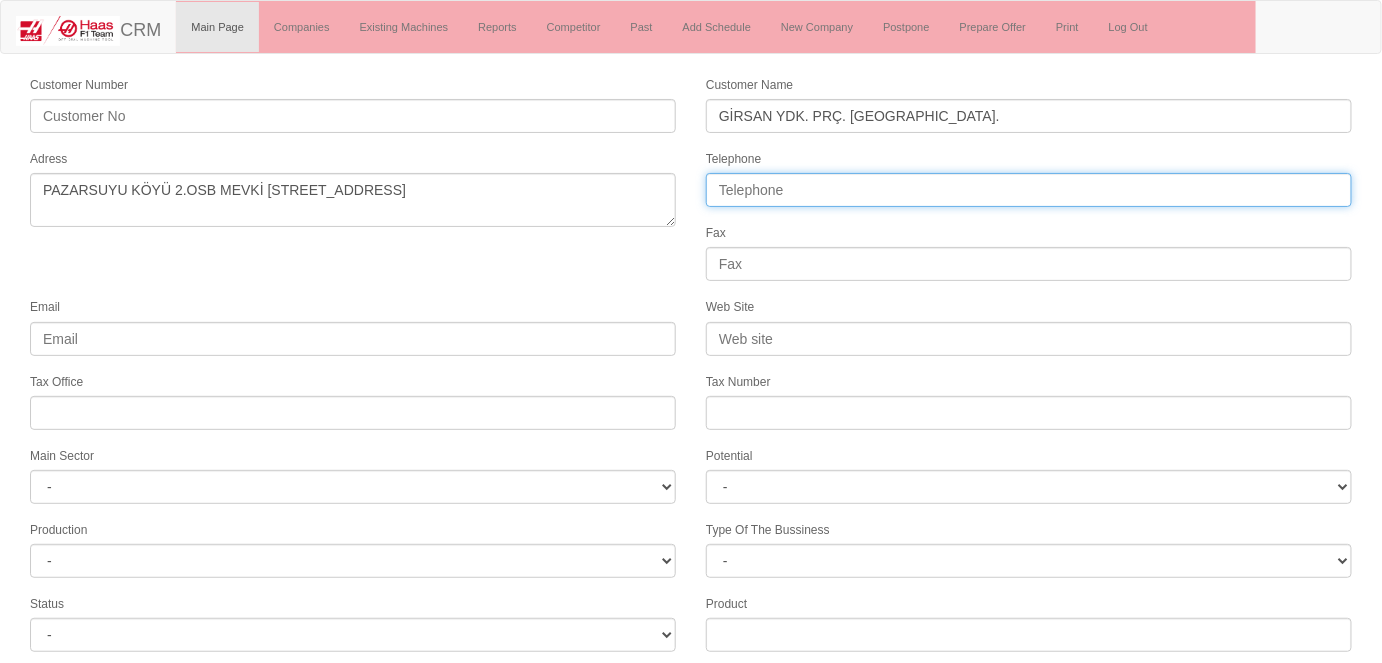 click on "Telephone" at bounding box center [1029, 190] 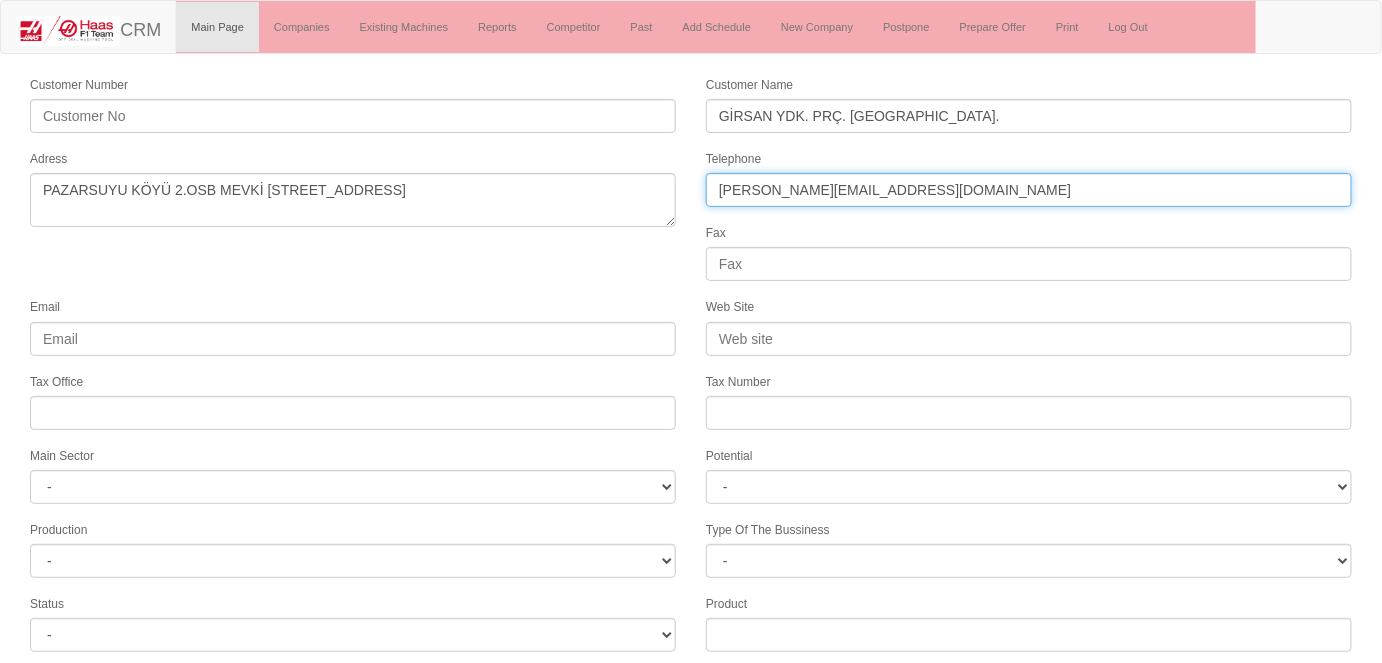 drag, startPoint x: 875, startPoint y: 184, endPoint x: 676, endPoint y: 210, distance: 200.6913 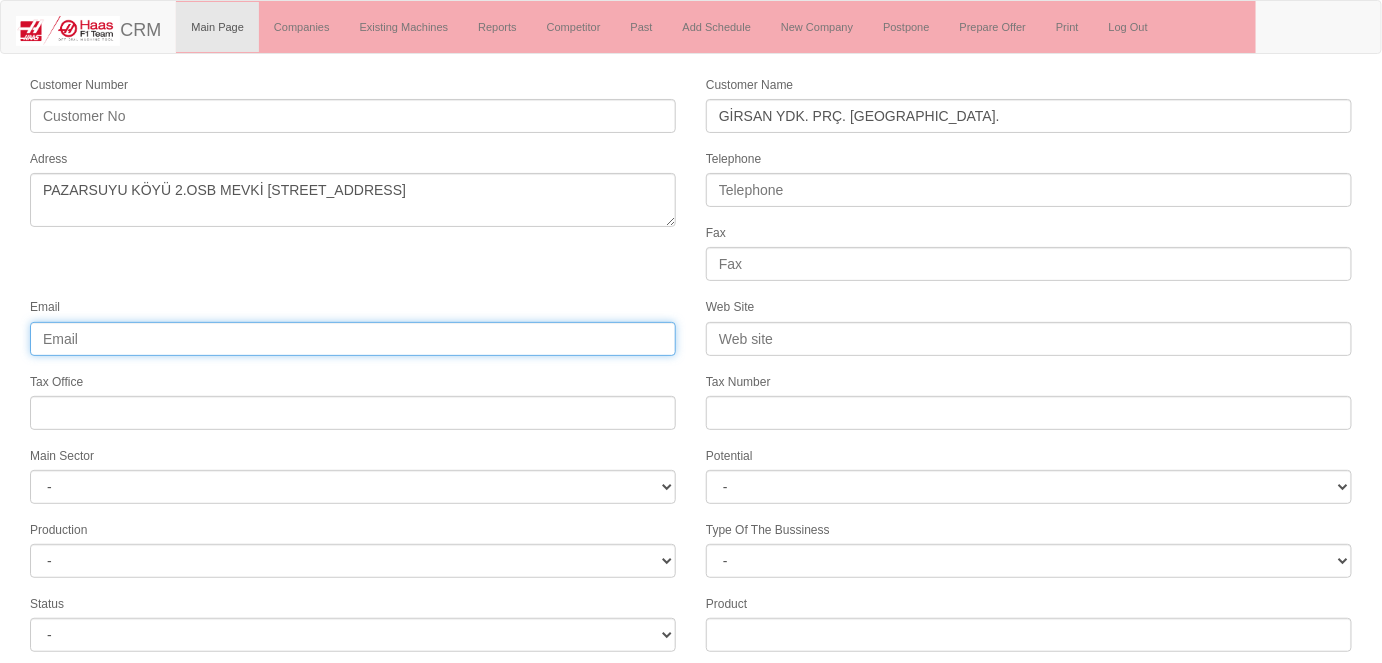 click on "Email" at bounding box center (353, 339) 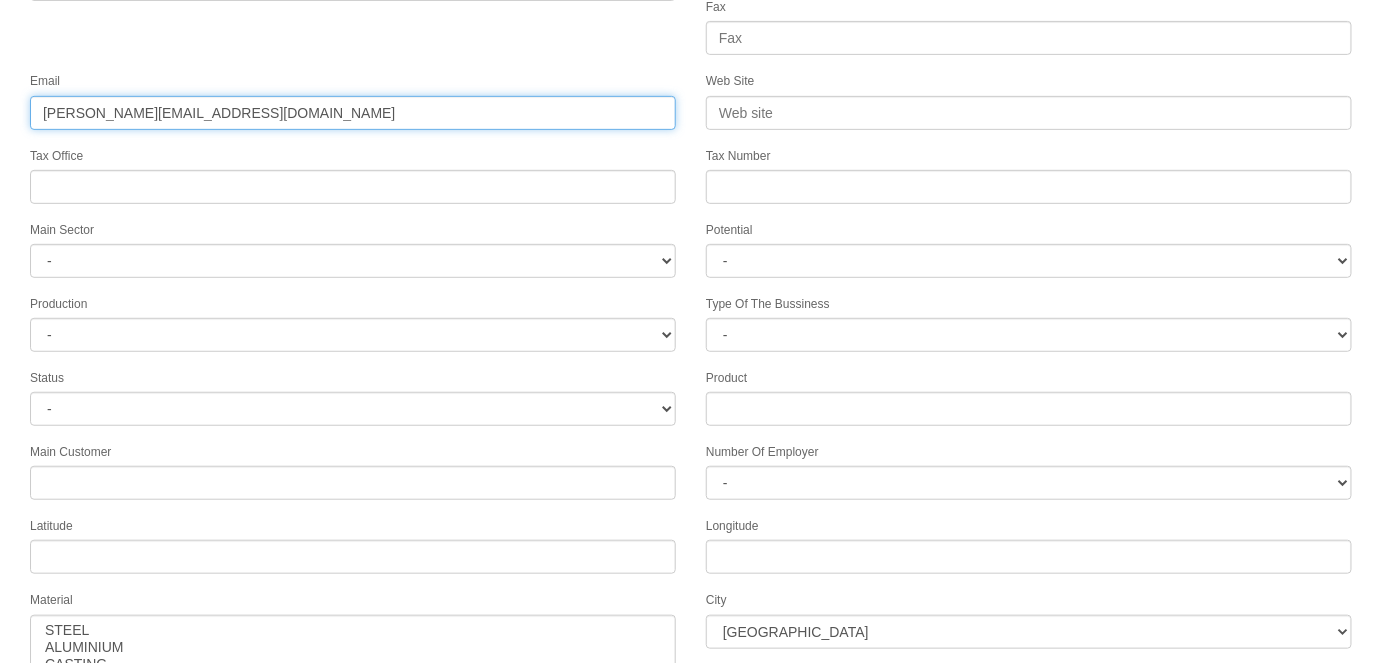 scroll, scrollTop: 314, scrollLeft: 0, axis: vertical 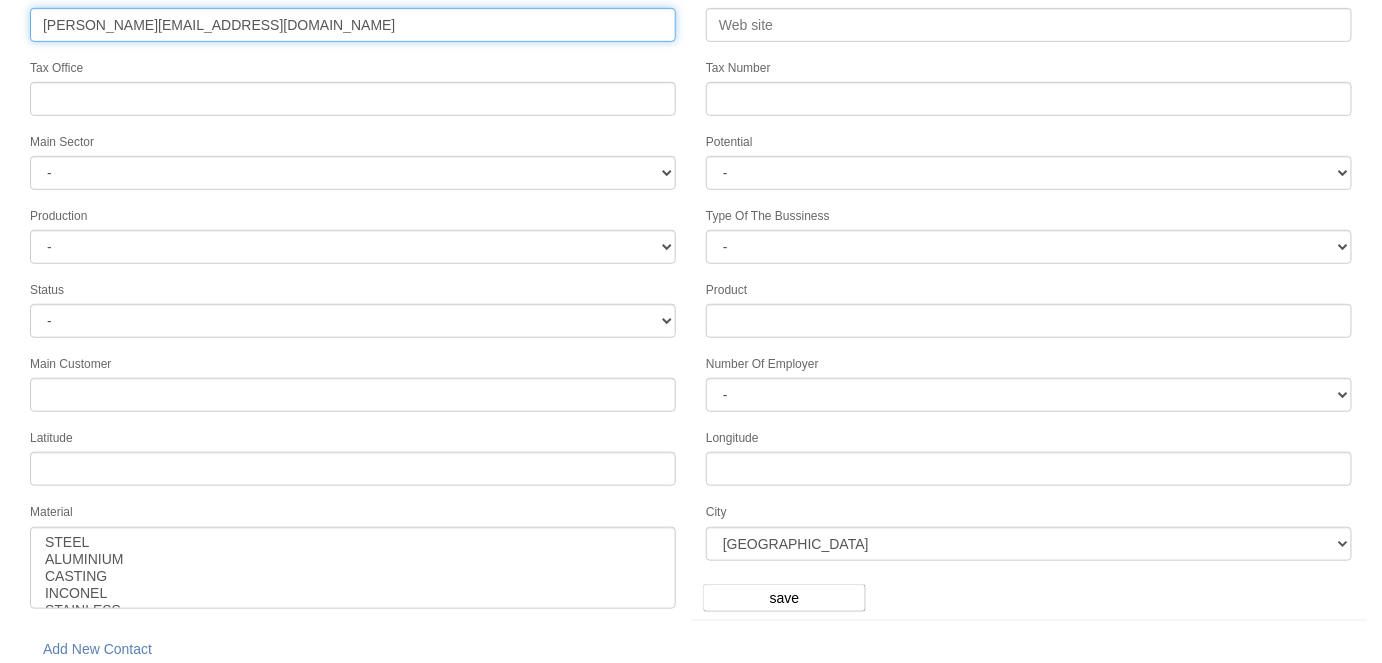 type on "s.aktas@girsan.com" 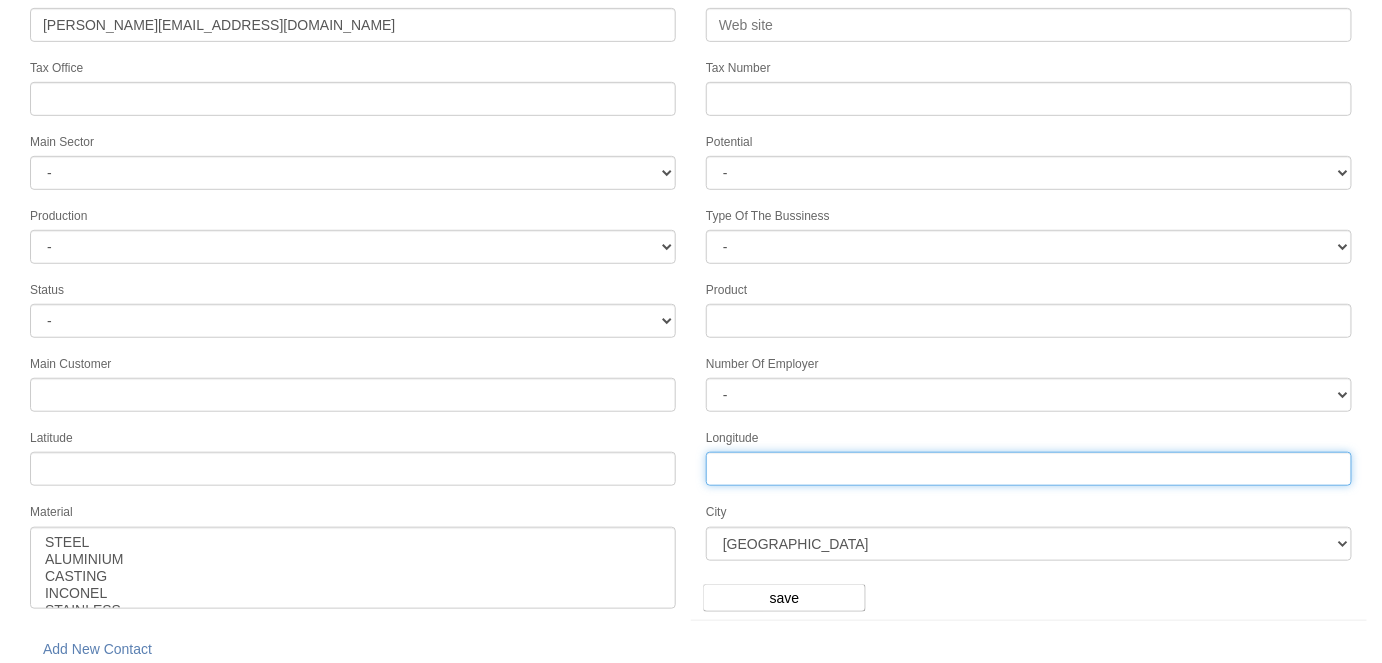 click on "Longitude" at bounding box center [1029, 469] 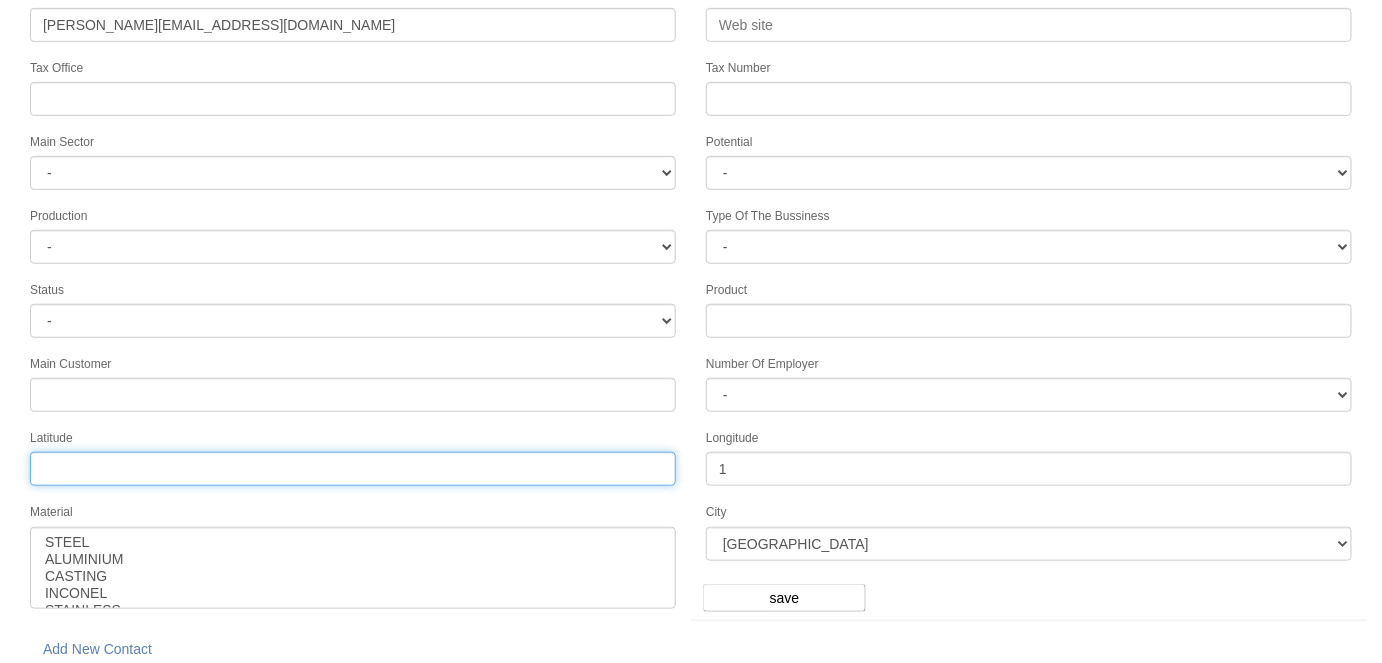 click on "Tax Office" at bounding box center [353, 469] 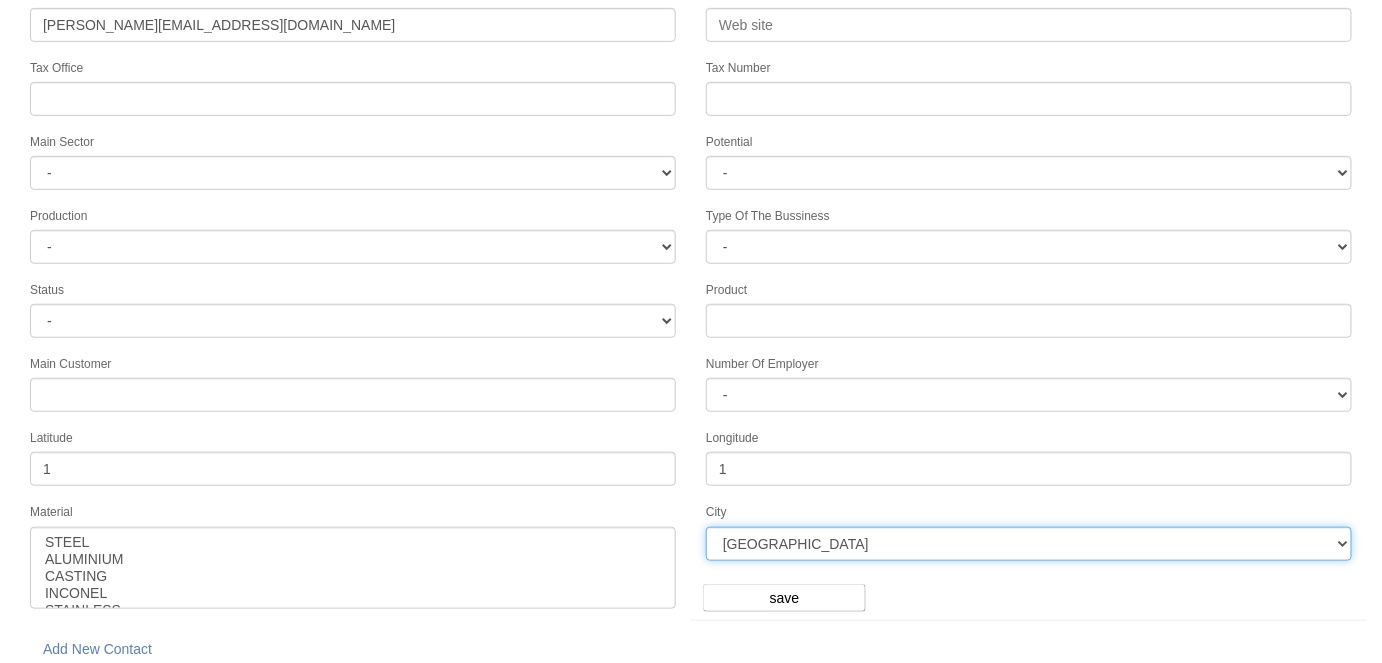 click on "ANKARA
İSTANBUL
ADANA
BOLU
AMASYA
MERSİN
KAHRAMANMARAŞ
NEVŞEHİR
TRABZON
AFYON
ORDU
ERZURUM
ADAPAZARI
GAZİANTEP
KÜTAHYA
KIRŞEHİR
ERZİNCAN
NİĞDE
MUĞLA
RİZE
OSMANİYE
DİYARBAKIR
EDİRNE
İSKENDERUN
ÇANAKKALE
KONYA
ÇORUM
KARAMAN
KAYSERİ
ISPARTA
BALIKESİR
SAMSUN
SİNOP
MARDİN
MANİSA
ZONGULDAK
TEKİRDAĞ
AYDIN
UŞAK
ŞANLIURFA
IĞDIR
KIRKLARELİ
AKSARAY
SİVAS
HATAY
BARTIN
VAN
ADIYAMAN
DENİZLİ
İZMİR
YALOVA
KARABÜK" at bounding box center (1029, 544) 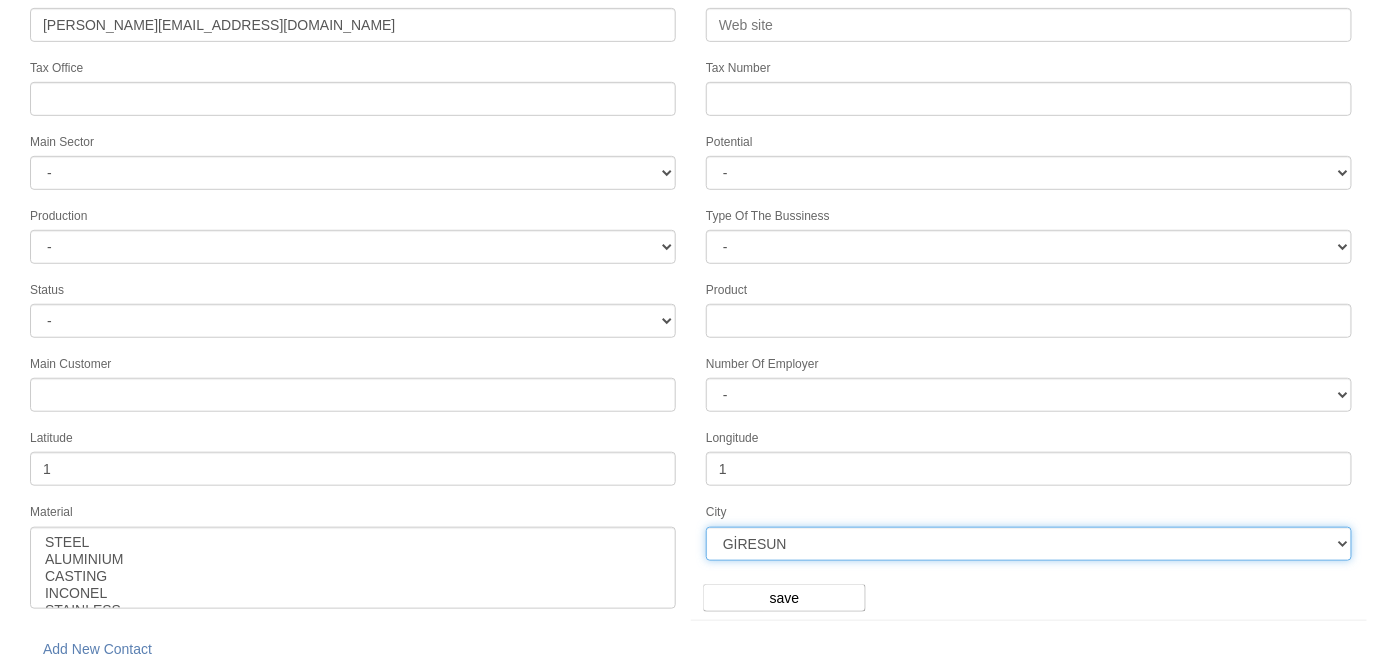 click on "ANKARA
İSTANBUL
ADANA
BOLU
AMASYA
MERSİN
KAHRAMANMARAŞ
NEVŞEHİR
TRABZON
AFYON
ORDU
ERZURUM
ADAPAZARI
GAZİANTEP
KÜTAHYA
KIRŞEHİR
ERZİNCAN
NİĞDE
MUĞLA
RİZE
OSMANİYE
DİYARBAKIR
EDİRNE
İSKENDERUN
ÇANAKKALE
KONYA
ÇORUM
KARAMAN
KAYSERİ
ISPARTA
BALIKESİR
SAMSUN
SİNOP
MARDİN
MANİSA
ZONGULDAK
TEKİRDAĞ
AYDIN
UŞAK
ŞANLIURFA
IĞDIR
KIRKLARELİ
AKSARAY
SİVAS
HATAY
BARTIN
VAN
ADIYAMAN
DENİZLİ
İZMİR
YALOVA
KARABÜK" at bounding box center (1029, 544) 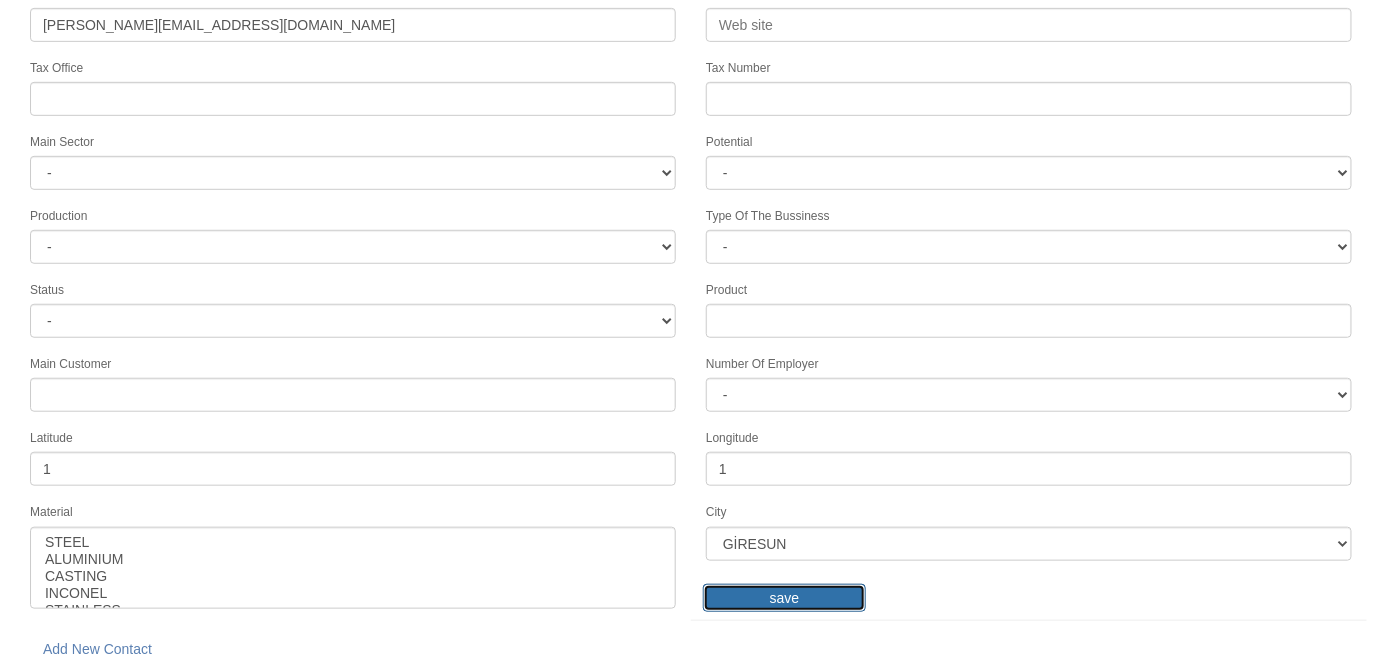 click on "save" at bounding box center (784, 598) 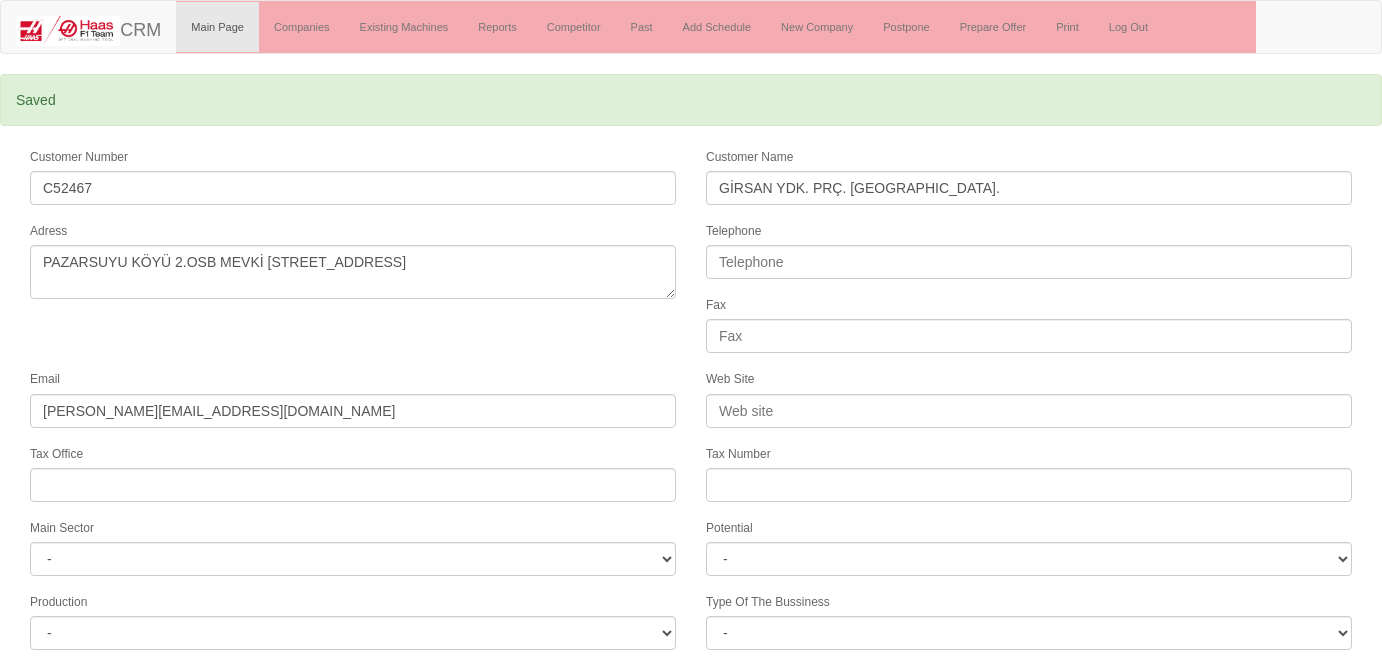 select 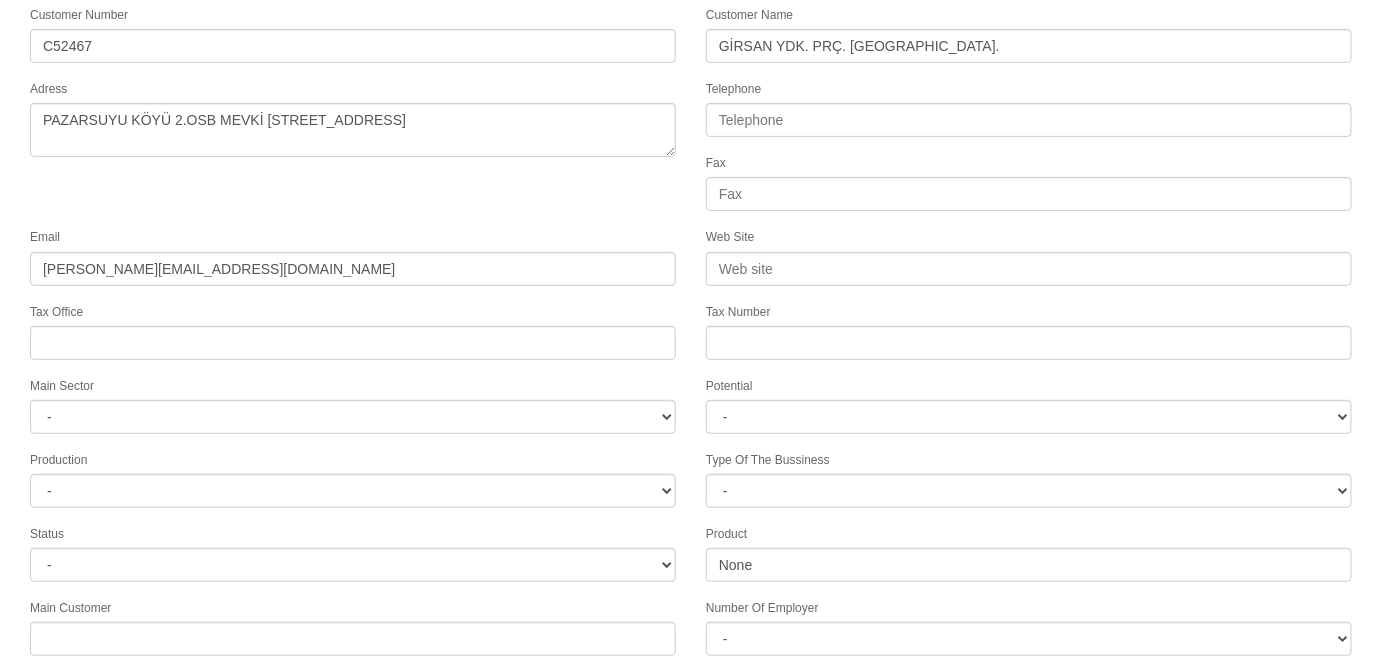 scroll, scrollTop: 386, scrollLeft: 0, axis: vertical 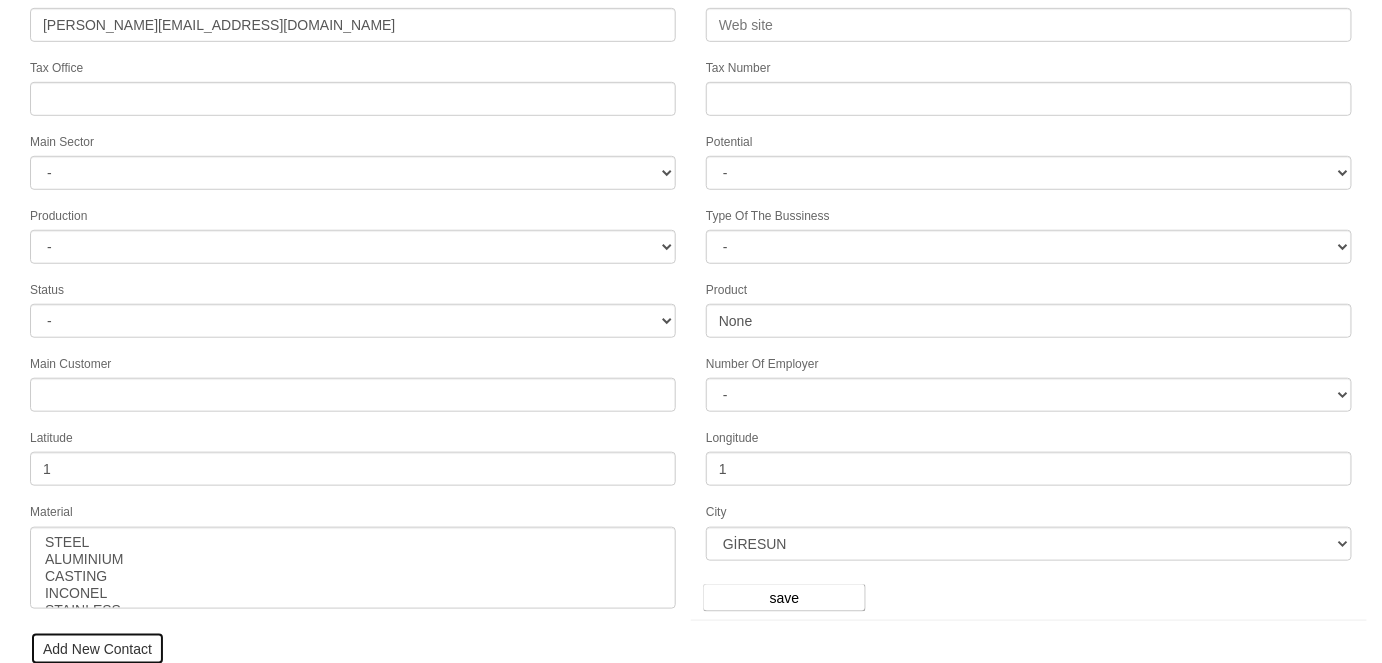 click on "Add New Contact" at bounding box center (97, 649) 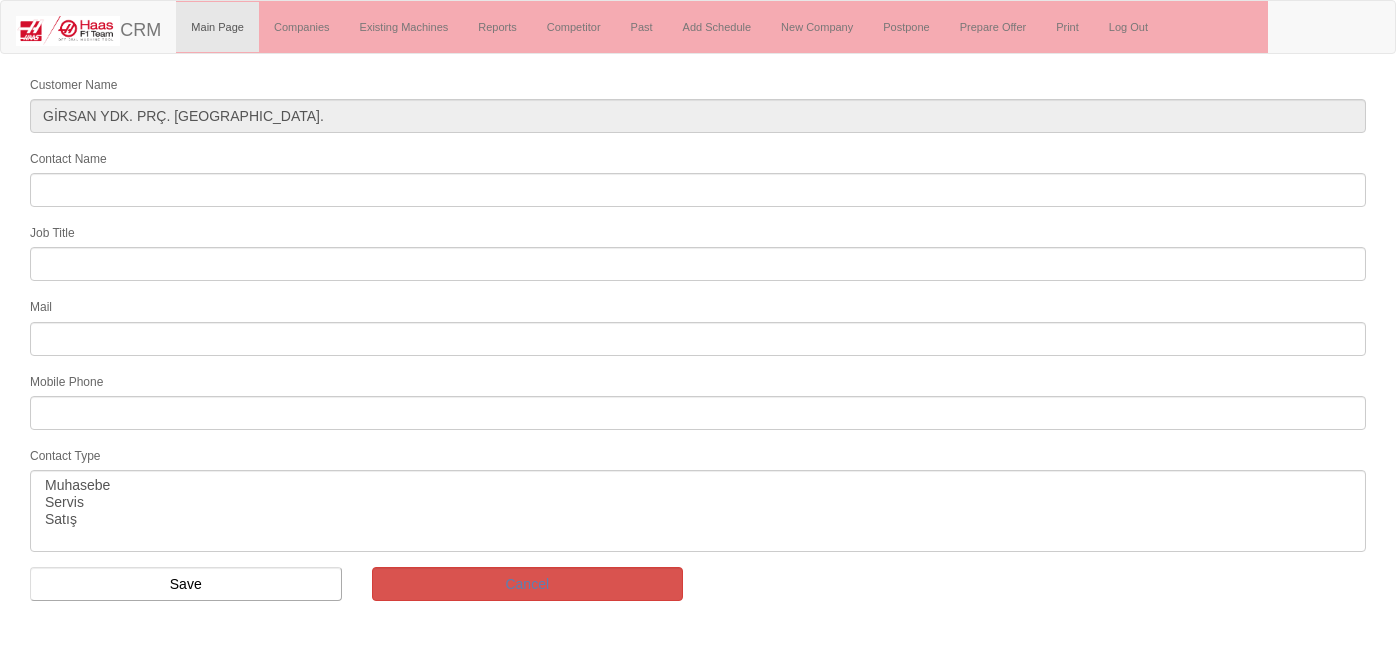 select 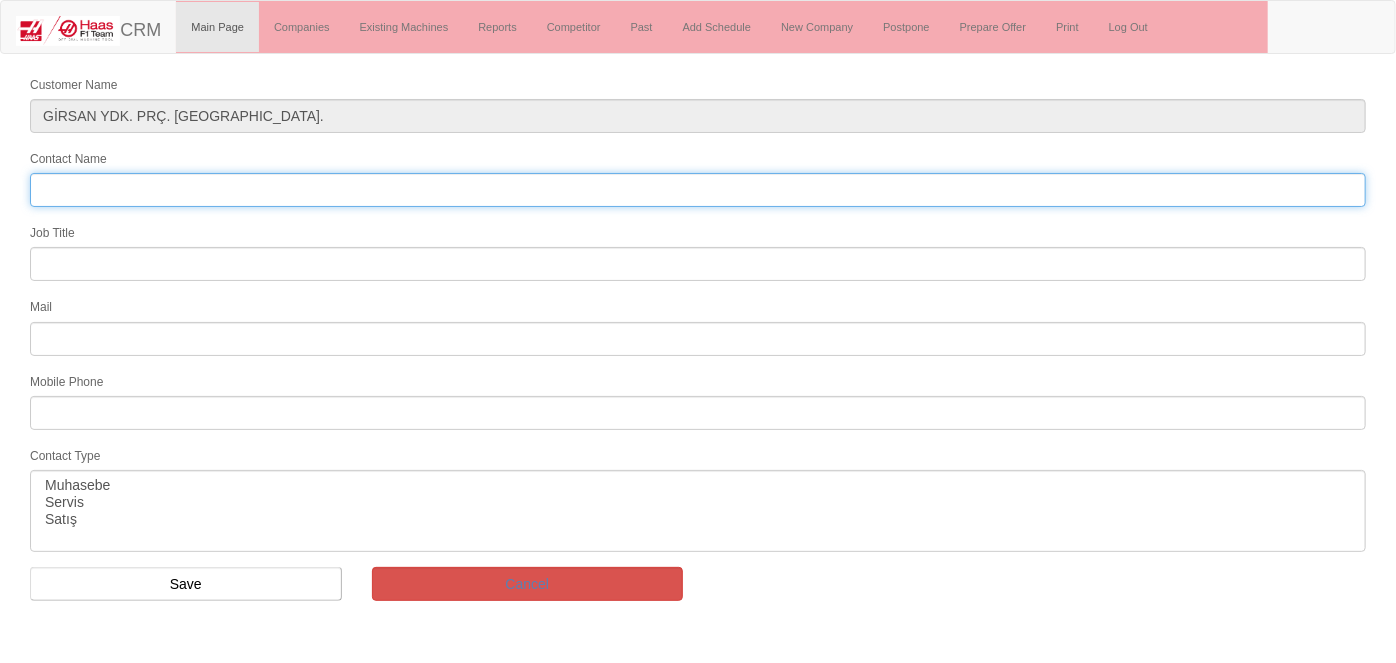 click on "Contact Name" at bounding box center (698, 190) 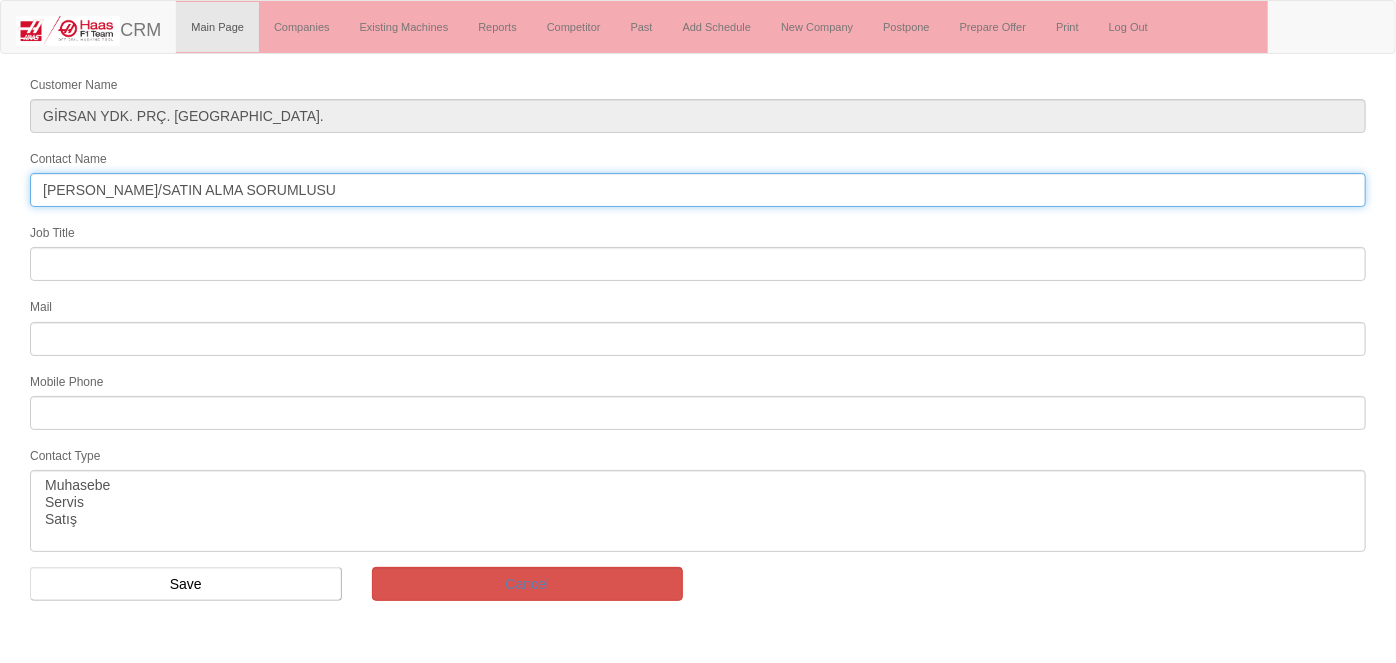 drag, startPoint x: 296, startPoint y: 199, endPoint x: 225, endPoint y: 200, distance: 71.00704 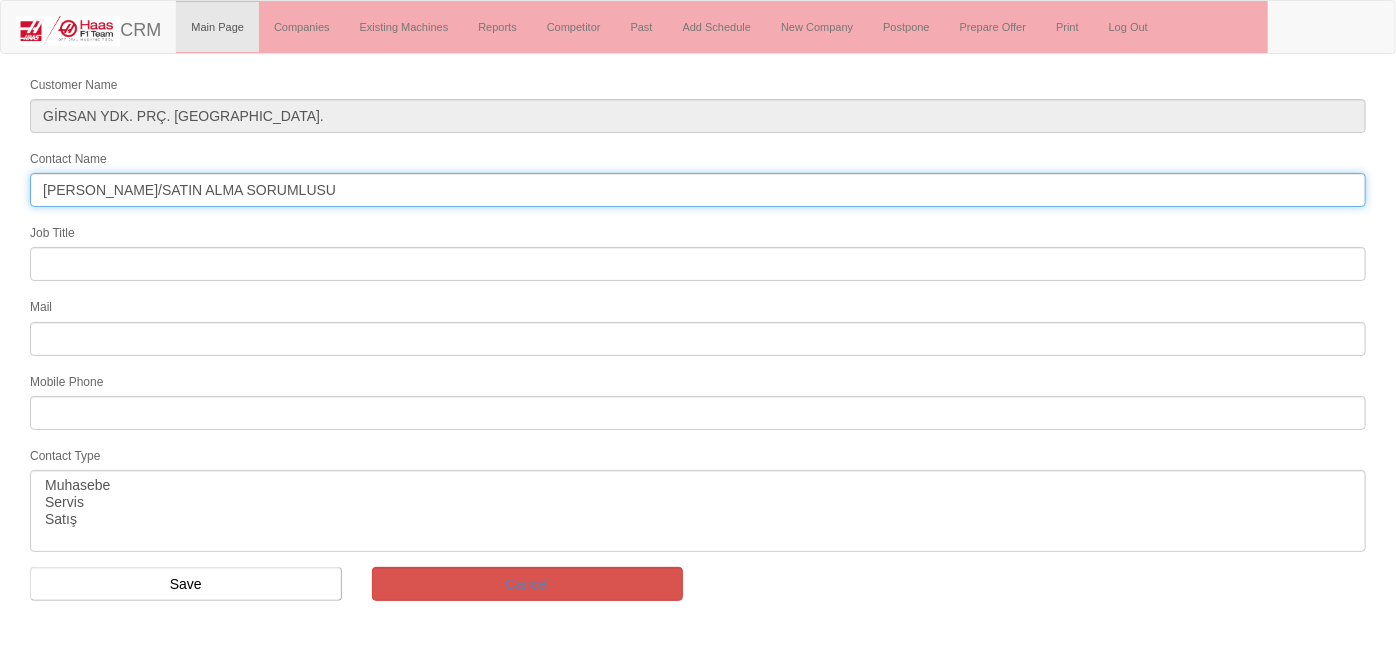 drag, startPoint x: 318, startPoint y: 194, endPoint x: 139, endPoint y: 200, distance: 179.10052 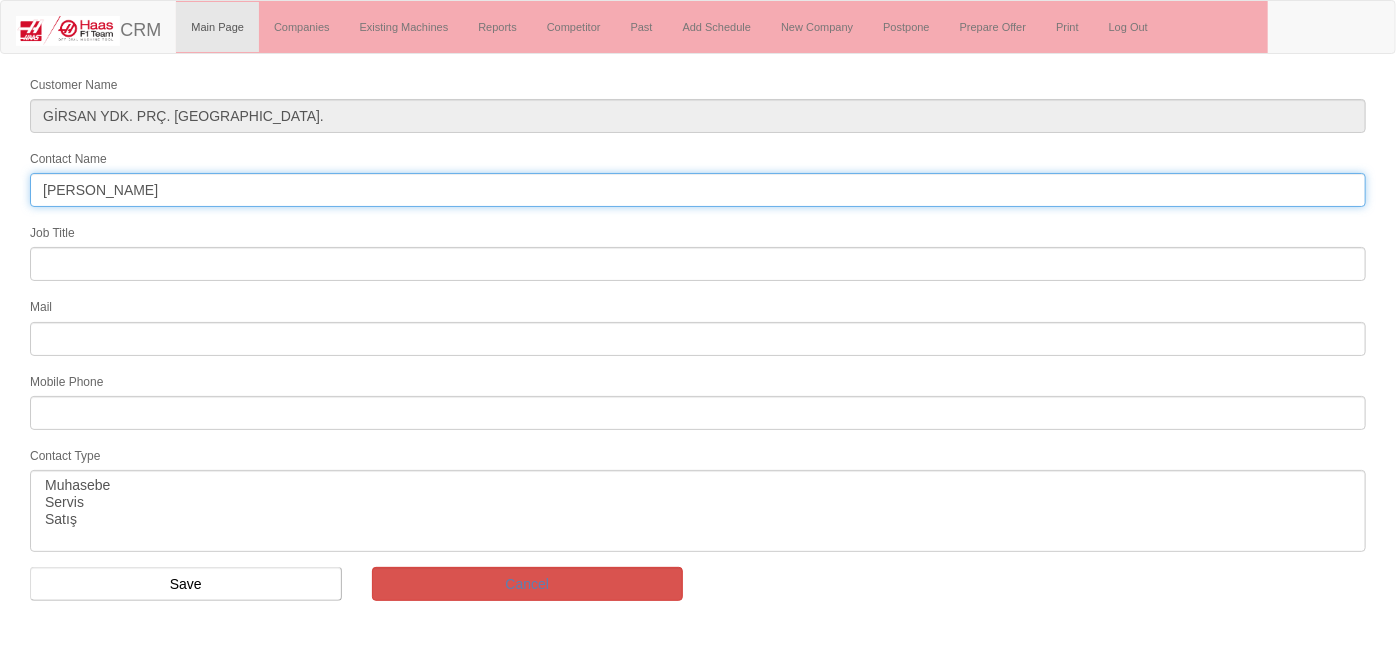 type on "[PERSON_NAME]" 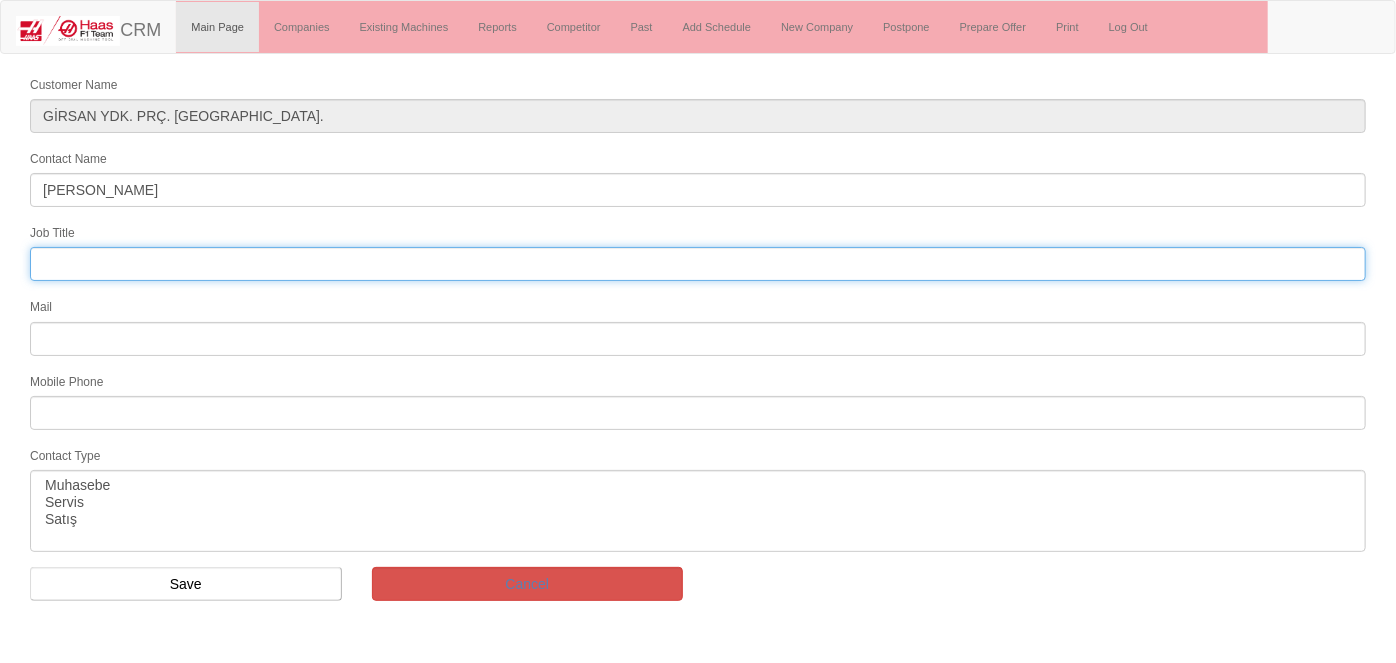 click at bounding box center (698, 264) 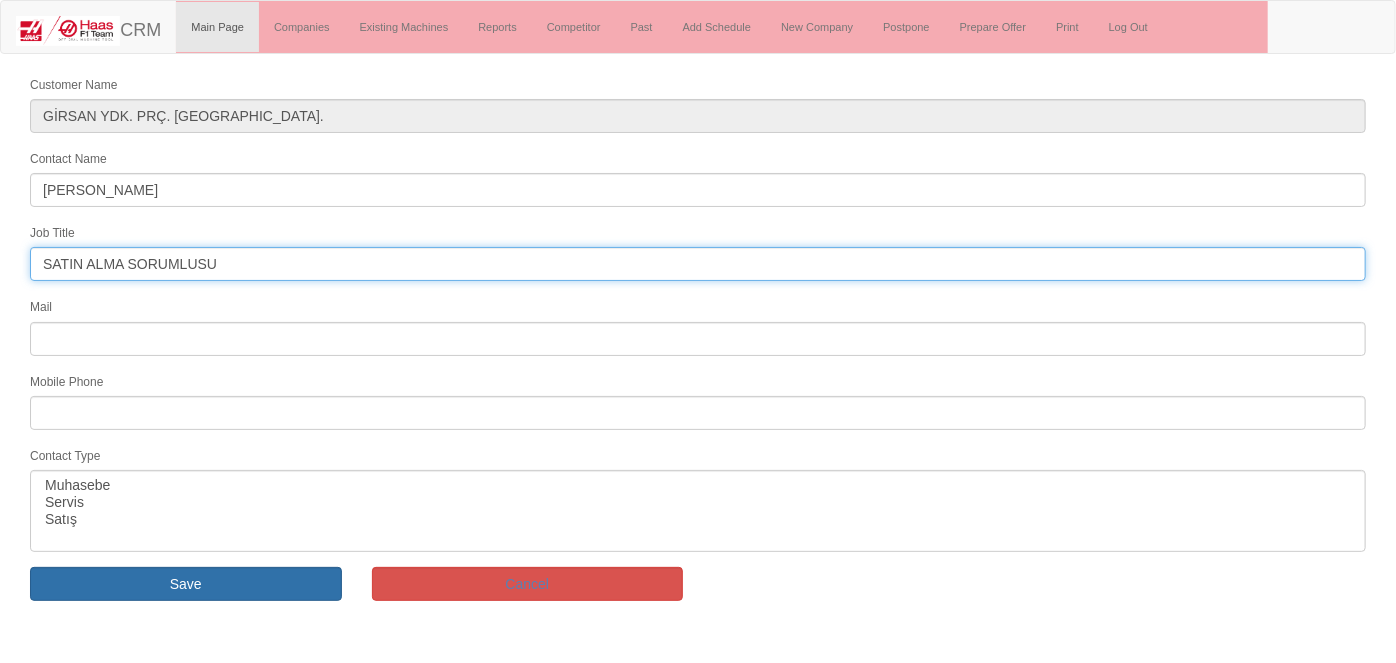 type on "SATIN ALMA SORUMLUSU" 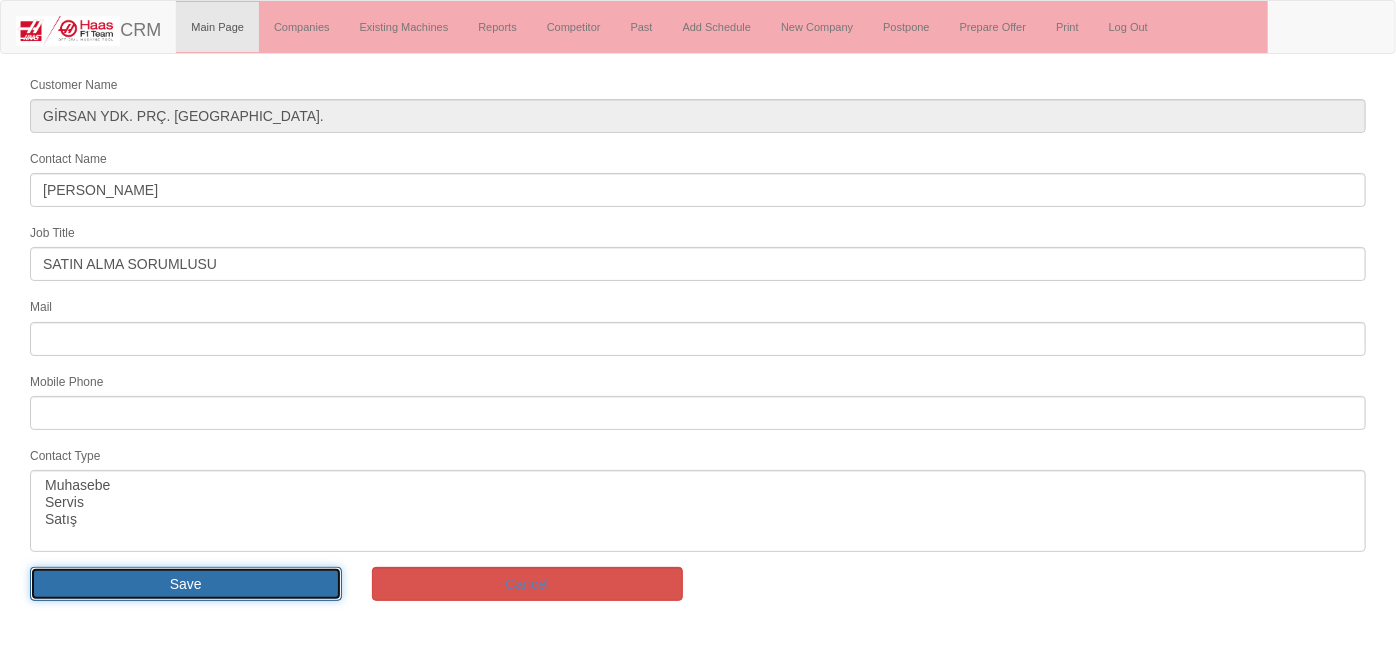 click on "Save" at bounding box center [186, 584] 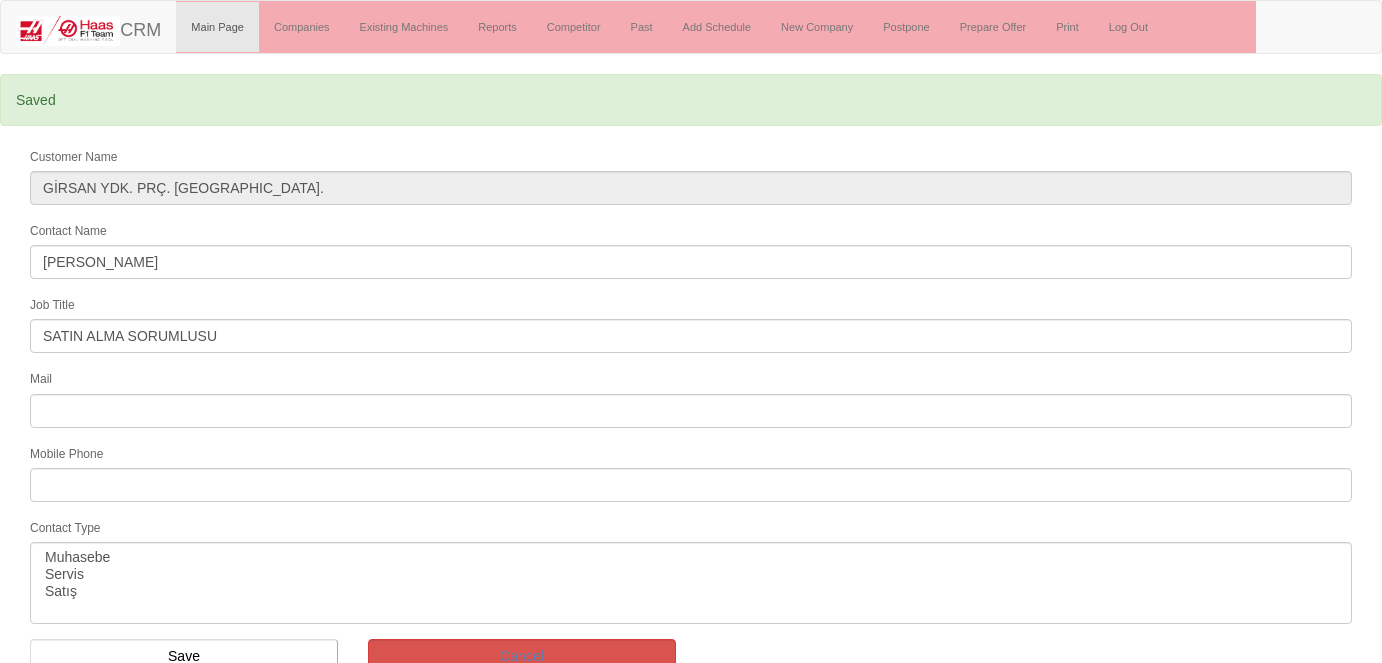 select 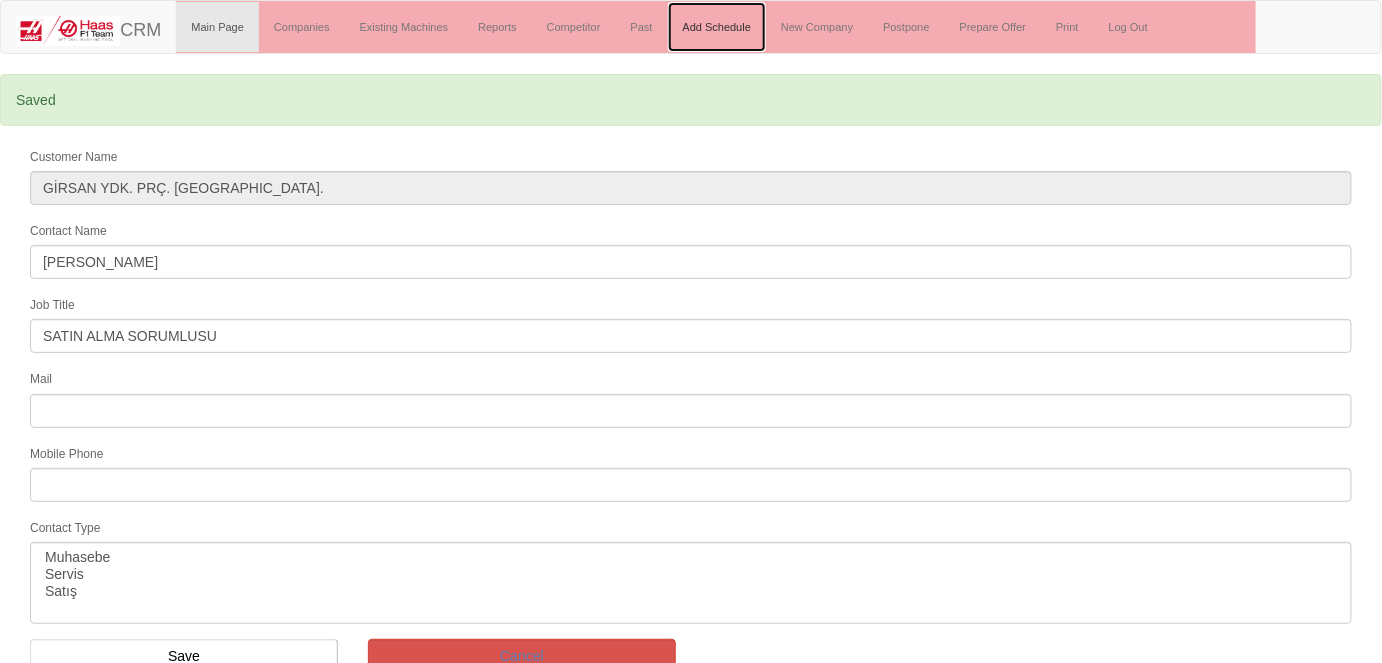 click on "Add Schedule" at bounding box center (717, 27) 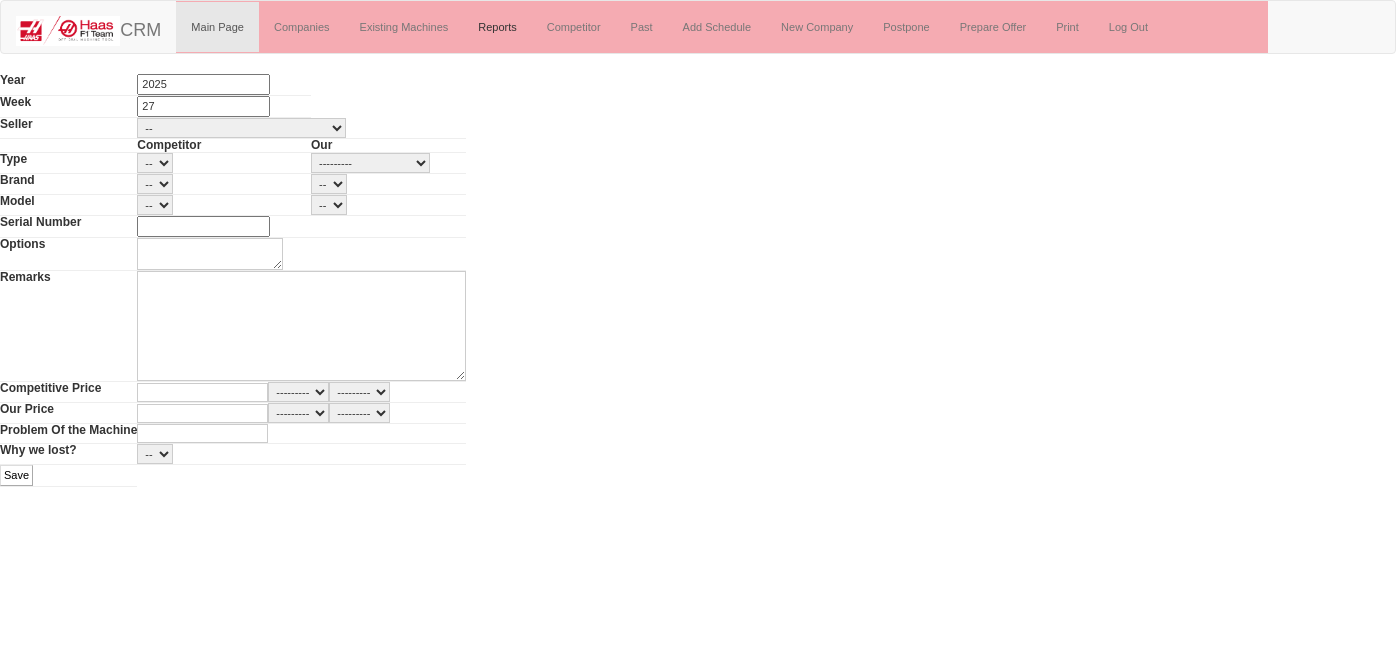 scroll, scrollTop: 0, scrollLeft: 0, axis: both 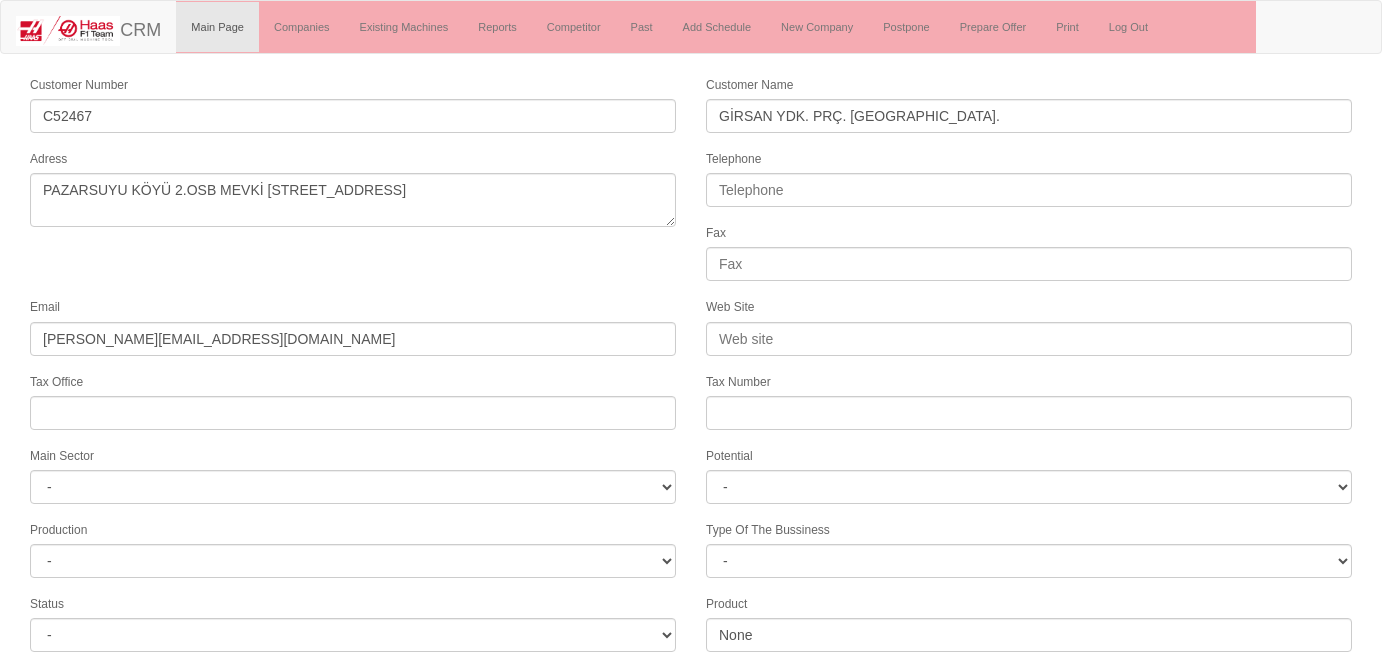 select 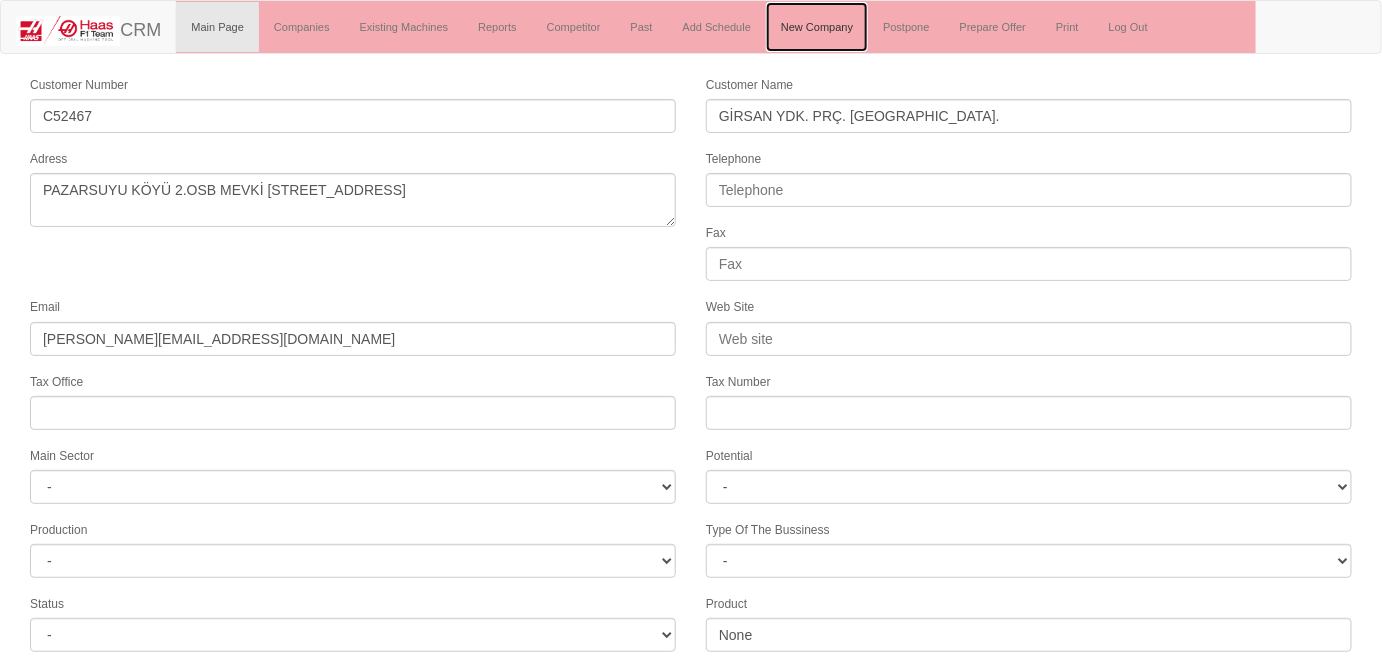 click on "New Company" at bounding box center [817, 27] 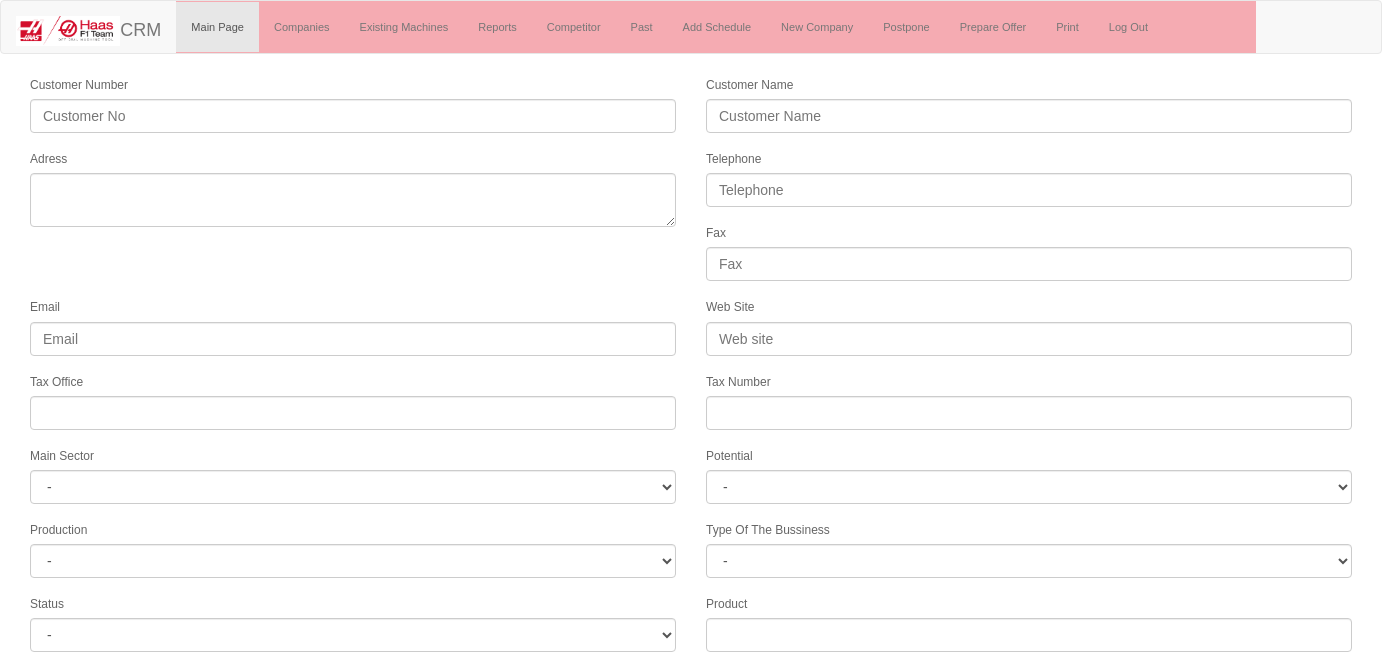 select 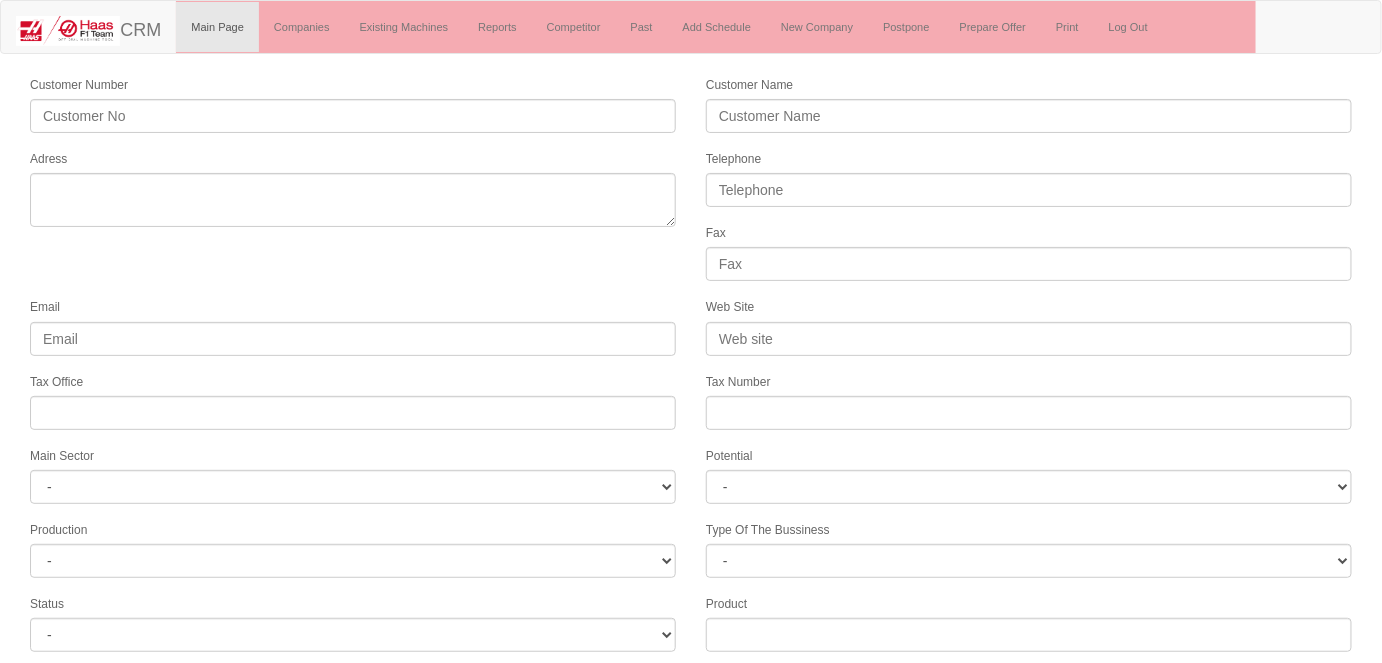click on "Adress" at bounding box center (353, 187) 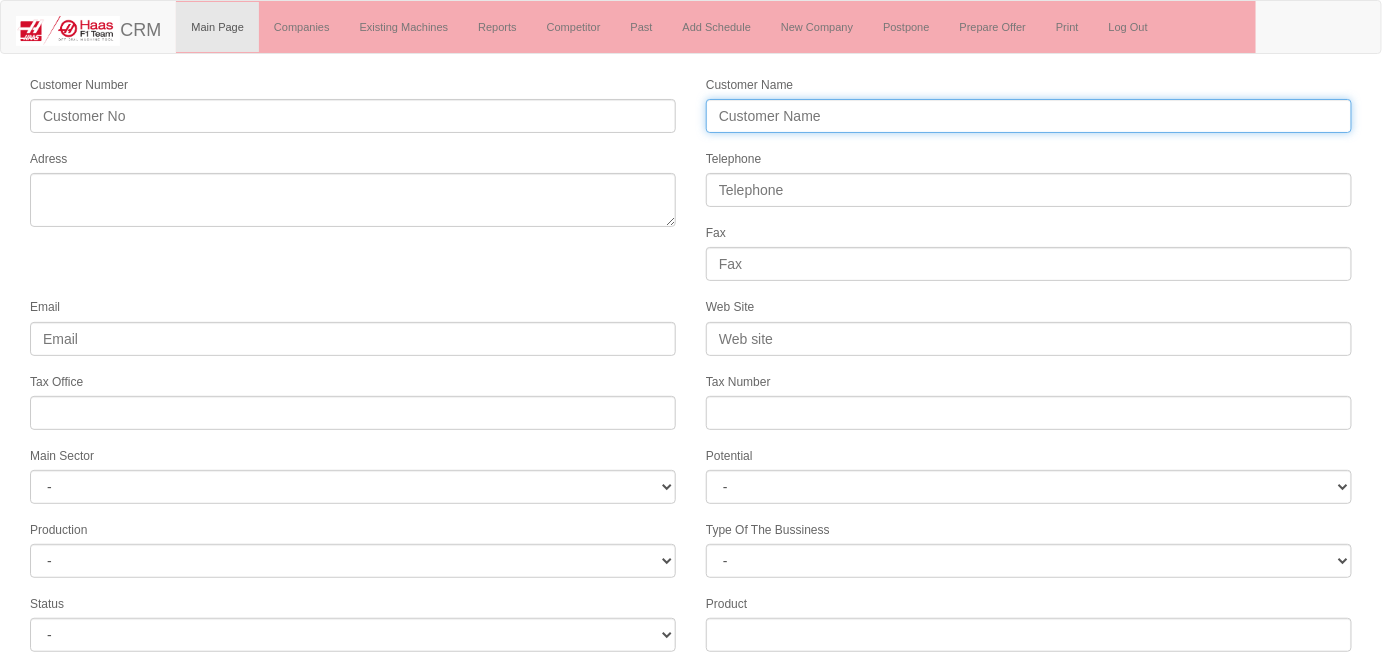click on "Customer Name" at bounding box center [1029, 116] 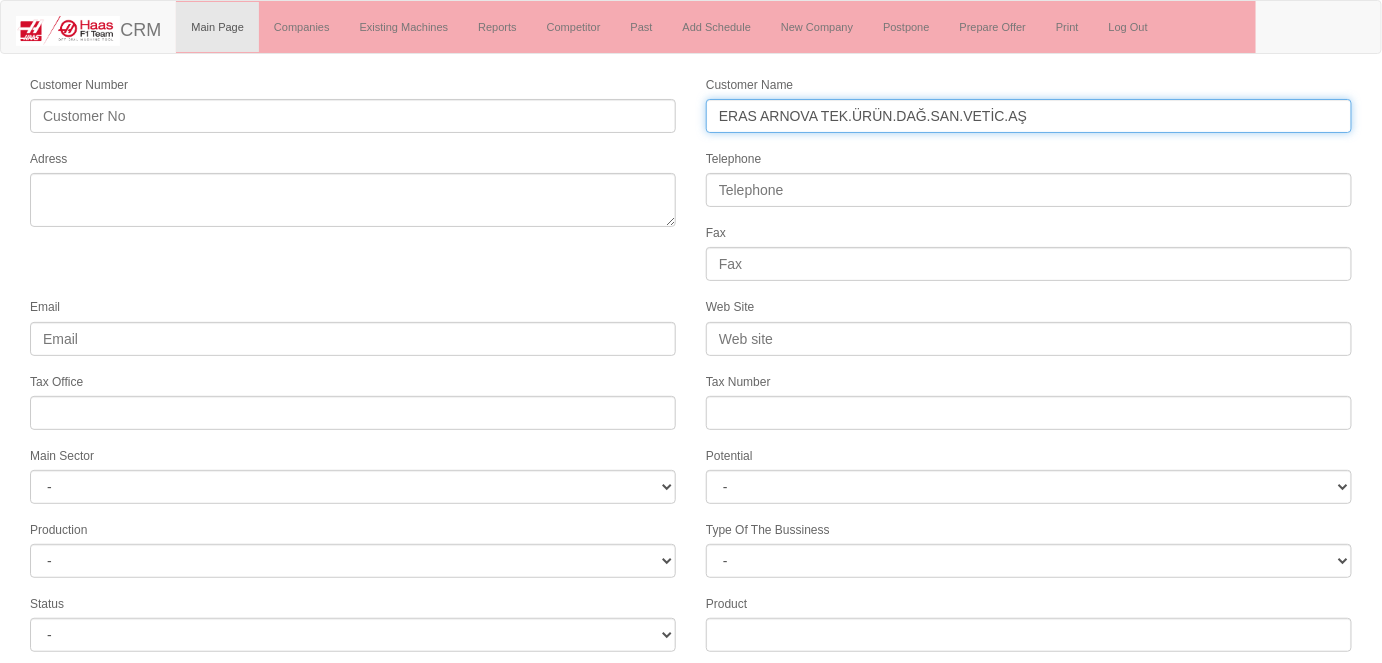 type on "ERAS ARNOVA TEK.ÜRÜN.DAĞ.SAN.VETİC.AŞ" 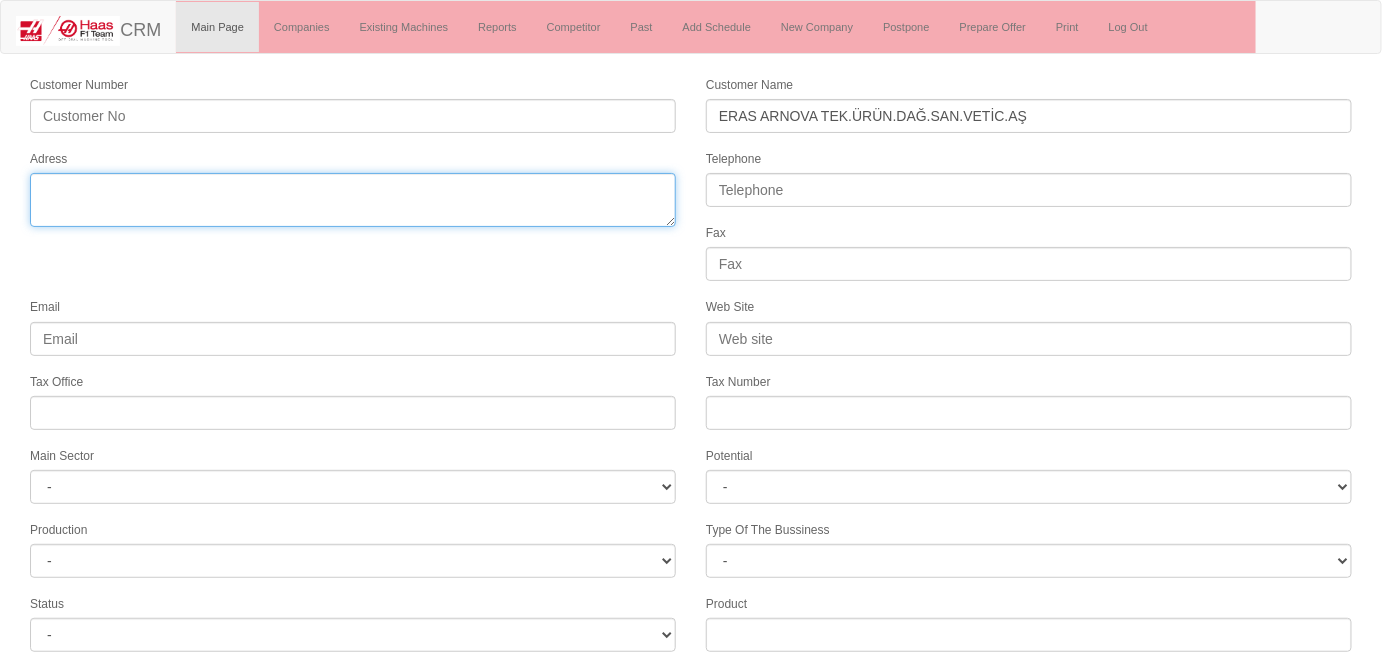click on "Adress" at bounding box center [353, 200] 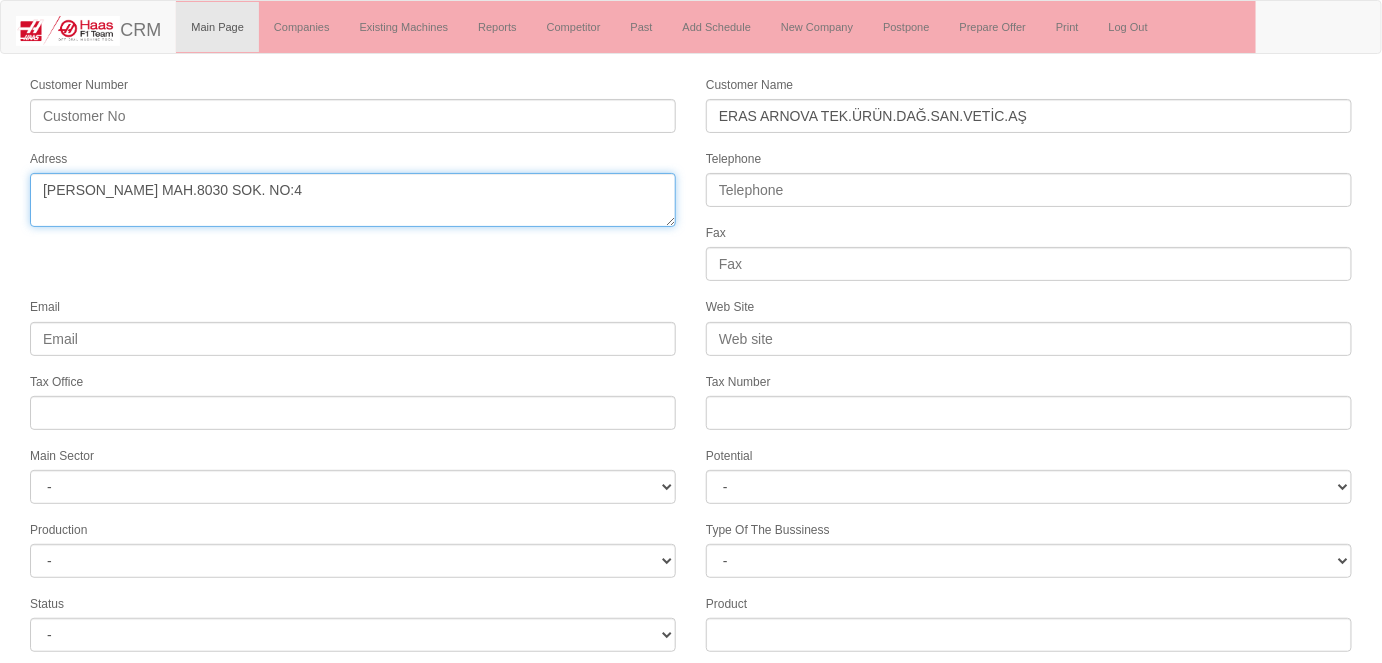 click on "Adress" at bounding box center [353, 200] 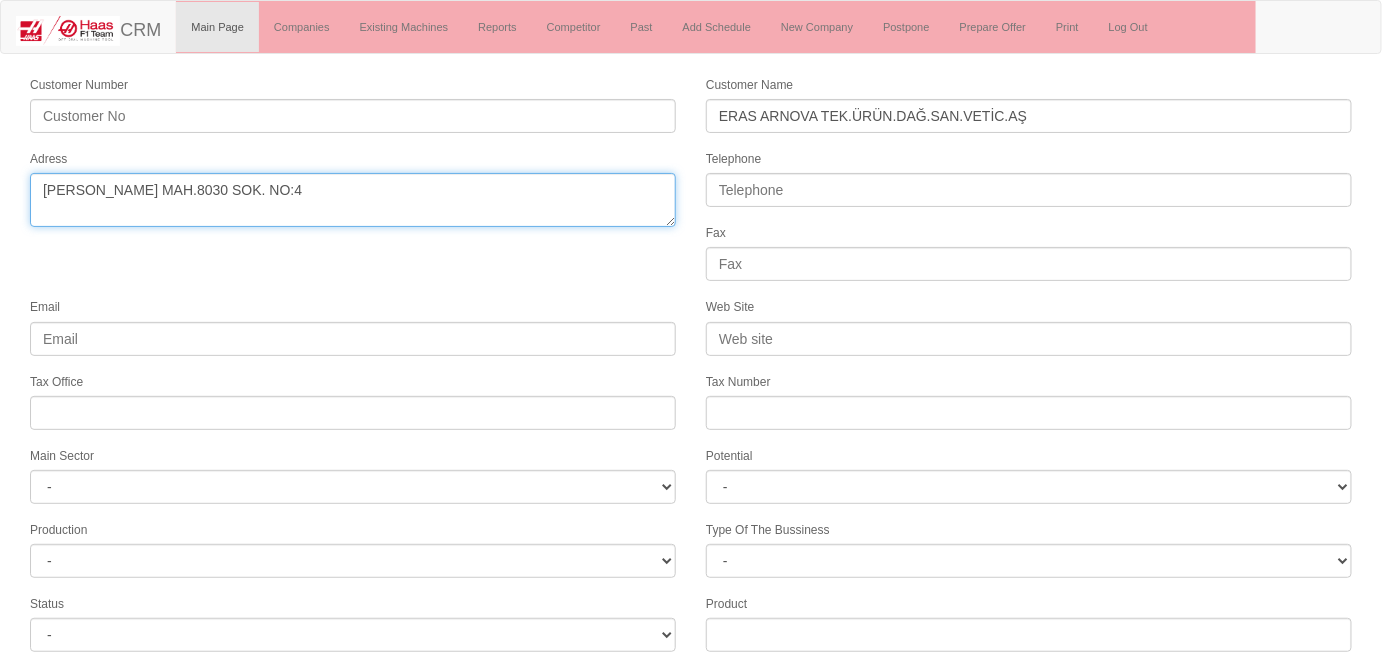 click on "Adress" at bounding box center (353, 200) 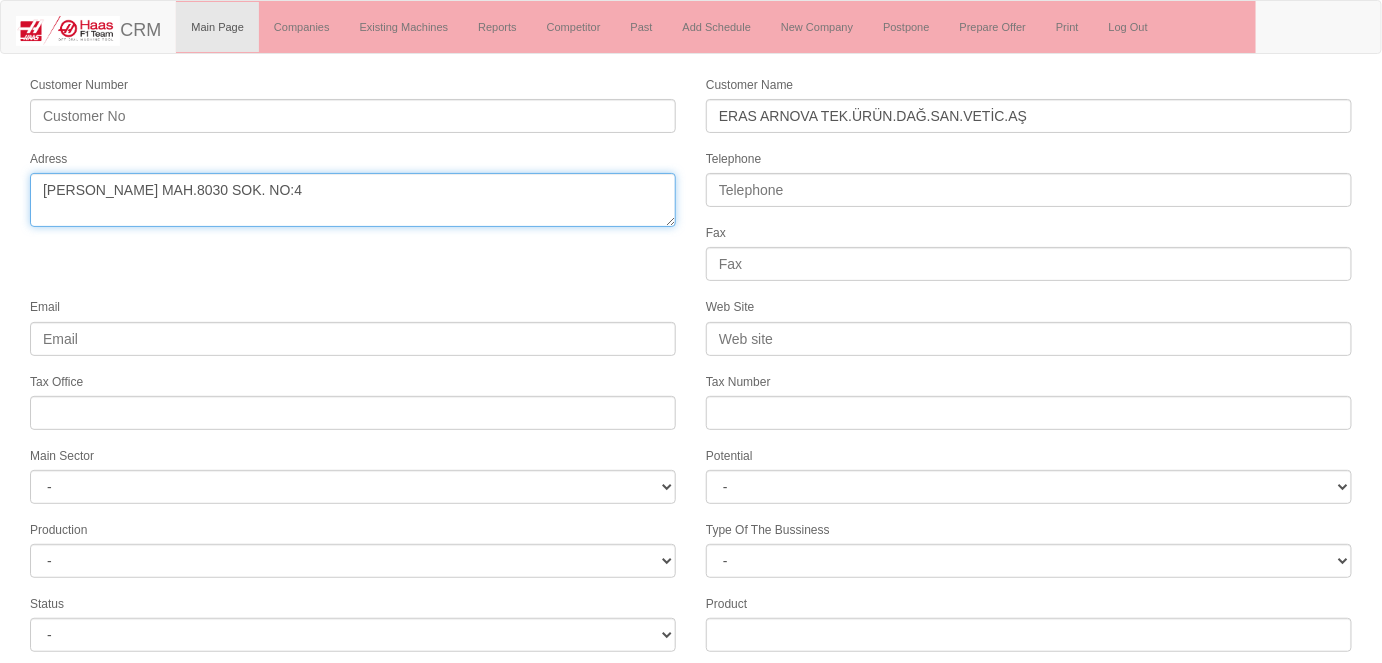 paste on "ERENLER" 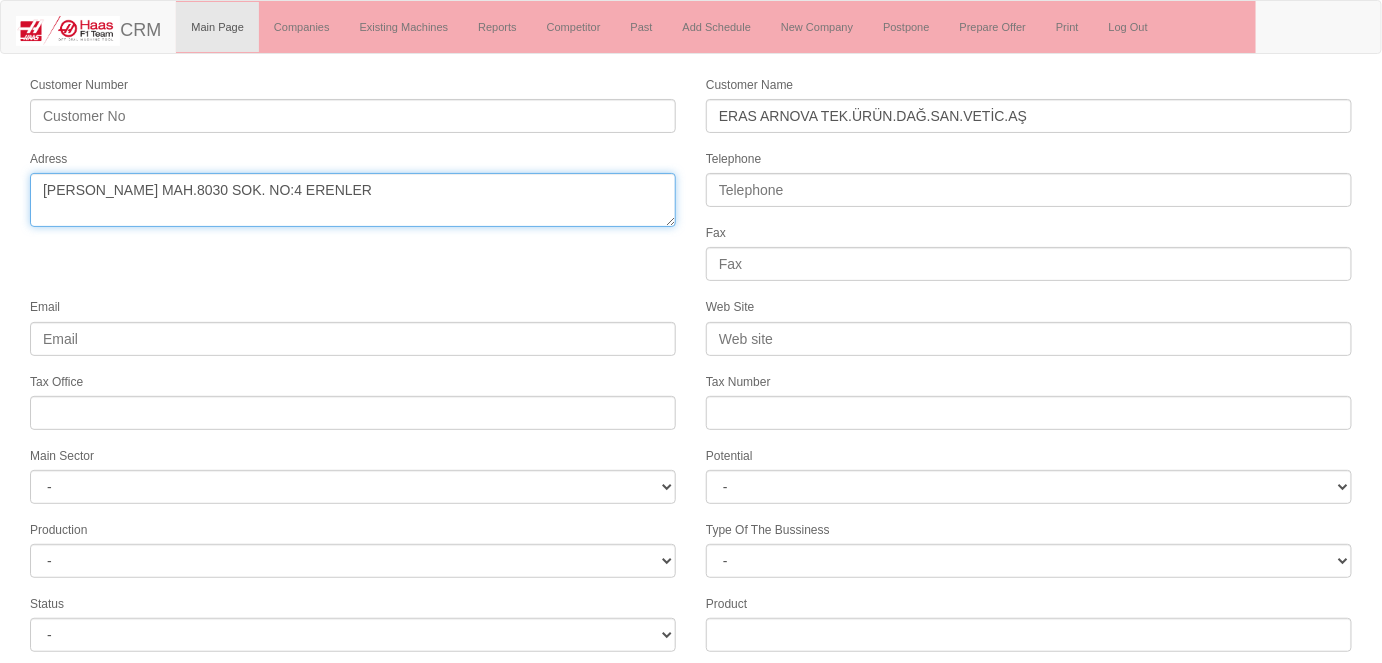 click on "Adress" at bounding box center [353, 200] 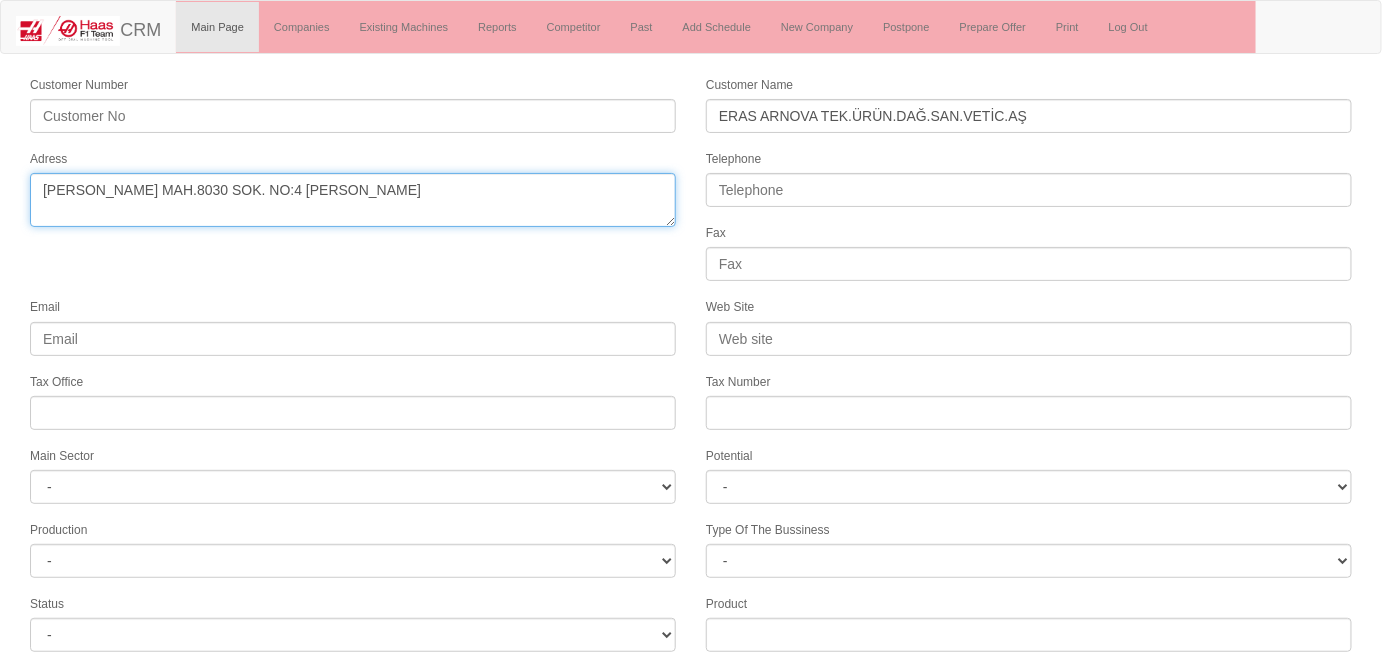 click on "Adress" at bounding box center [353, 200] 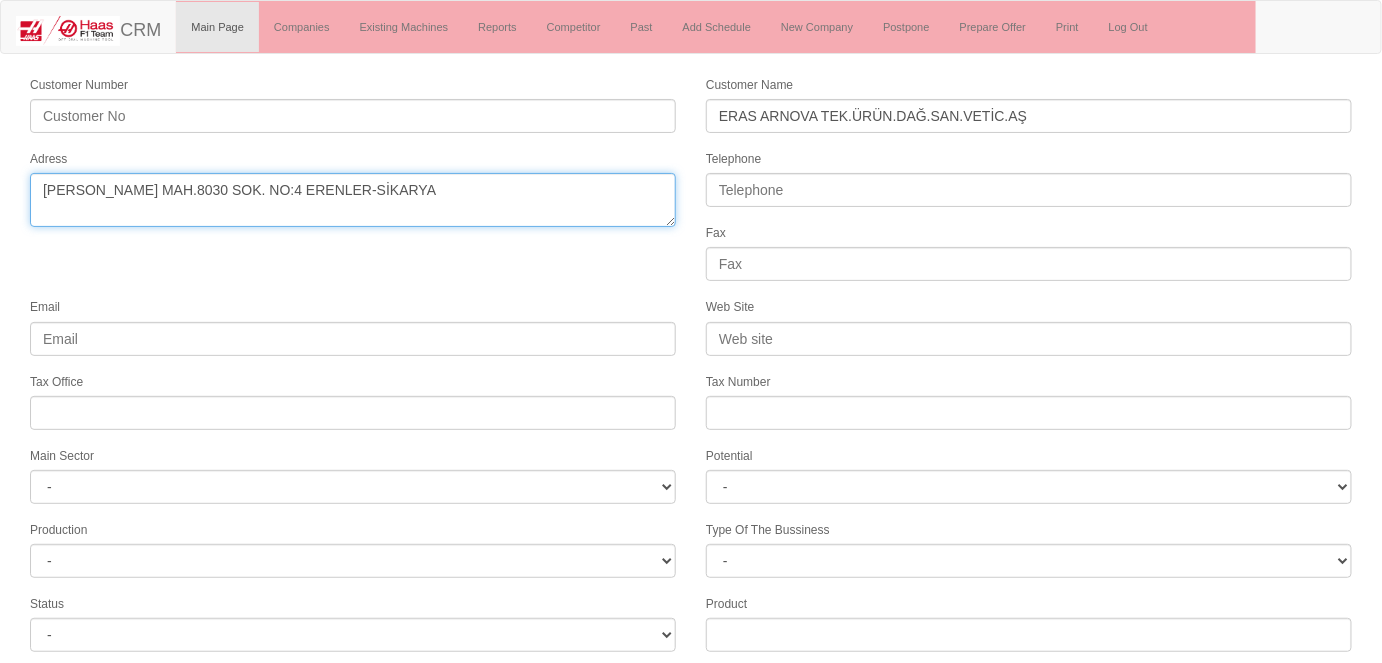 click on "Adress" at bounding box center [353, 200] 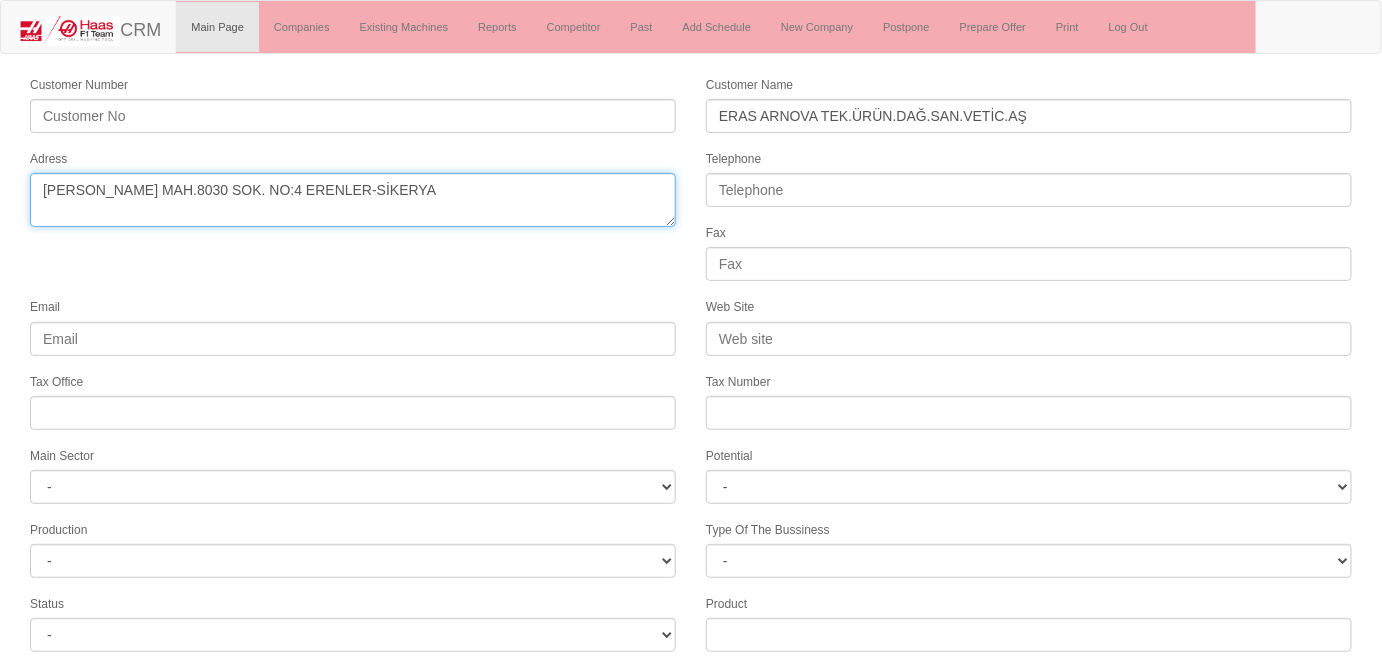 click on "Adress" at bounding box center (353, 200) 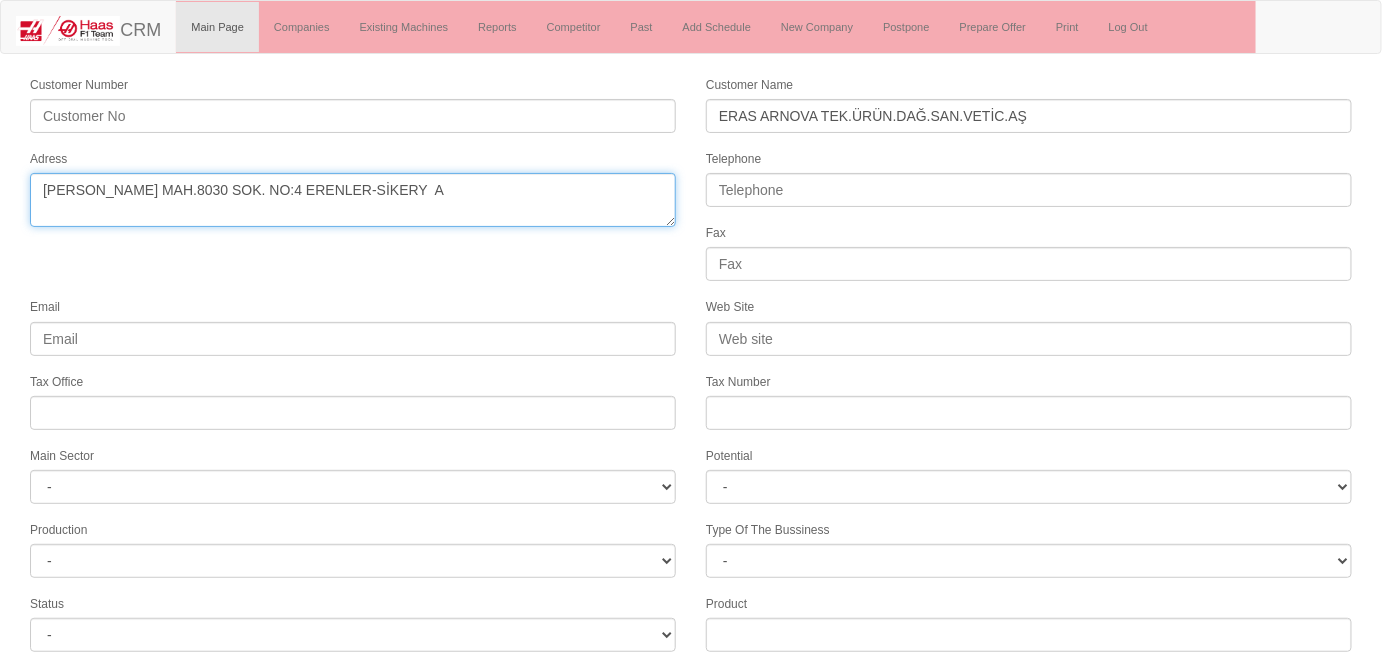 click on "Adress" at bounding box center [353, 200] 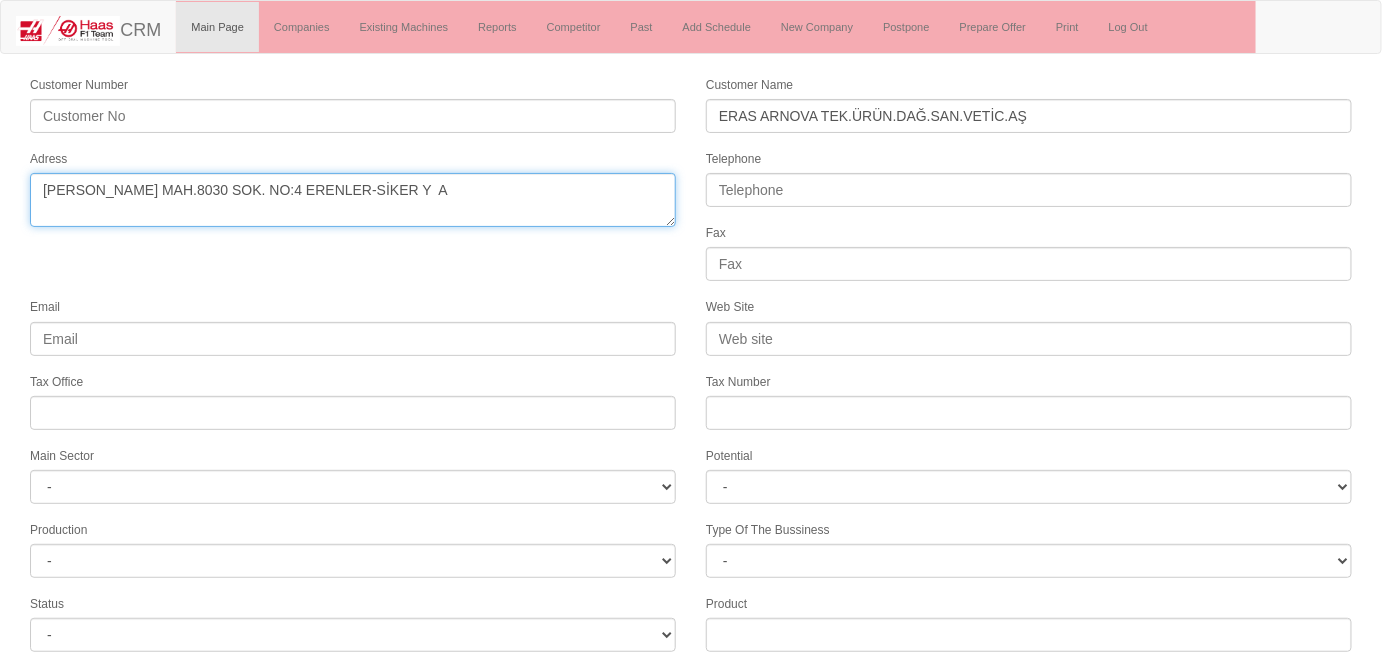 drag, startPoint x: 436, startPoint y: 176, endPoint x: 348, endPoint y: 191, distance: 89.26926 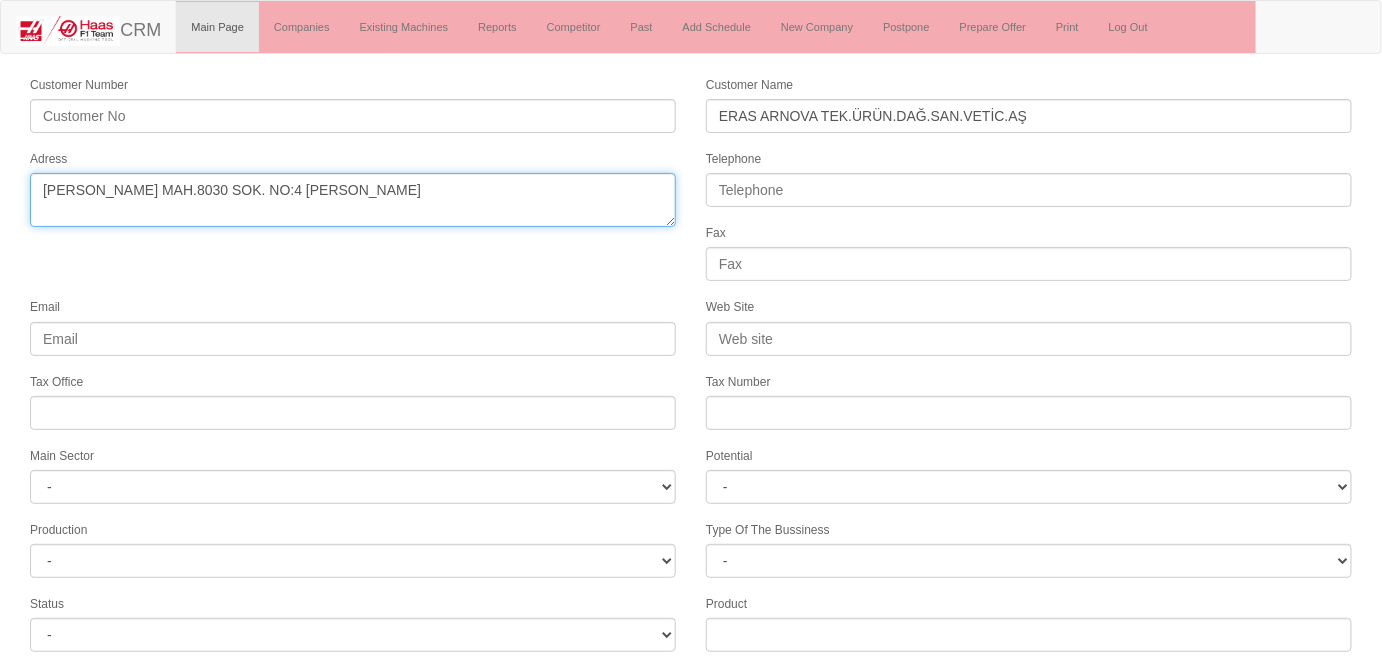 click on "Adress" at bounding box center (353, 200) 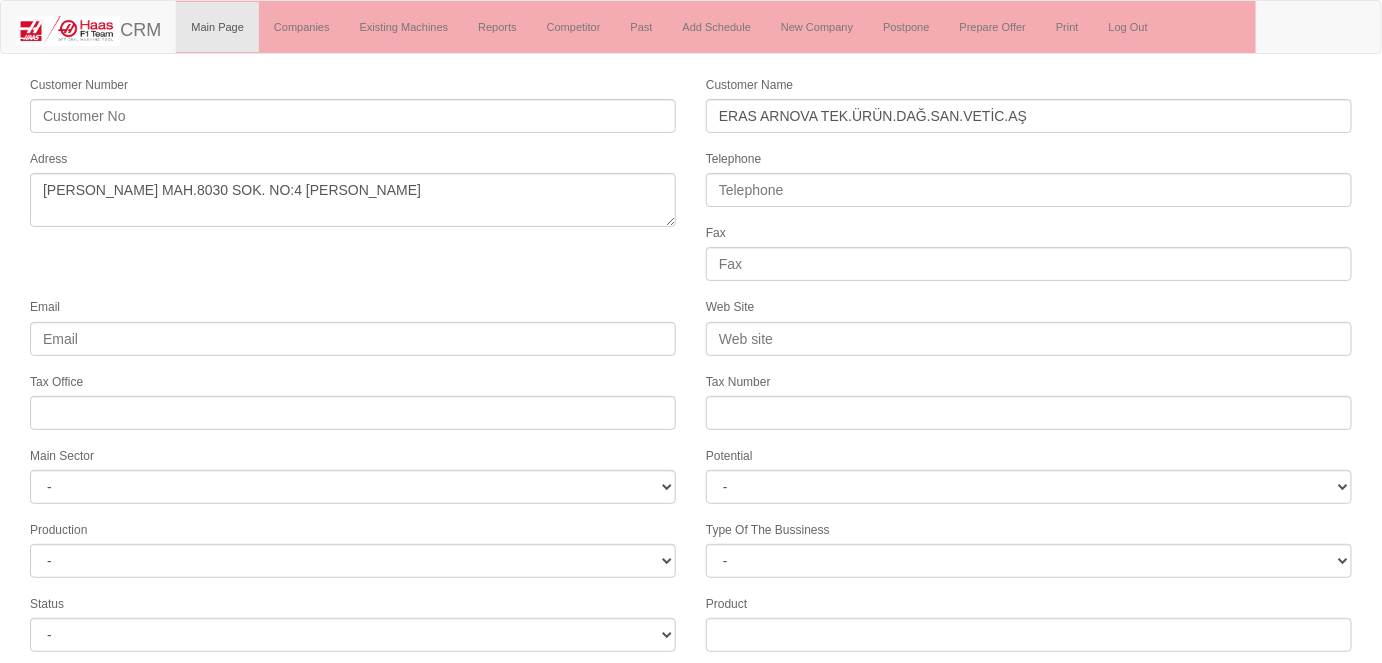 drag, startPoint x: 432, startPoint y: 301, endPoint x: 442, endPoint y: 296, distance: 11.18034 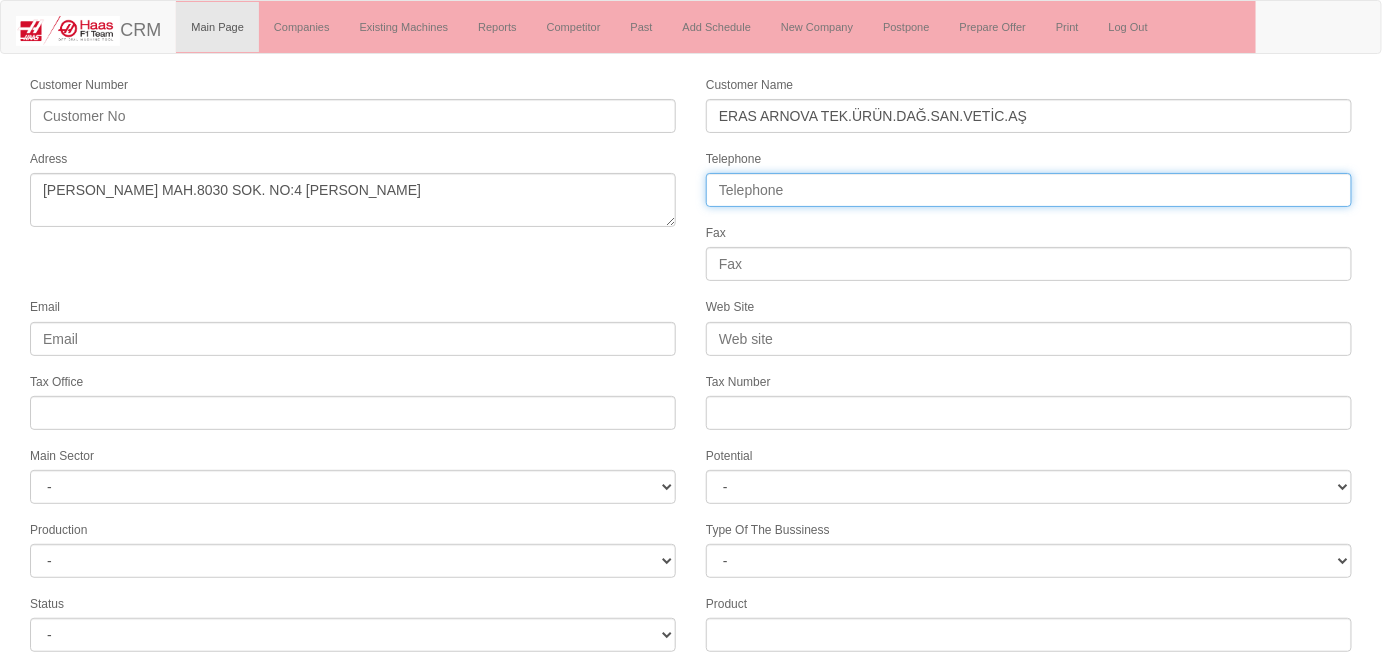 click on "Telephone" at bounding box center (1029, 190) 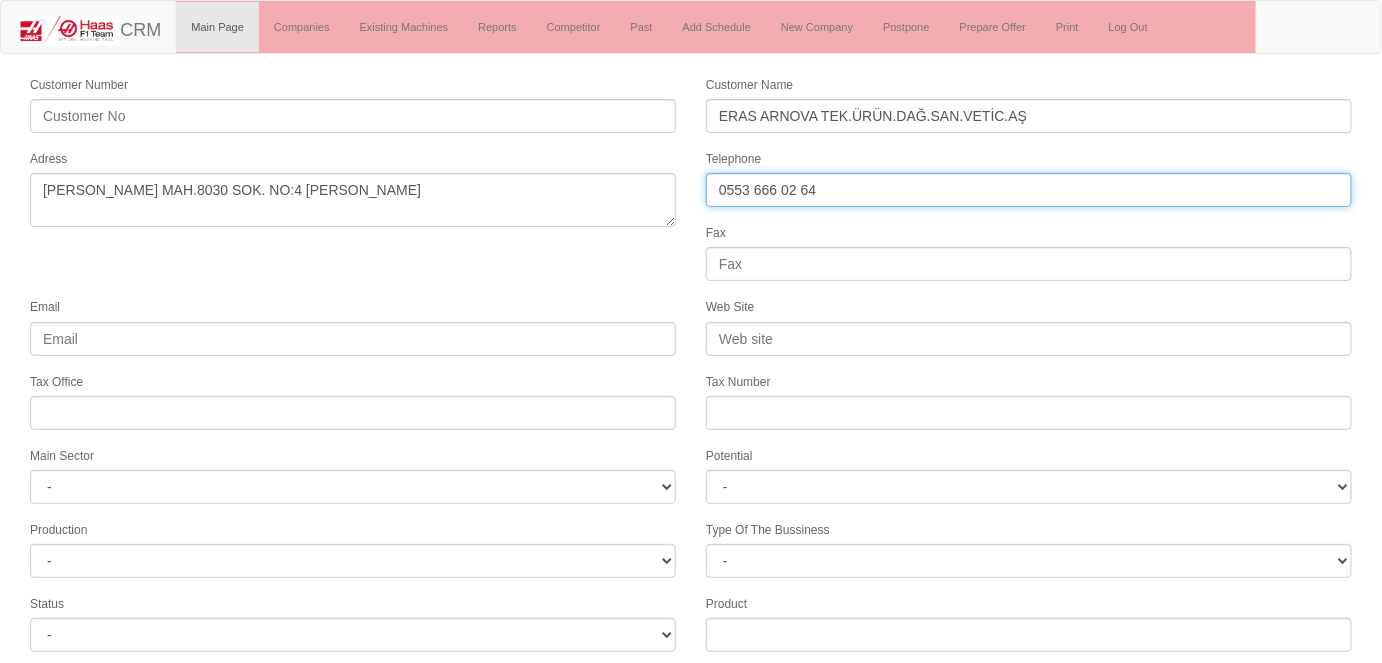 type on "0553 666 02 64" 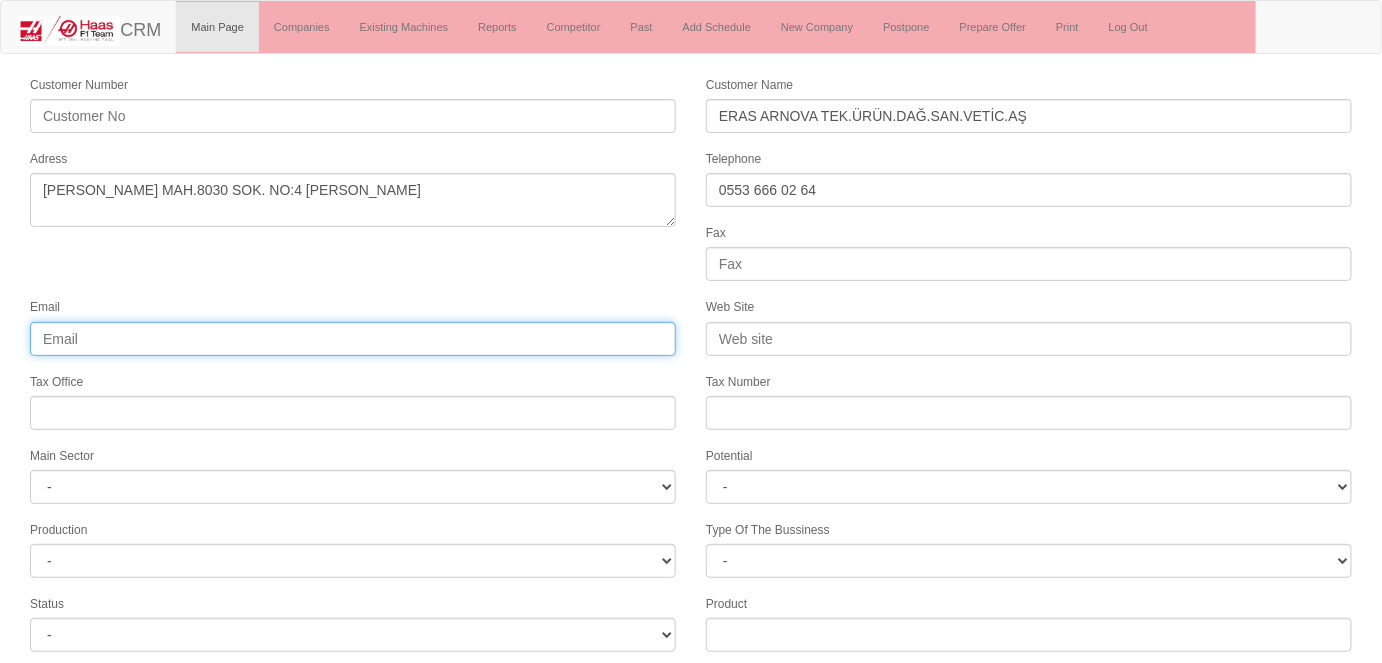 click on "Email" at bounding box center [353, 339] 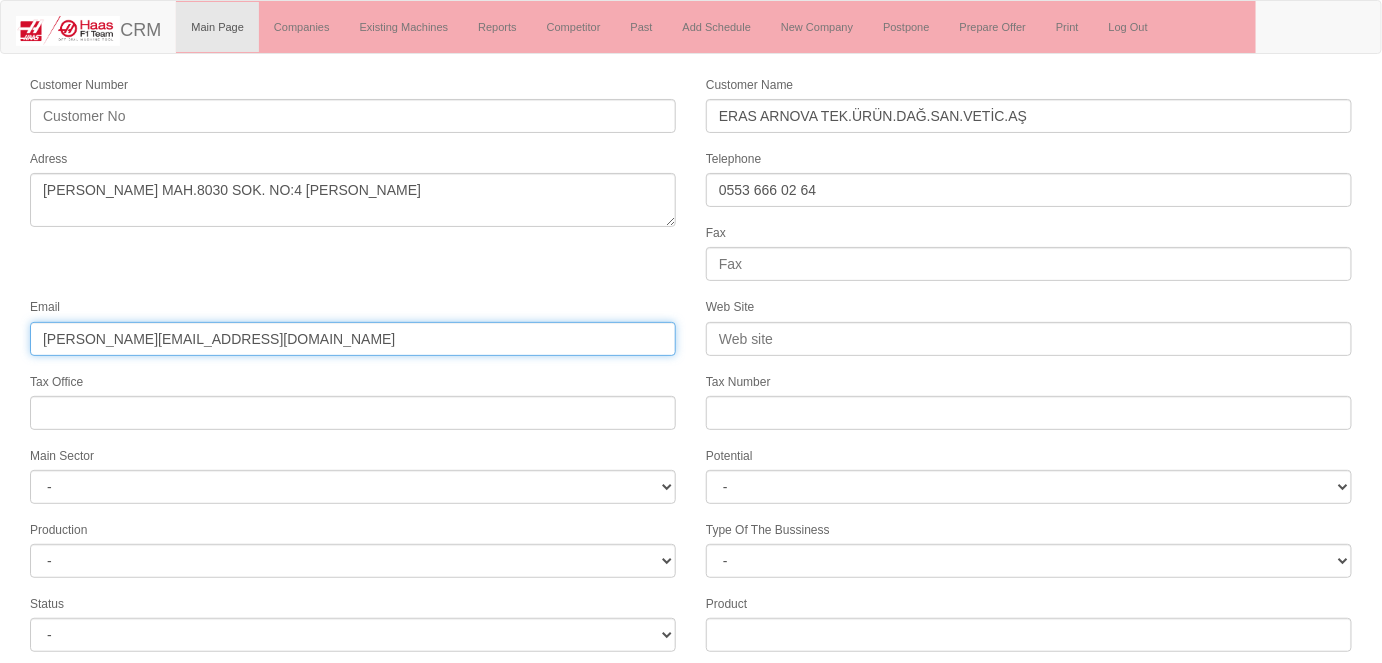 type on "hasan@erasarnova.com.tr" 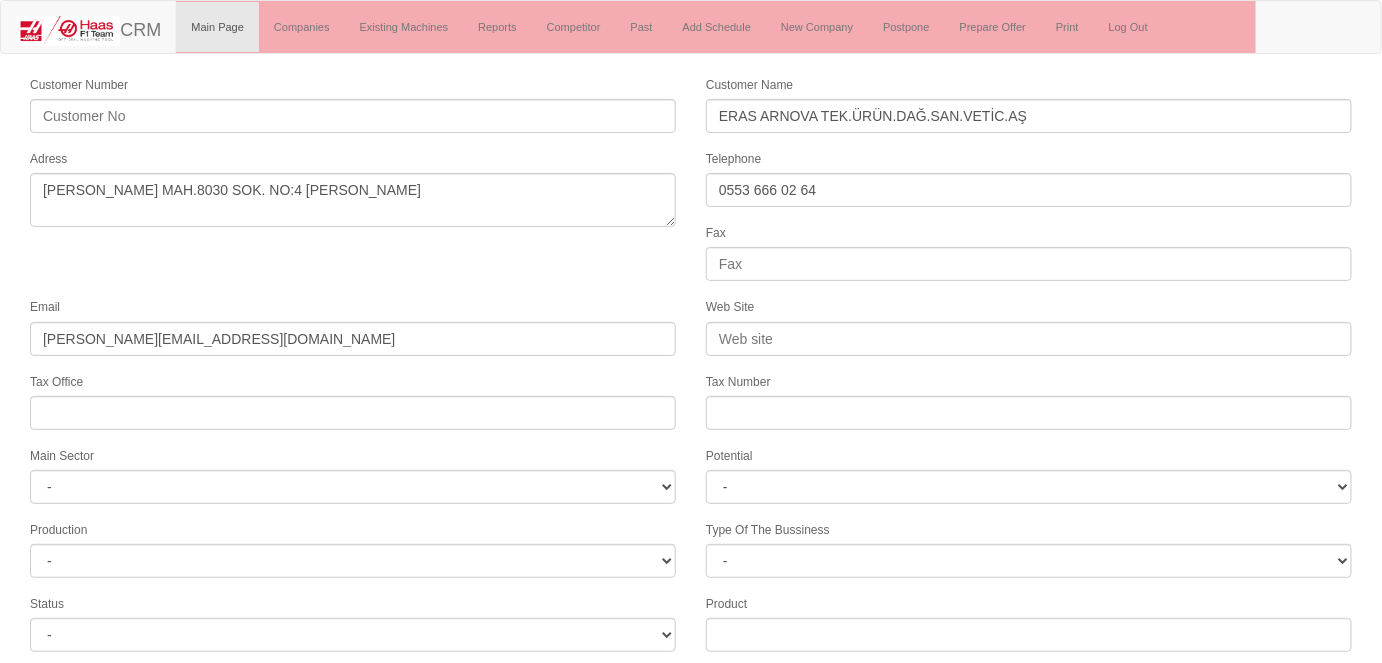 click on "Email
hasan@erasarnova.com.tr" at bounding box center [353, 325] 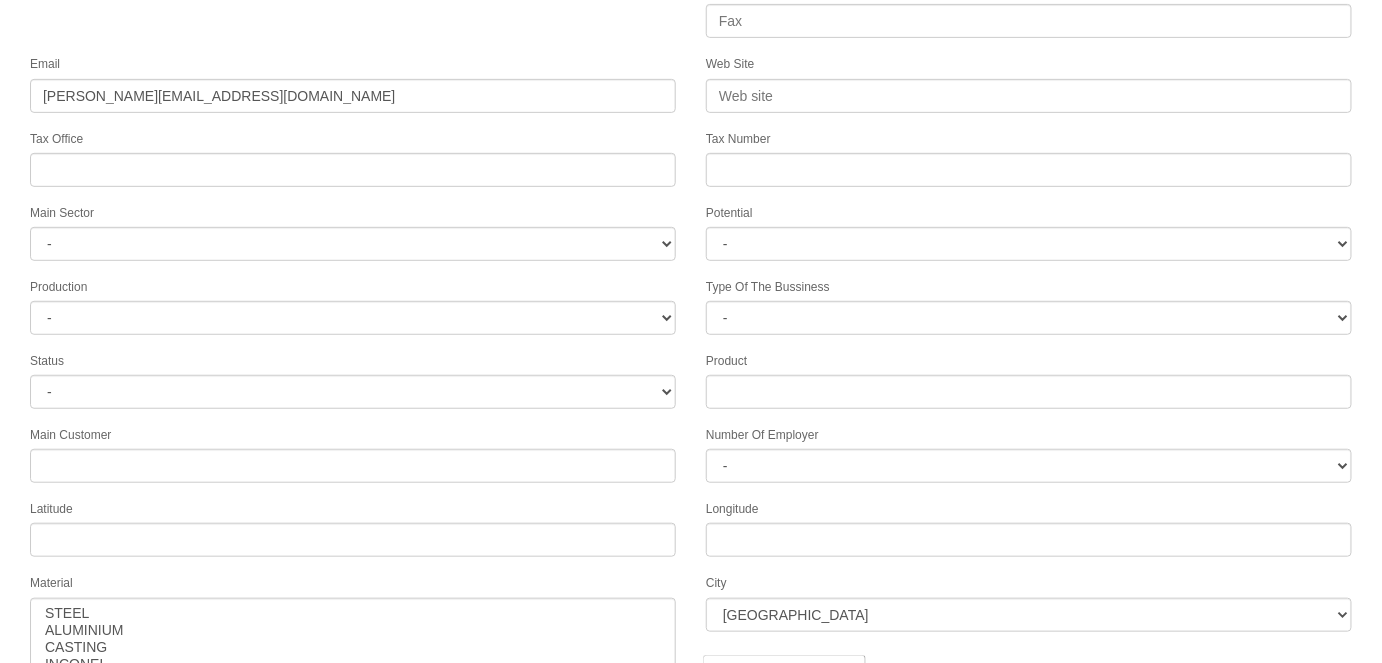 scroll, scrollTop: 272, scrollLeft: 0, axis: vertical 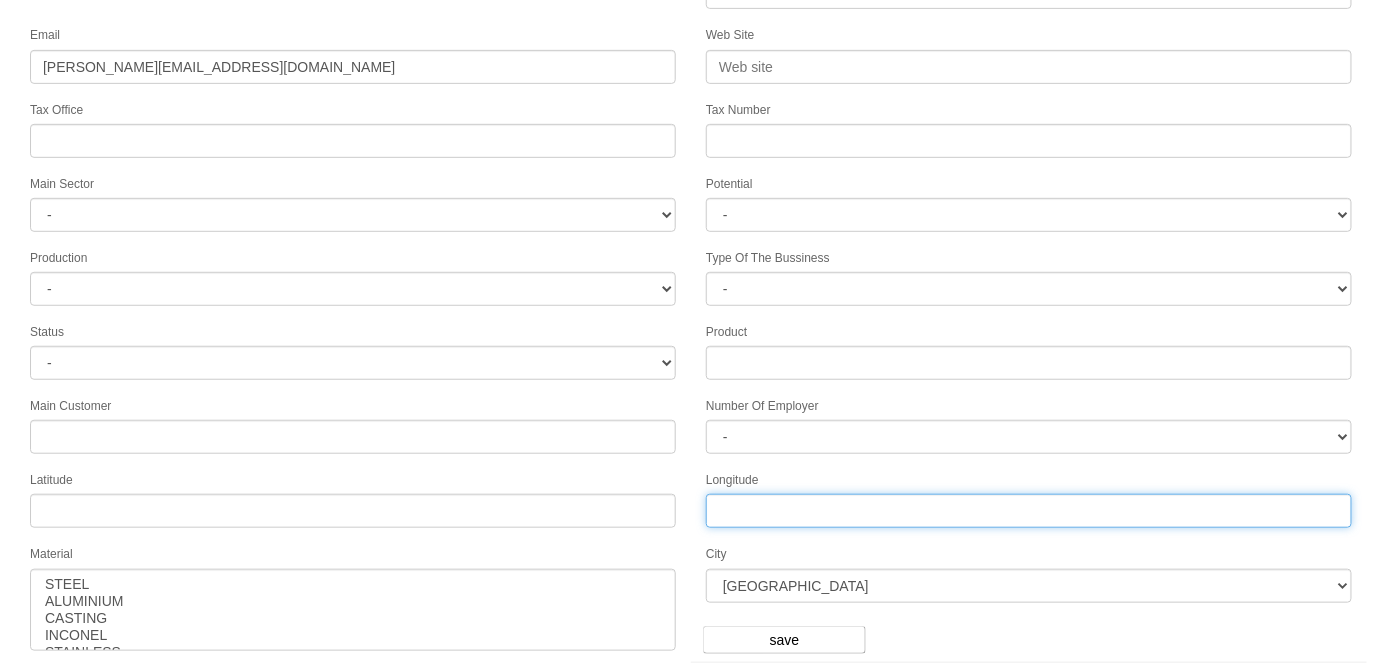 click on "Longitude" at bounding box center [1029, 511] 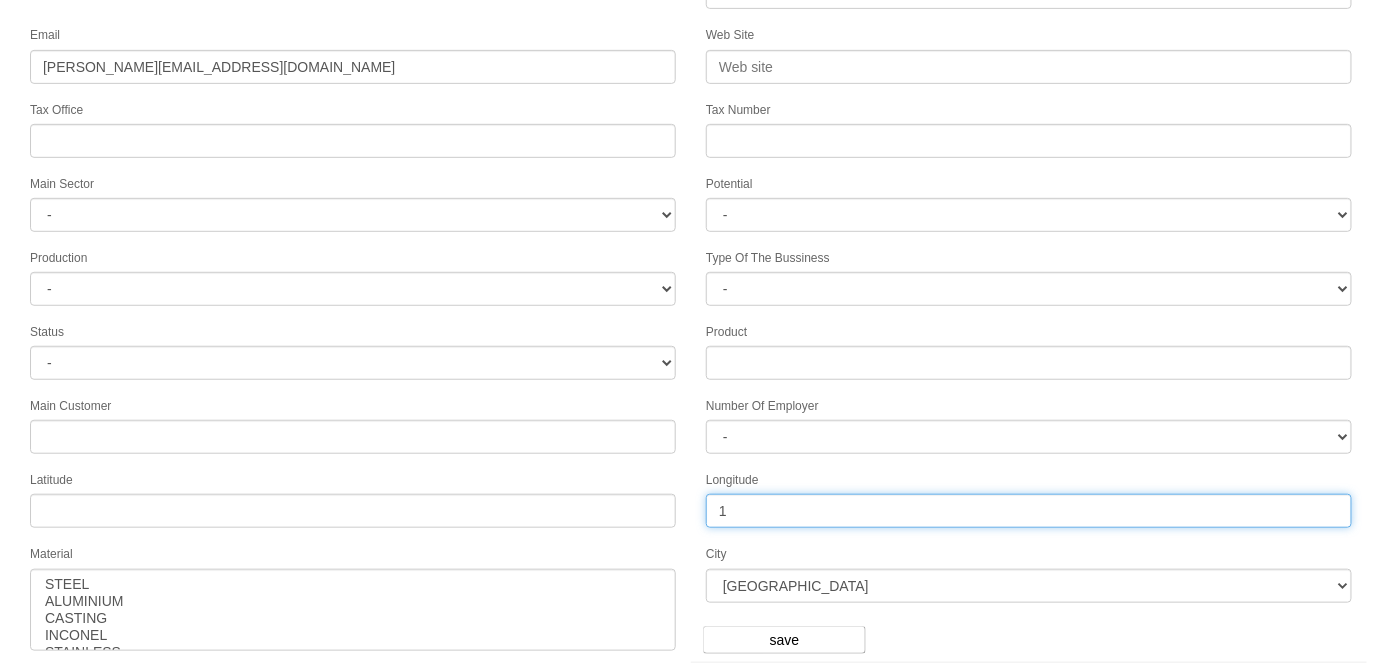 type on "1" 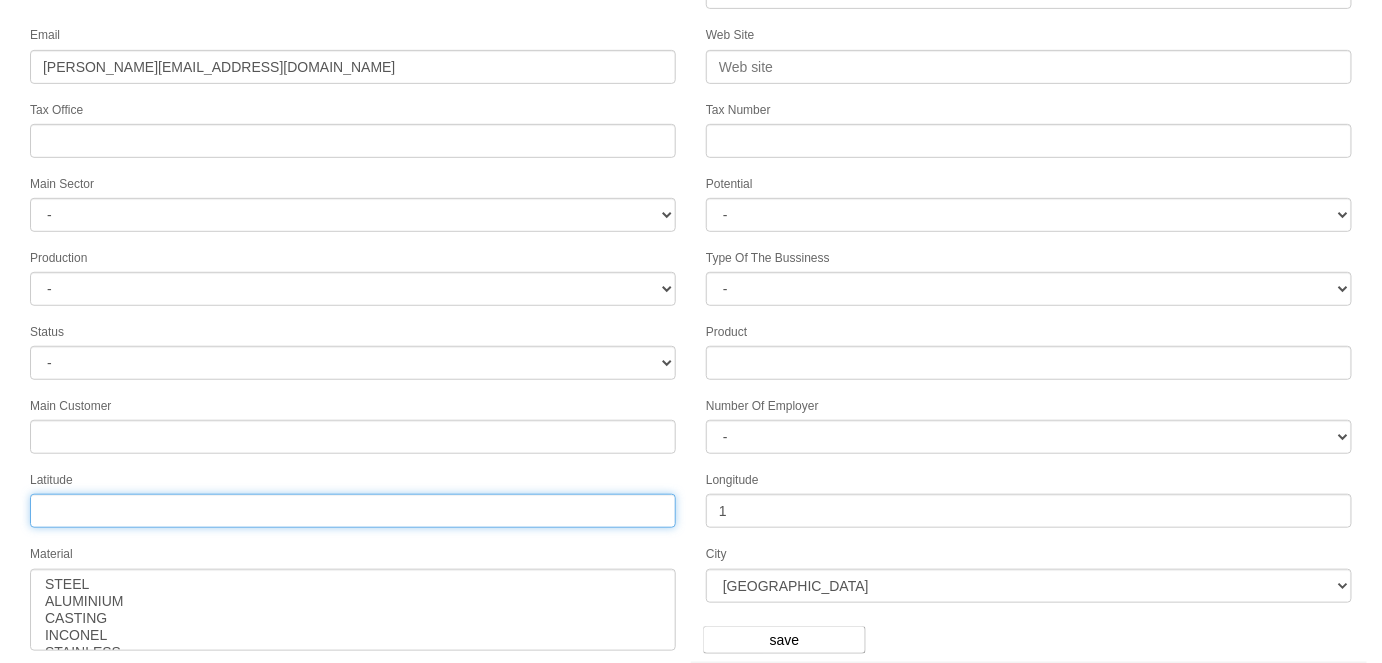 click on "Tax Office" at bounding box center [353, 511] 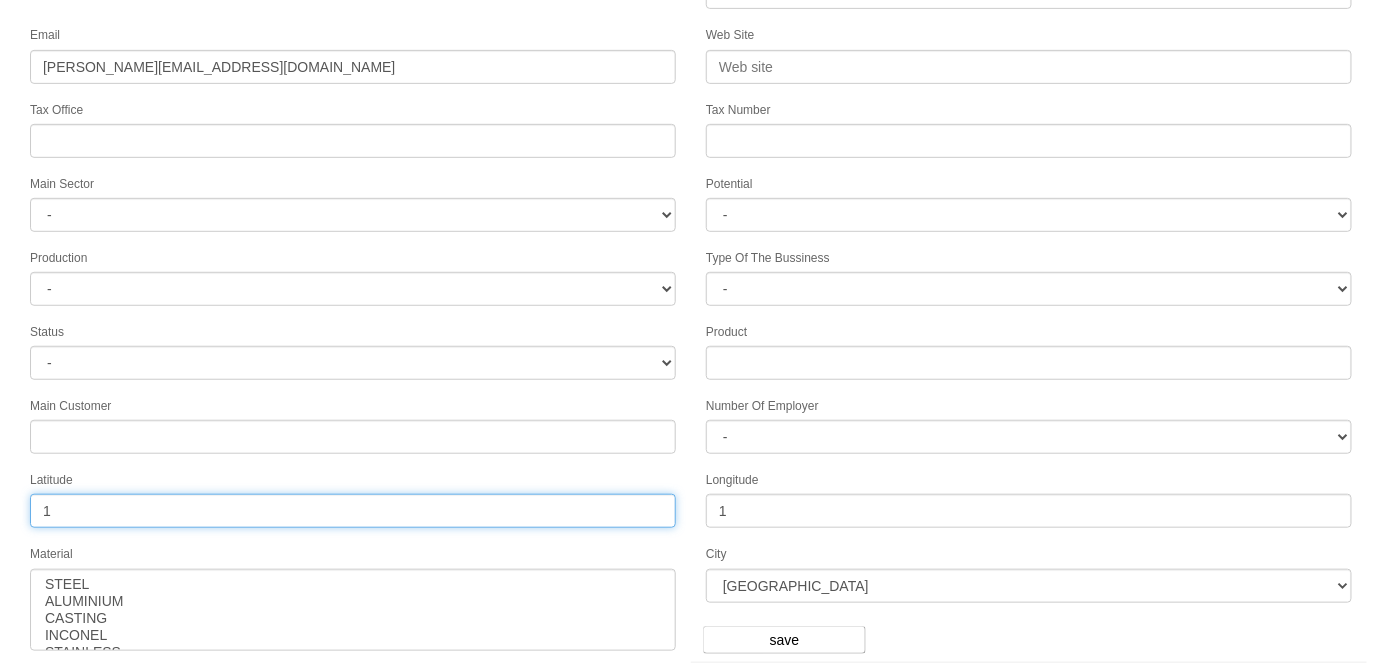 type on "1" 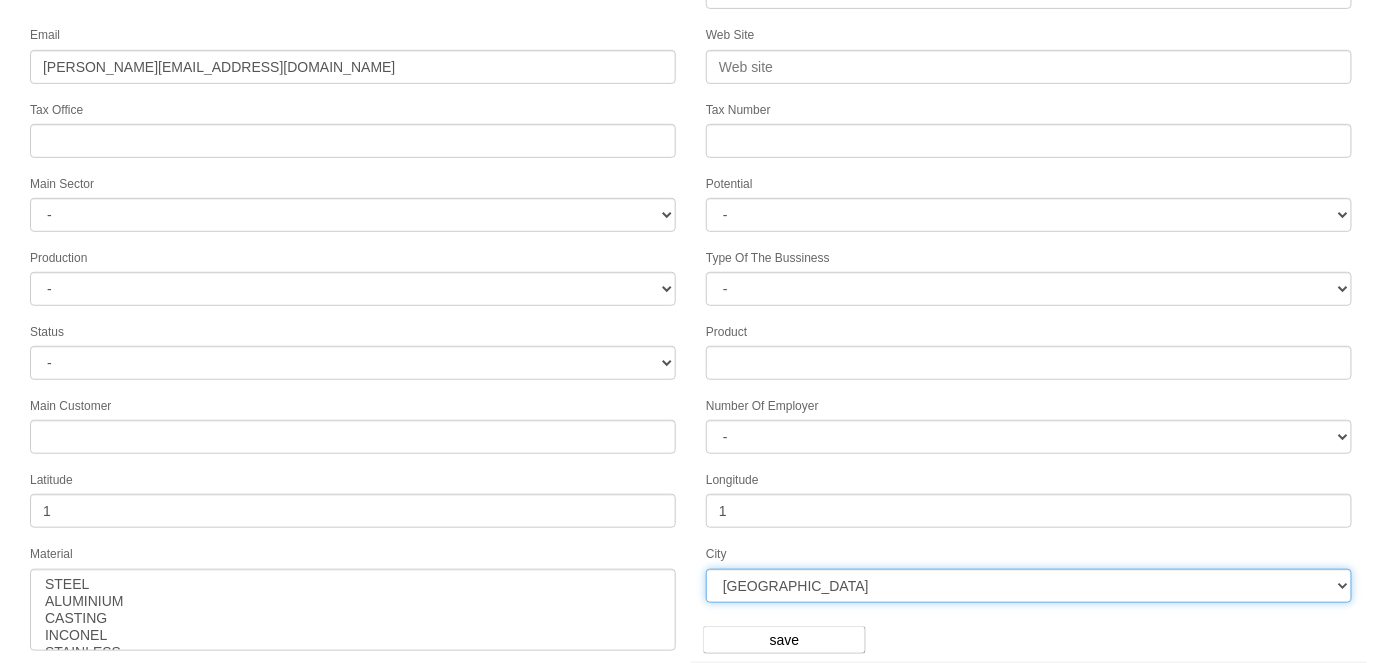 click on "ANKARA
İSTANBUL
ADANA
BOLU
AMASYA
MERSİN
KAHRAMANMARAŞ
NEVŞEHİR
TRABZON
AFYON
ORDU
ERZURUM
ADAPAZARI
GAZİANTEP
KÜTAHYA
KIRŞEHİR
ERZİNCAN
NİĞDE
MUĞLA
RİZE
OSMANİYE
DİYARBAKIR
EDİRNE
İSKENDERUN
ÇANAKKALE
KONYA
ÇORUM
KARAMAN
KAYSERİ
ISPARTA
BALIKESİR
SAMSUN
SİNOP
MARDİN
MANİSA
ZONGULDAK
TEKİRDAĞ
AYDIN
UŞAK
ŞANLIURFA
IĞDIR
KIRKLARELİ
AKSARAY
SİVAS
HATAY
BARTIN
VAN
ADIYAMAN
DENİZLİ
İZMİR
YALOVA
KARABÜK" at bounding box center (1029, 586) 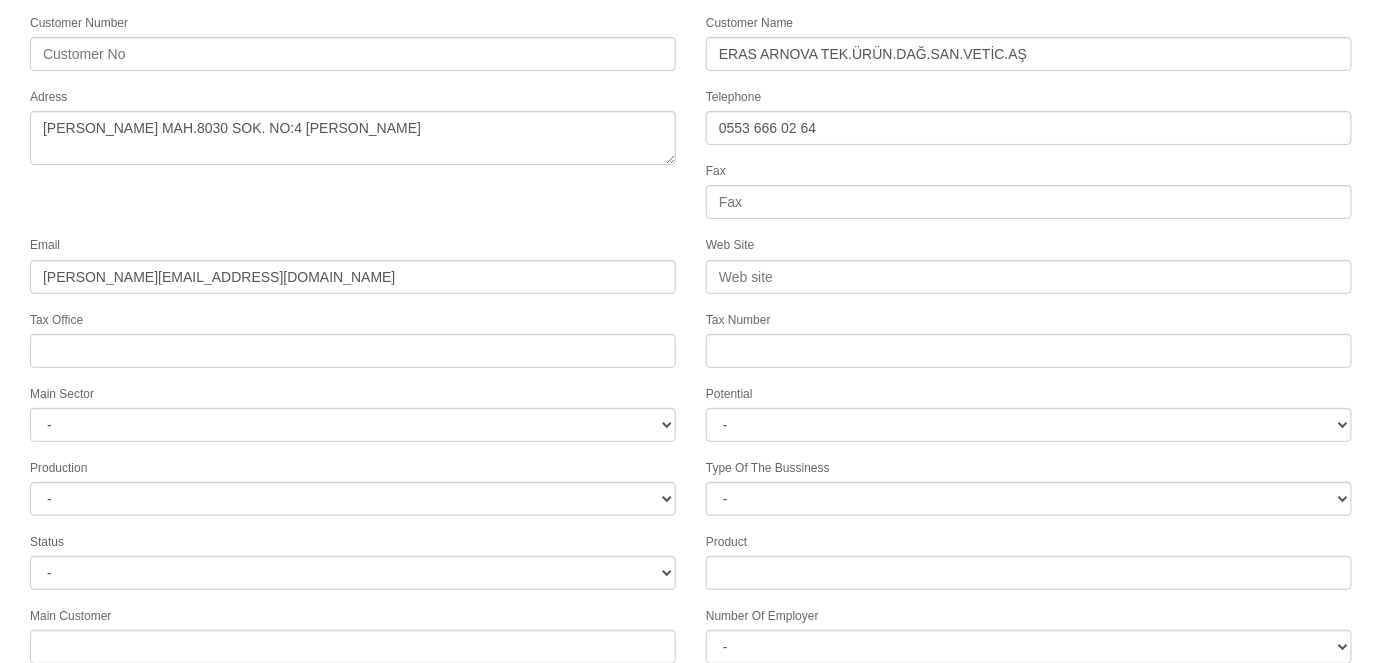 scroll, scrollTop: 0, scrollLeft: 0, axis: both 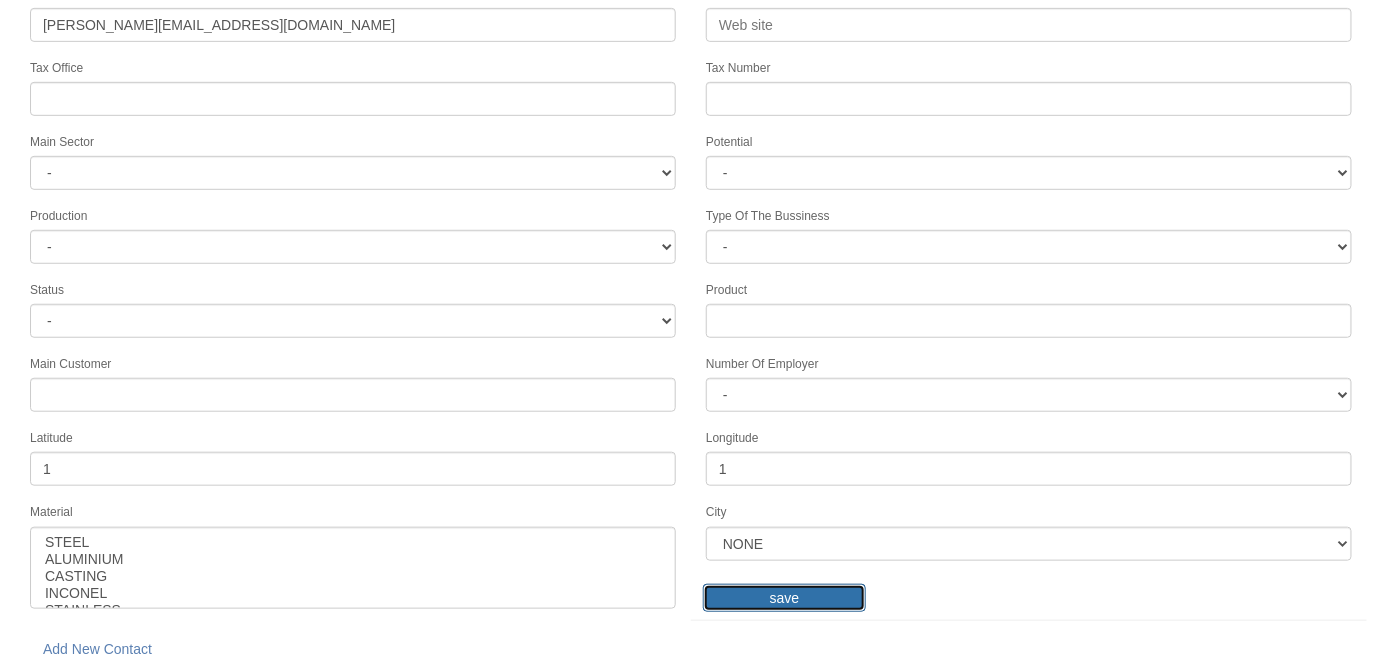 click on "save" at bounding box center (784, 598) 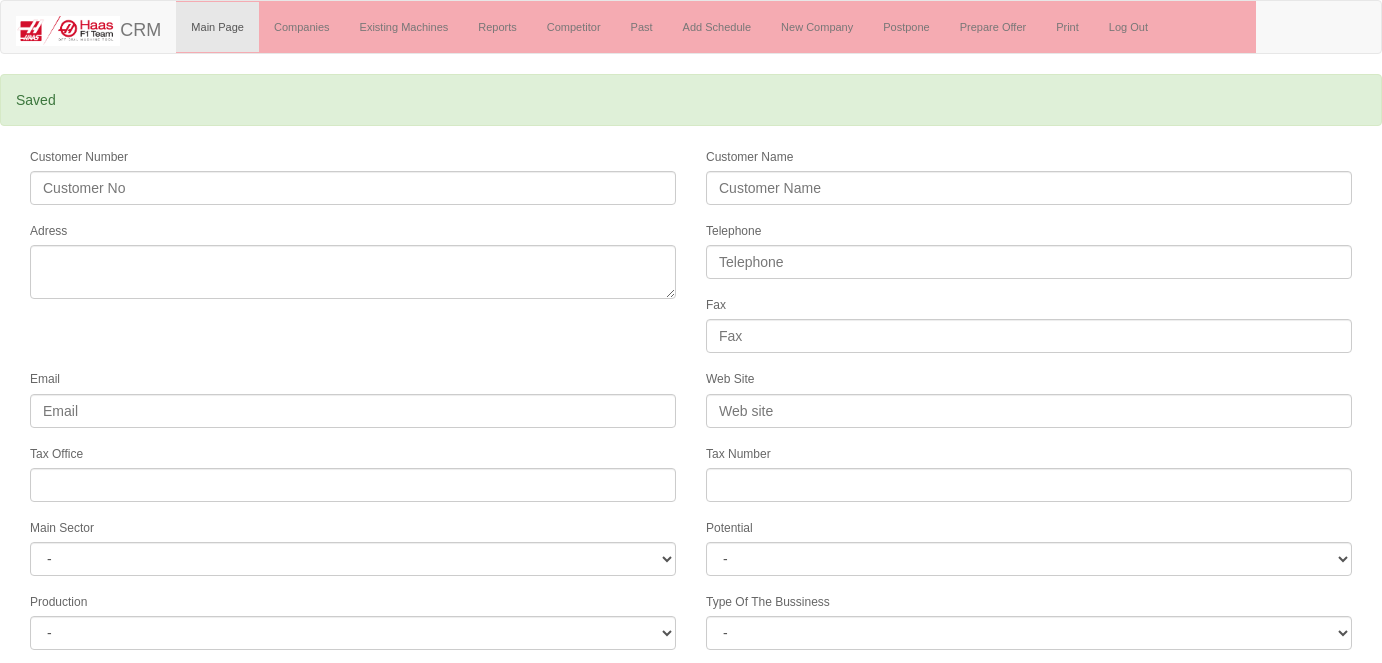 select 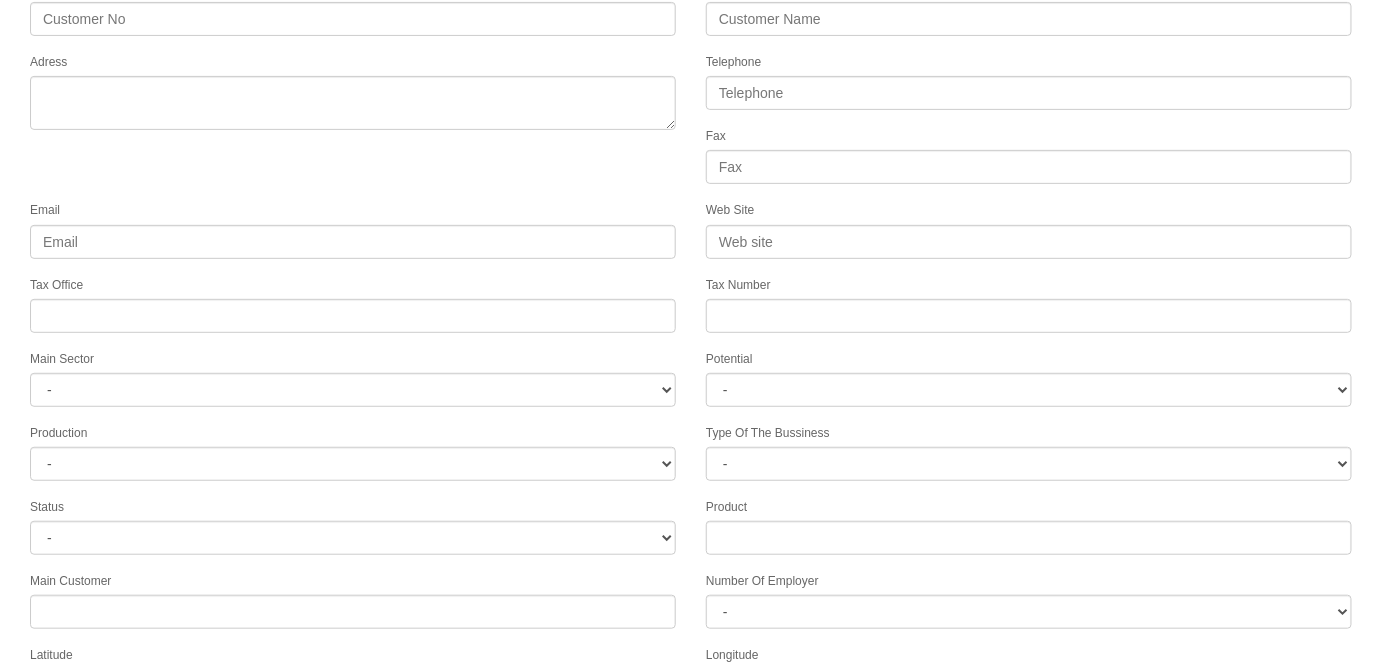scroll, scrollTop: 22, scrollLeft: 0, axis: vertical 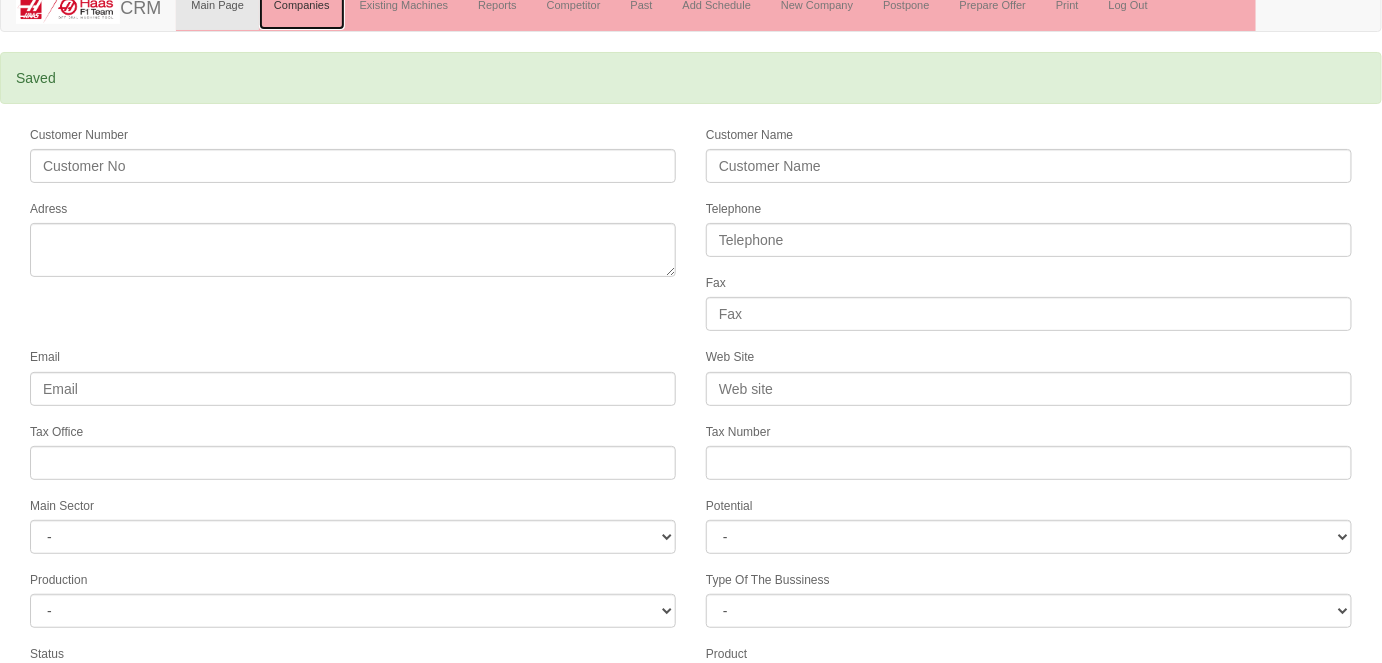click on "Companies" at bounding box center [302, 5] 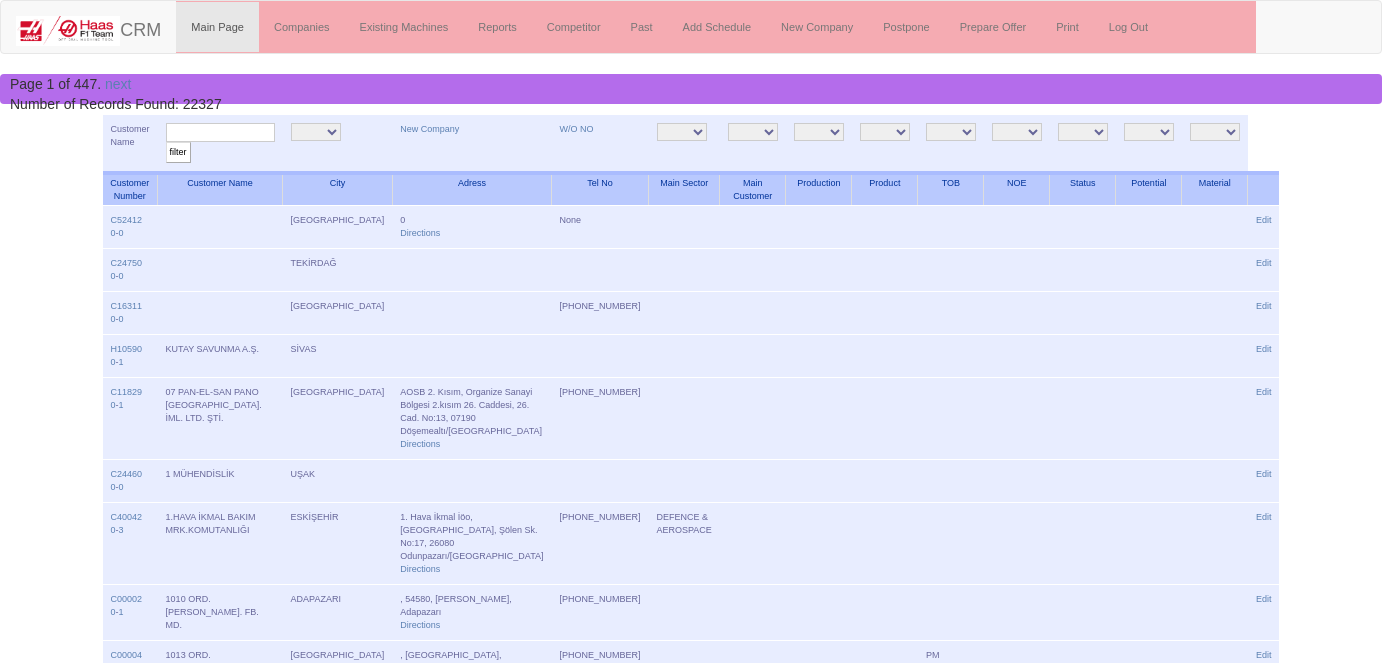 scroll, scrollTop: 0, scrollLeft: 0, axis: both 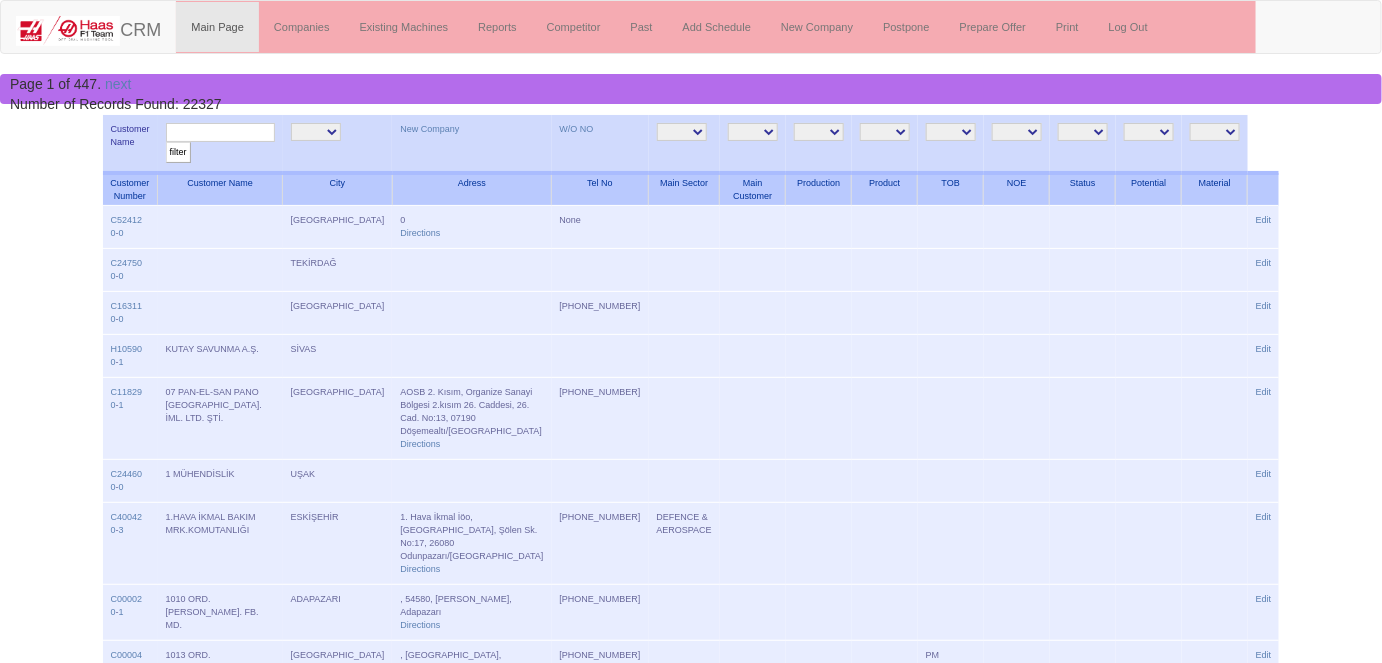 click at bounding box center [220, 132] 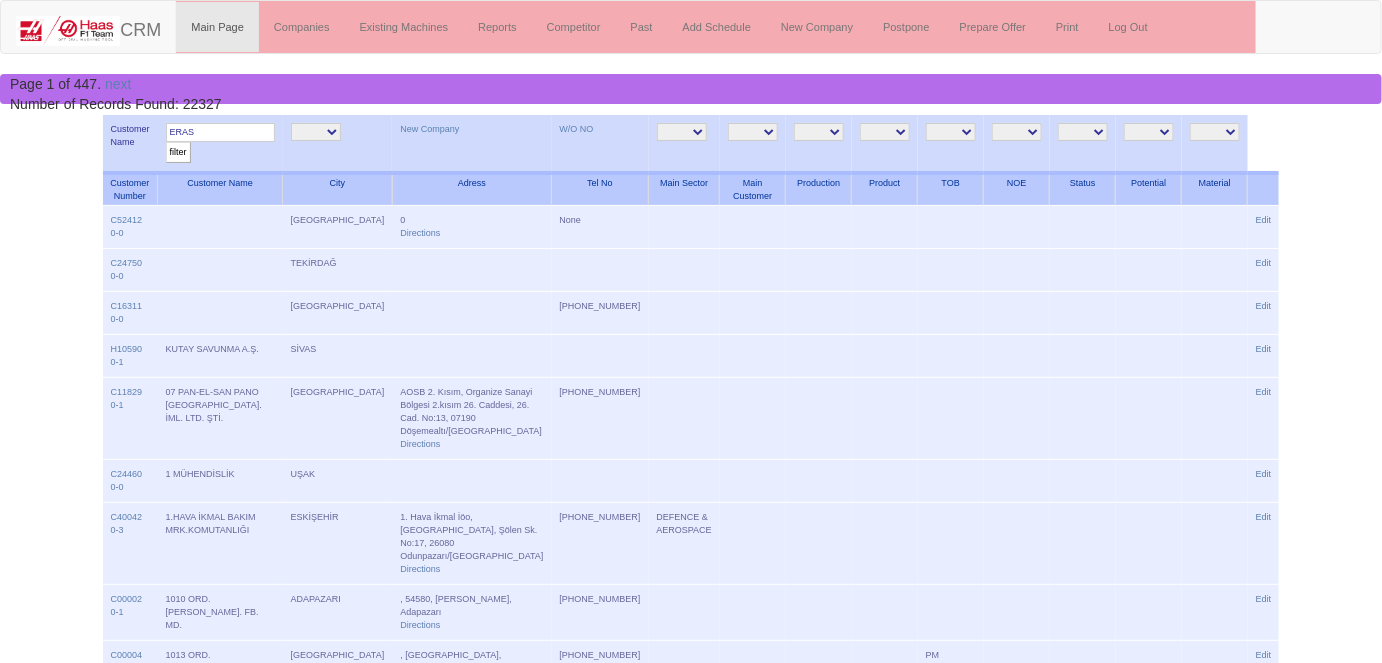 type on "ERAS MAKİNA KALIP LTD. ŞTİ." 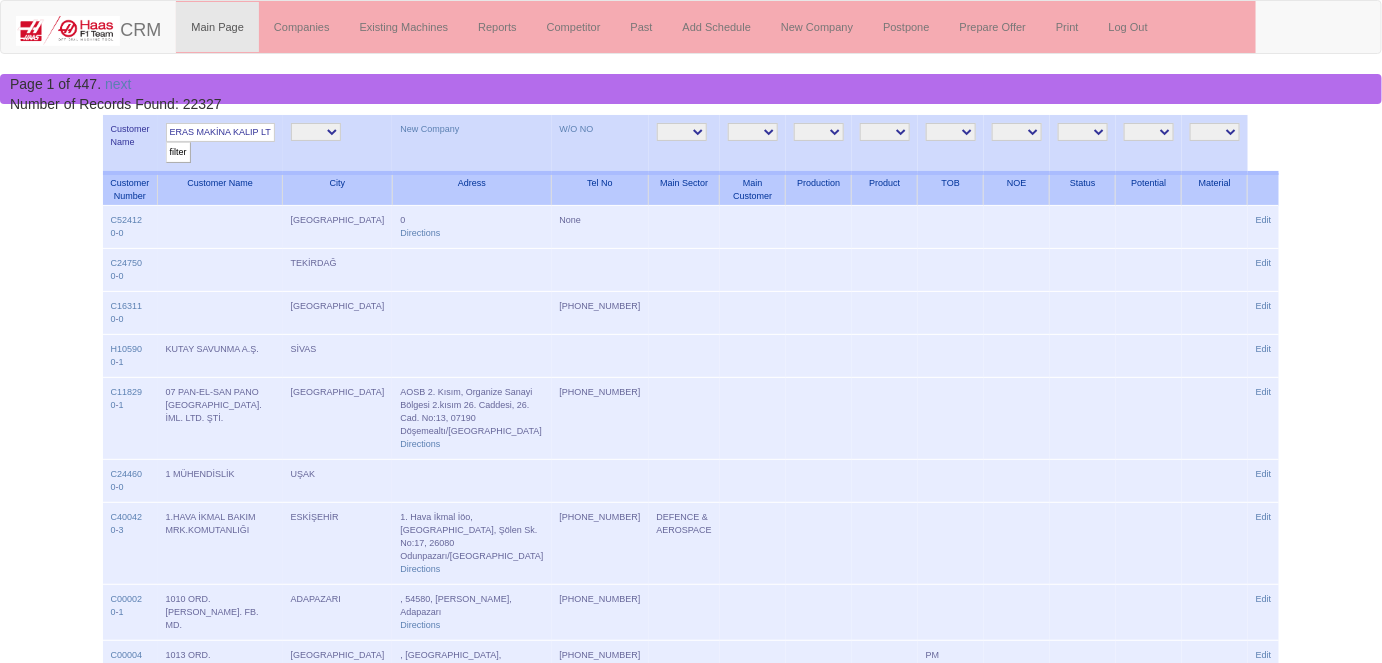 click on "filter" at bounding box center [178, 152] 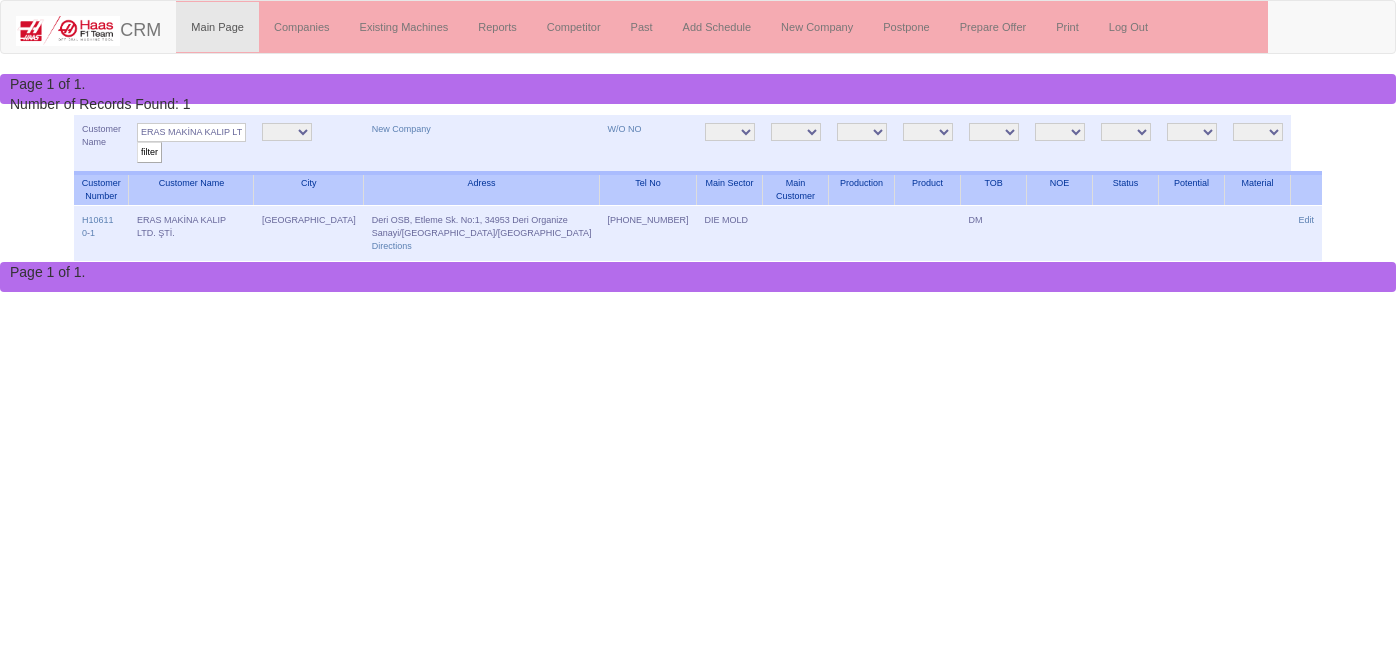 scroll, scrollTop: 0, scrollLeft: 0, axis: both 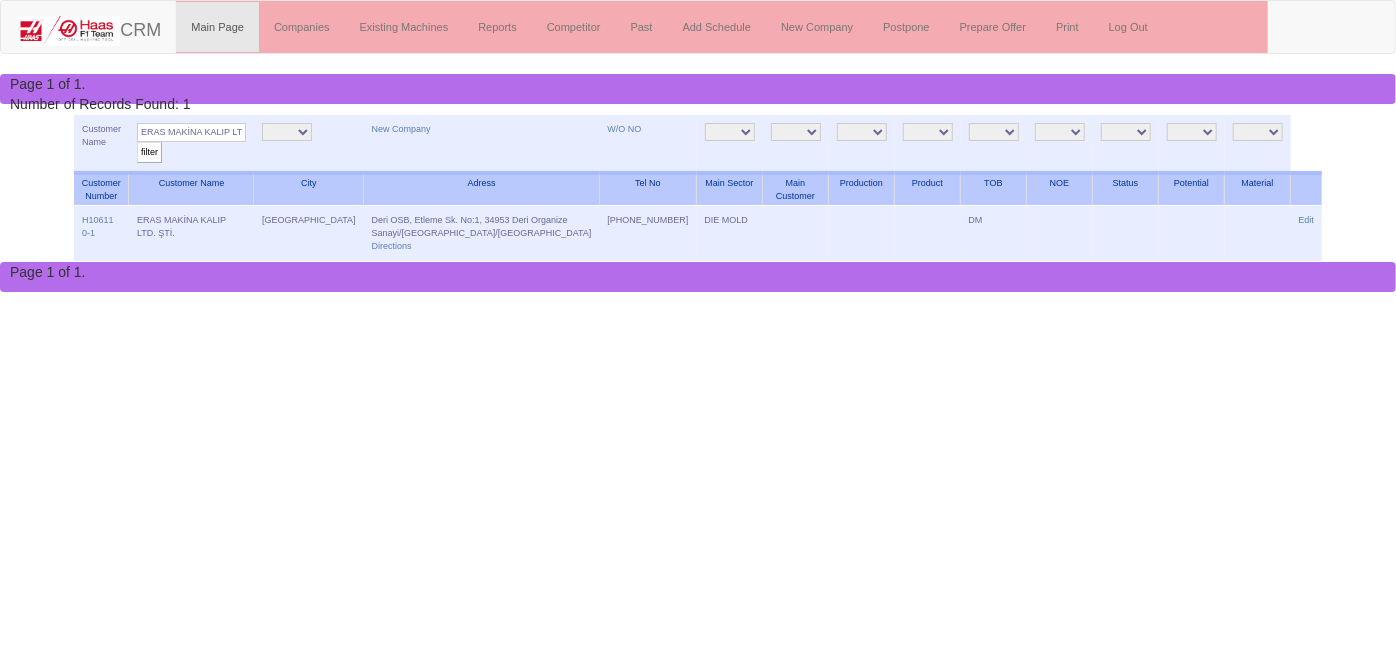 click on "Toggle navigation
CRM
Main Page
Companies
Existing Machines
Reports
Competitor
Past
Add Schedule
New Company
Postpone
Prepare Offer
Print
Log Out
Page 1 of 1.
Number of Records Found: 1
Customer Name  ERAS MAKİNA KALIP LTD. ŞTİ. filter
[GEOGRAPHIC_DATA] ADAPAZARI ADIYAMAN AFYON [GEOGRAPHIC_DATA] AMASYA [GEOGRAPHIC_DATA] [GEOGRAPHIC_DATA] ARTVİN [GEOGRAPHIC_DATA] [GEOGRAPHIC_DATA] BARTIN BATMAN BİLECİK BOLU BURDUR [GEOGRAPHIC_DATA] [GEOGRAPHIC_DATA] ÇANKIRI ÇORUM DENİZLİ DİYARBAKIR DÜZCE EDİRNE ELAZIĞ ERZİNCAN [GEOGRAPHIC_DATA] ESKİŞEHİR GAZİANTEP" at bounding box center (698, 146) 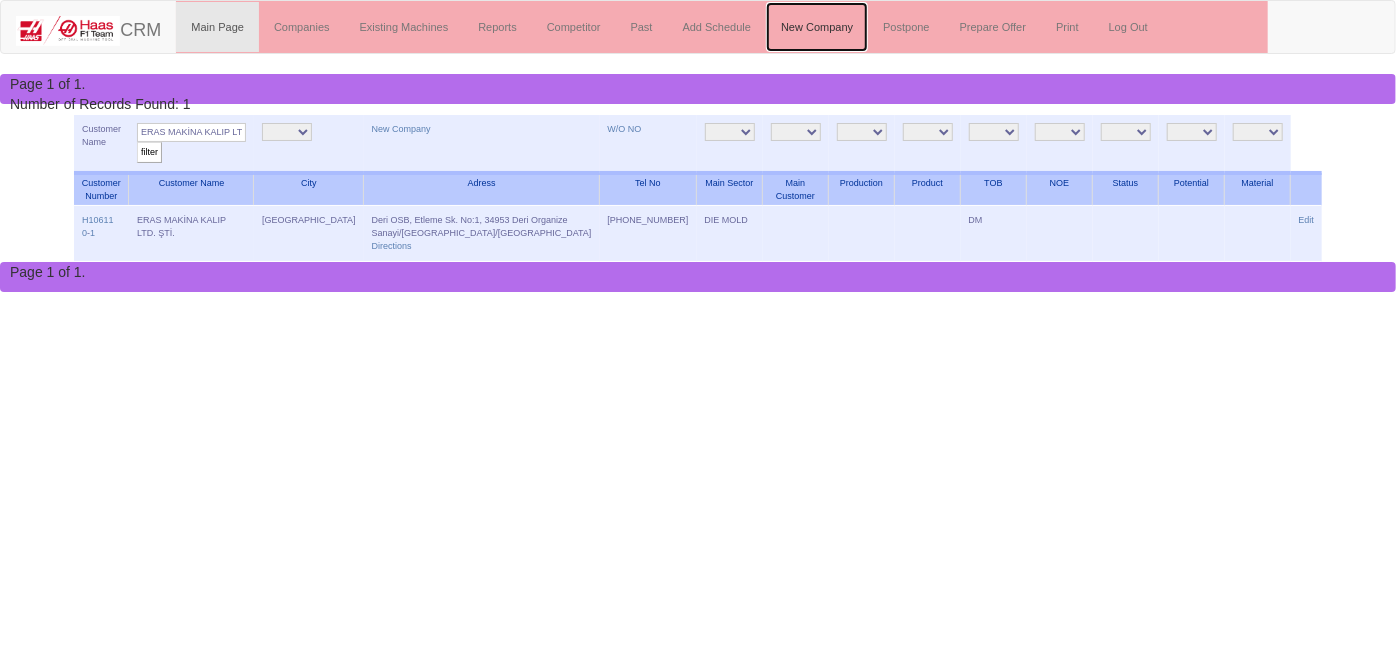 click on "New Company" at bounding box center (817, 27) 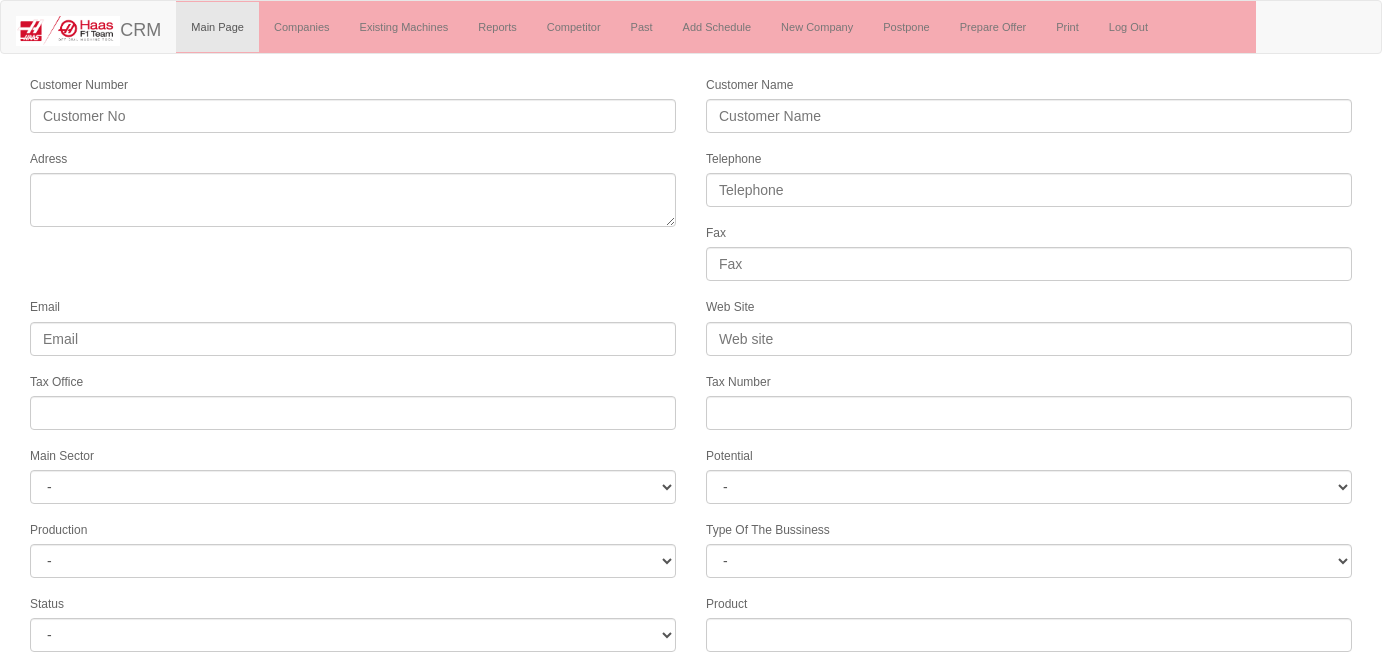 select 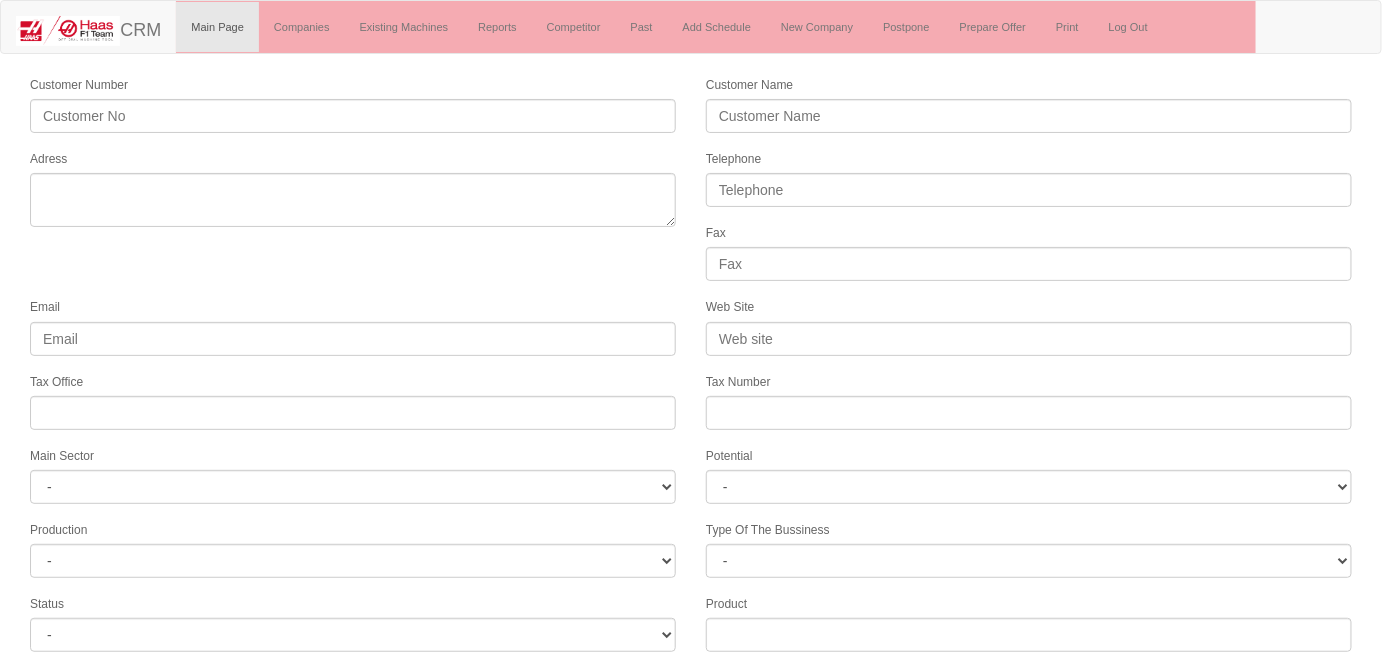 click on "Customer Number
Customer Name
Adress
Telephone
Fax
Email
Web Site
Tax Office
Tax Number
Main Sector
-
DIE MOLD
MACHINERY
DEFENCE & AEROSPACE
ELECTRICAL COMPONENTS
MEDICAL
TOOL MANUFACTURING
JEWELERY
AGRICULTURE
AUTOMOTIVE
WHITE GOODS
HYDRAULIC & PNEUMATIC
CASTING
STAMPING DIE
CONSTRUCTION MAC.
GEN. PART. MAN.
EDUCATION
LASER POTENTIALS
FURNUTURE
Potential
-
A1
A2
A3
B1
B2
B3
C1
C2
C3
Production
-
HG
-" at bounding box center [691, 531] 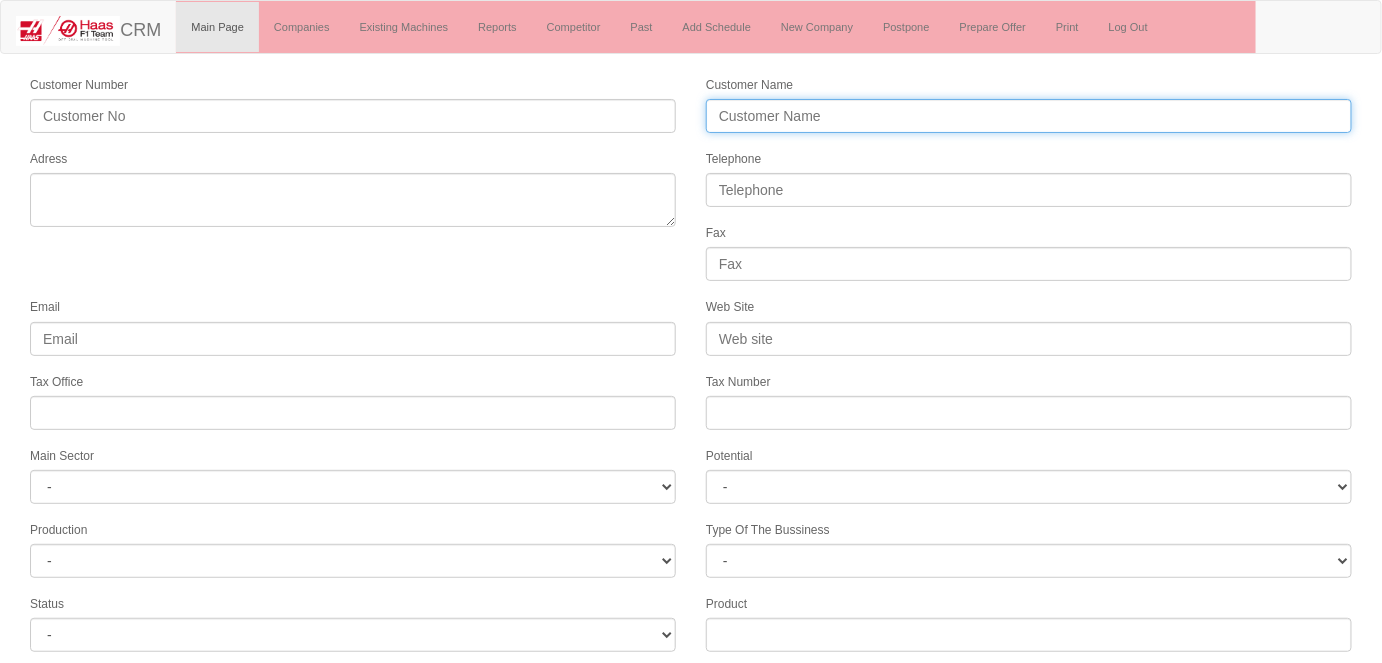 click on "Customer Name" at bounding box center (1029, 116) 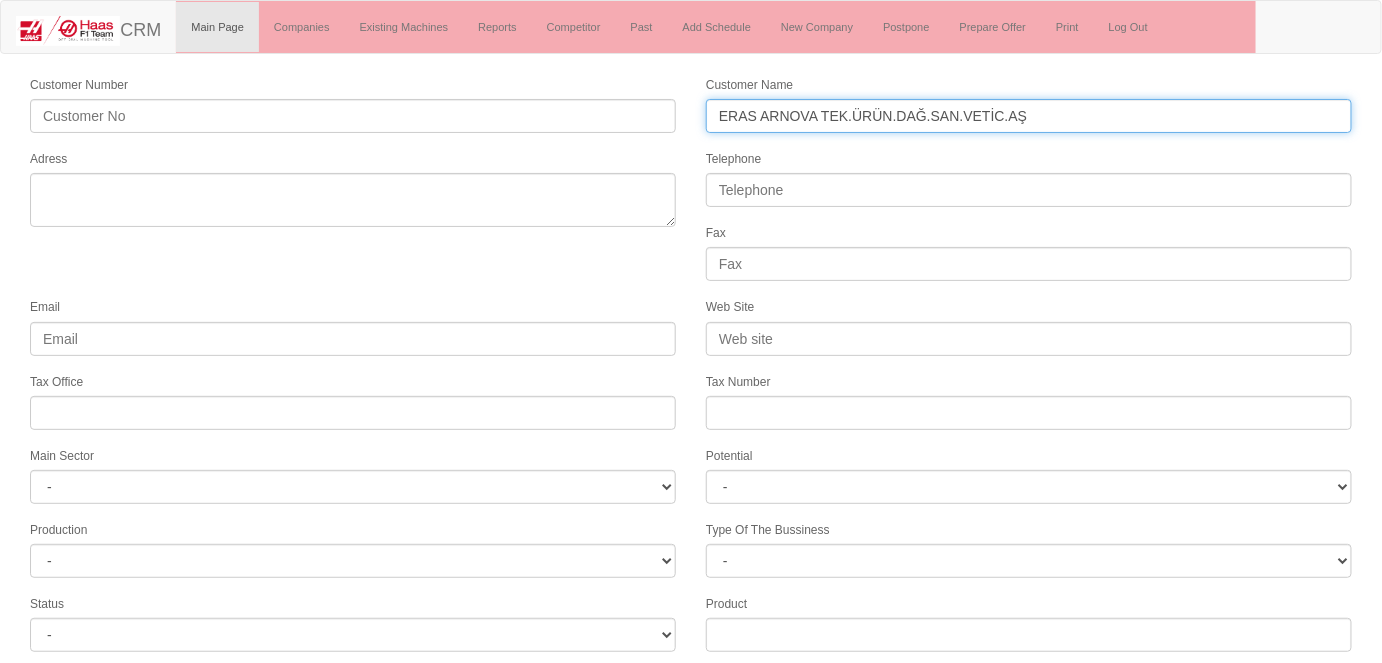 type on "ERAS ARNOVA TEK.ÜRÜN.DAĞ.SAN.VETİC.AŞ" 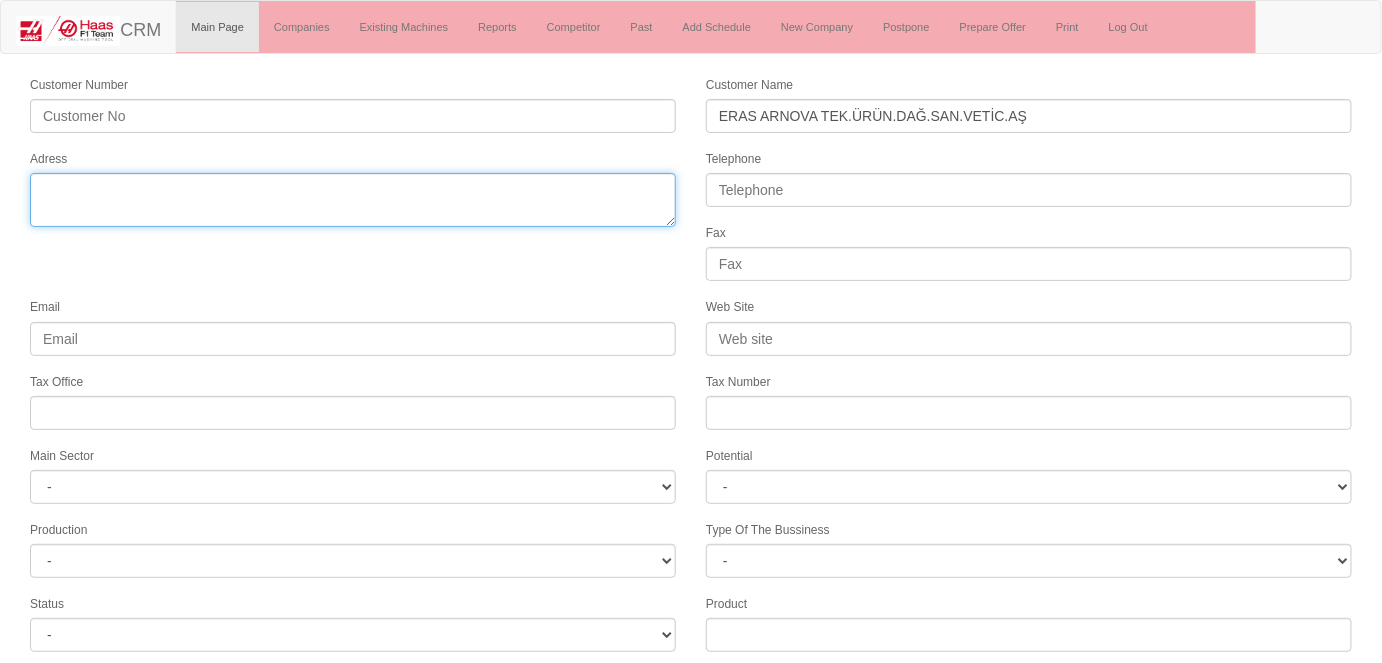click on "Adress" at bounding box center [353, 200] 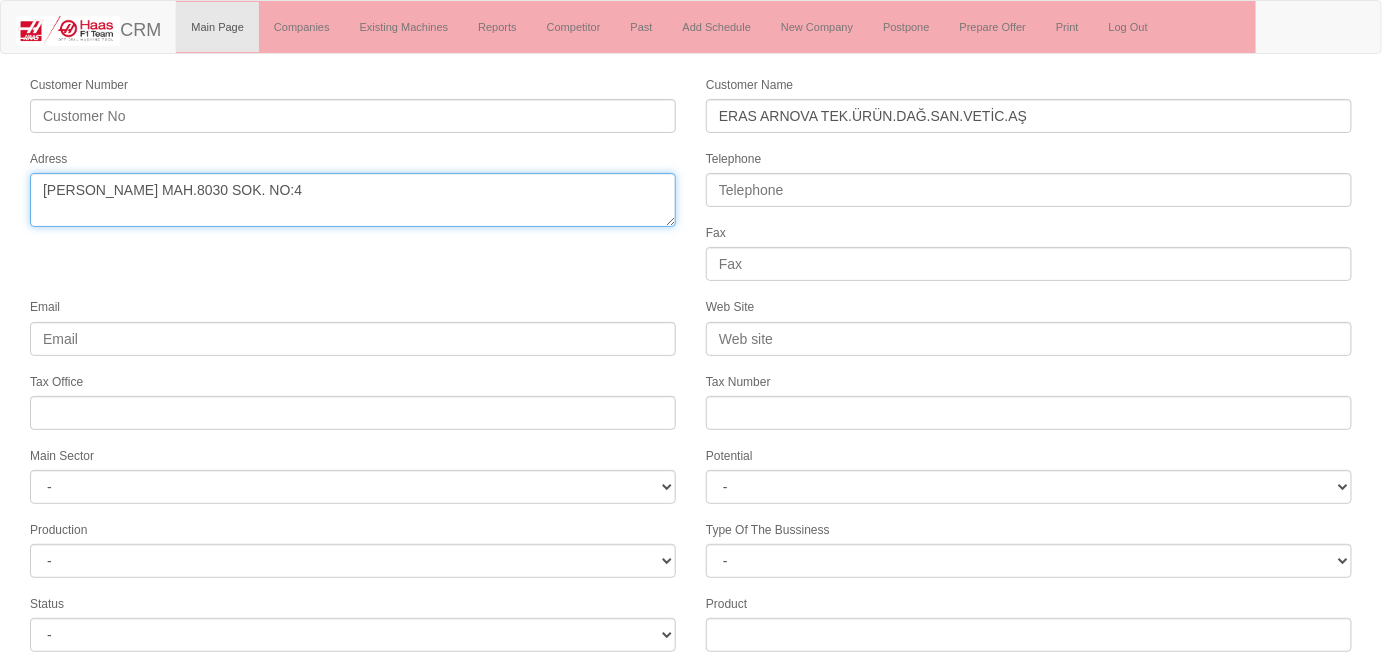 click on "Adress" at bounding box center (353, 200) 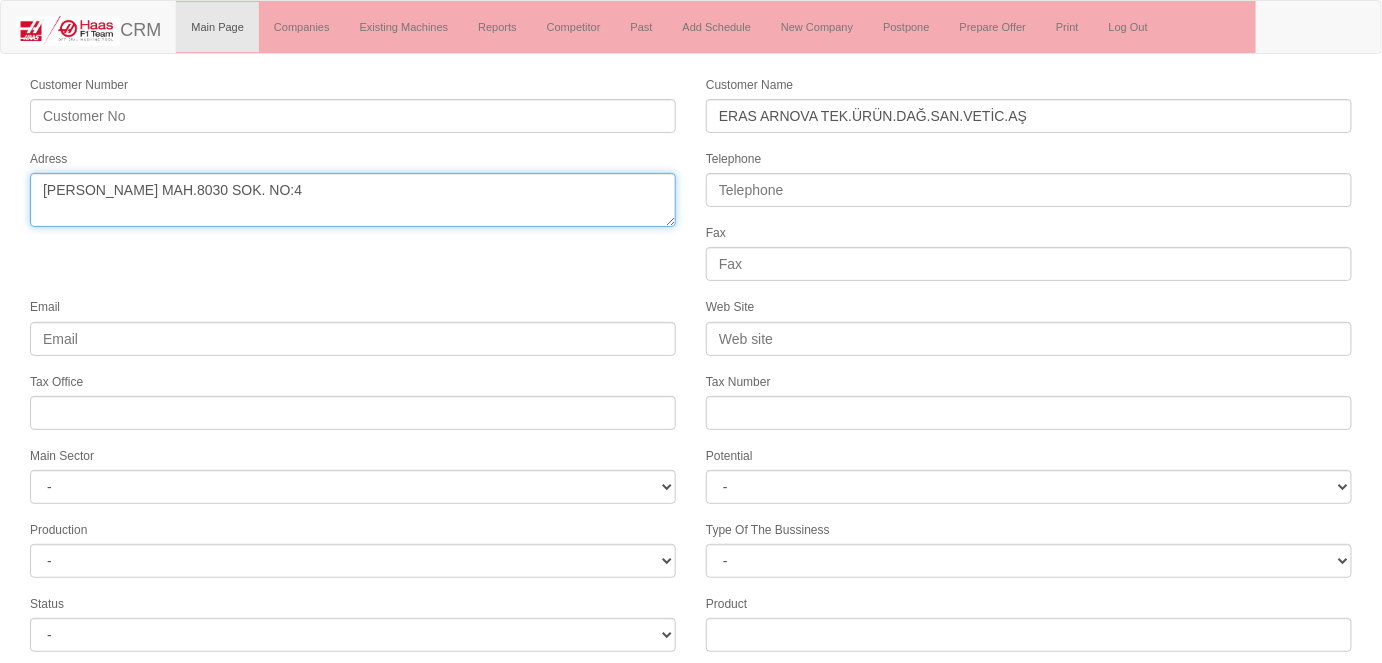 paste on "ERENLER" 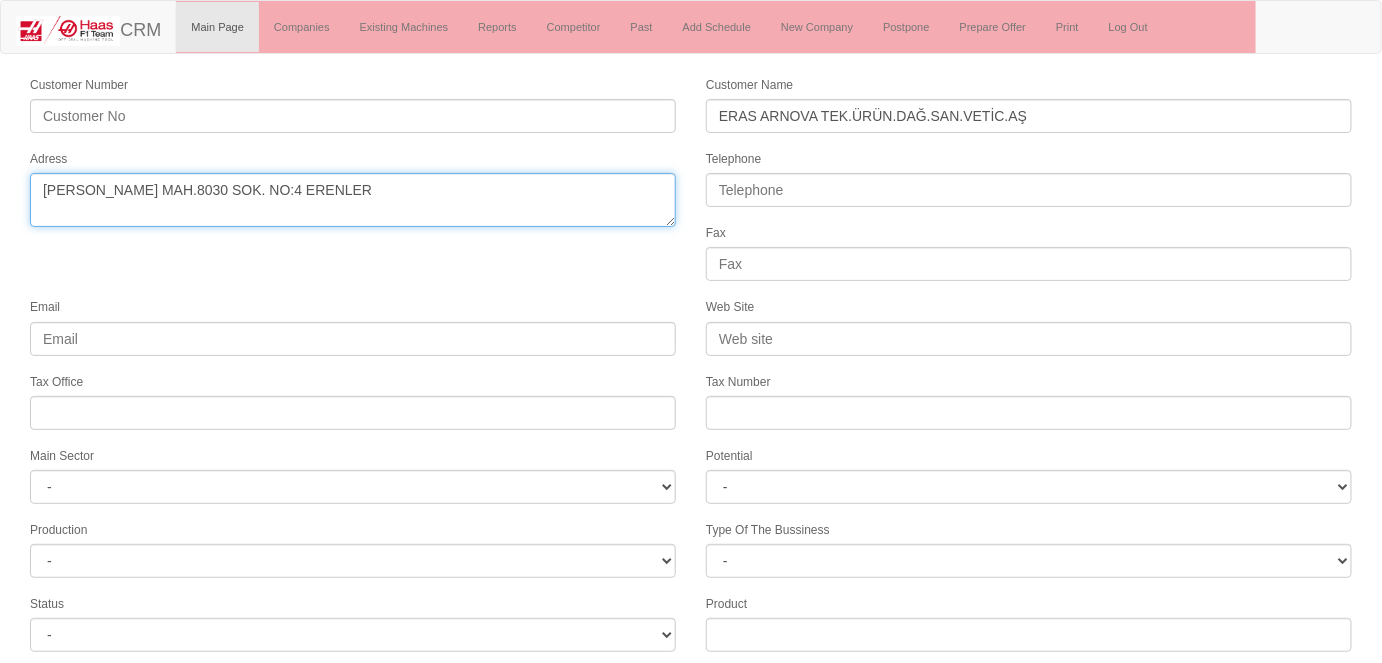 click on "Adress" at bounding box center (353, 200) 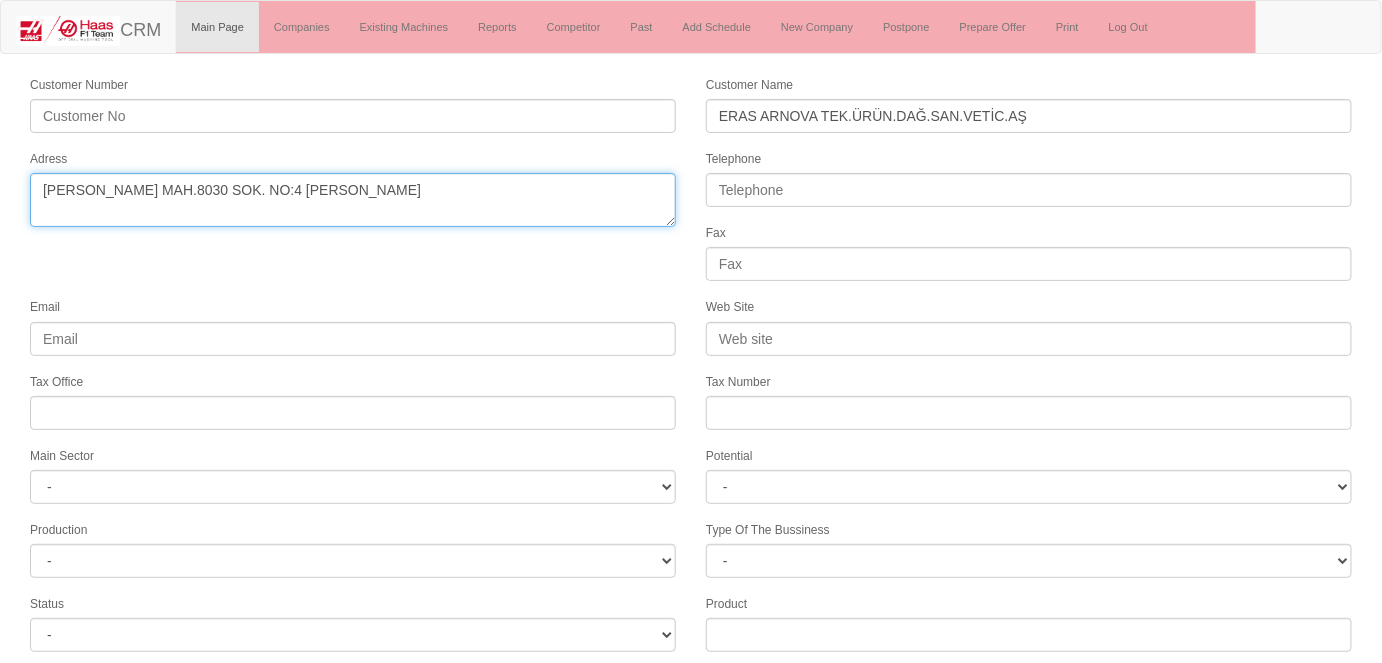 type on "YEŞİLTEPE MAH.8030 SOK. NO:4 ERENLER-SAKARYA" 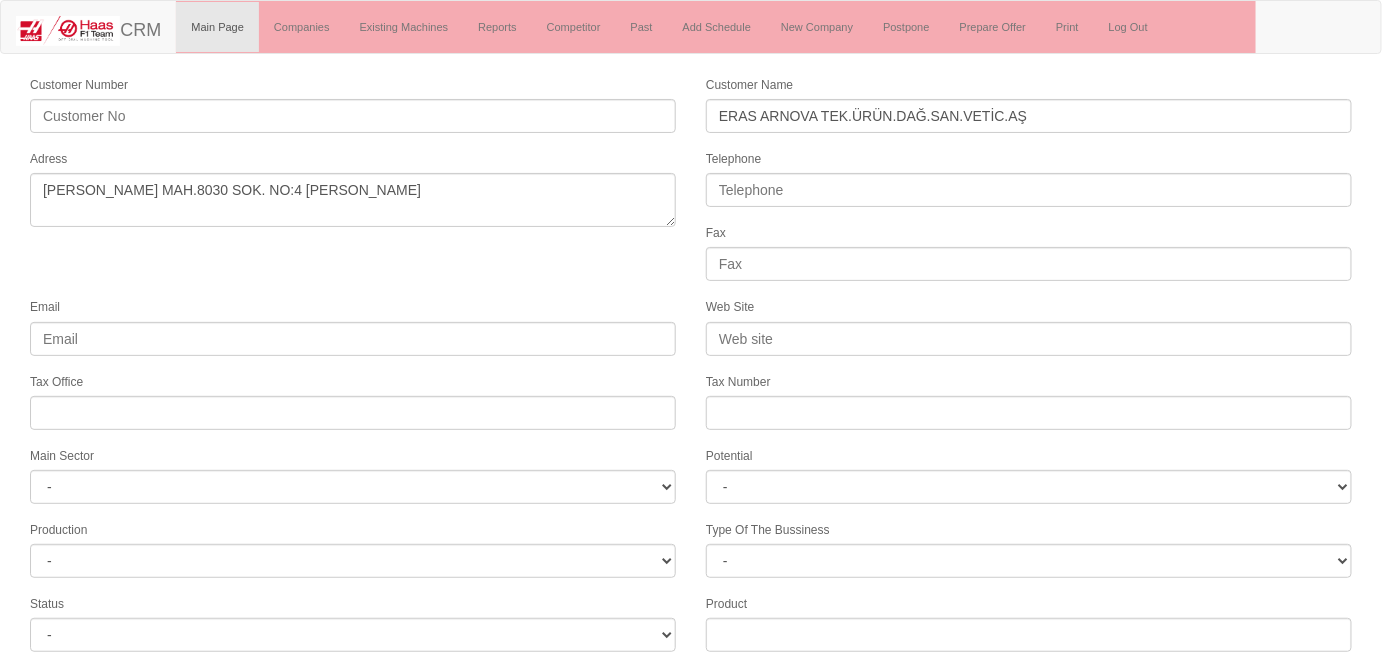 click on "Email" at bounding box center [353, 325] 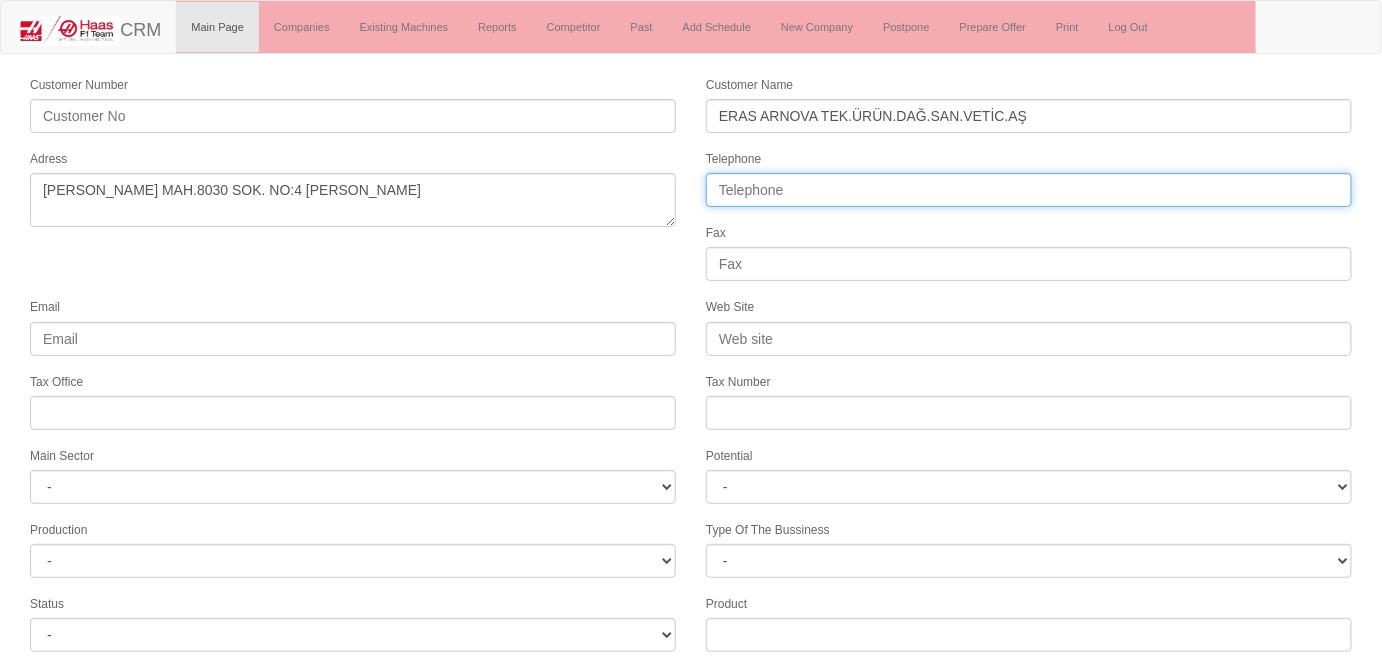 click on "Telephone" at bounding box center [1029, 190] 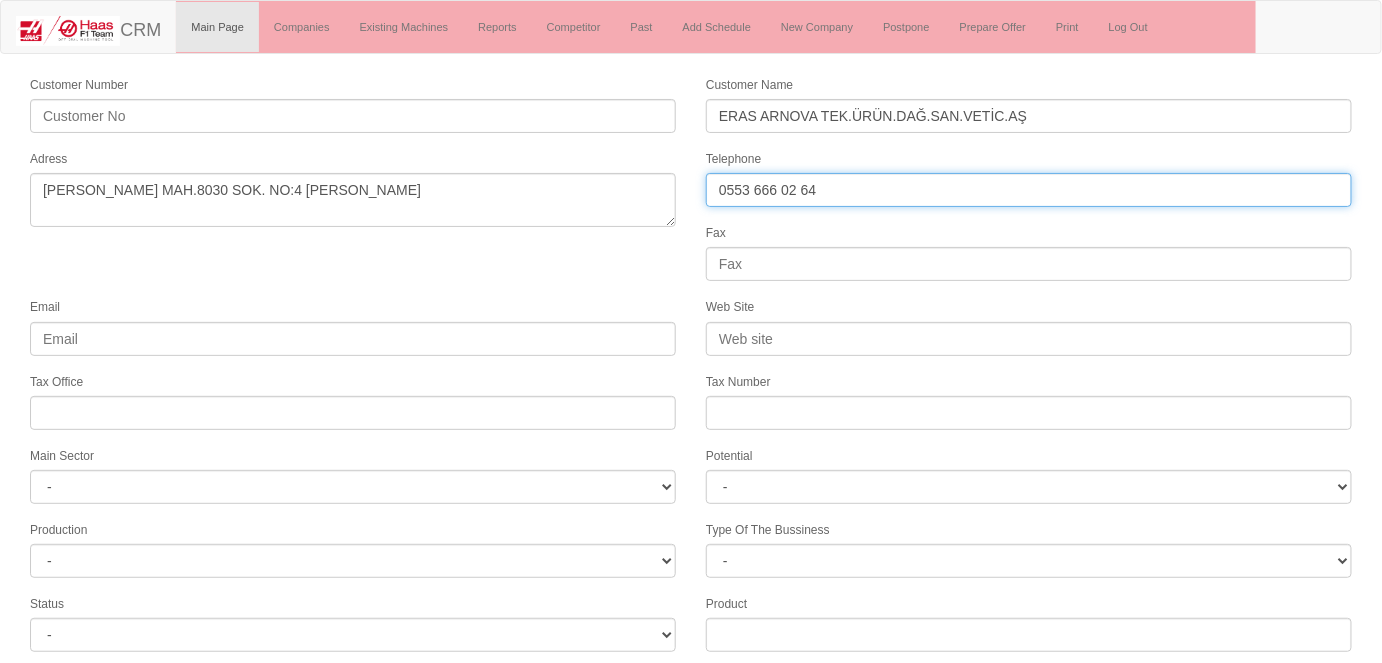 type on "0553 666 02 64" 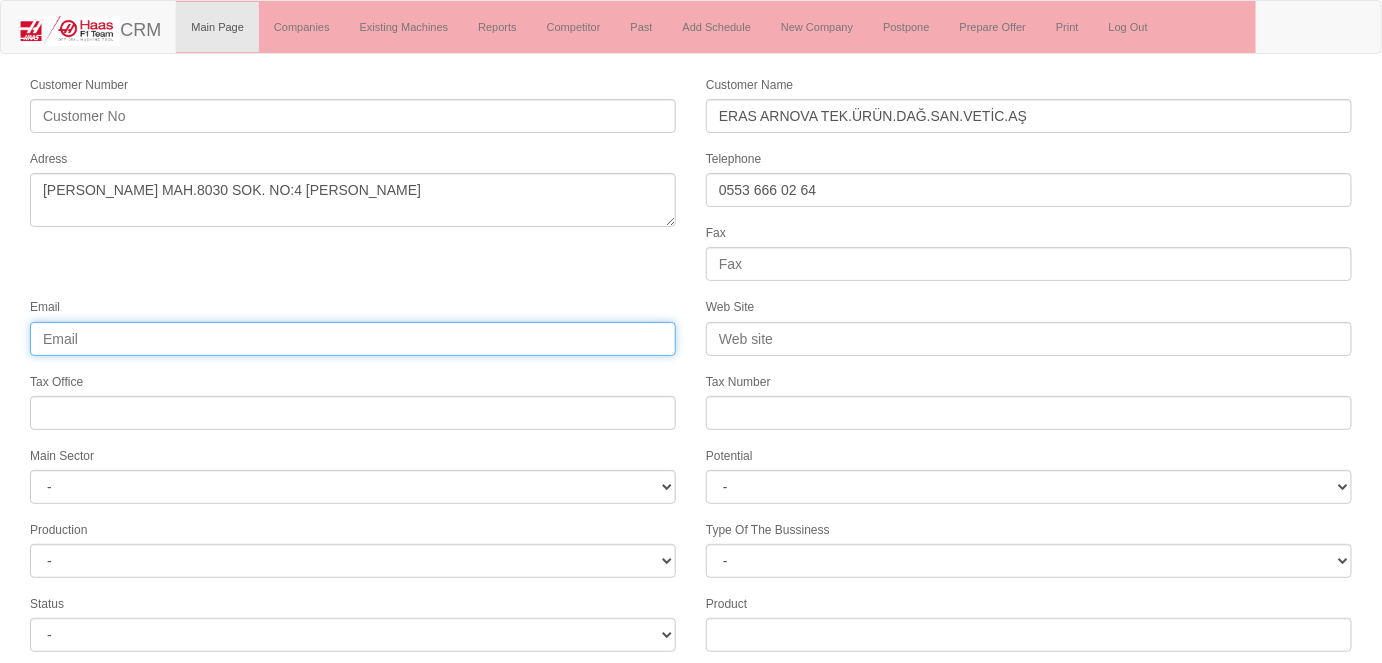 click on "Email" at bounding box center (353, 339) 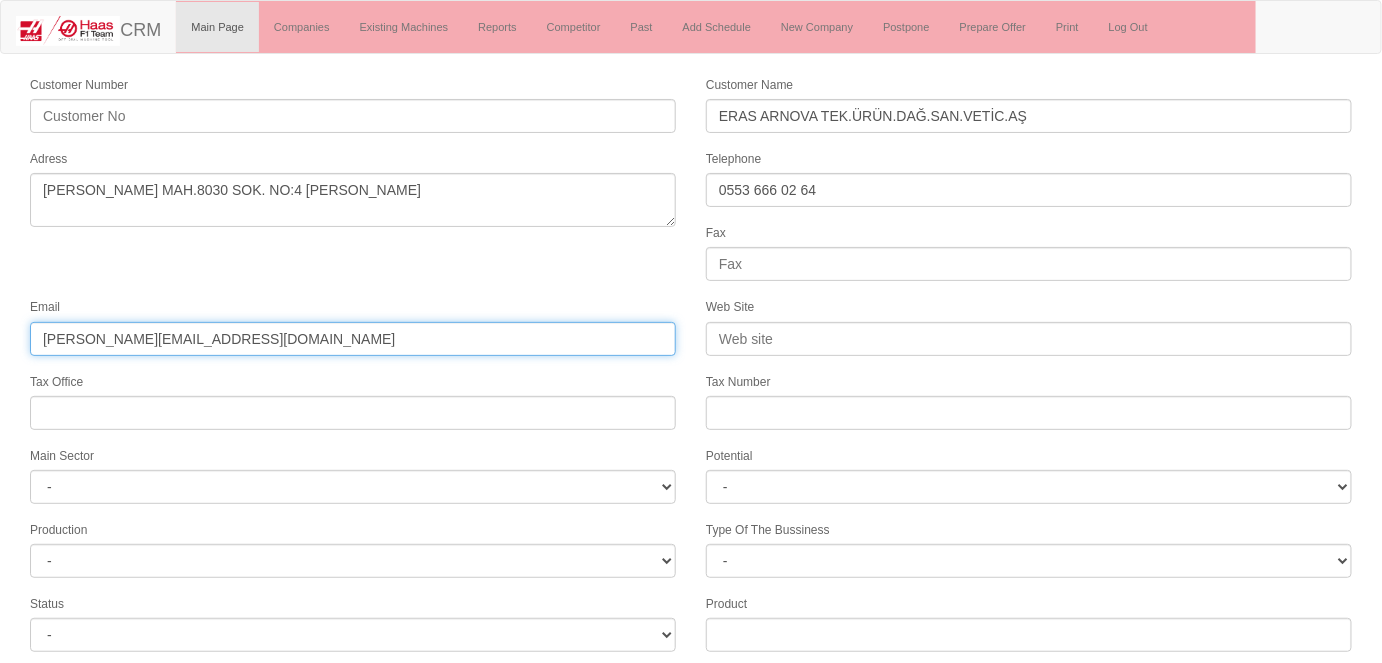 scroll, scrollTop: 314, scrollLeft: 0, axis: vertical 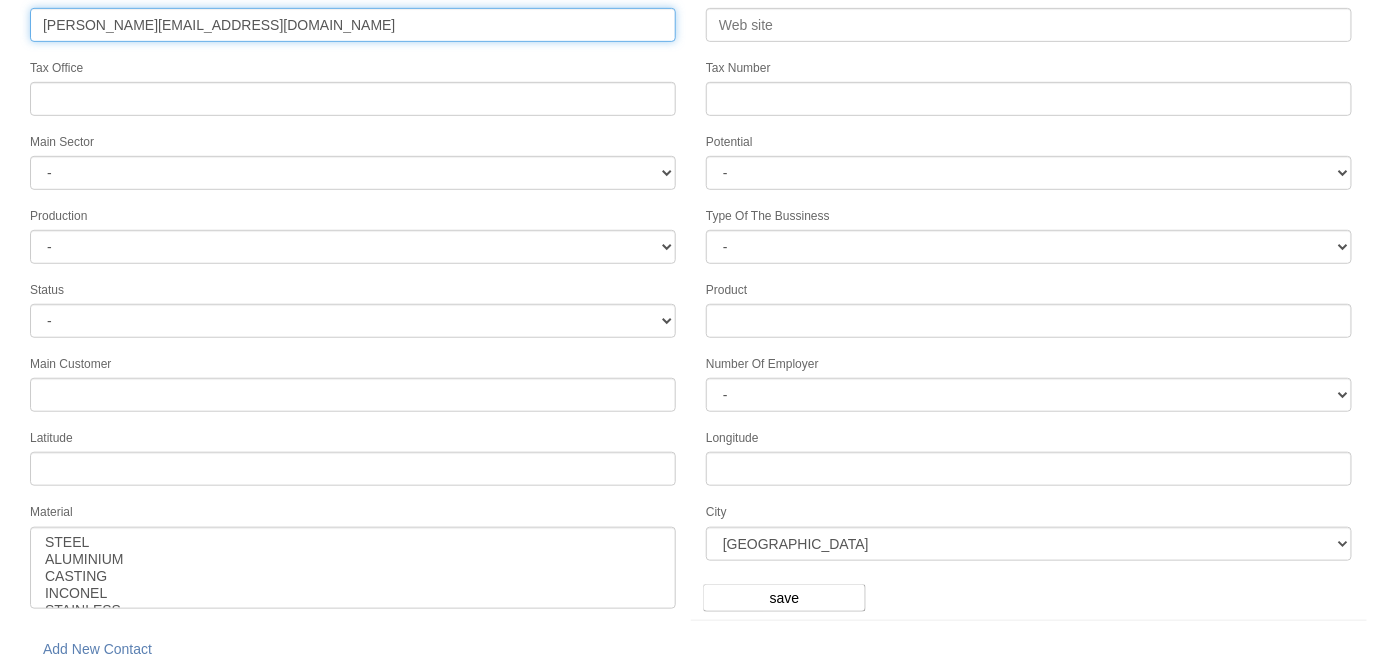 type on "hasan@erasarnova.com.tr" 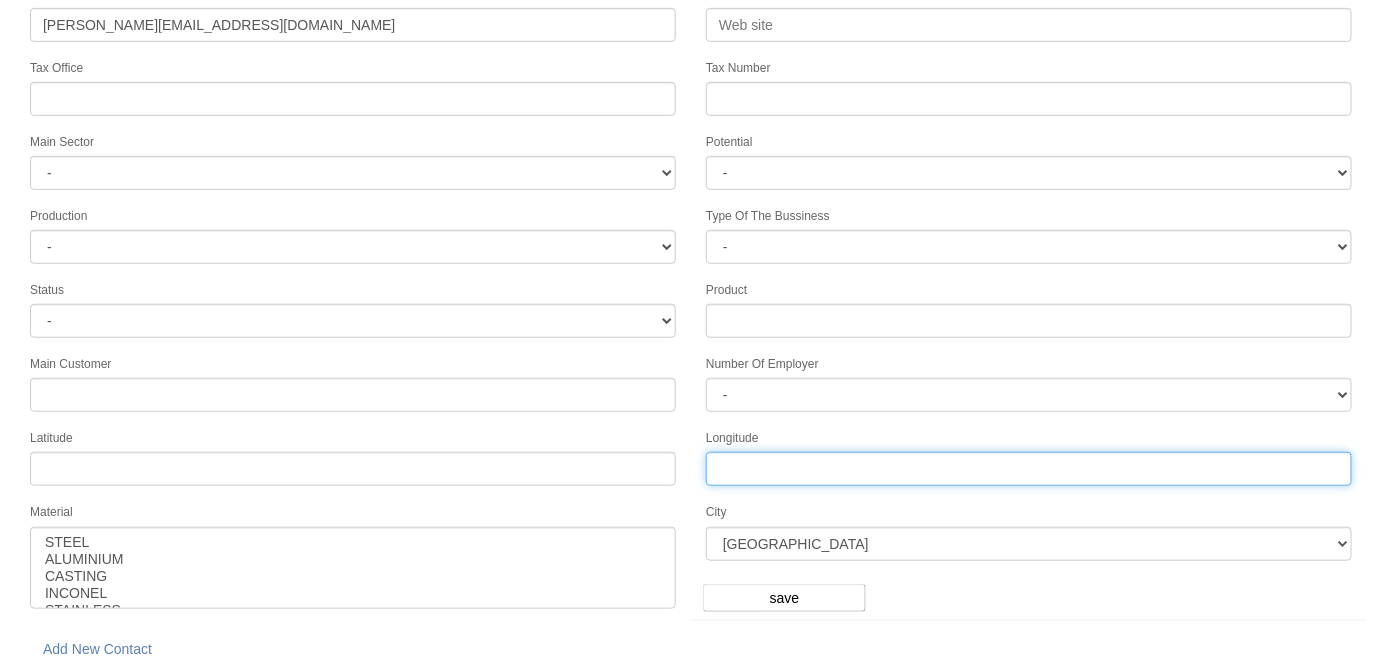 click on "Longitude" at bounding box center (1029, 469) 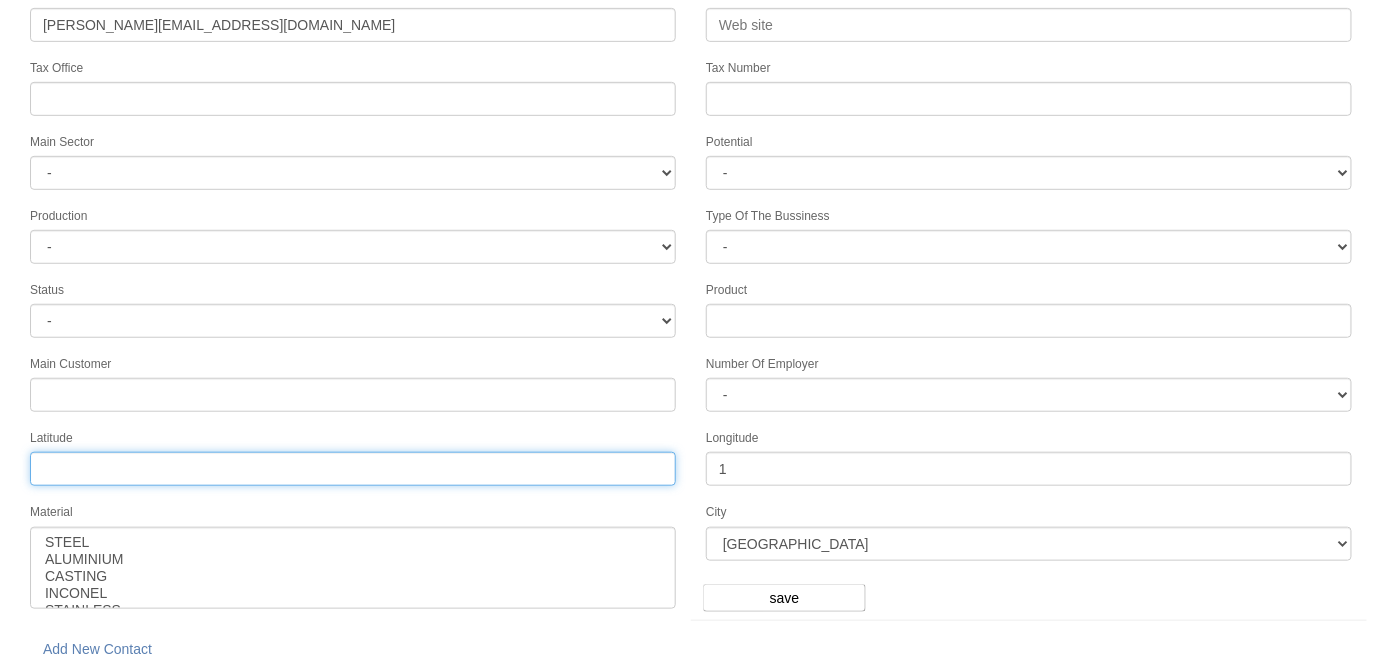 click on "Tax Office" at bounding box center [353, 469] 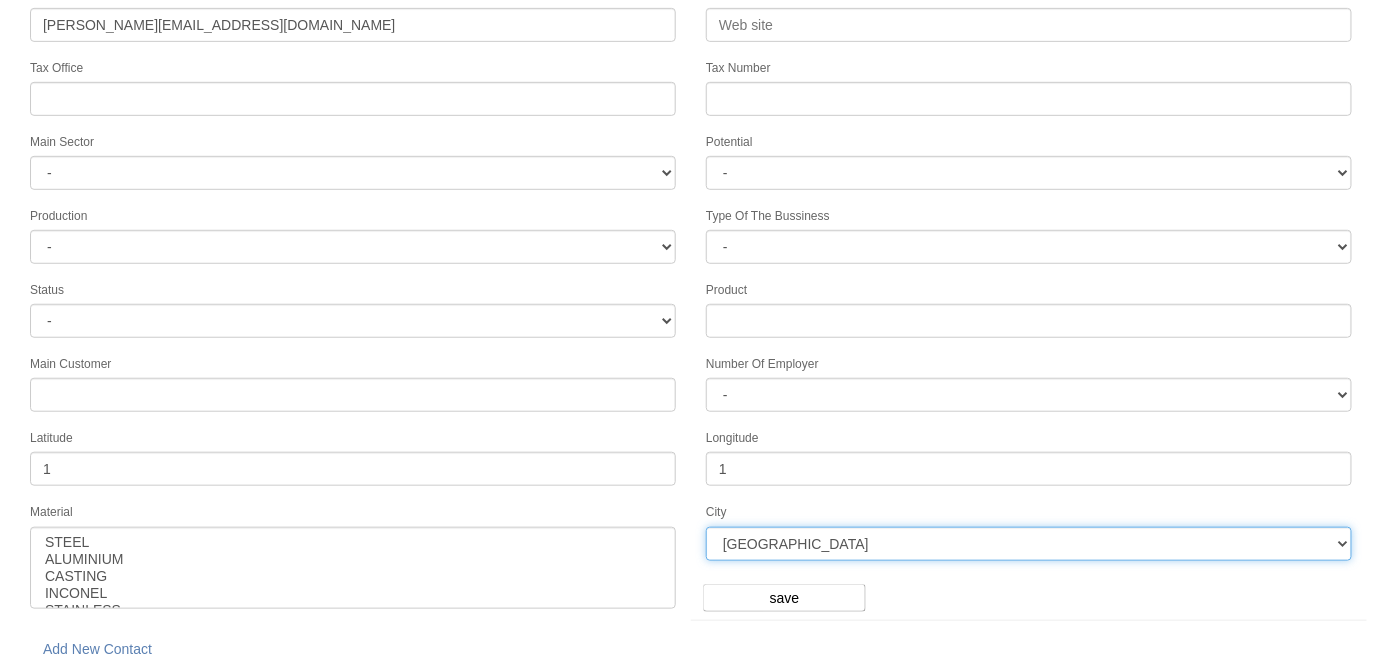 click on "ANKARA
İSTANBUL
ADANA
BOLU
AMASYA
MERSİN
KAHRAMANMARAŞ
NEVŞEHİR
TRABZON
AFYON
ORDU
ERZURUM
ADAPAZARI
GAZİANTEP
KÜTAHYA
KIRŞEHİR
ERZİNCAN
NİĞDE
MUĞLA
RİZE
OSMANİYE
DİYARBAKIR
EDİRNE
İSKENDERUN
ÇANAKKALE
KONYA
ÇORUM
KARAMAN
KAYSERİ
ISPARTA
BALIKESİR
SAMSUN
SİNOP
MARDİN
MANİSA
ZONGULDAK
TEKİRDAĞ
AYDIN
UŞAK
ŞANLIURFA
IĞDIR
KIRKLARELİ
AKSARAY
SİVAS
HATAY
BARTIN
VAN
ADIYAMAN
DENİZLİ
İZMİR
YALOVA
KARABÜK" at bounding box center (1029, 544) 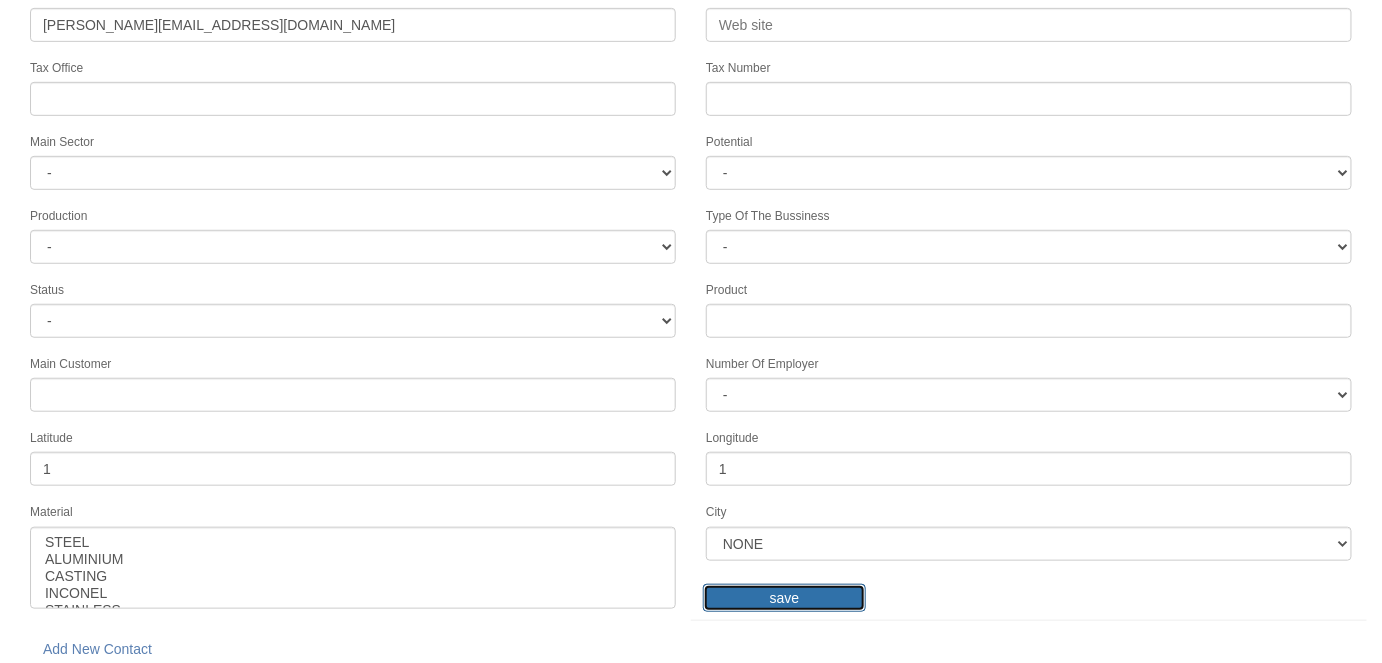 click on "save" at bounding box center [784, 598] 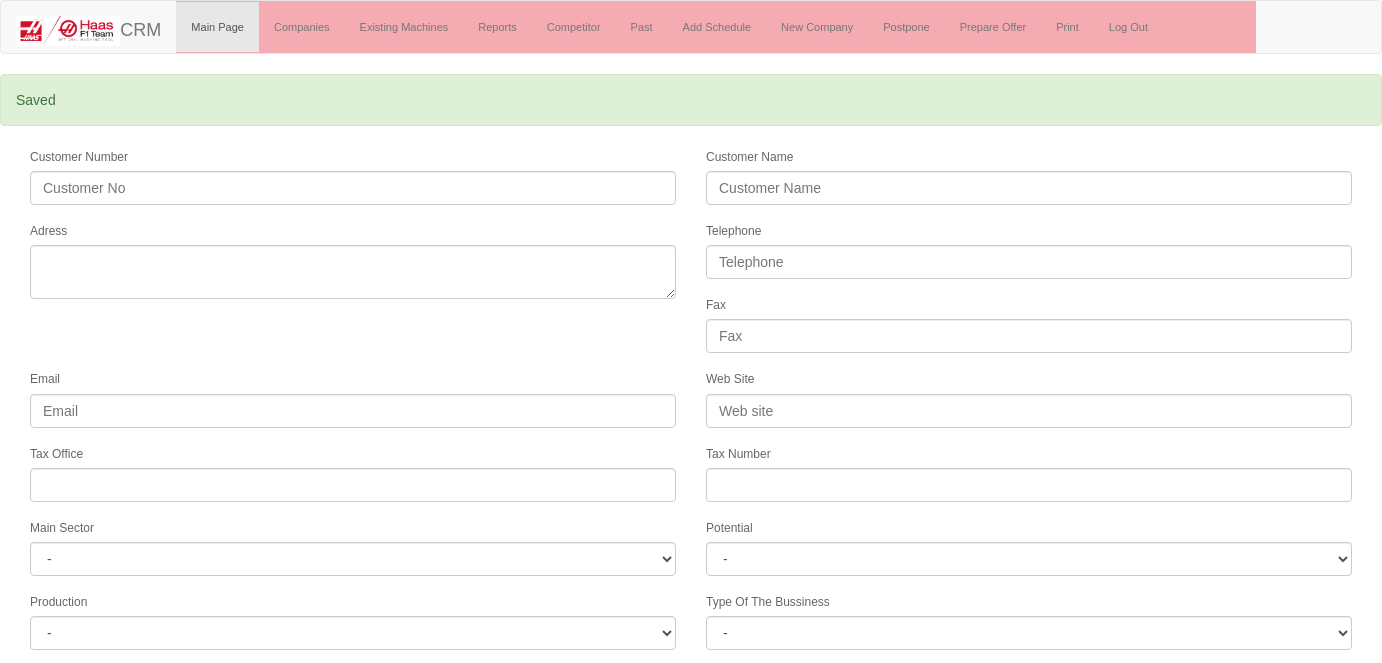 select 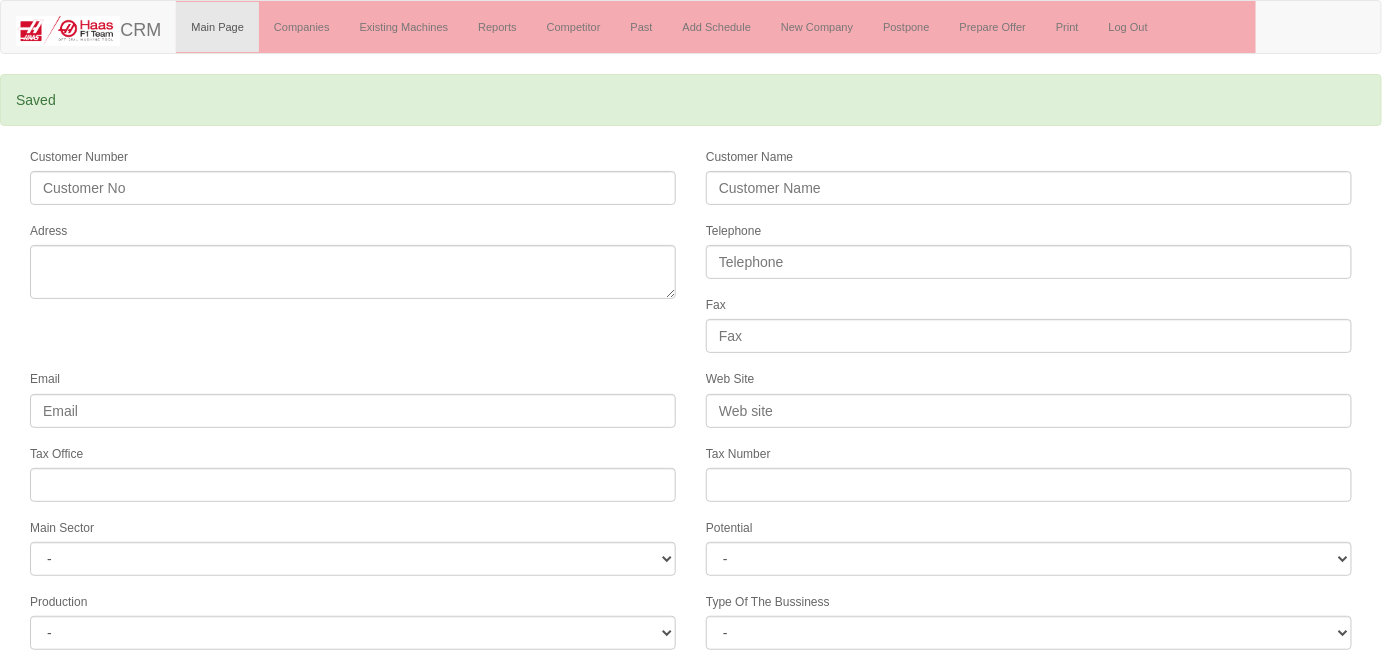 click on "Customer Number" at bounding box center (353, 175) 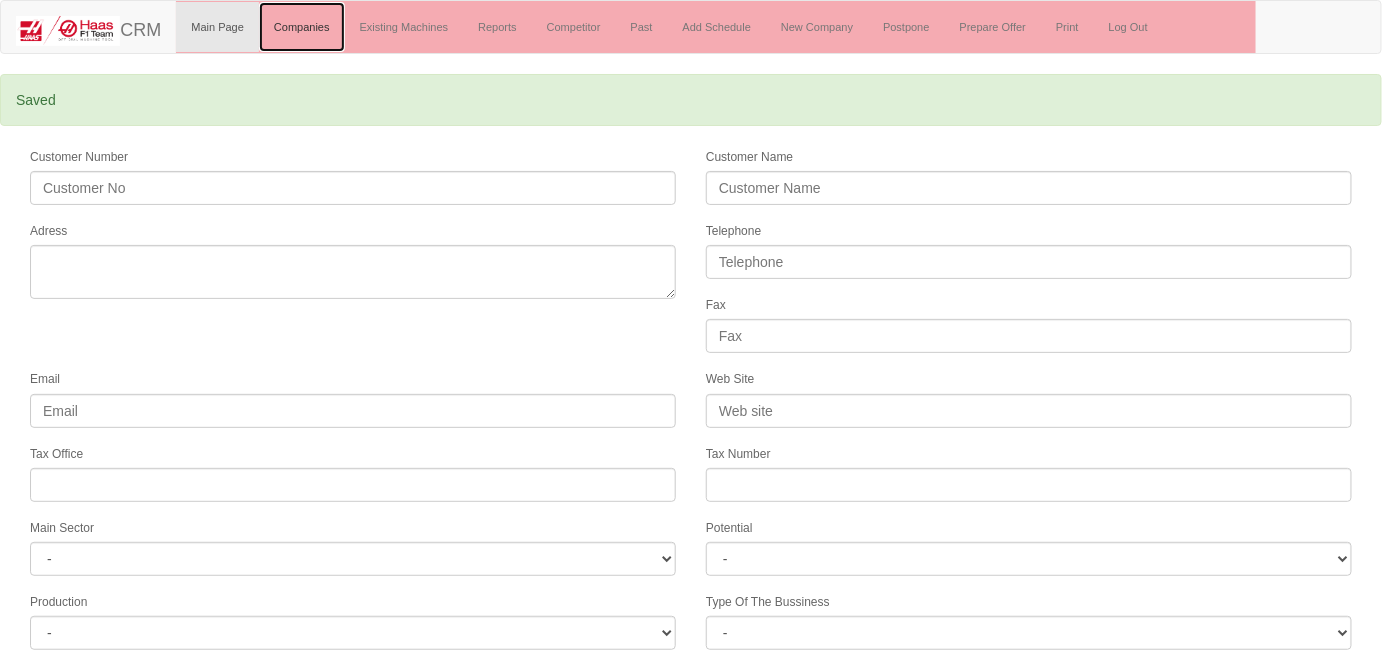 click on "Companies" at bounding box center [302, 27] 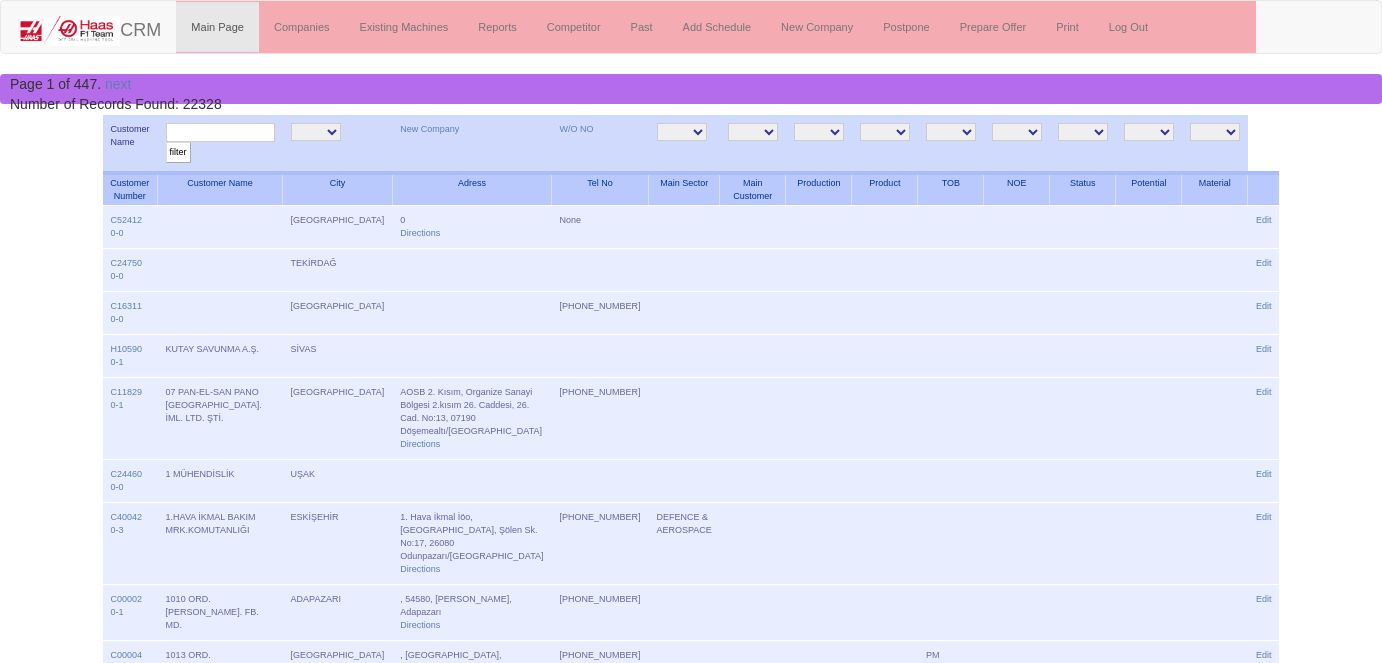scroll, scrollTop: 0, scrollLeft: 0, axis: both 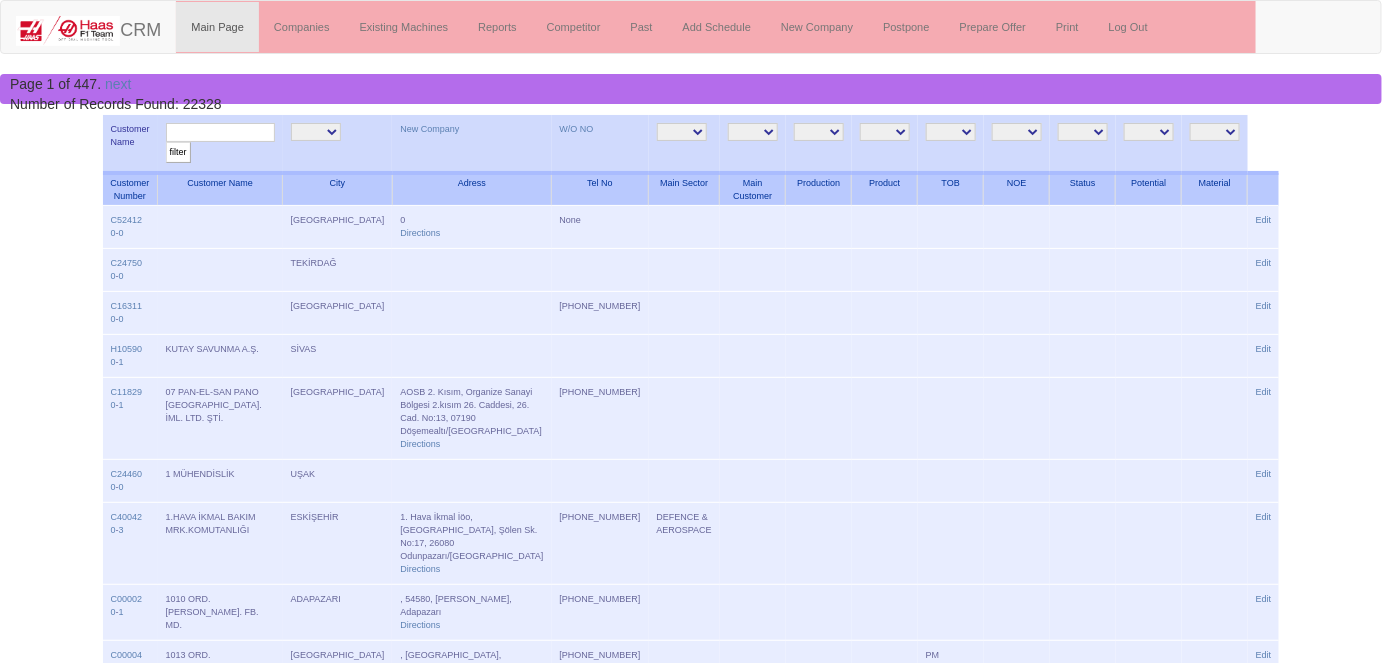 click at bounding box center (220, 132) 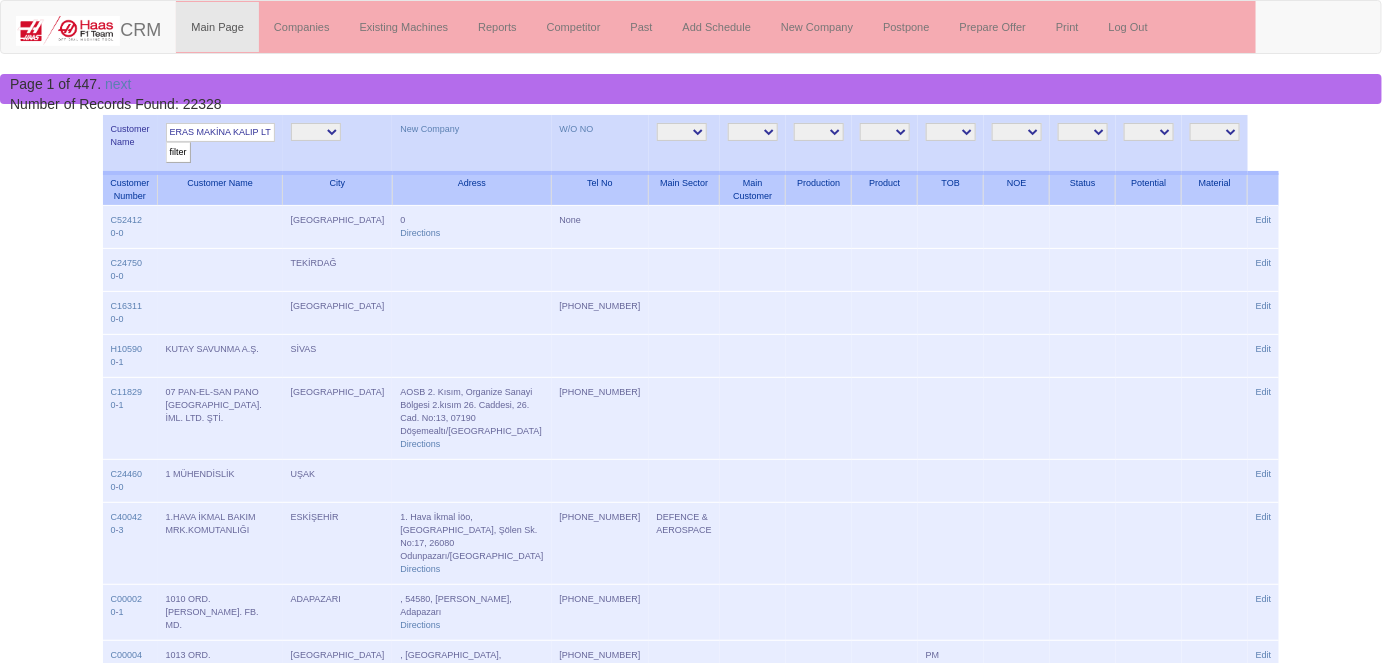 scroll, scrollTop: 0, scrollLeft: 24, axis: horizontal 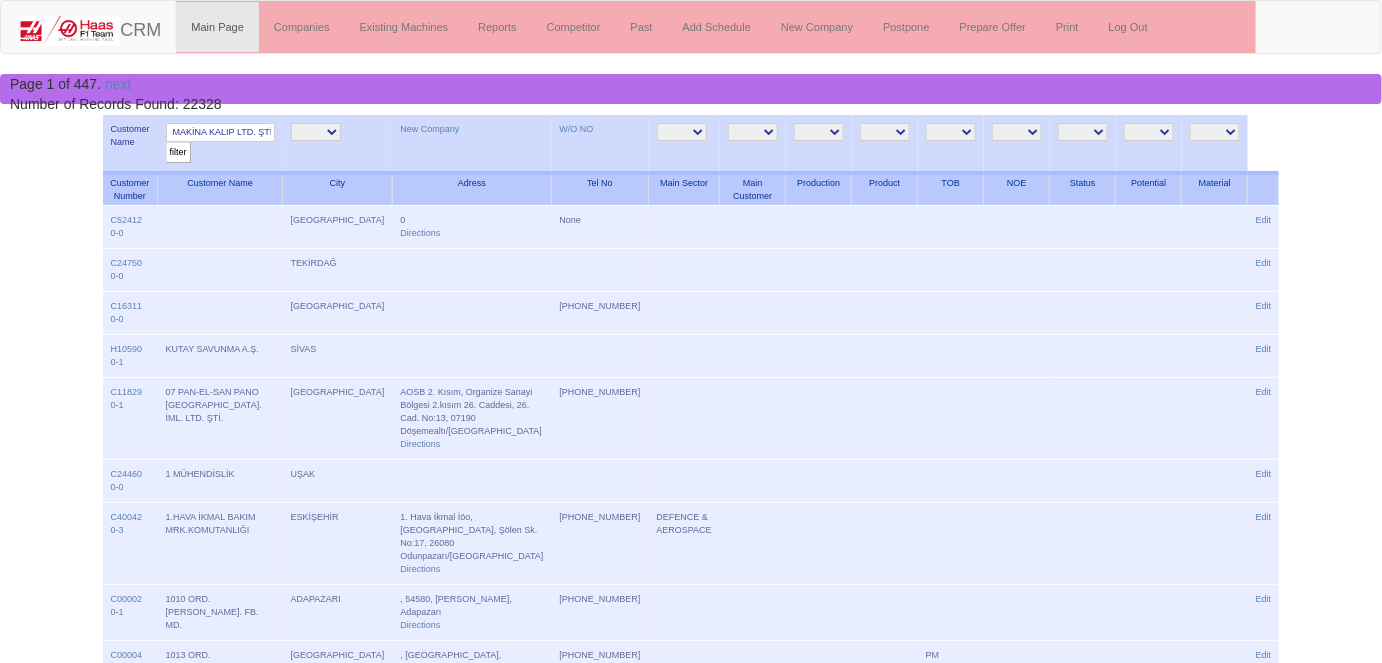 drag, startPoint x: 199, startPoint y: 125, endPoint x: 465, endPoint y: 147, distance: 266.90823 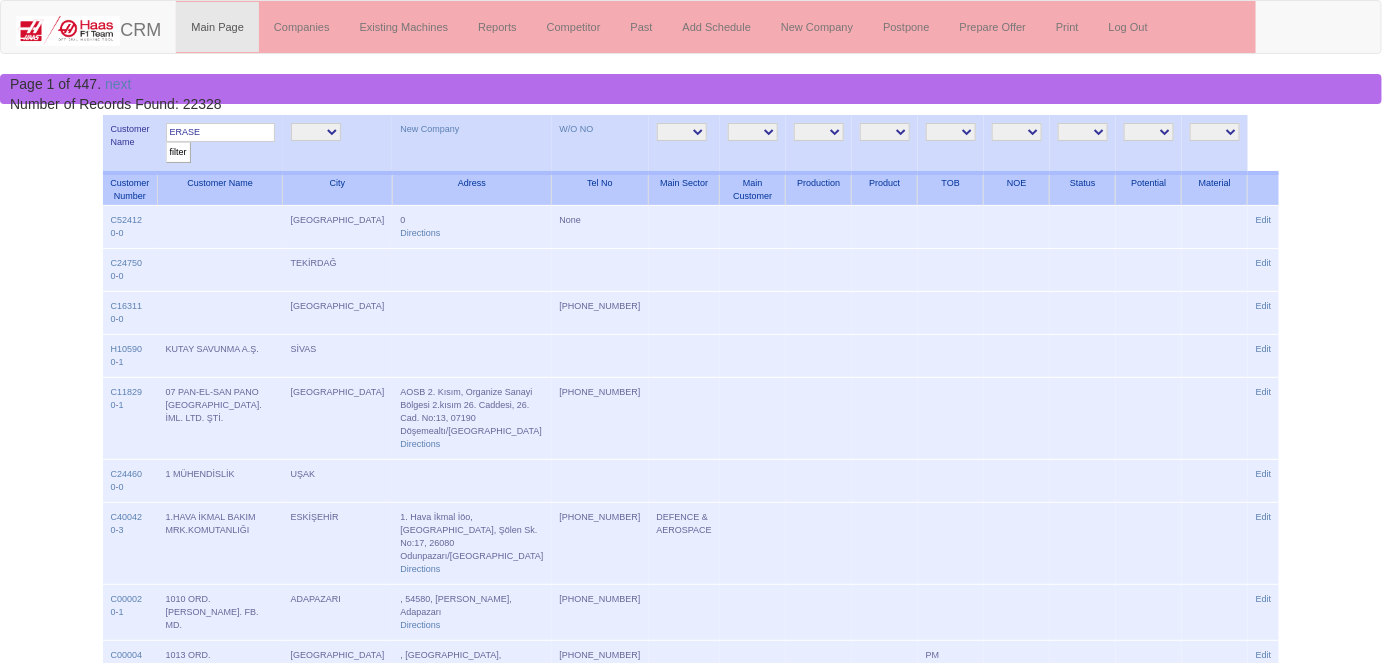 scroll, scrollTop: 0, scrollLeft: 0, axis: both 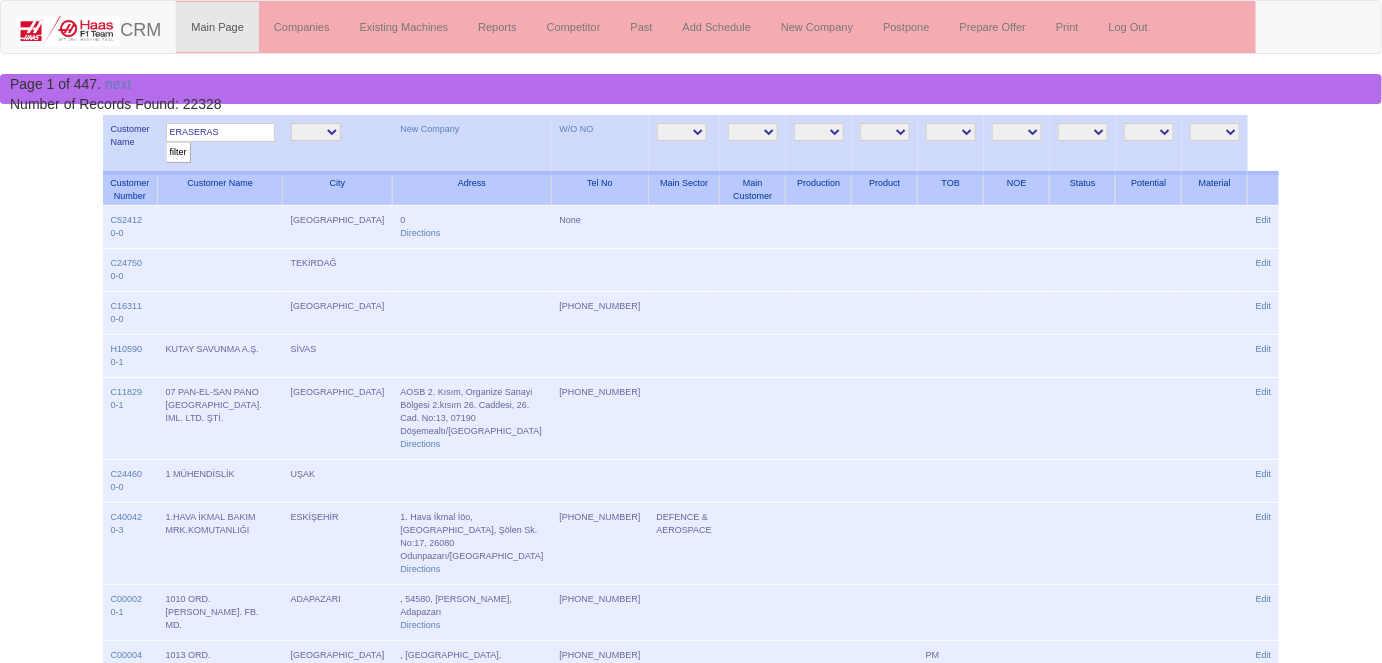 type on "ERASERAS" 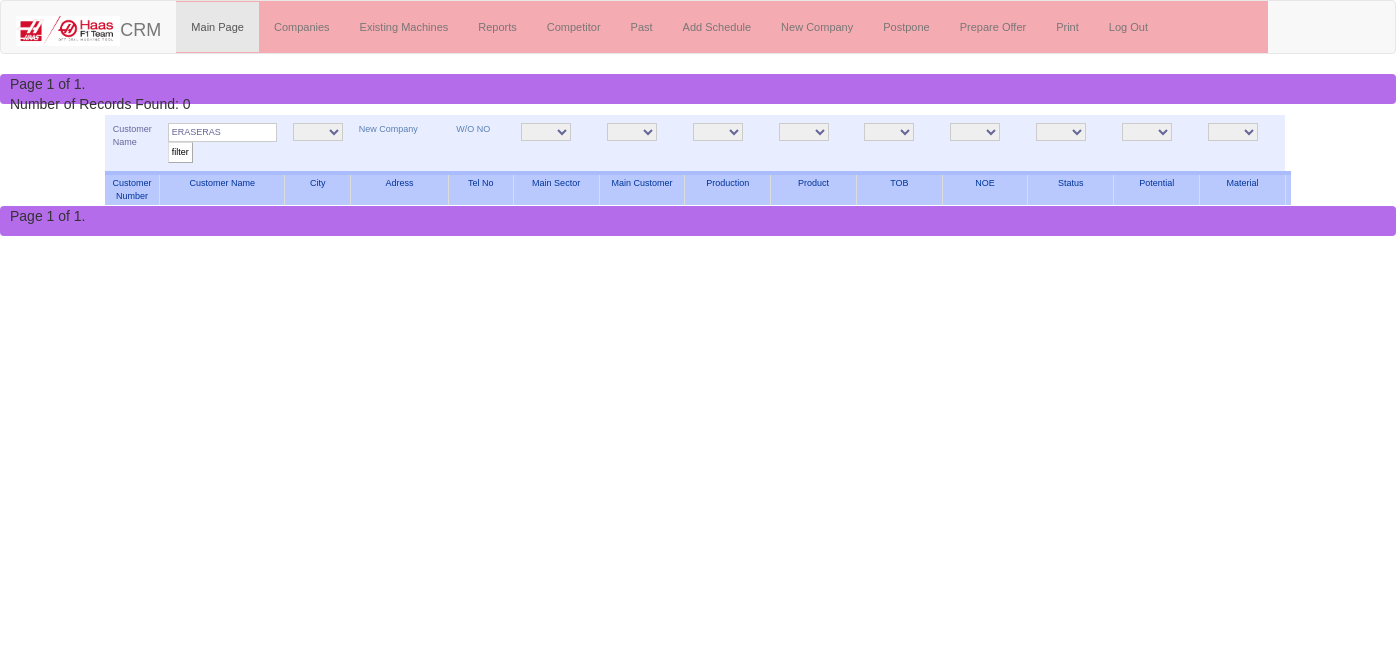 scroll, scrollTop: 0, scrollLeft: 0, axis: both 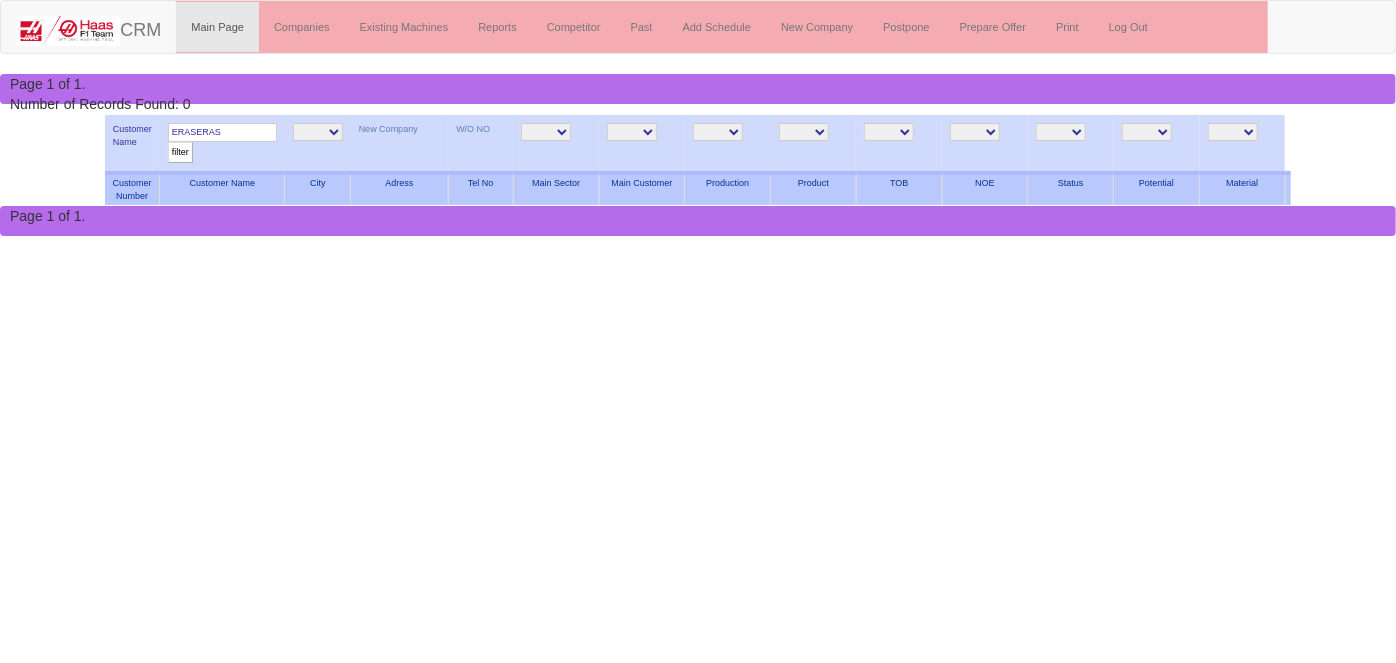 click on "ERASERAS" at bounding box center (222, 132) 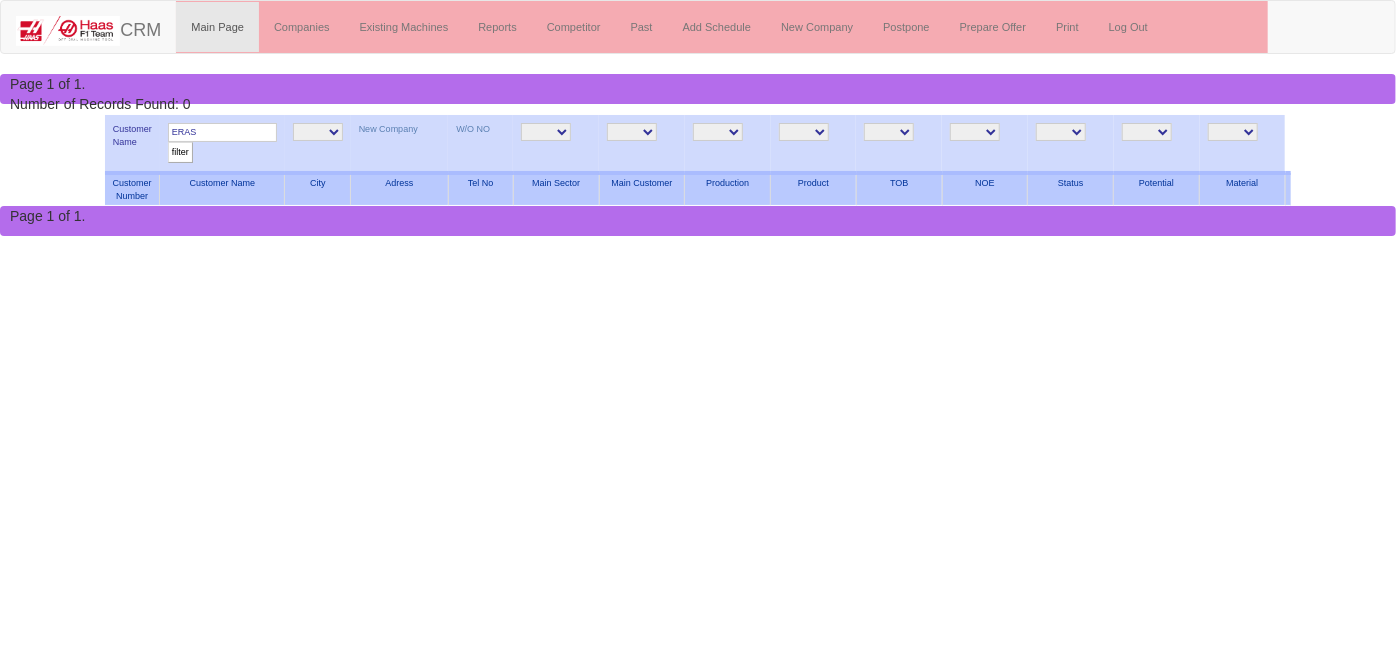 type on "ERAS" 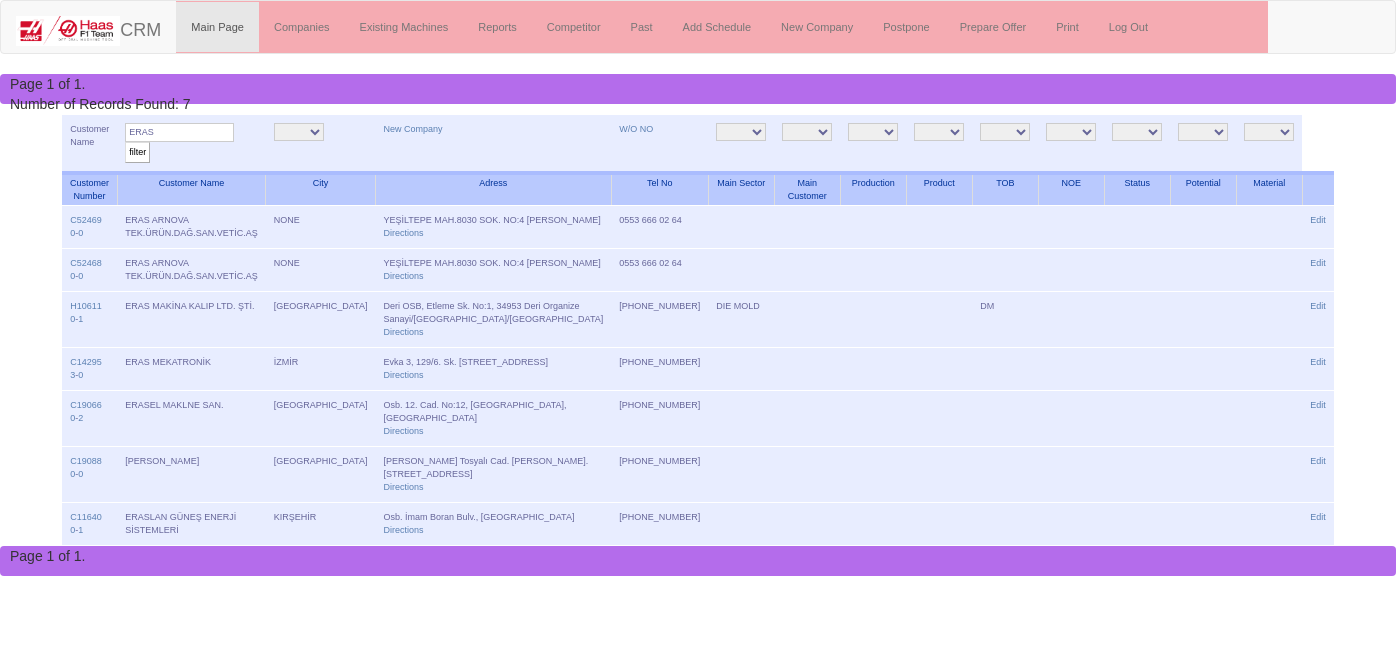 scroll, scrollTop: 0, scrollLeft: 0, axis: both 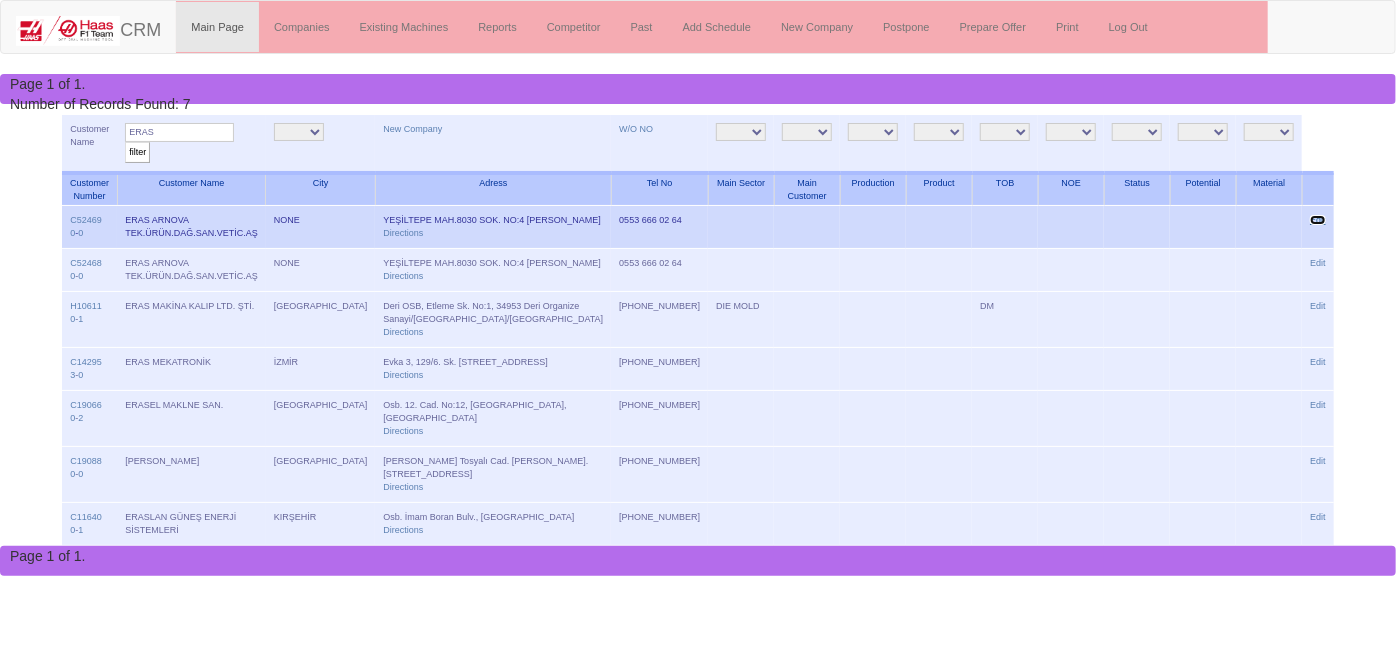 click on "Edit" at bounding box center (1318, 220) 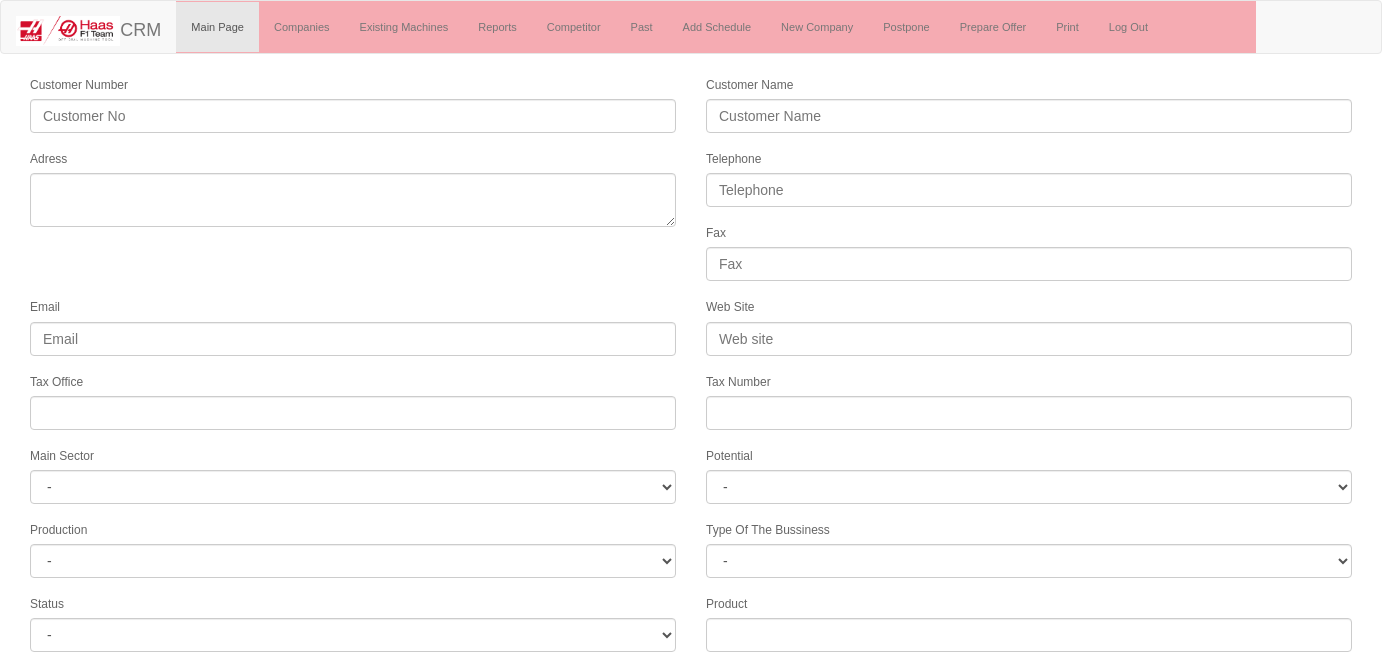 select 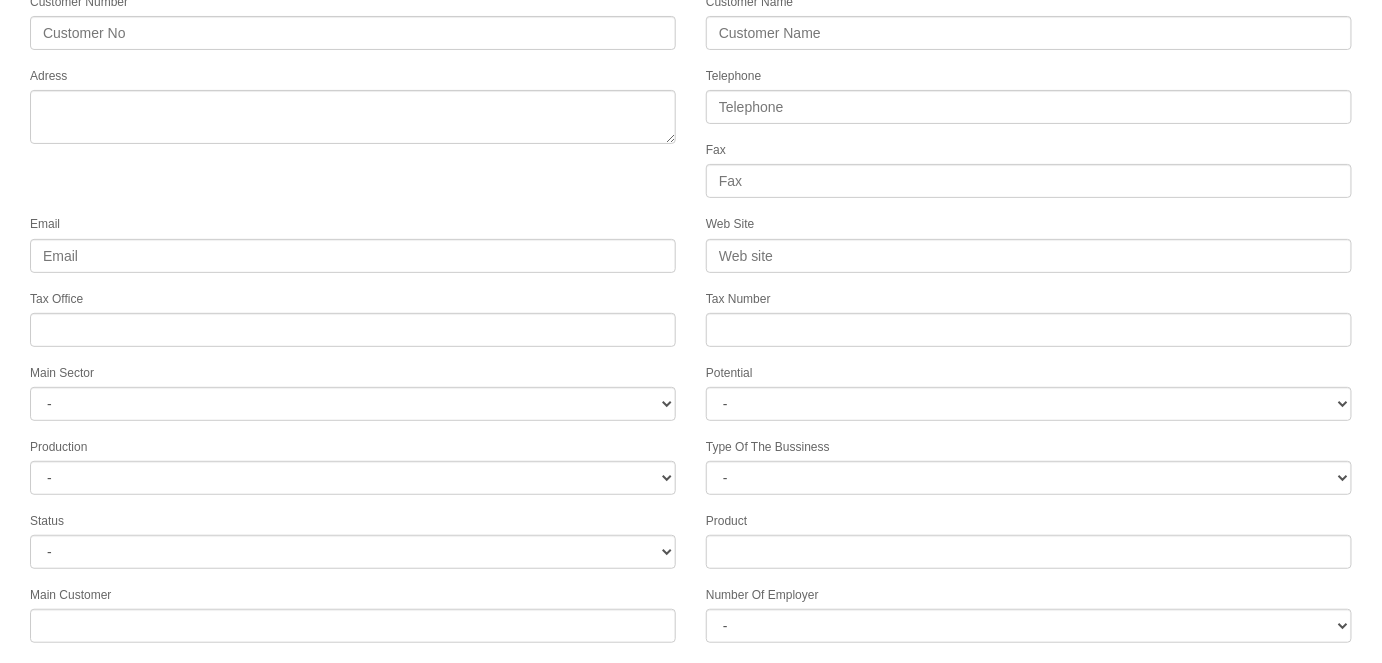 scroll, scrollTop: 0, scrollLeft: 0, axis: both 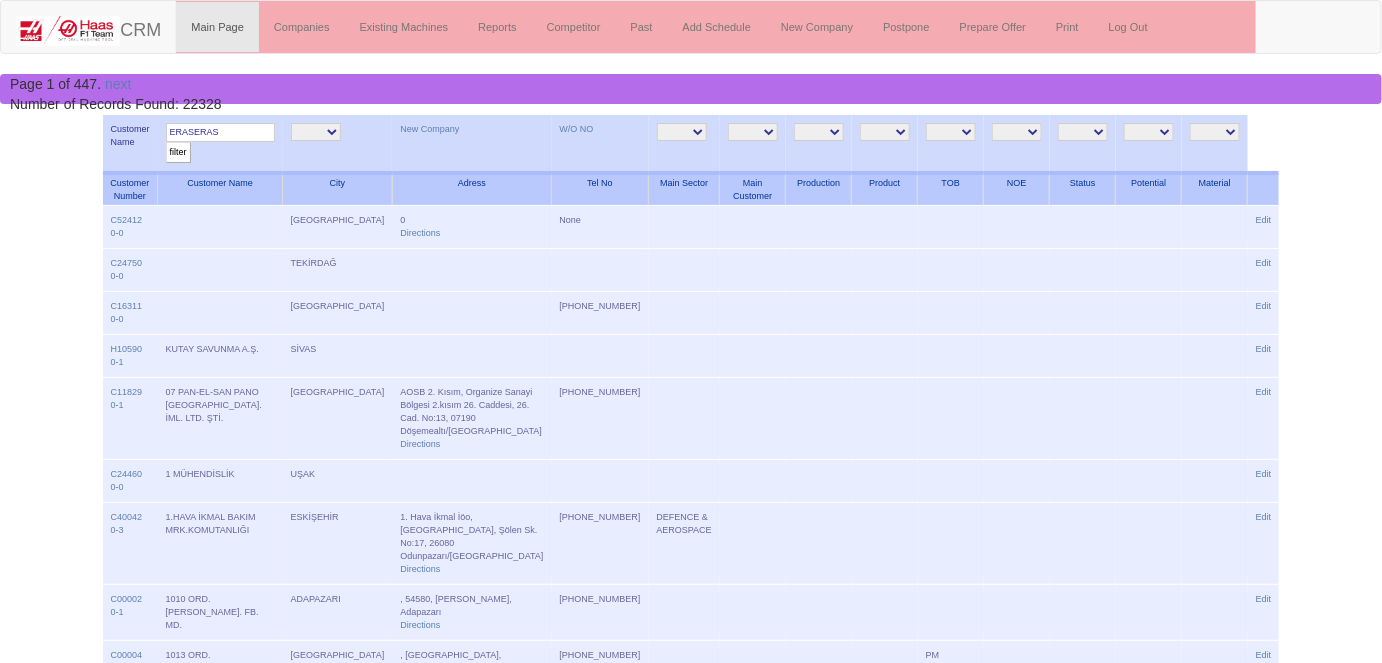 drag, startPoint x: 241, startPoint y: 126, endPoint x: 198, endPoint y: 131, distance: 43.289722 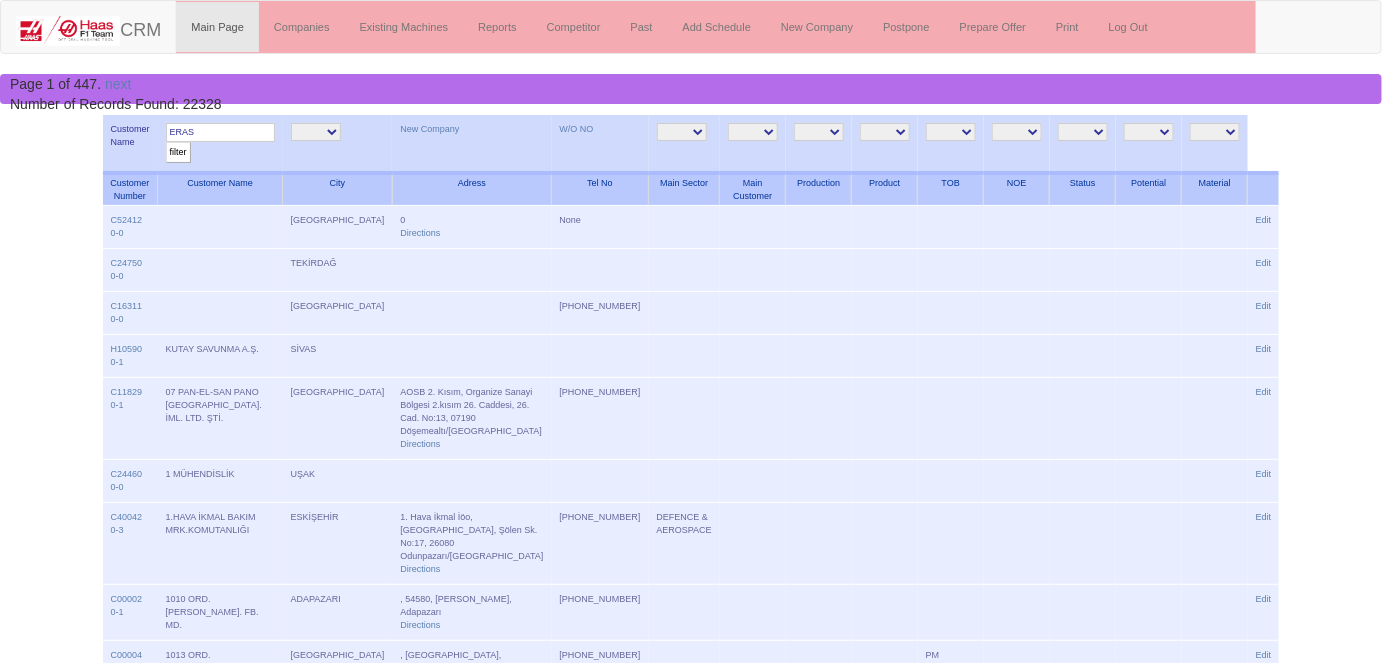 type on "ERAS" 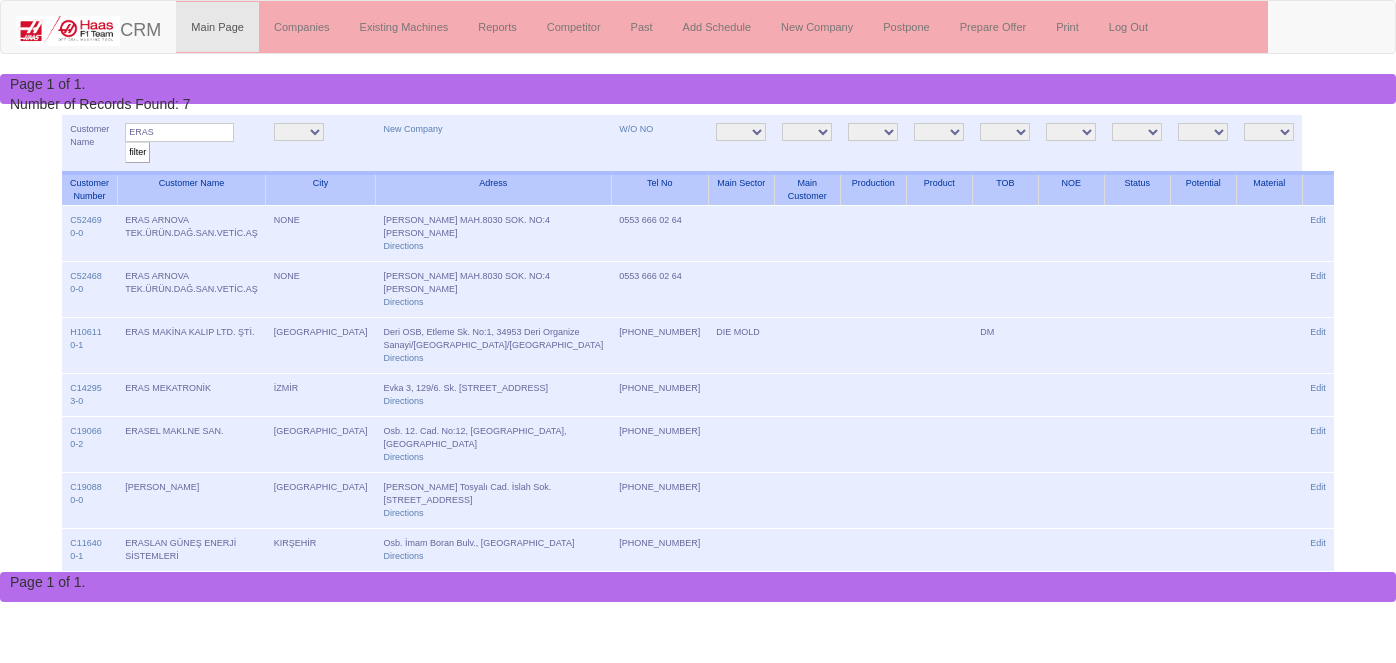 scroll, scrollTop: 0, scrollLeft: 0, axis: both 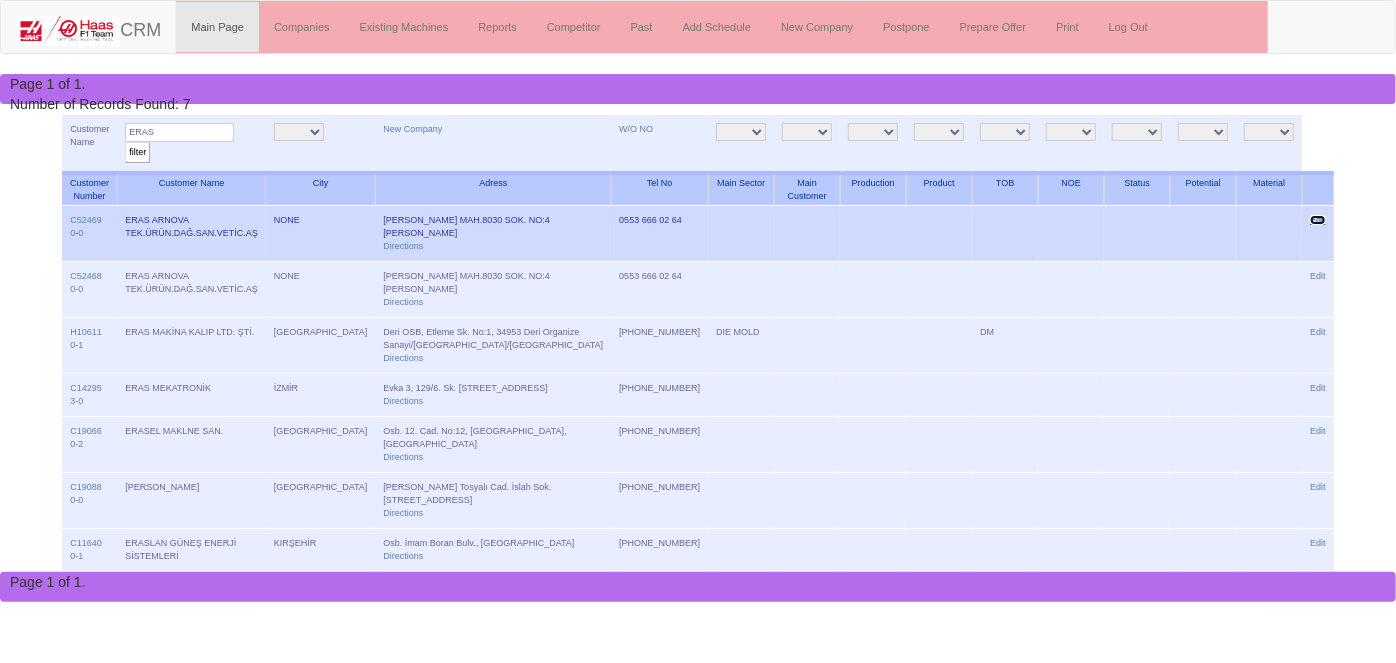 click on "Edit" at bounding box center (1318, 220) 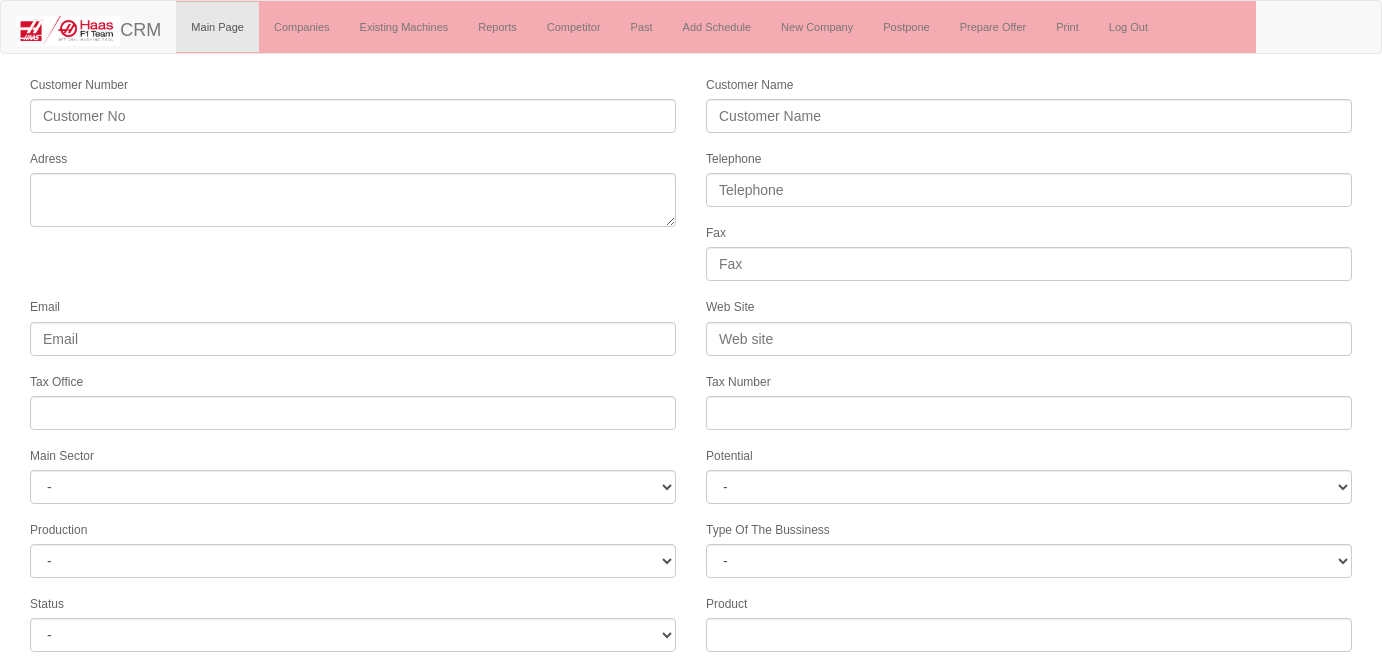 select 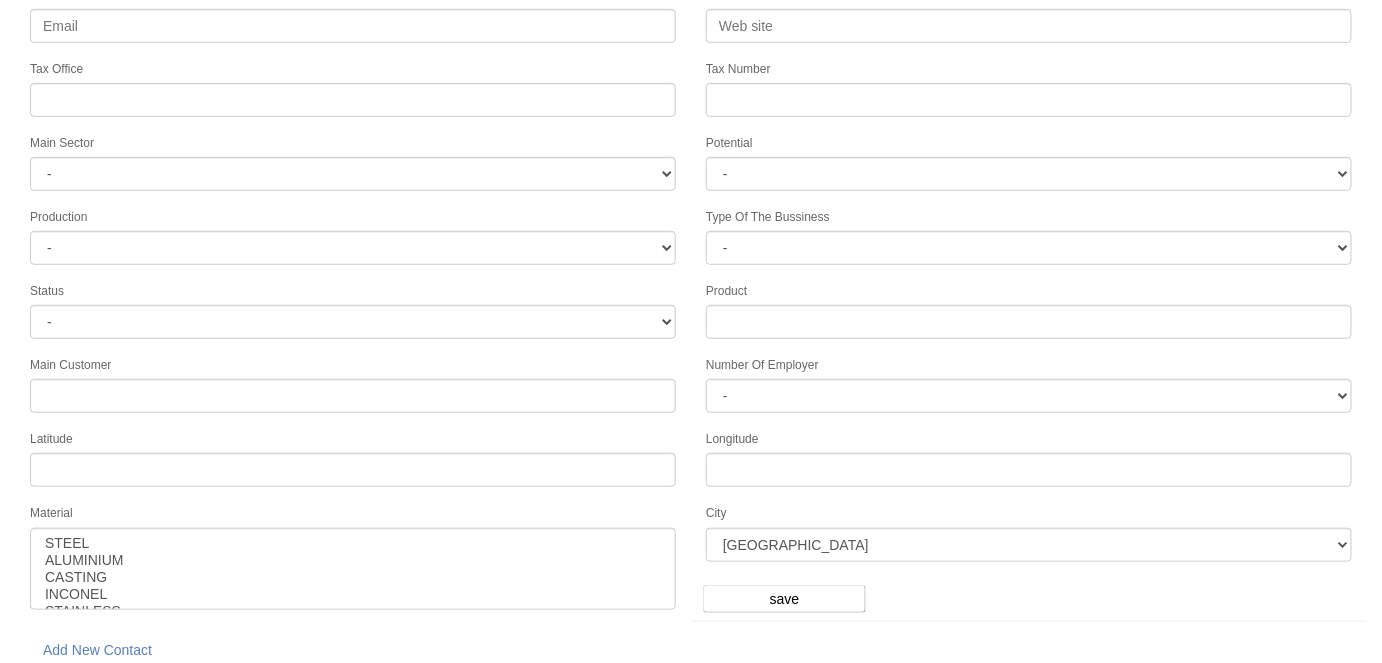 scroll, scrollTop: 314, scrollLeft: 0, axis: vertical 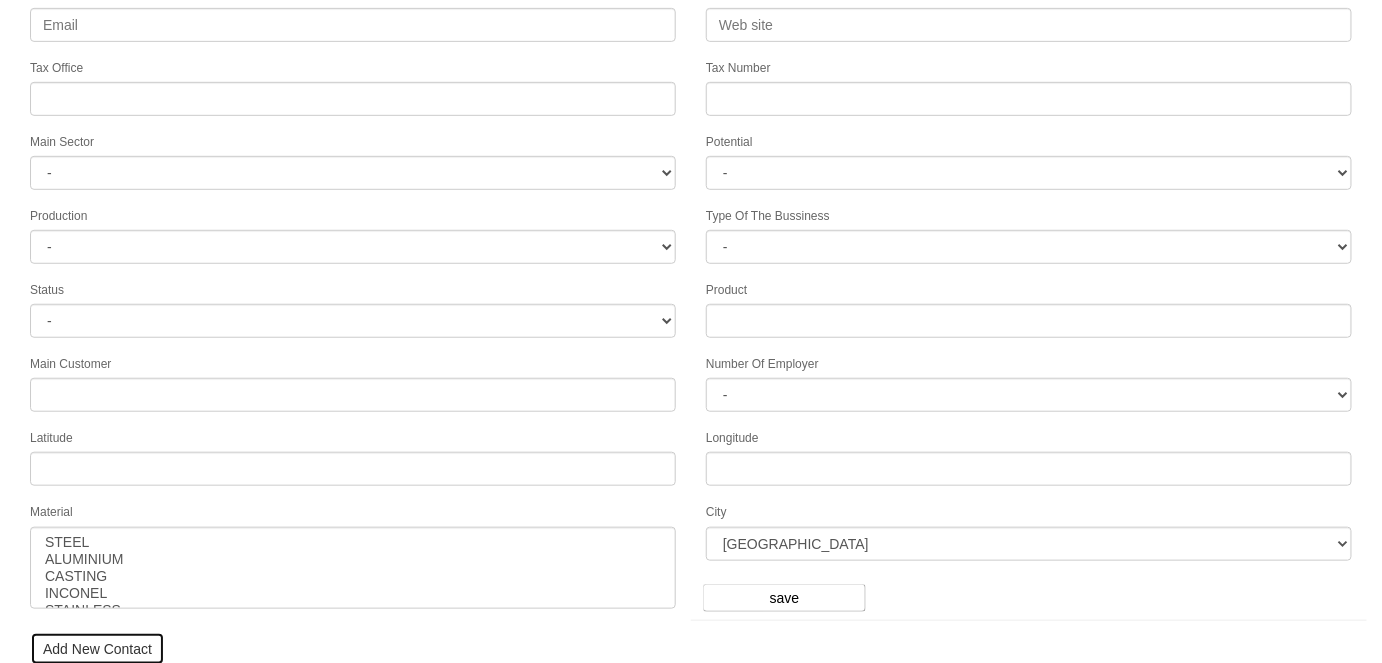 click on "Add New Contact" at bounding box center [97, 649] 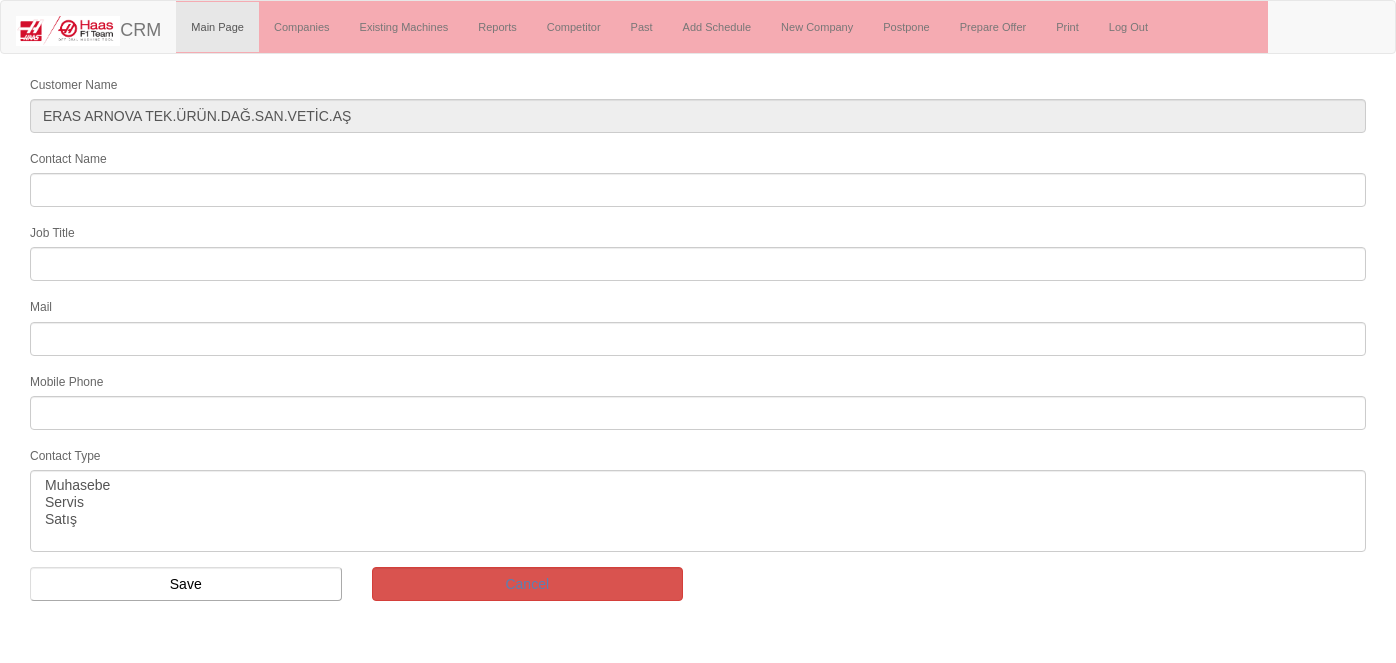 select 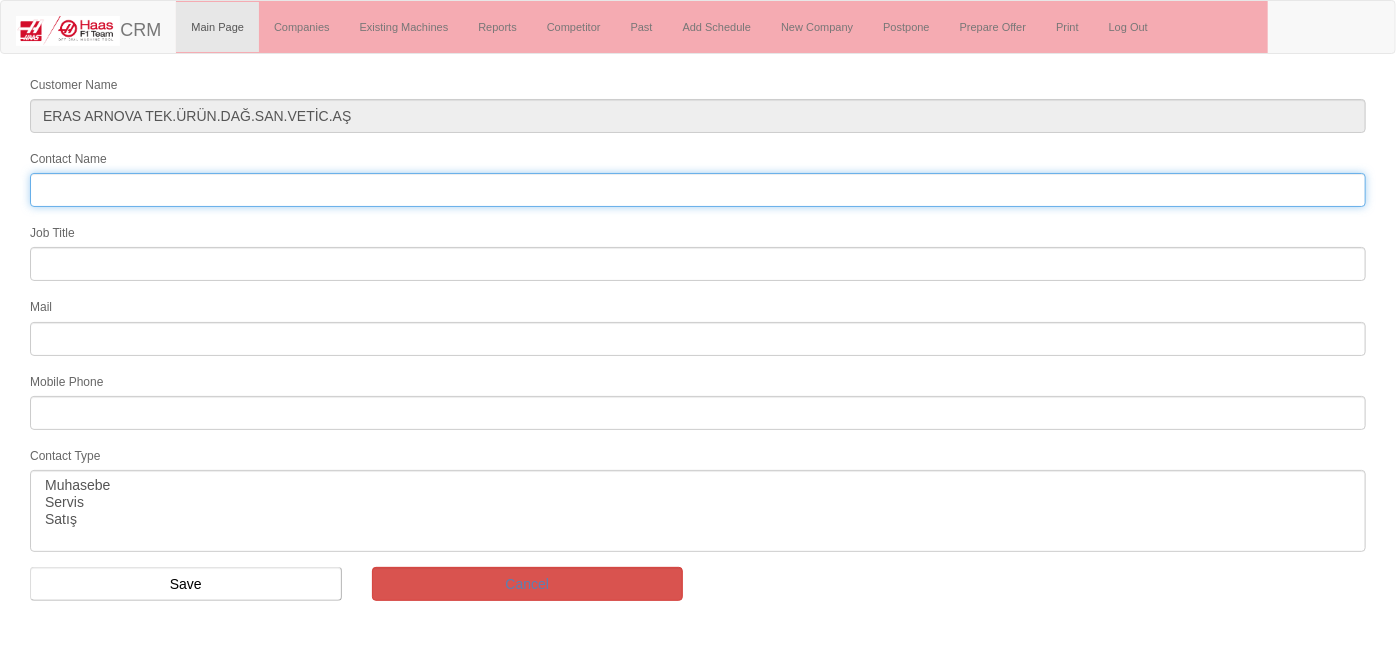 click on "Contact Name" at bounding box center [698, 190] 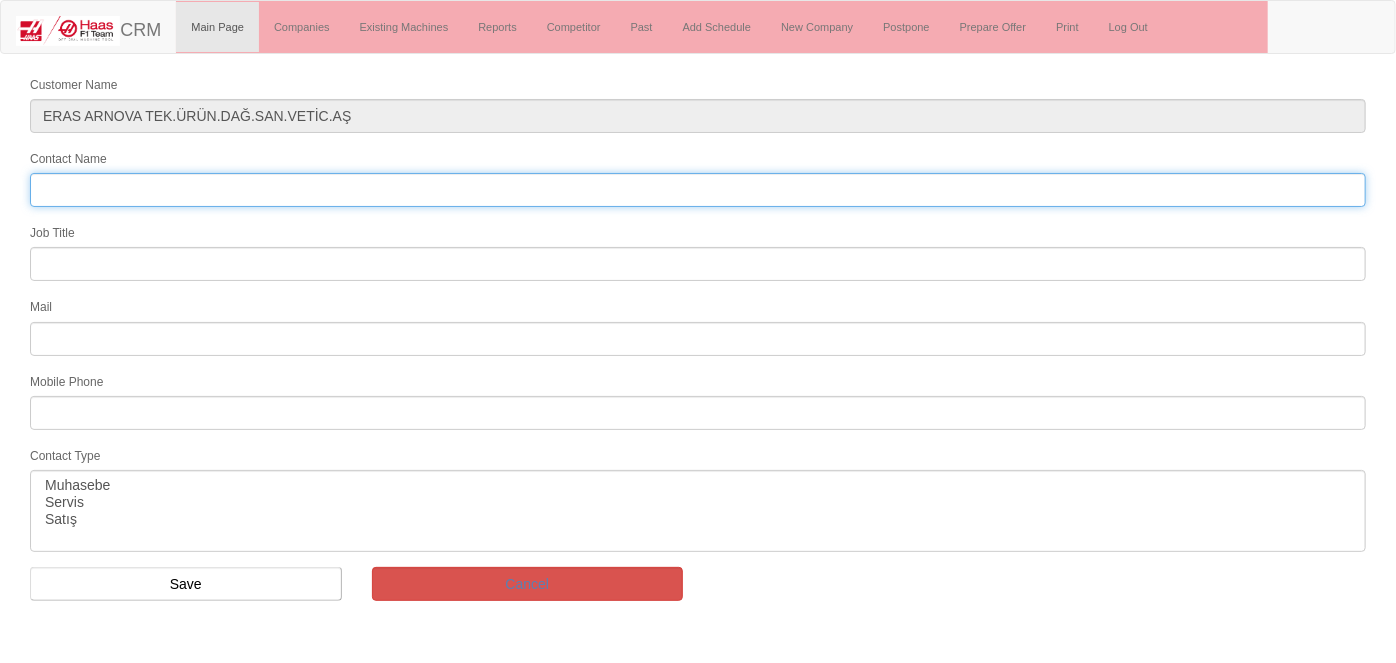 paste on "HASAN ARAZLI/TEKNİK ÜRÜN YÖNETİCİSİ" 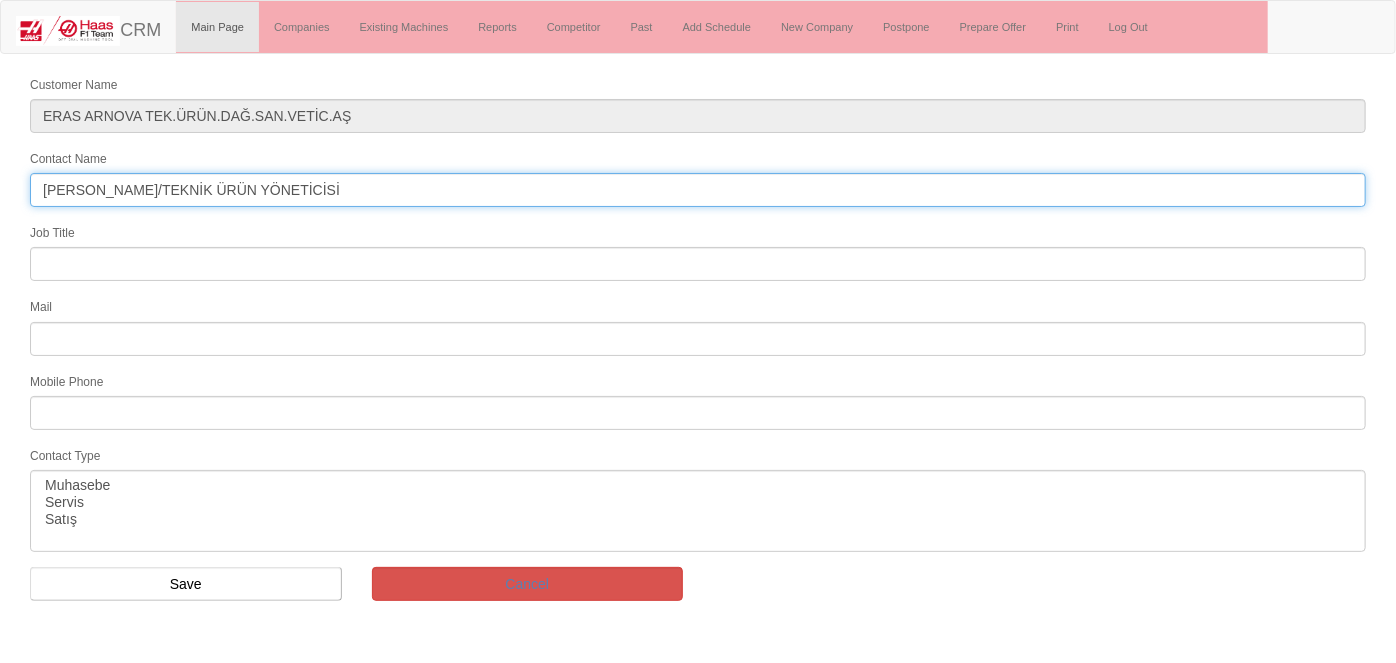 drag, startPoint x: 368, startPoint y: 196, endPoint x: 150, endPoint y: 192, distance: 218.0367 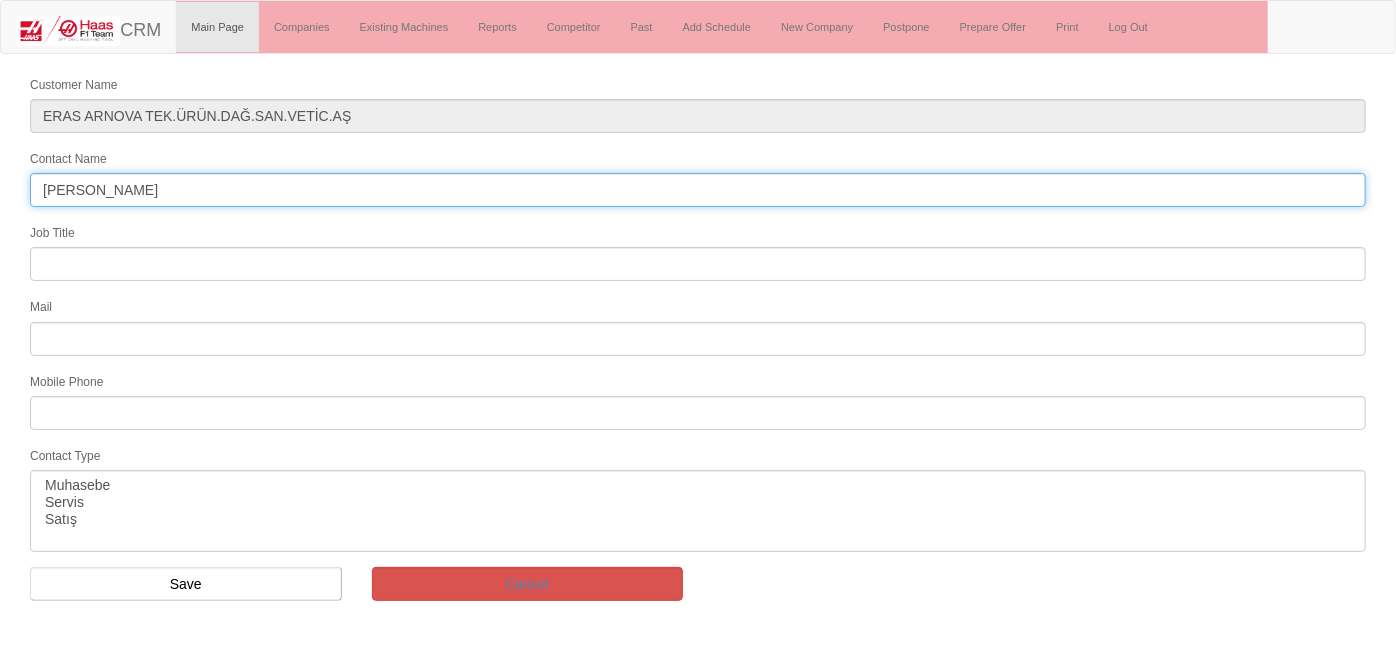 type on "[PERSON_NAME]" 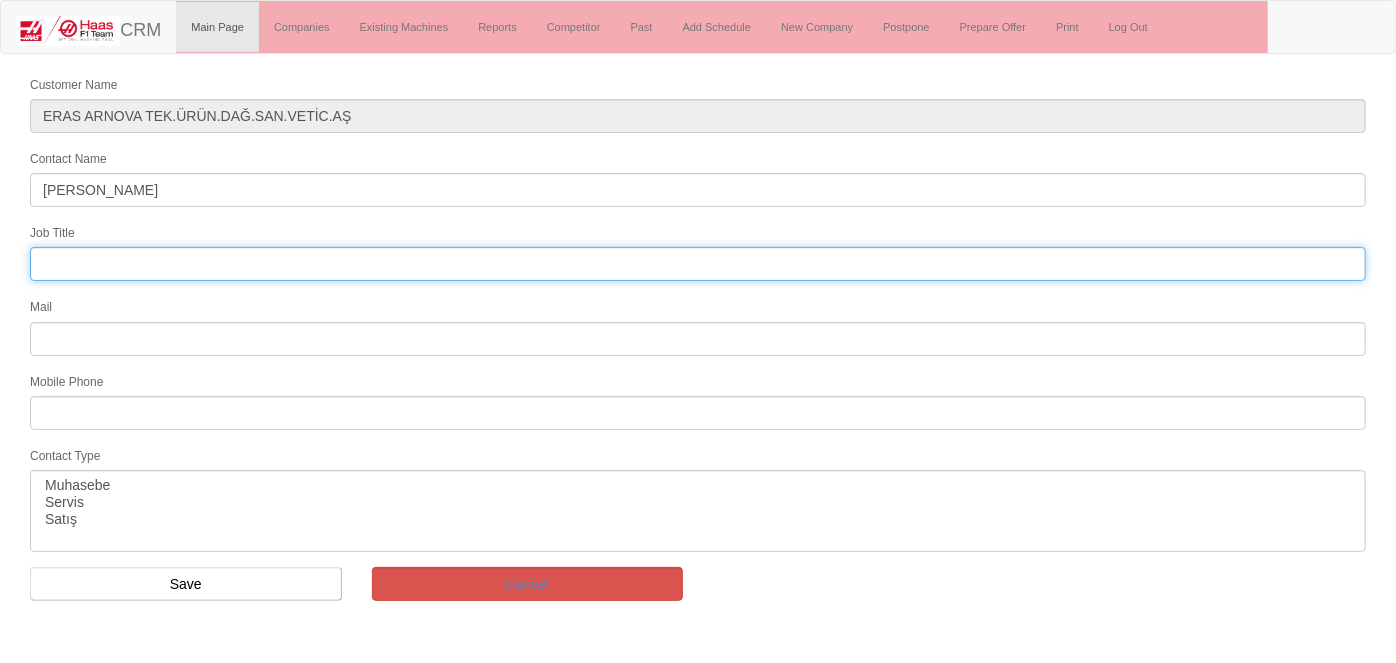 click at bounding box center (698, 264) 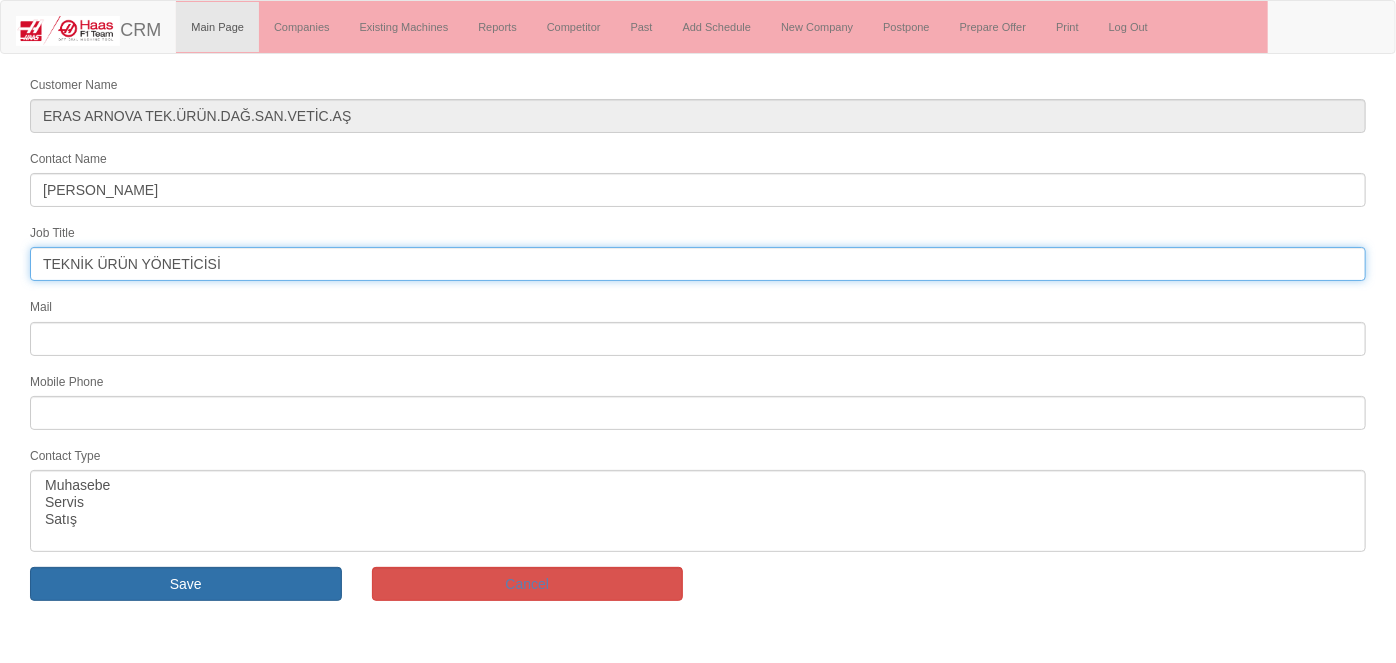 type on "TEKNİK ÜRÜN YÖNETİCİSİ" 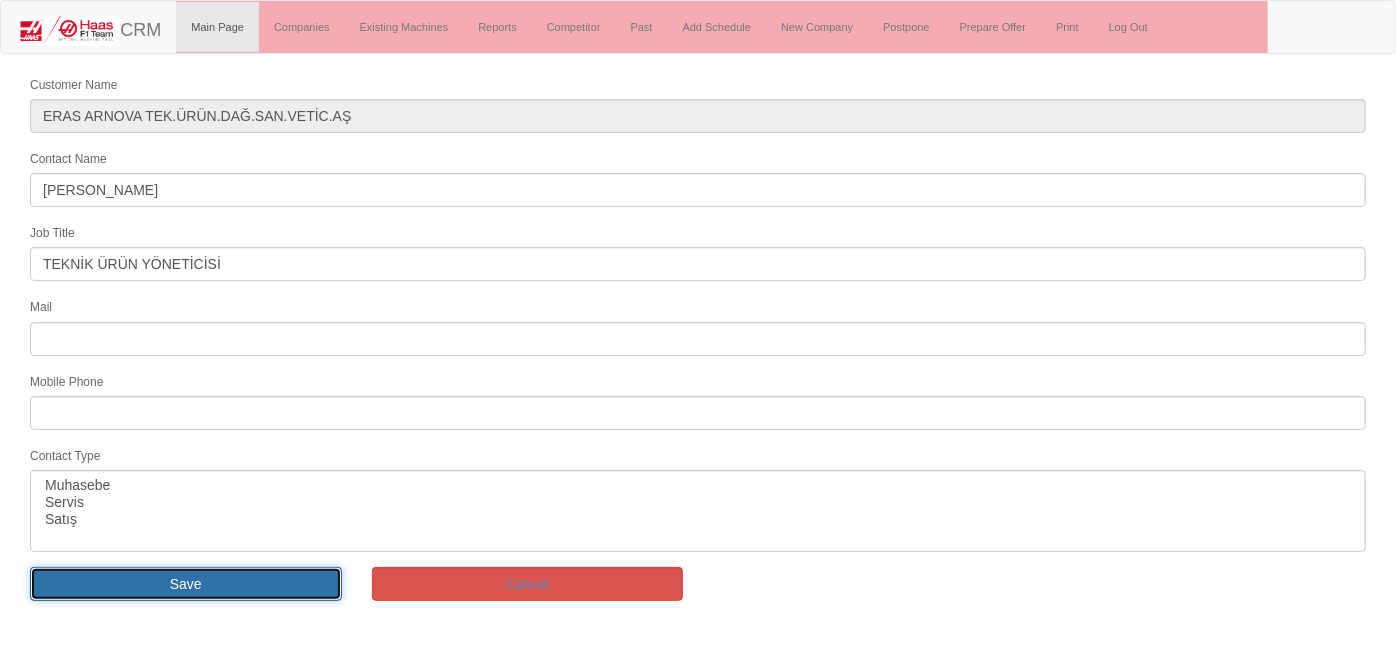click on "Save" at bounding box center (186, 584) 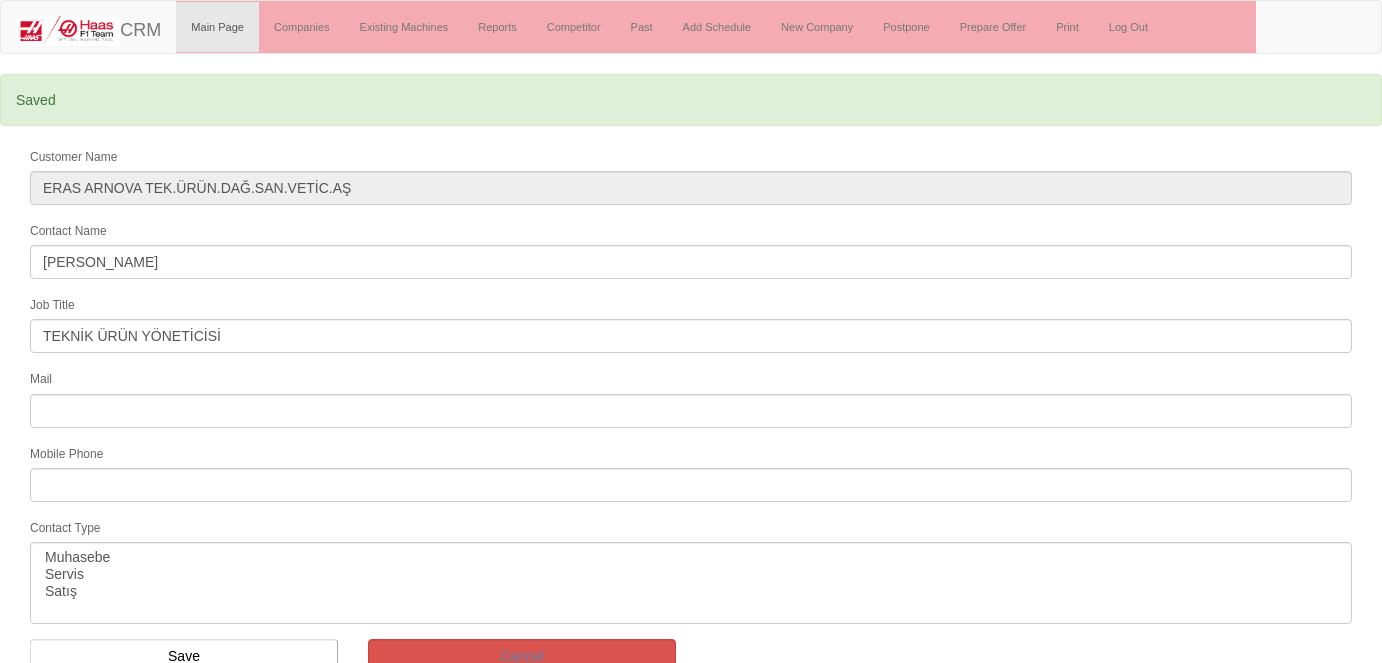 select 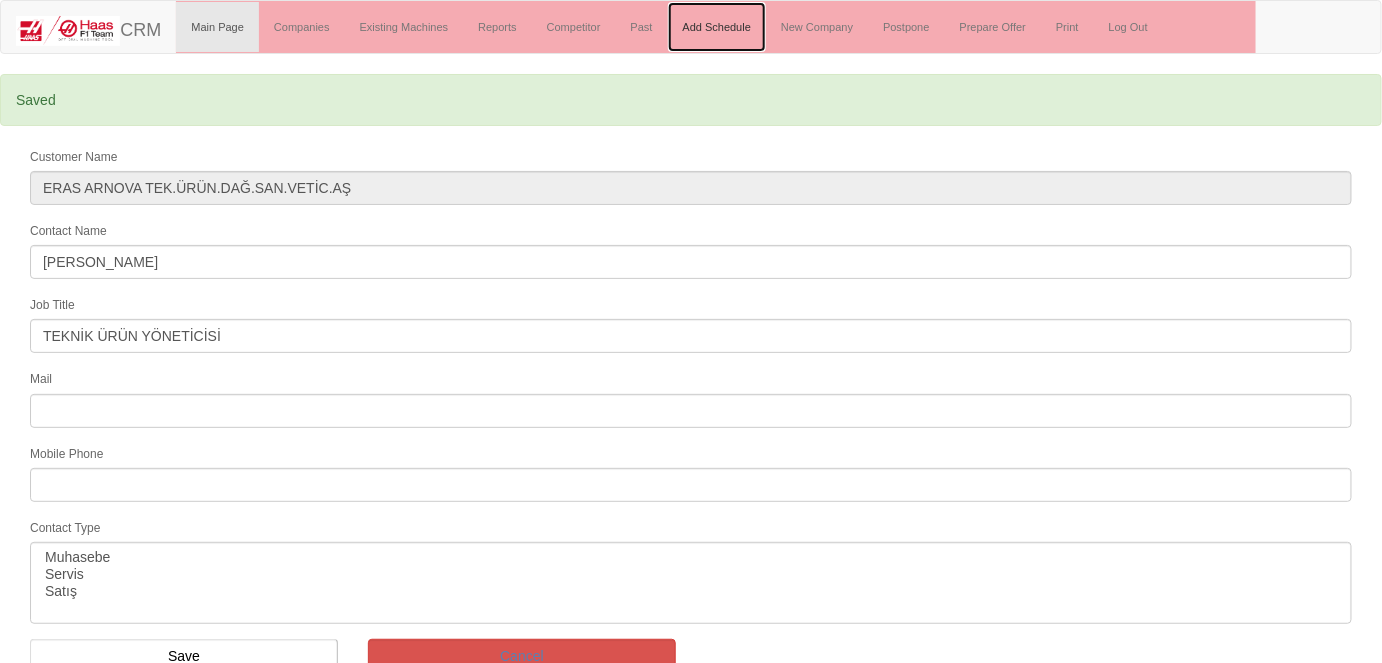 click on "Add Schedule" at bounding box center (717, 27) 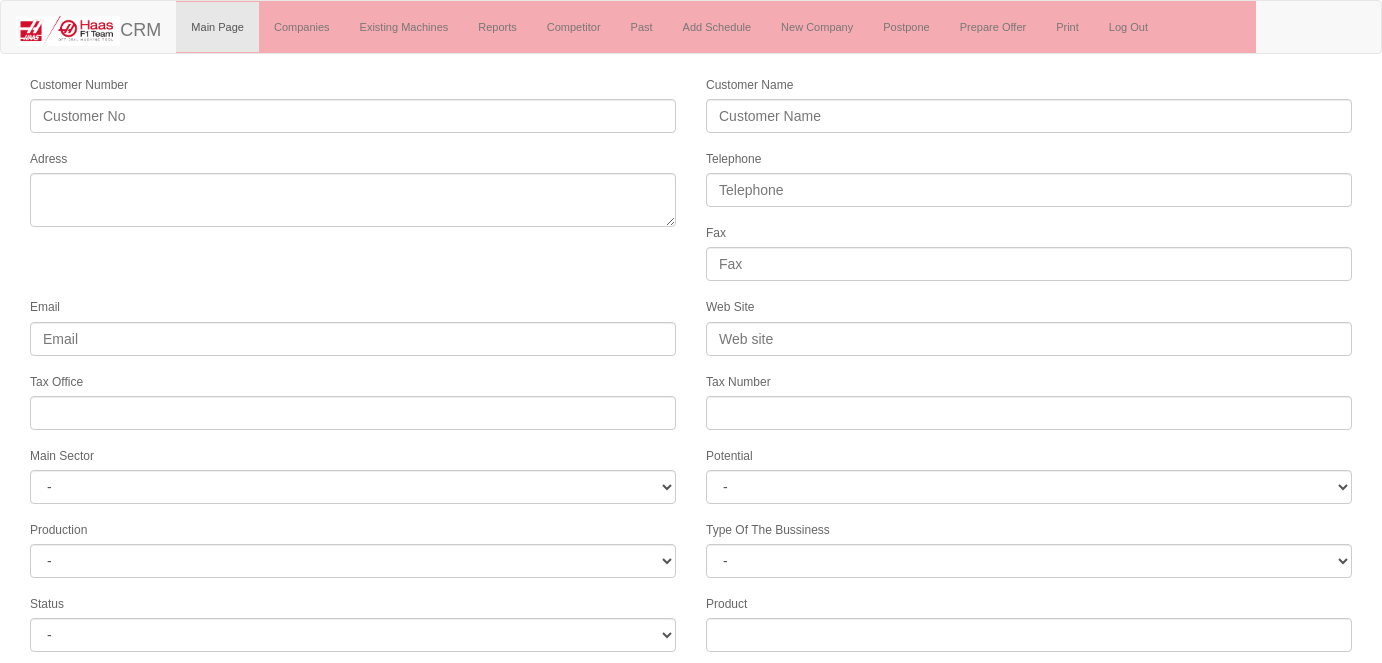 select 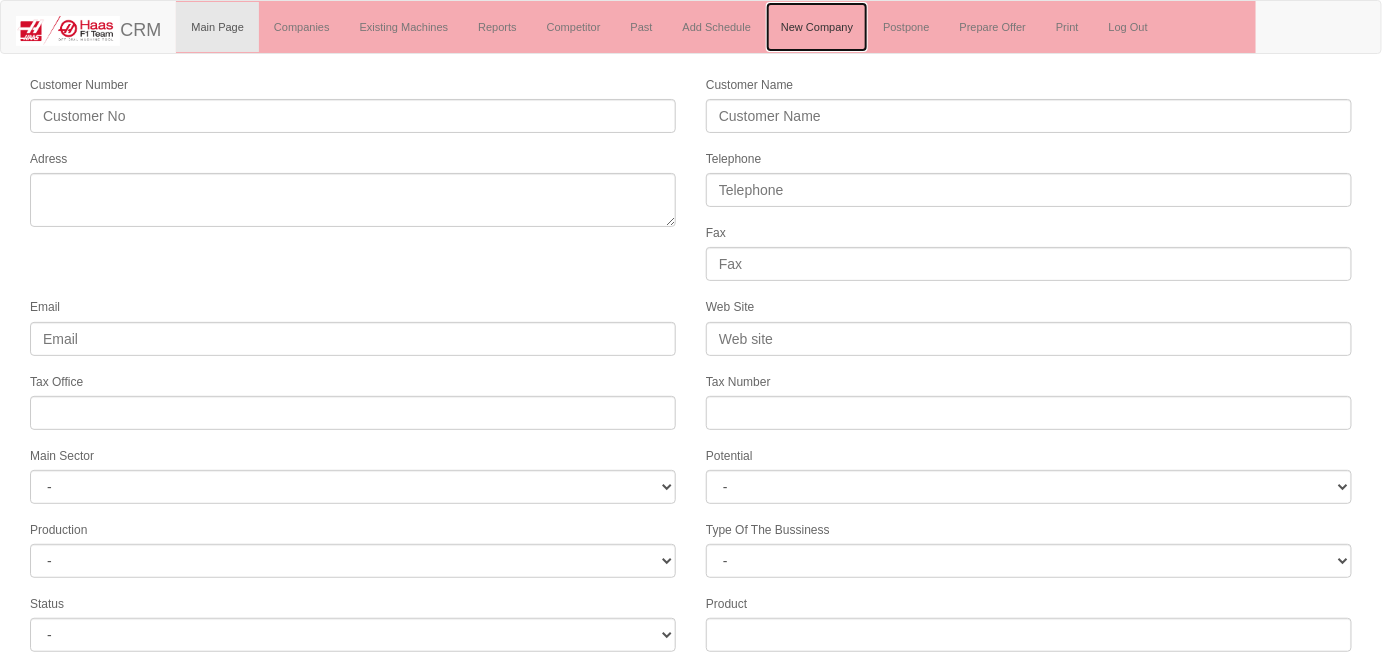 click on "New Company" at bounding box center (817, 27) 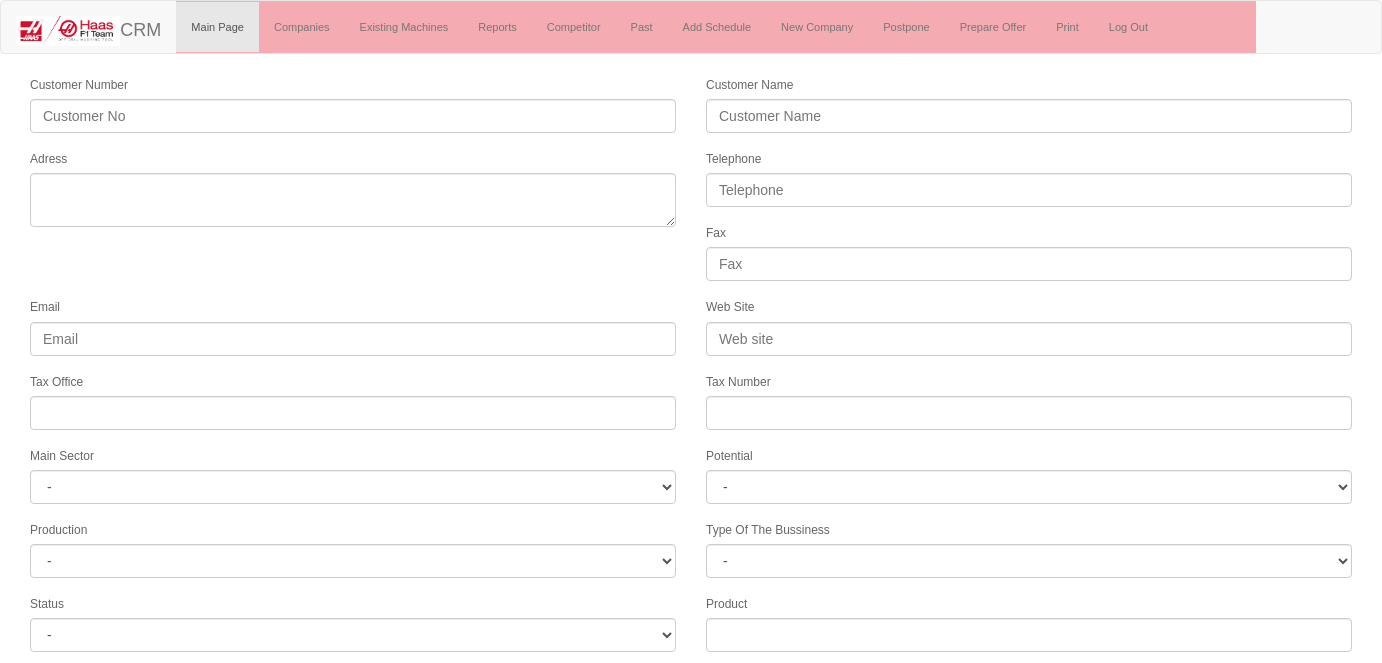 select 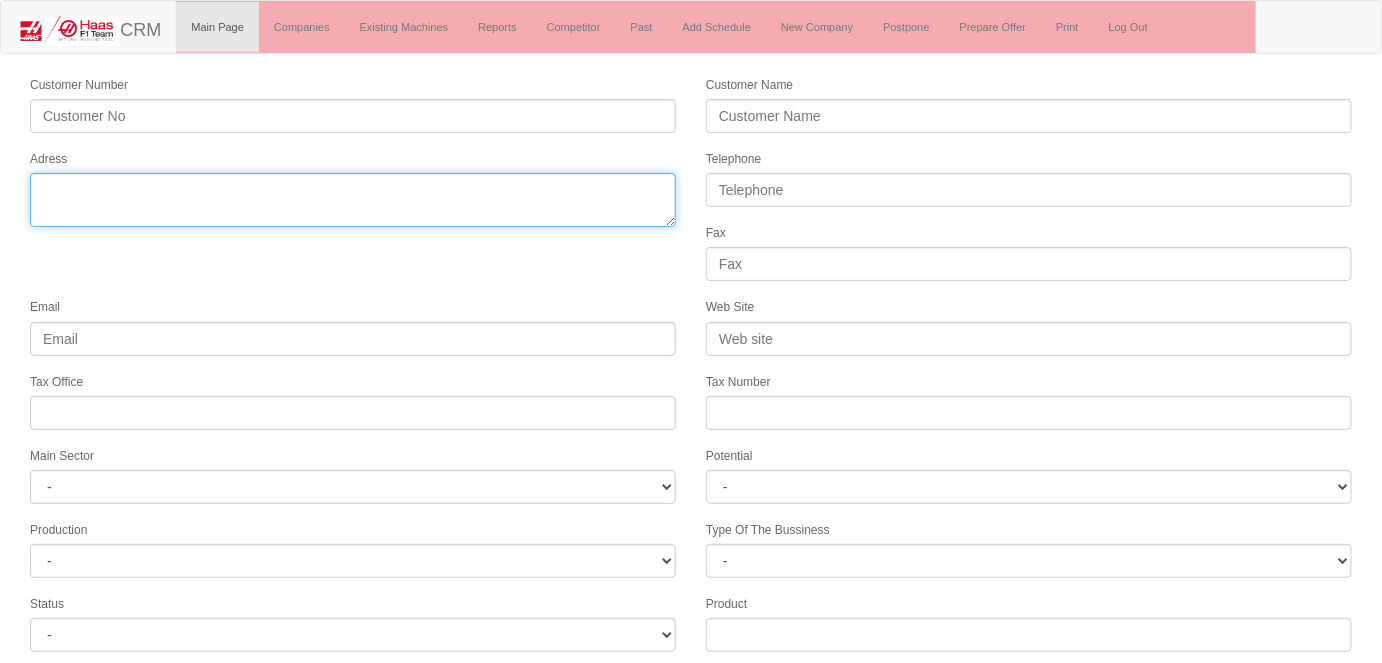 click on "Adress" at bounding box center (353, 200) 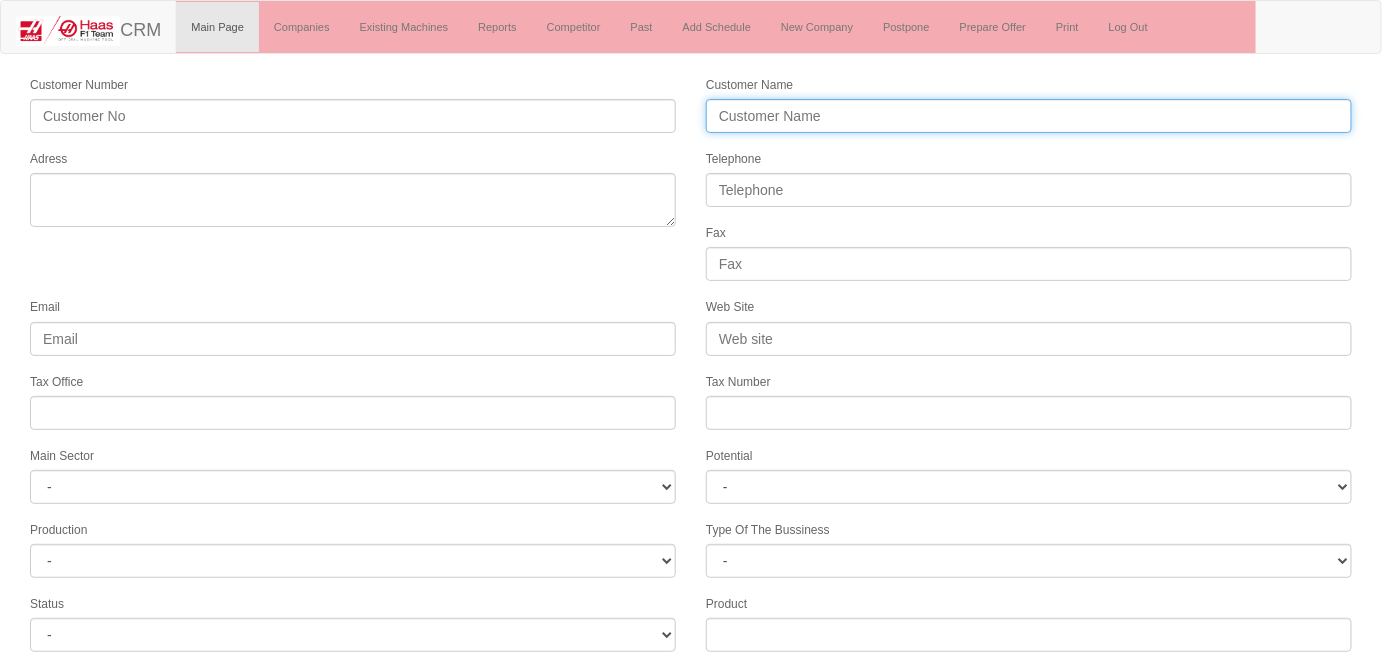 click on "Customer Name" at bounding box center [1029, 116] 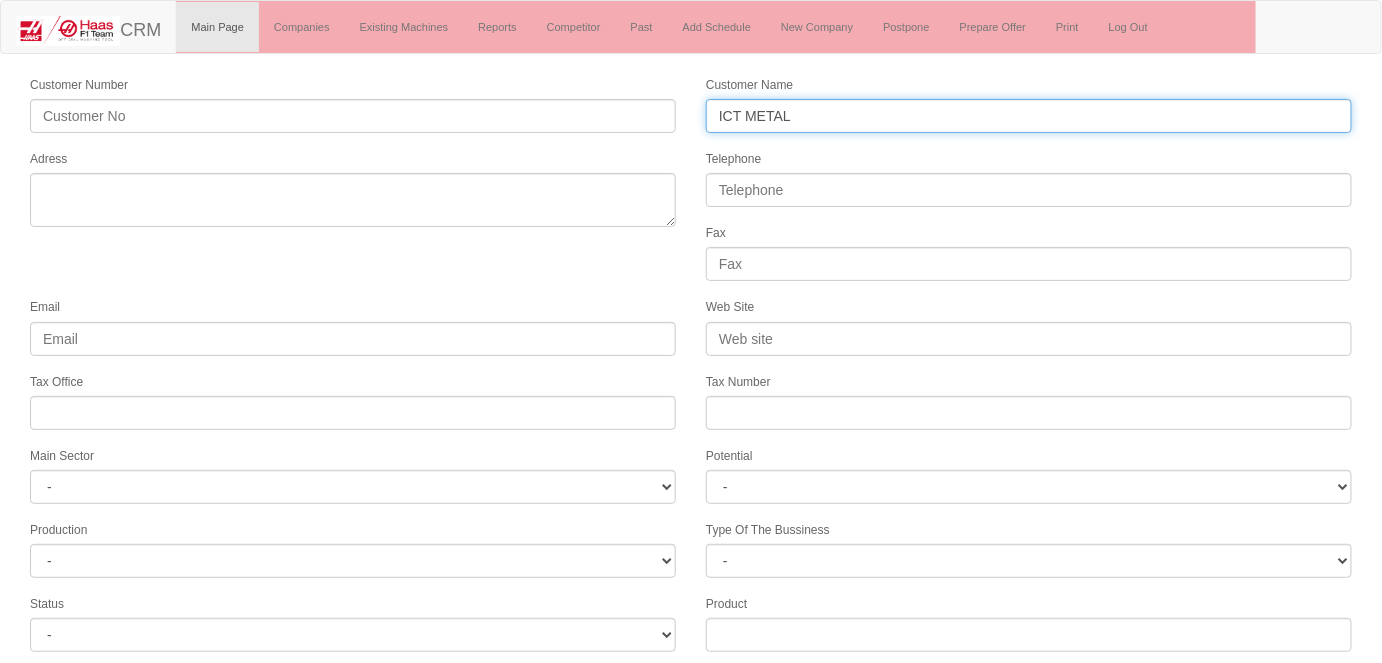 type on "ICT METAL" 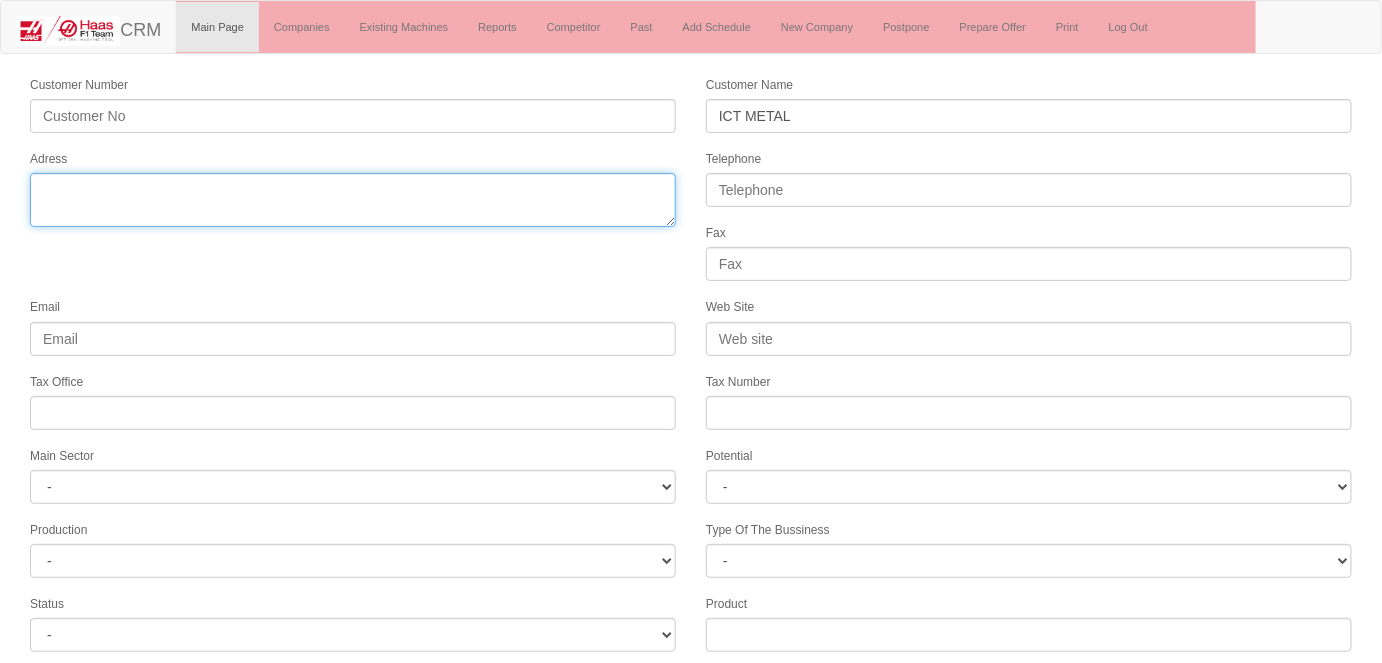 click on "Adress" at bounding box center [353, 200] 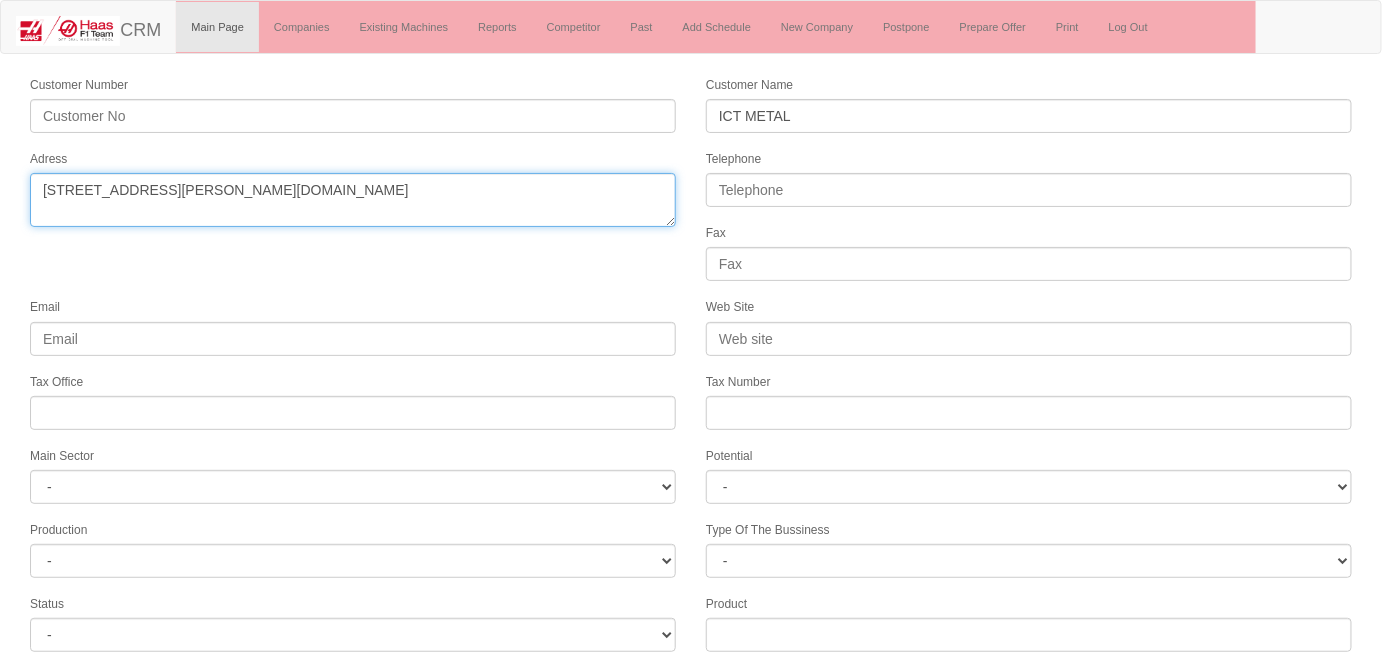 click on "Adress" at bounding box center (353, 200) 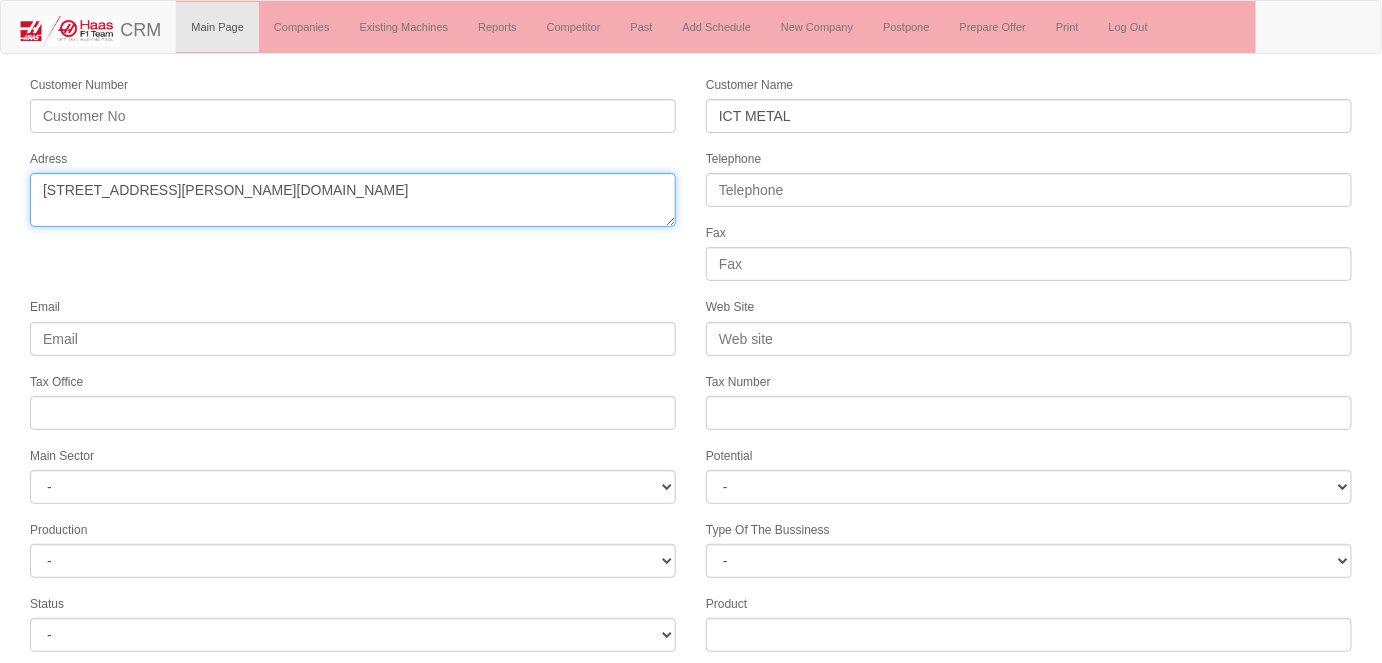 click on "Adress" at bounding box center (353, 200) 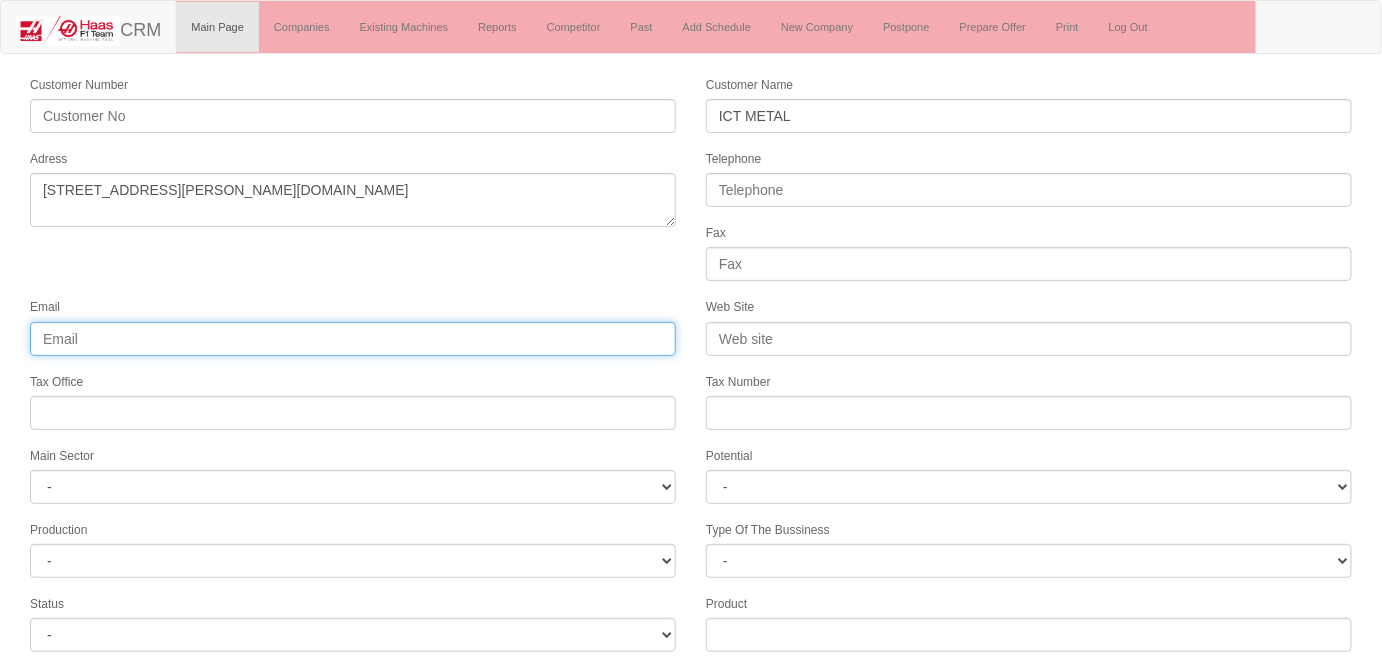 click on "Email" at bounding box center (353, 339) 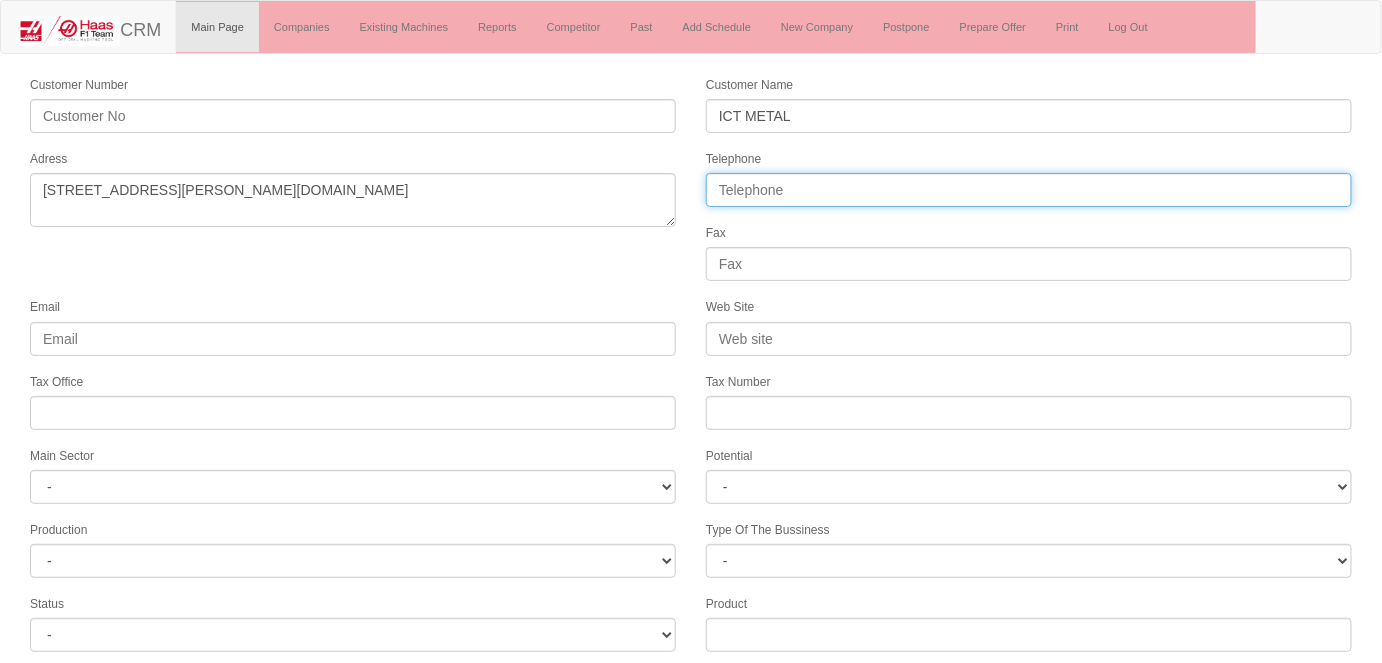click on "Telephone" at bounding box center (1029, 190) 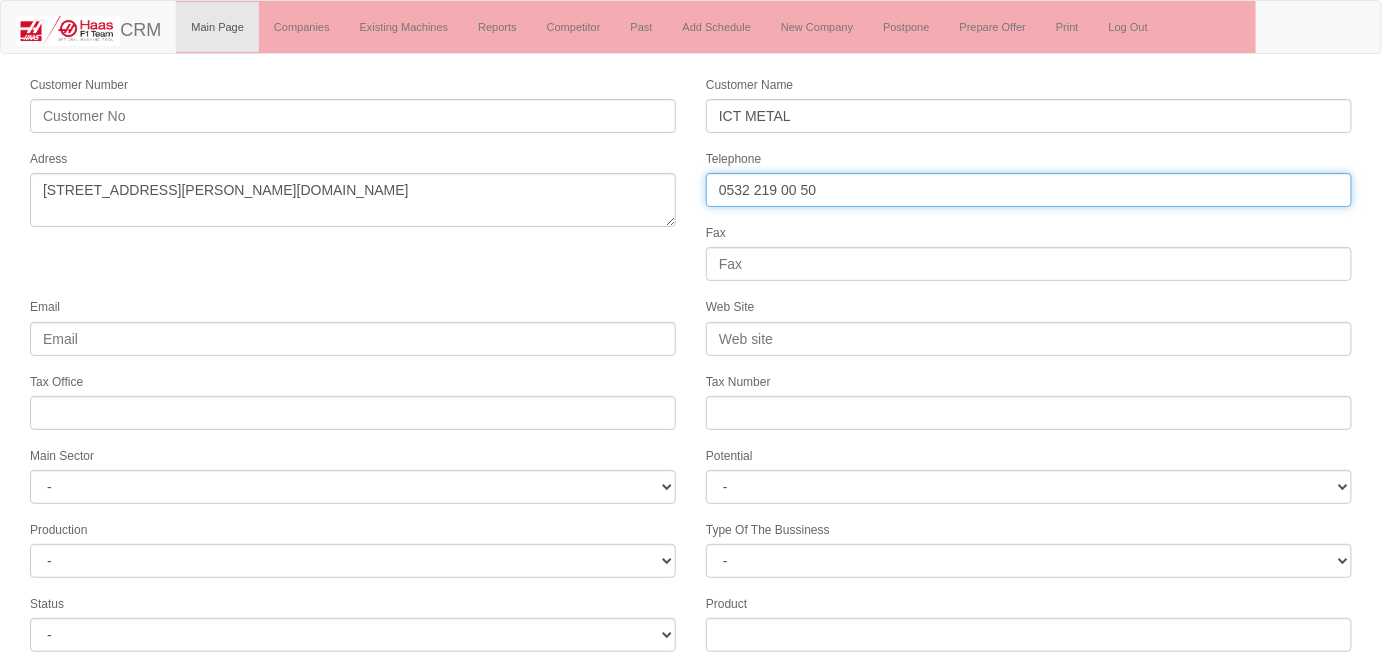 type on "0532 219 00 50" 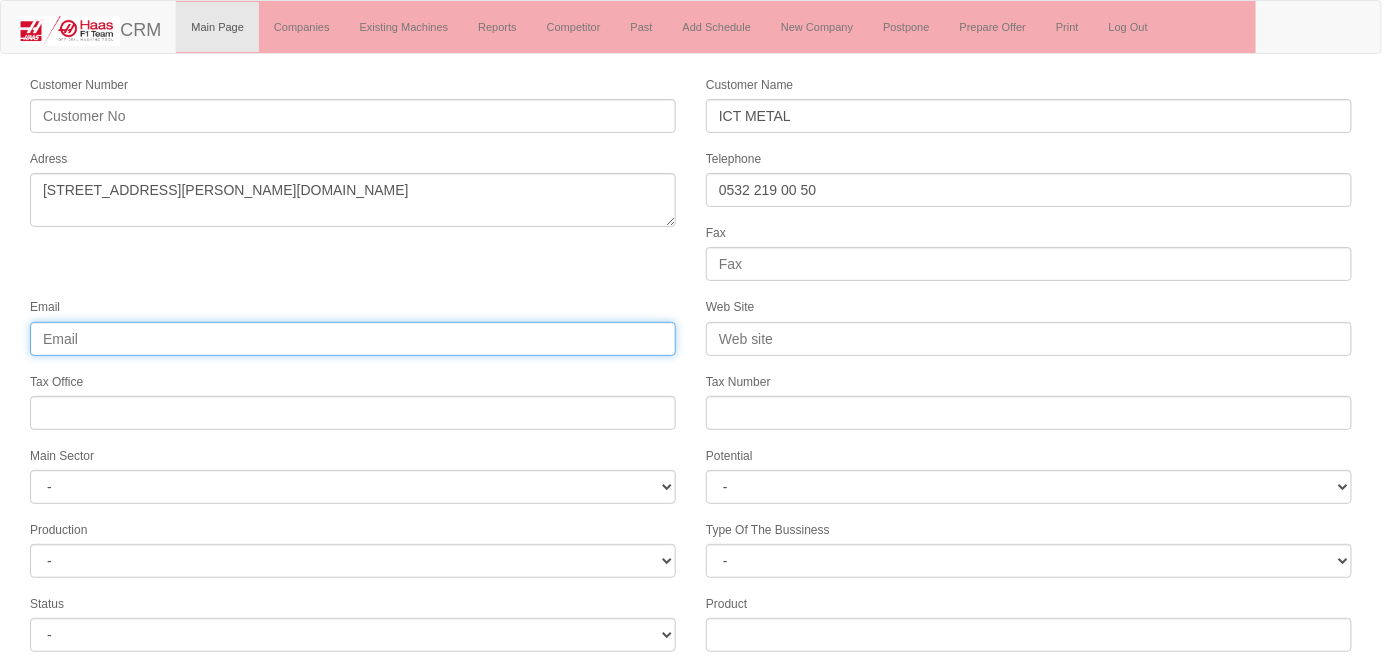 click on "Email" at bounding box center (353, 339) 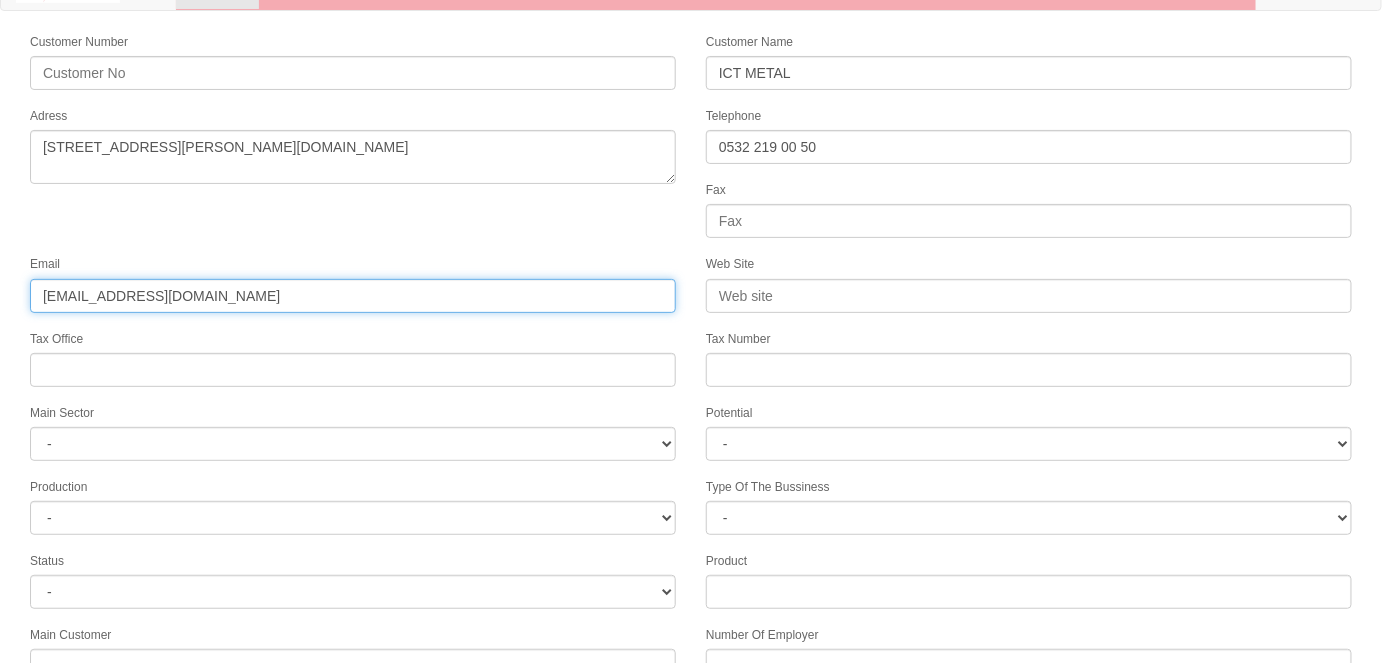 scroll, scrollTop: 272, scrollLeft: 0, axis: vertical 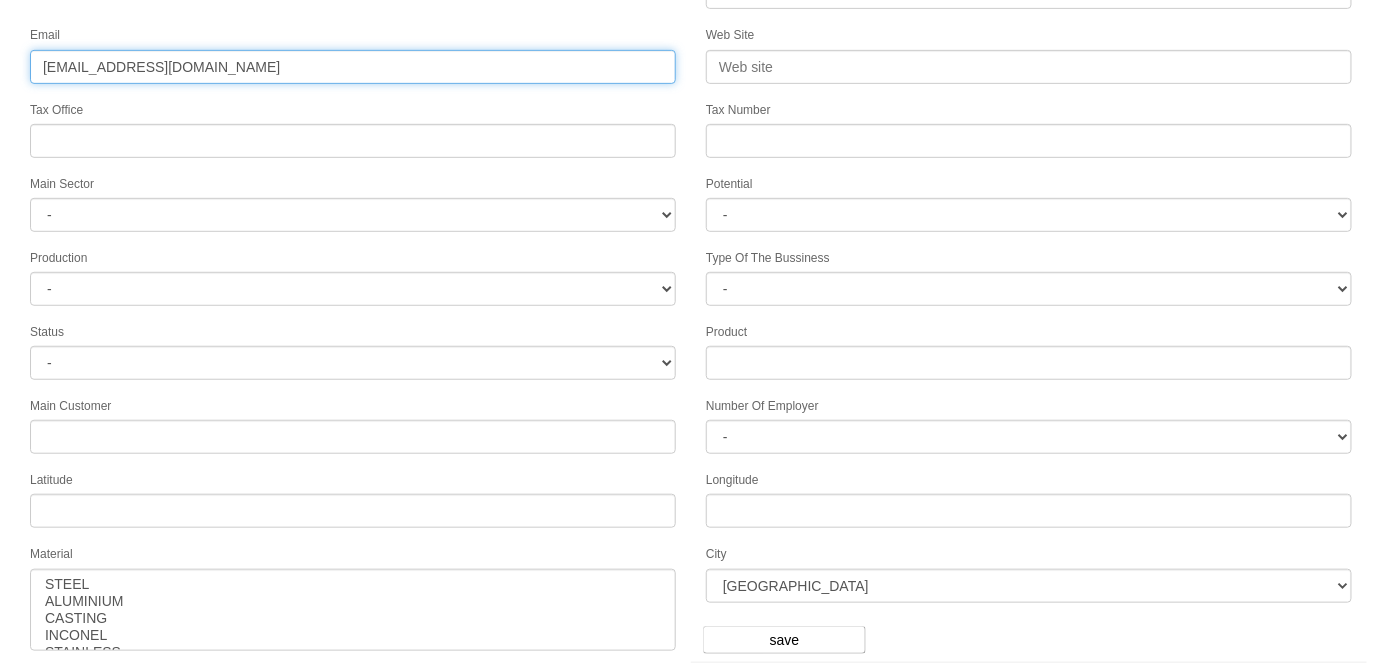 type on "skiral@ictmetal.com.tr" 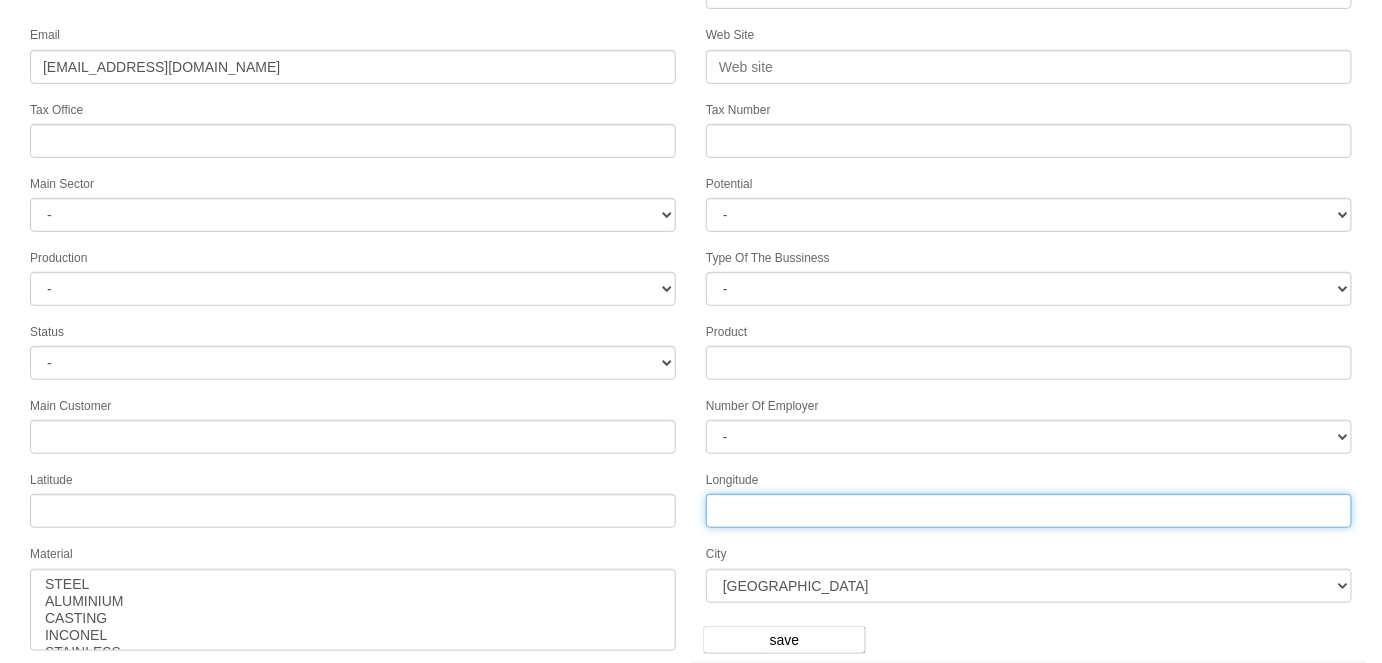 click on "Longitude" at bounding box center (1029, 511) 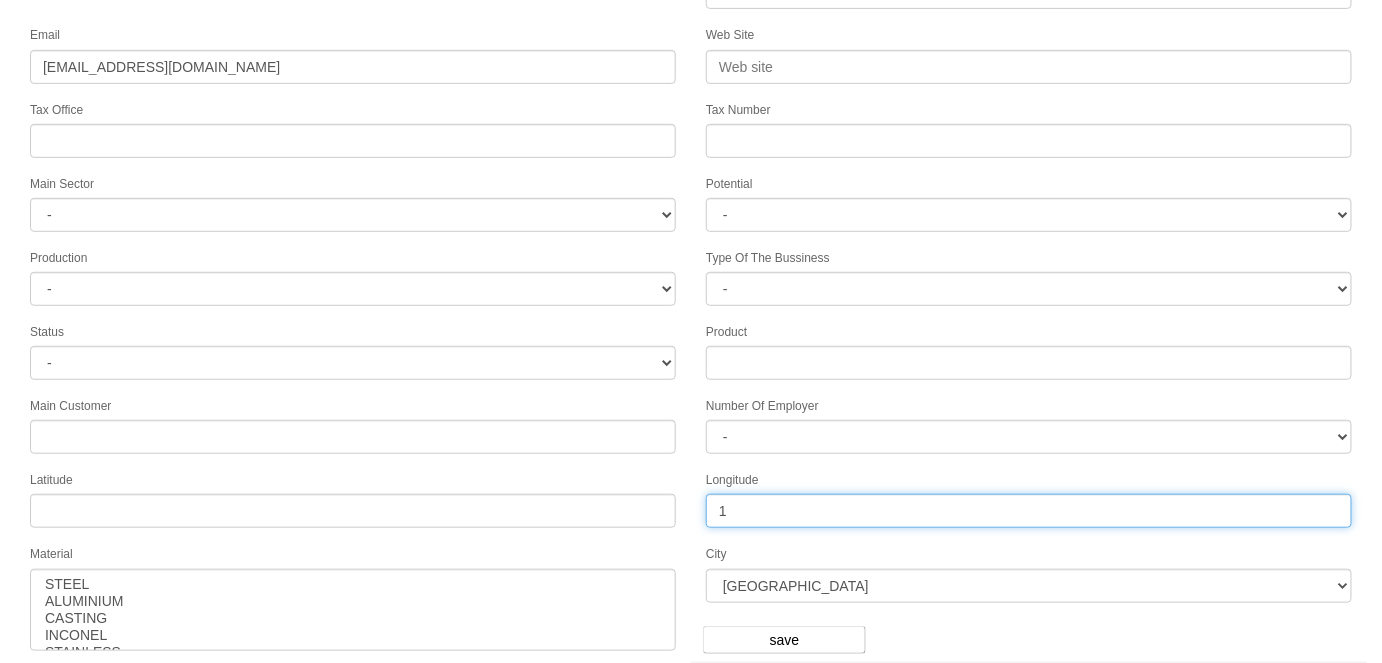 type on "1" 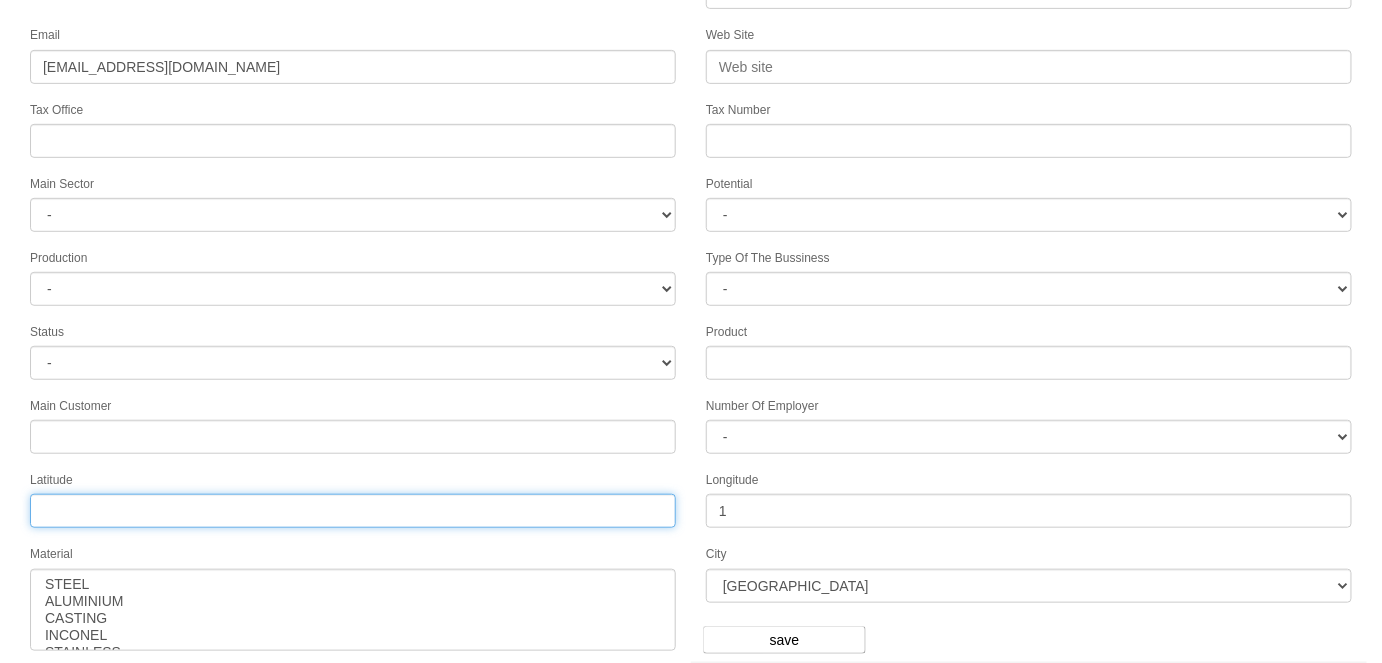 click on "Tax Office" at bounding box center [353, 511] 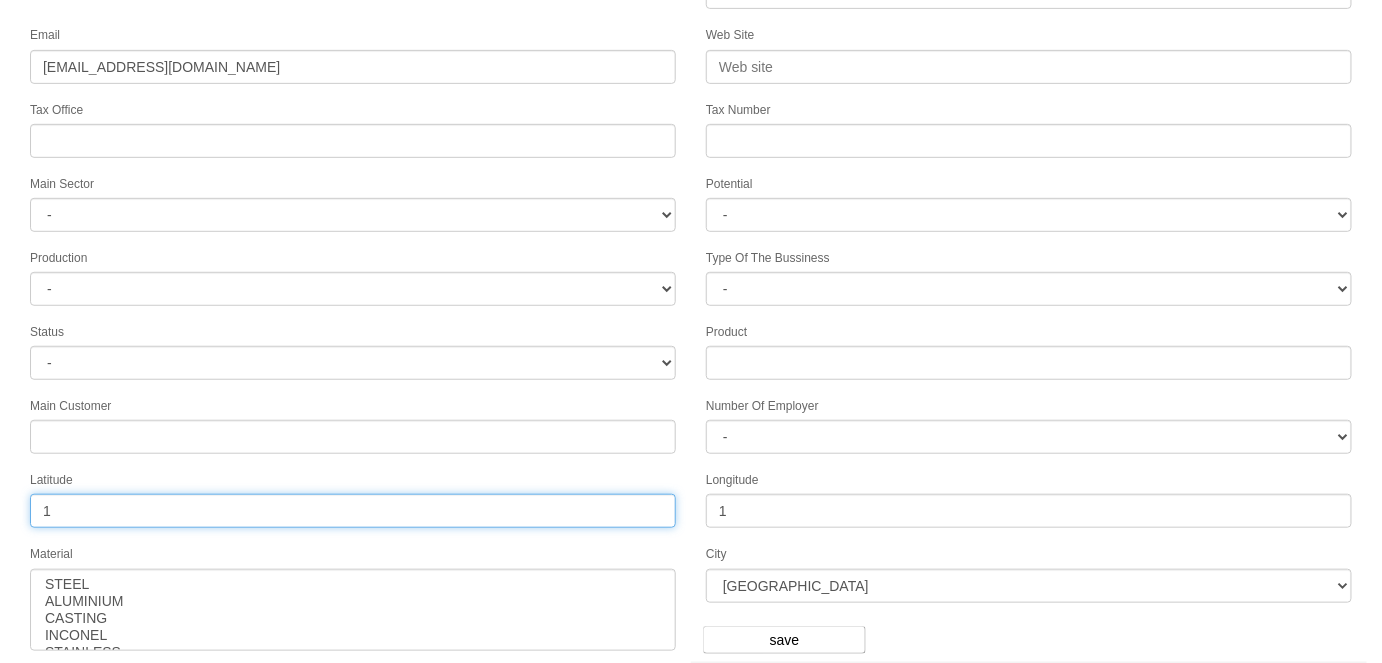 type on "1" 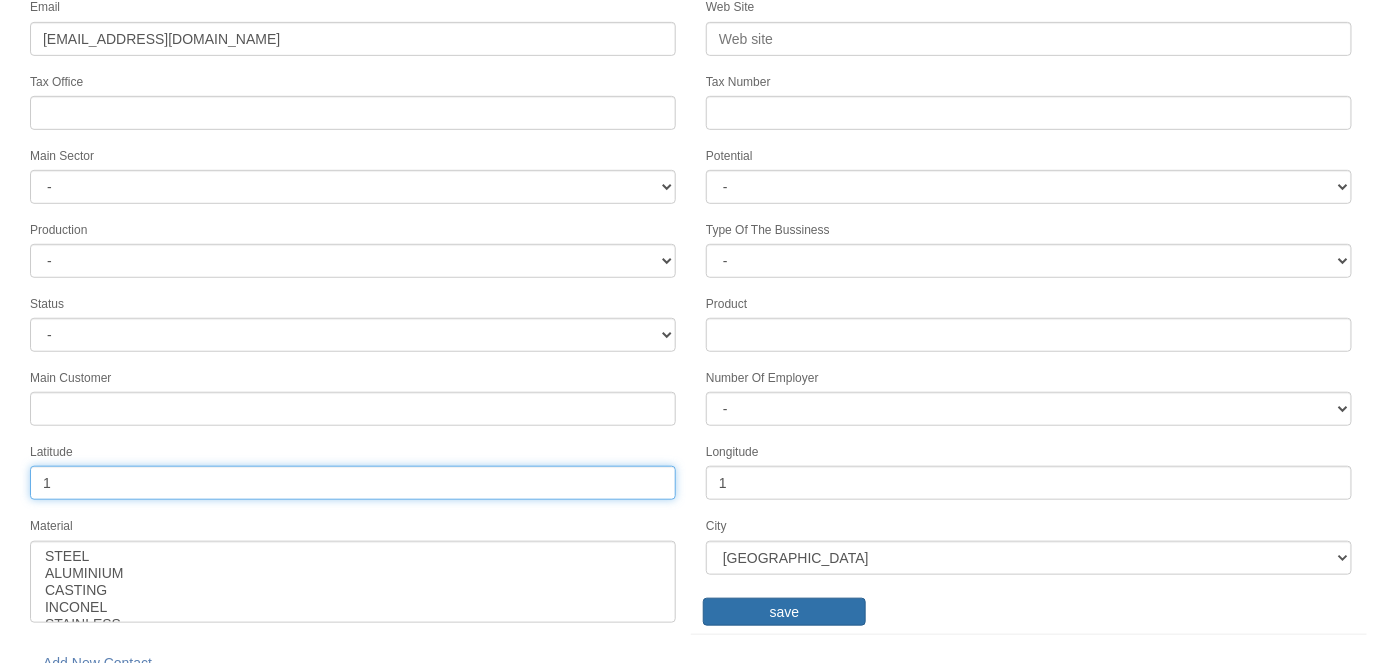 scroll, scrollTop: 314, scrollLeft: 0, axis: vertical 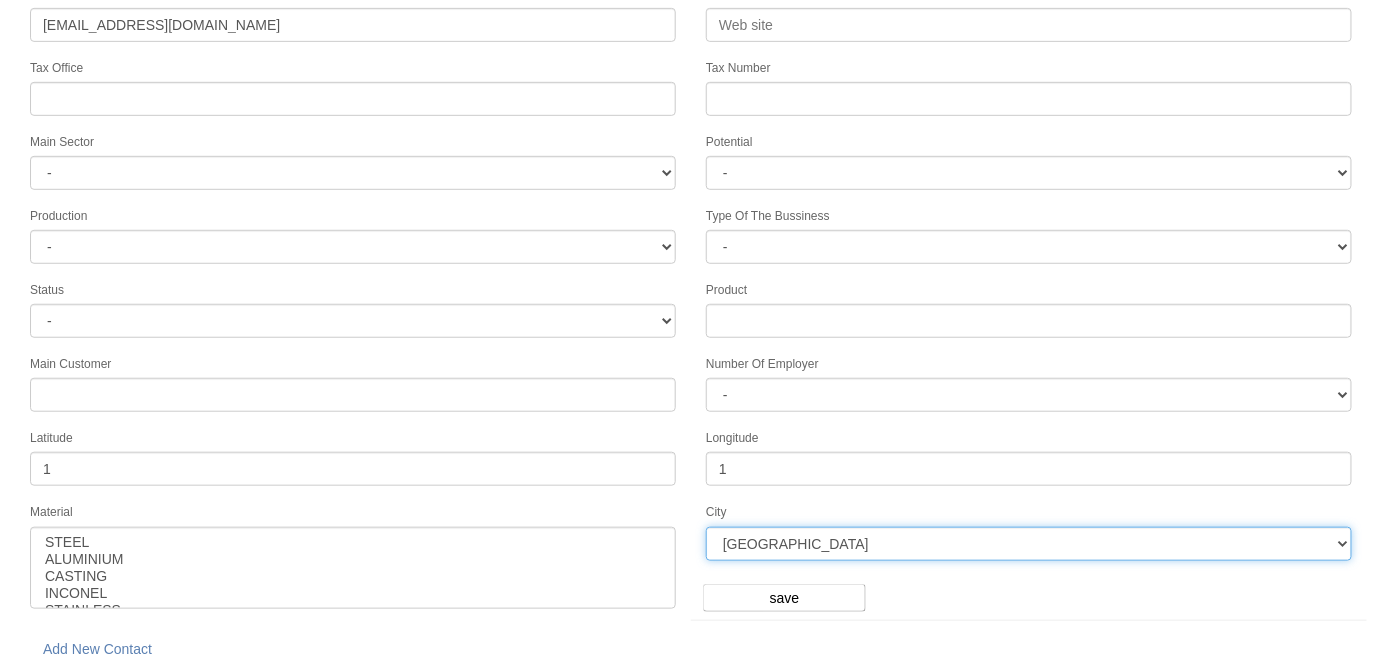 click on "ANKARA
İSTANBUL
ADANA
BOLU
AMASYA
MERSİN
KAHRAMANMARAŞ
NEVŞEHİR
TRABZON
AFYON
ORDU
ERZURUM
ADAPAZARI
GAZİANTEP
KÜTAHYA
KIRŞEHİR
ERZİNCAN
NİĞDE
MUĞLA
RİZE
OSMANİYE
DİYARBAKIR
EDİRNE
İSKENDERUN
ÇANAKKALE
KONYA
ÇORUM
KARAMAN
KAYSERİ
ISPARTA
BALIKESİR
SAMSUN
SİNOP
MARDİN
MANİSA
ZONGULDAK
TEKİRDAĞ
AYDIN
UŞAK
ŞANLIURFA
IĞDIR
KIRKLARELİ
AKSARAY
SİVAS
HATAY
BARTIN
VAN
ADIYAMAN
DENİZLİ
İZMİR
YALOVA
KARABÜK" at bounding box center [1029, 544] 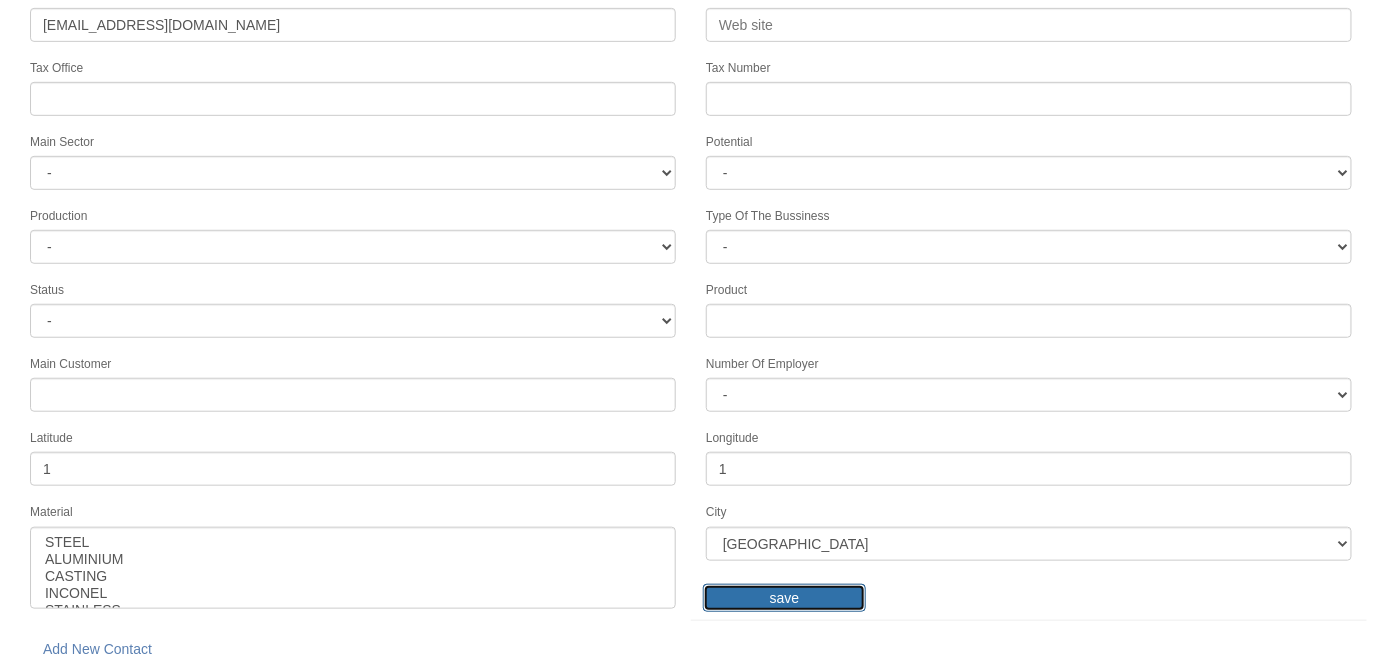 click on "save" at bounding box center (784, 598) 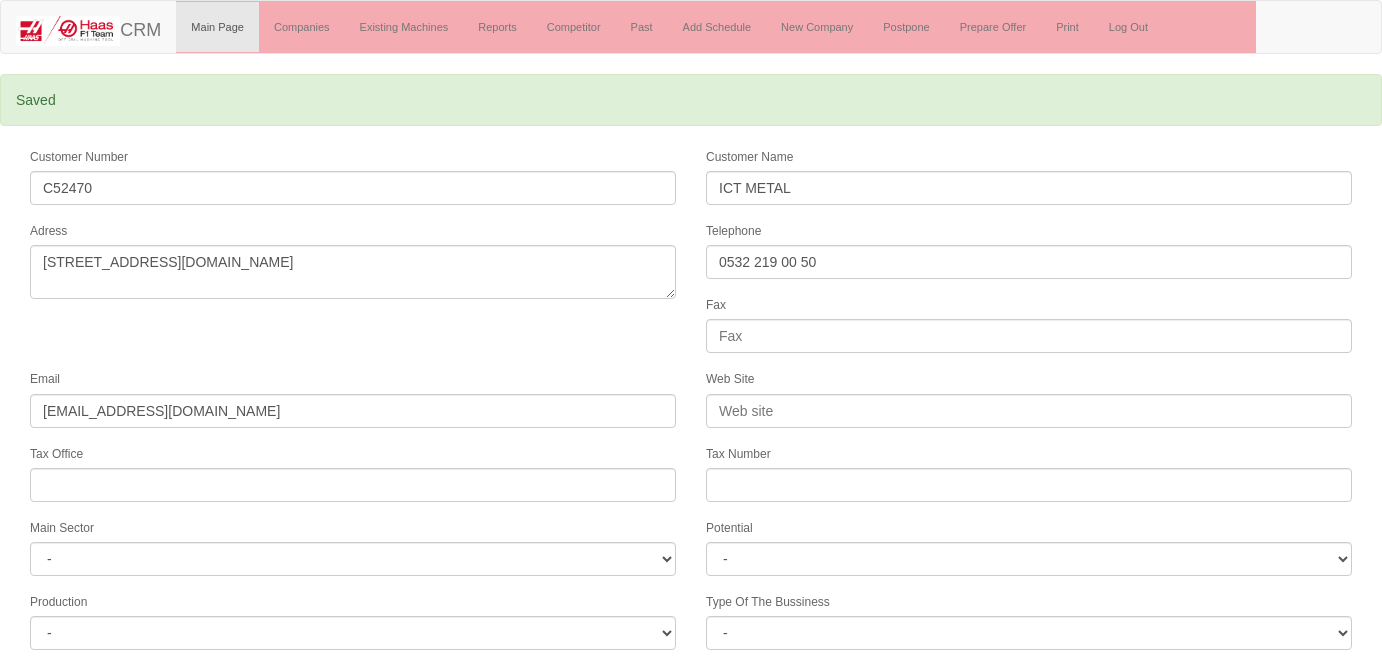 select 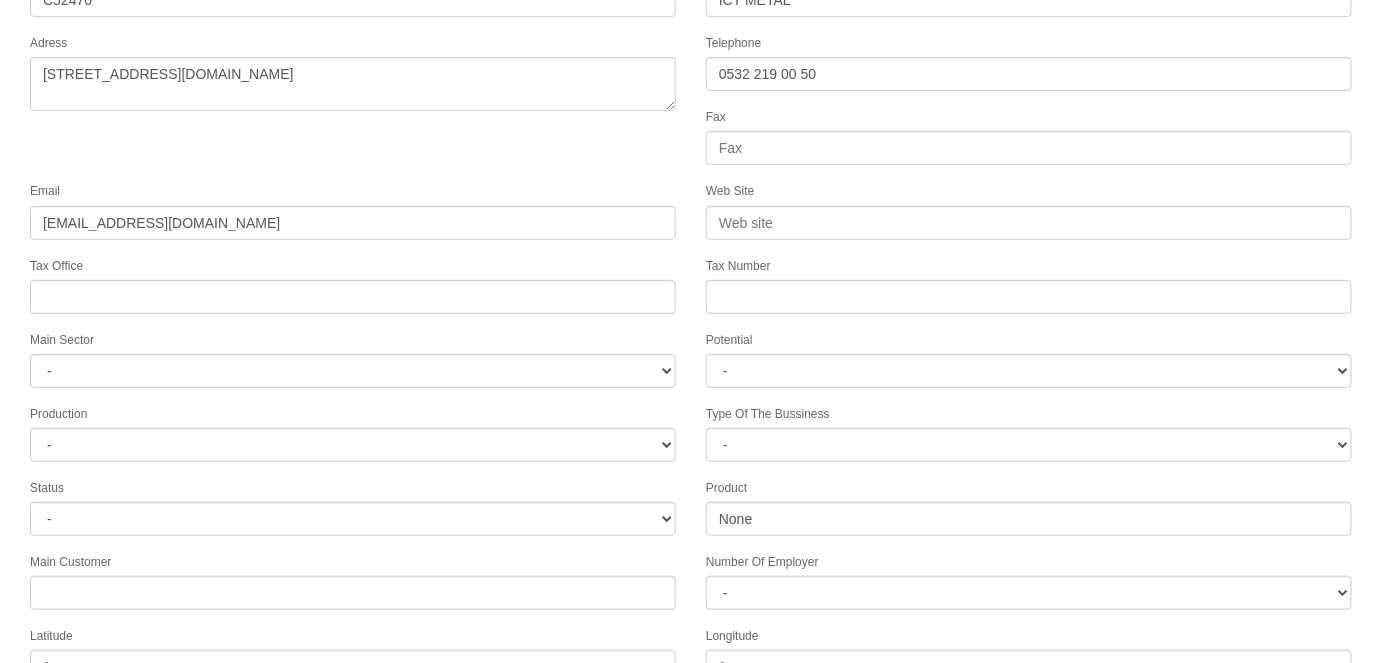 scroll, scrollTop: 386, scrollLeft: 0, axis: vertical 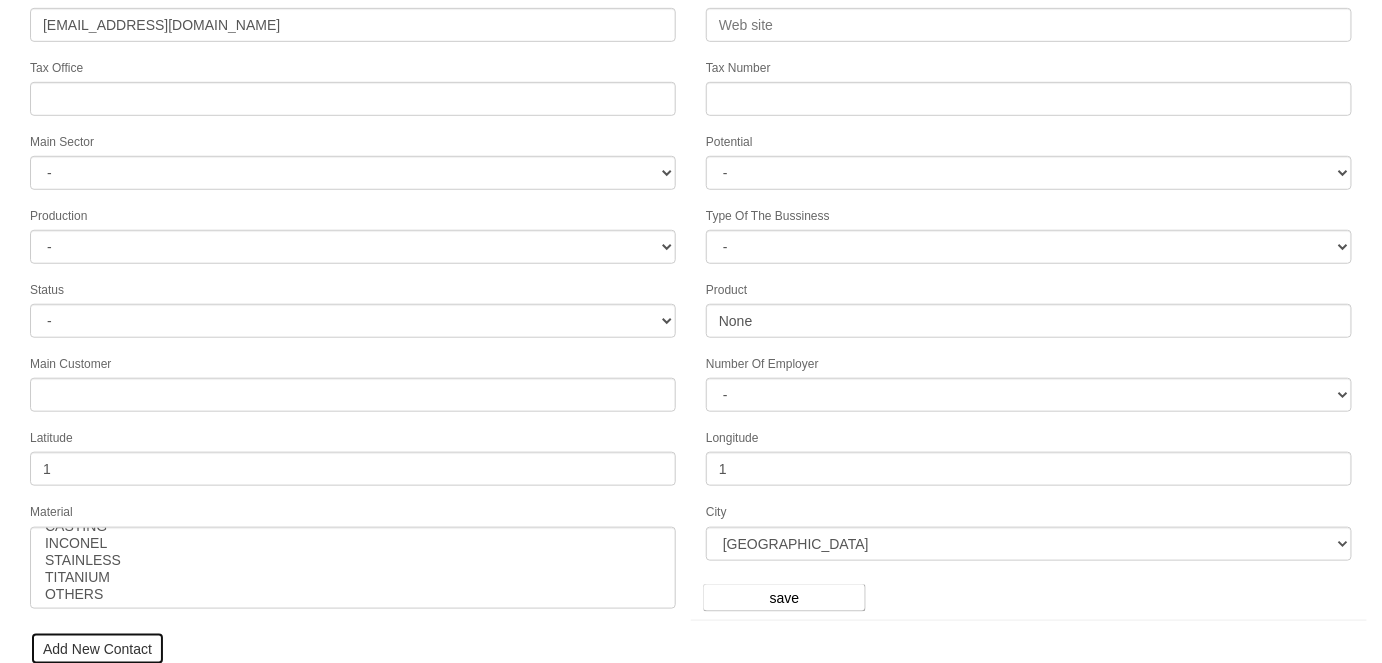 click on "Add New Contact" at bounding box center [97, 649] 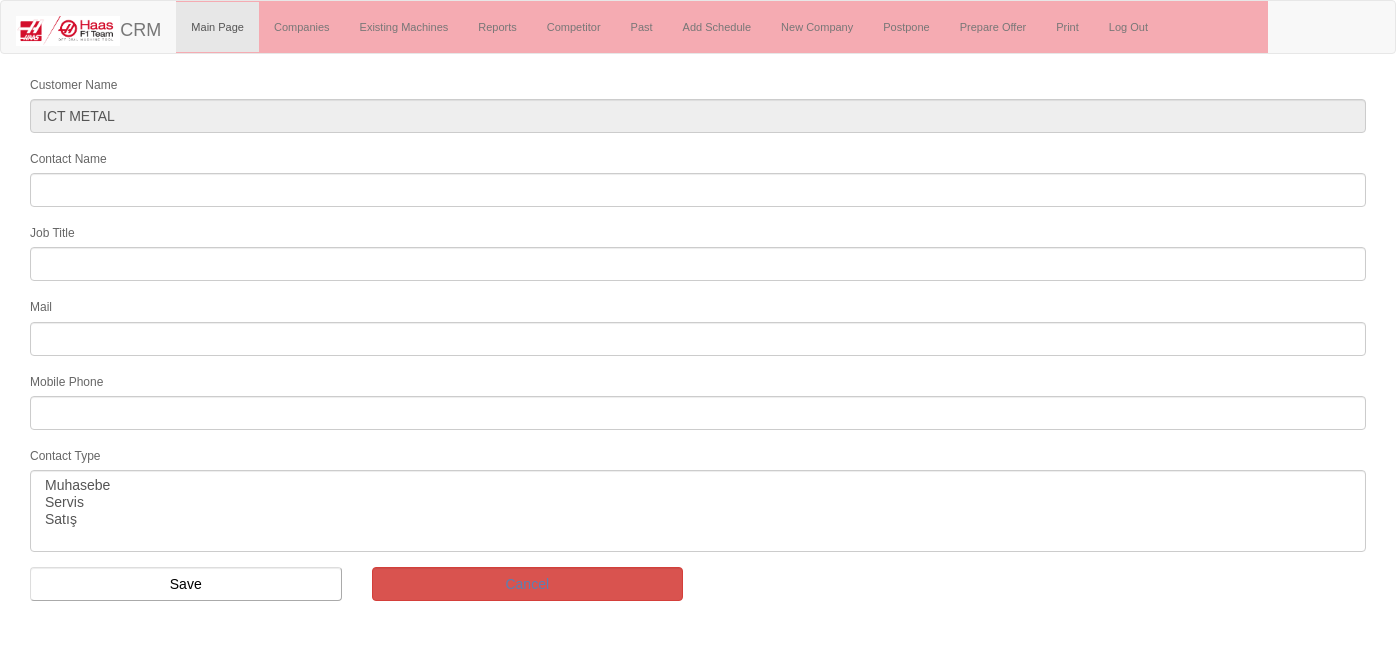 select 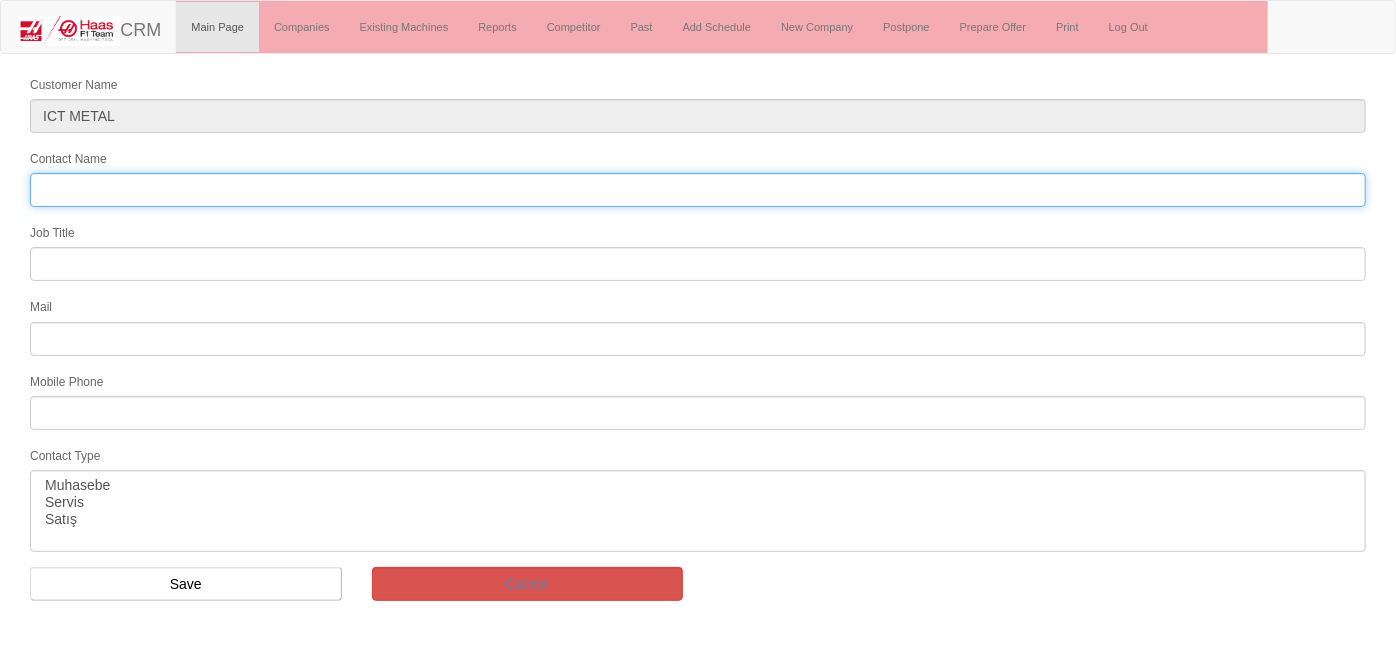 click on "Contact Name" at bounding box center [698, 190] 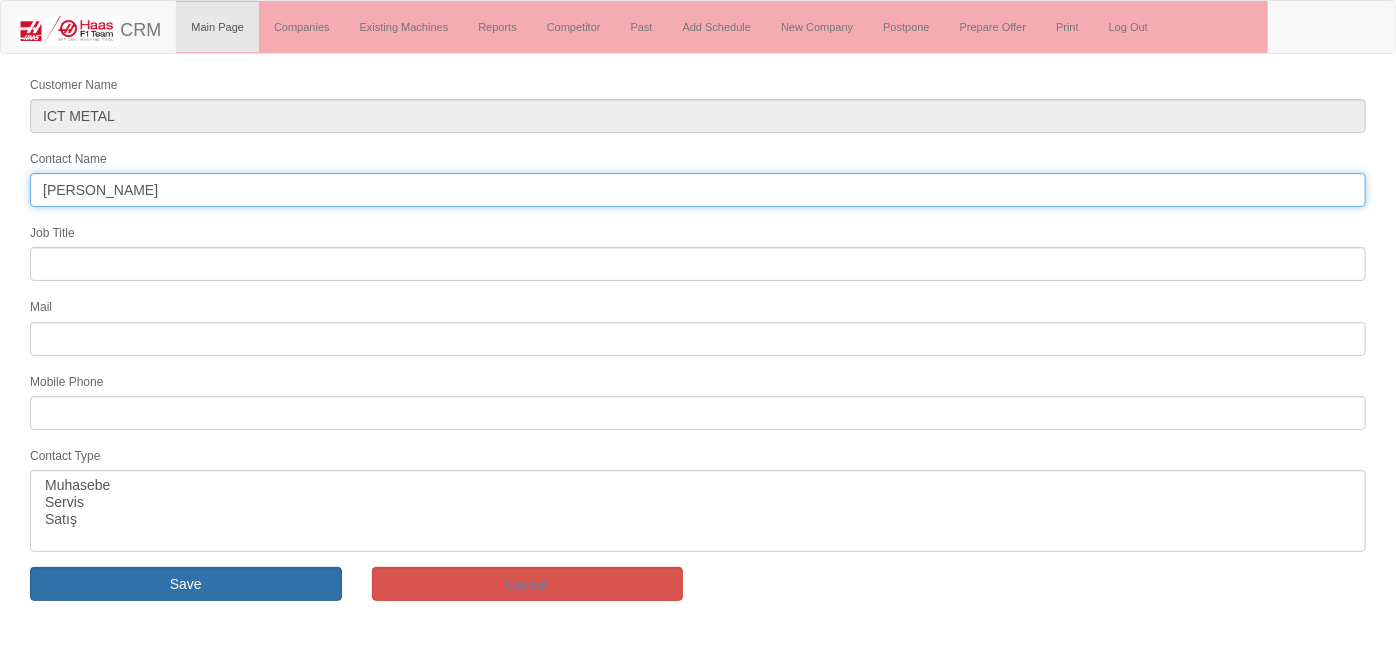 type on "[PERSON_NAME]" 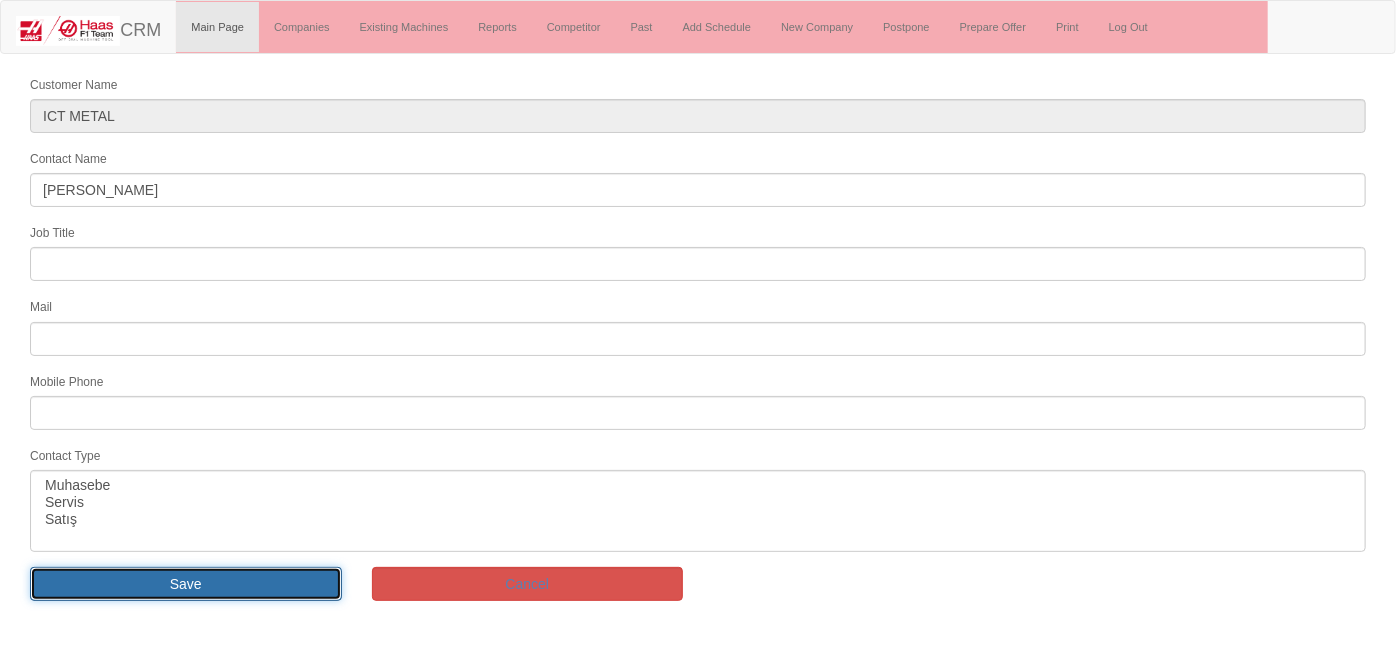 click on "Save" at bounding box center (186, 584) 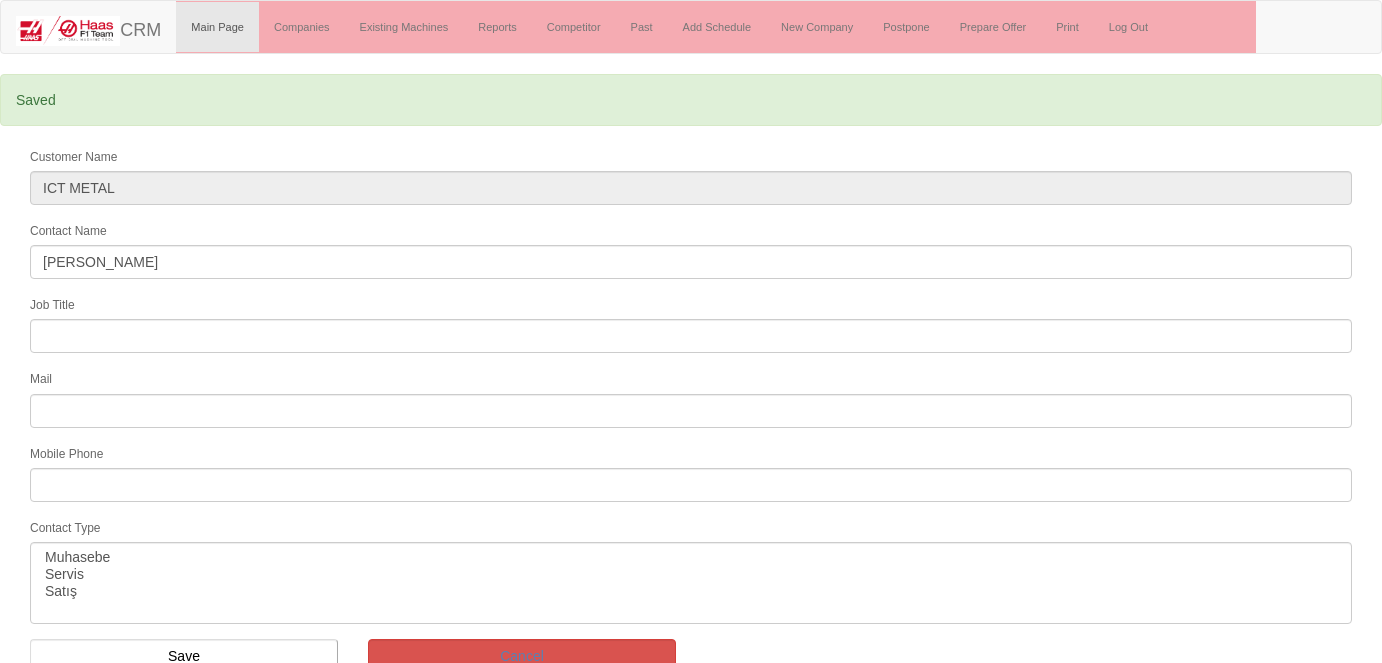 select 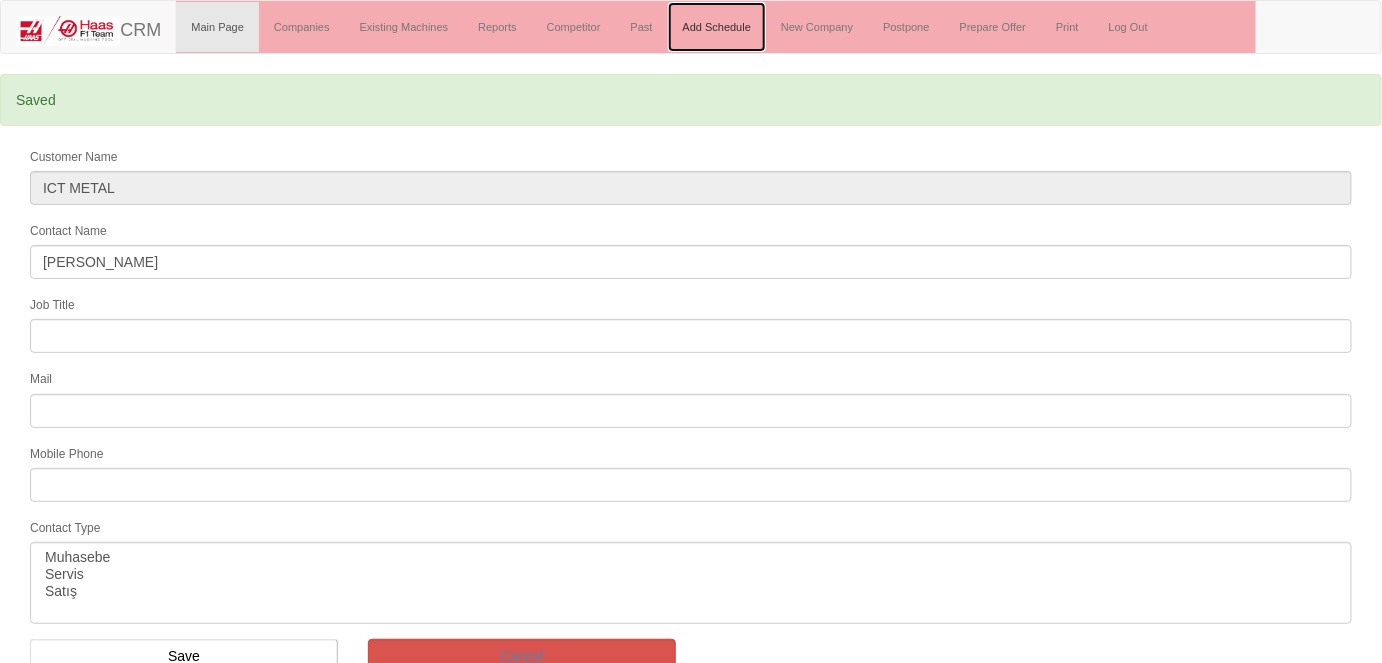 click on "Add Schedule" at bounding box center (717, 27) 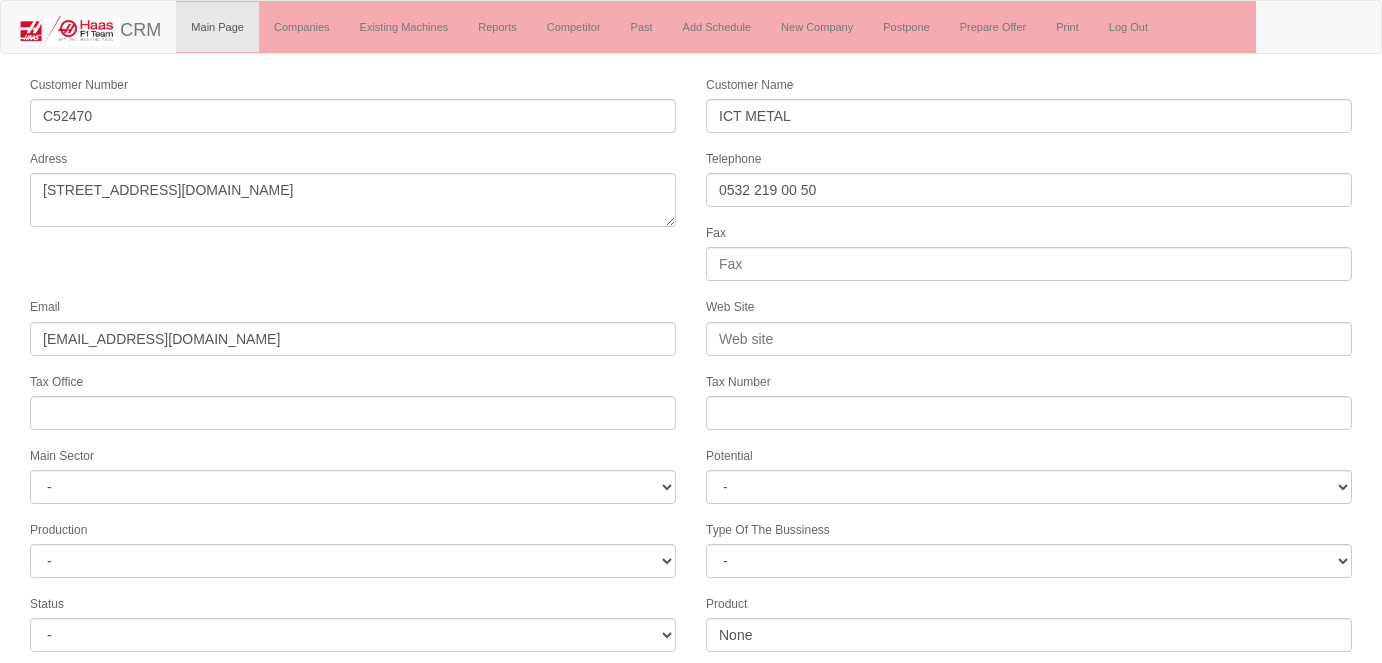 select 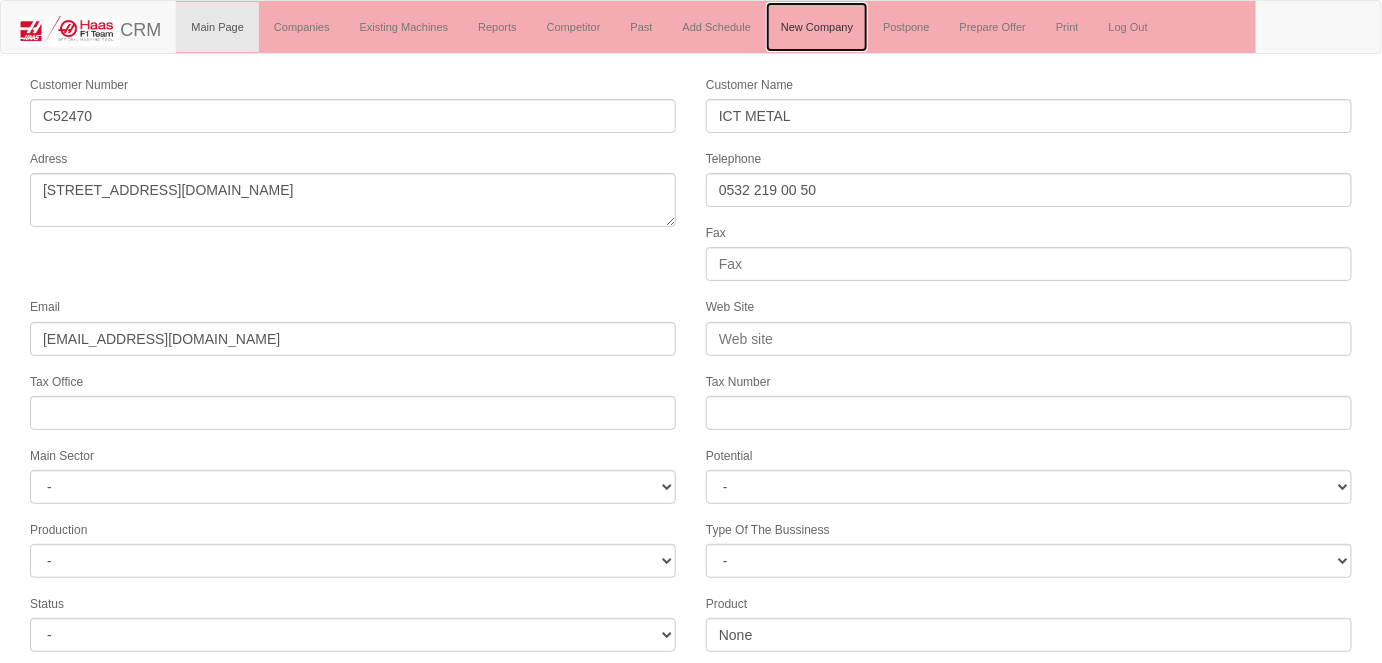 click on "New Company" at bounding box center [817, 27] 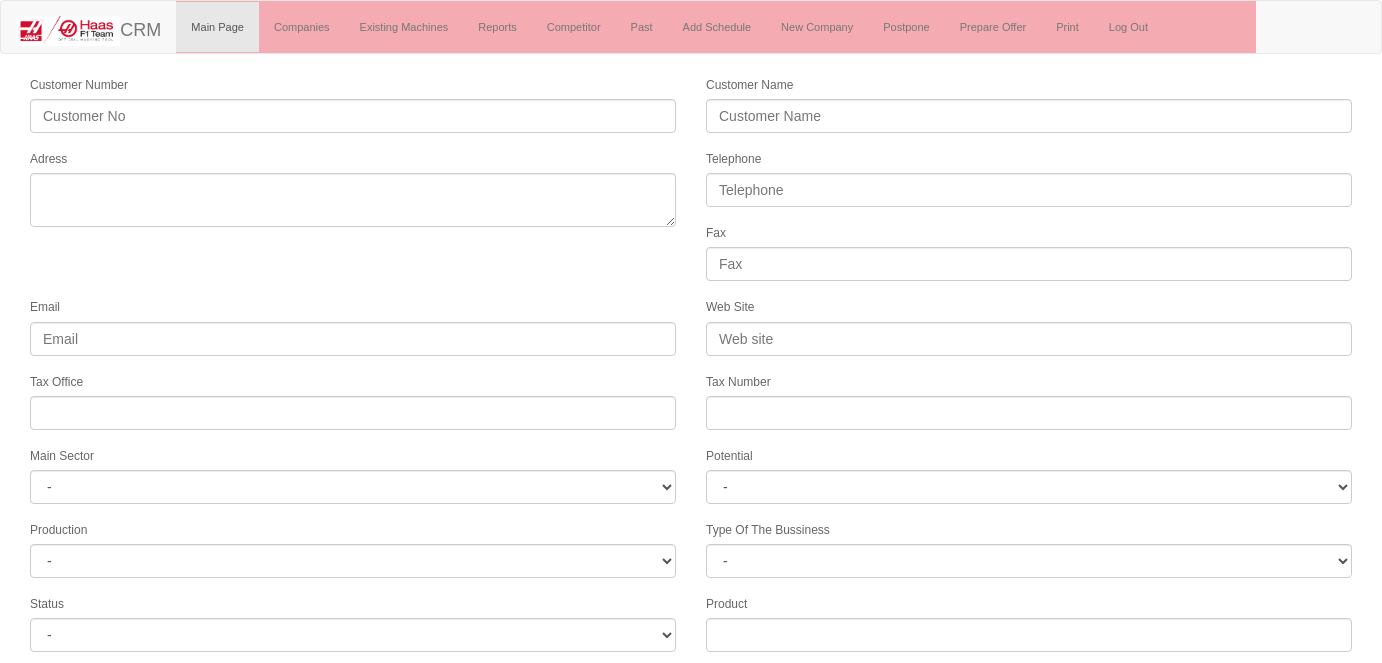 select 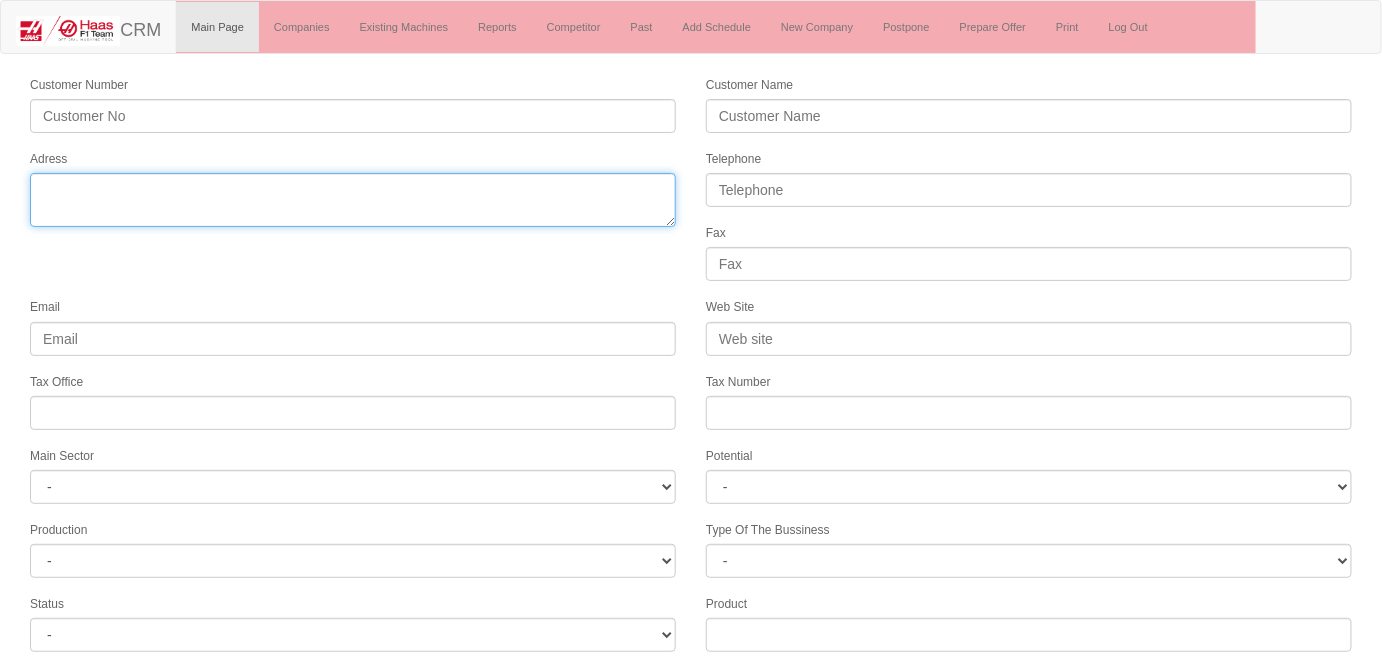drag, startPoint x: 398, startPoint y: 183, endPoint x: 476, endPoint y: 157, distance: 82.219215 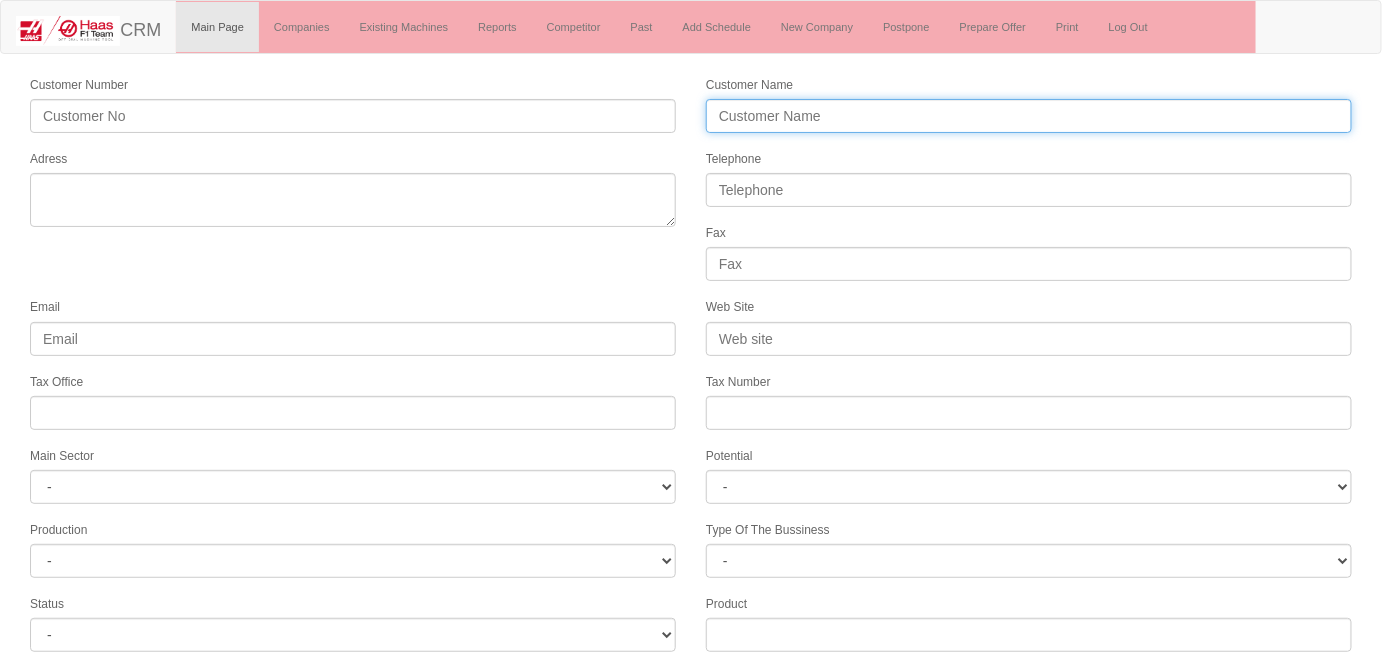 click on "Customer Name" at bounding box center [1029, 116] 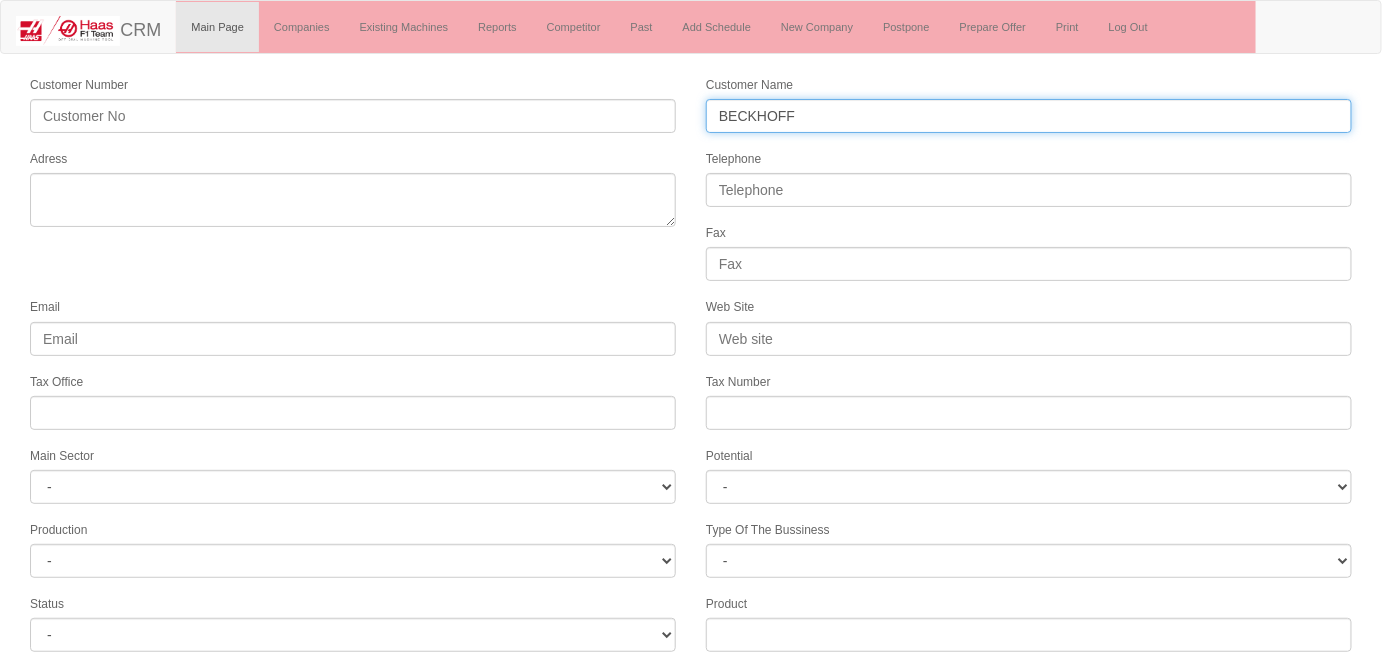 type on "BECKHOFF" 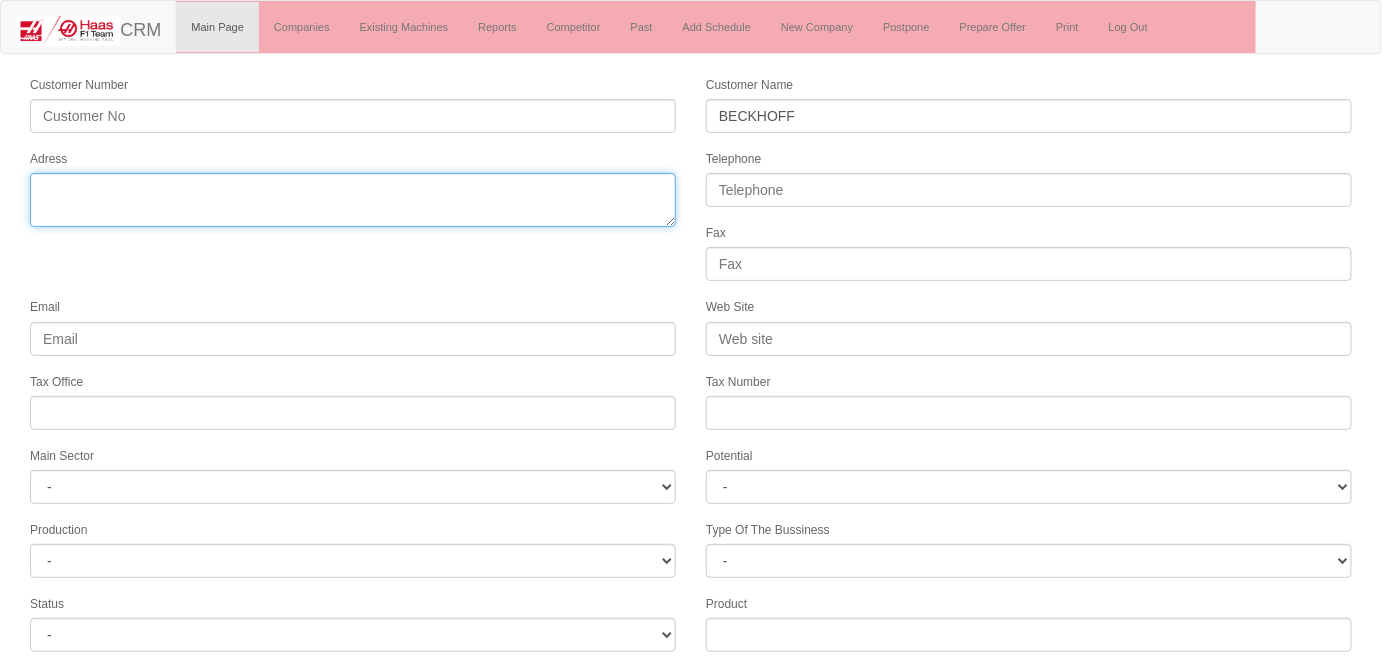 click on "Adress" at bounding box center [353, 200] 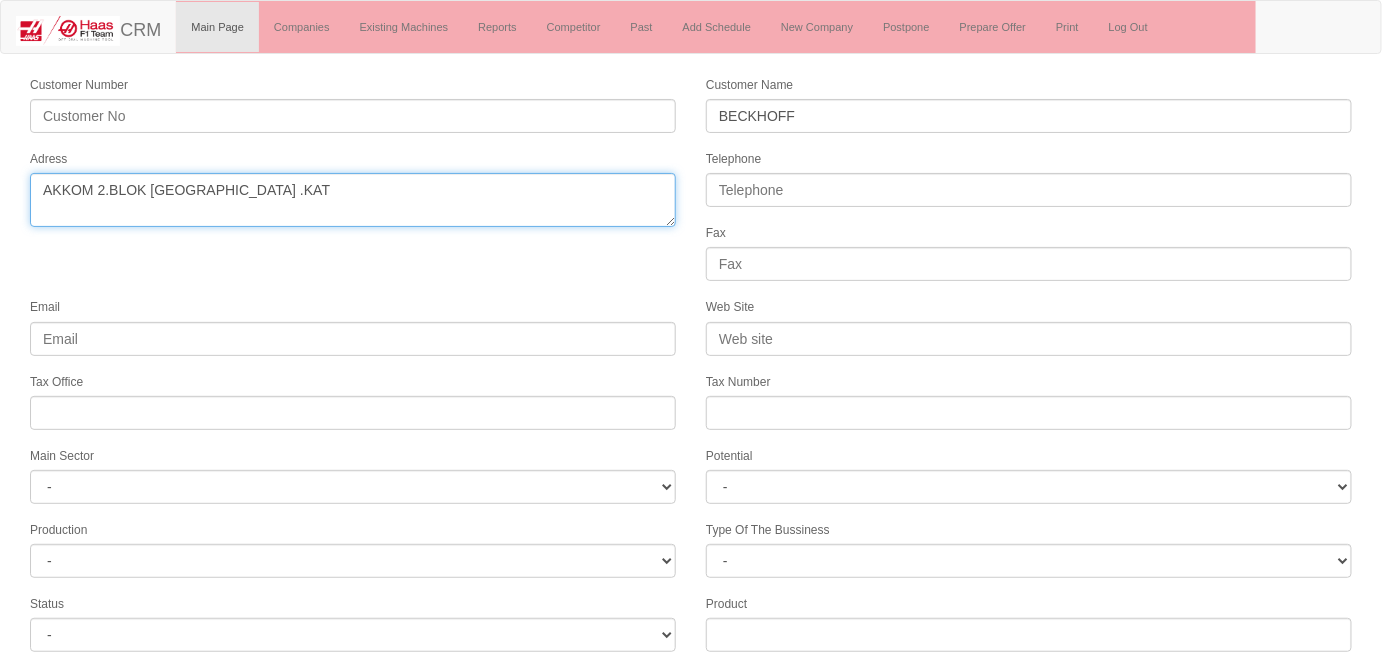click on "Adress" at bounding box center [353, 200] 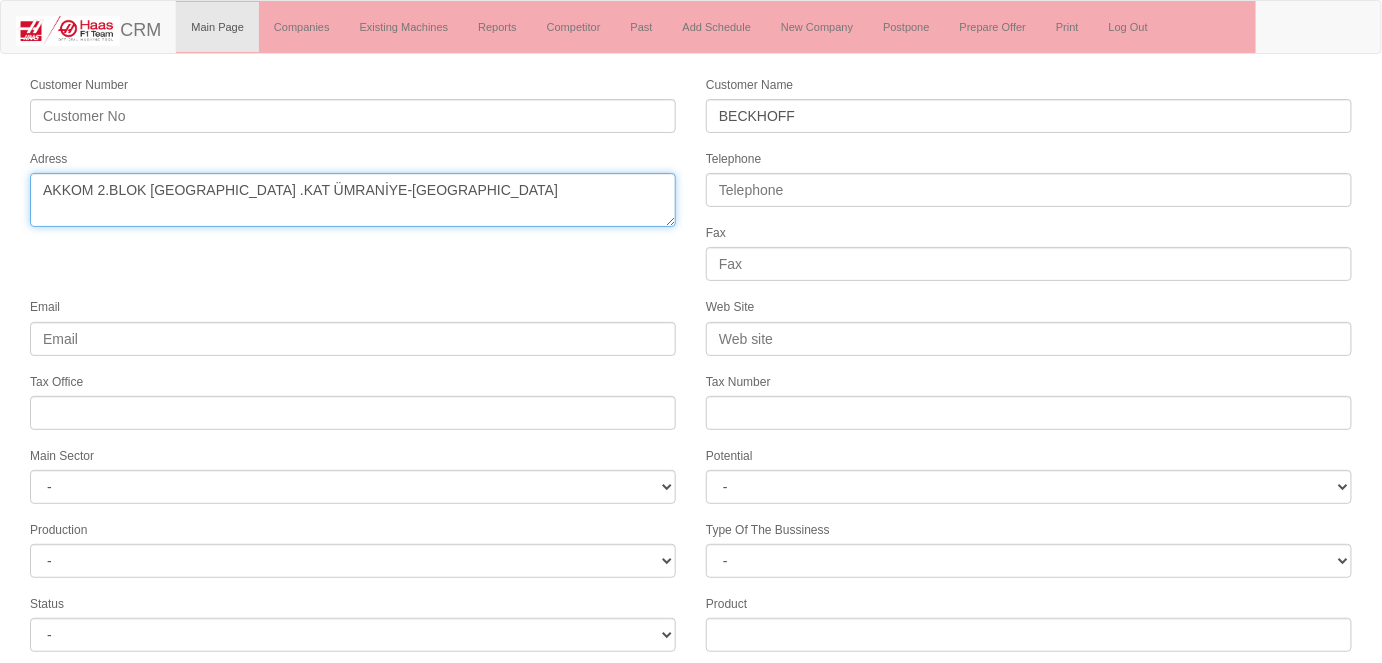 type on "AKKOM 2.BLOK [GEOGRAPHIC_DATA] .KAT ÜMRANİYE-[GEOGRAPHIC_DATA]" 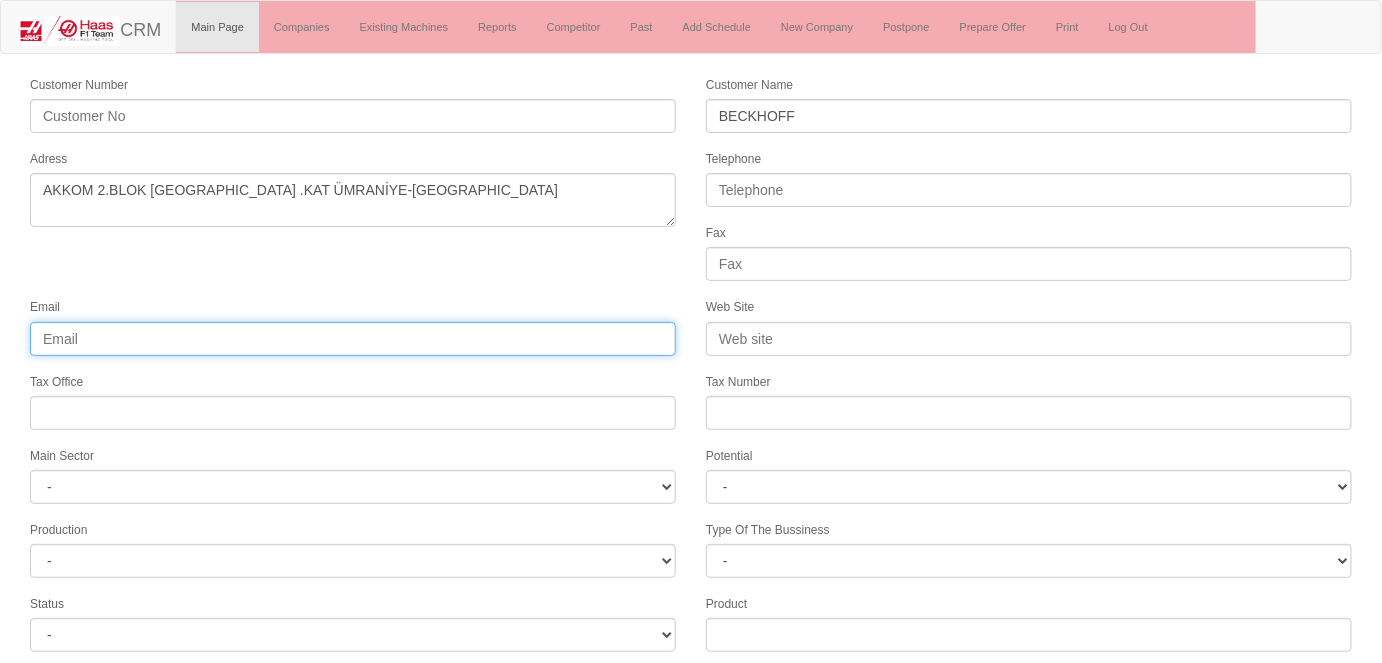 drag, startPoint x: 378, startPoint y: 350, endPoint x: 412, endPoint y: 342, distance: 34.928497 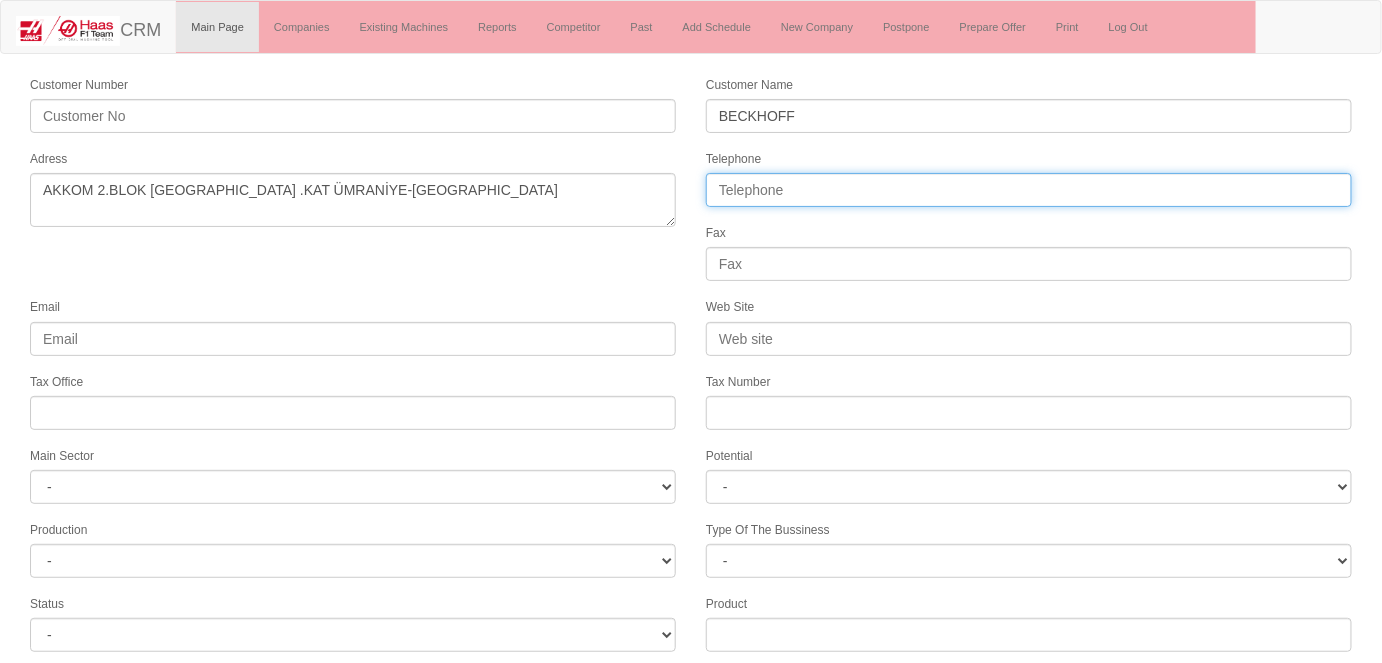 click on "Telephone" at bounding box center [1029, 190] 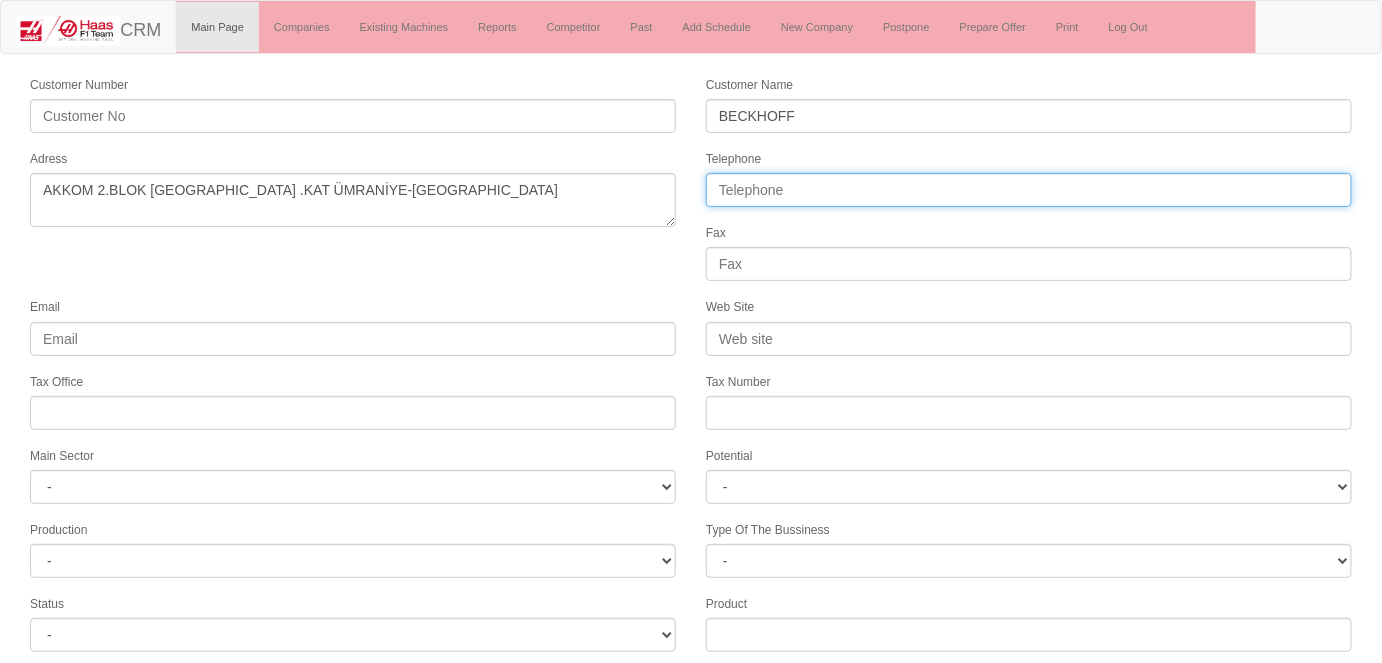 click on "Telephone" at bounding box center (1029, 190) 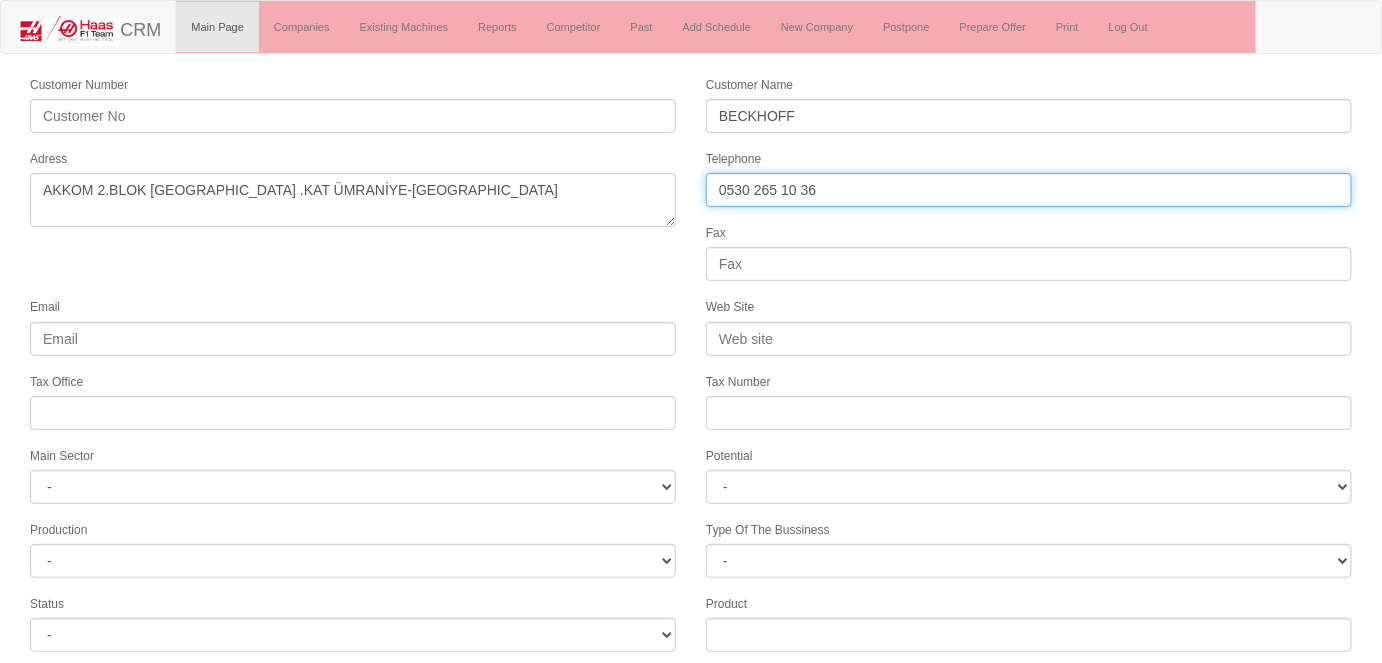 type on "0530 265 10 36" 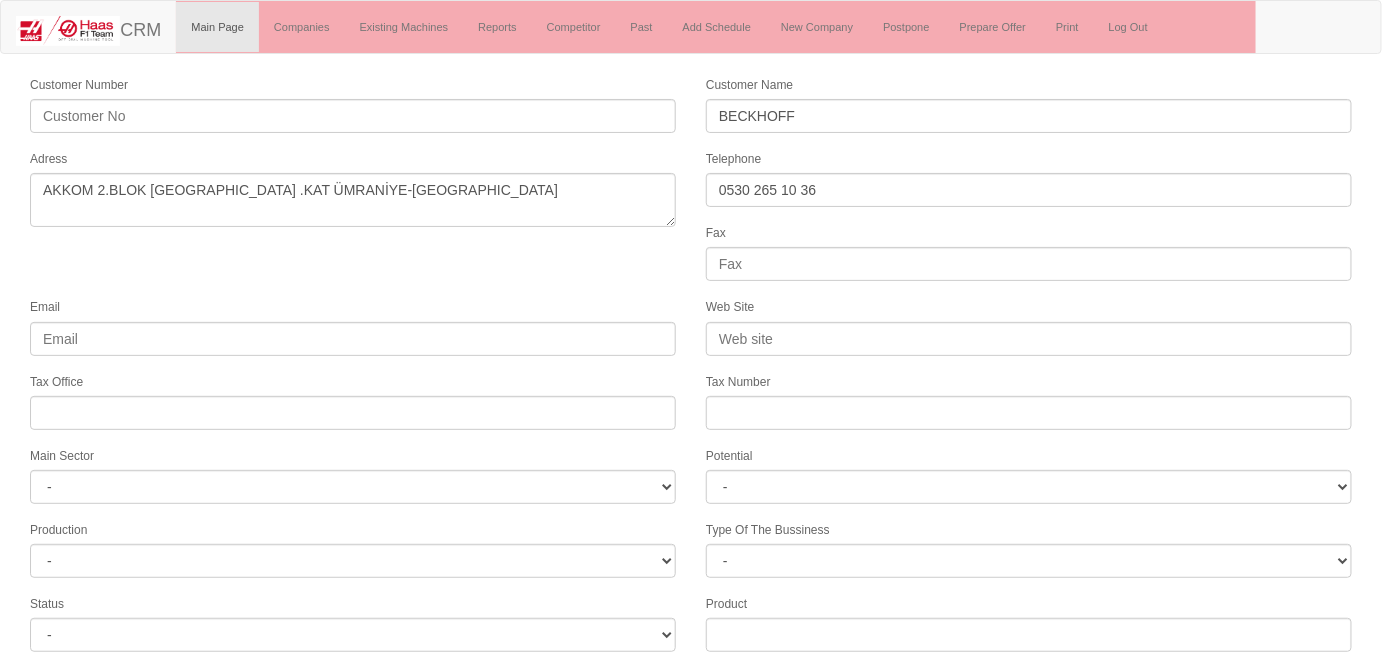 click on "Tax Office" at bounding box center (353, 400) 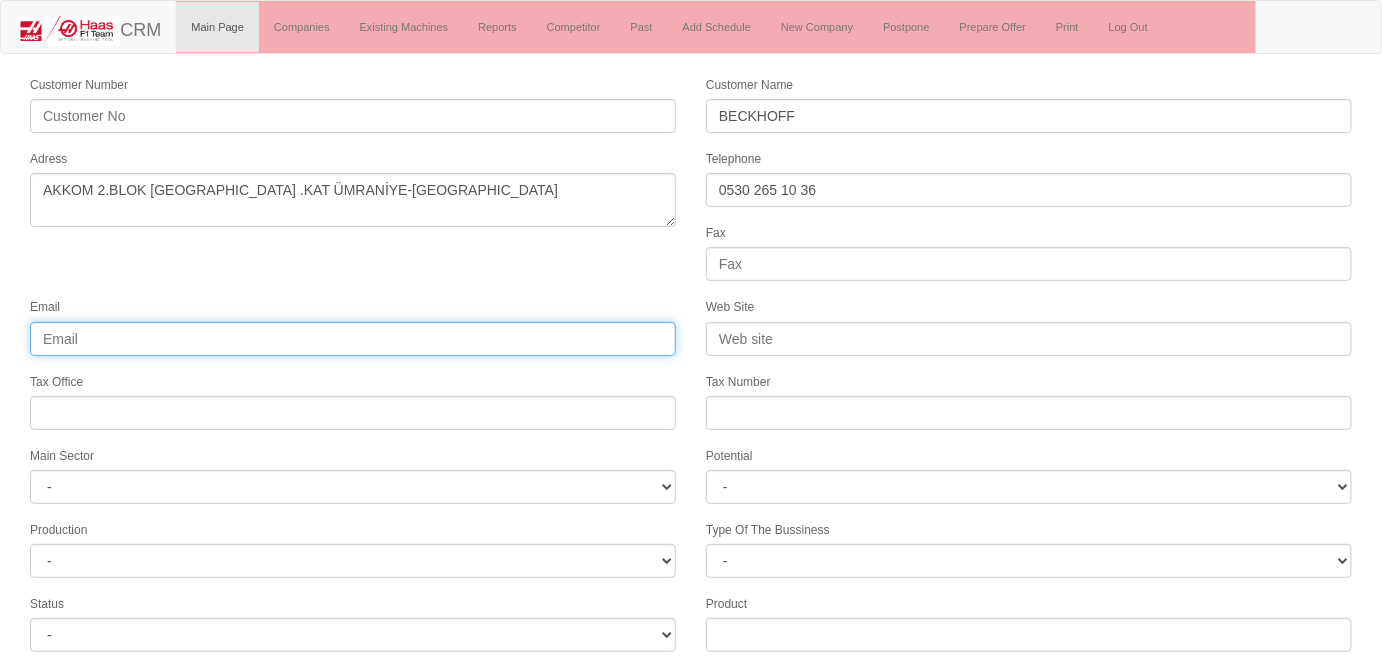 click on "Email" at bounding box center [353, 339] 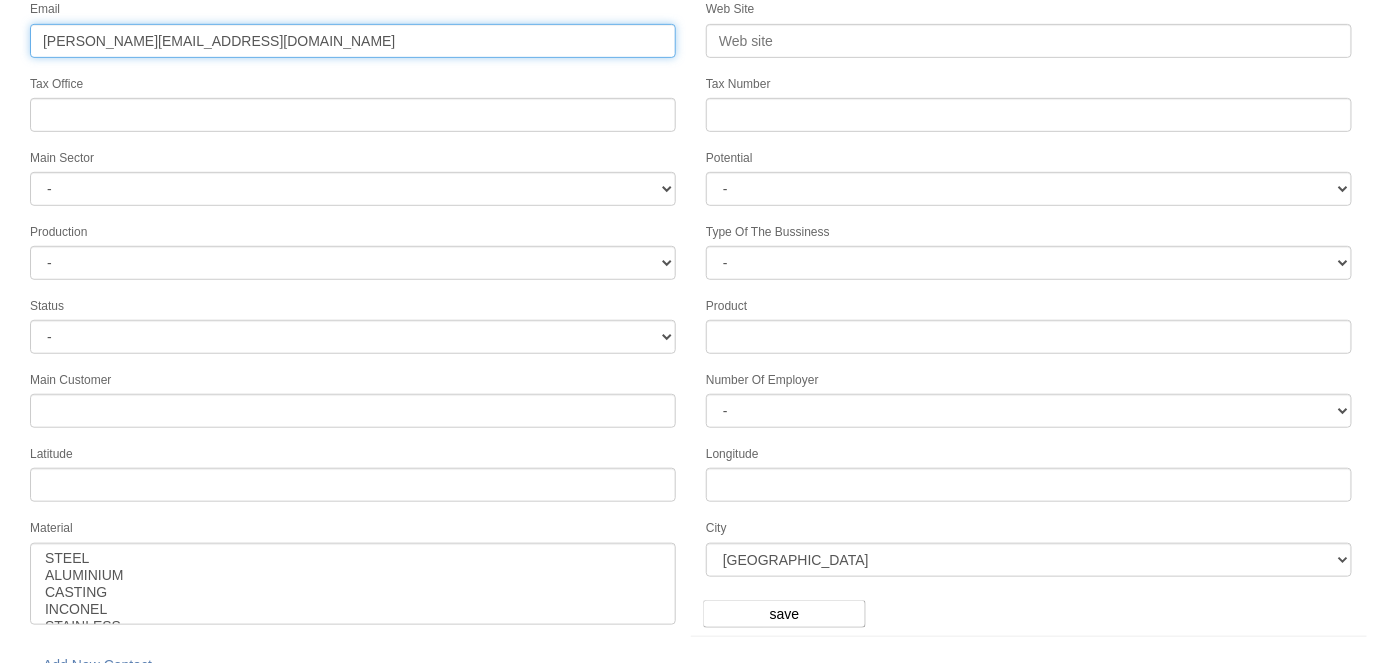 scroll, scrollTop: 314, scrollLeft: 0, axis: vertical 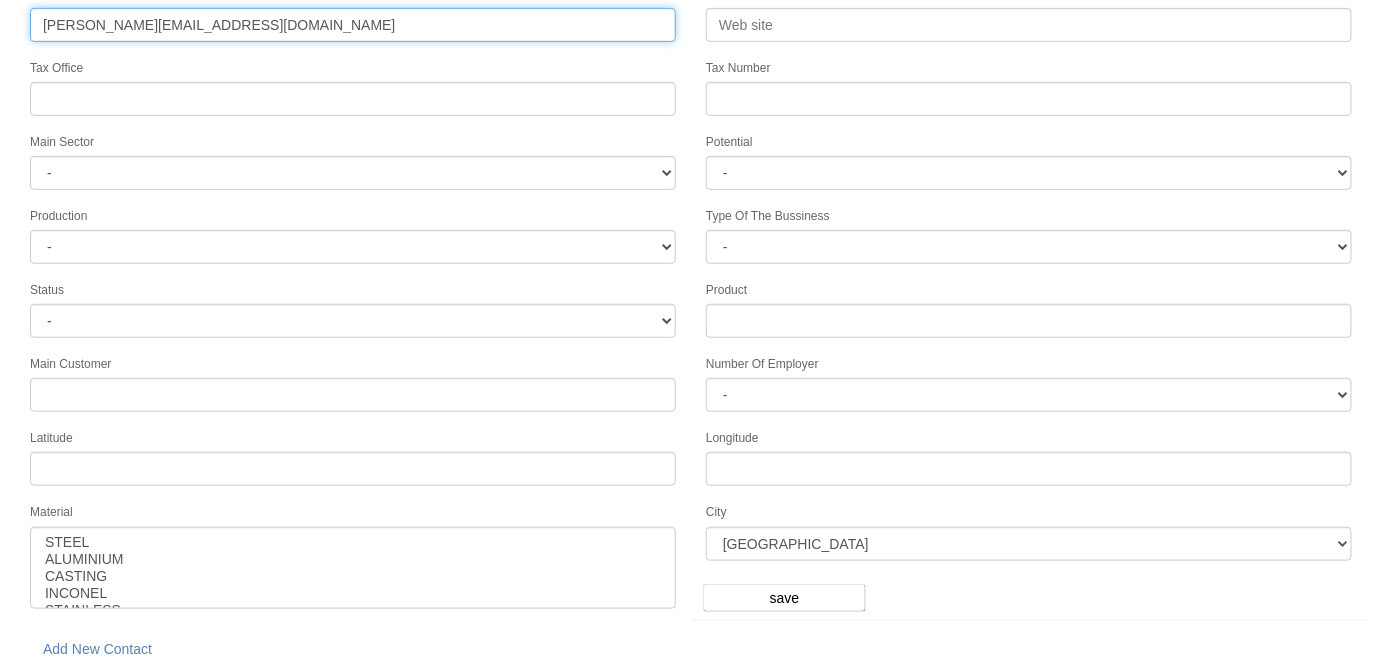 type on "m.caner@beckhoff.com" 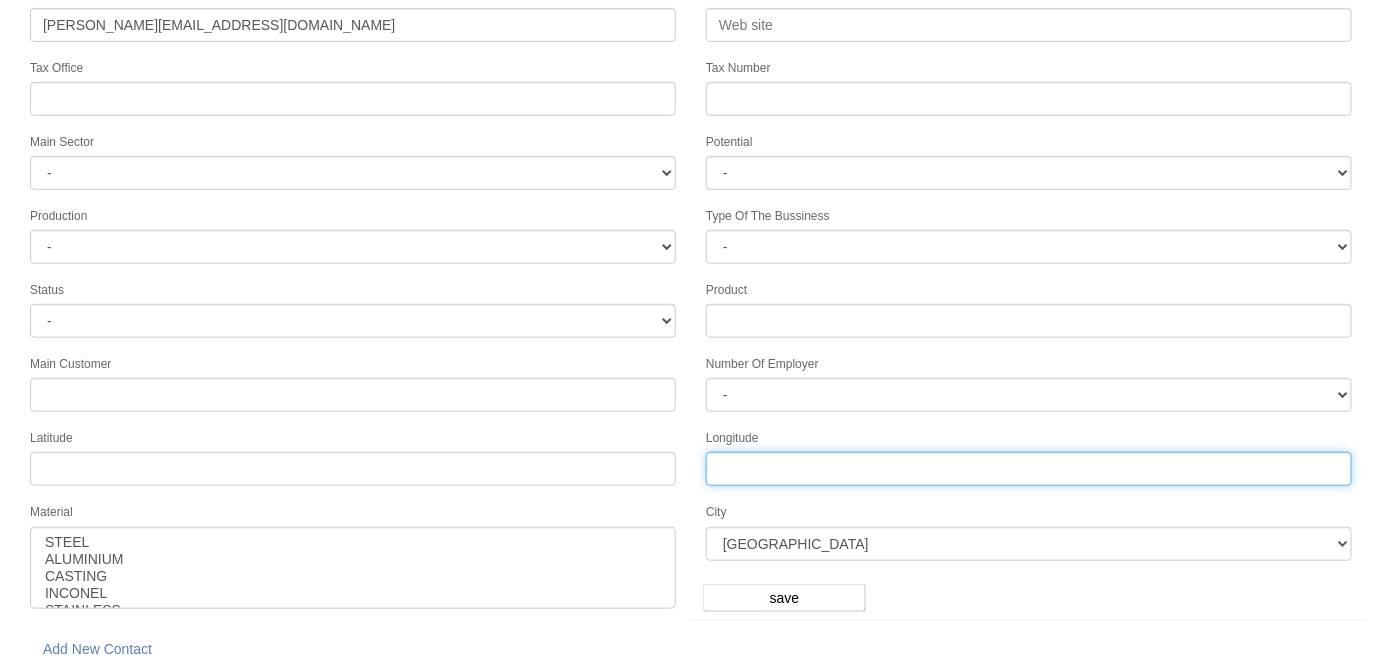 click on "Longitude" at bounding box center [1029, 469] 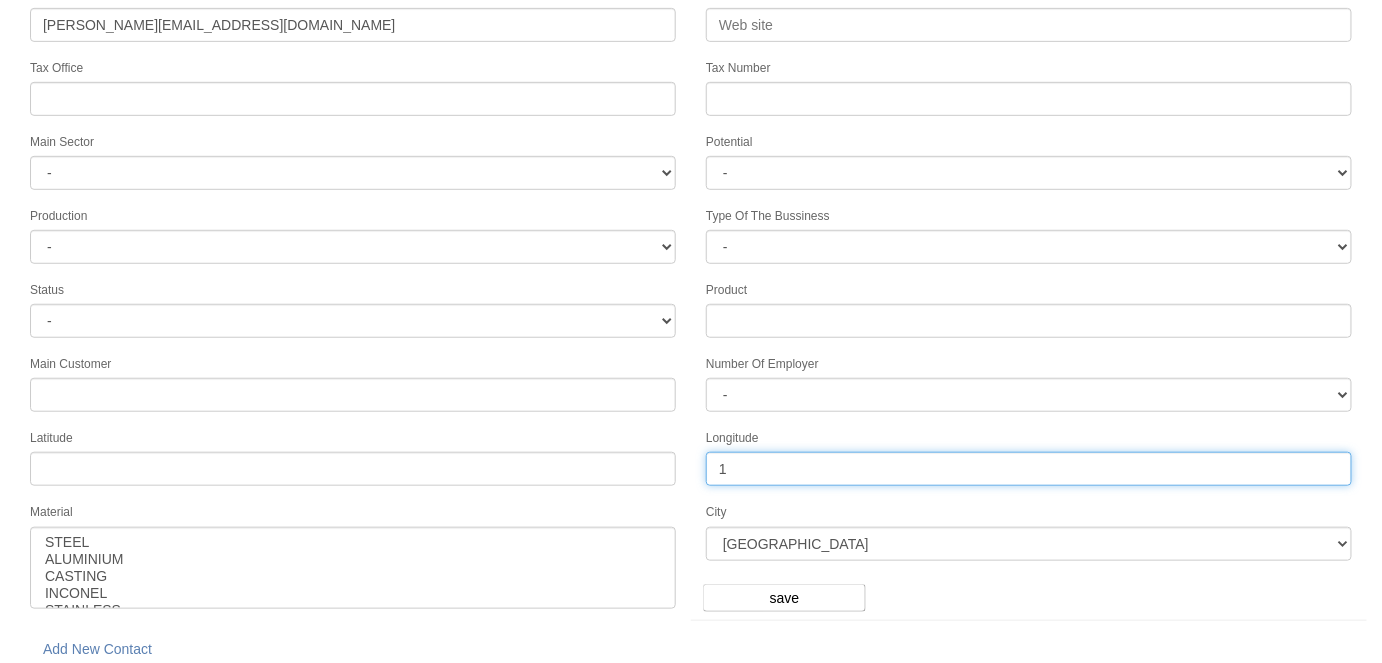 type on "1" 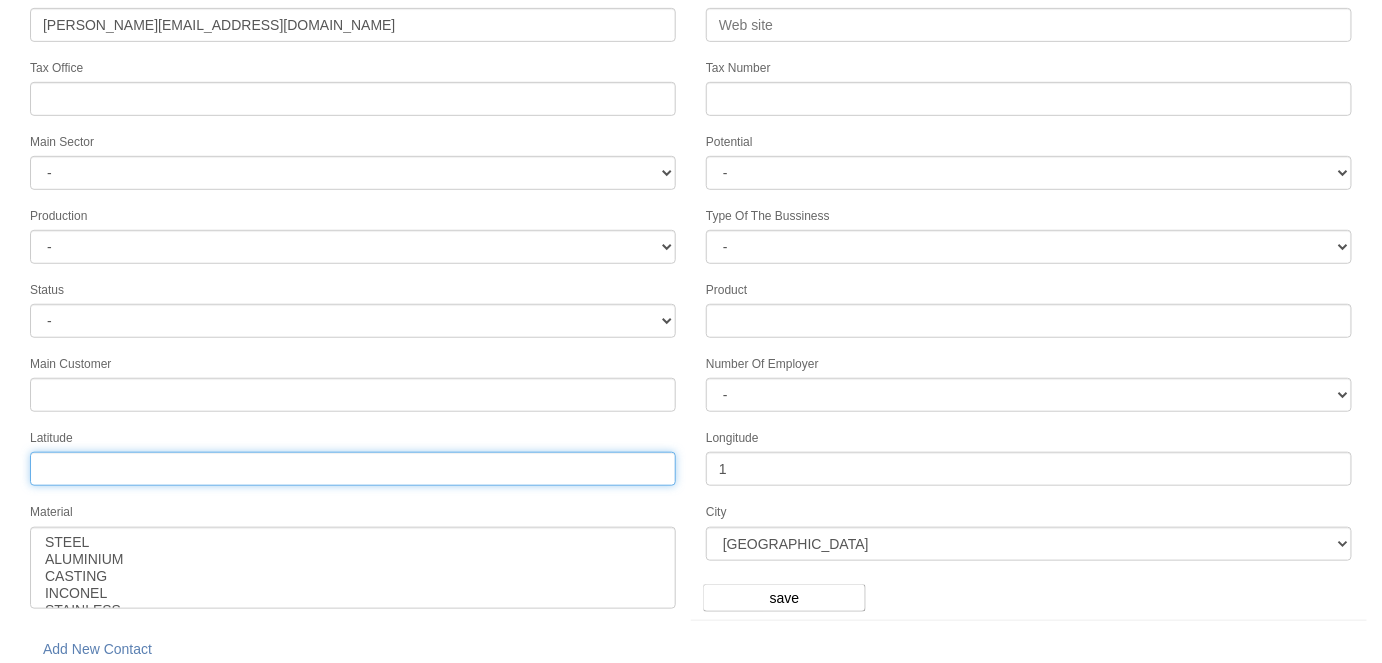 click on "Tax Office" at bounding box center (353, 469) 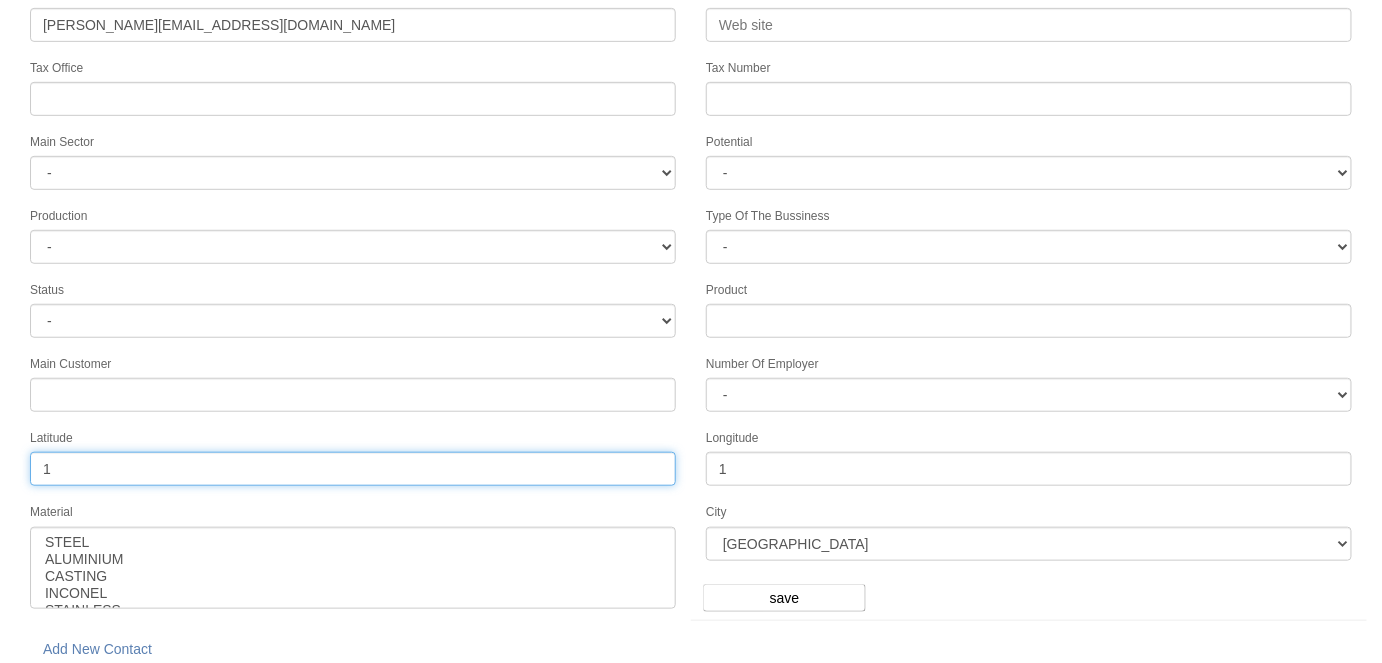 type on "1" 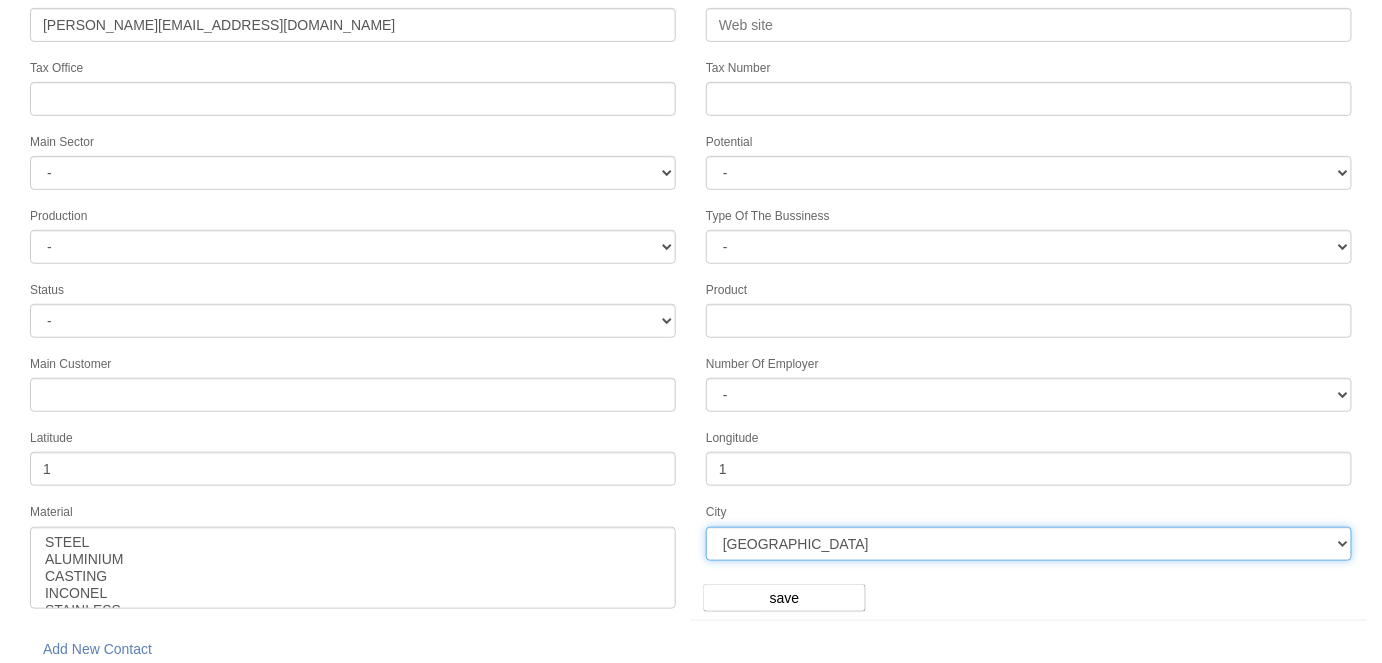 click on "ANKARA
İSTANBUL
ADANA
BOLU
AMASYA
MERSİN
KAHRAMANMARAŞ
NEVŞEHİR
TRABZON
AFYON
ORDU
ERZURUM
ADAPAZARI
GAZİANTEP
KÜTAHYA
KIRŞEHİR
ERZİNCAN
NİĞDE
MUĞLA
RİZE
OSMANİYE
DİYARBAKIR
EDİRNE
İSKENDERUN
ÇANAKKALE
KONYA
ÇORUM
KARAMAN
KAYSERİ
ISPARTA
BALIKESİR
SAMSUN
SİNOP
MARDİN
MANİSA
ZONGULDAK
TEKİRDAĞ
AYDIN
UŞAK
ŞANLIURFA
IĞDIR
KIRKLARELİ
AKSARAY
SİVAS
HATAY
BARTIN
VAN
ADIYAMAN
DENİZLİ
İZMİR
YALOVA
KARABÜK" at bounding box center (1029, 544) 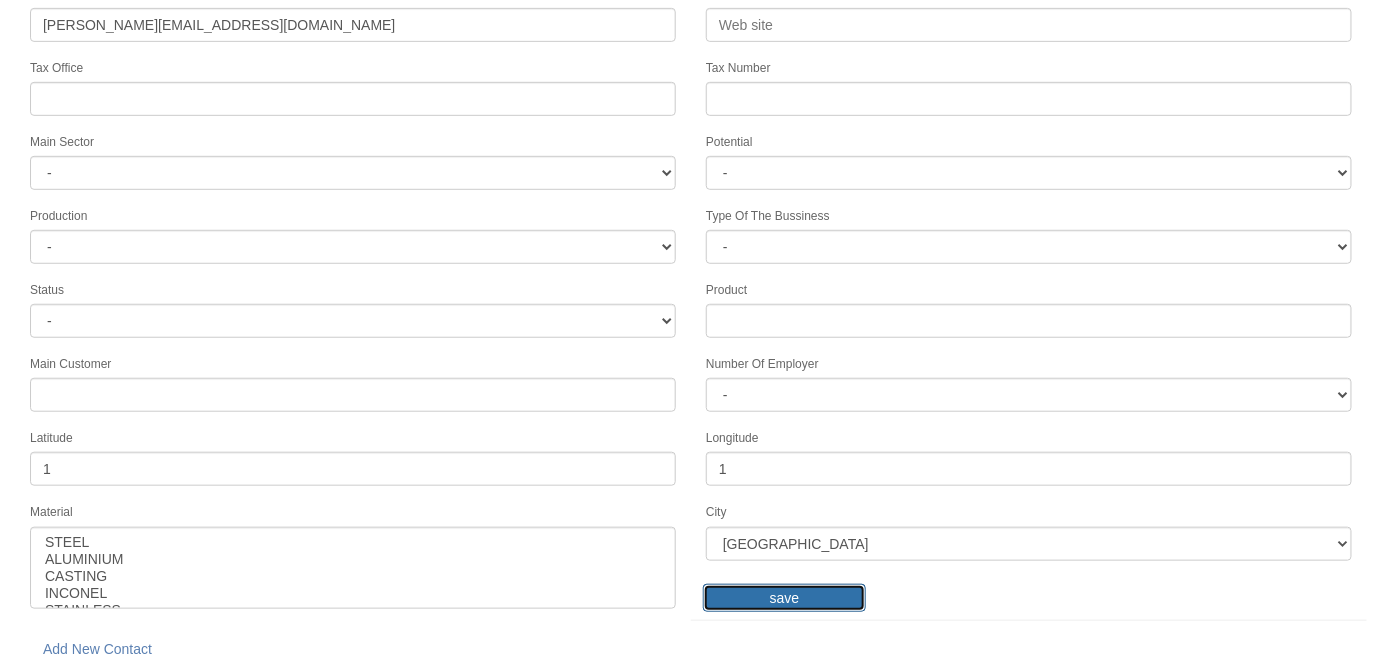 click on "save" at bounding box center [784, 598] 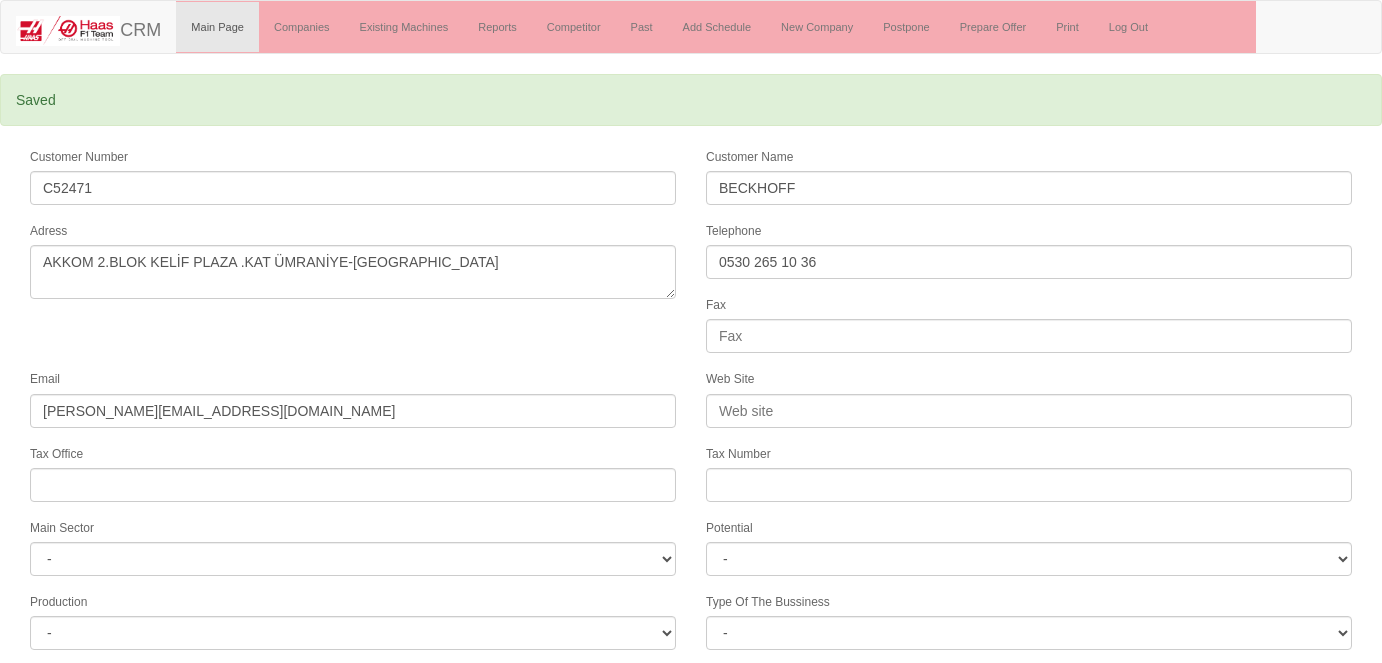 select 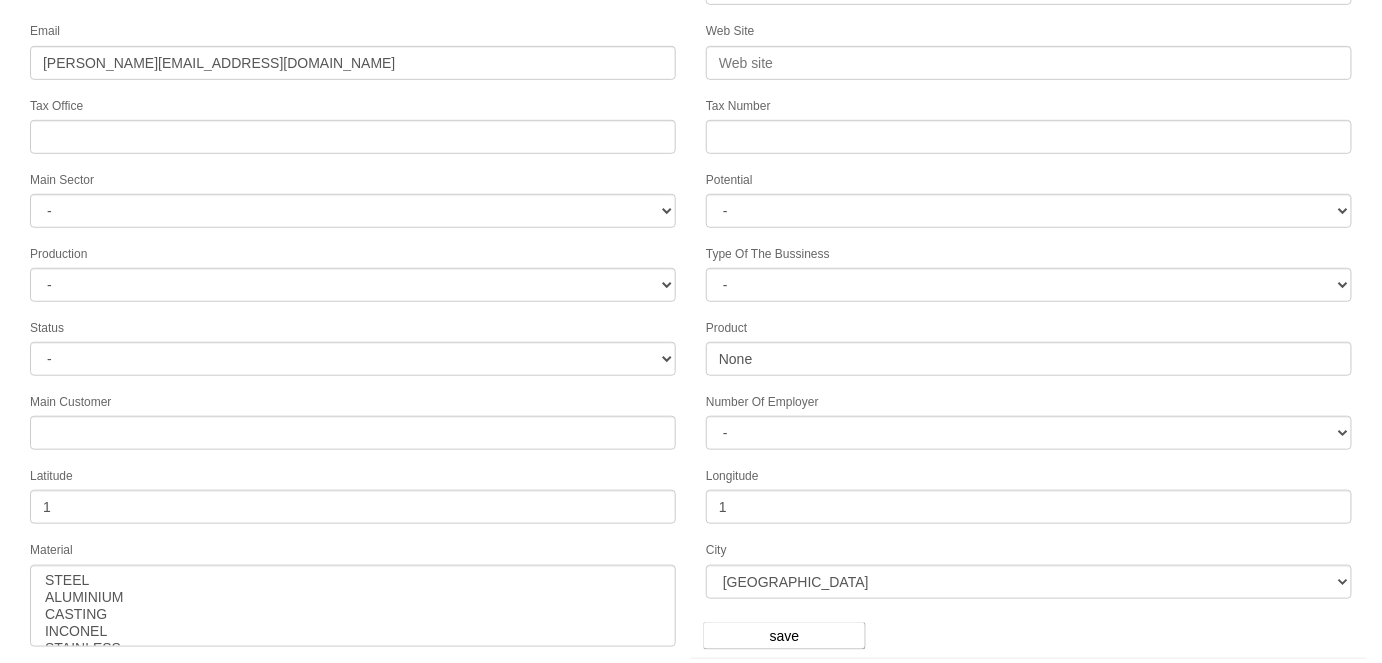 scroll, scrollTop: 386, scrollLeft: 0, axis: vertical 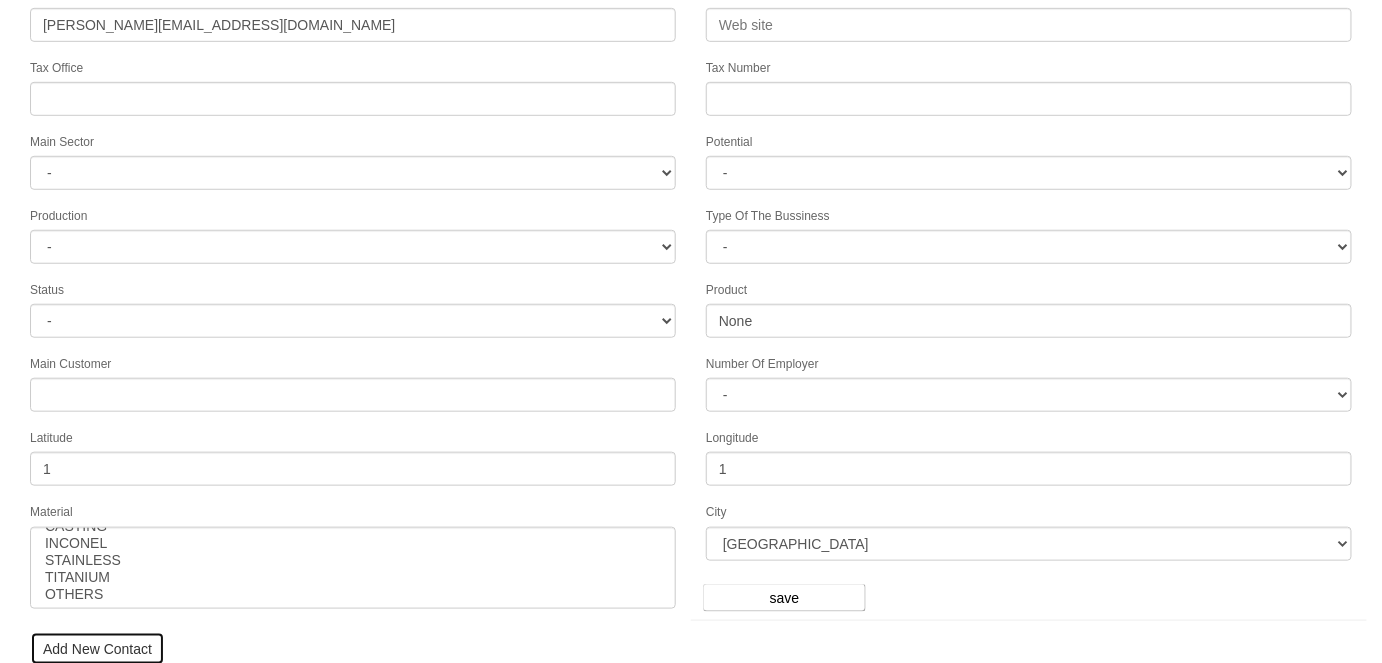 click on "Add New Contact" at bounding box center [97, 649] 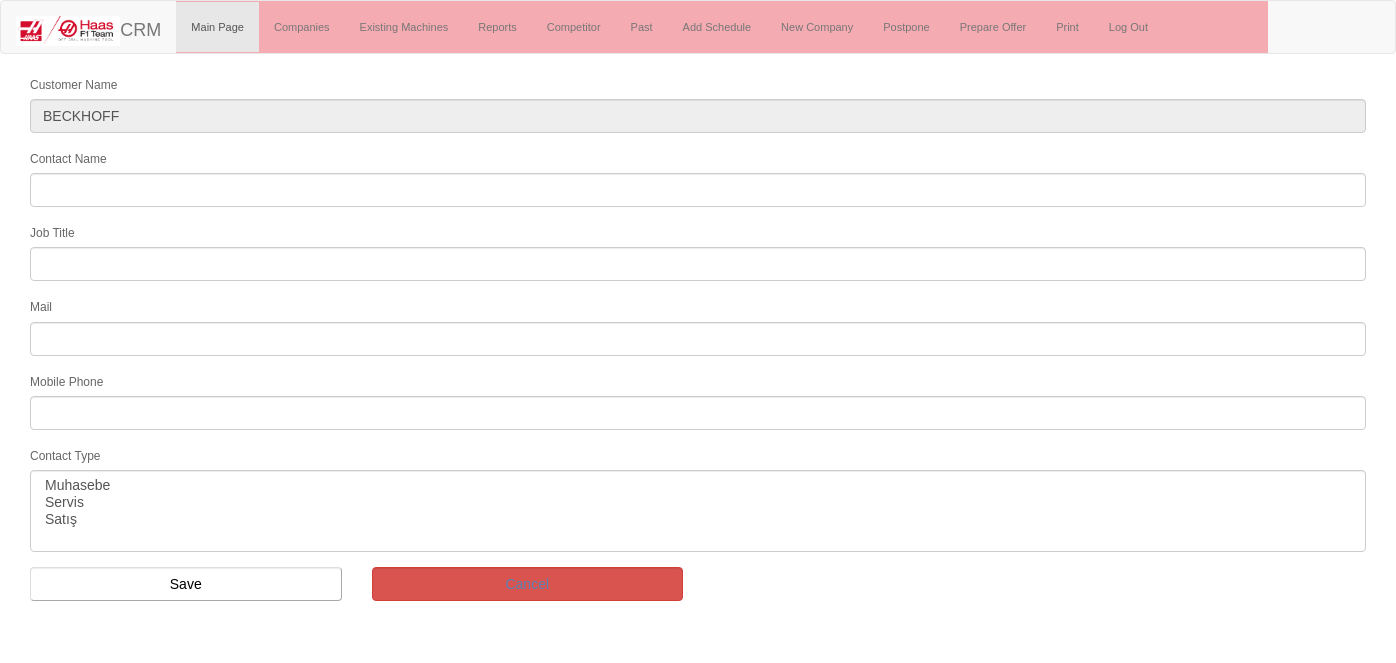 select 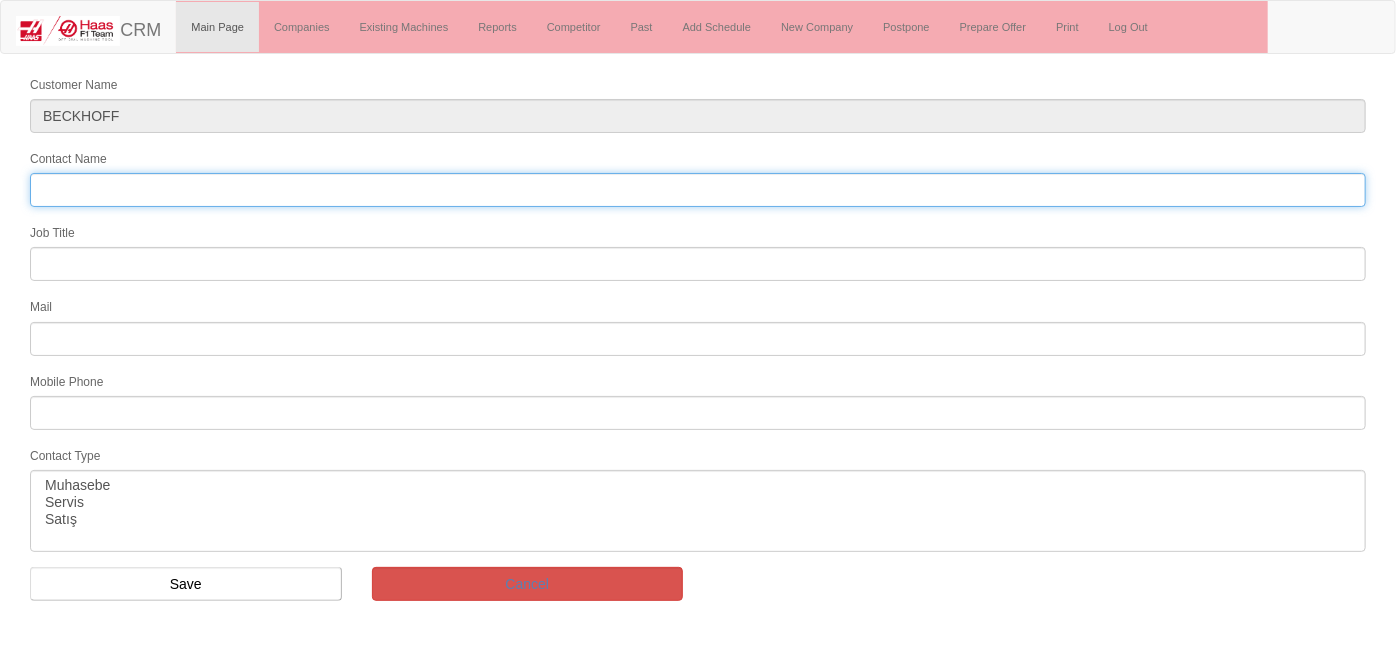 drag, startPoint x: 269, startPoint y: 188, endPoint x: 446, endPoint y: 302, distance: 210.53503 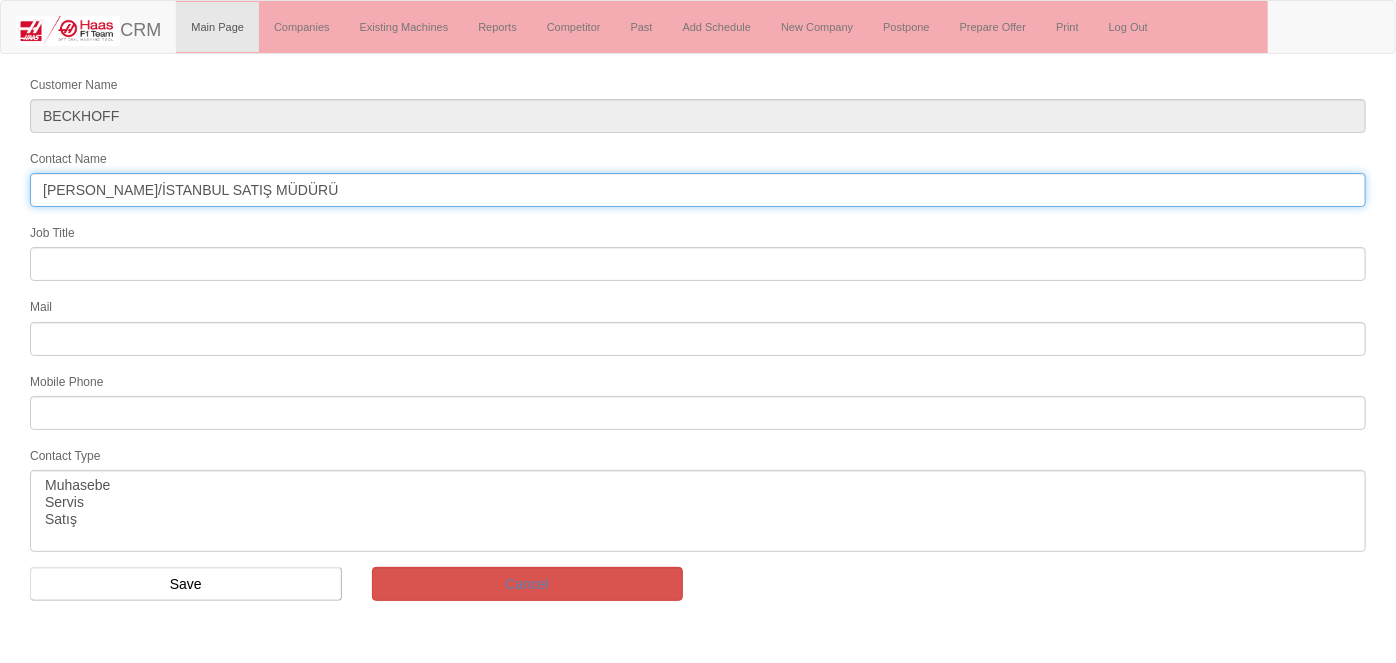 type on "[PERSON_NAME]/İSTANBUL SATIŞ MÜDÜRÜ" 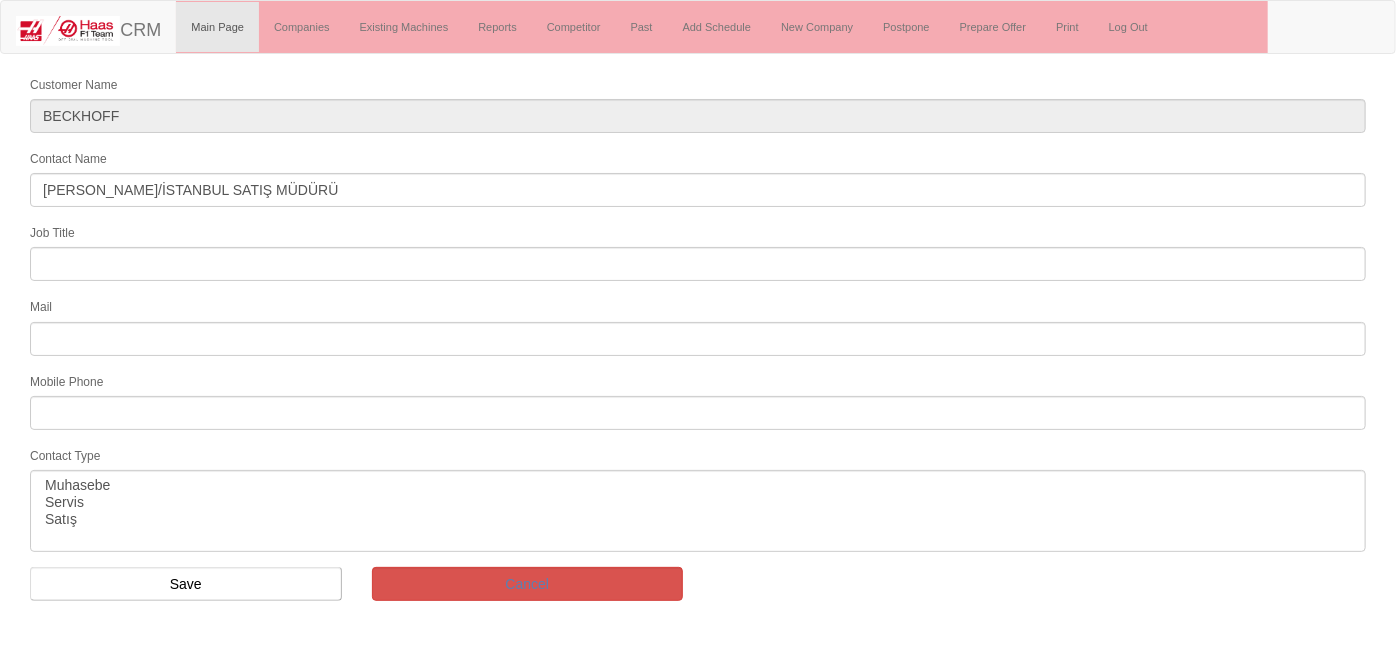 click on "Customer Name
[PERSON_NAME]
Contact Name
[PERSON_NAME]/İSTANBUL SATIŞ MÜDÜRÜ
Job Title
Mail
Mobile Phone
Contact Type
[GEOGRAPHIC_DATA]
Servis
Satış
Save
Cancel" at bounding box center [698, 345] 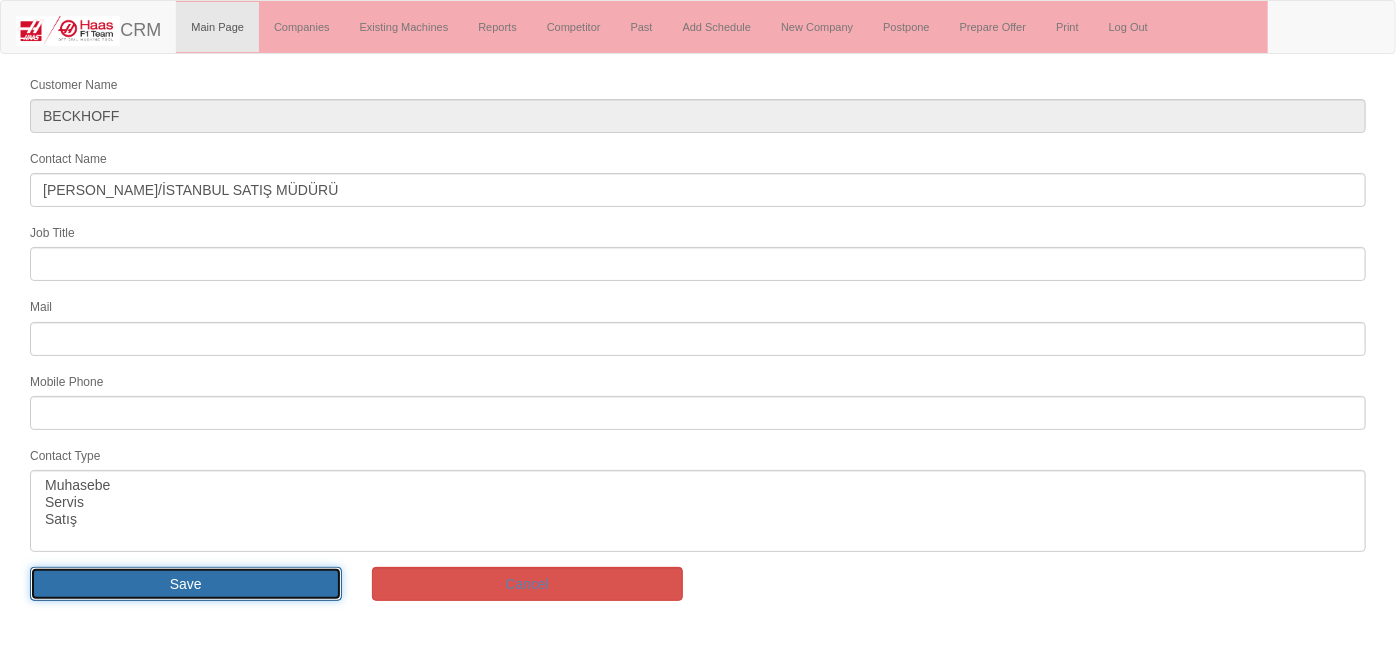 click on "Save" at bounding box center (186, 584) 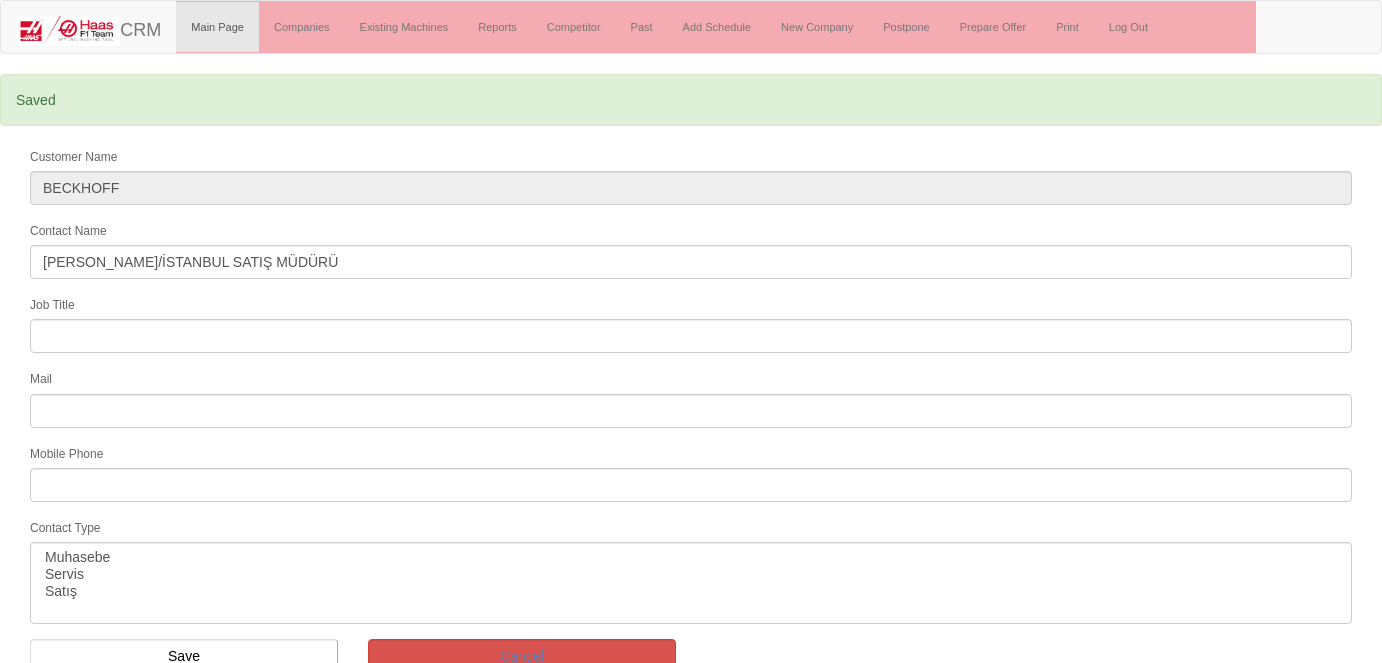 select 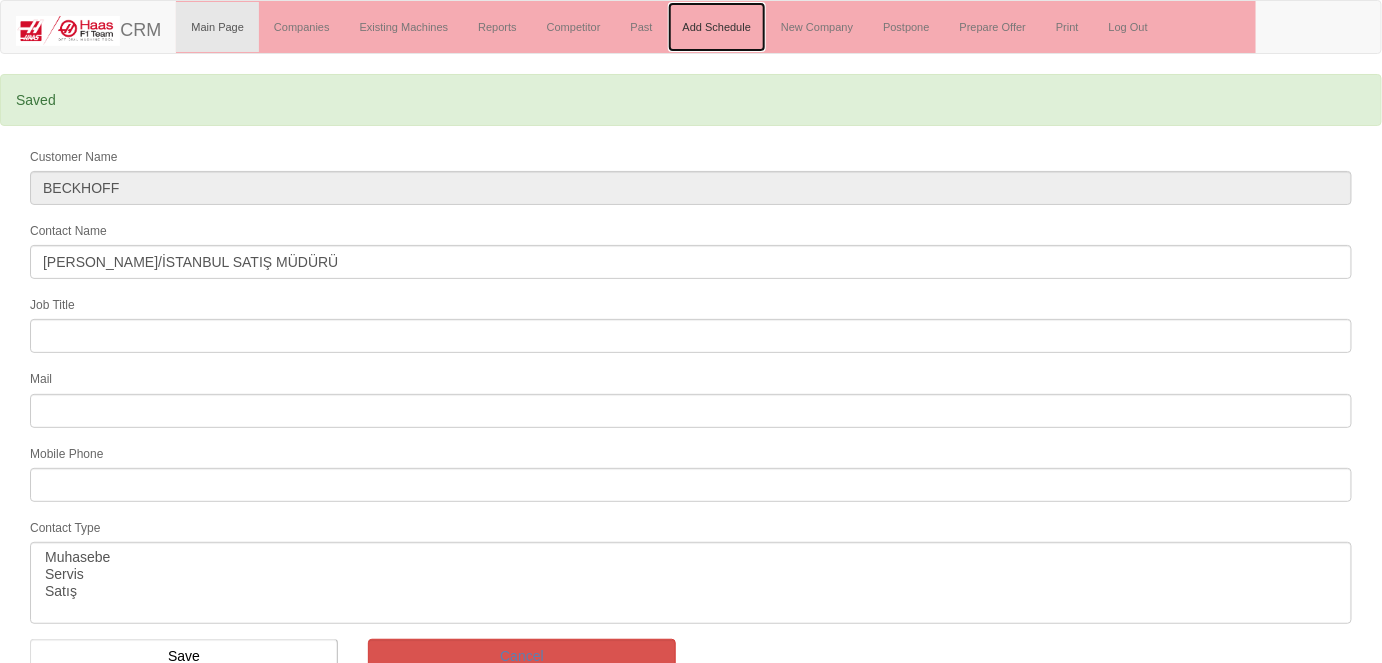 click on "Add Schedule" at bounding box center [717, 27] 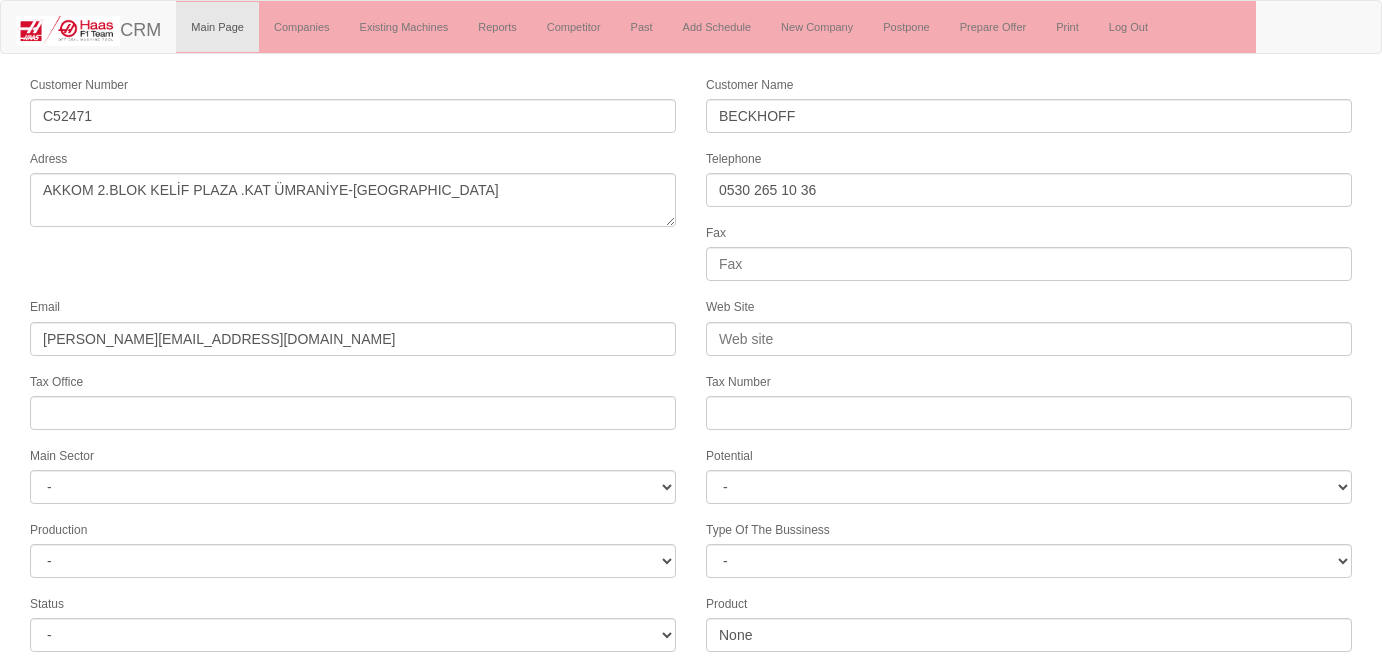 select 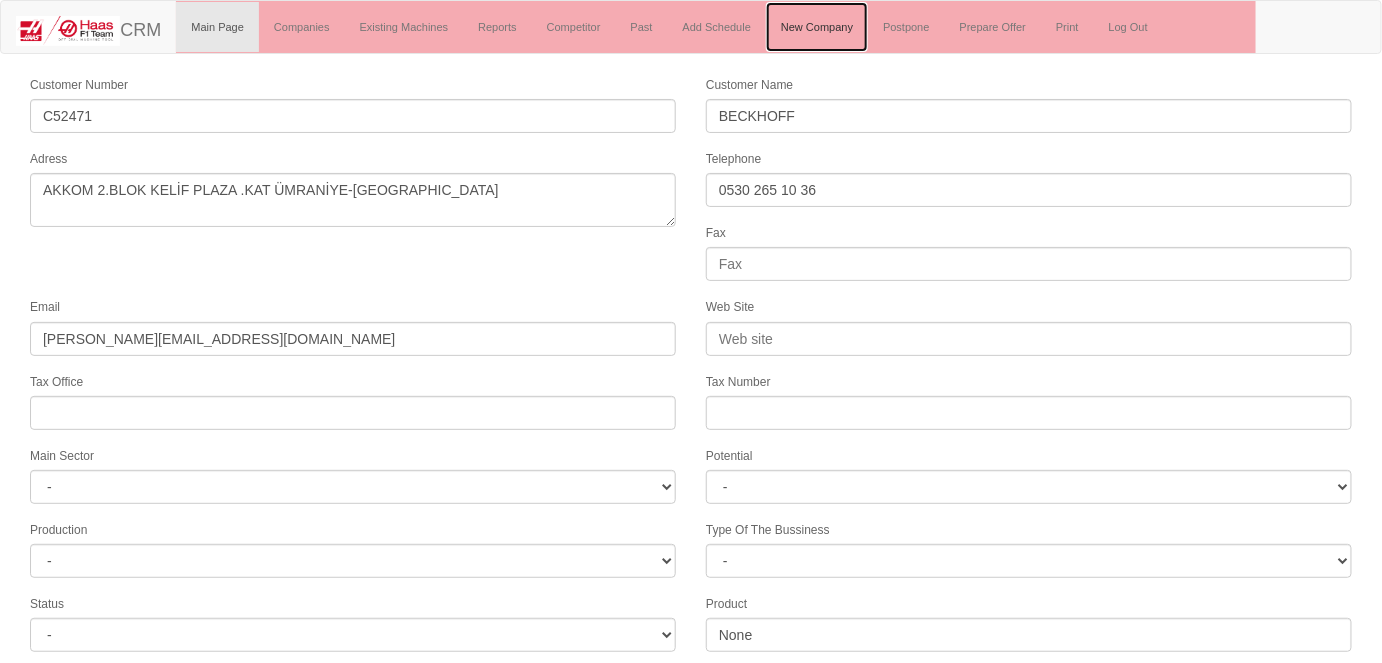 click on "New Company" at bounding box center (817, 27) 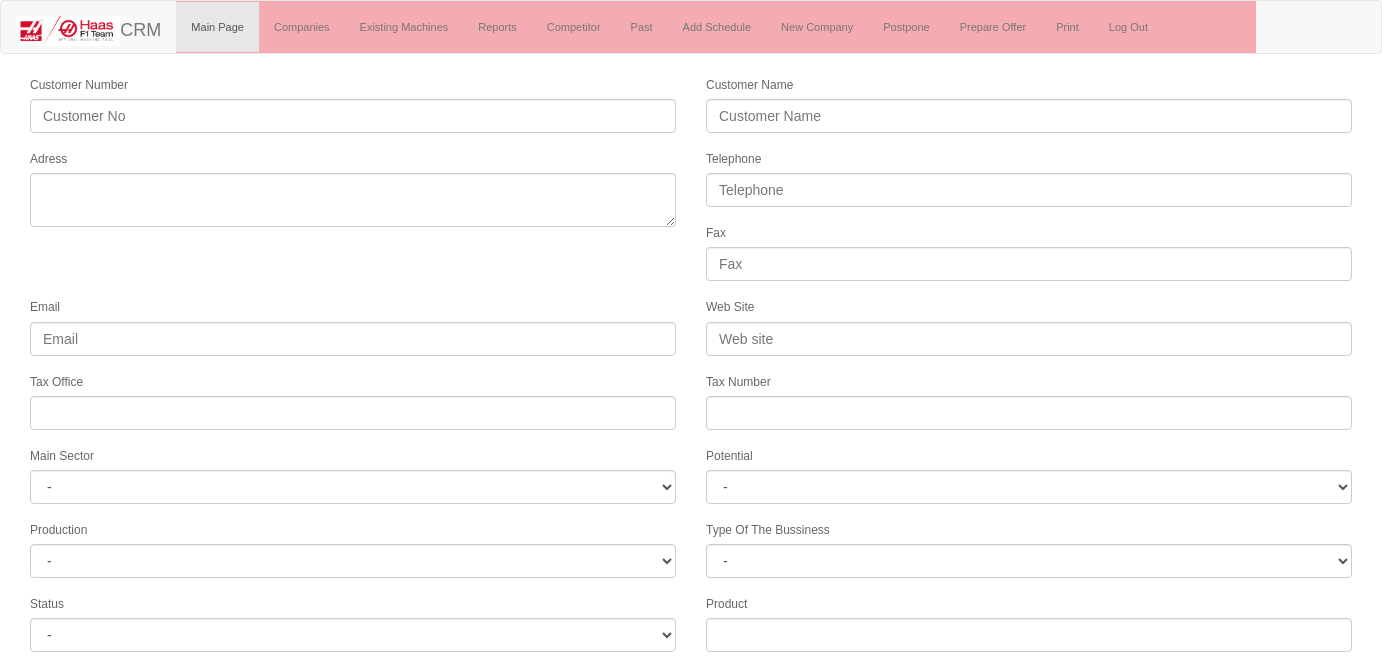 select 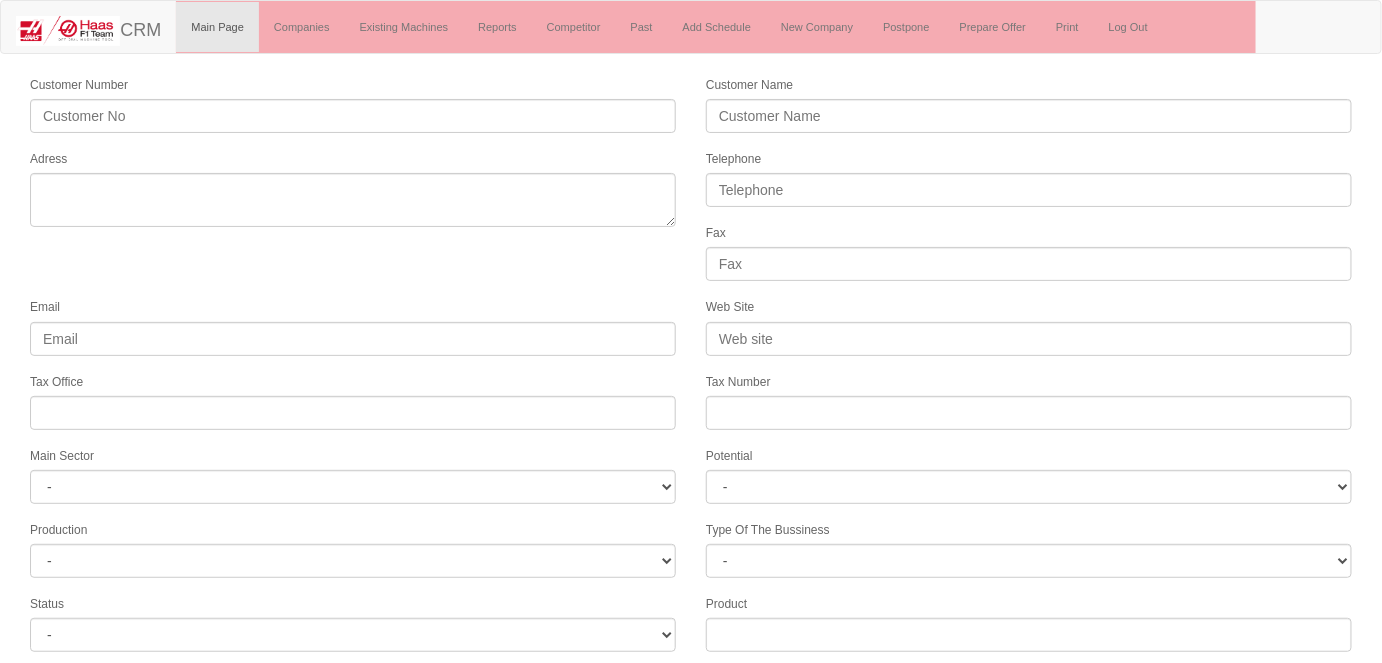 click on "Adress" at bounding box center (353, 187) 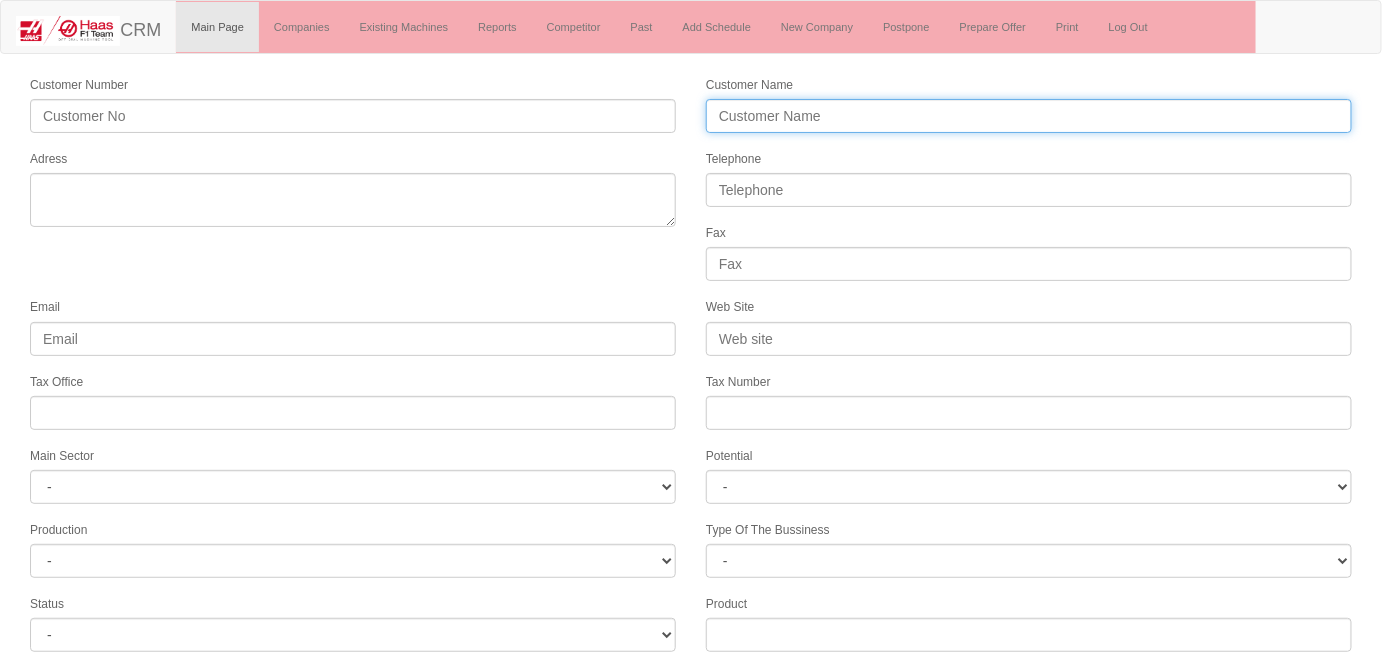 click on "Customer Name" at bounding box center [1029, 116] 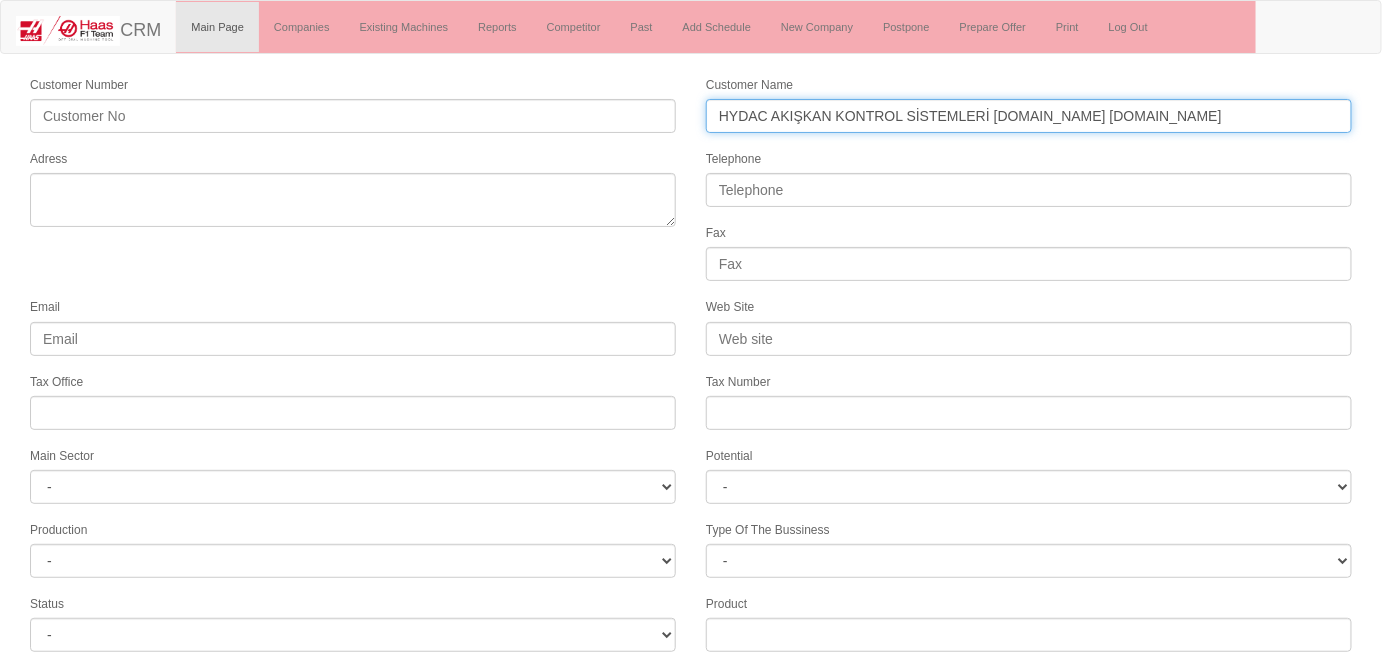 type on "HYDAC AKIŞKAN KONTROL SİSTEMLERİ SAN.VE TİC.LTD.ŞTI" 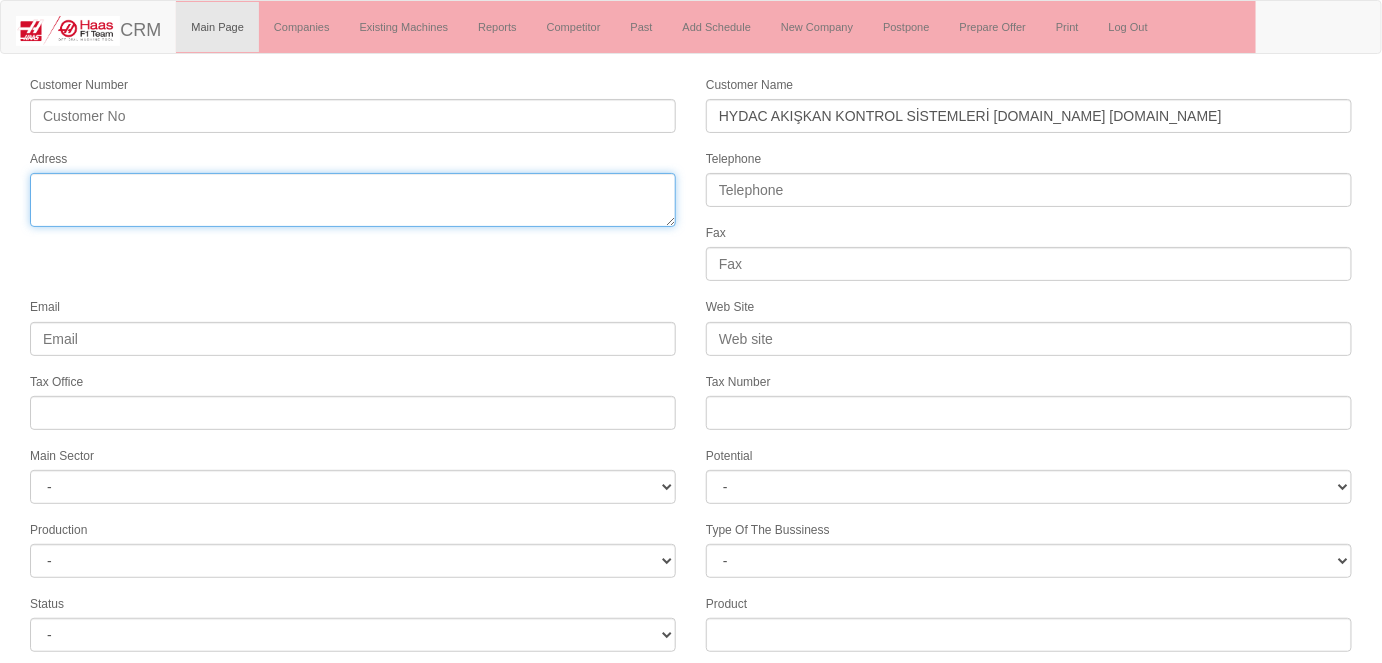 click on "Adress" at bounding box center [353, 200] 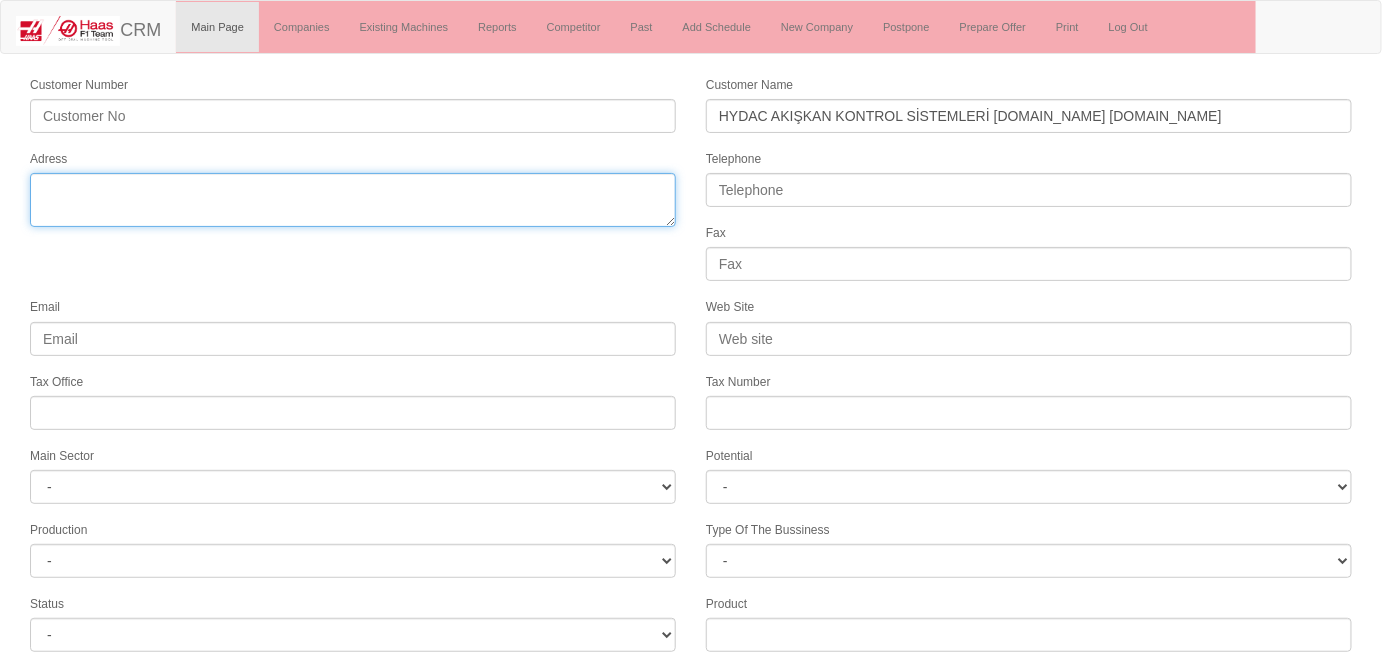 paste on "NAMIK KEMAL MAH. ADİLE NAŞİT BULV. 174 SOK. NO:9" 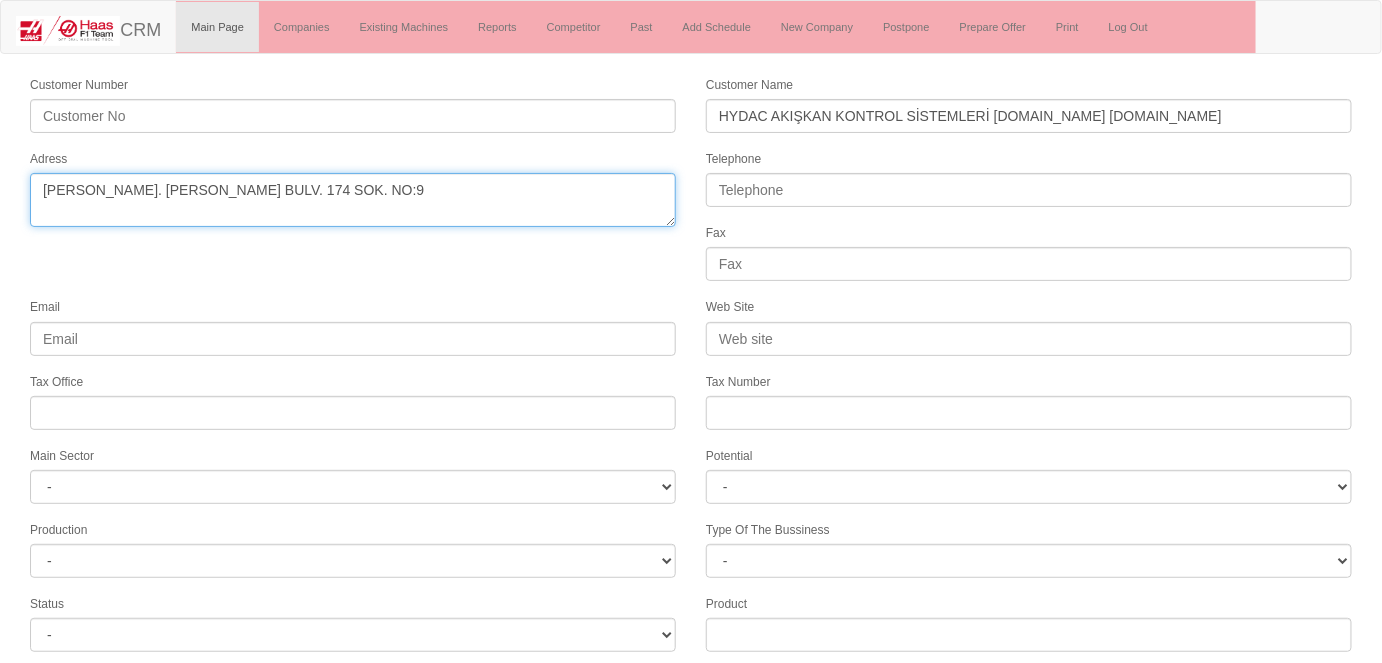 click on "Adress" at bounding box center [353, 200] 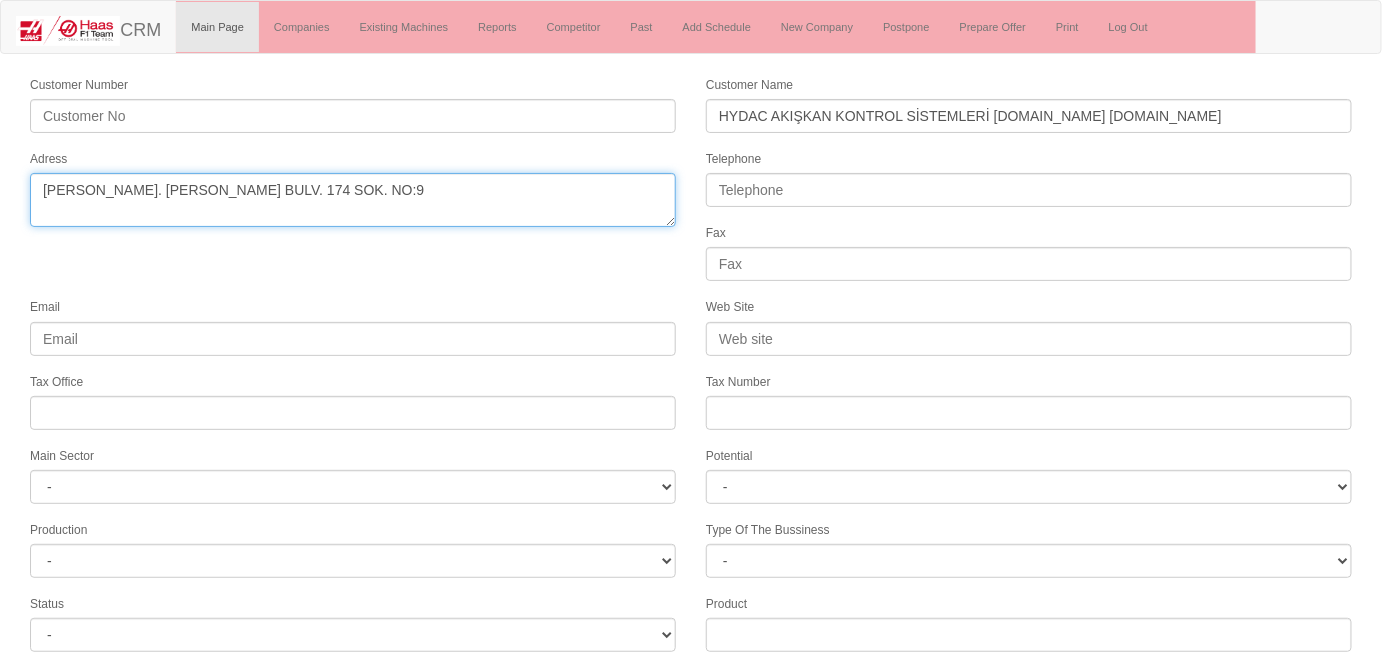 paste on "ESENYURT" 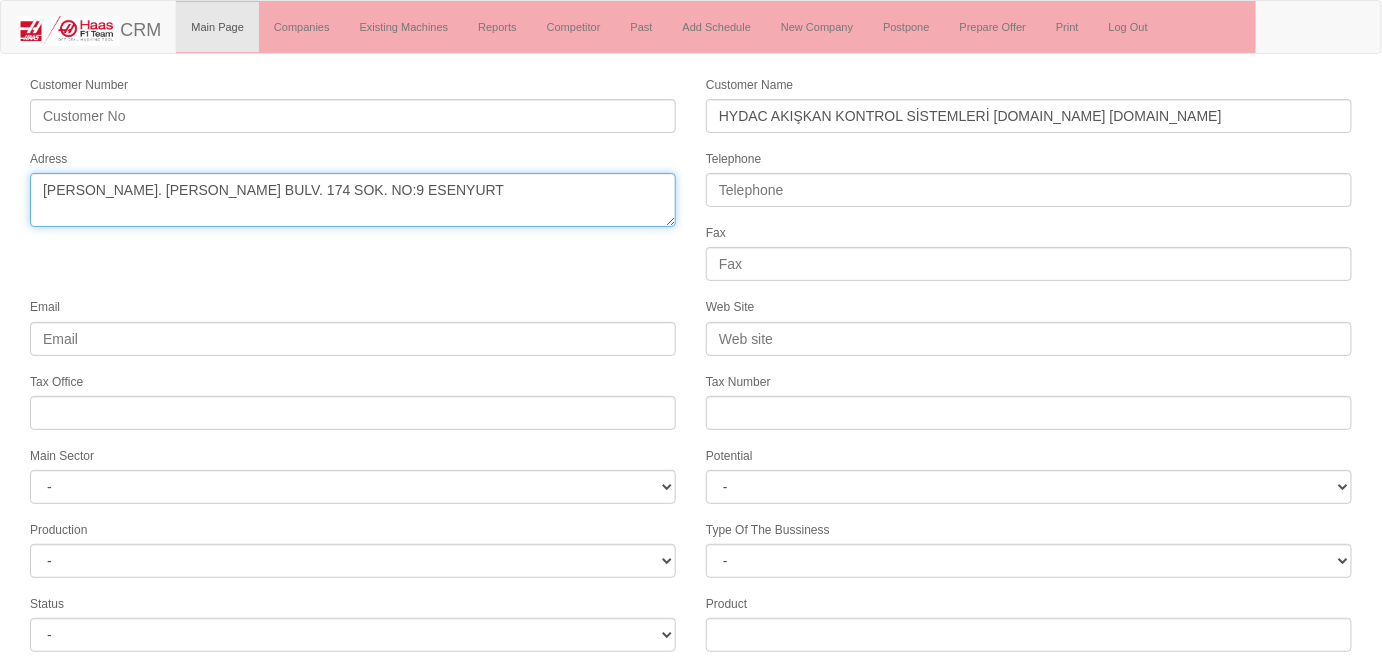 click on "Adress" at bounding box center (353, 200) 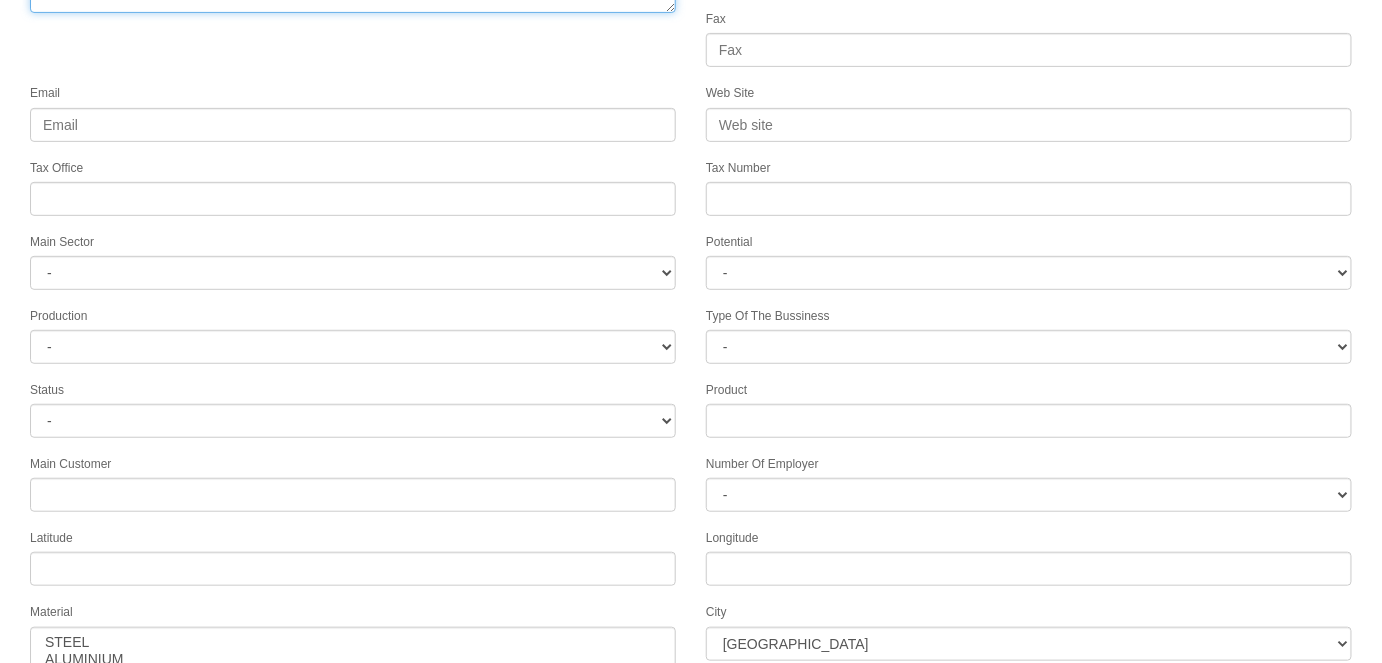 scroll, scrollTop: 272, scrollLeft: 0, axis: vertical 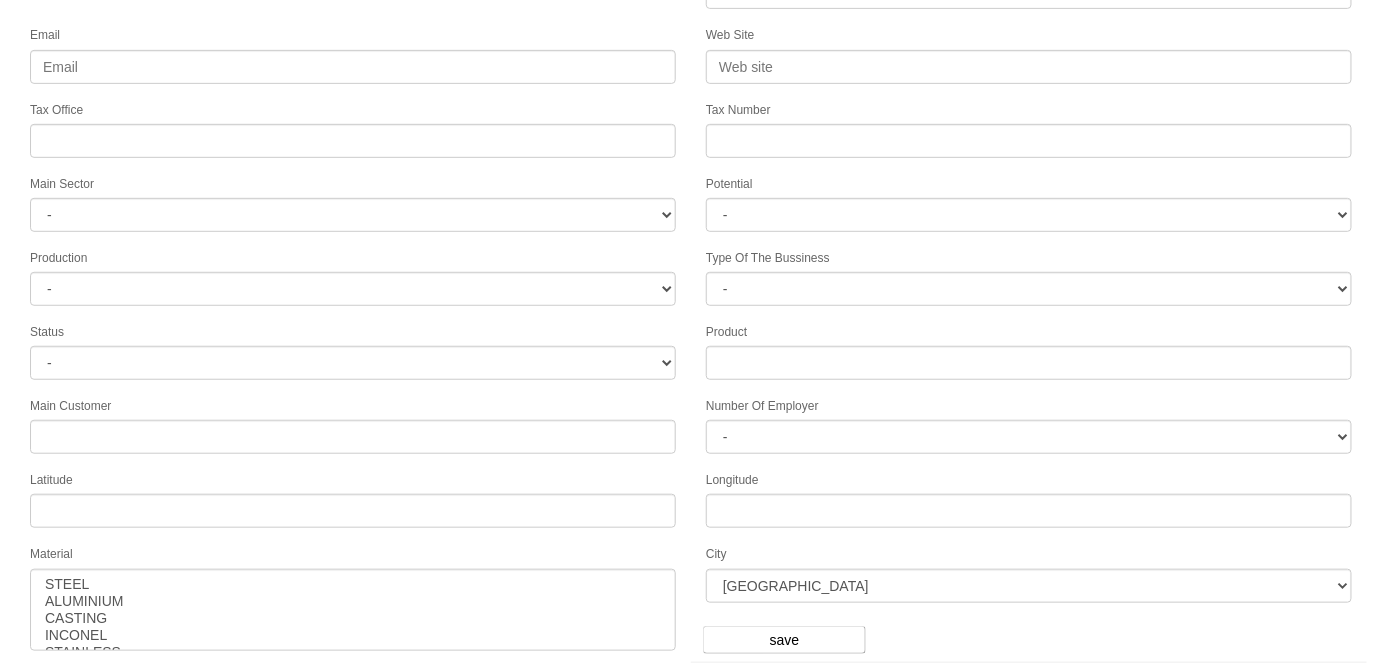 type on "NAMIK KEMAL MAH. ADİLE NAŞİT BULV. 174 SOK. NO:9 ESENYURT-İSTANBUL" 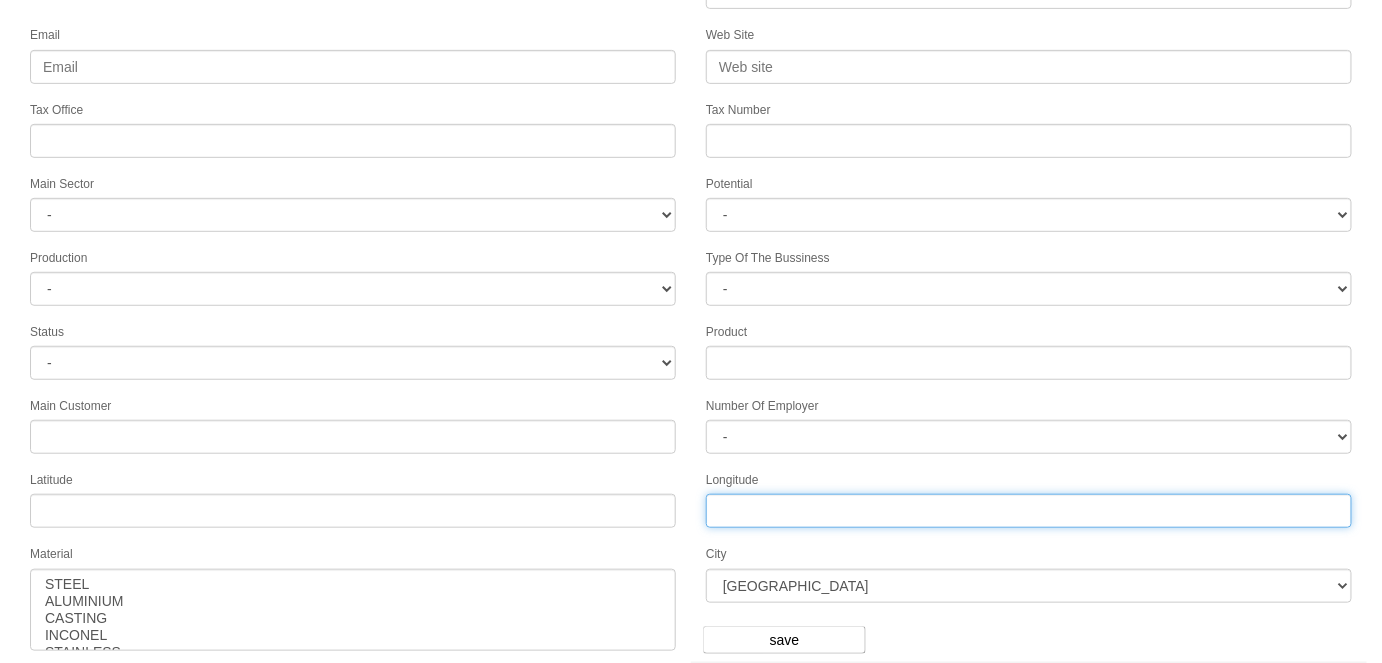 click on "Longitude" at bounding box center [1029, 511] 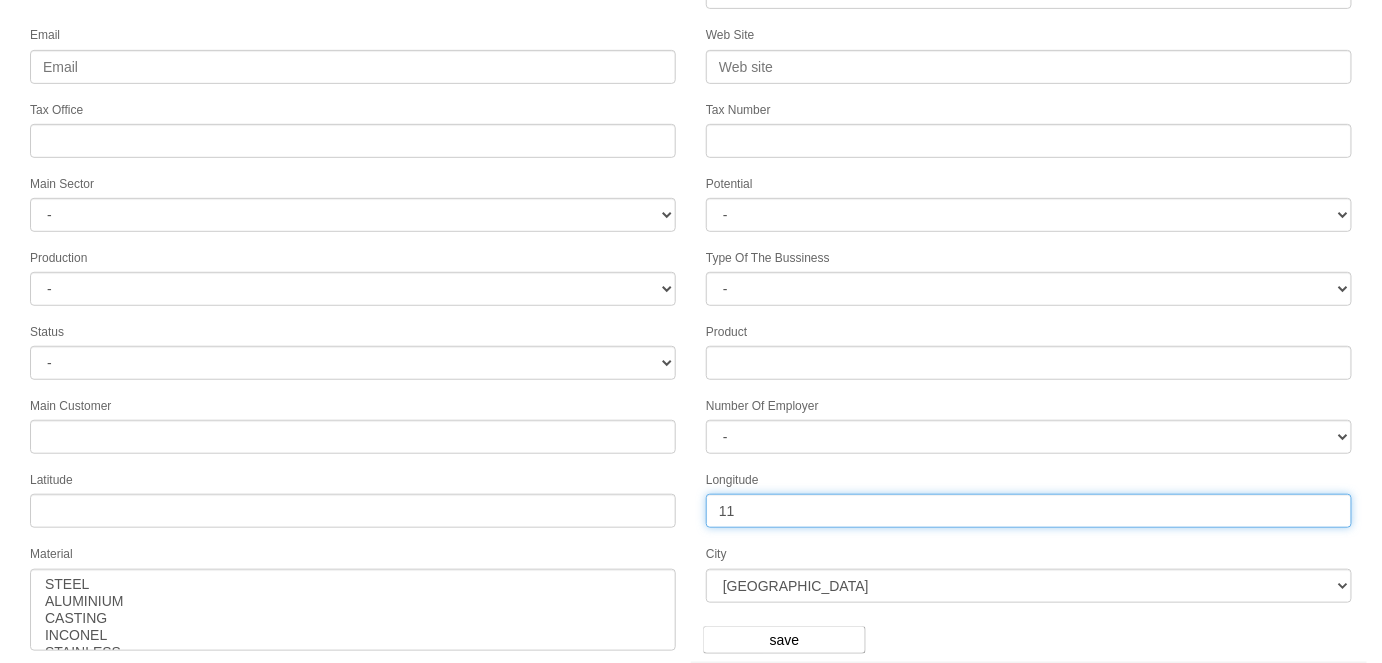 type on "11" 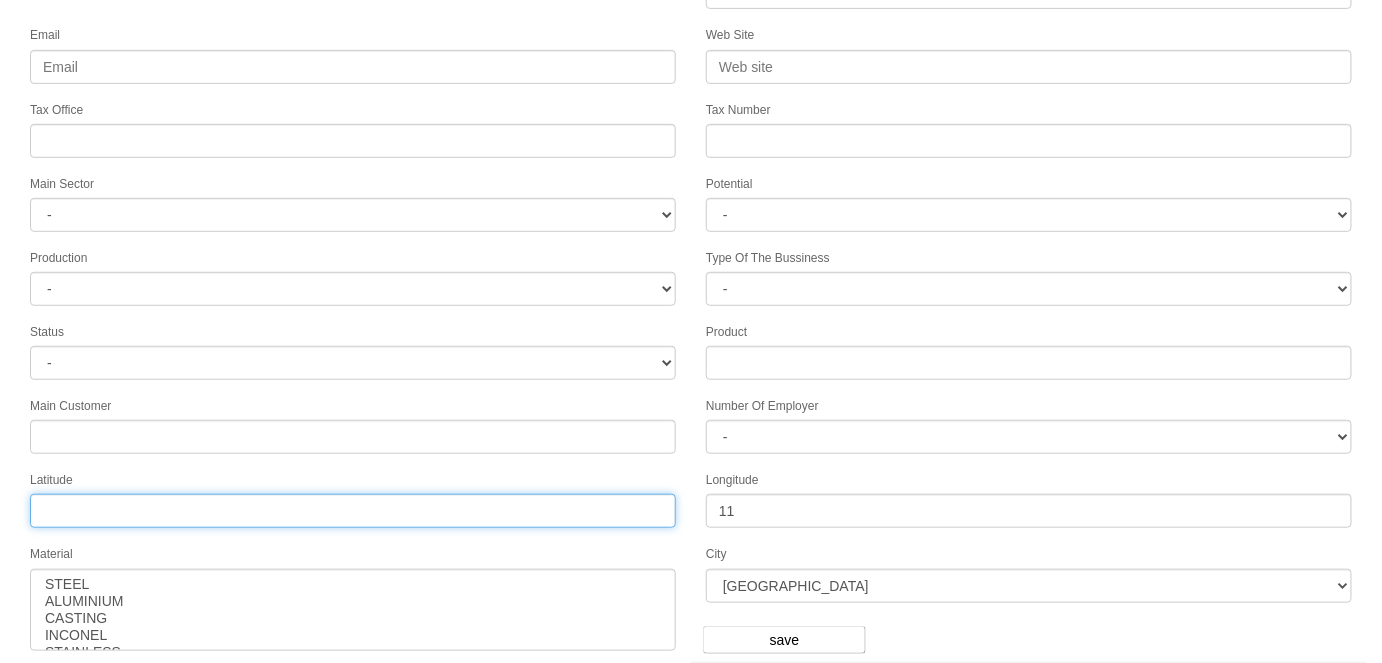 click on "Tax Office" at bounding box center [353, 511] 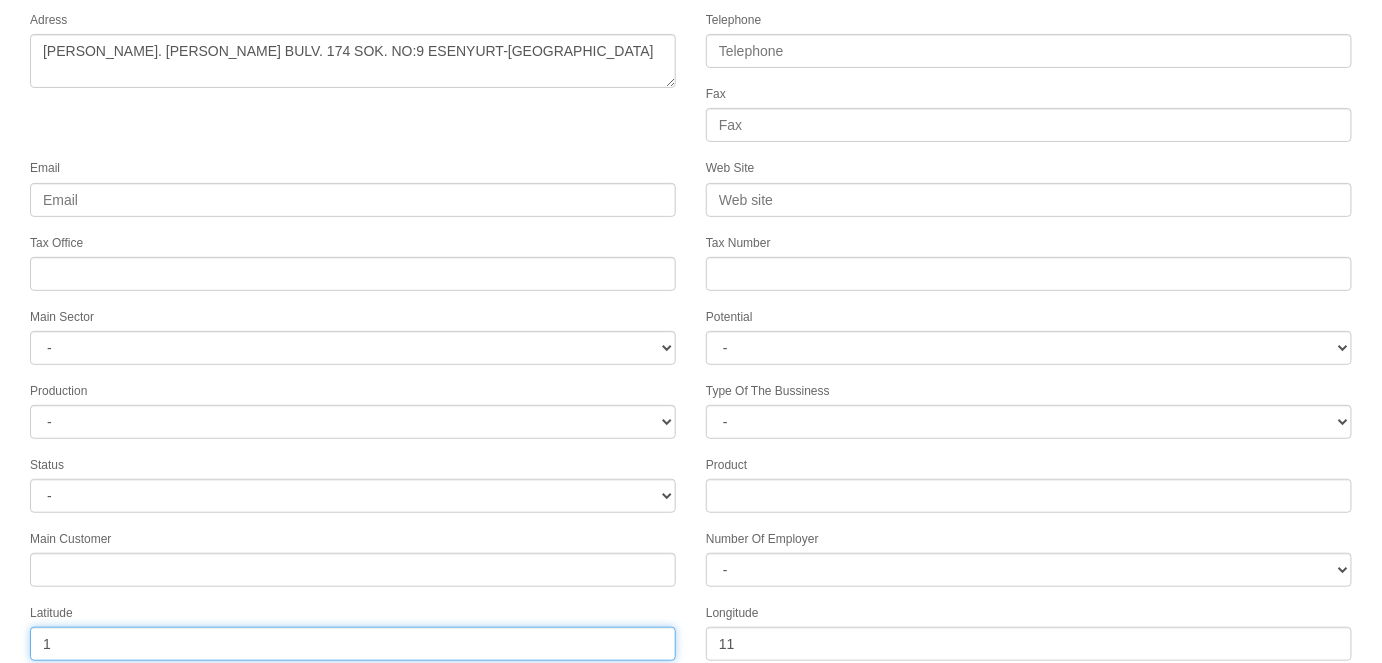 scroll, scrollTop: 0, scrollLeft: 0, axis: both 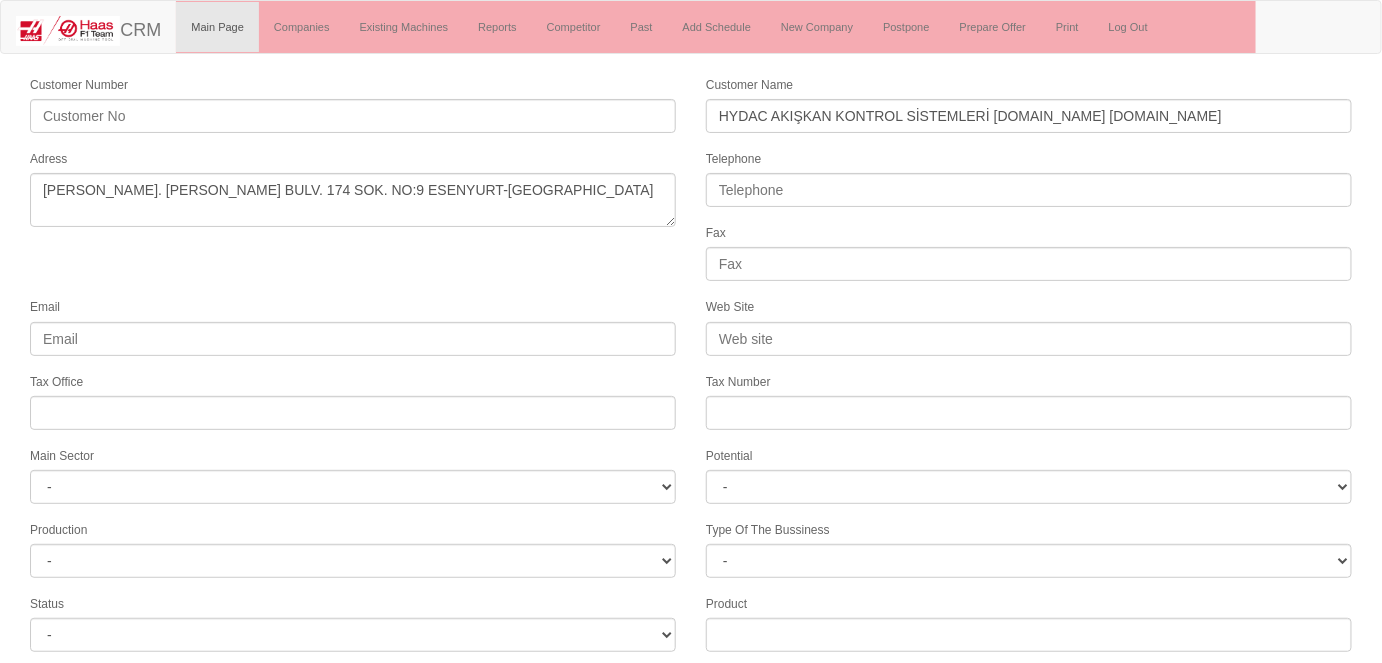 type on "1" 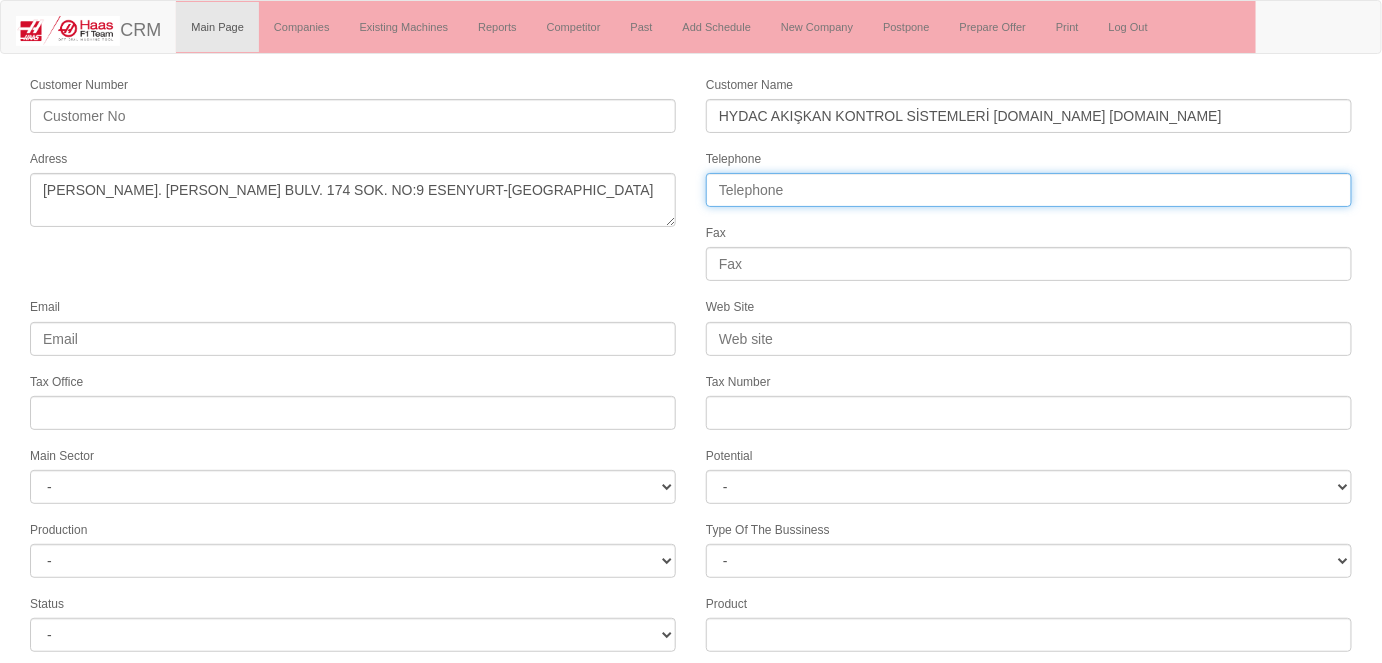drag, startPoint x: 891, startPoint y: 187, endPoint x: 891, endPoint y: 199, distance: 12 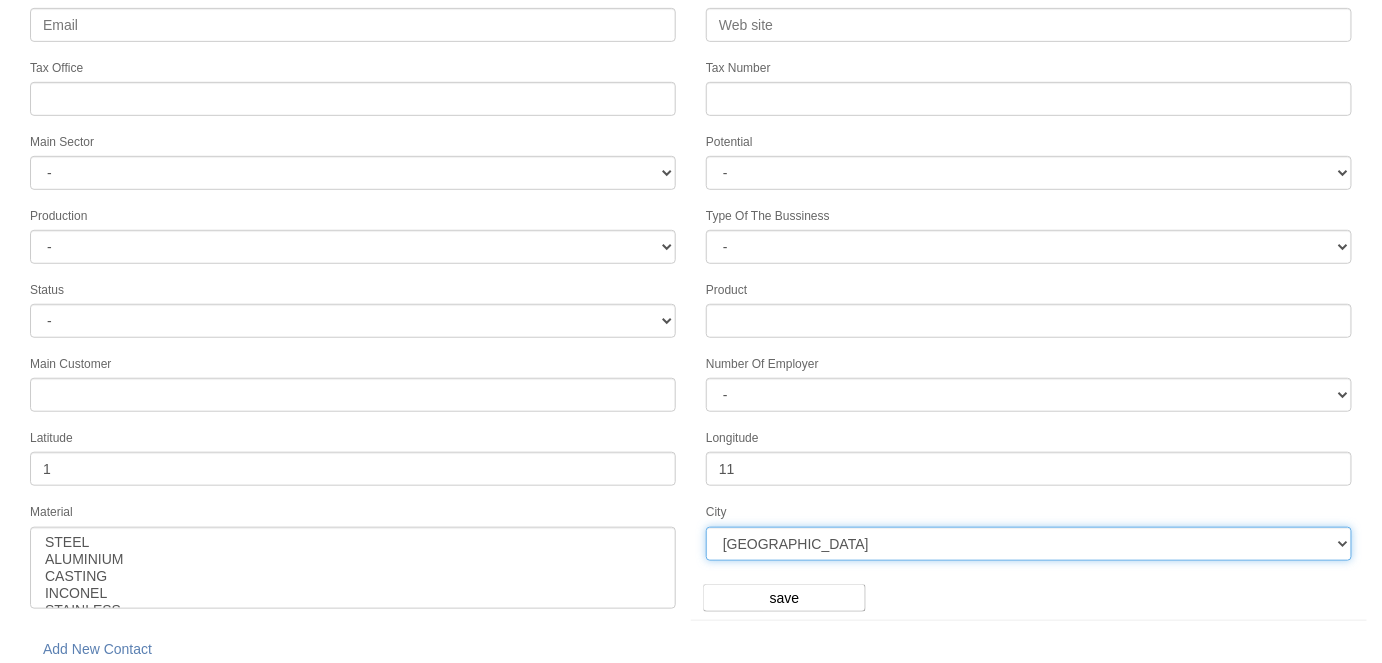 click on "[GEOGRAPHIC_DATA]
[GEOGRAPHIC_DATA]
[GEOGRAPHIC_DATA]
BOLU
[GEOGRAPHIC_DATA]
[GEOGRAPHIC_DATA]
KAHRAMANMARAŞ
NEVŞEHİR
[GEOGRAPHIC_DATA]
[GEOGRAPHIC_DATA]
ORDU
[GEOGRAPHIC_DATA]
[GEOGRAPHIC_DATA]
GAZİANTEP
[GEOGRAPHIC_DATA]
KIRŞEHİR
ERZİNCAN
[GEOGRAPHIC_DATA]
[GEOGRAPHIC_DATA]
RİZE
[GEOGRAPHIC_DATA]
DİYARBAKIR
EDİRNE
İSKENDERUN
[GEOGRAPHIC_DATA]
[GEOGRAPHIC_DATA]
[GEOGRAPHIC_DATA]
KARAMAN
KAYSERİ
[GEOGRAPHIC_DATA]
[GEOGRAPHIC_DATA]
[GEOGRAPHIC_DATA]
SİNOP
MARDİN
[GEOGRAPHIC_DATA]
[GEOGRAPHIC_DATA]
[GEOGRAPHIC_DATA]
[GEOGRAPHIC_DATA]
[GEOGRAPHIC_DATA]
[GEOGRAPHIC_DATA]
[GEOGRAPHIC_DATA]
KIRKLARELİ
[GEOGRAPHIC_DATA]
SİVAS
[GEOGRAPHIC_DATA]
BARTIN
VAN
[GEOGRAPHIC_DATA]
DENİZLİ
İZMİR
[GEOGRAPHIC_DATA]
[GEOGRAPHIC_DATA]" at bounding box center (1029, 544) 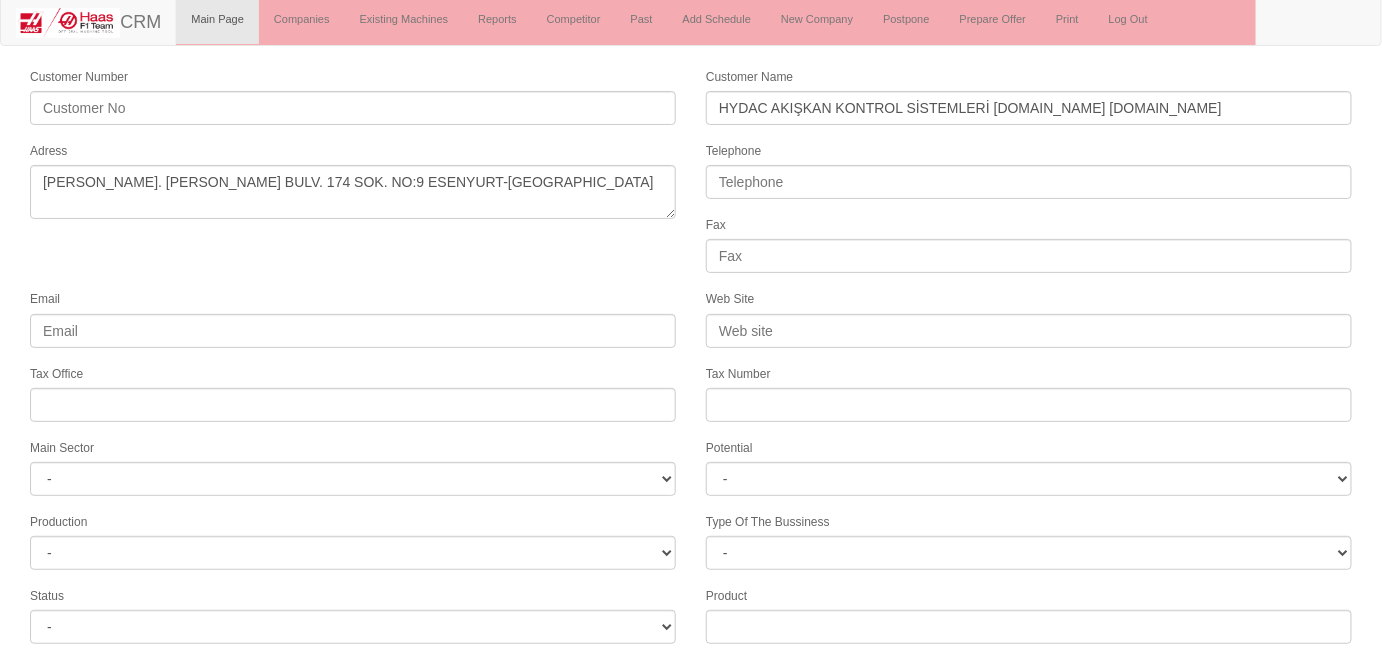 scroll, scrollTop: 90, scrollLeft: 0, axis: vertical 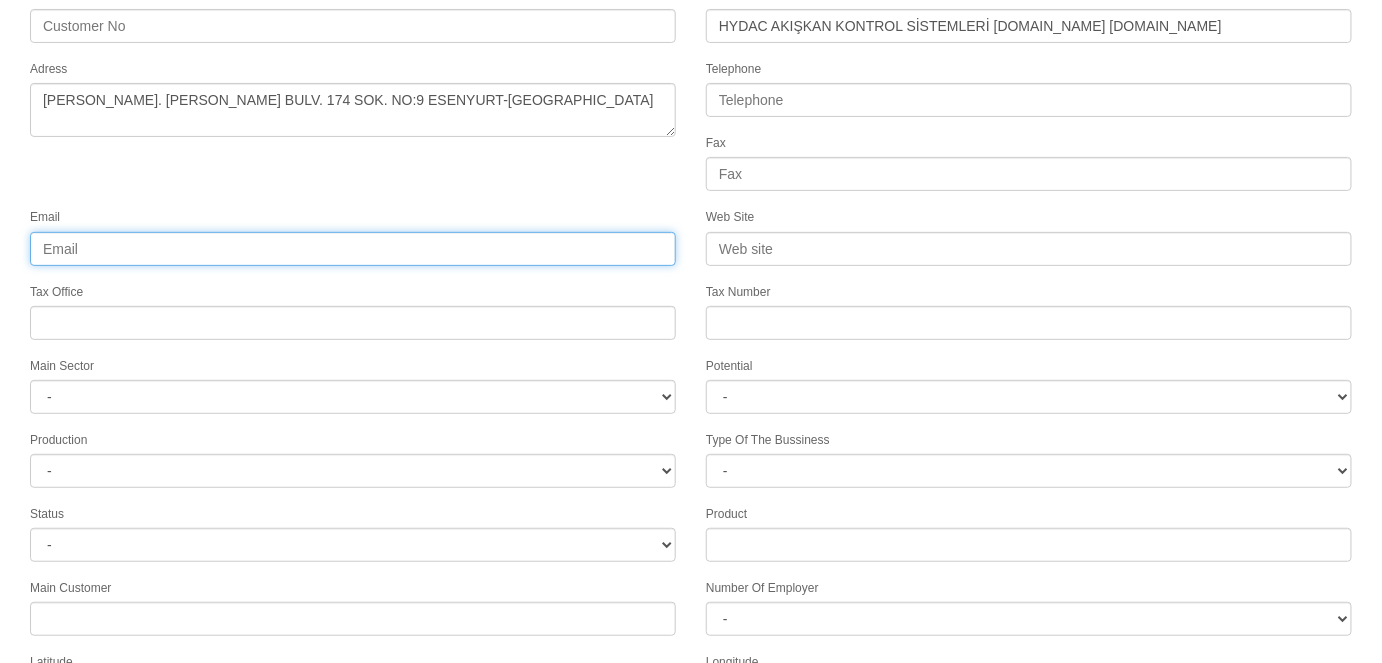 drag, startPoint x: 409, startPoint y: 252, endPoint x: 521, endPoint y: 215, distance: 117.953384 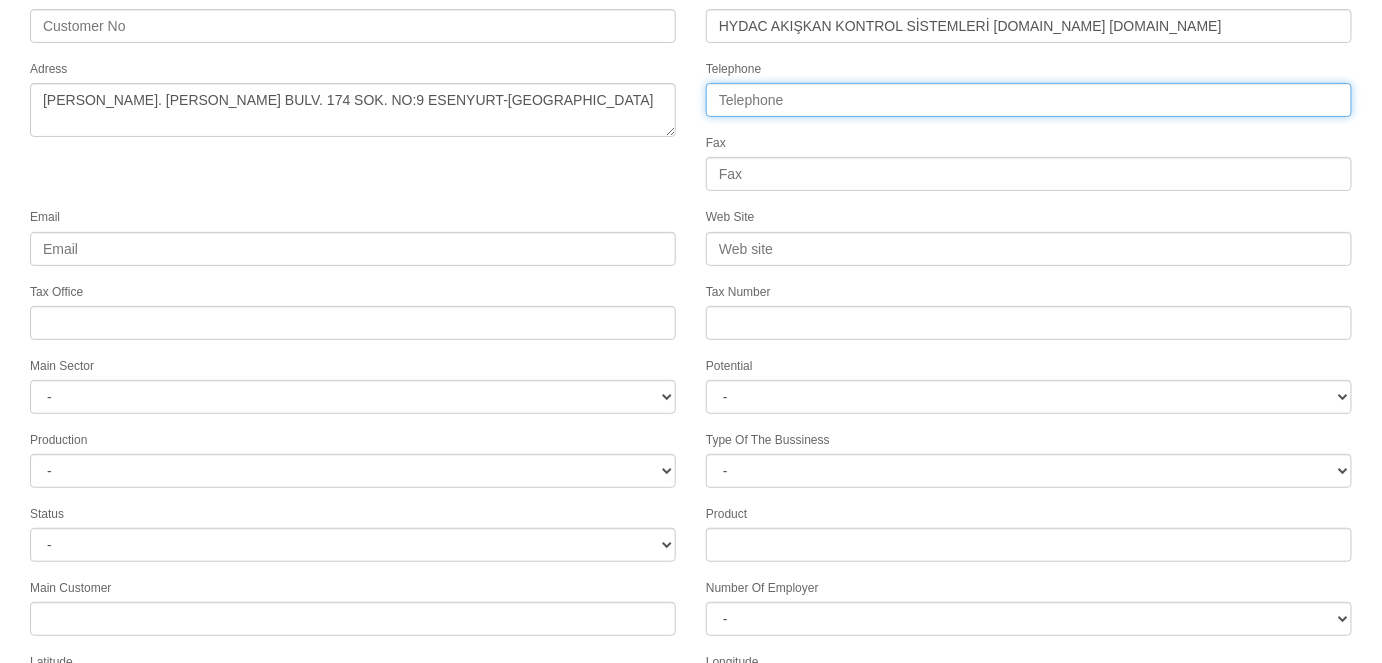 click on "Telephone" at bounding box center (1029, 100) 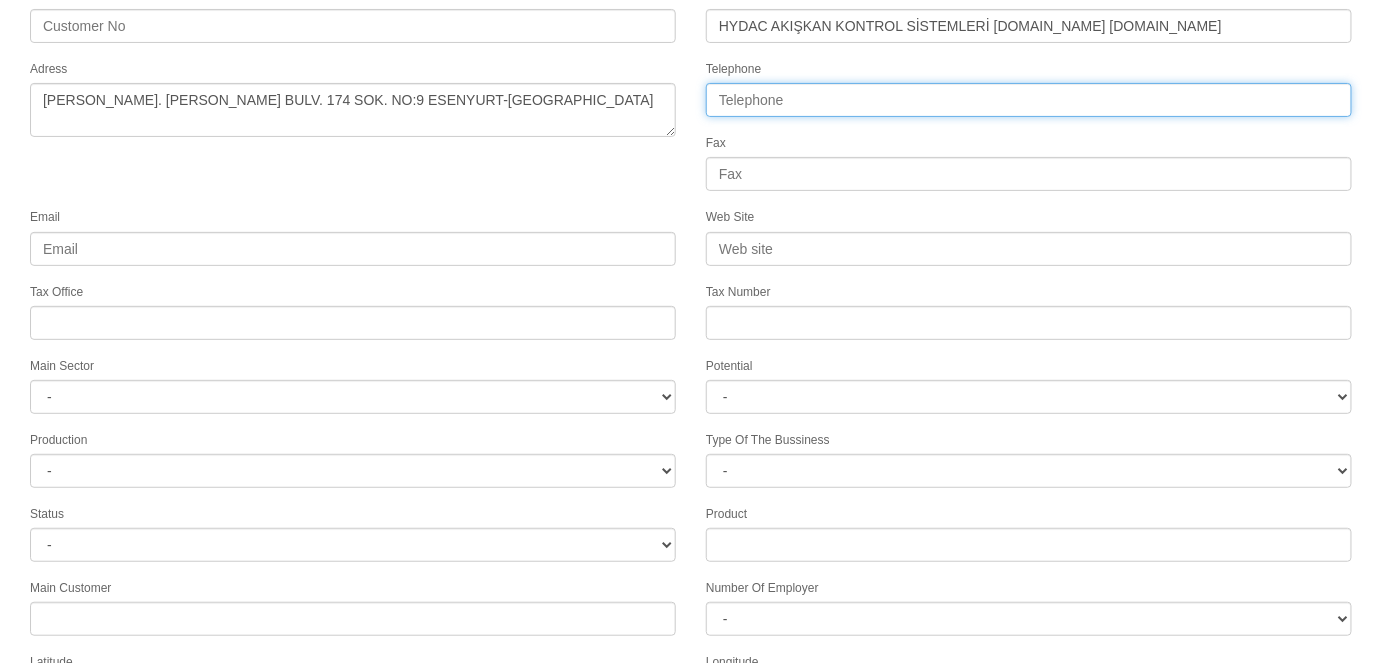 paste on "0545 792 72 54" 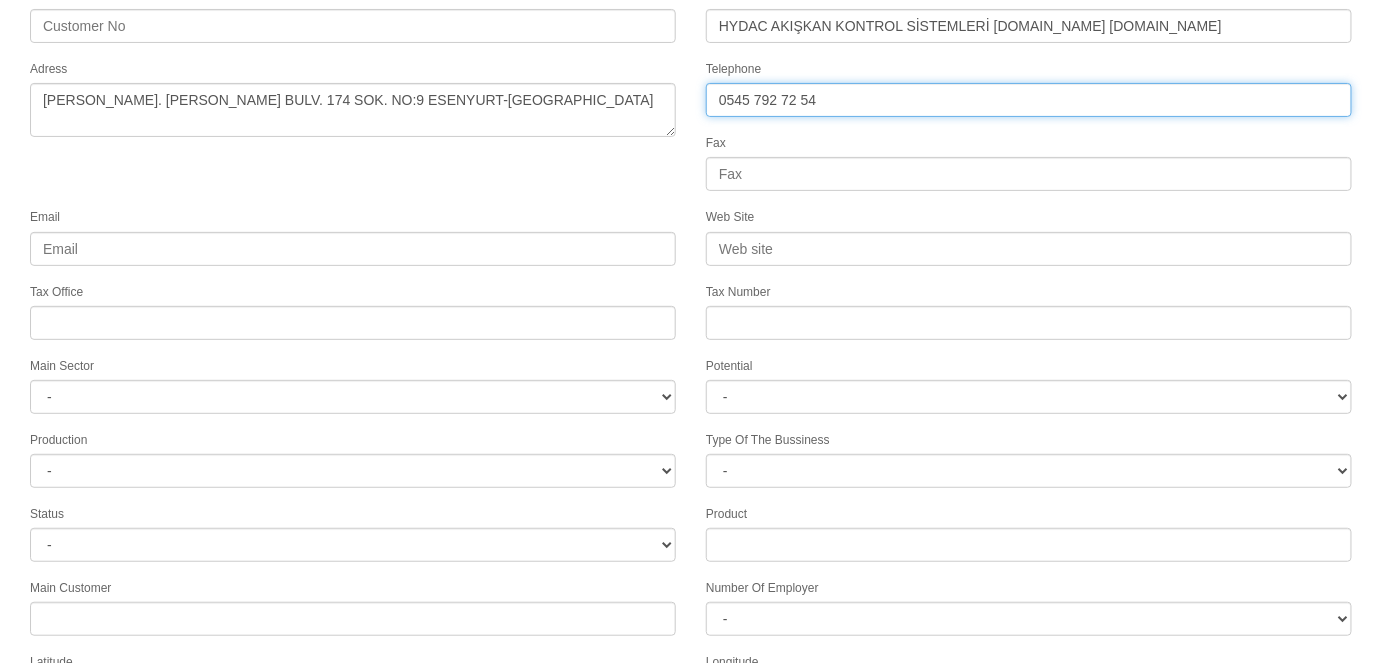 type on "0545 792 72 54" 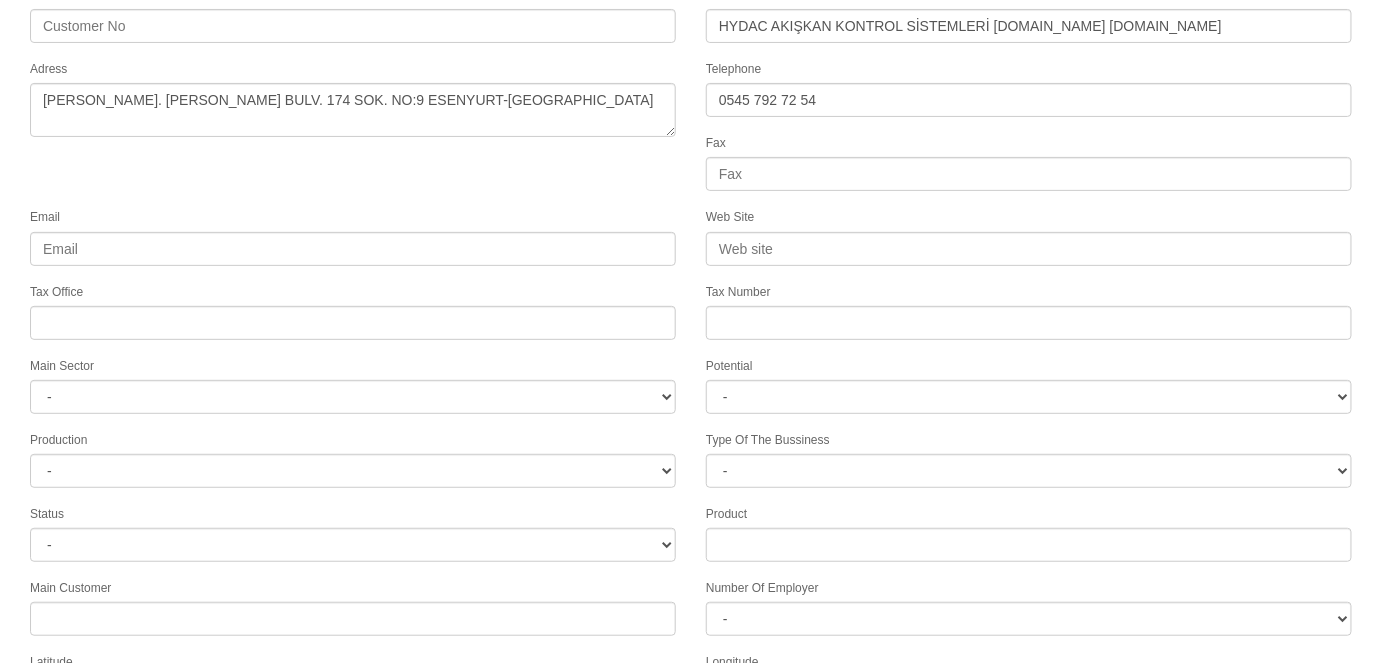click on "Email" at bounding box center (353, 235) 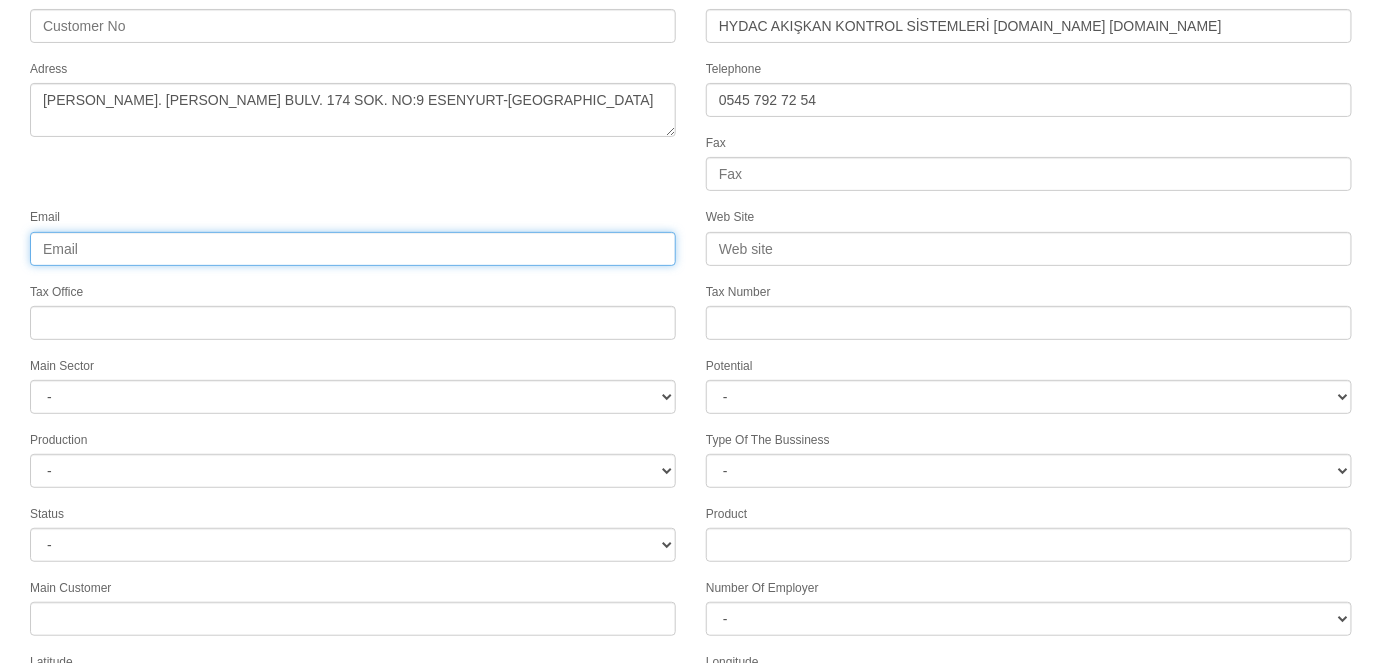 click on "Email" at bounding box center (353, 249) 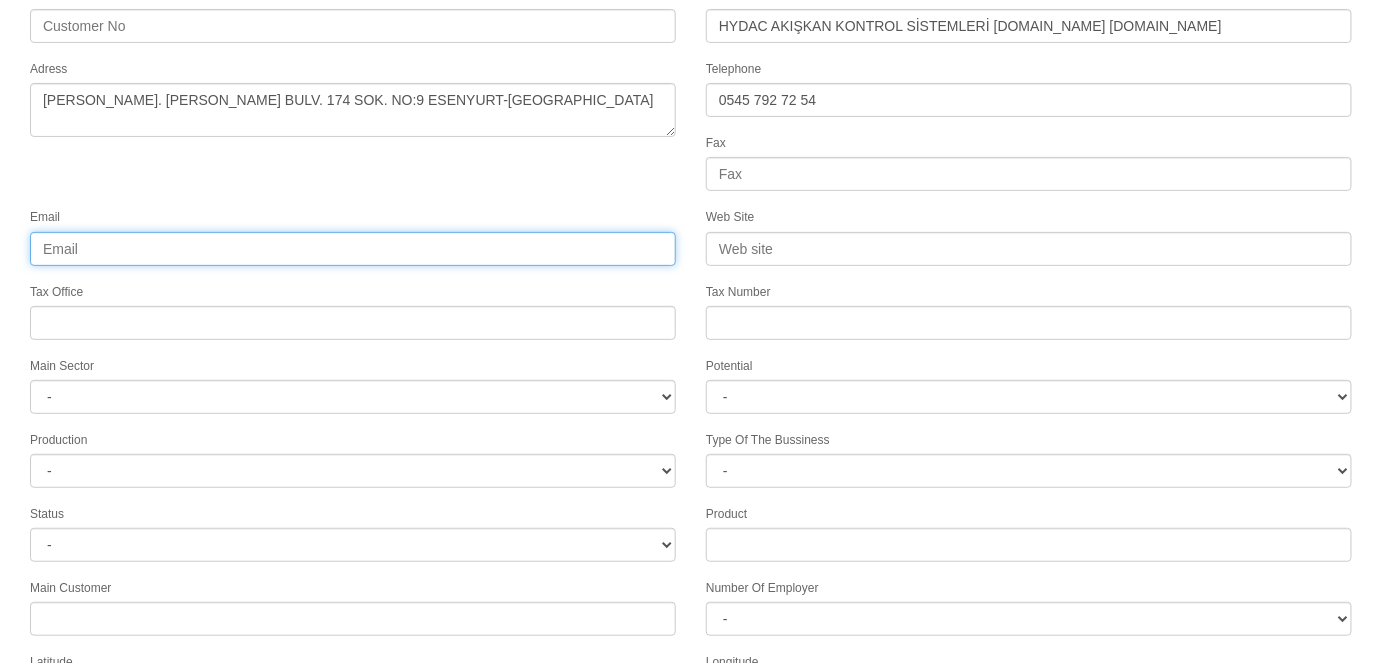 paste on "alp.kamis@hydac.om.tr" 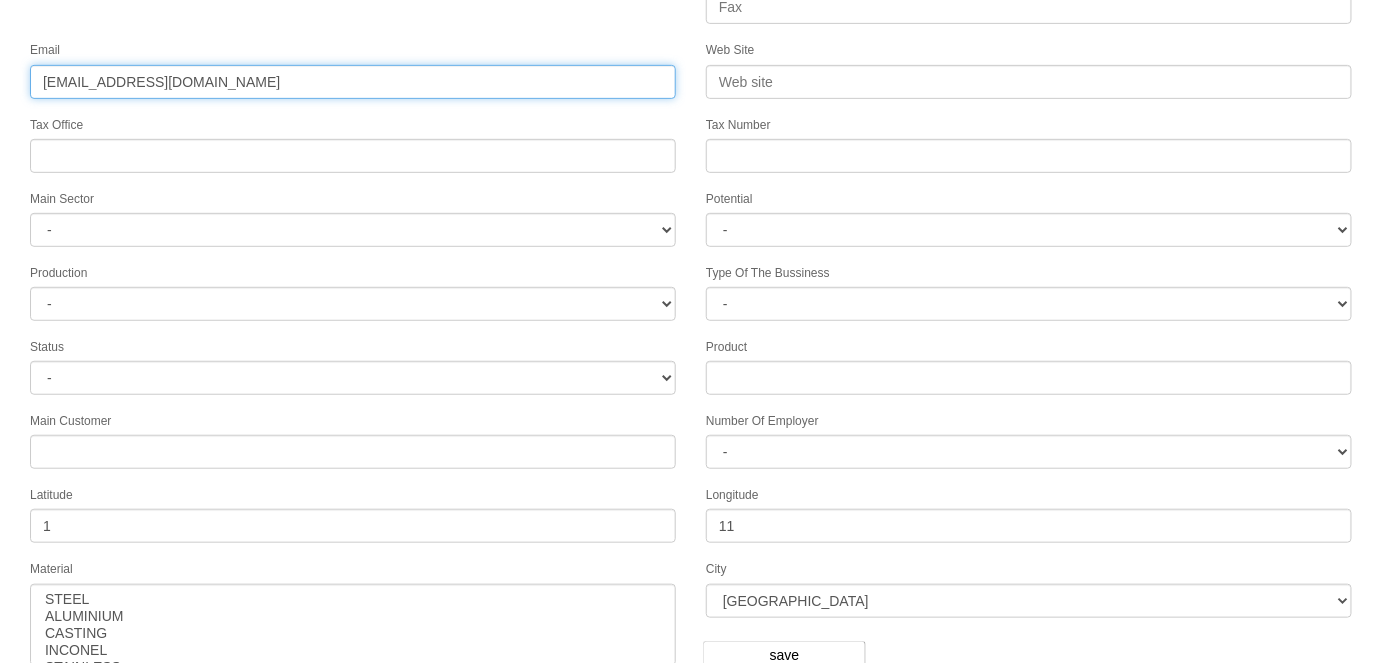 scroll, scrollTop: 314, scrollLeft: 0, axis: vertical 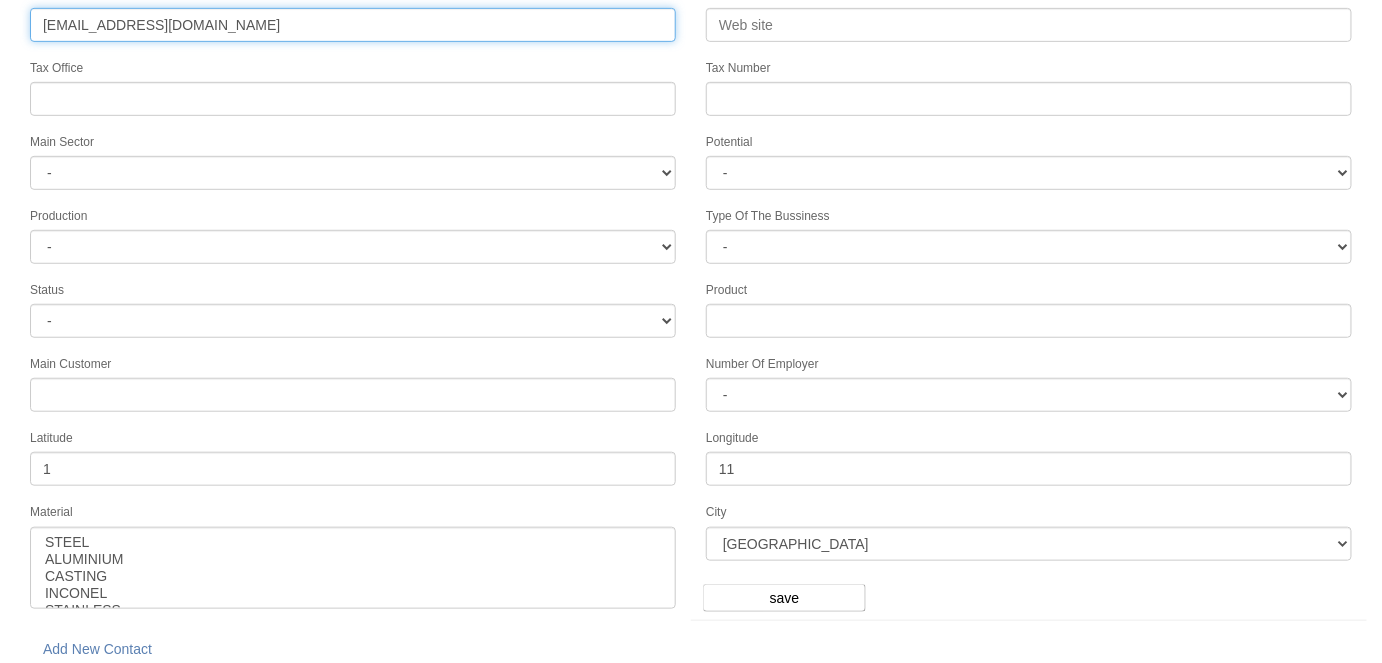 type on "alp.kamis@hydac.om.tr" 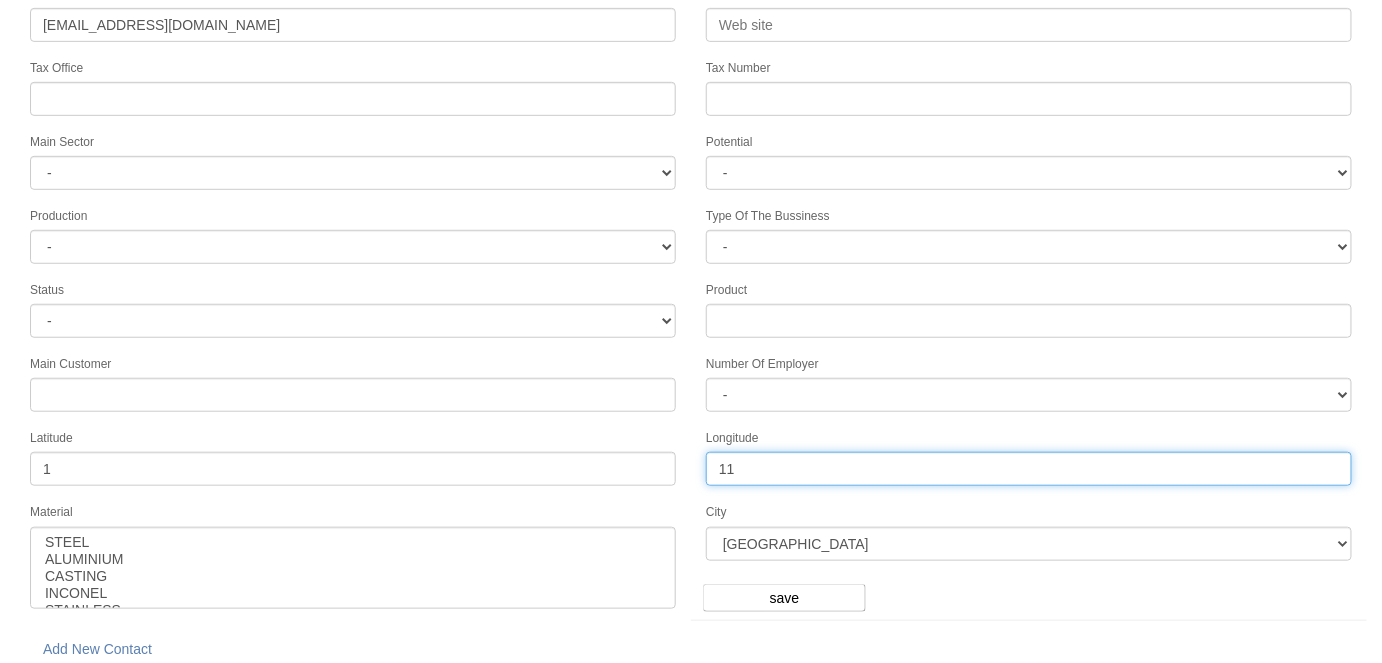 click on "11" at bounding box center (1029, 469) 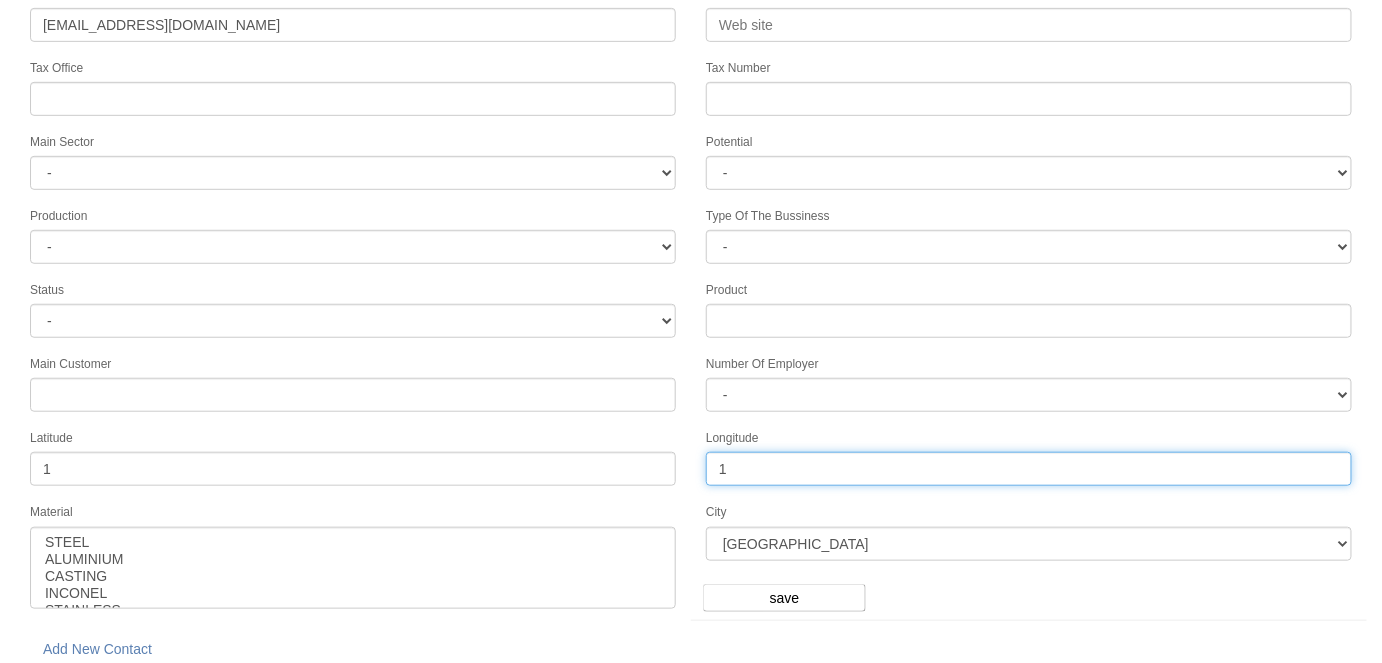type on "1" 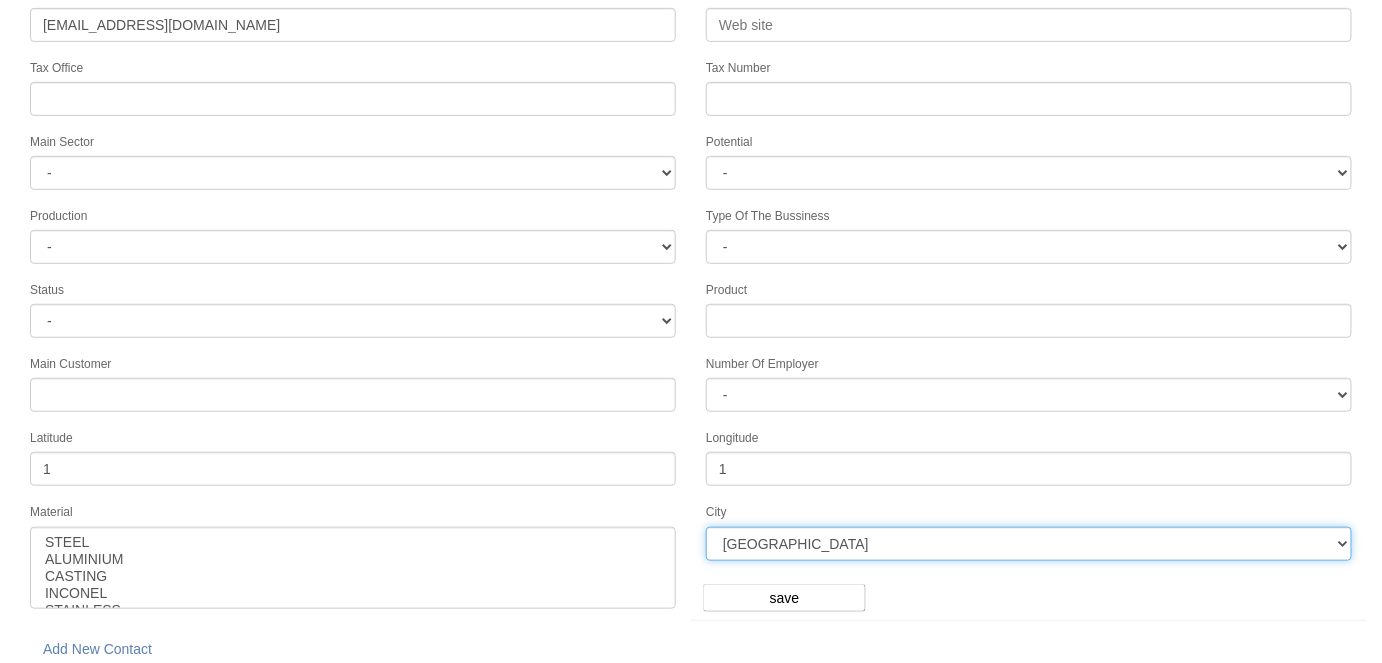click on "ANKARA
İSTANBUL
ADANA
BOLU
AMASYA
MERSİN
KAHRAMANMARAŞ
NEVŞEHİR
TRABZON
AFYON
ORDU
ERZURUM
ADAPAZARI
GAZİANTEP
KÜTAHYA
KIRŞEHİR
ERZİNCAN
NİĞDE
MUĞLA
RİZE
OSMANİYE
DİYARBAKIR
EDİRNE
İSKENDERUN
ÇANAKKALE
KONYA
ÇORUM
KARAMAN
KAYSERİ
ISPARTA
BALIKESİR
SAMSUN
SİNOP
MARDİN
MANİSA
ZONGULDAK
TEKİRDAĞ
AYDIN
UŞAK
ŞANLIURFA
IĞDIR
KIRKLARELİ
AKSARAY
SİVAS
HATAY
BARTIN
VAN
ADIYAMAN
DENİZLİ
İZMİR
YALOVA
KARABÜK" at bounding box center [1029, 544] 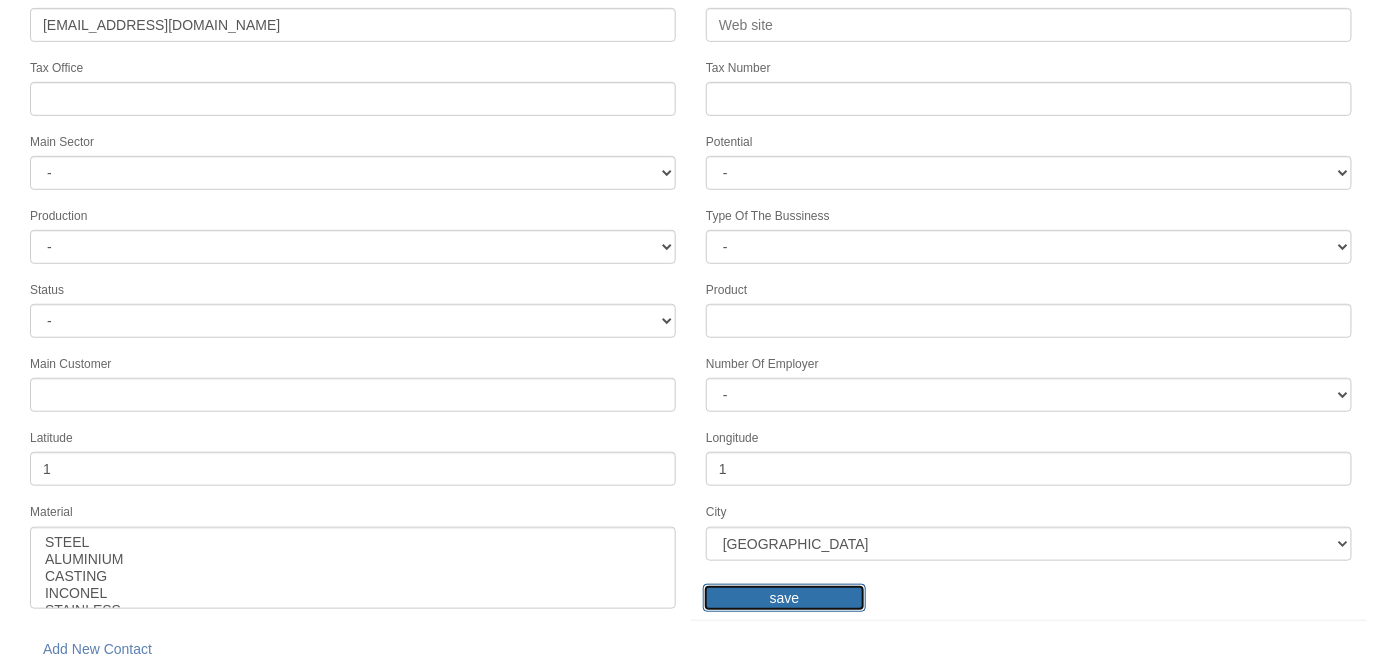 click on "save" at bounding box center (784, 598) 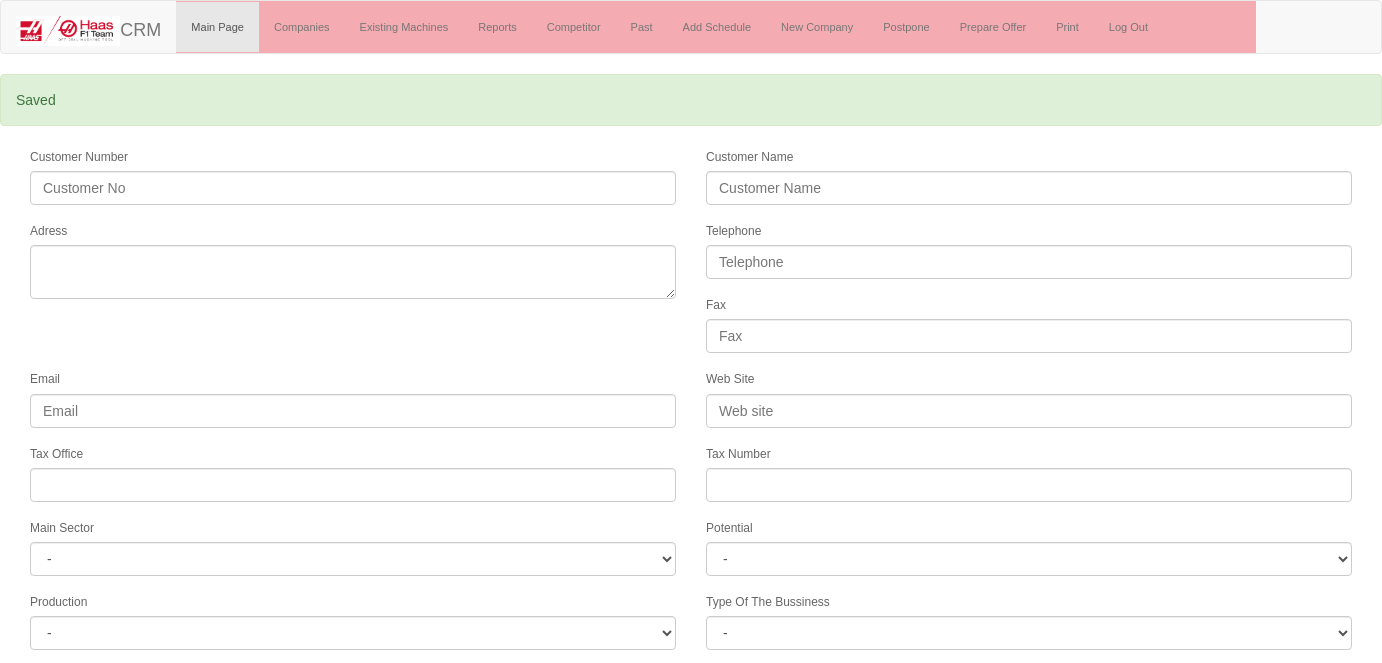 select 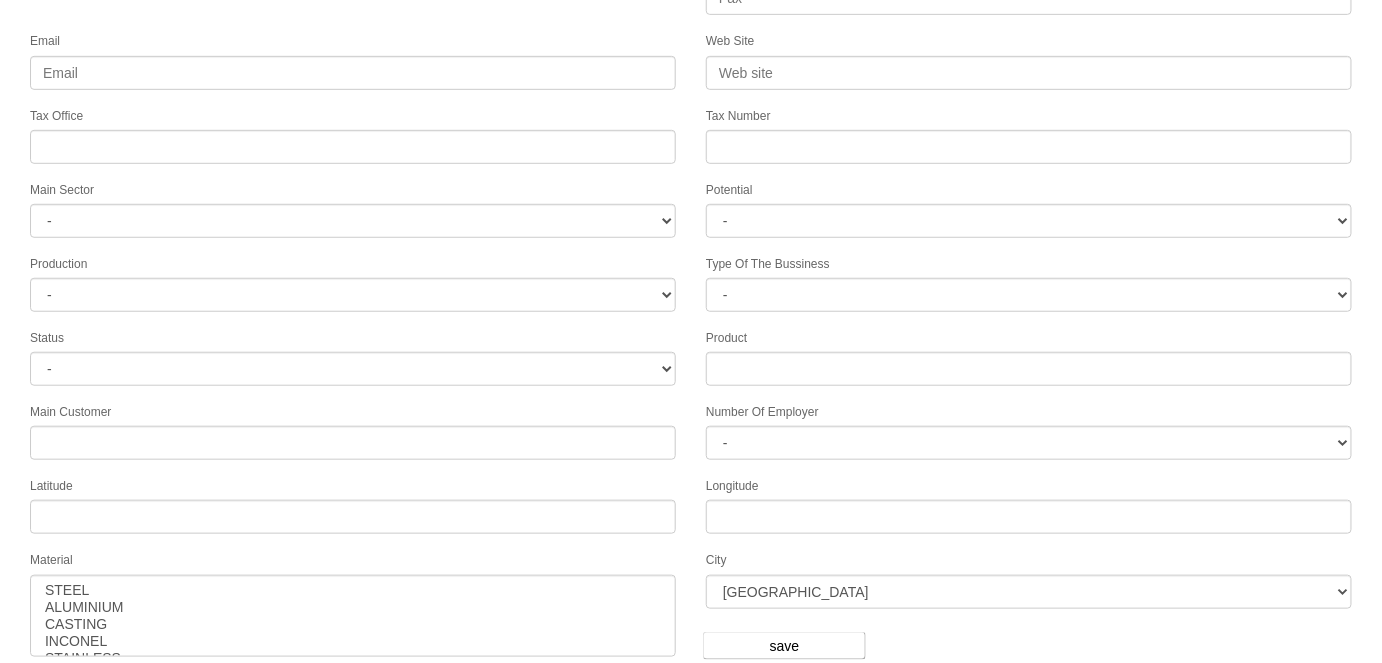 scroll, scrollTop: 386, scrollLeft: 0, axis: vertical 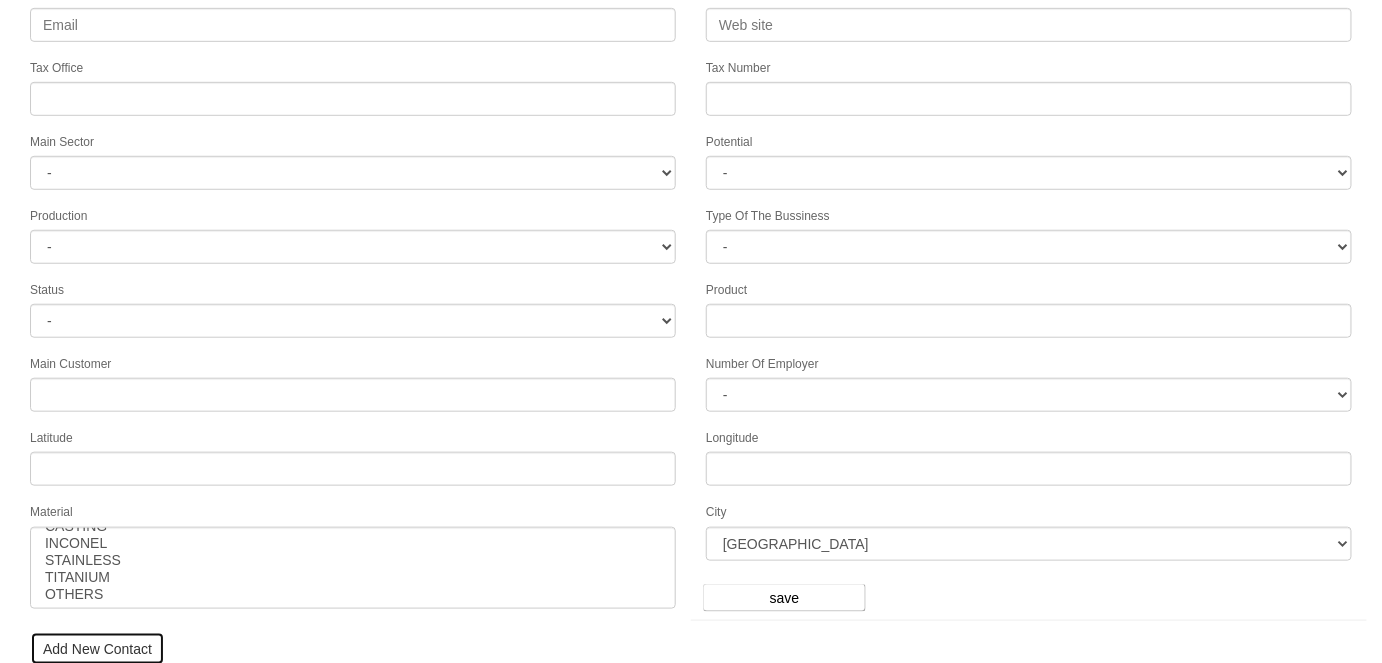 click on "Add New Contact" at bounding box center (97, 649) 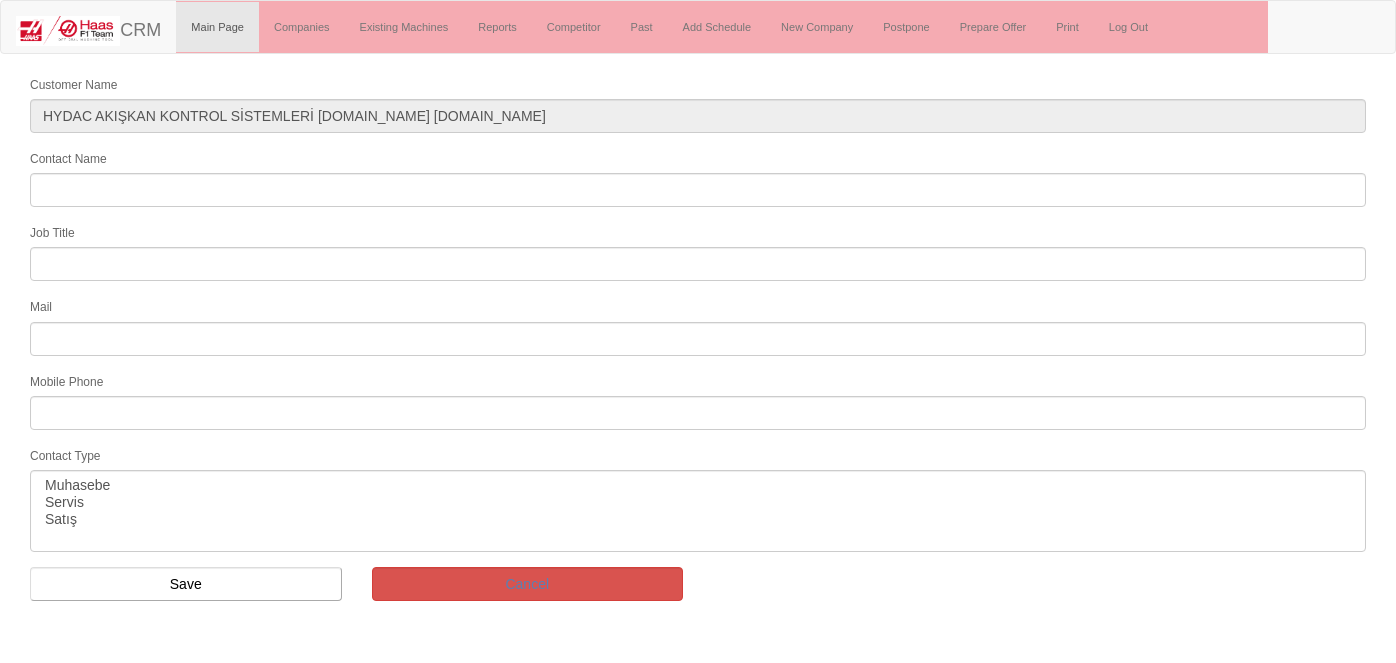 select 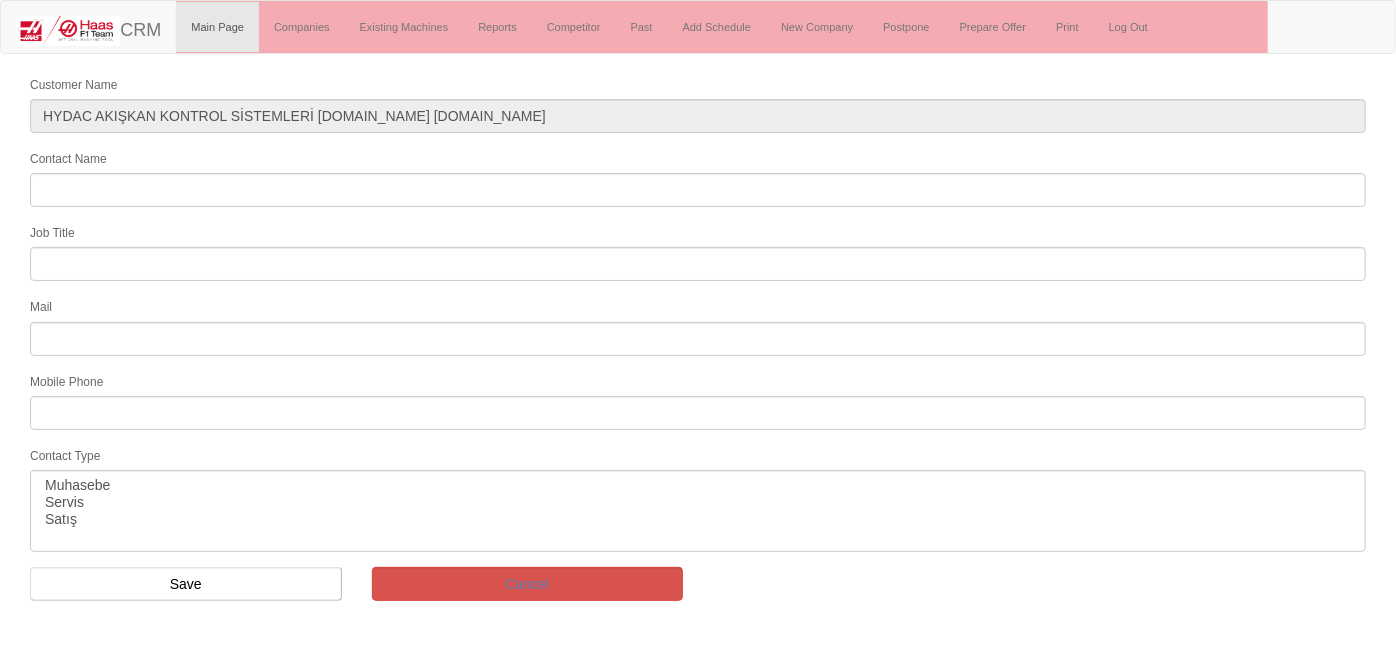 click on "Customer Name
HYDAC AKIŞKAN KONTROL SİSTEMLERİ [DOMAIN_NAME] [DOMAIN_NAME]
Contact Name
Job Title
Mail
Mobile Phone
Contact Type
[GEOGRAPHIC_DATA]
Servis
Satış
Save
Cancel" at bounding box center (698, 345) 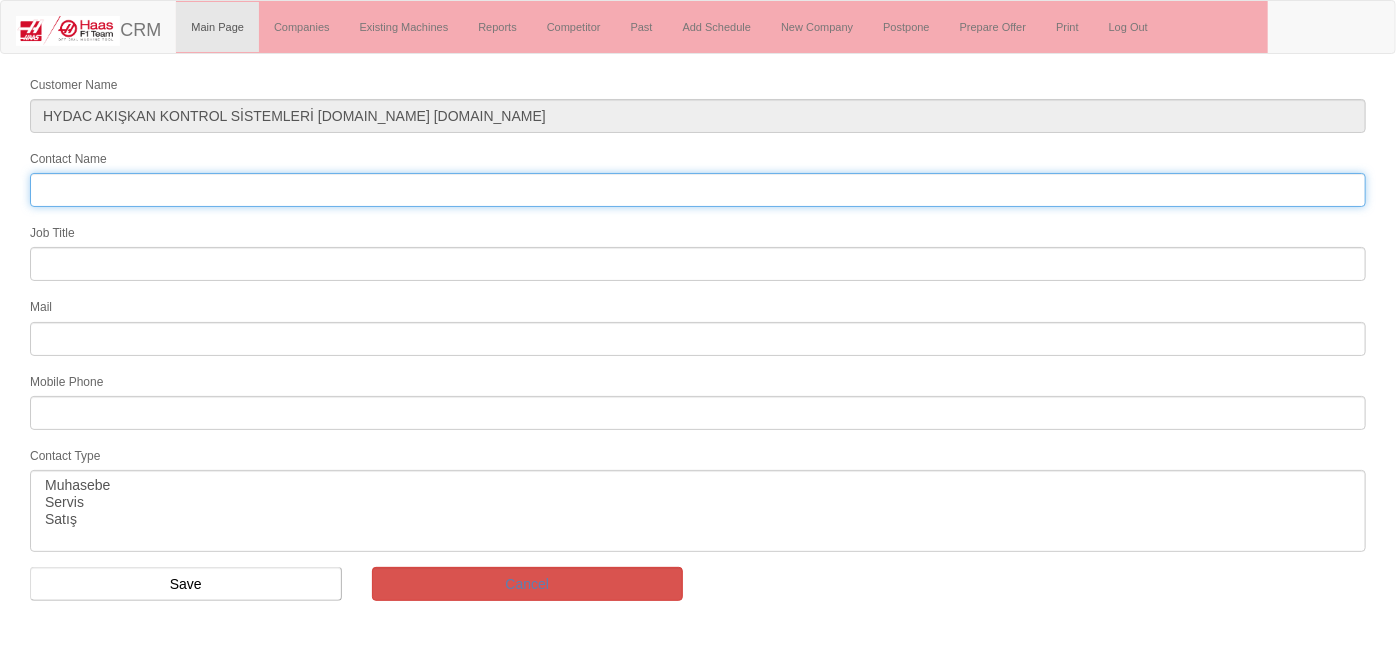drag, startPoint x: 350, startPoint y: 194, endPoint x: 376, endPoint y: 217, distance: 34.713108 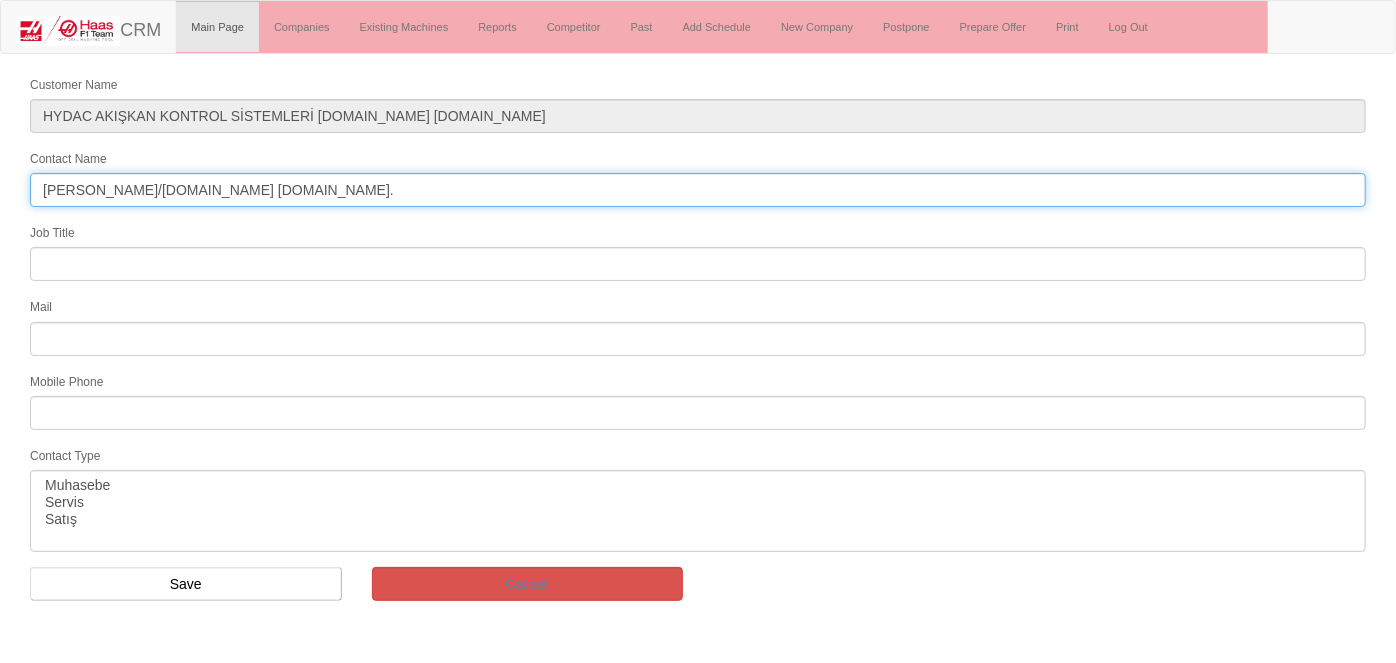 drag, startPoint x: 328, startPoint y: 198, endPoint x: 118, endPoint y: 193, distance: 210.05951 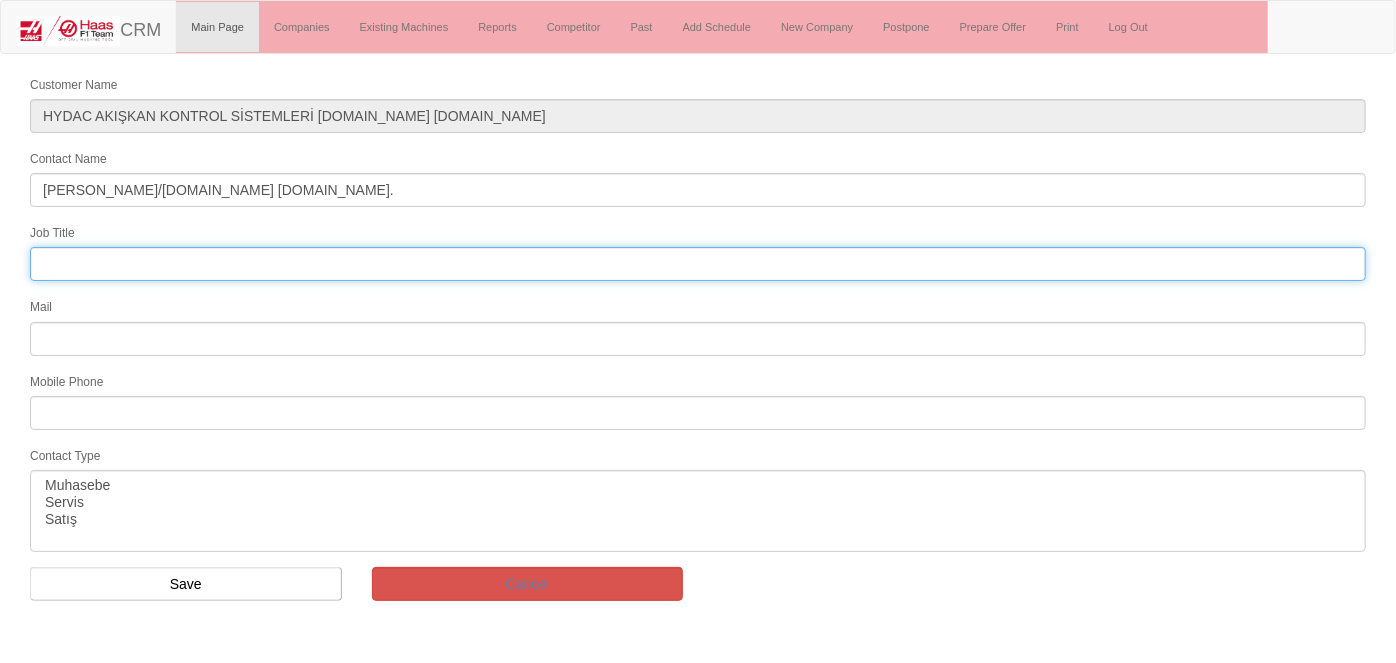 click at bounding box center [698, 264] 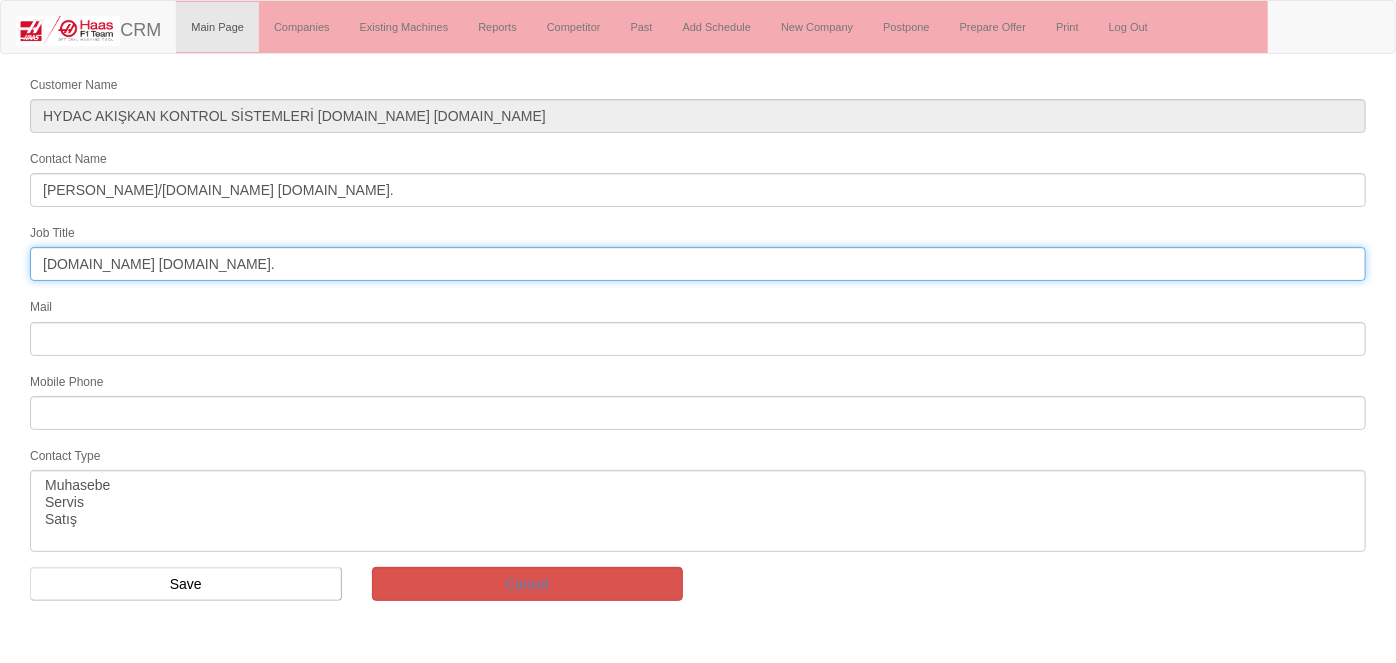 type on "[DOMAIN_NAME] [DOMAIN_NAME]." 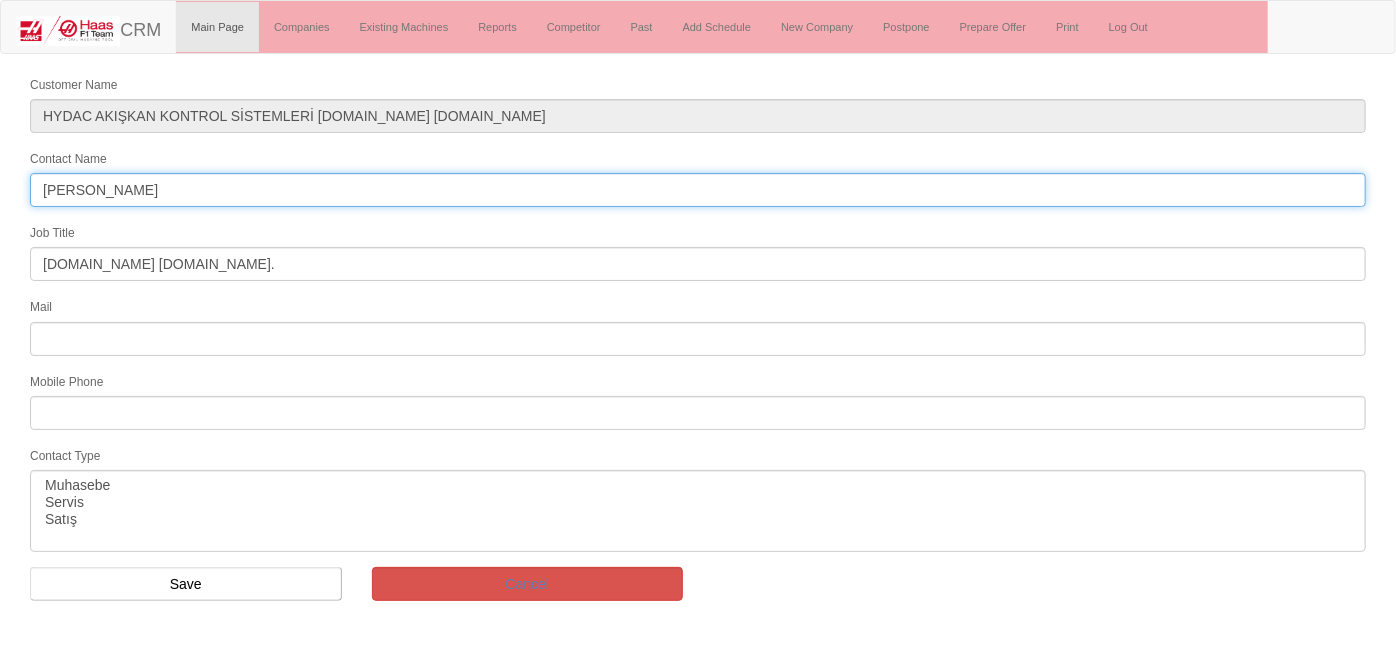 drag, startPoint x: 334, startPoint y: 190, endPoint x: 226, endPoint y: 177, distance: 108.779594 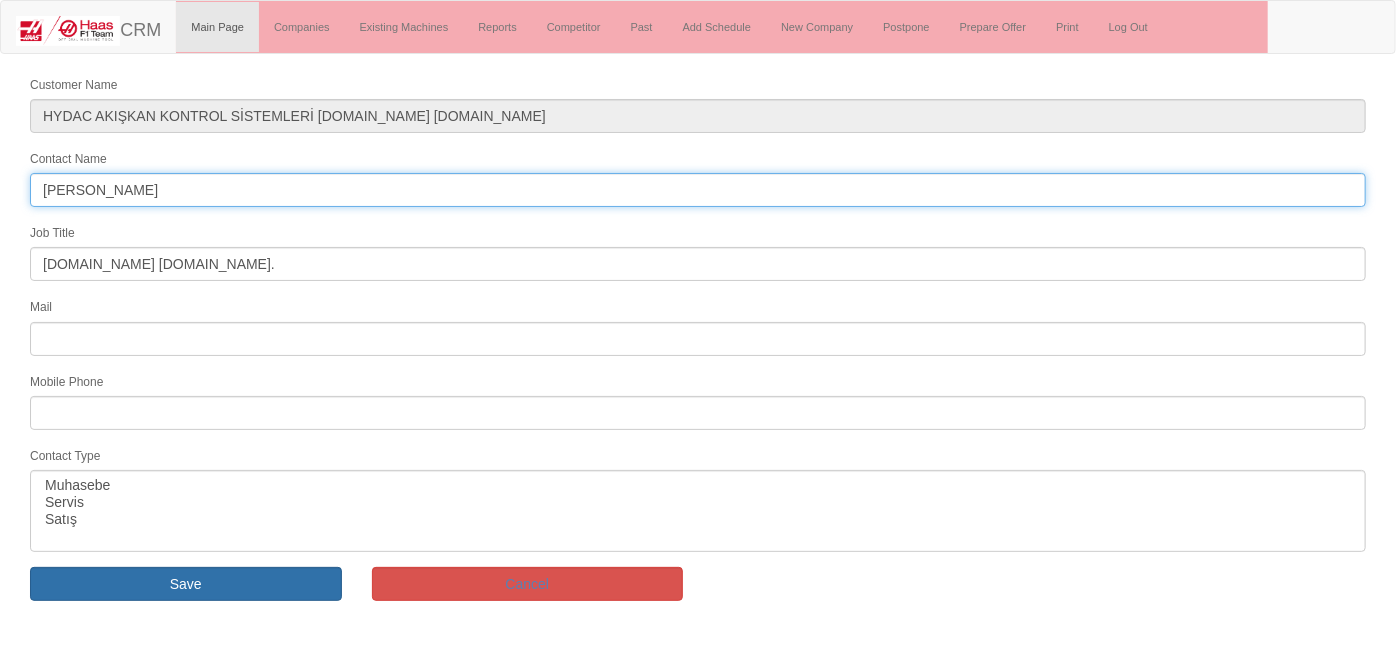 type on "[PERSON_NAME]" 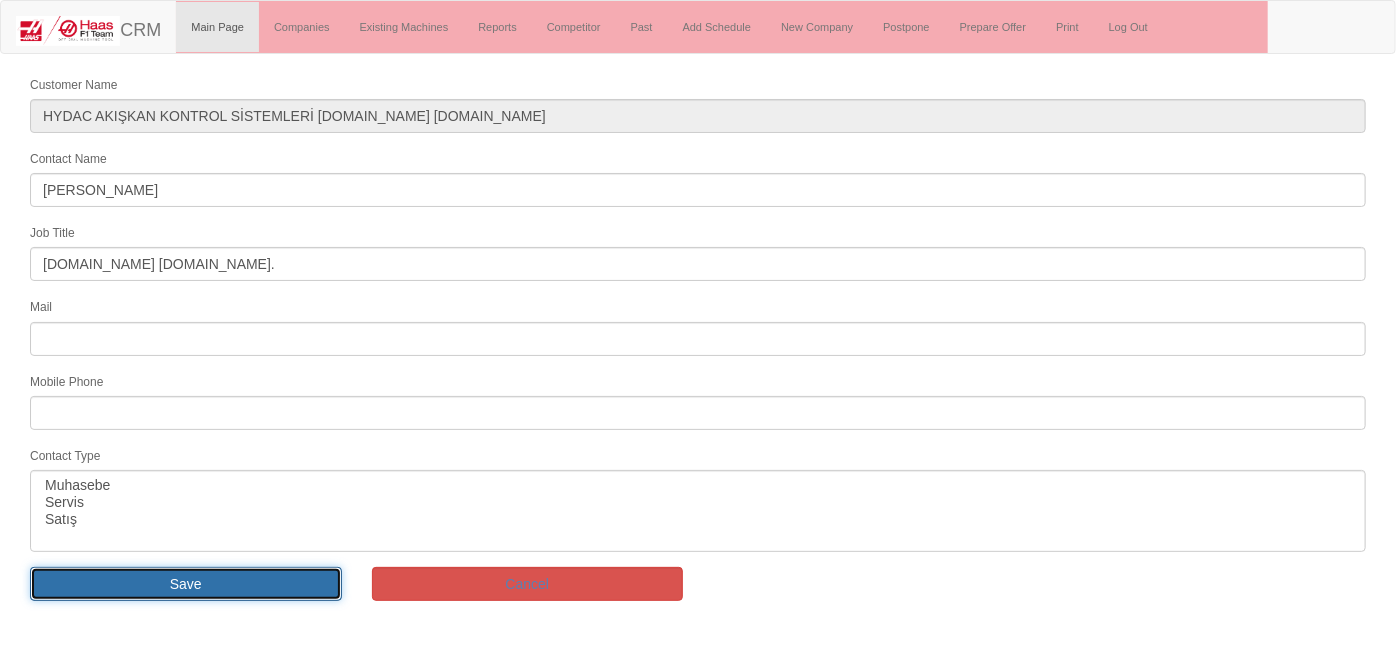 click on "Save" at bounding box center [186, 584] 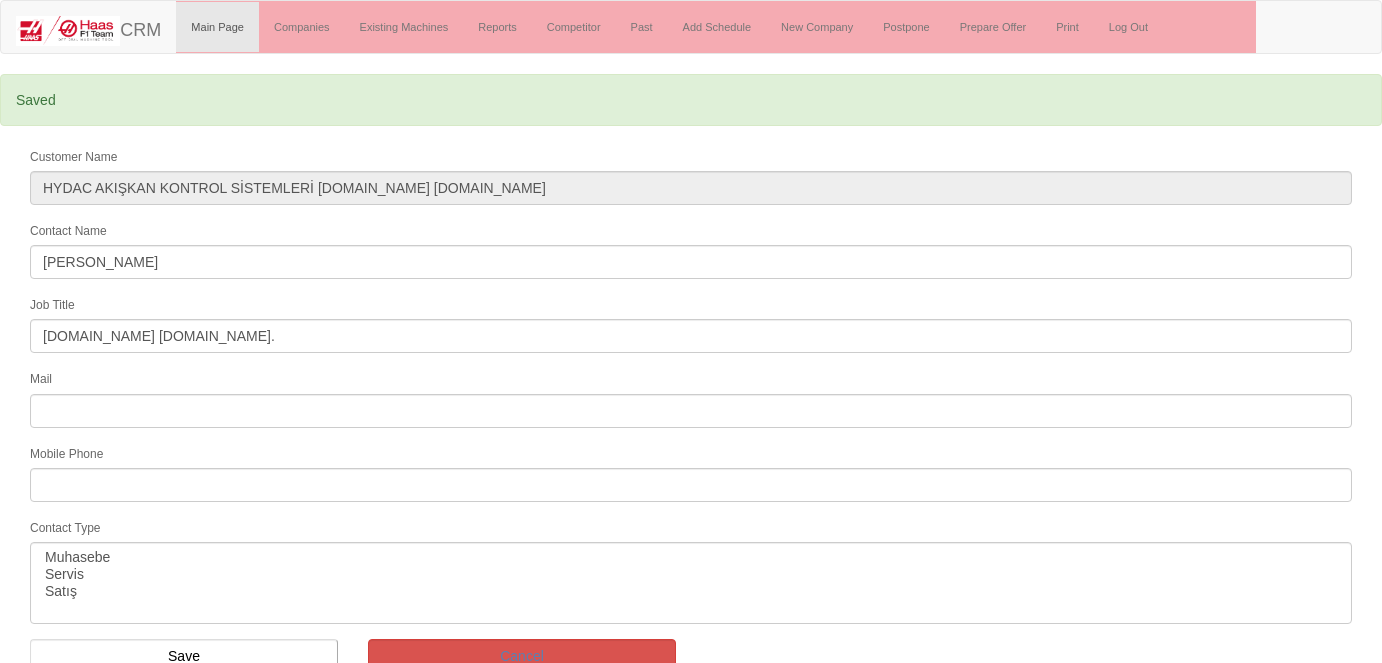 select 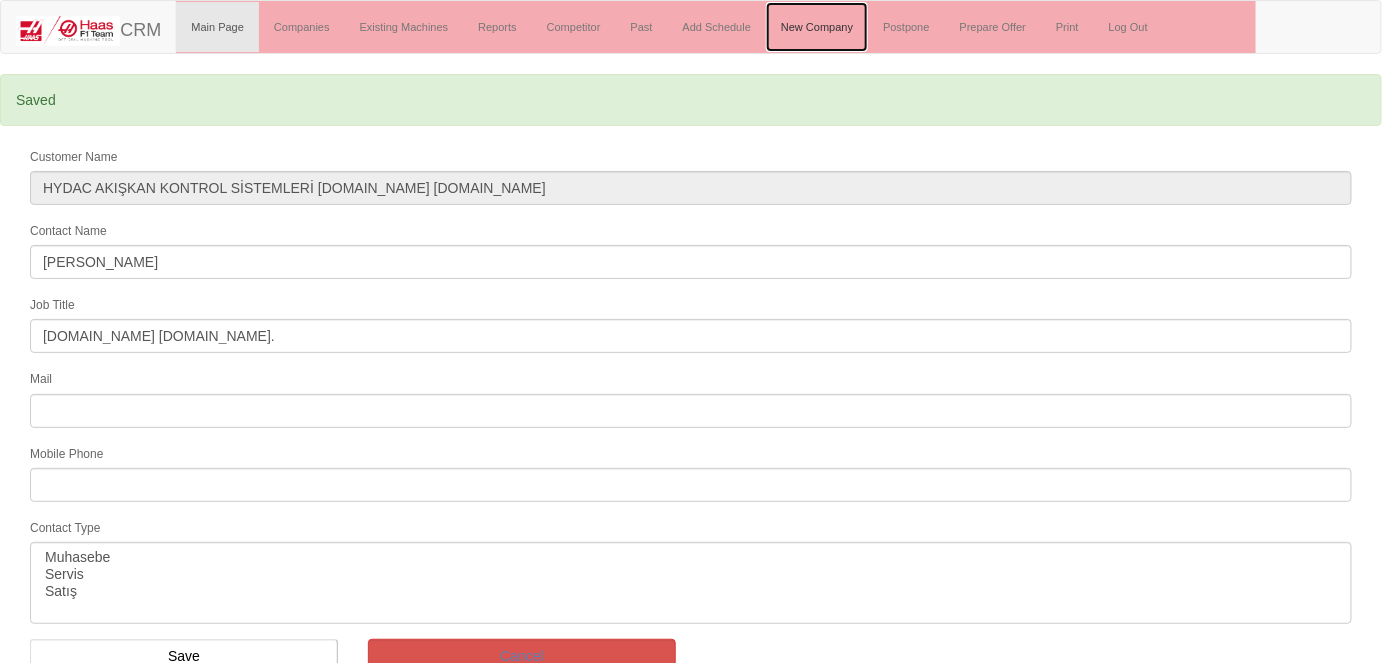 click on "New Company" at bounding box center (817, 27) 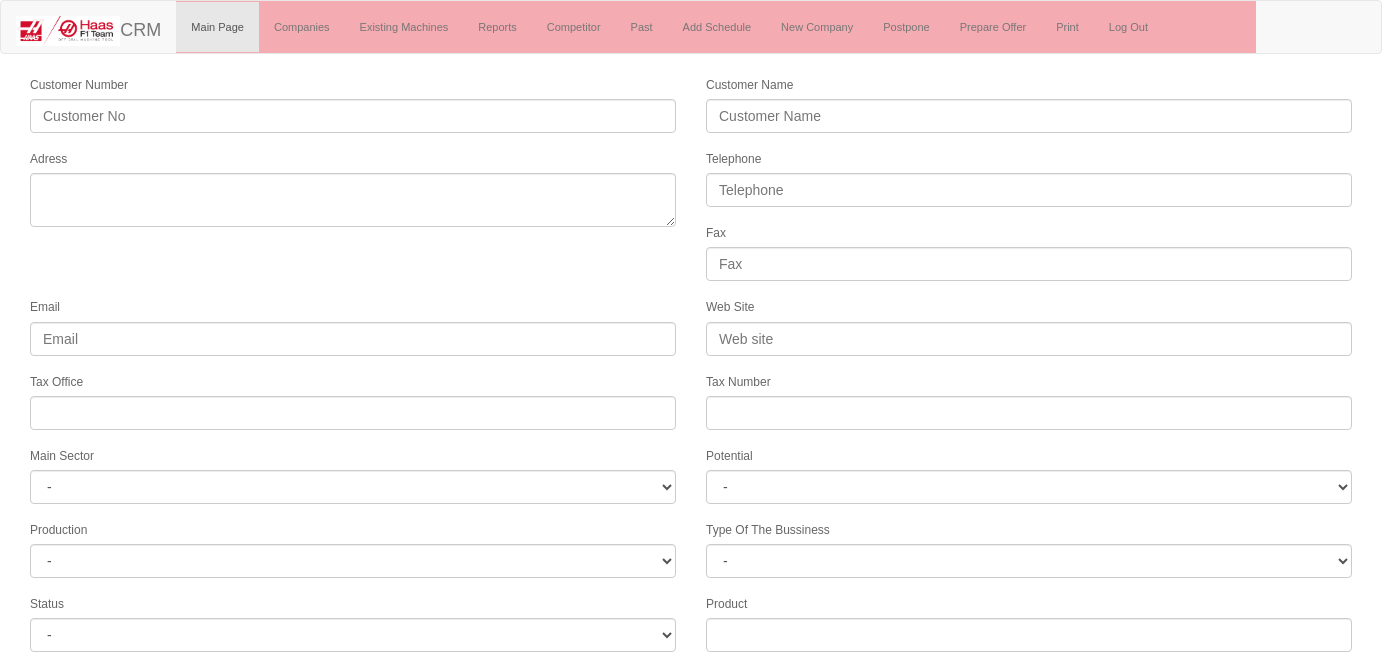select 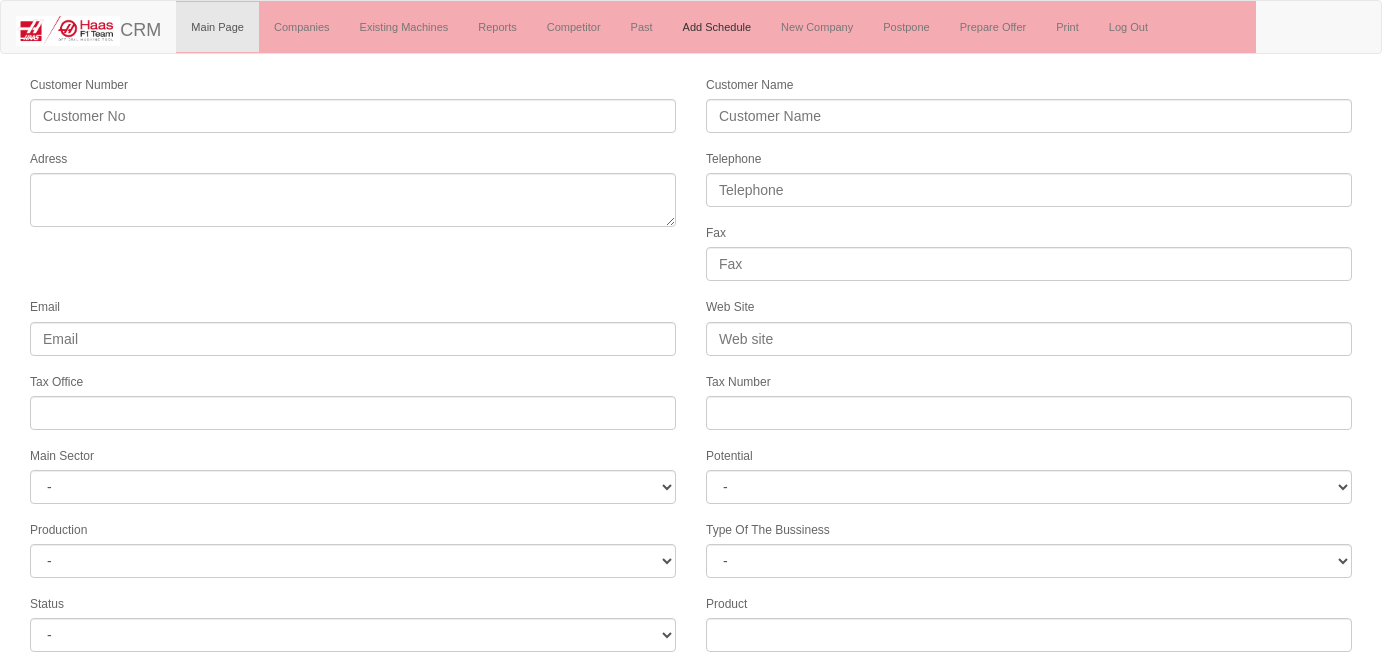 scroll, scrollTop: 0, scrollLeft: 0, axis: both 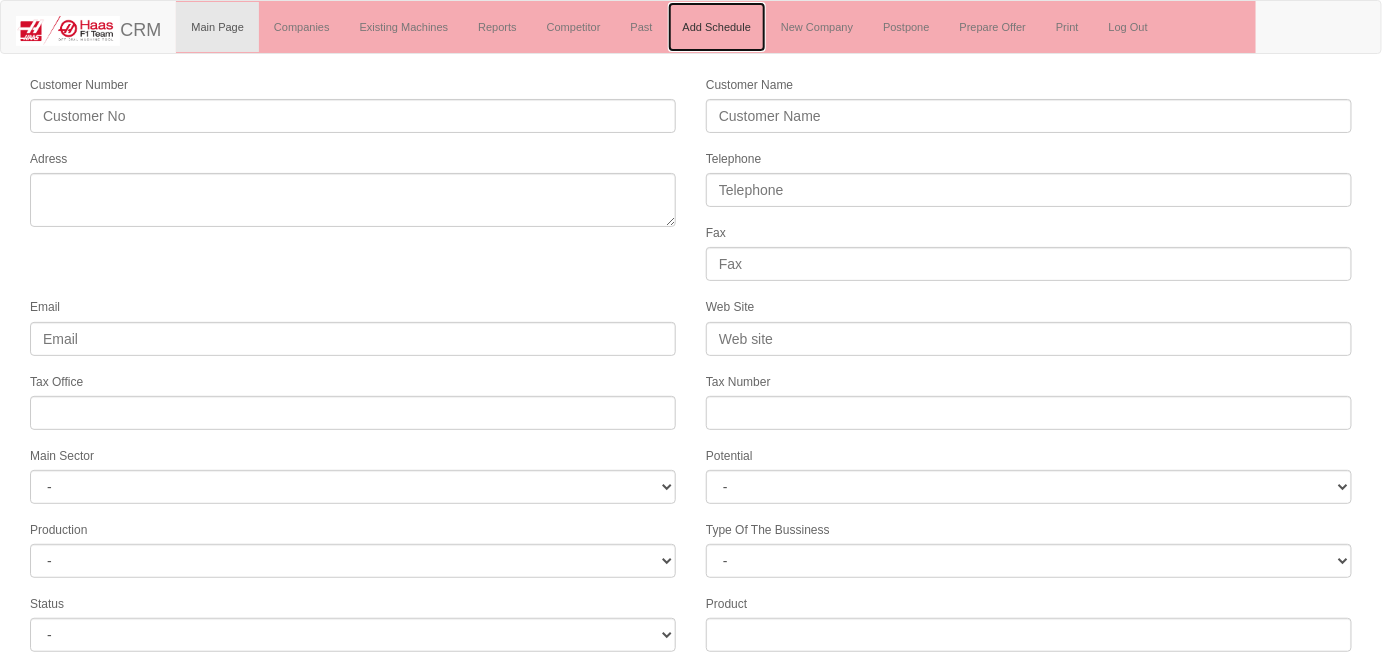 click on "Add Schedule" at bounding box center (717, 27) 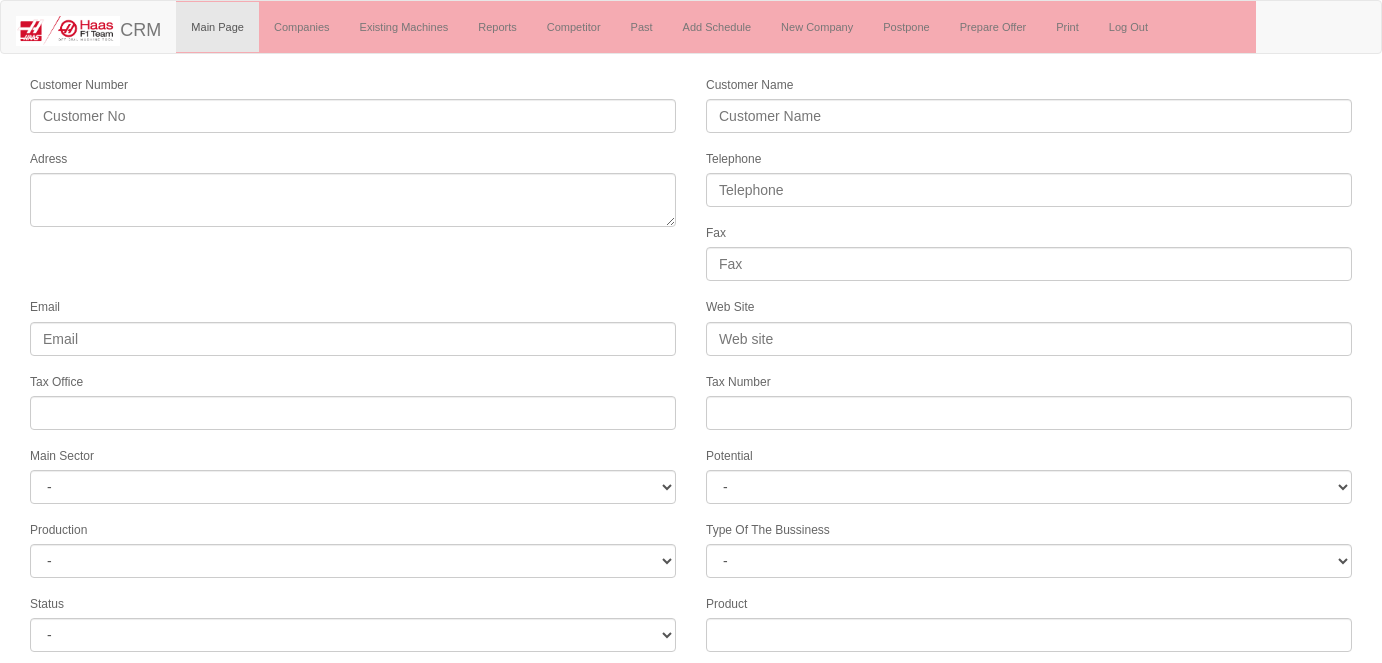 select 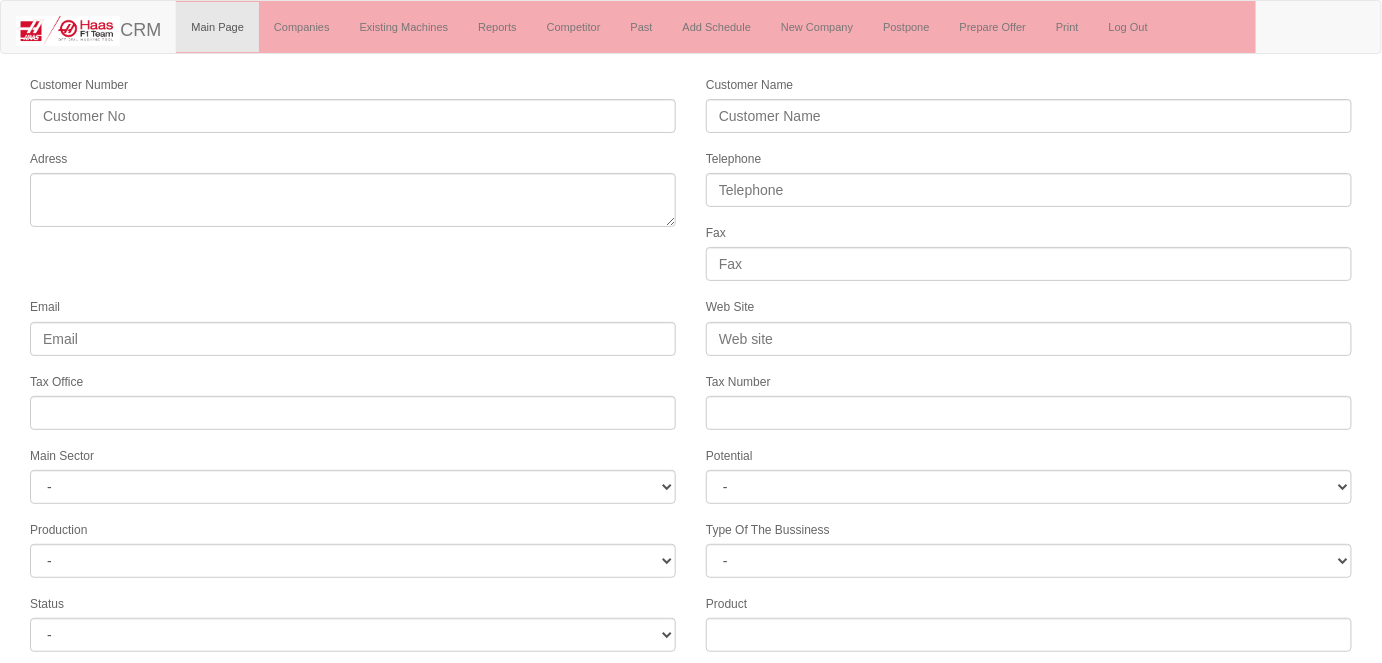 drag, startPoint x: 293, startPoint y: 238, endPoint x: 304, endPoint y: 231, distance: 13.038404 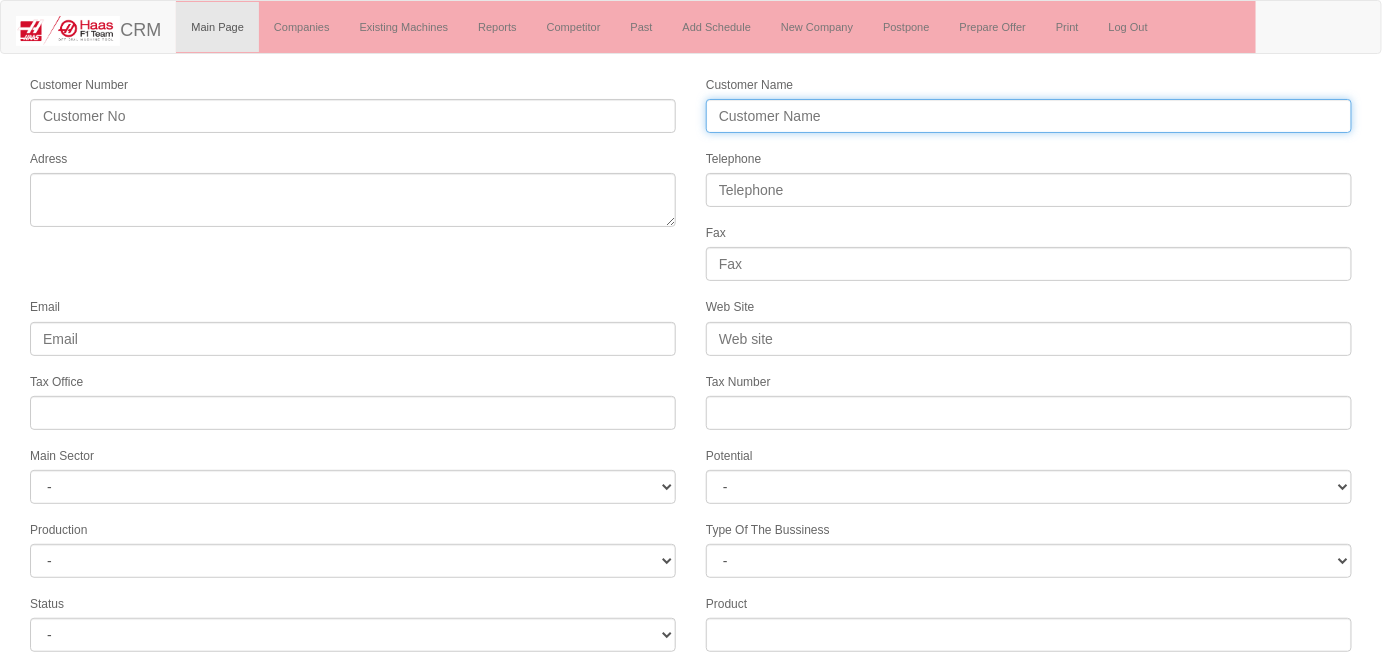 click on "Customer Name" at bounding box center (1029, 116) 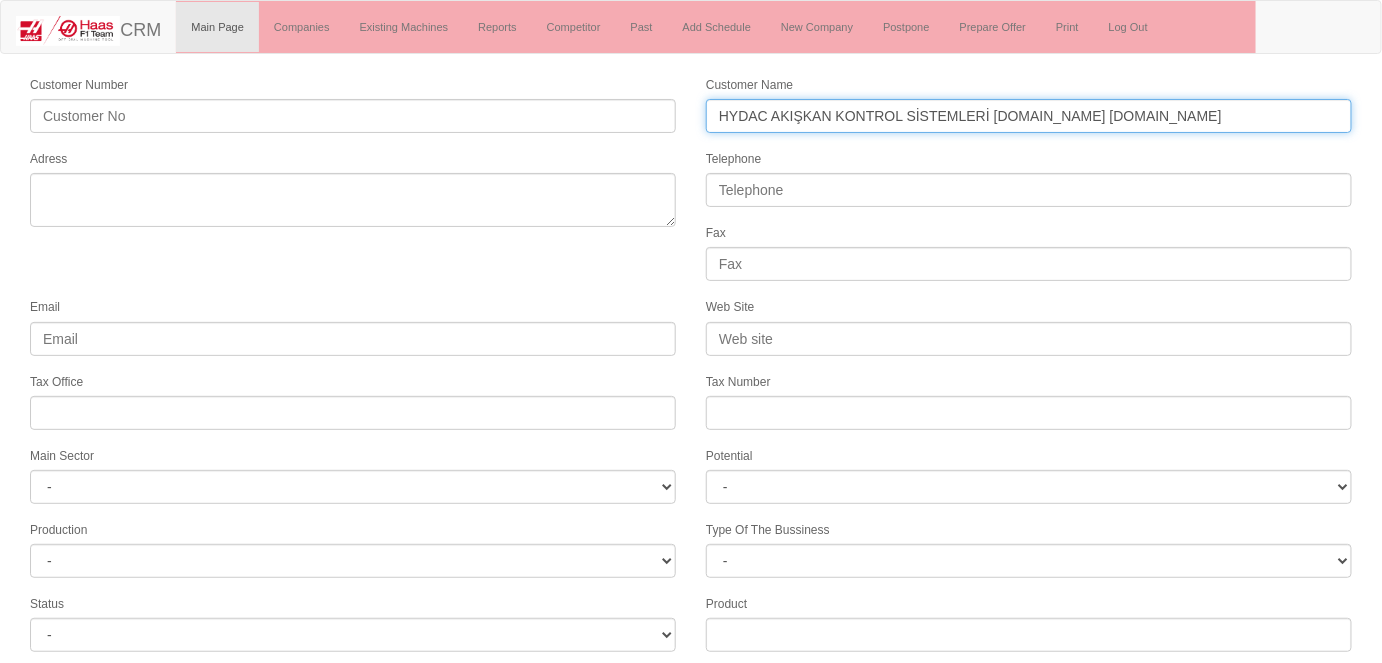 type on "HYDAC AKIŞKAN KONTROL SİSTEMLERİ [DOMAIN_NAME] [DOMAIN_NAME]" 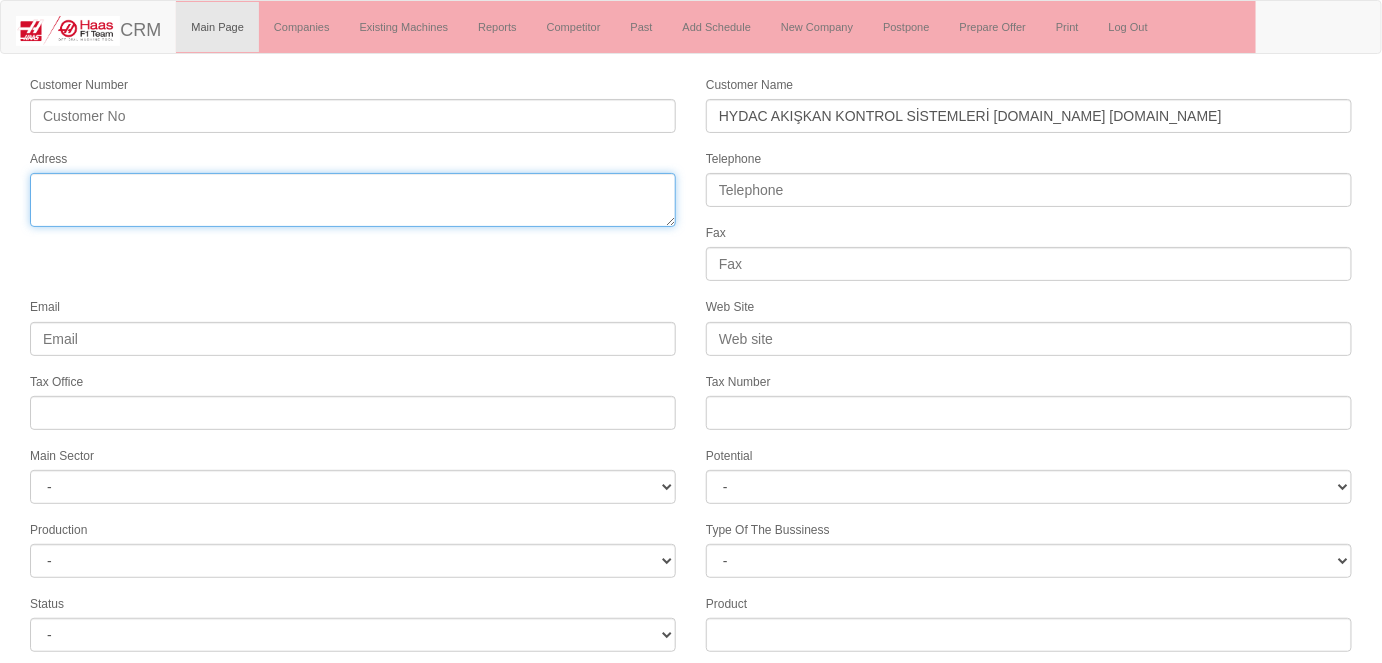 paste on "[PERSON_NAME]. [PERSON_NAME] BULV. 174 SOK. NO:9" 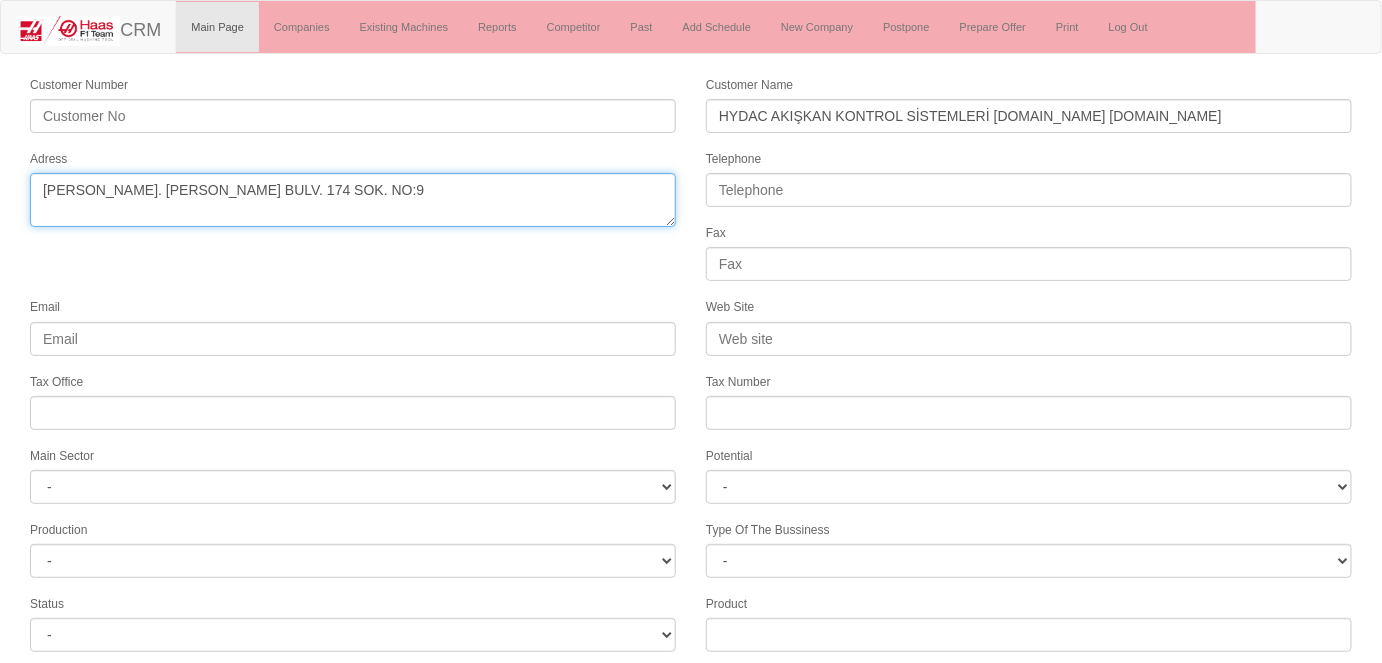 click on "Adress" at bounding box center [353, 200] 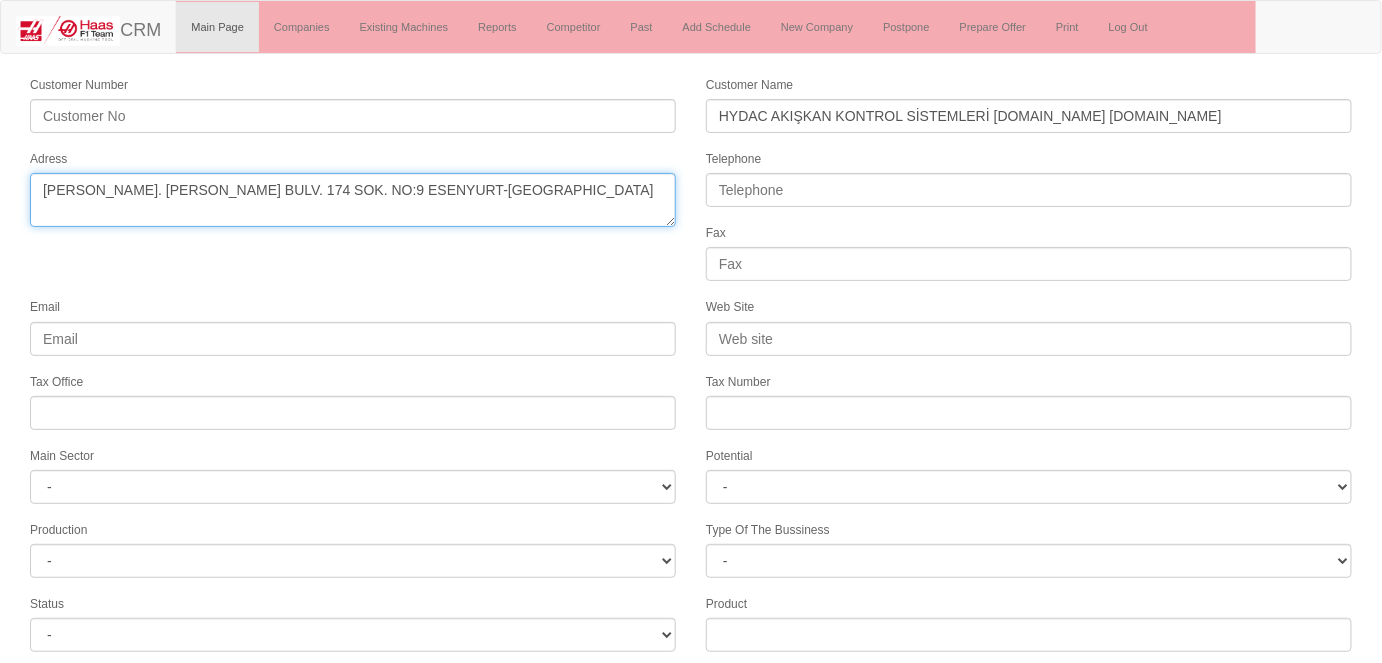 type on "[PERSON_NAME]. [PERSON_NAME] BULV. 174 SOK. NO:9 ESENYURT-[GEOGRAPHIC_DATA]" 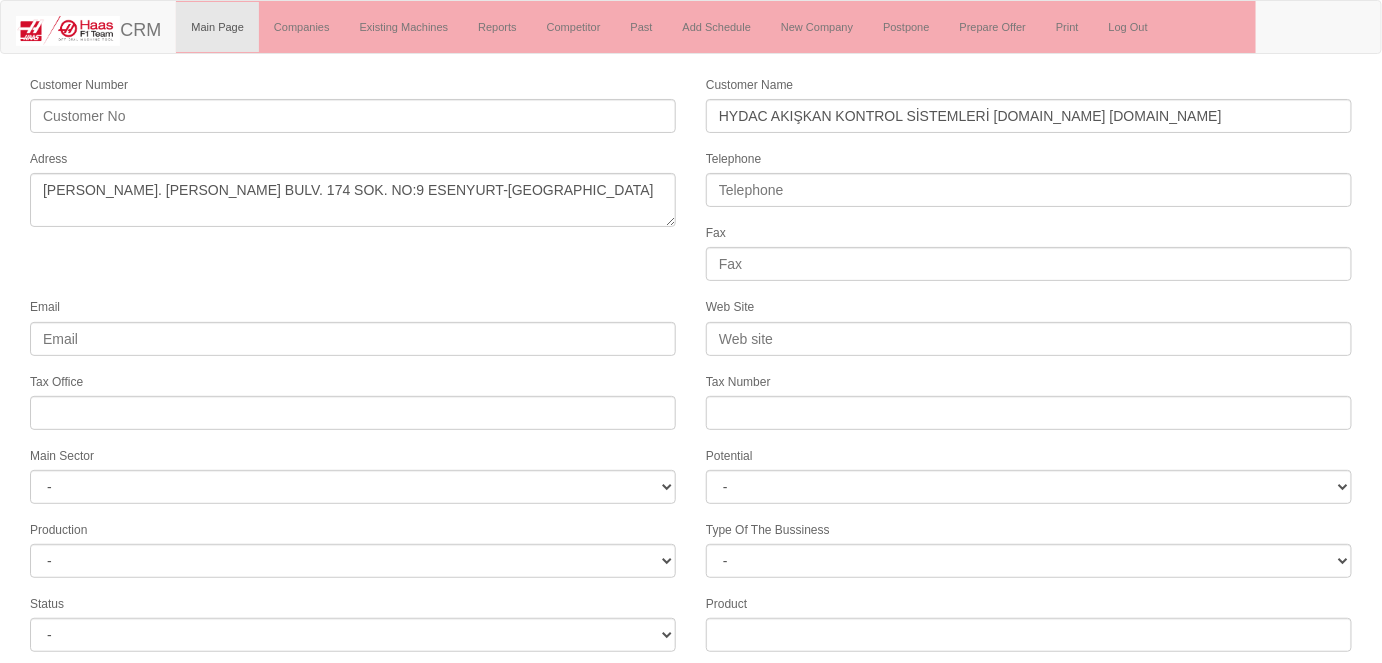 click on "Customer Number
Customer Name
HYDAC AKIŞKAN KONTROL SİSTEMLERİ [DOMAIN_NAME] [DOMAIN_NAME]
Adress
Telephone
Fax
Email
Web Site
Tax Office
Tax Number
Main Sector
-
DIE MOLD
MACHINERY
DEFENCE & AEROSPACE
ELECTRICAL COMPONENTS
MEDICAL
TOOL MANUFACTURING
JEWELERY
AGRICULTURE
AUTOMOTIVE
WHITE GOODS
HYDRAULIC & PNEUMATIC
CASTING
STAMPING DIE
CONSTRUCTION MAC.
GEN. PART. MAN.
EDUCATION
LASER POTENTIALS
FURNUTURE
Potential
-
A1
A2
A3
B1
B2
B3
C1
C2
C3
Production" at bounding box center (691, 556) 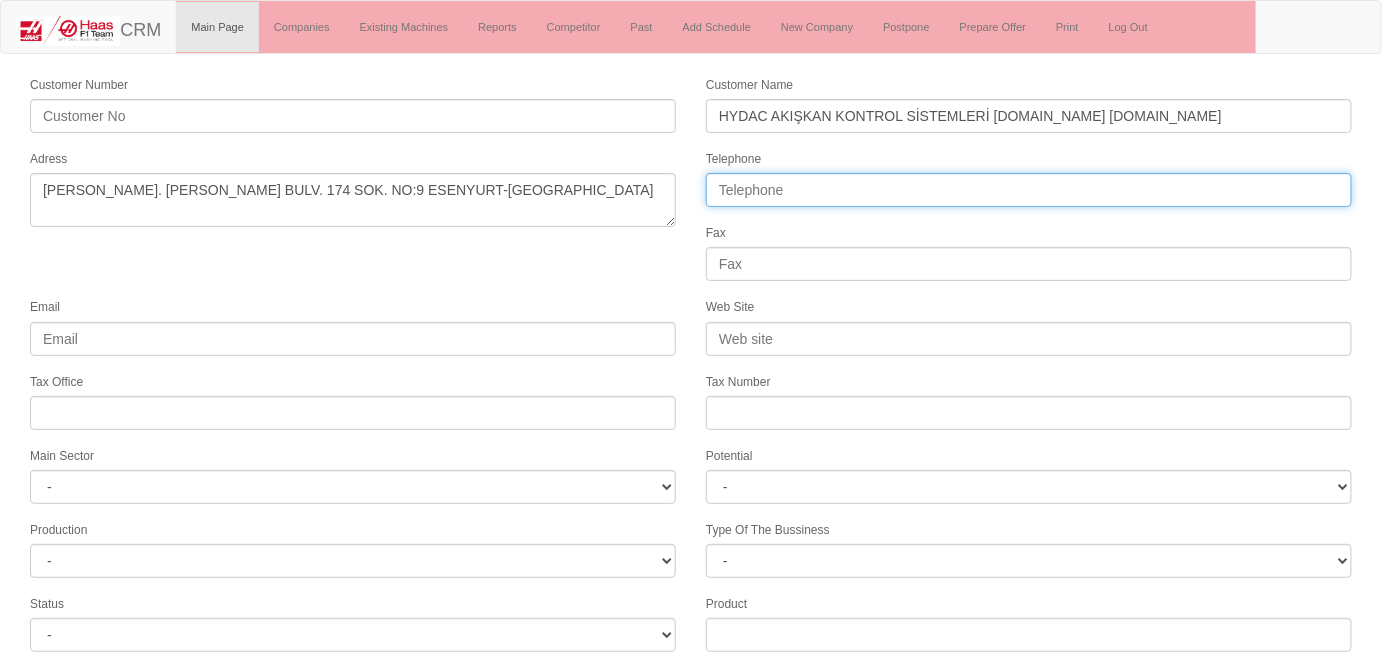 click on "Telephone" at bounding box center (1029, 190) 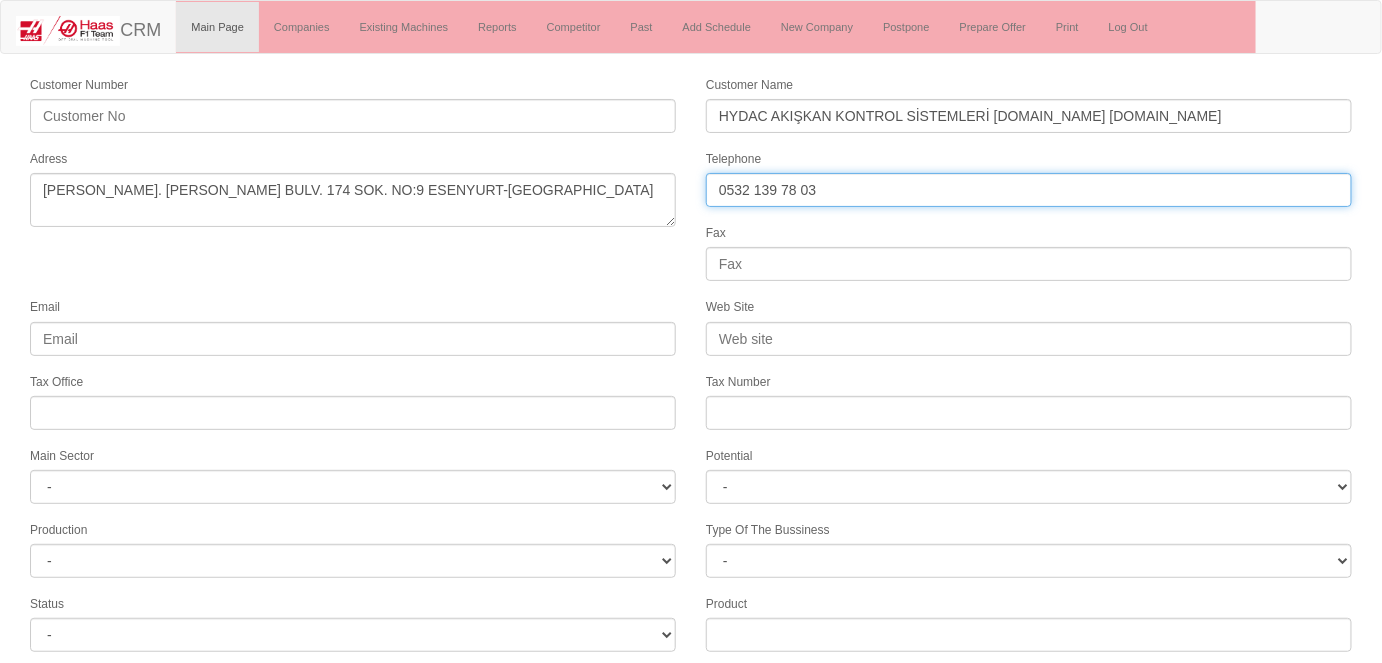 type on "0532 139 78 03" 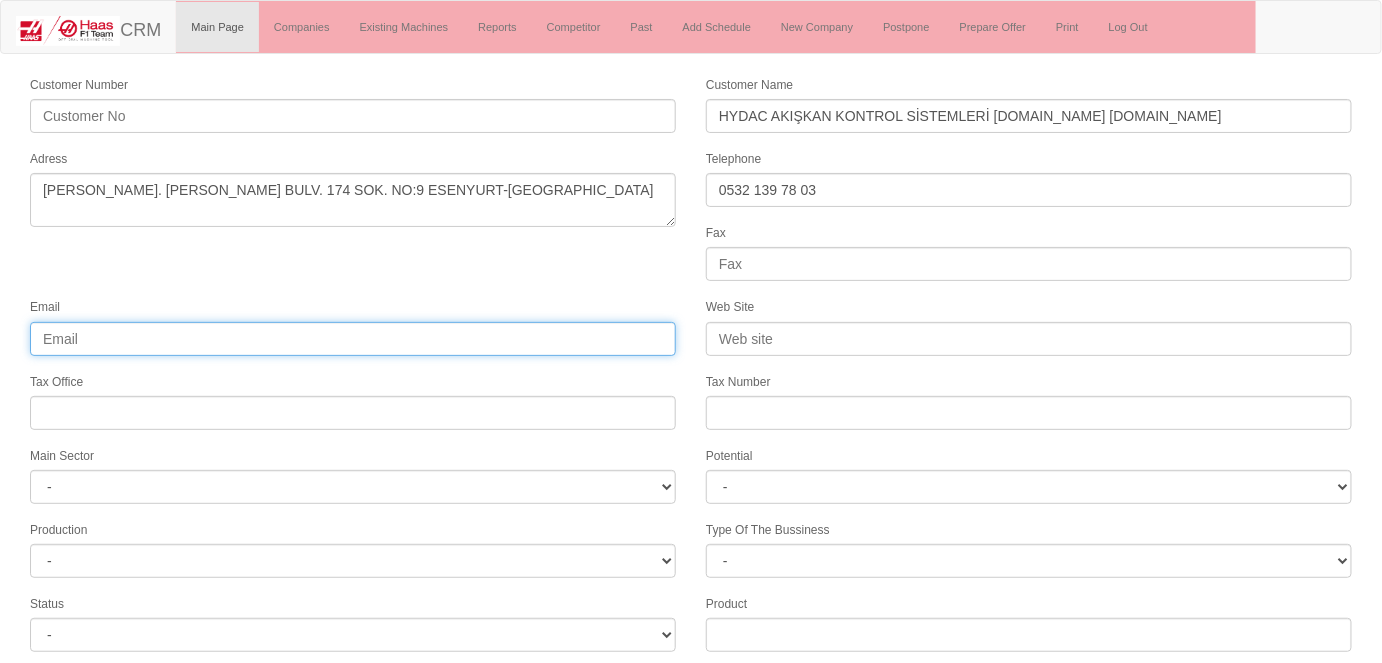 click on "Email" at bounding box center (353, 339) 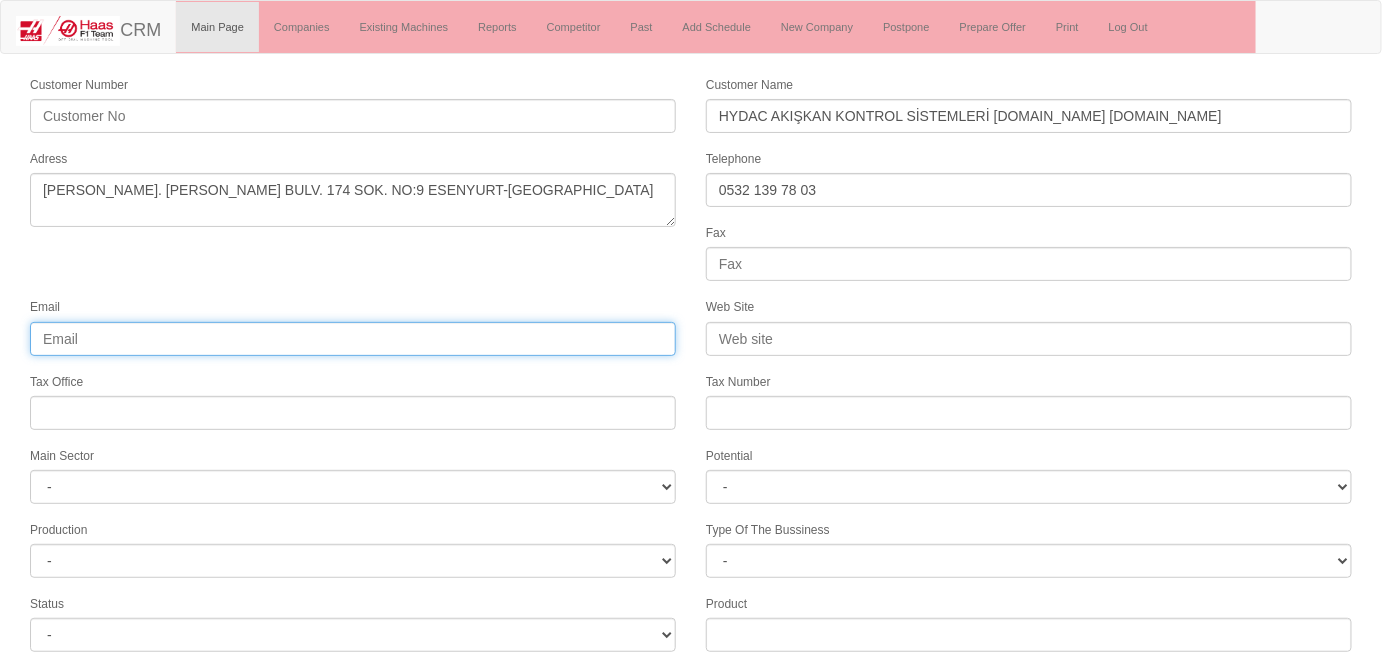 paste on "[EMAIL_ADDRESS][DOMAIN_NAME]" 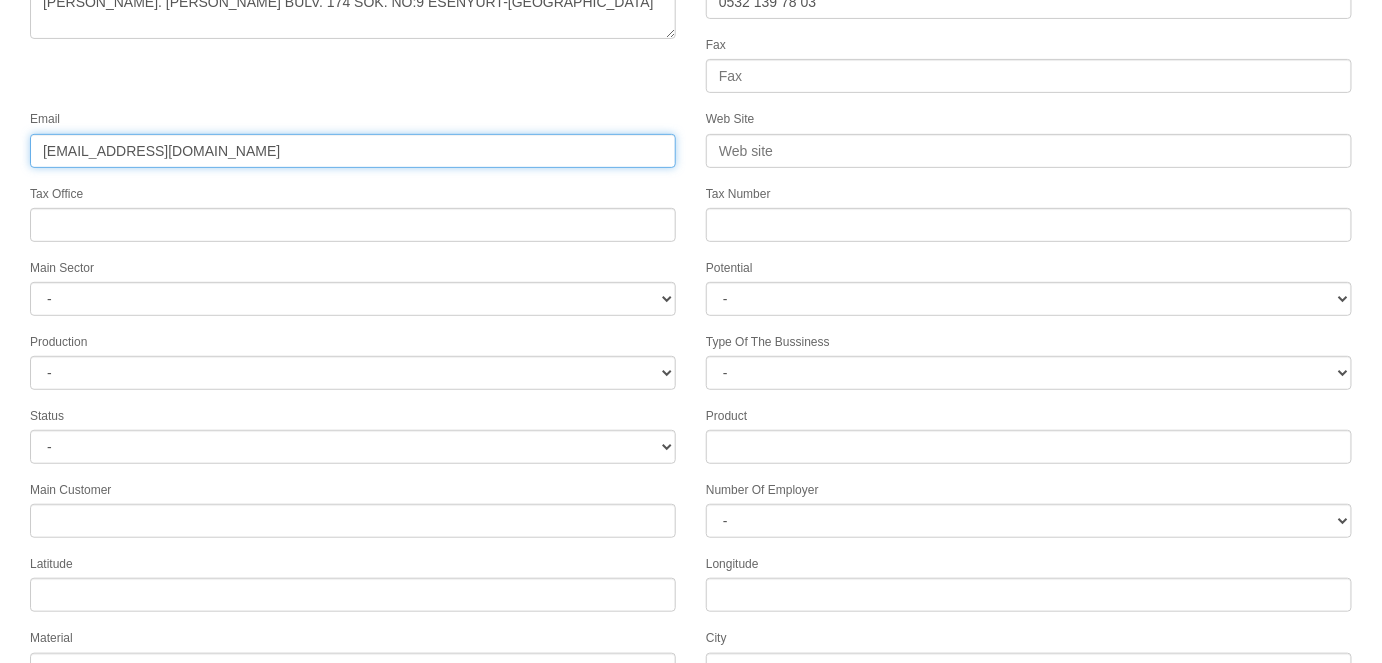 scroll, scrollTop: 272, scrollLeft: 0, axis: vertical 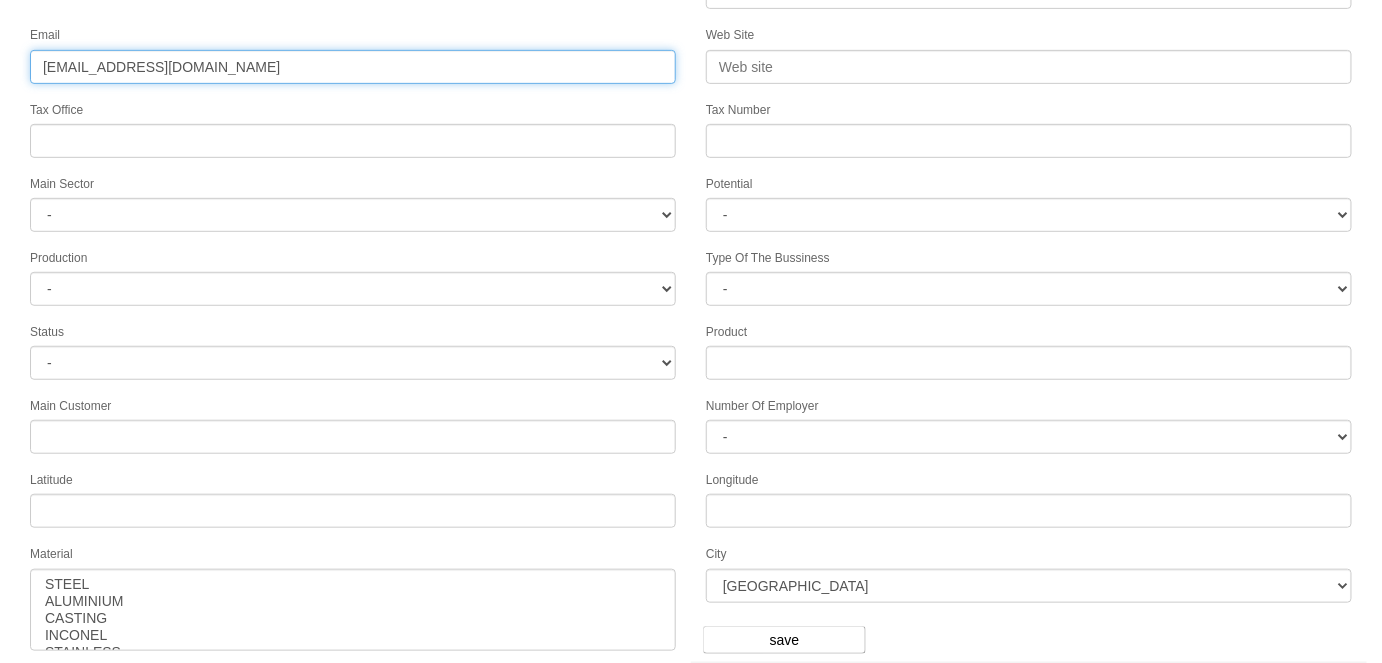 type on "[EMAIL_ADDRESS][DOMAIN_NAME]" 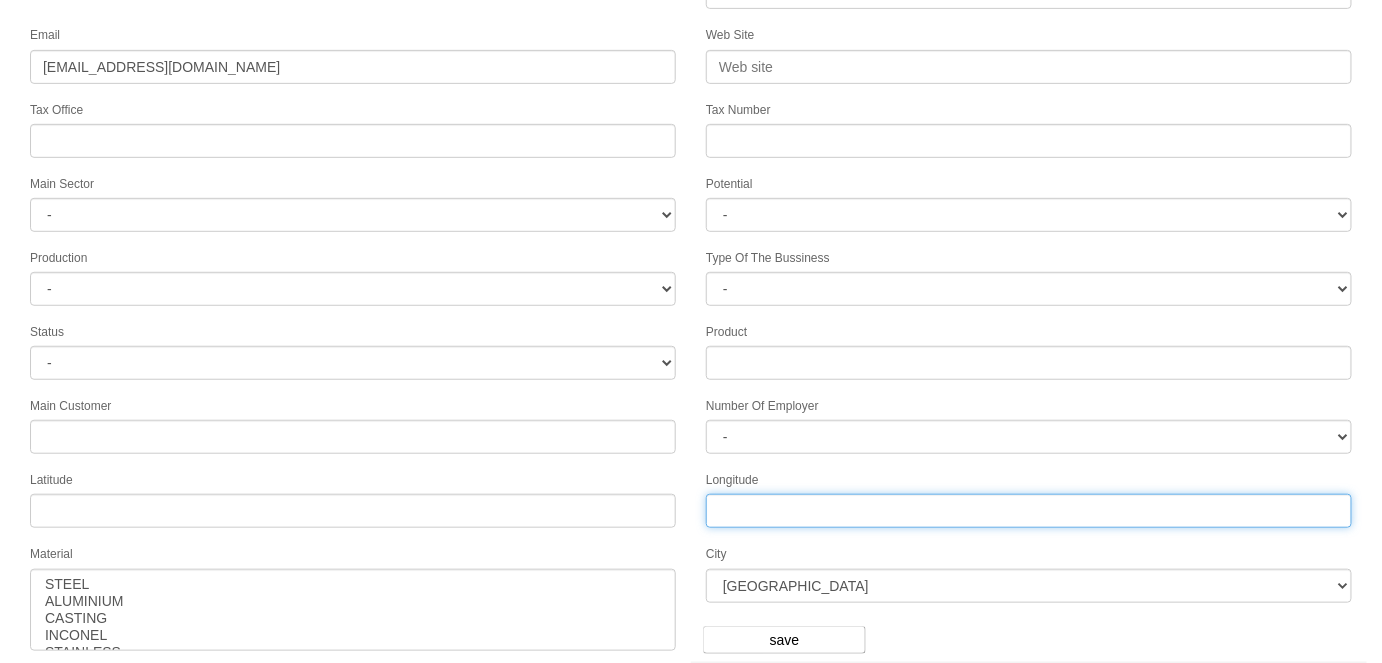 click on "Longitude" at bounding box center (1029, 511) 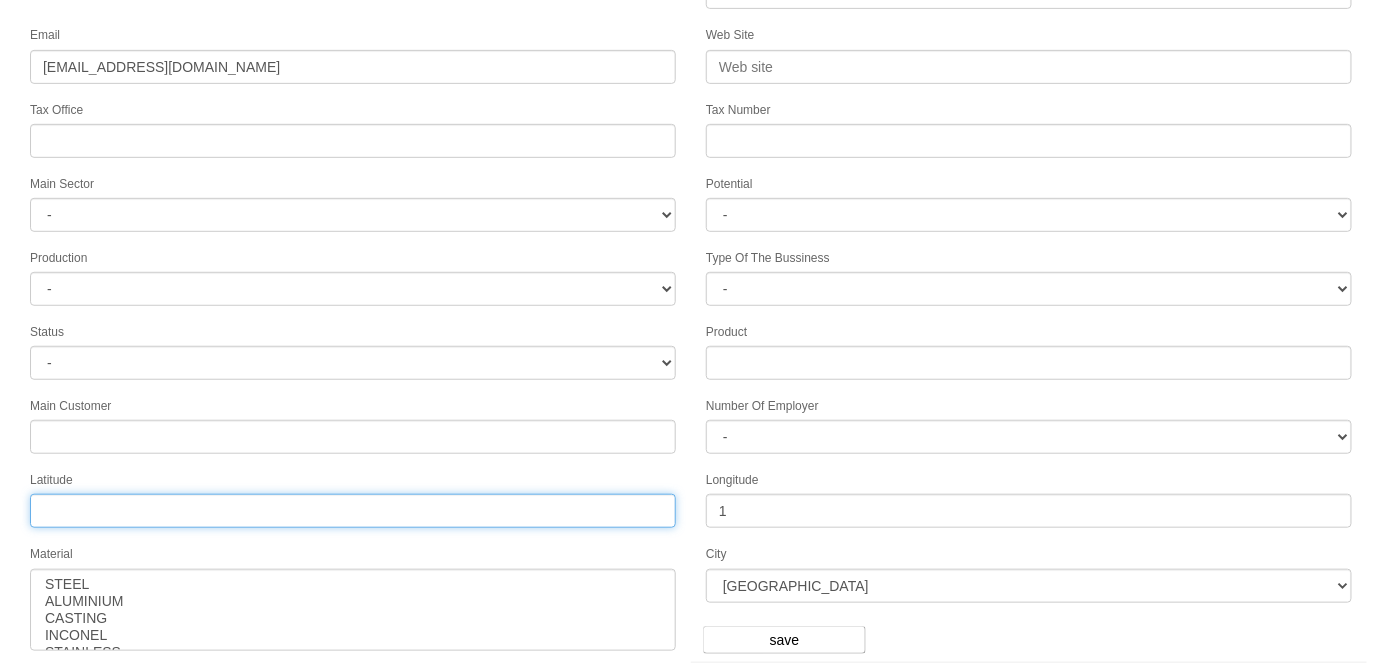 click on "Tax Office" at bounding box center (353, 511) 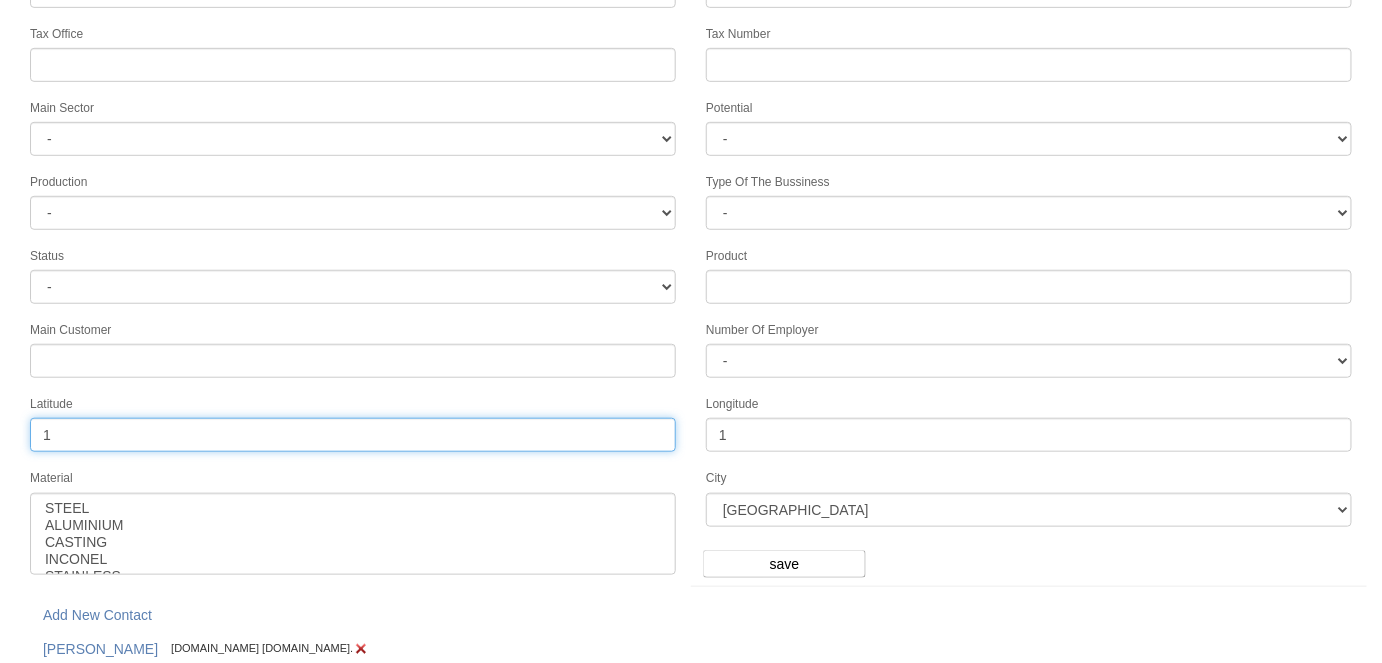 scroll, scrollTop: 363, scrollLeft: 0, axis: vertical 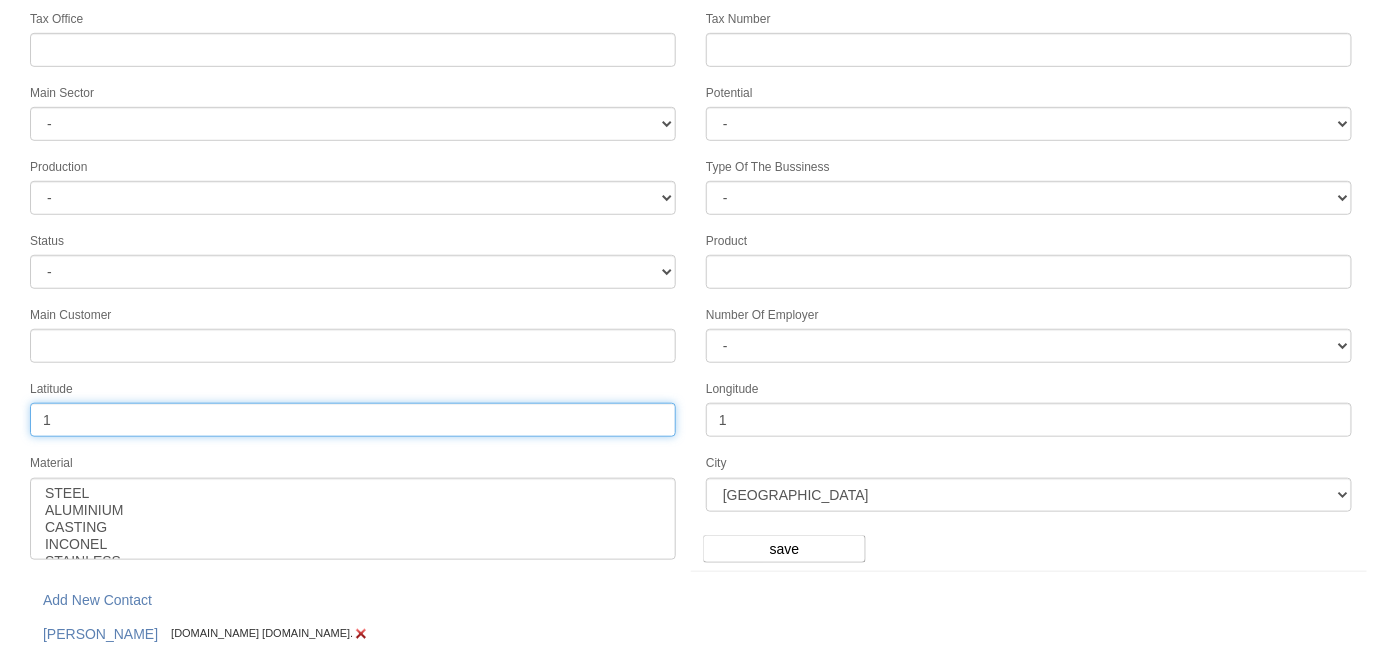 type on "1" 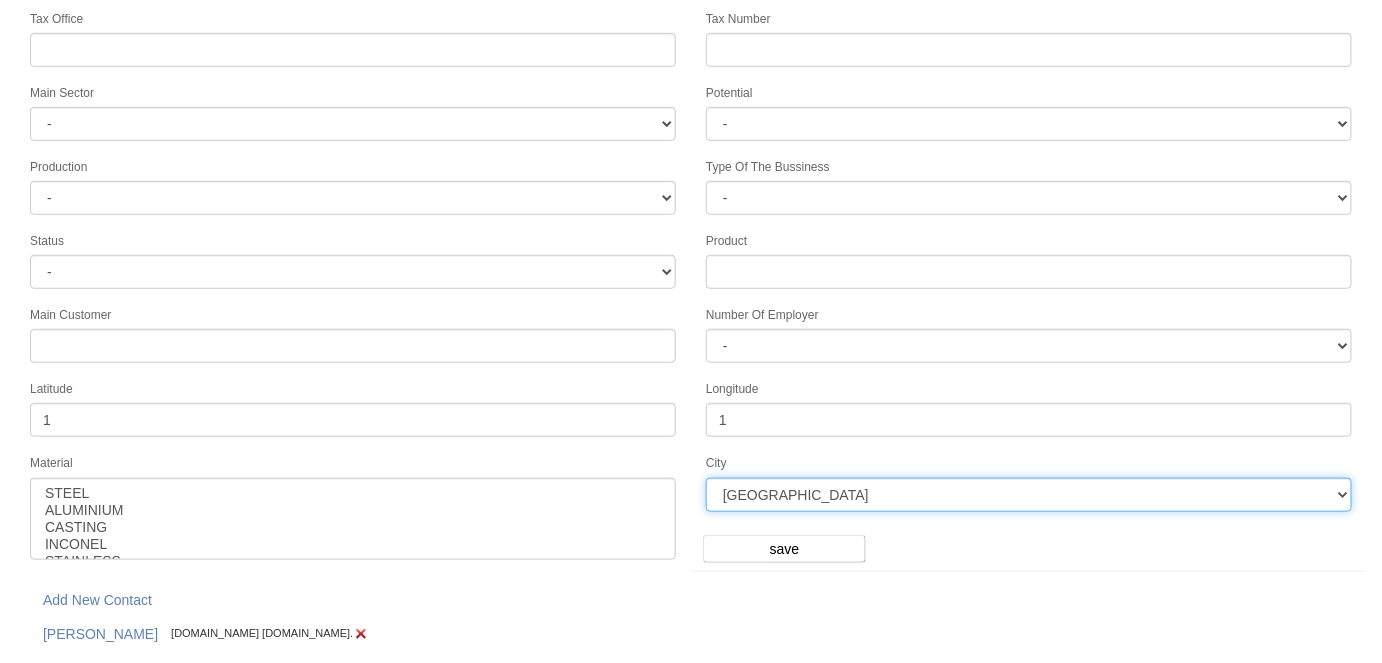click on "ANKARA
İSTANBUL
ADANA
BOLU
AMASYA
MERSİN
KAHRAMANMARAŞ
NEVŞEHİR
TRABZON
AFYON
ORDU
ERZURUM
ADAPAZARI
GAZİANTEP
KÜTAHYA
KIRŞEHİR
ERZİNCAN
NİĞDE
MUĞLA
RİZE
OSMANİYE
DİYARBAKIR
EDİRNE
İSKENDERUN
ÇANAKKALE
KONYA
ÇORUM
KARAMAN
KAYSERİ
ISPARTA
BALIKESİR
SAMSUN
SİNOP
MARDİN
MANİSA
ZONGULDAK
TEKİRDAĞ
AYDIN
UŞAK
ŞANLIURFA
IĞDIR
KIRKLARELİ
AKSARAY
SİVAS
HATAY
BARTIN
VAN
ADIYAMAN
DENİZLİ
İZMİR
YALOVA
KARABÜK" at bounding box center [1029, 495] 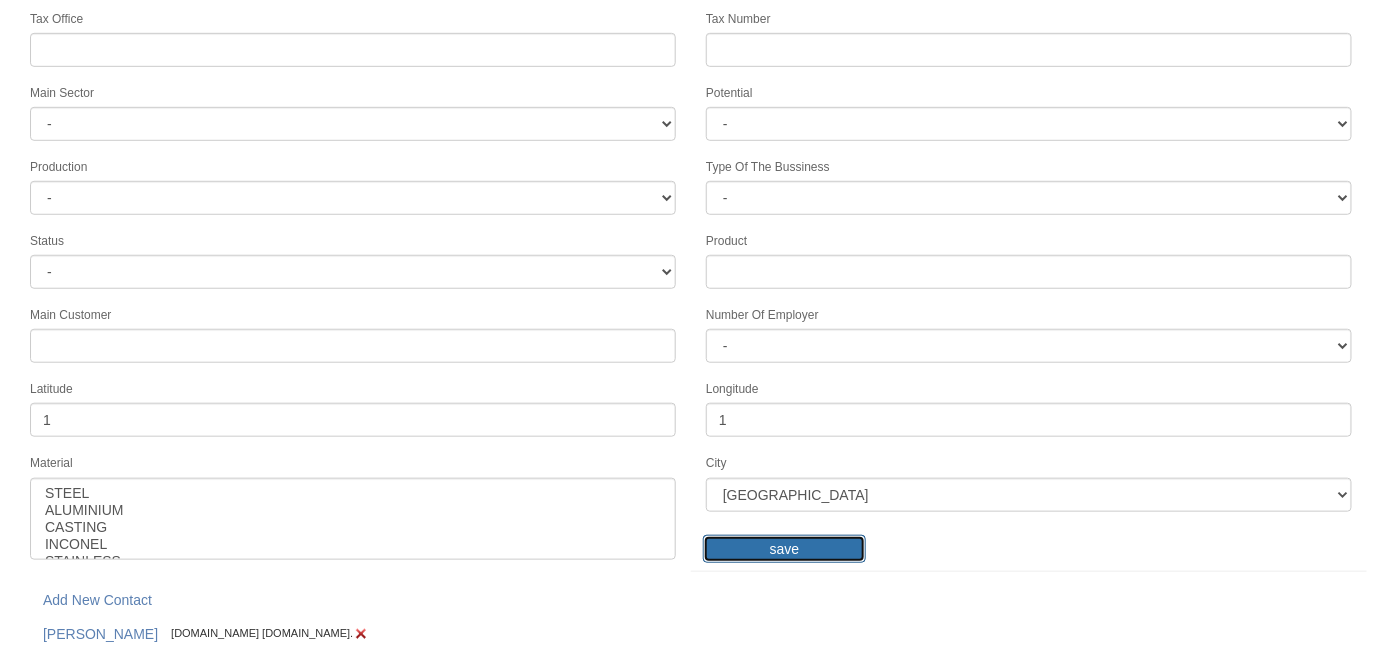click on "save" at bounding box center (784, 549) 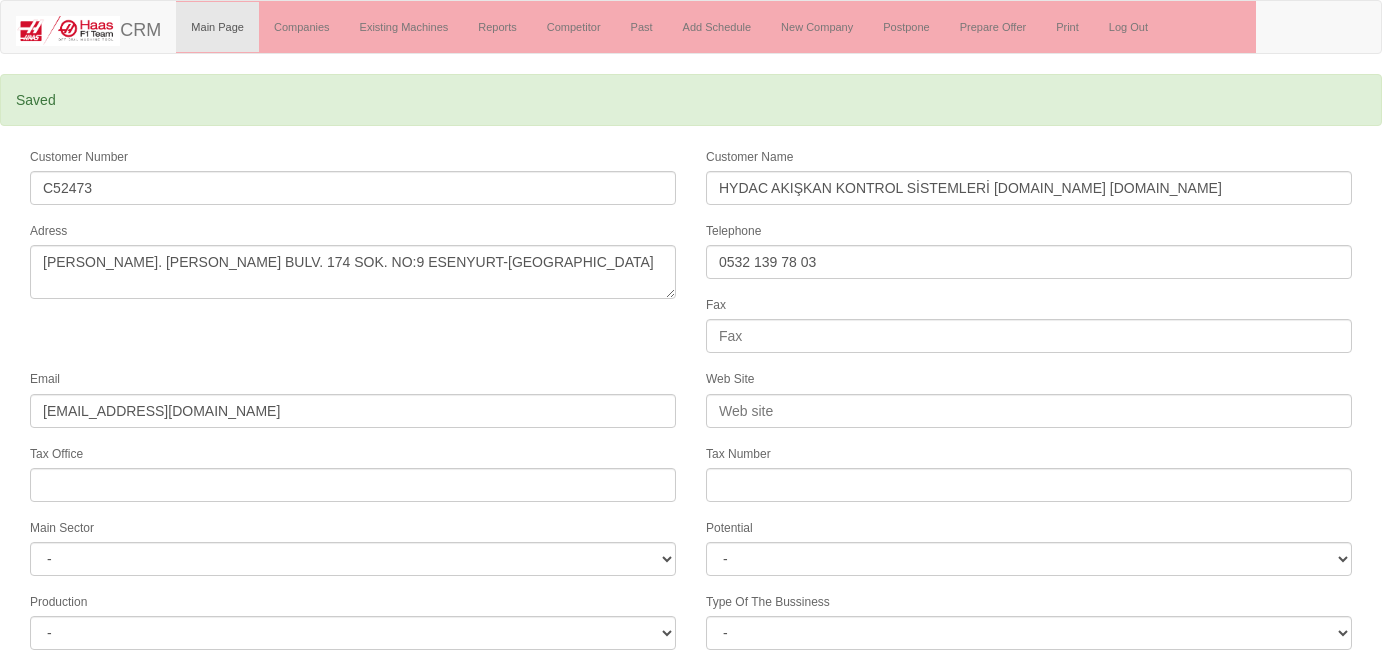 select 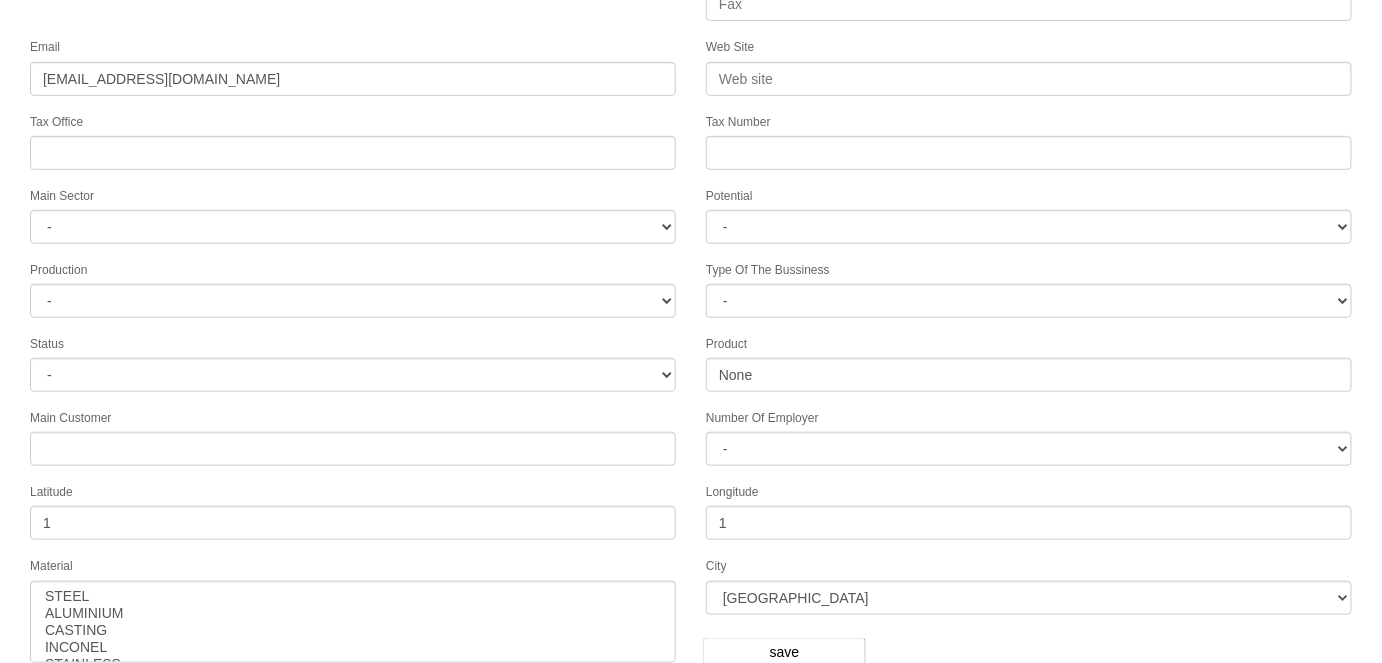 scroll, scrollTop: 434, scrollLeft: 0, axis: vertical 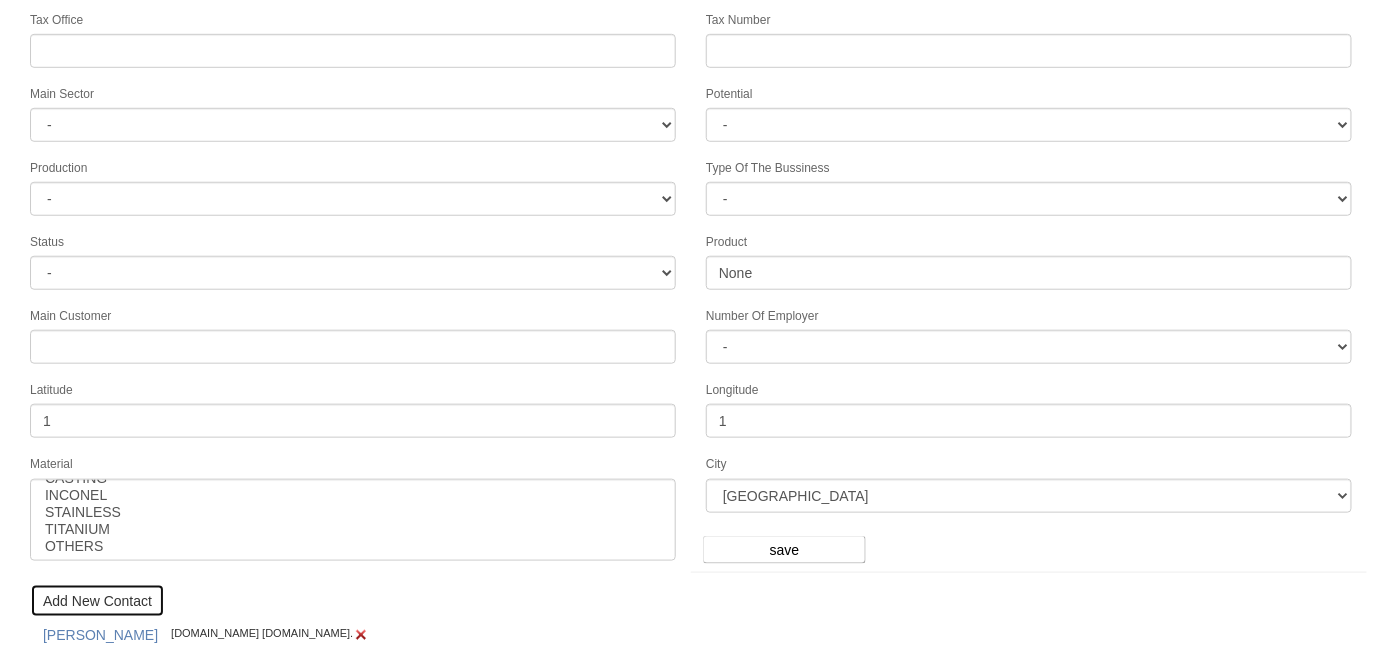 click on "Add New Contact" at bounding box center (97, 601) 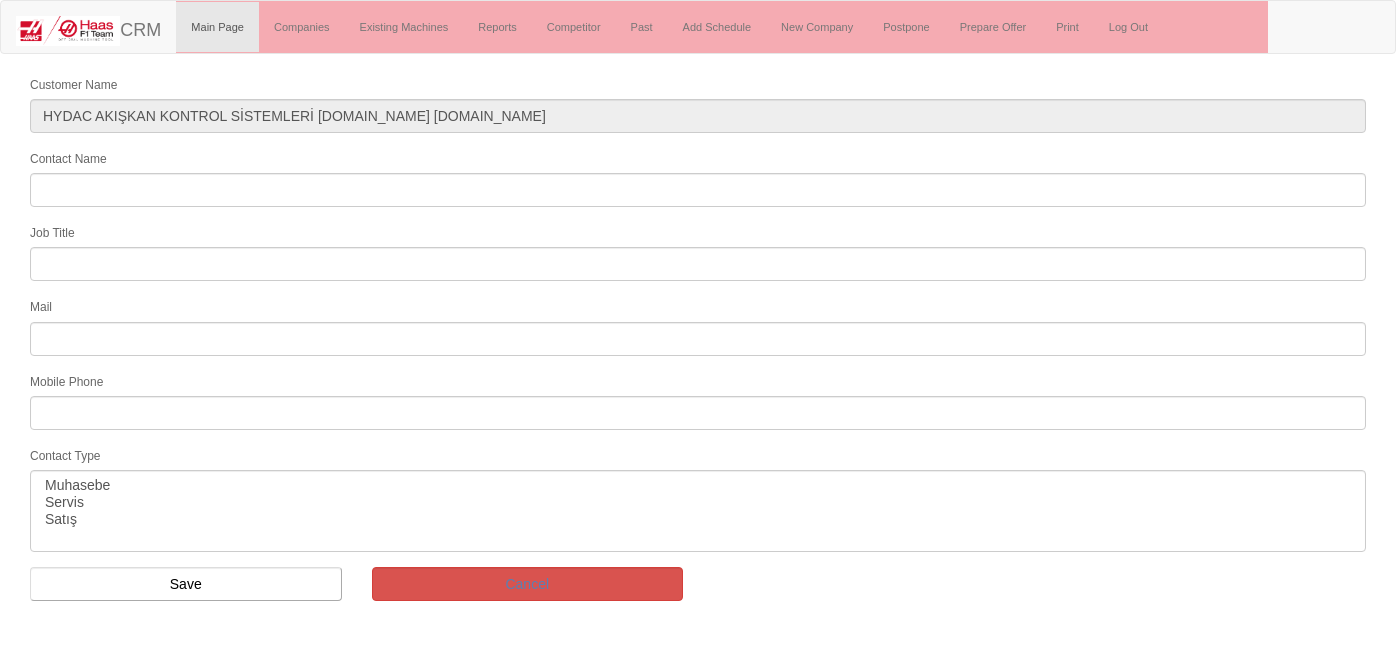select 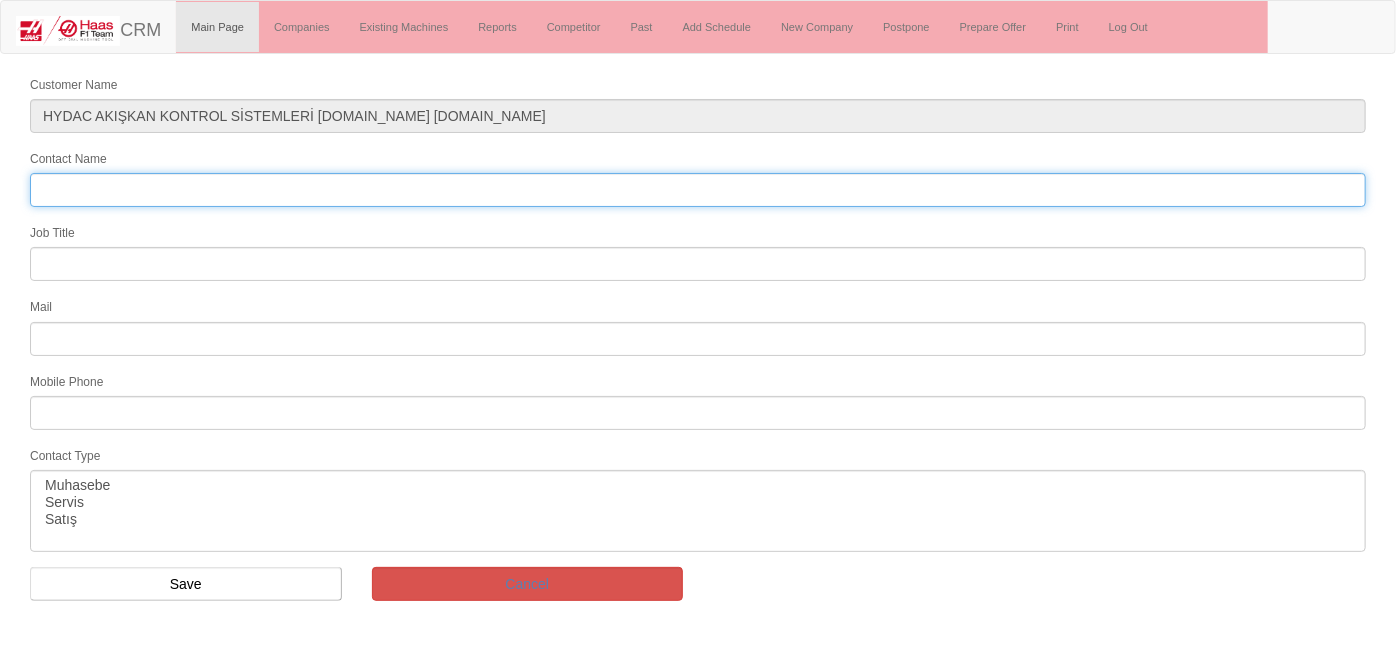 click on "Contact Name" at bounding box center (698, 190) 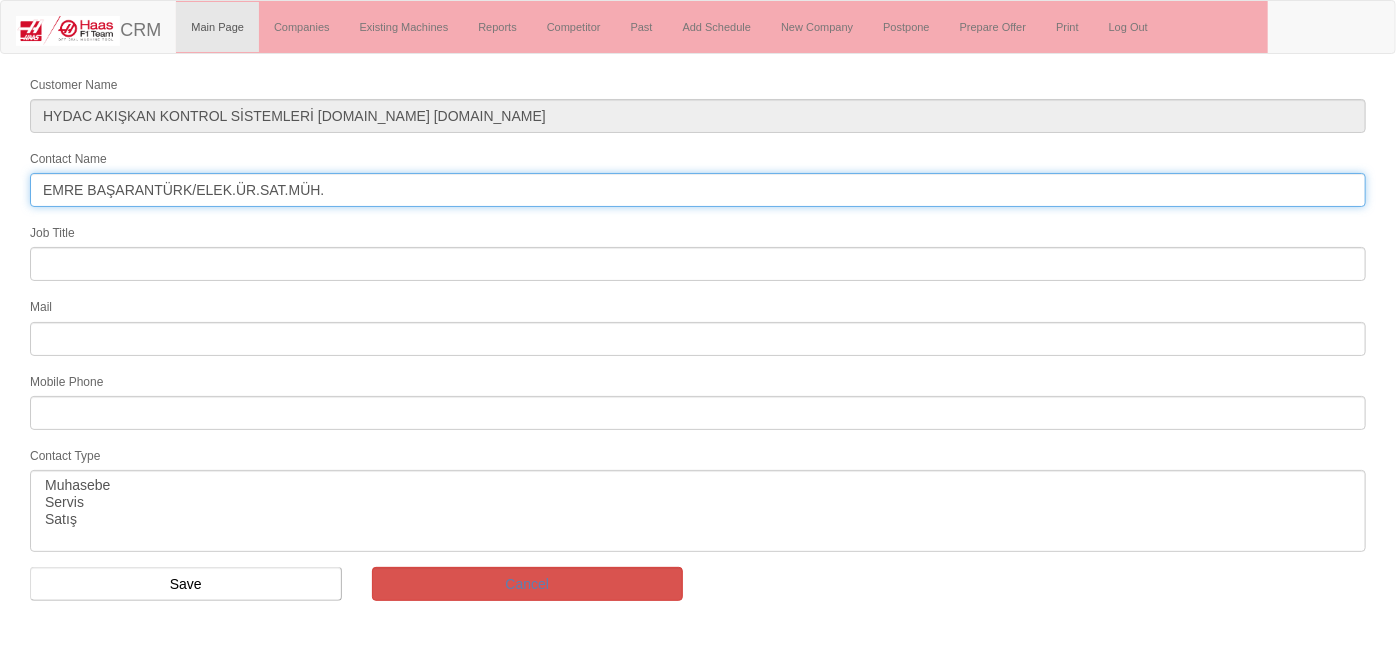 drag, startPoint x: 409, startPoint y: 193, endPoint x: 192, endPoint y: 181, distance: 217.33154 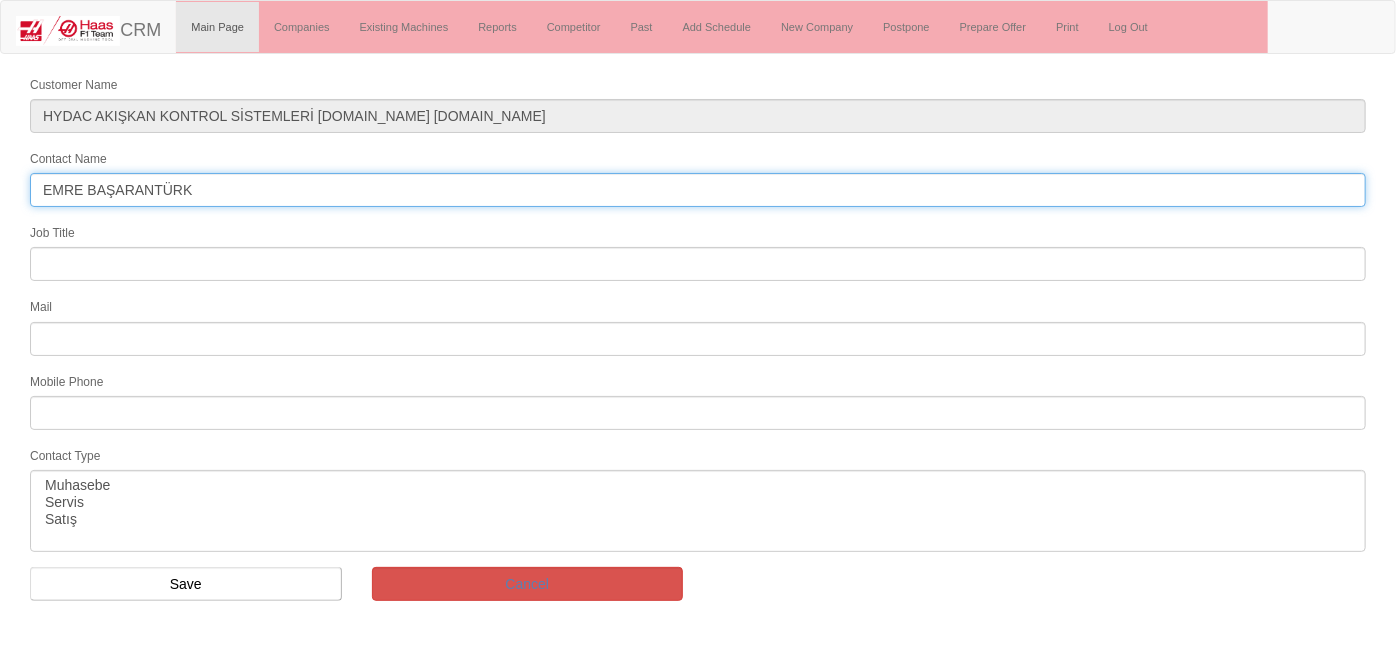 type on "EMRE BAŞARANTÜRK" 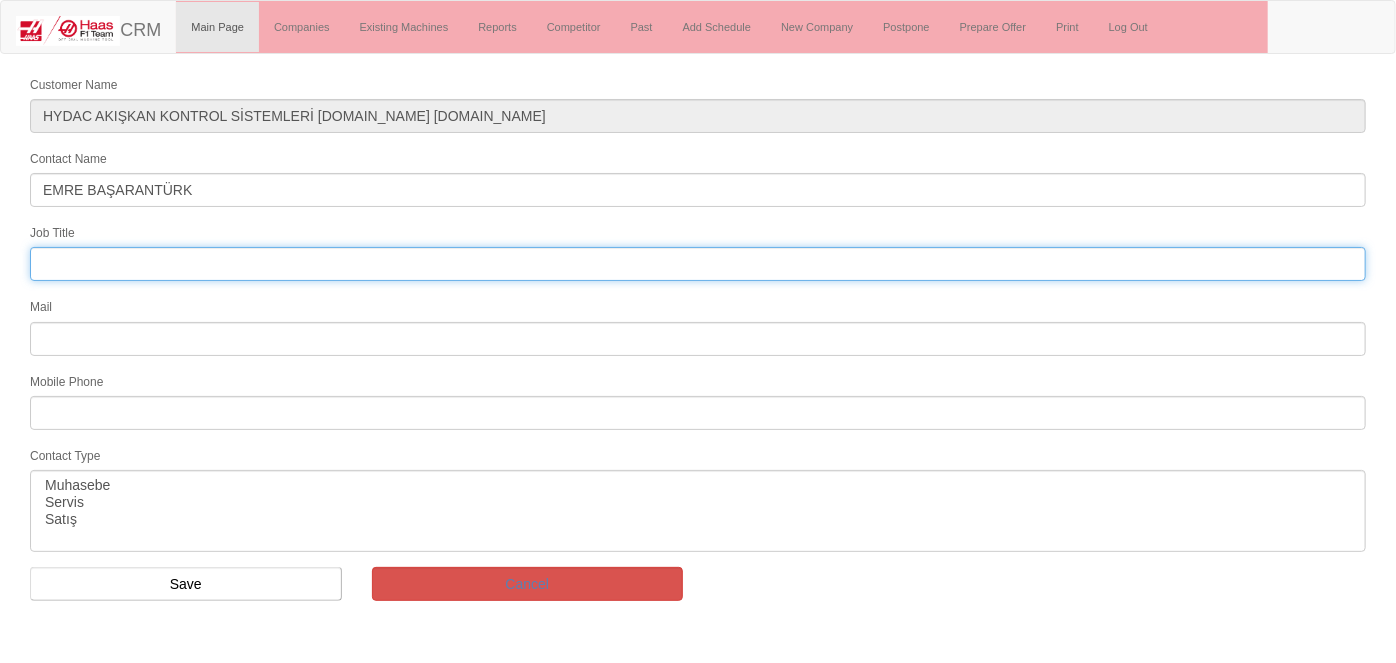 click at bounding box center (698, 264) 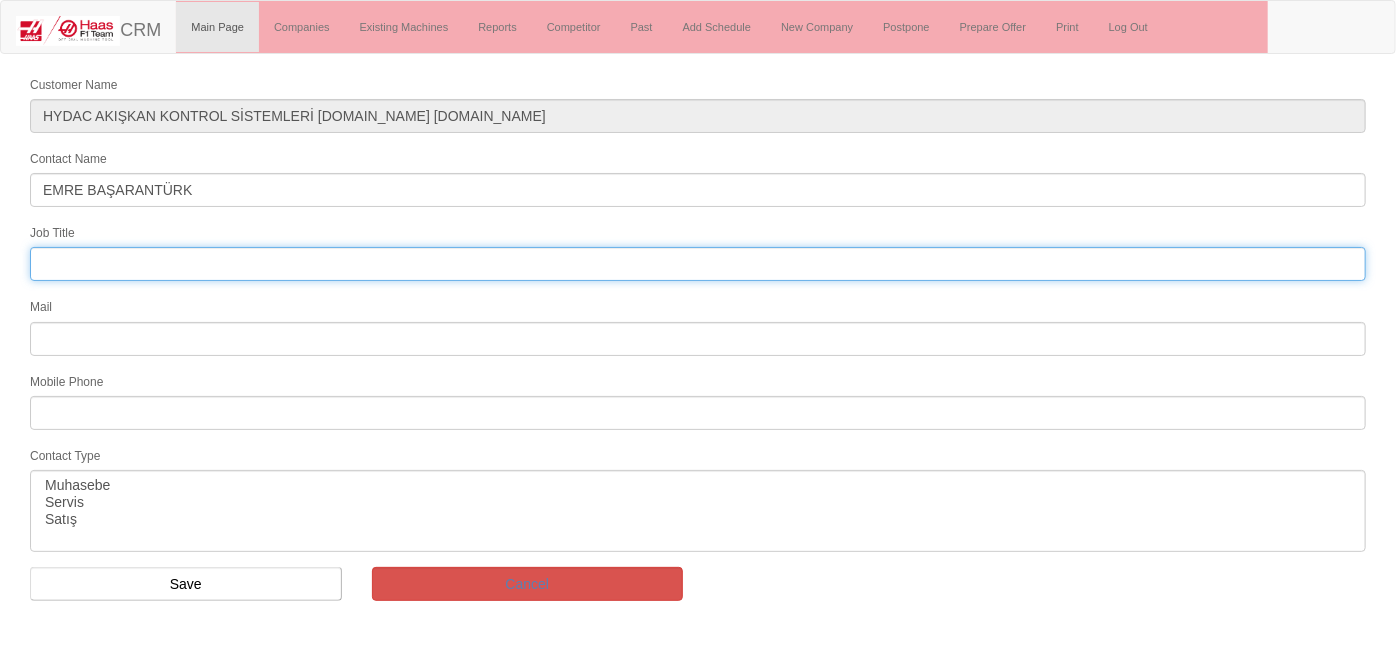 paste on "/ELEK.ÜR.SAT.MÜH." 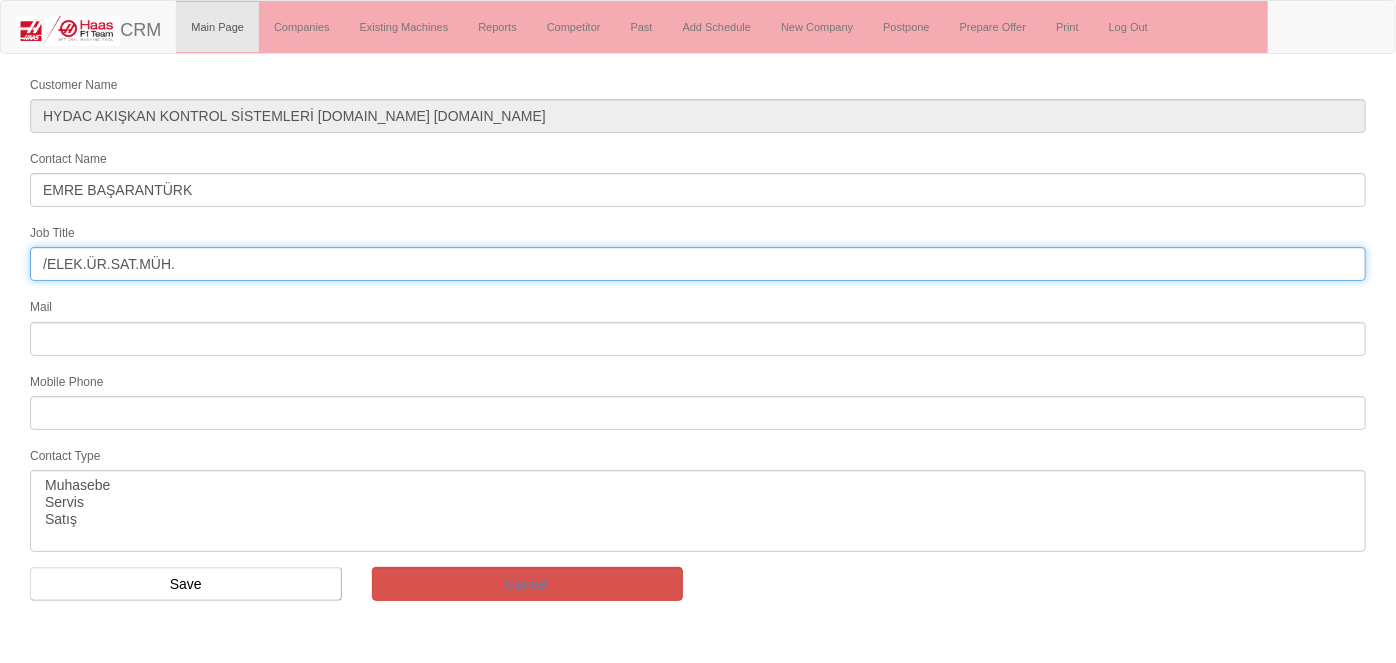click on "/ELEK.ÜR.SAT.MÜH." at bounding box center (698, 264) 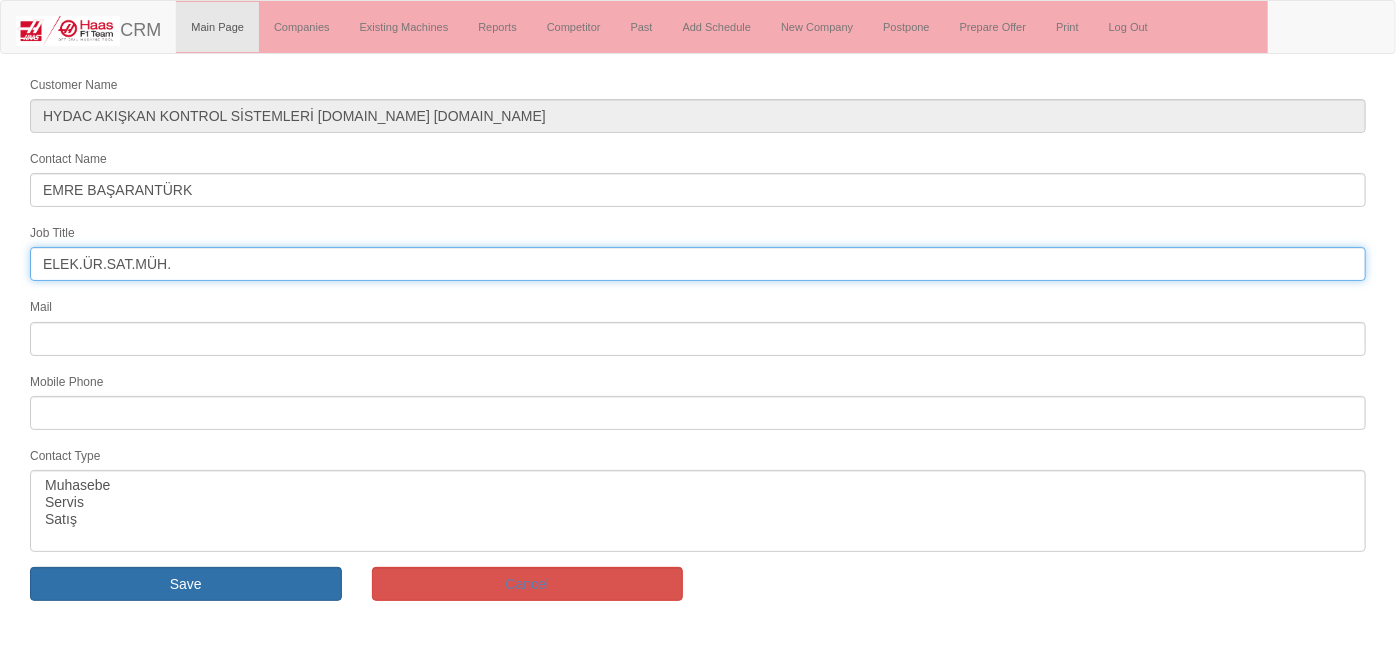 type on "ELEK.ÜR.SAT.MÜH." 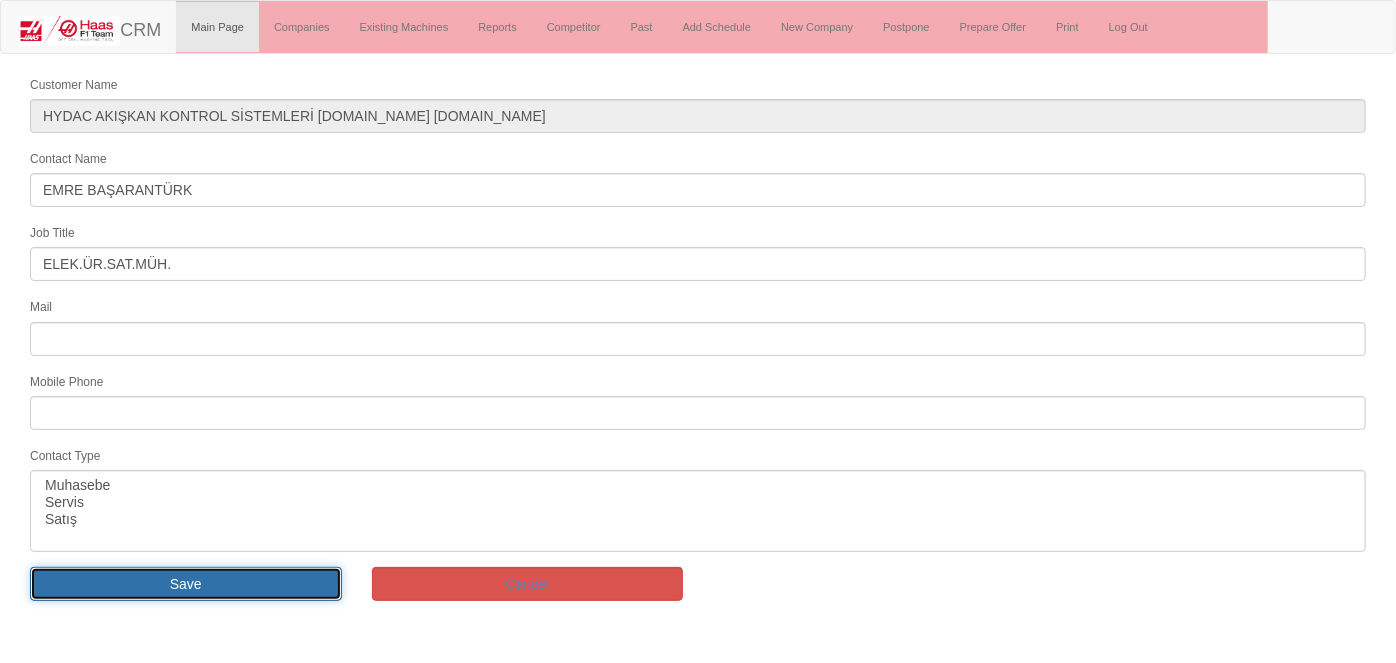 click on "Save" at bounding box center [186, 584] 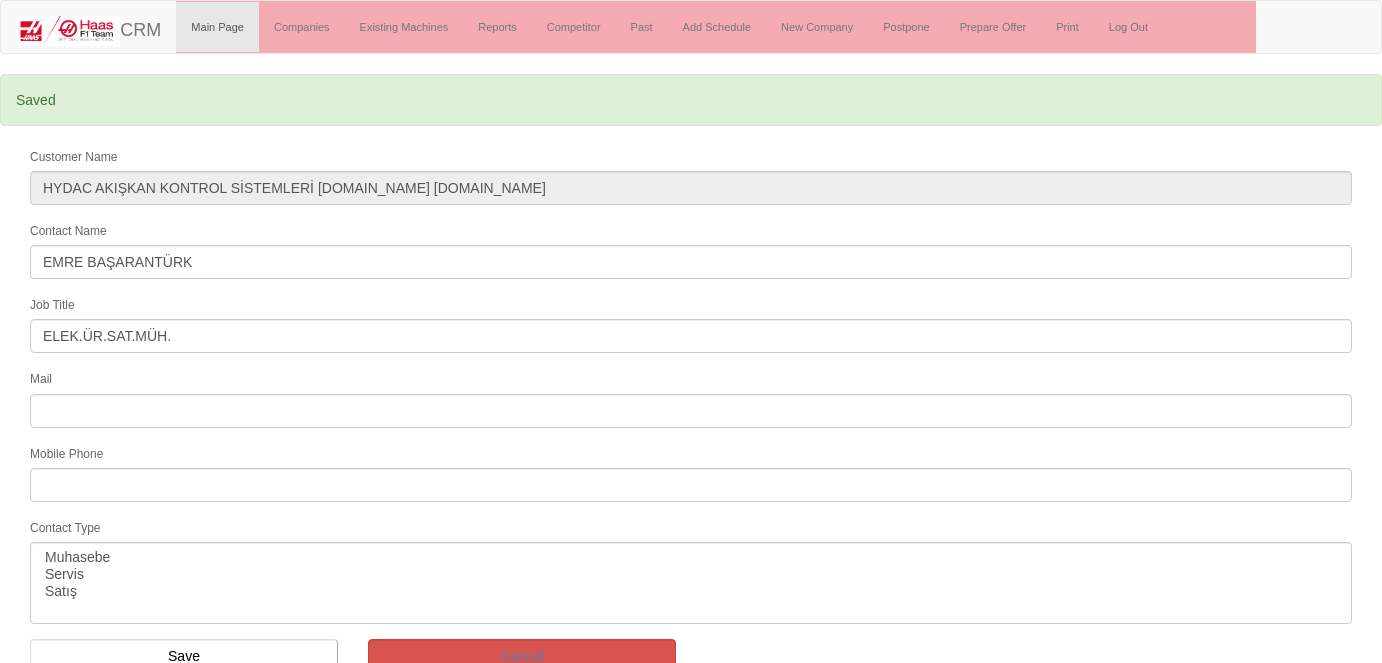 select 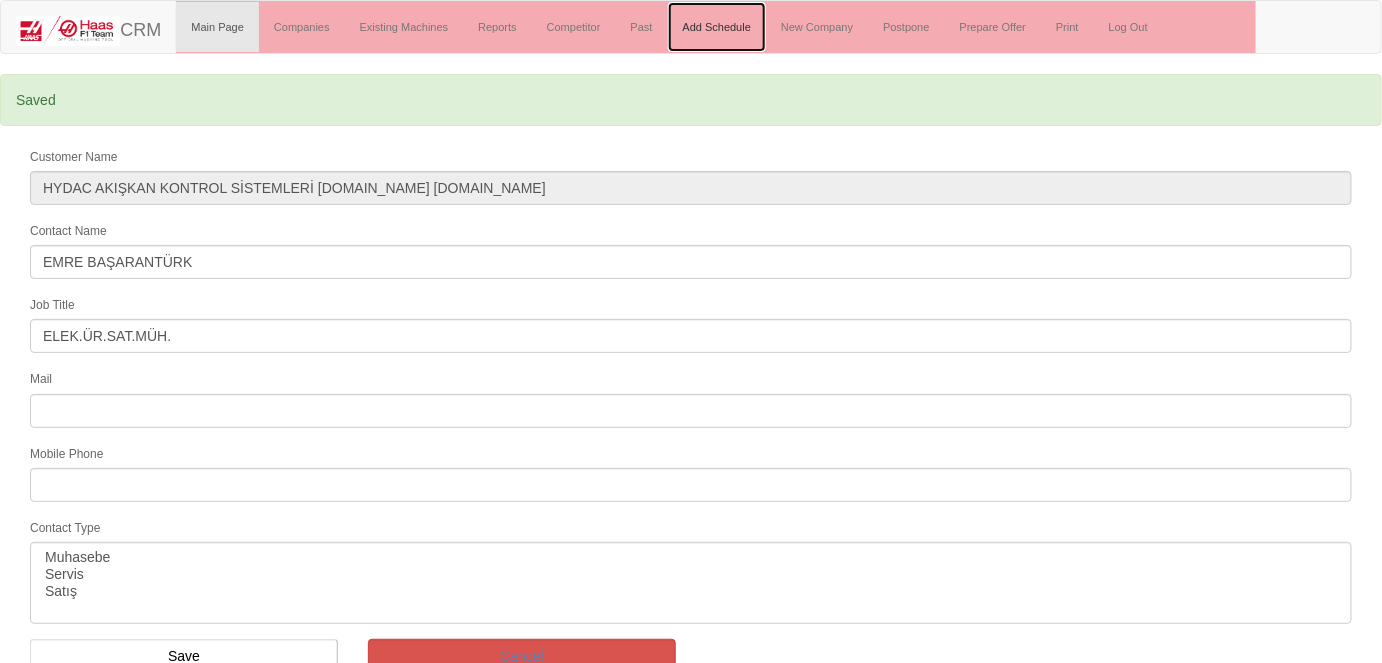 click on "Add Schedule" at bounding box center (717, 27) 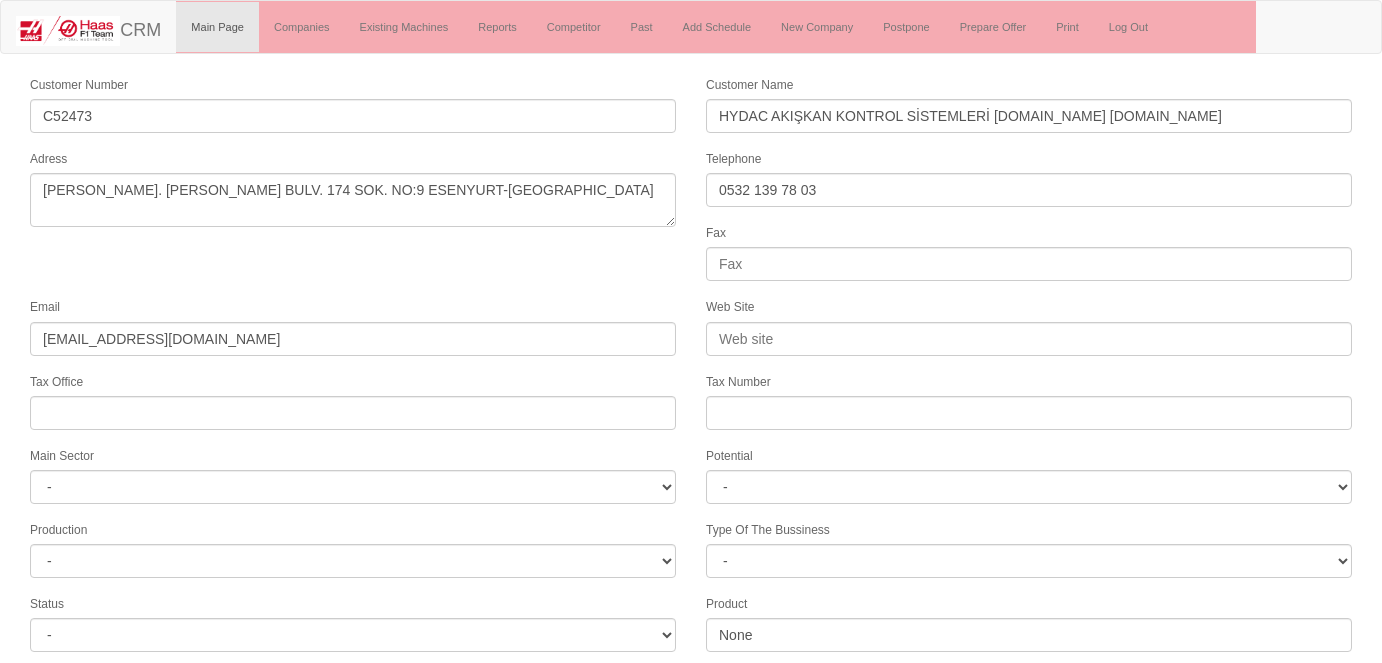 select 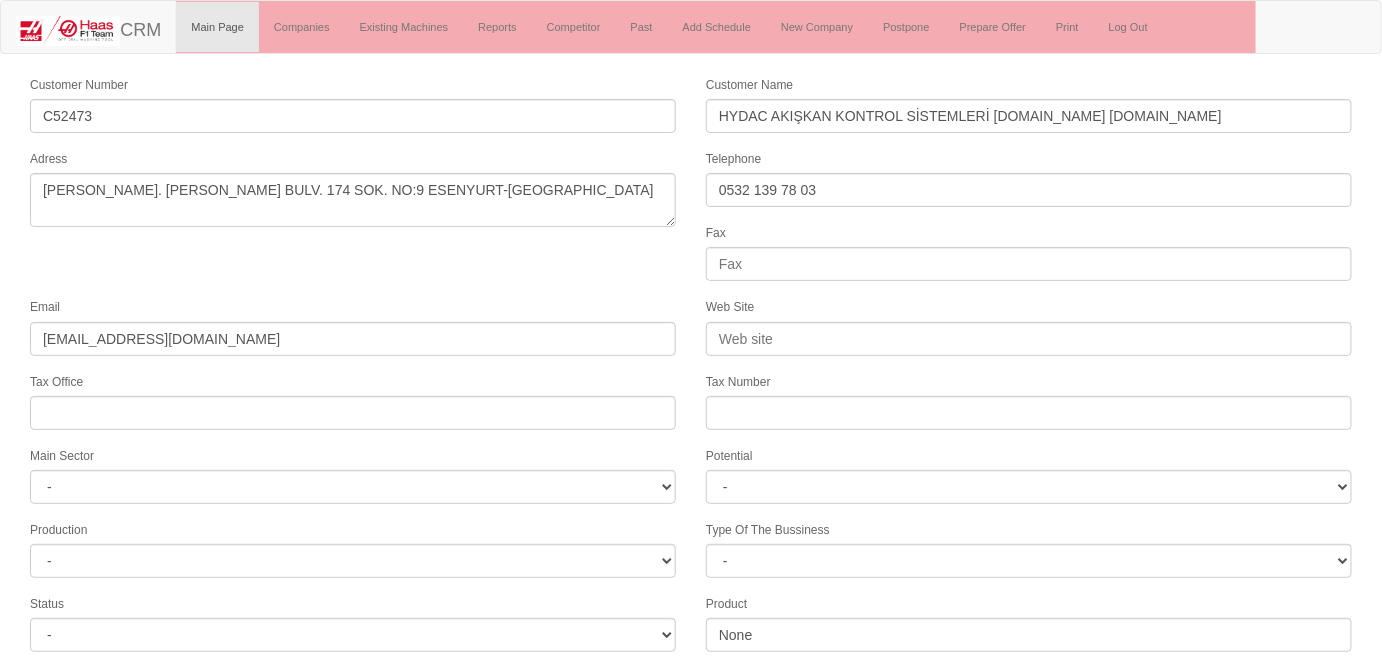 click on "Customer Number
C52473
Customer Name
HYDAC AKIŞKAN KONTROL SİSTEMLERİ [DOMAIN_NAME] [DOMAIN_NAME]
[PERSON_NAME]. [PERSON_NAME] BULV. 174 SOK. NO:9 ESENYURT-[GEOGRAPHIC_DATA]
Telephone
[PHONE_NUMBER]
Fax
Email
[EMAIL_ADDRESS][DOMAIN_NAME]
Web Site
Tax Office
Tax Number
Main Sector
-
DIE MOLD
MACHINERY
DEFENCE & AEROSPACE
ELECTRICAL COMPONENTS
MEDICAL
TOOL MANUFACTURING
JEWELERY
AGRICULTURE
AUTOMOTIVE
WHITE GOODS
HYDRAULIC & PNEUMATIC
CASTING
STAMPING DIE
CONSTRUCTION MAC.
GEN. PART. MAN.
EDUCATION
LASER POTENTIALS
FURNUTURE
Potential
-
A1
A2
A3 B1" at bounding box center (691, 580) 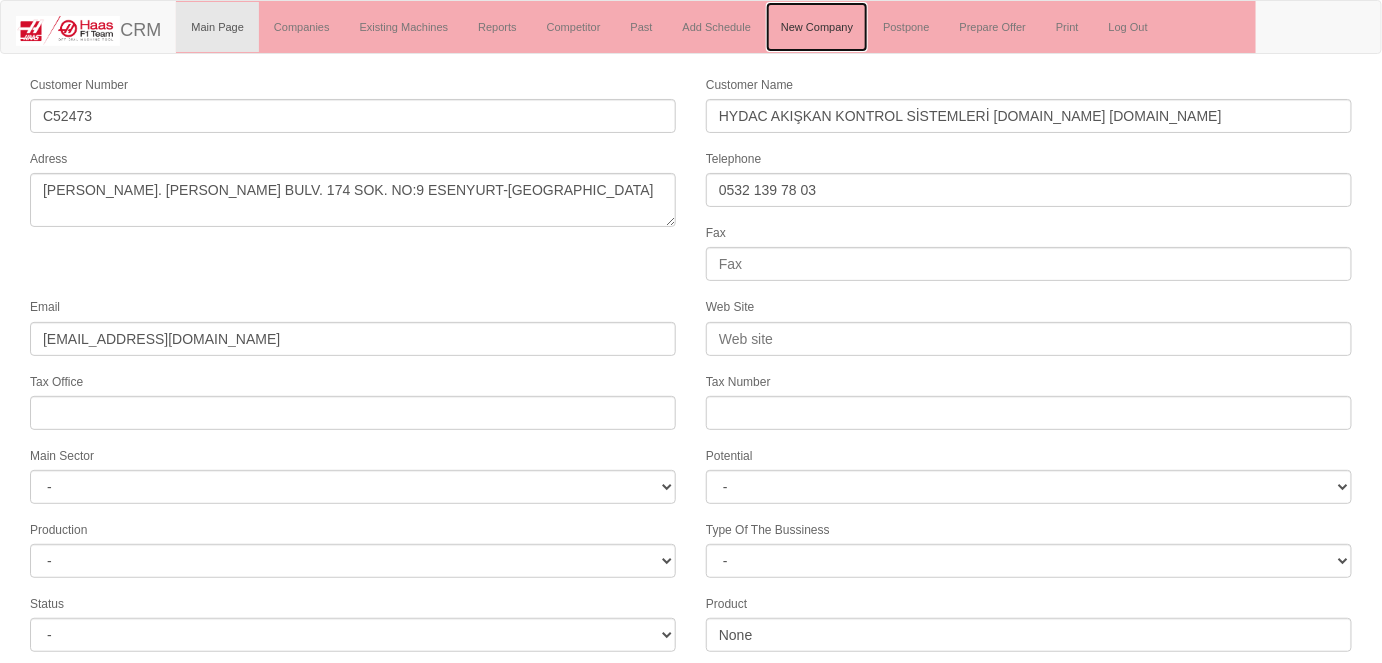 click on "New Company" at bounding box center (817, 27) 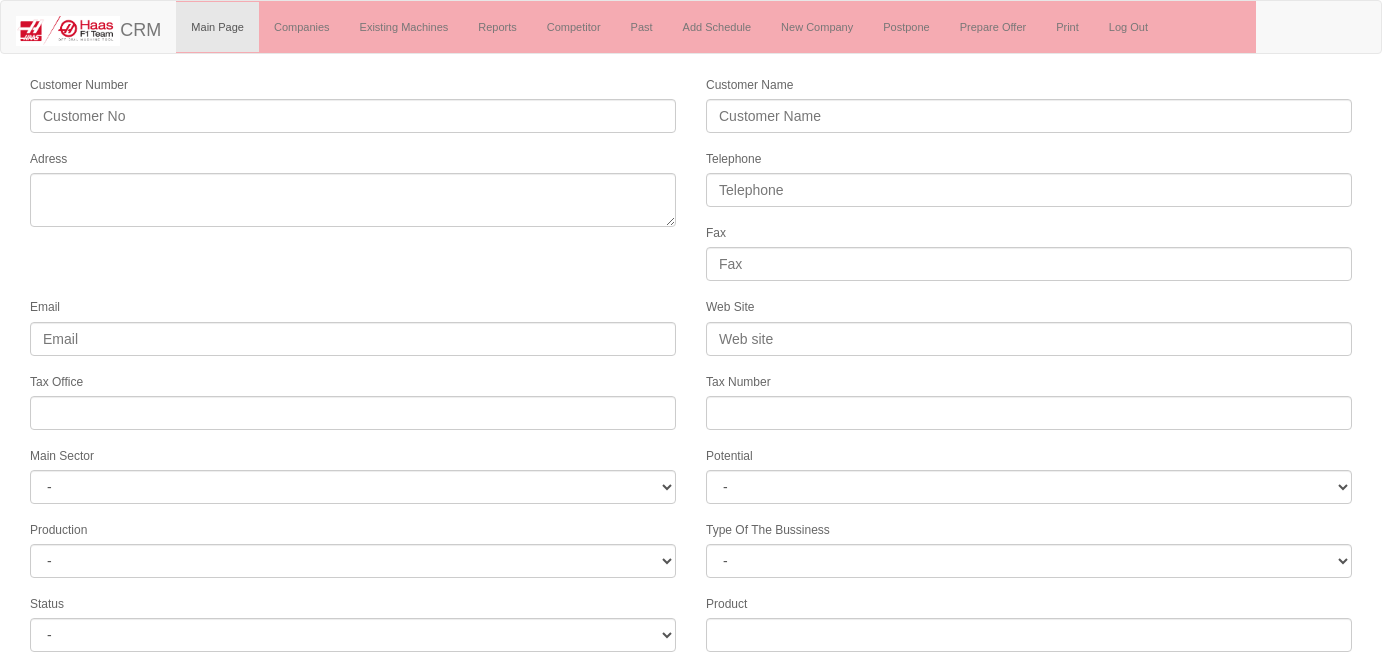 select 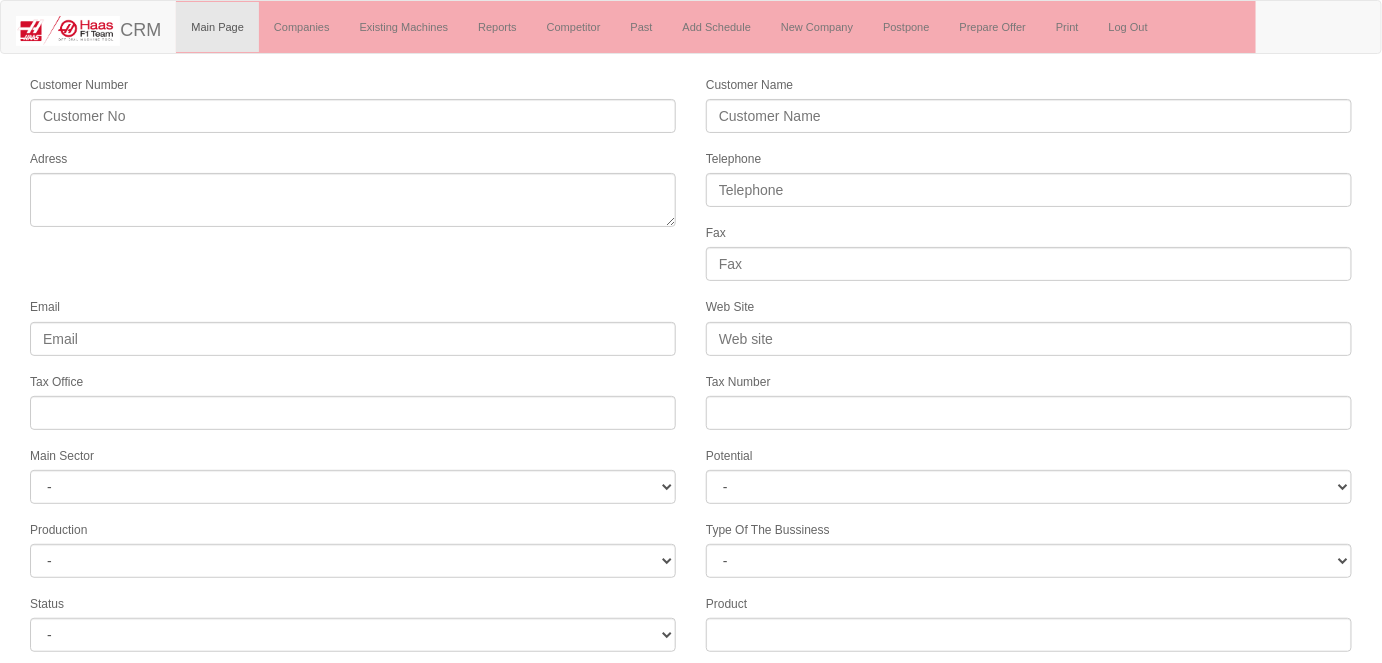 click on "Customer Name" at bounding box center [1029, 103] 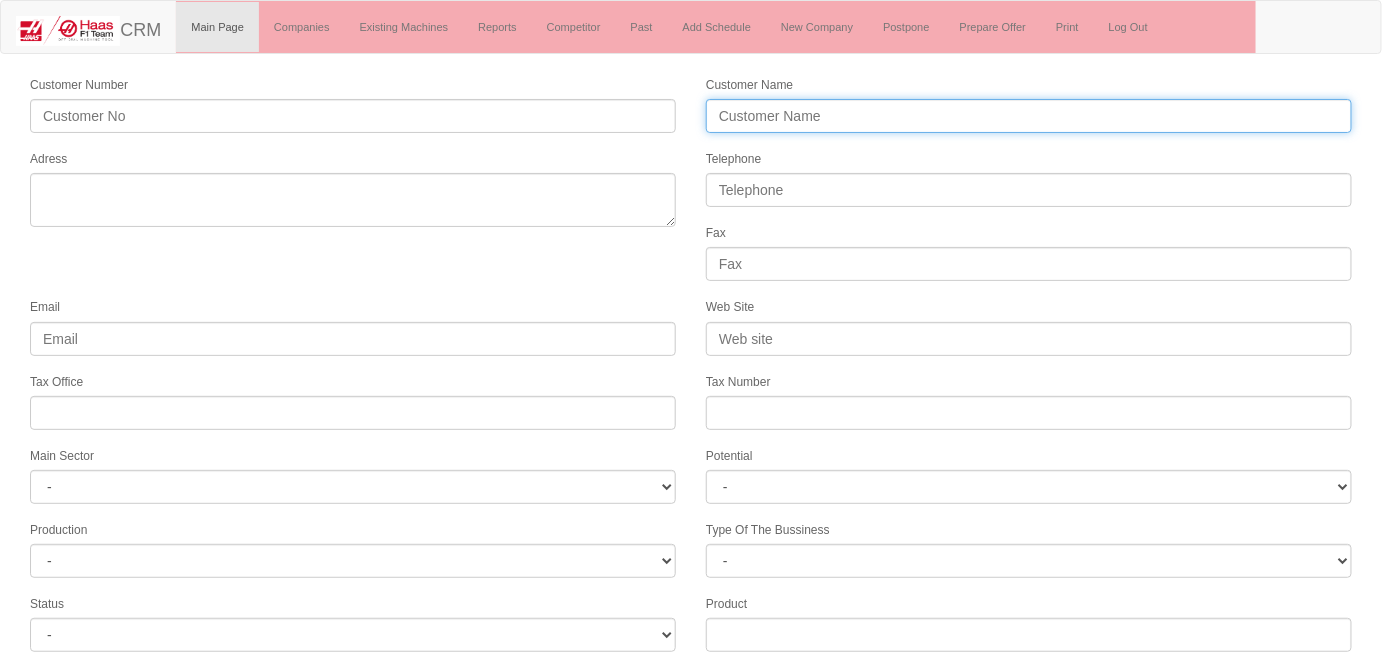 click on "Customer Name" at bounding box center [1029, 116] 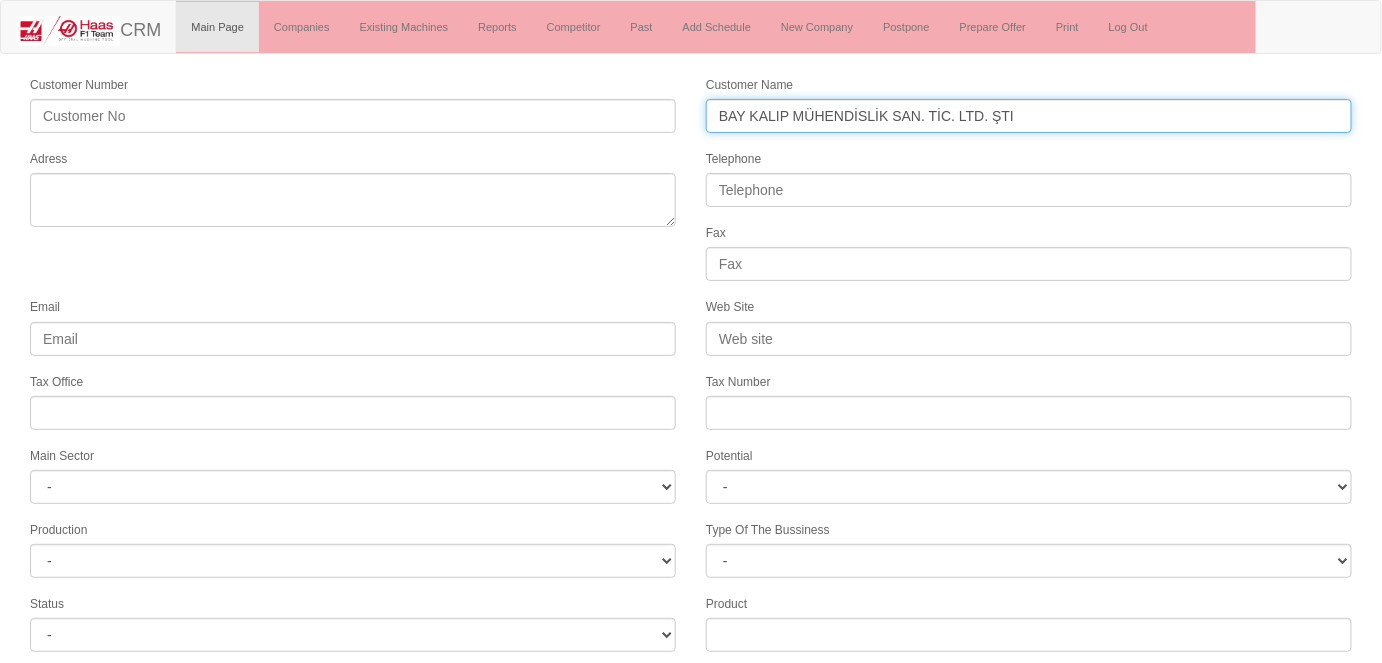 type on "BAY KALIP MÜHENDİSLİK SAN. TİC. LTD. ŞTI" 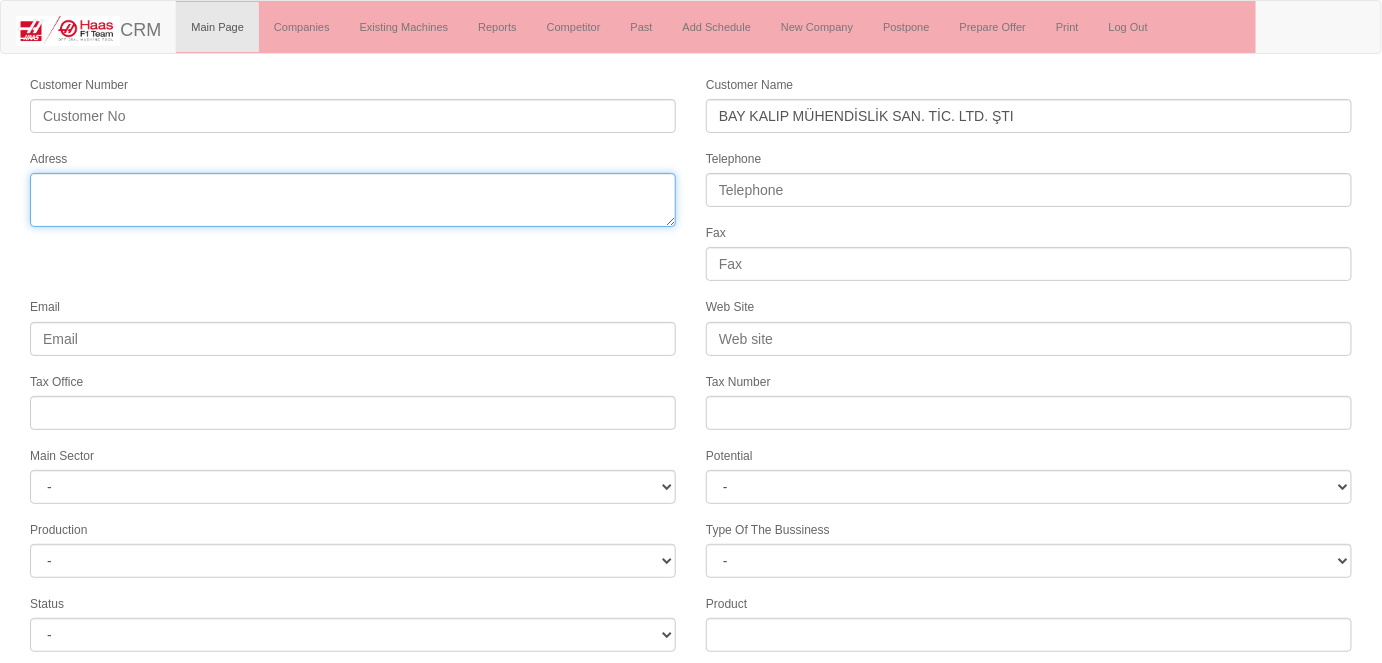 click on "Adress" at bounding box center [353, 200] 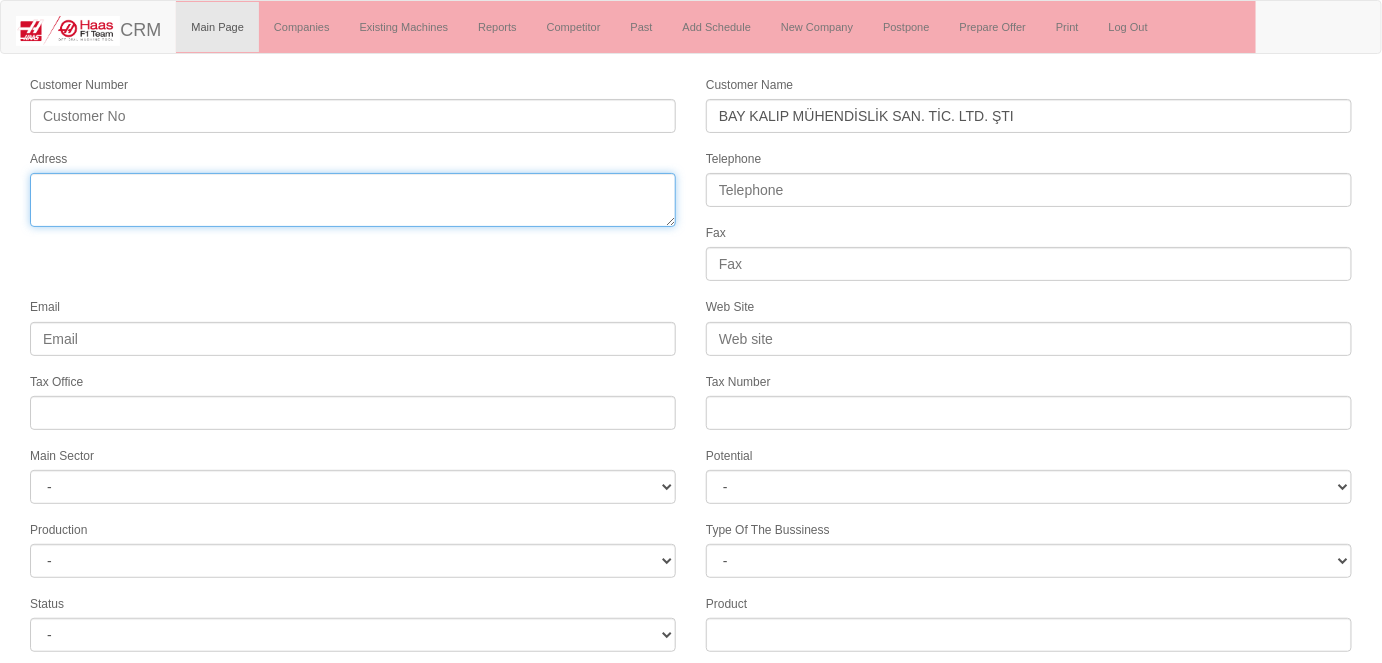 paste on "MİNARELİ ÇAVUŞ OSB MEŞE CAD. NO:26" 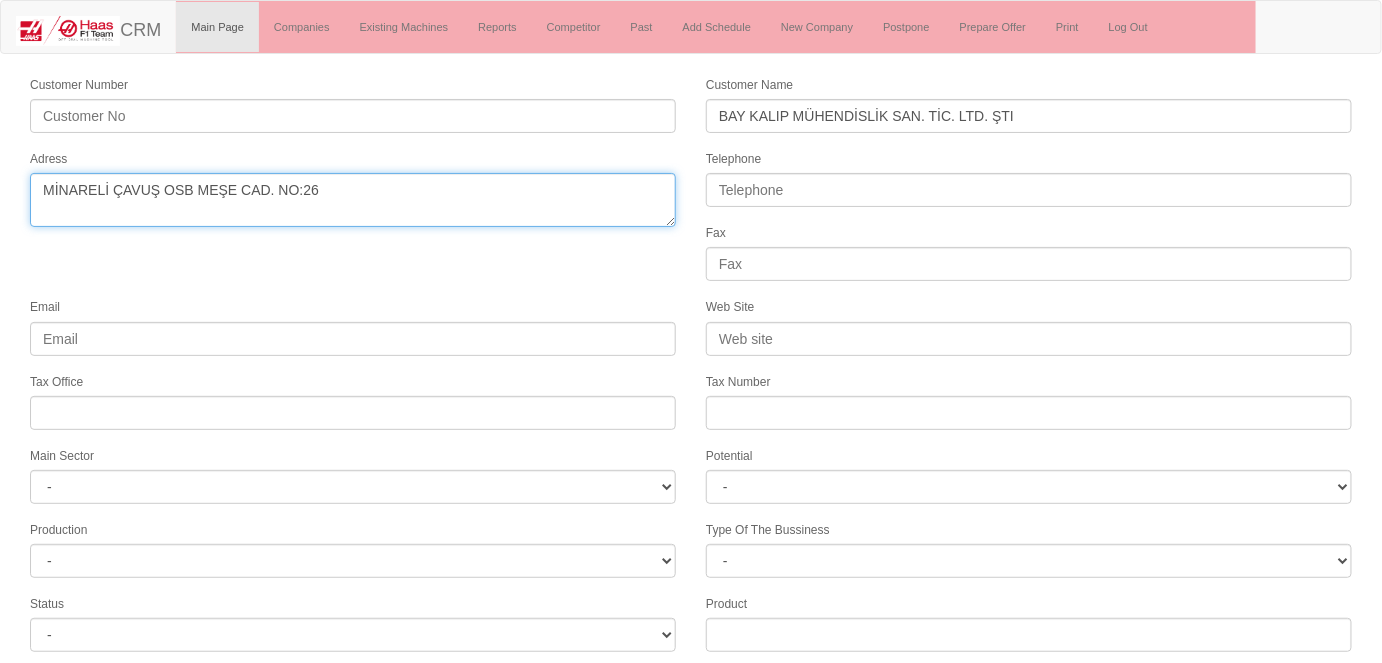 click on "Adress" at bounding box center [353, 200] 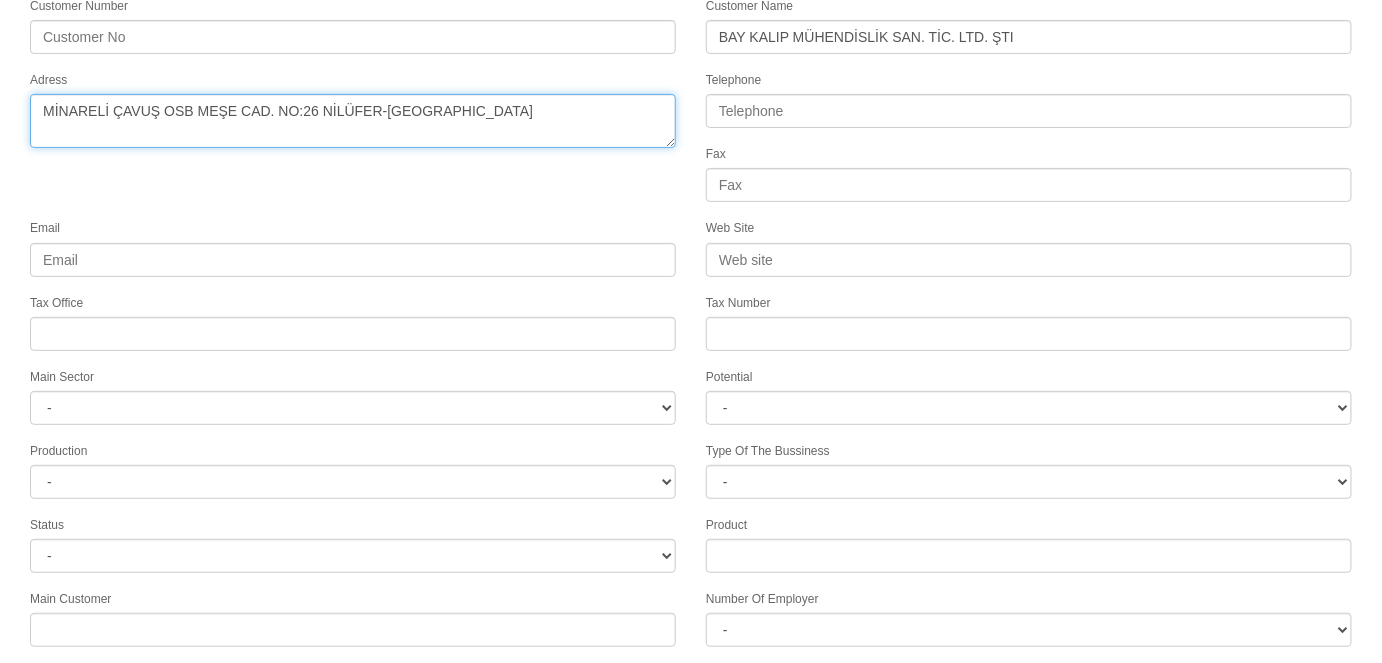 scroll, scrollTop: 181, scrollLeft: 0, axis: vertical 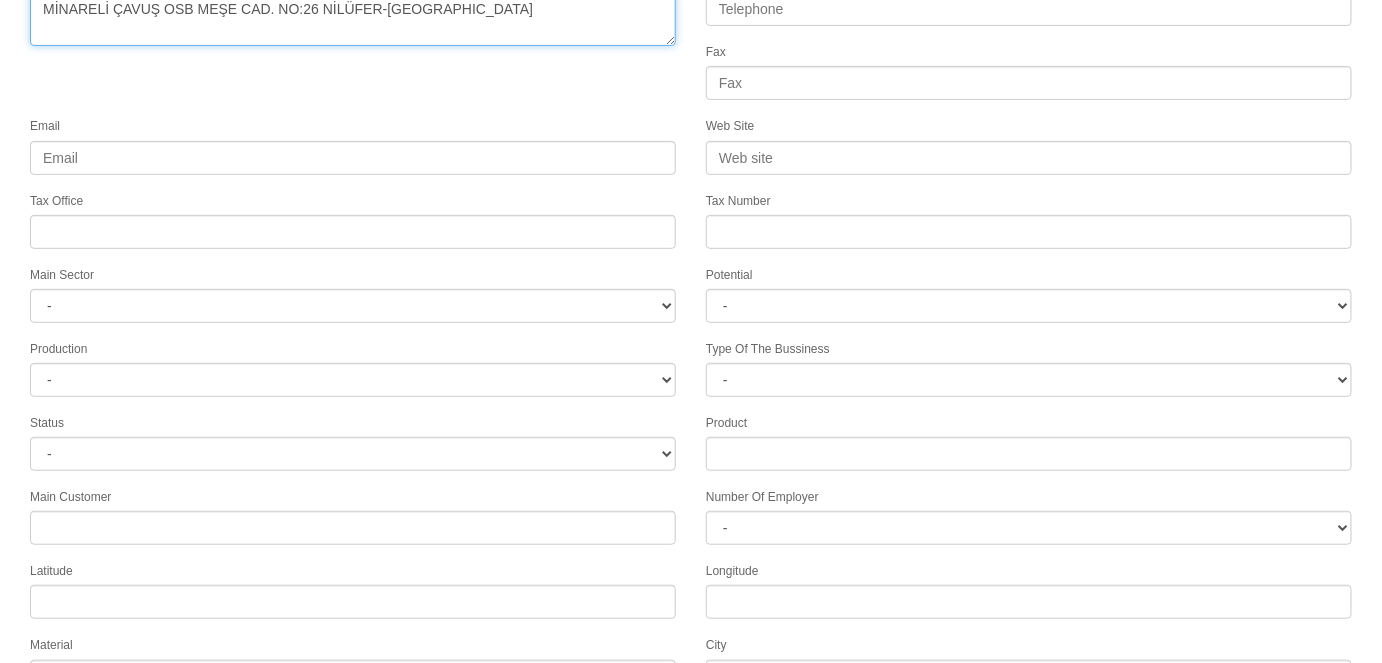type on "MİNARELİ ÇAVUŞ OSB MEŞE CAD. NO:26 NİLÜFER-BURSA" 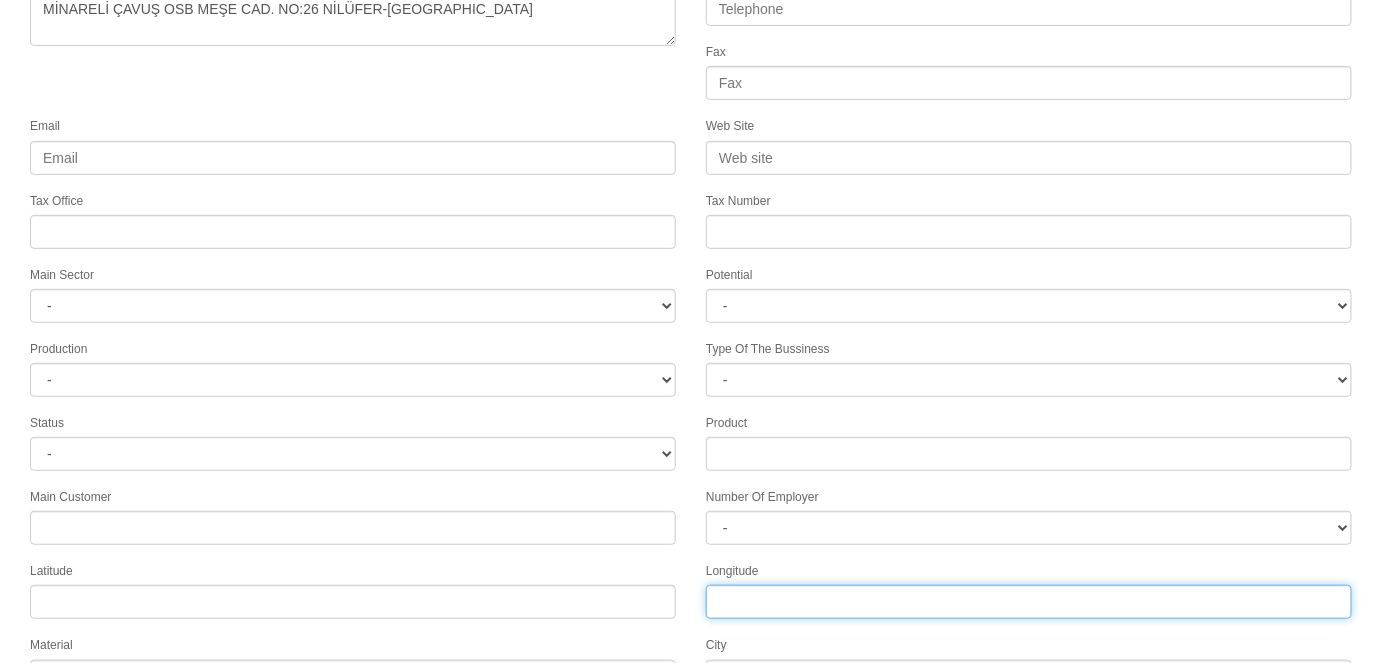 click on "Longitude" at bounding box center [1029, 602] 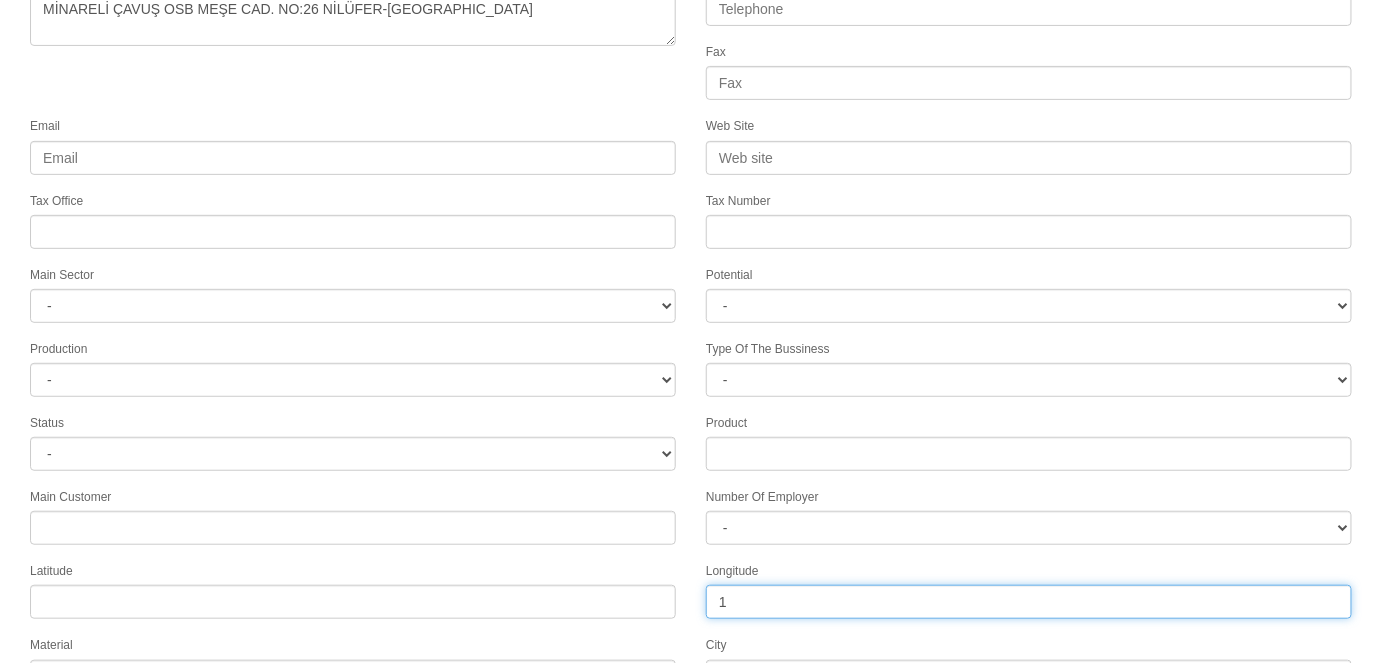 type on "1" 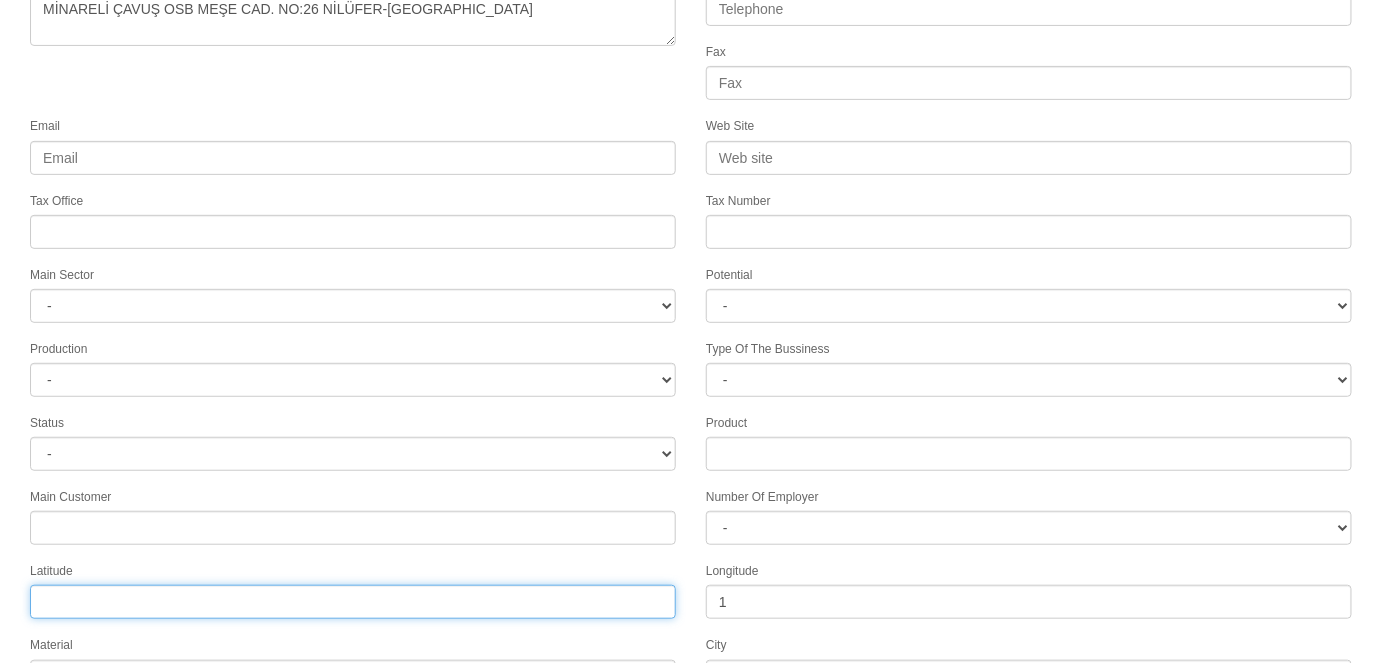 click on "Tax Office" at bounding box center [353, 602] 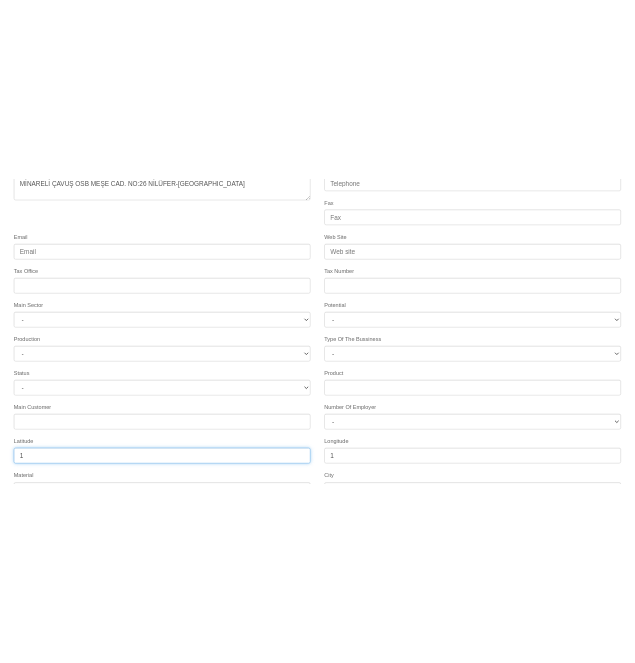 scroll, scrollTop: 0, scrollLeft: 0, axis: both 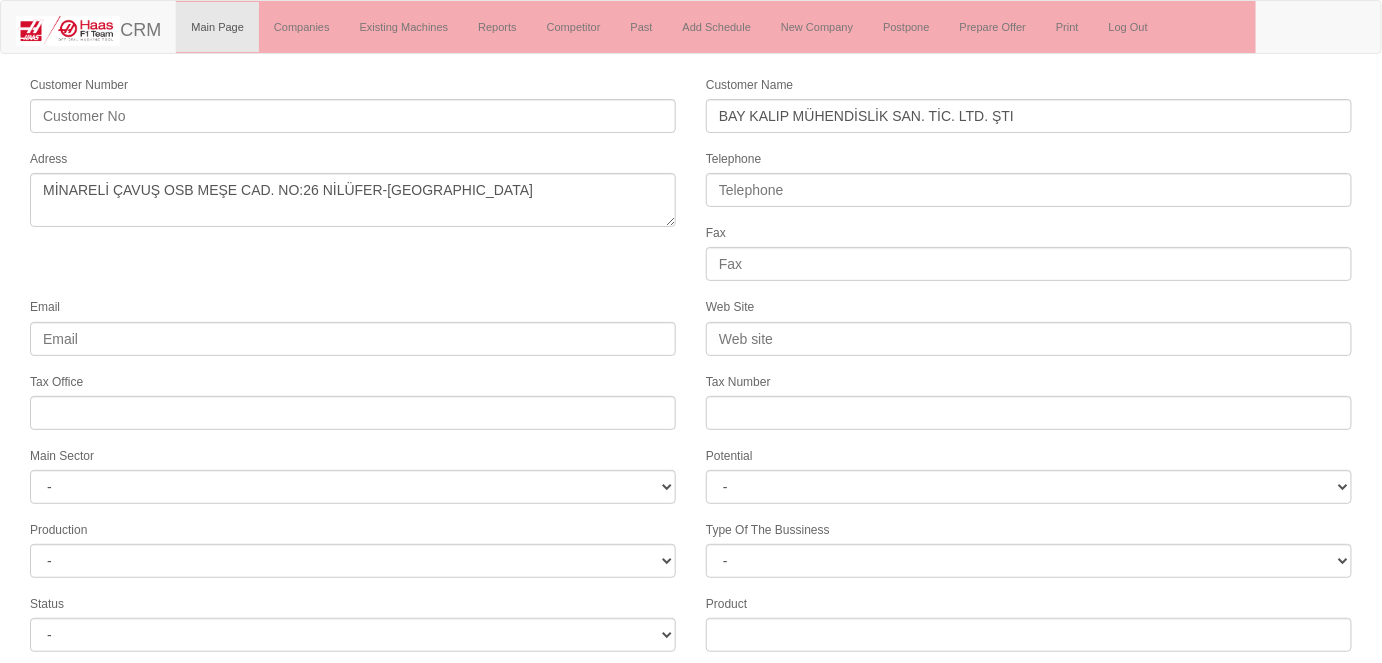 type on "1" 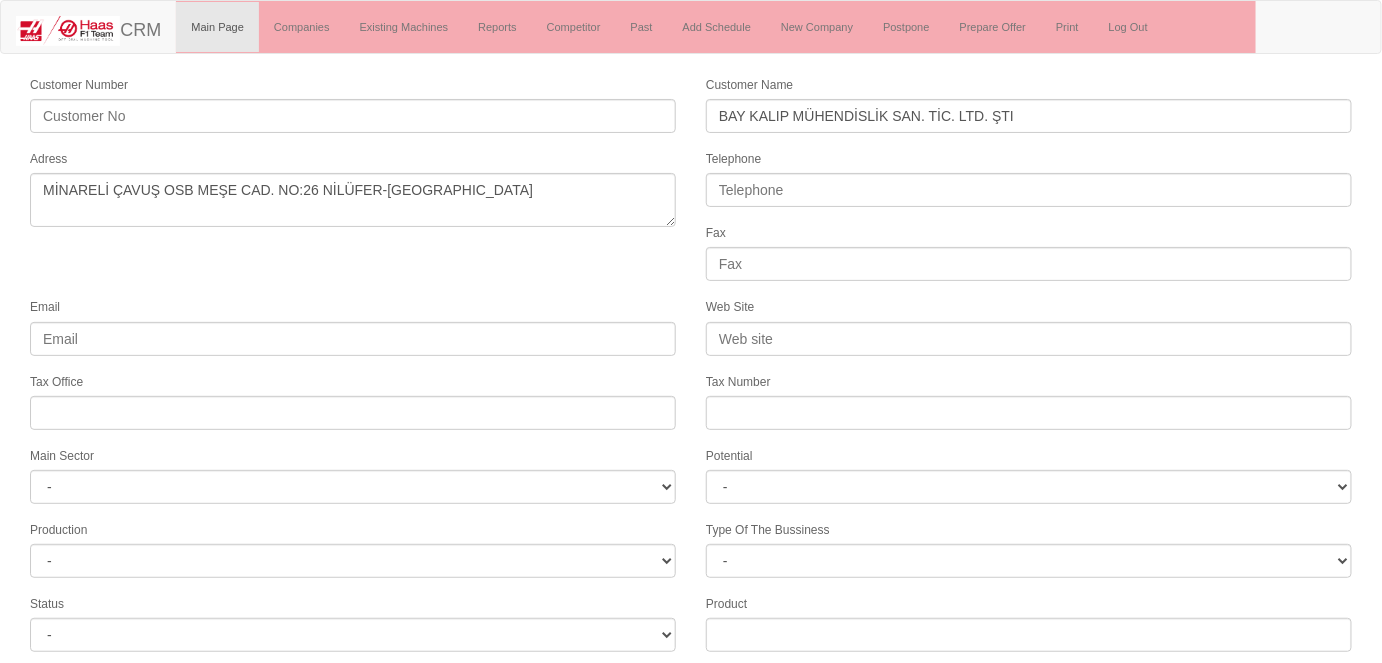 drag, startPoint x: 320, startPoint y: 289, endPoint x: 344, endPoint y: 280, distance: 25.632011 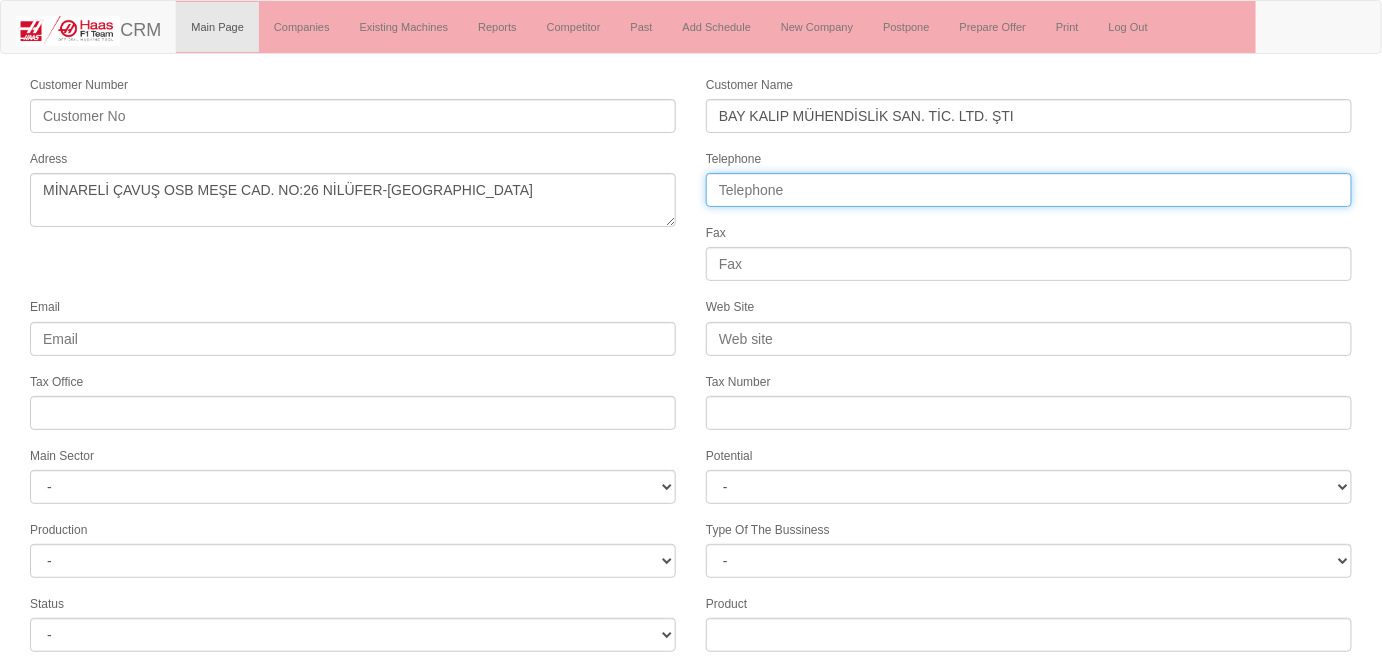 click on "Telephone" at bounding box center (1029, 190) 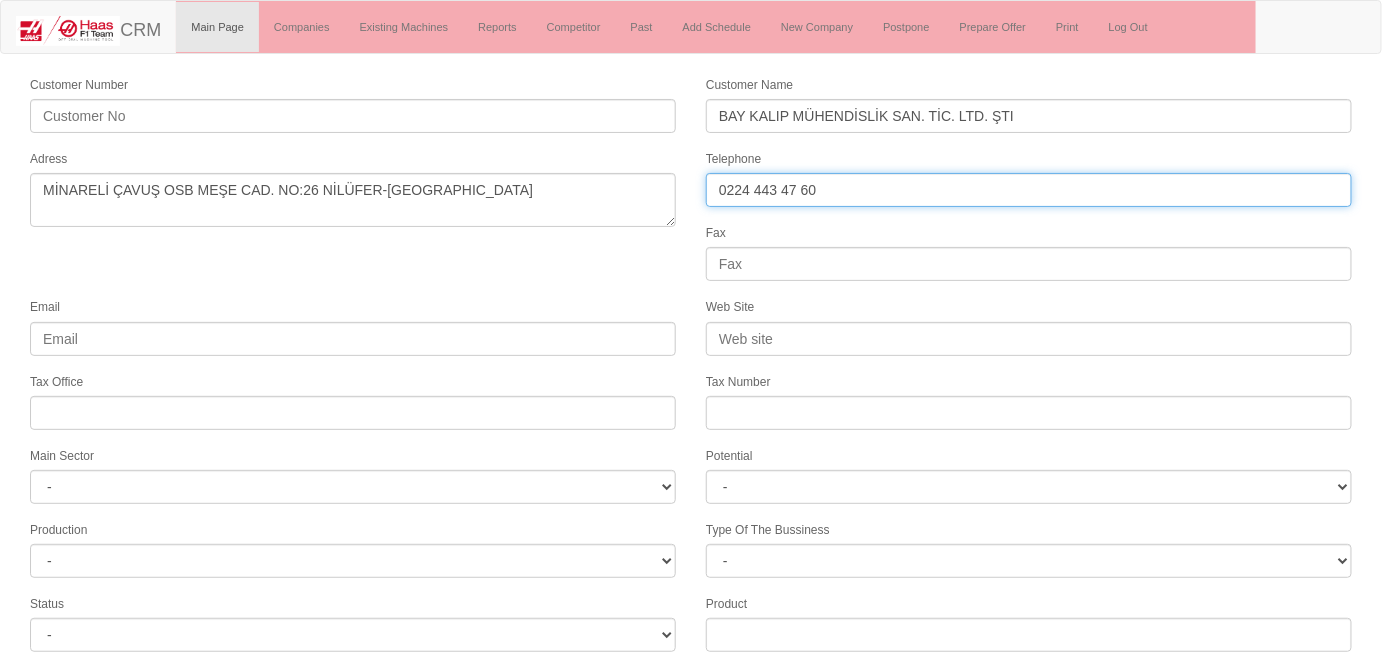 type on "0224 443 47 60" 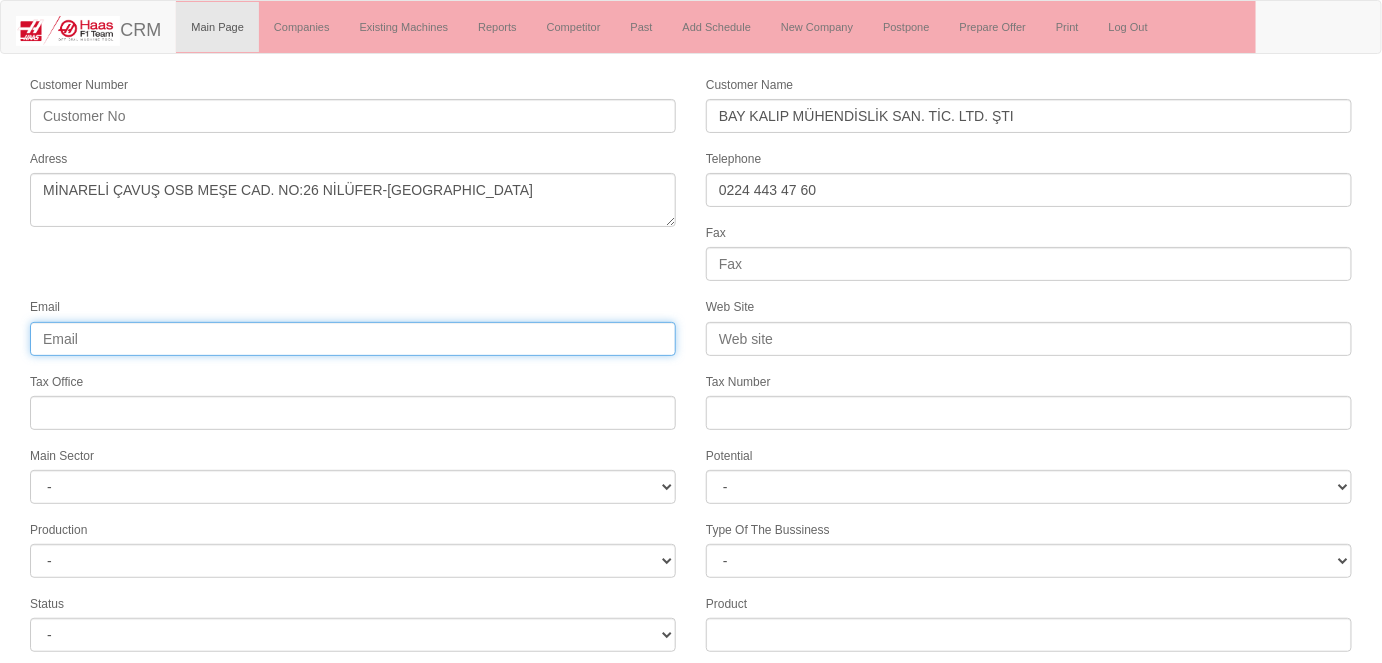 click on "Email" at bounding box center [353, 339] 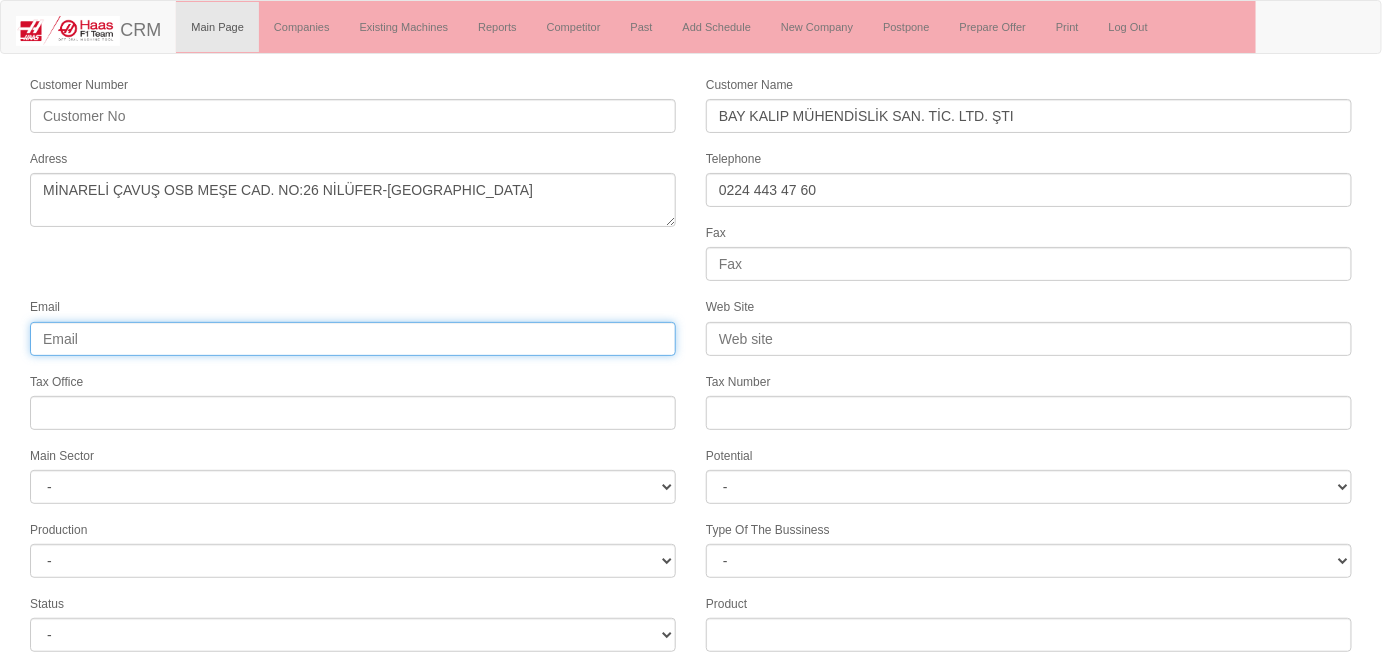 paste on "0224 443 47 60" 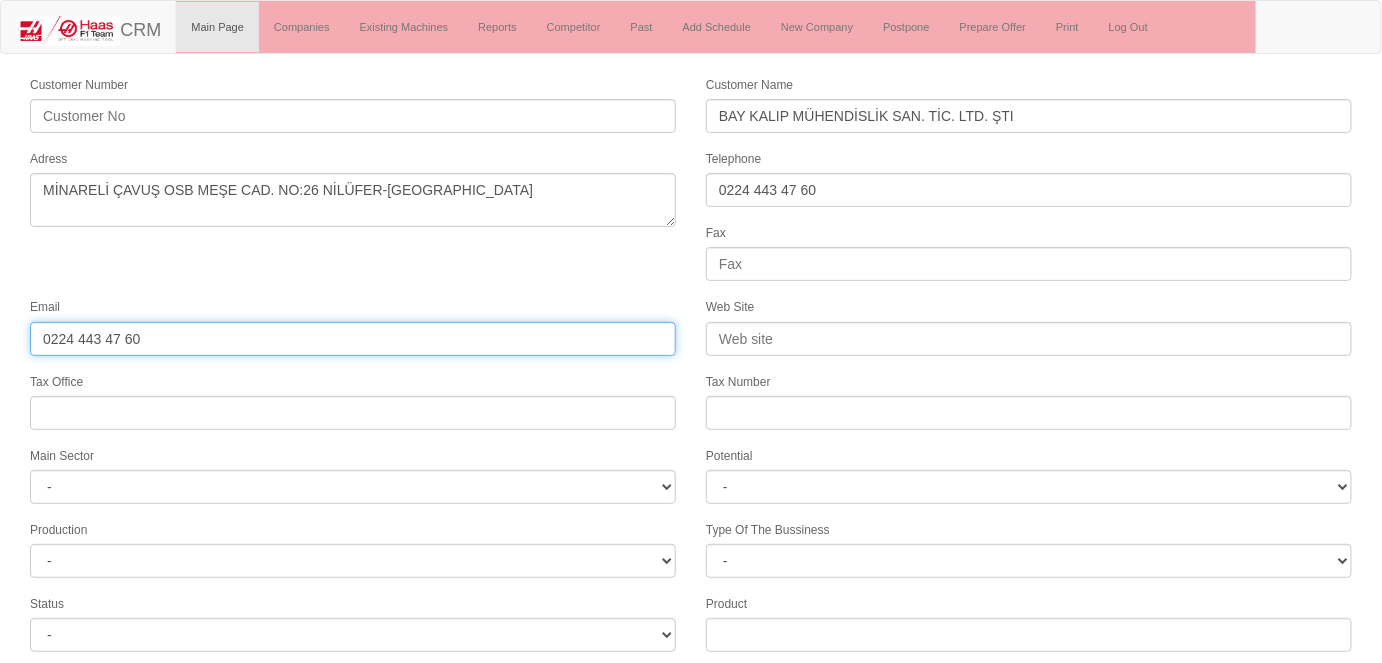 paste on "0224 443 47 60" 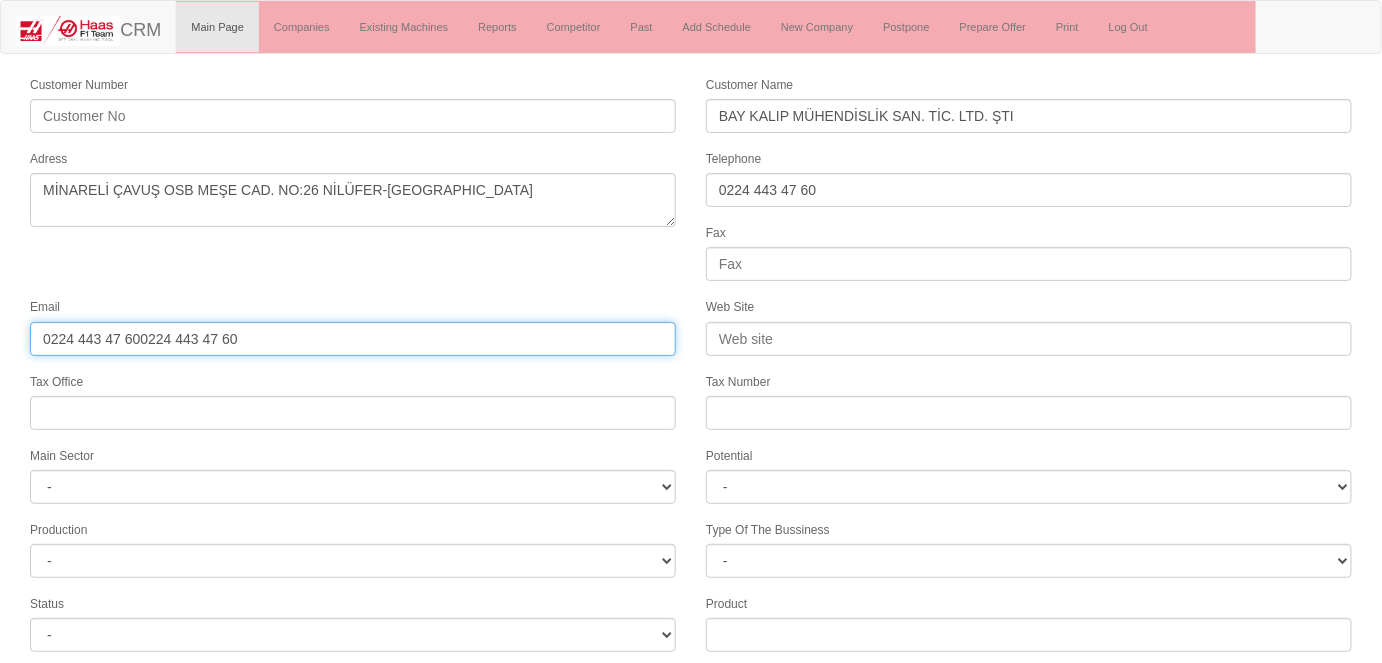 drag, startPoint x: 325, startPoint y: 341, endPoint x: 0, endPoint y: 293, distance: 328.52548 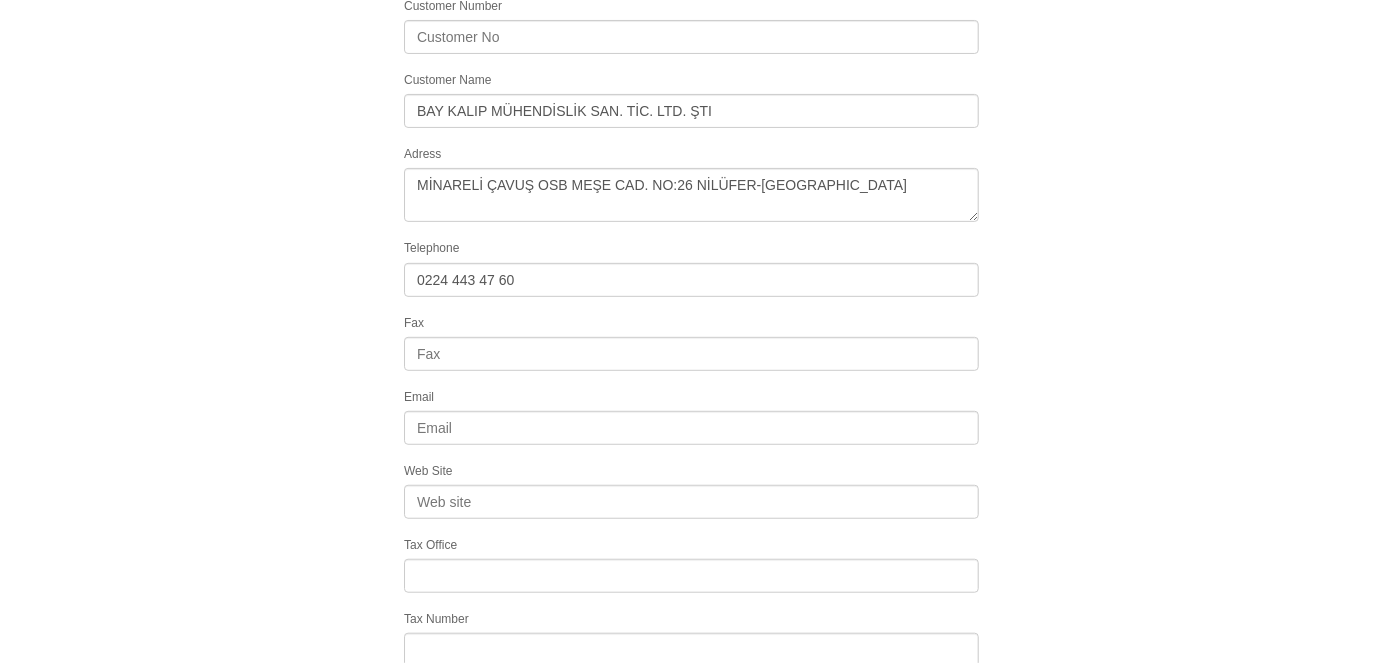 scroll, scrollTop: 90, scrollLeft: 0, axis: vertical 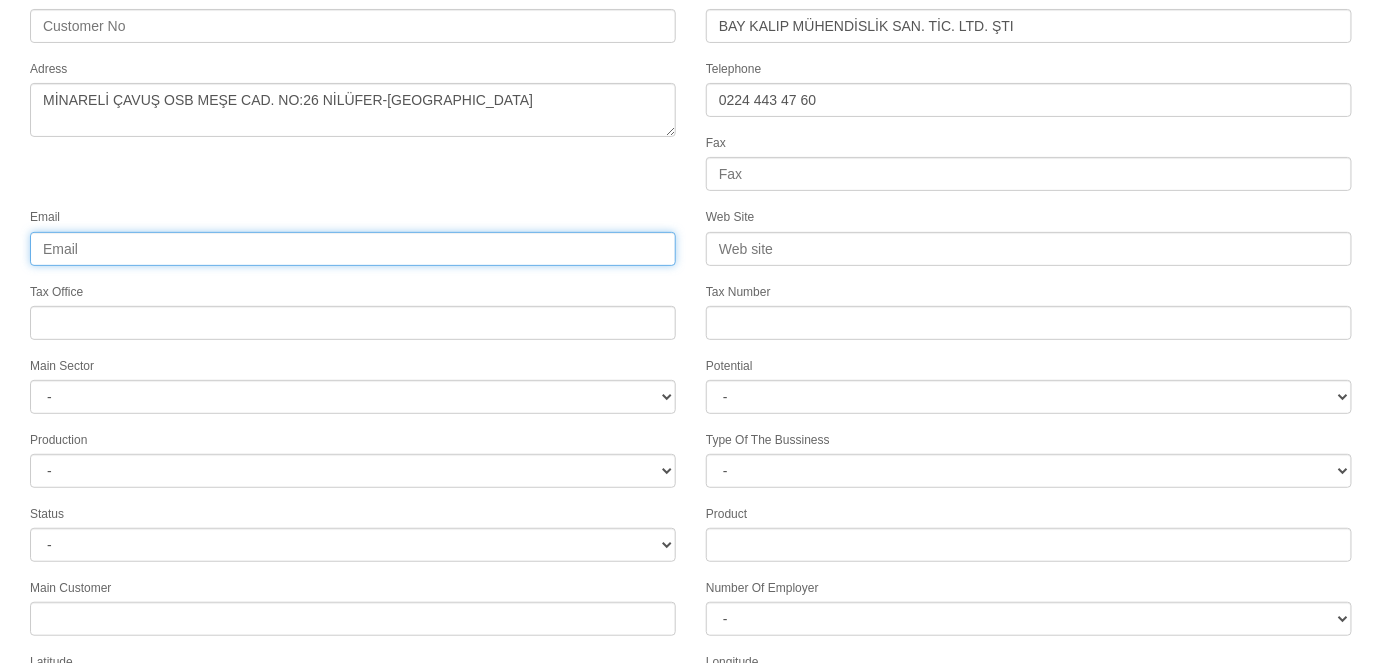 paste on "info@baytaslama.com.tr" 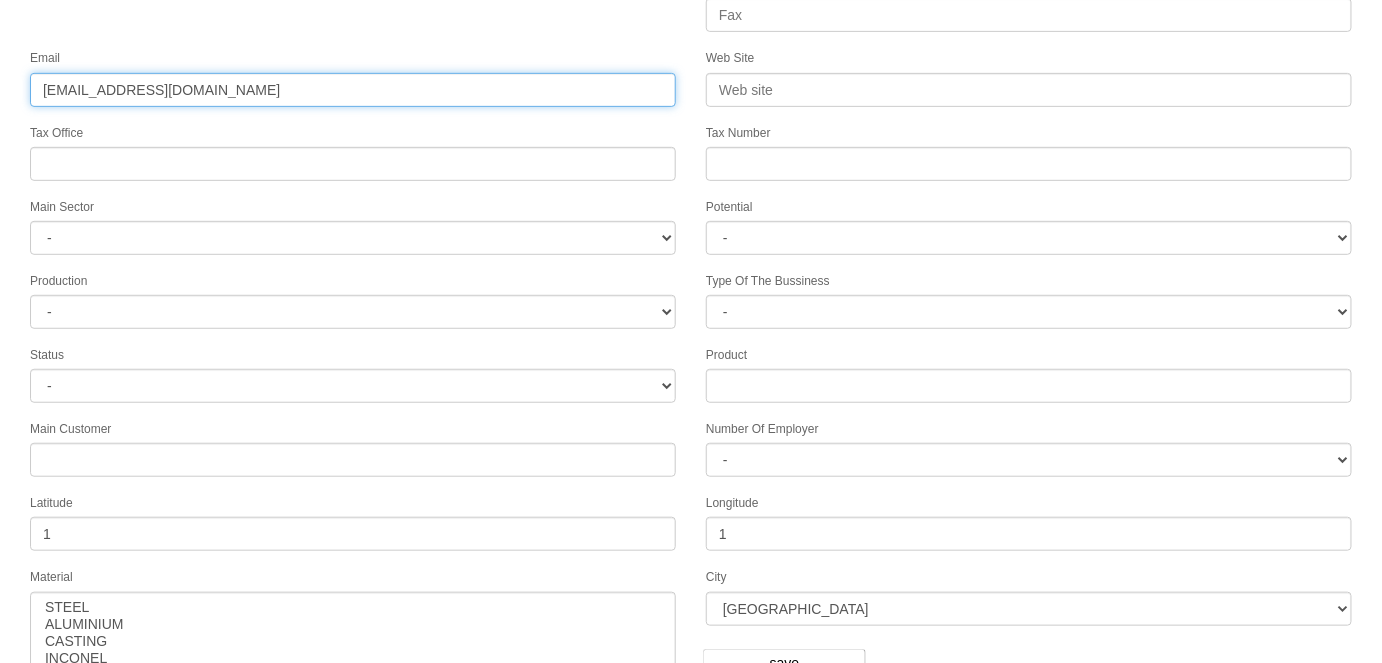 scroll, scrollTop: 314, scrollLeft: 0, axis: vertical 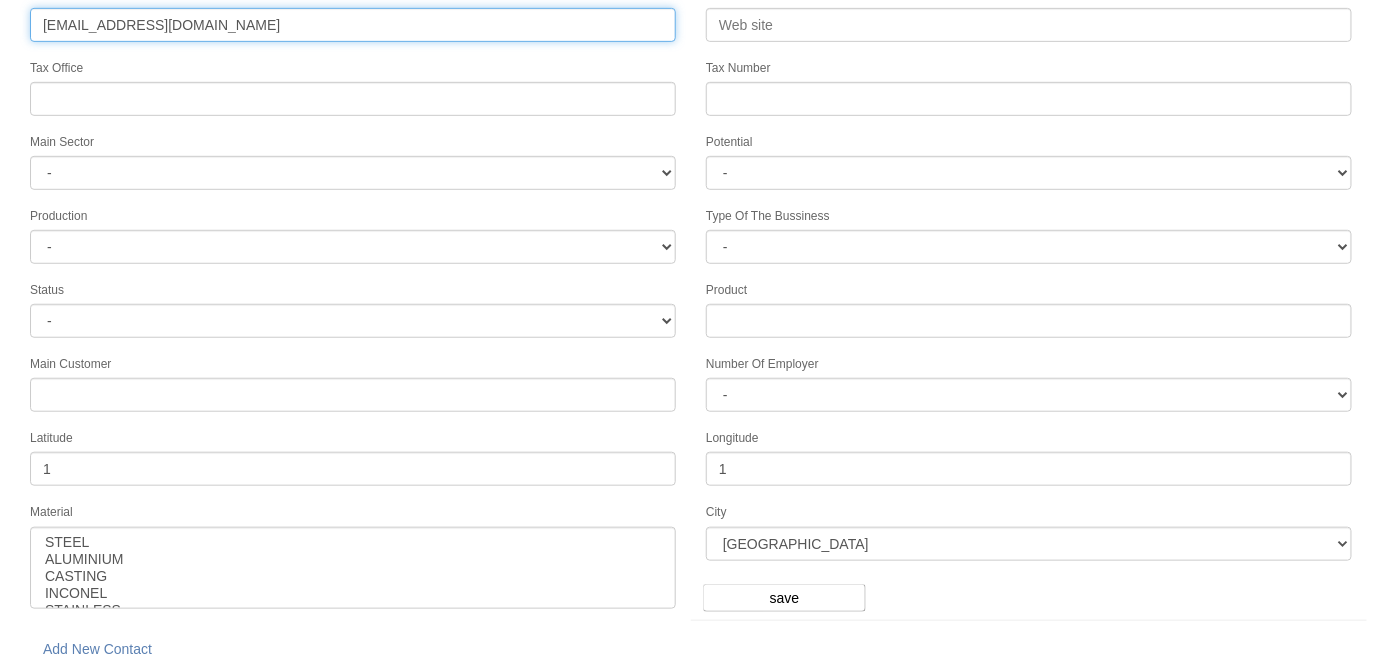 type on "info@baytaslama.com.tr" 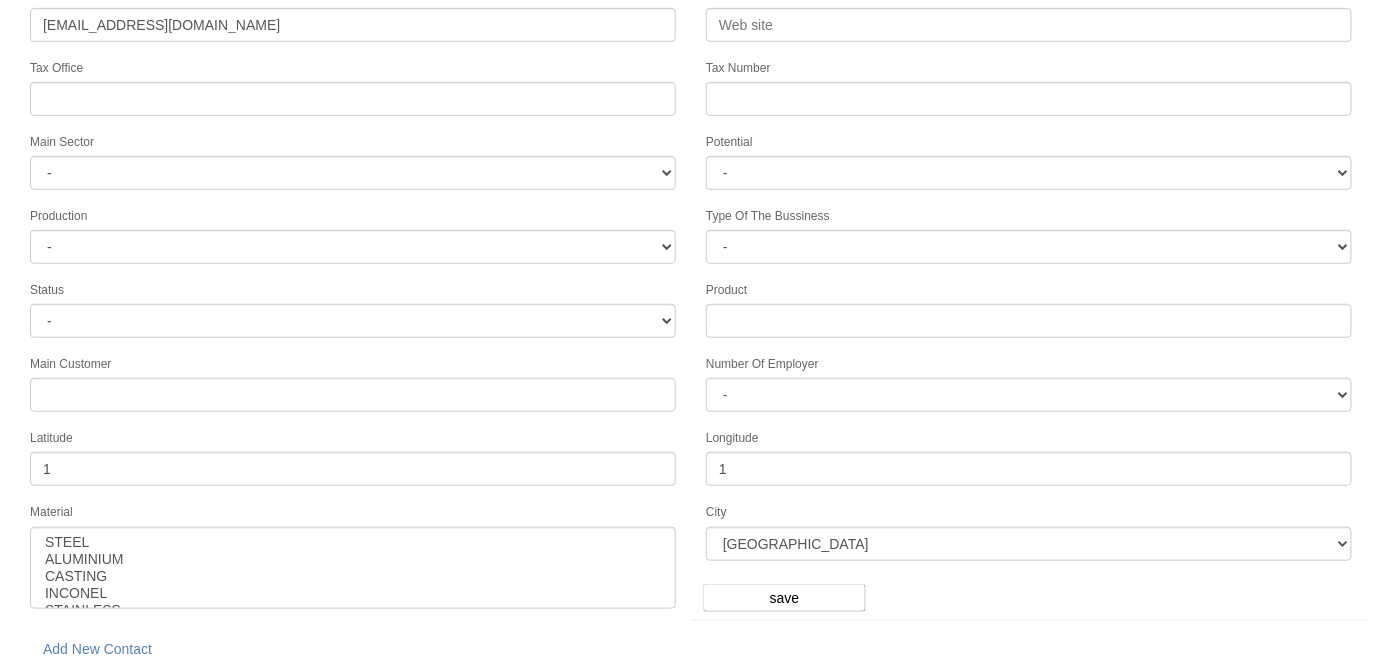 click on "City
ANKARA
İSTANBUL
ADANA
BOLU
AMASYA
MERSİN
KAHRAMANMARAŞ
NEVŞEHİR
TRABZON
AFYON
ORDU
ERZURUM
ADAPAZARI
GAZİANTEP
KÜTAHYA
KIRŞEHİR
ERZİNCAN
NİĞDE
MUĞLA
RİZE
OSMANİYE
DİYARBAKIR
EDİRNE
İSKENDERUN
ÇANAKKALE
KONYA
ÇORUM
KARAMAN
KAYSERİ
ISPARTA
BALIKESİR
SAMSUN
SİNOP
MARDİN
MANİSA
ZONGULDAK
TEKİRDAĞ
AYDIN
UŞAK
ŞANLIURFA
IĞDIR
KIRKLARELİ
AKSARAY
SİVAS
HATAY
BARTIN
VAN
ADIYAMAN
DENİZLİ
İZMİR
YALOVA
KARABÜK" at bounding box center (1029, 530) 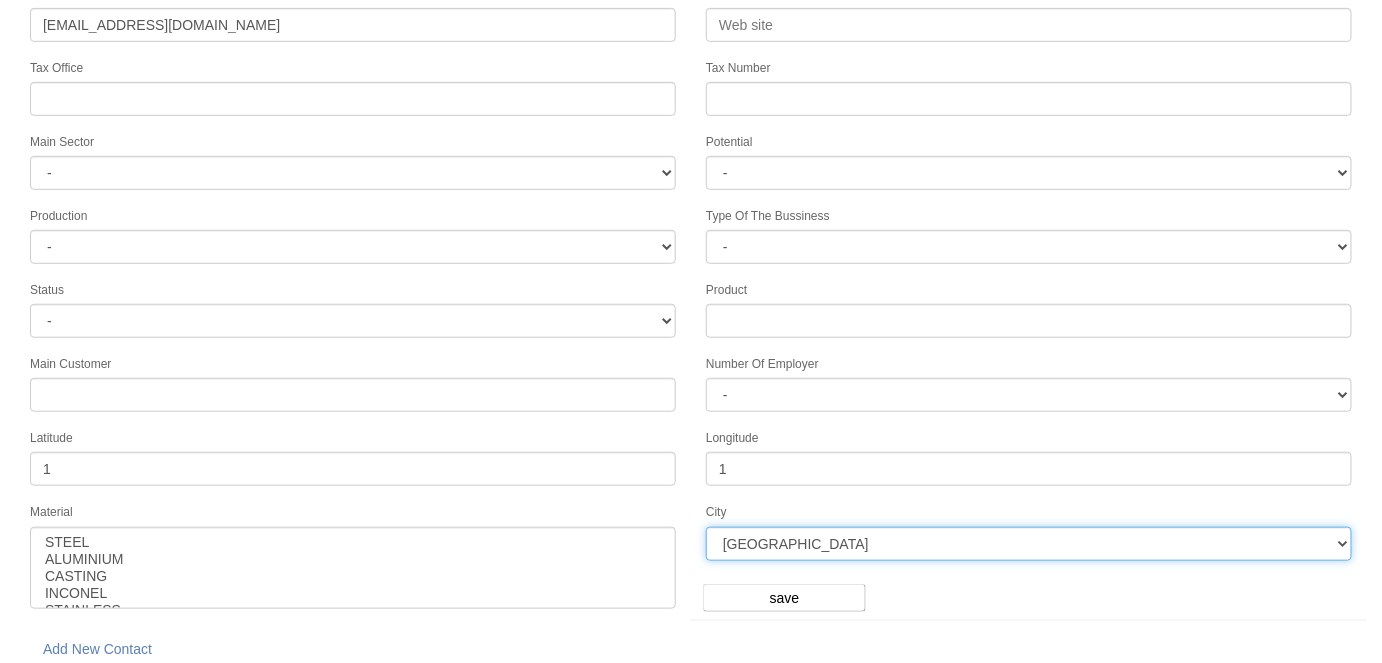 click on "ANKARA
İSTANBUL
ADANA
BOLU
AMASYA
MERSİN
KAHRAMANMARAŞ
NEVŞEHİR
TRABZON
AFYON
ORDU
ERZURUM
ADAPAZARI
GAZİANTEP
KÜTAHYA
KIRŞEHİR
ERZİNCAN
NİĞDE
MUĞLA
RİZE
OSMANİYE
DİYARBAKIR
EDİRNE
İSKENDERUN
ÇANAKKALE
KONYA
ÇORUM
KARAMAN
KAYSERİ
ISPARTA
BALIKESİR
SAMSUN
SİNOP
MARDİN
MANİSA
ZONGULDAK
TEKİRDAĞ
AYDIN
UŞAK
ŞANLIURFA
IĞDIR
KIRKLARELİ
AKSARAY
SİVAS
HATAY
BARTIN
VAN
ADIYAMAN
DENİZLİ
İZMİR
YALOVA
KARABÜK" at bounding box center (1029, 544) 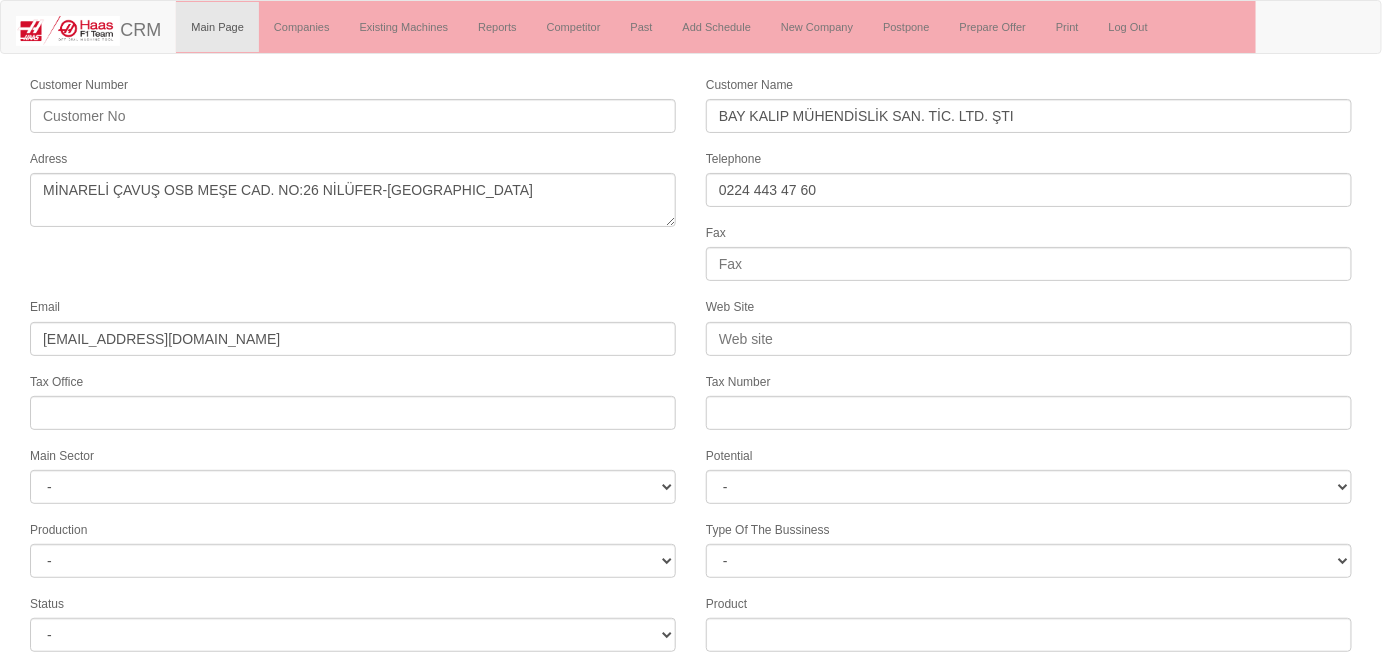 scroll, scrollTop: 314, scrollLeft: 0, axis: vertical 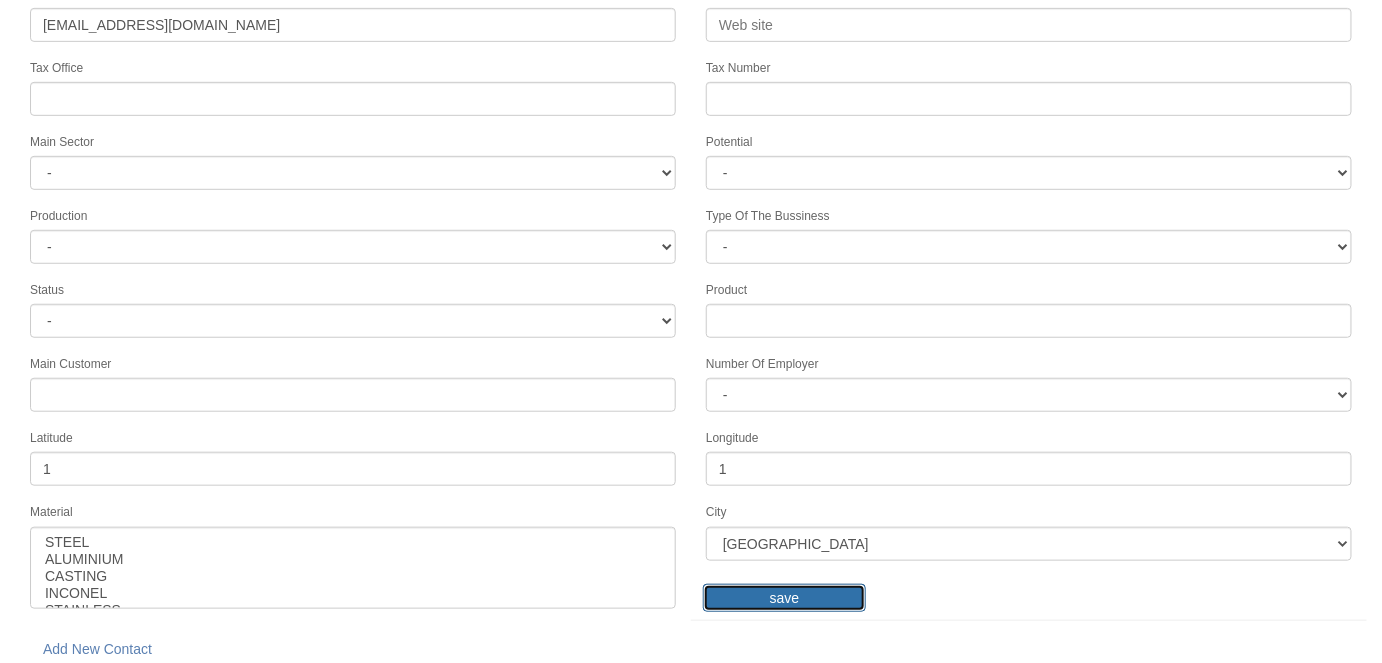 click on "save" at bounding box center [784, 598] 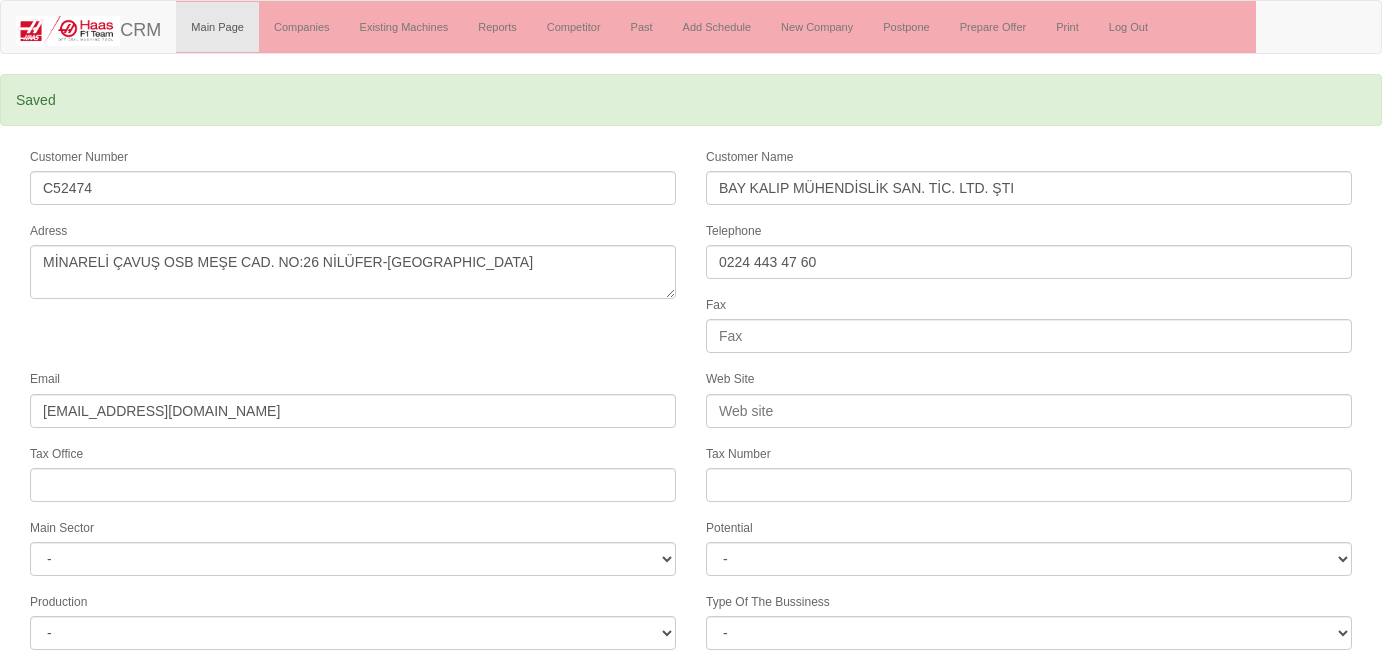 select 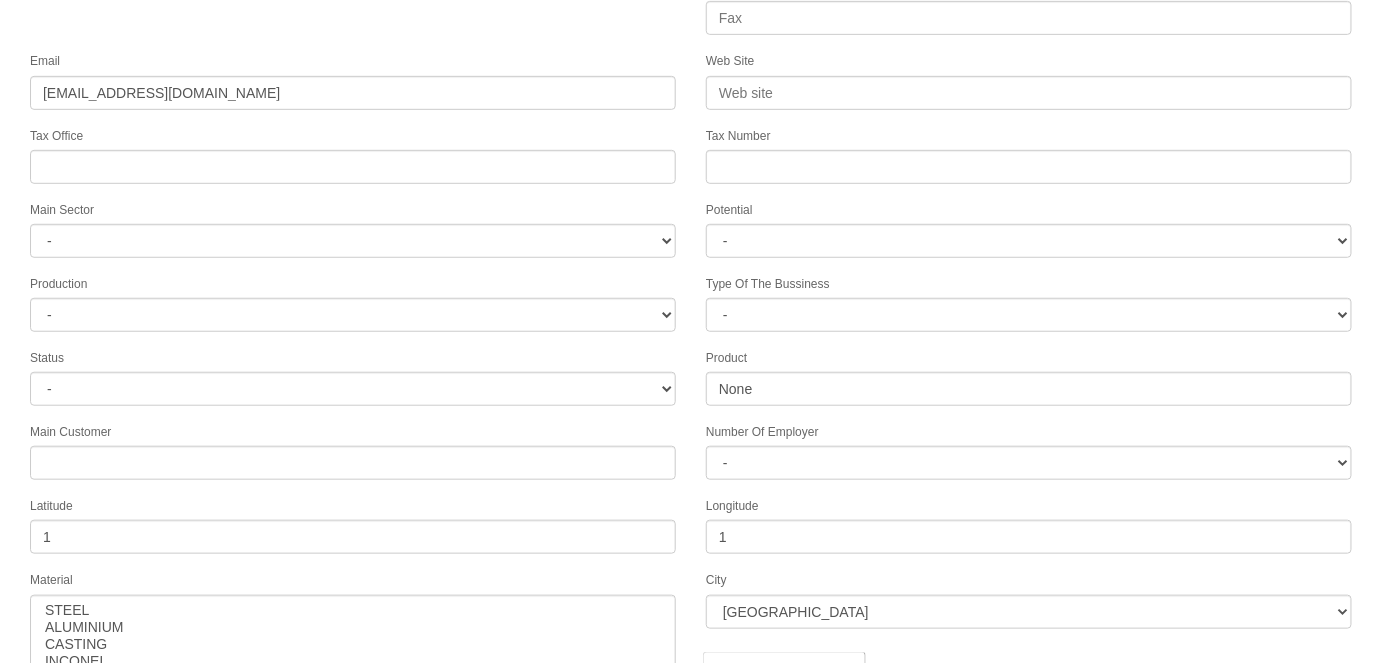 scroll, scrollTop: 386, scrollLeft: 0, axis: vertical 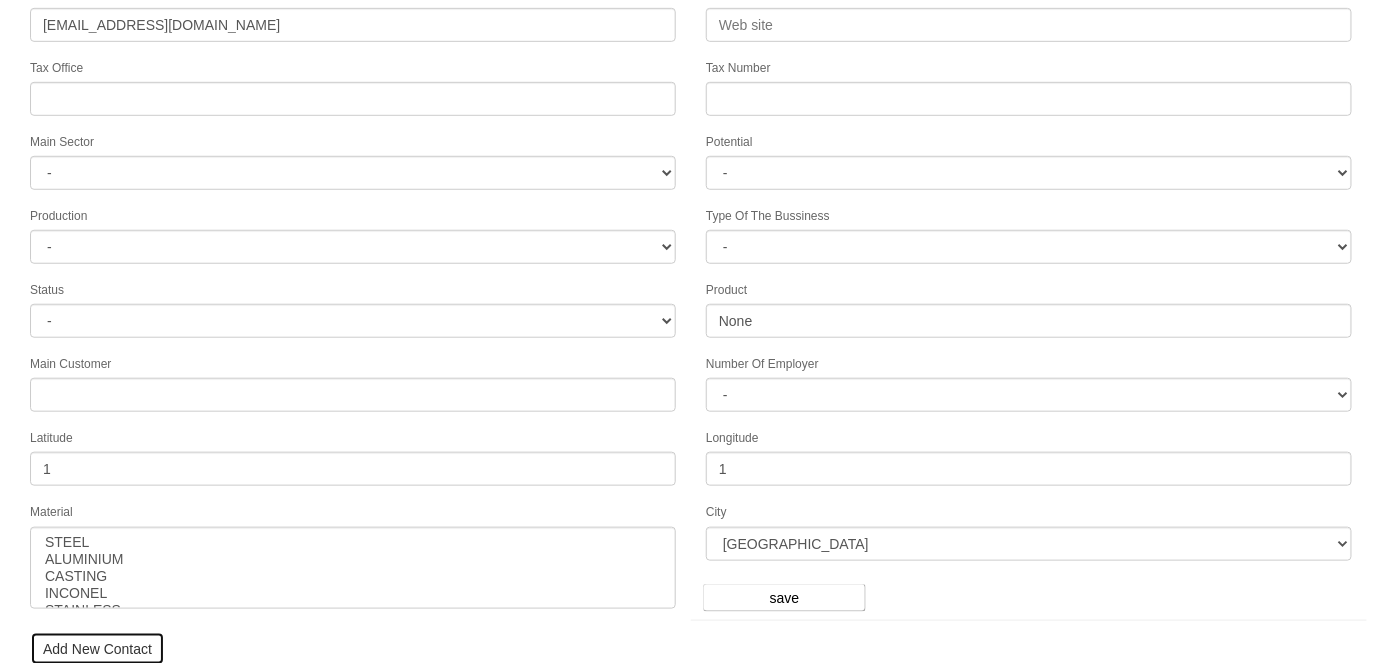 click on "Add New Contact" at bounding box center [97, 649] 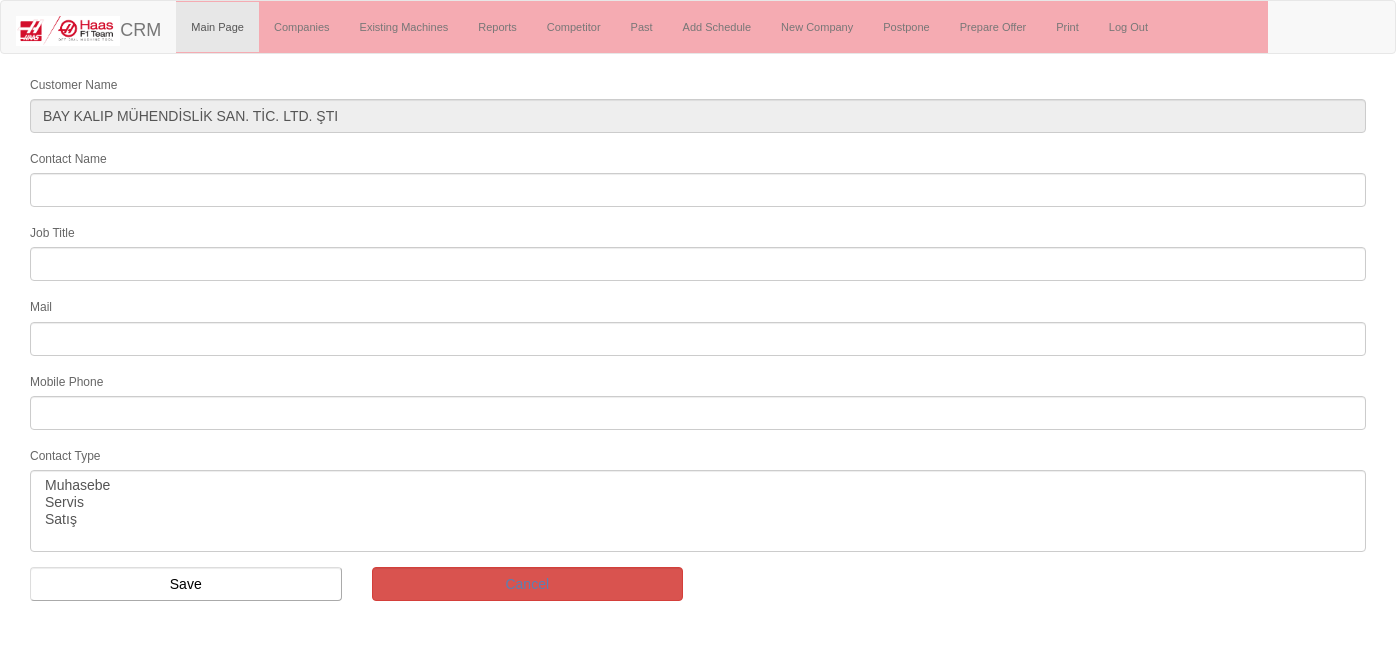 select 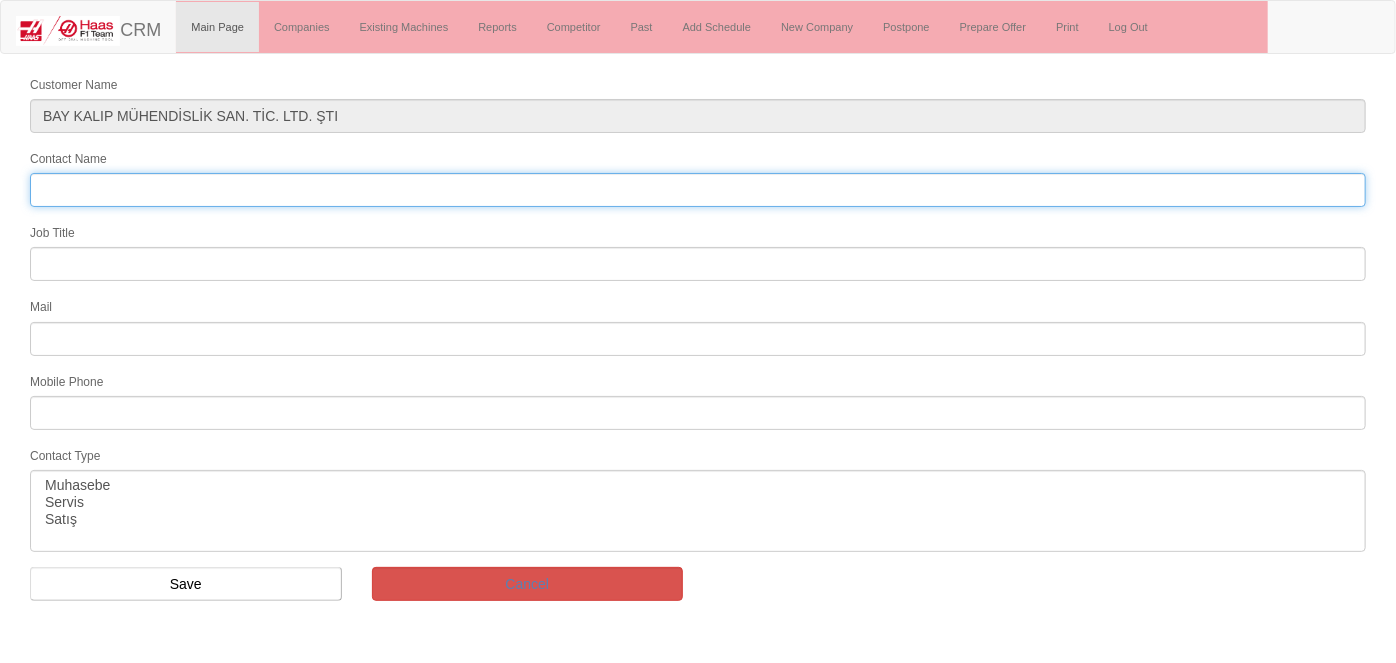 click on "Contact Name" at bounding box center (698, 190) 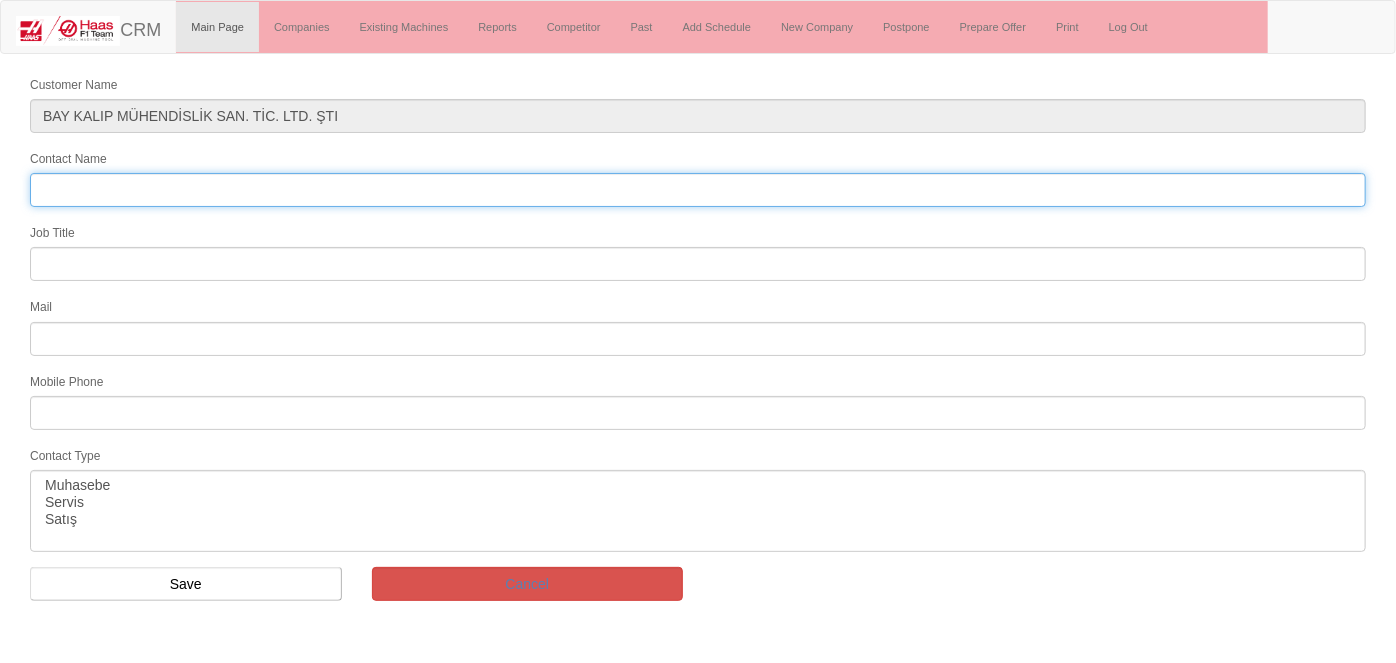 type on "B" 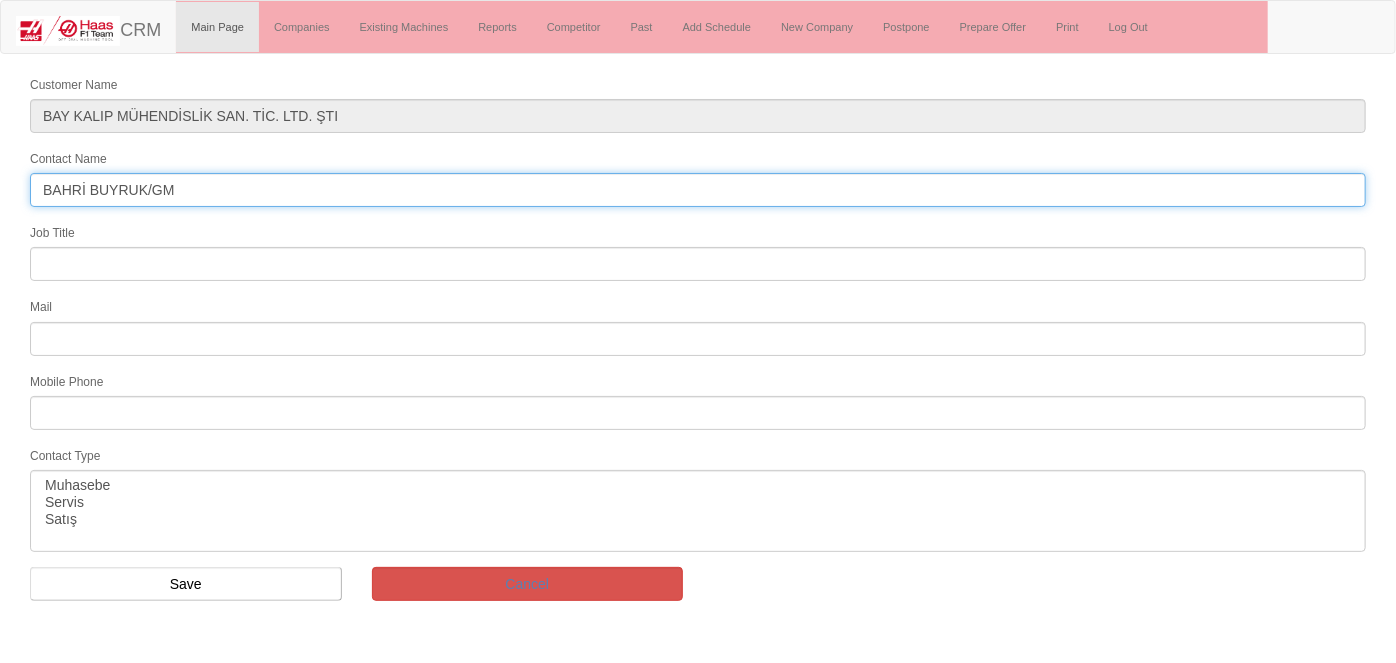 click on "BAHRİ BUYRUK/GM" at bounding box center [698, 190] 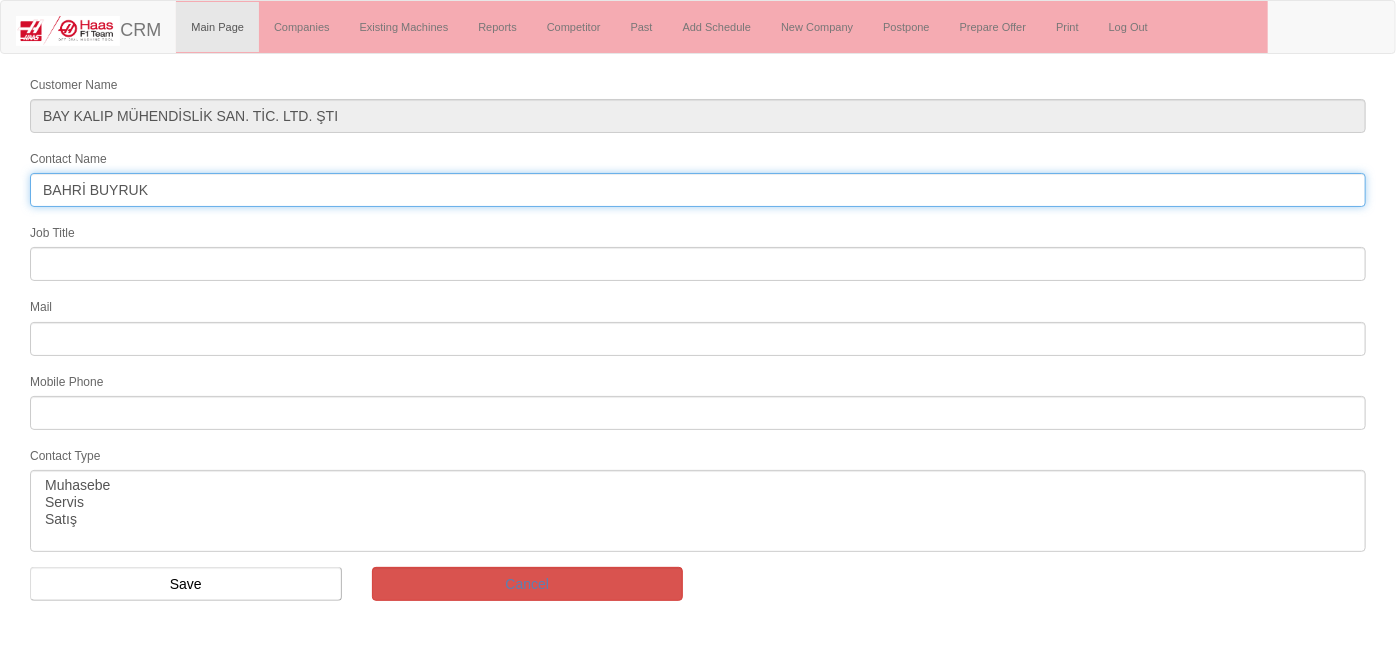 type on "BAHRİ BUYRUK" 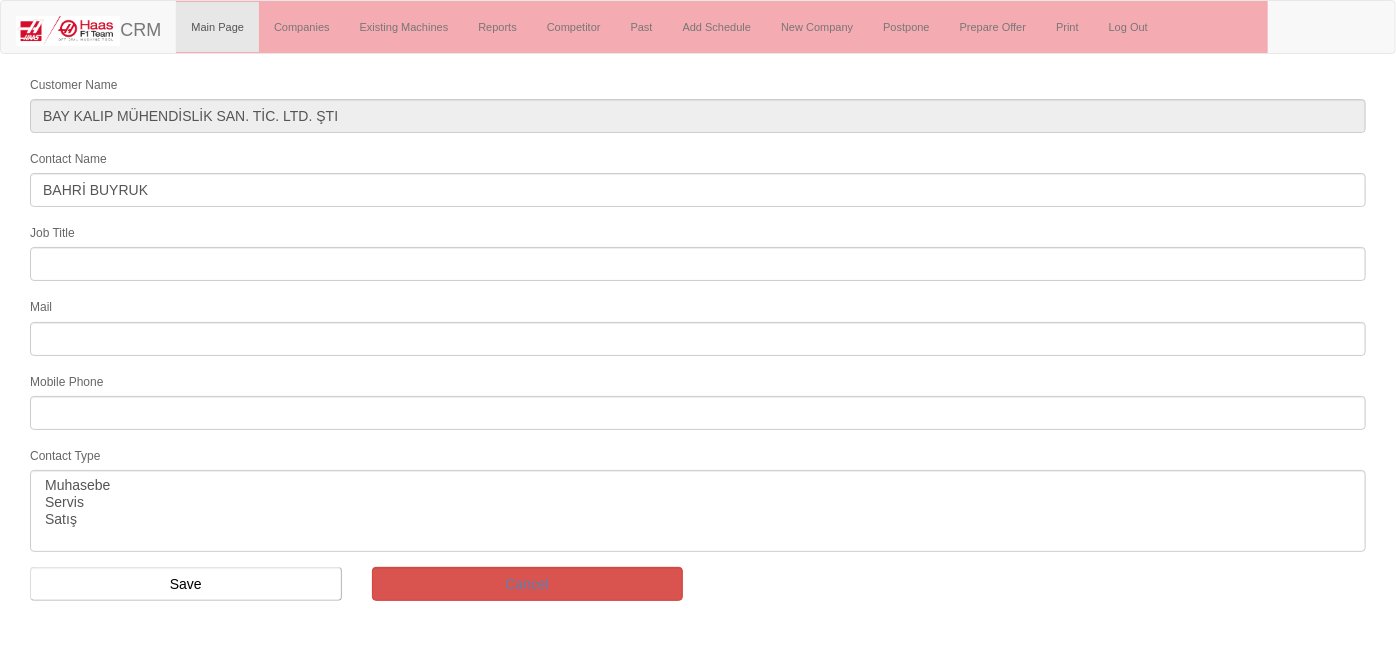 drag, startPoint x: 215, startPoint y: 248, endPoint x: 143, endPoint y: 345, distance: 120.80149 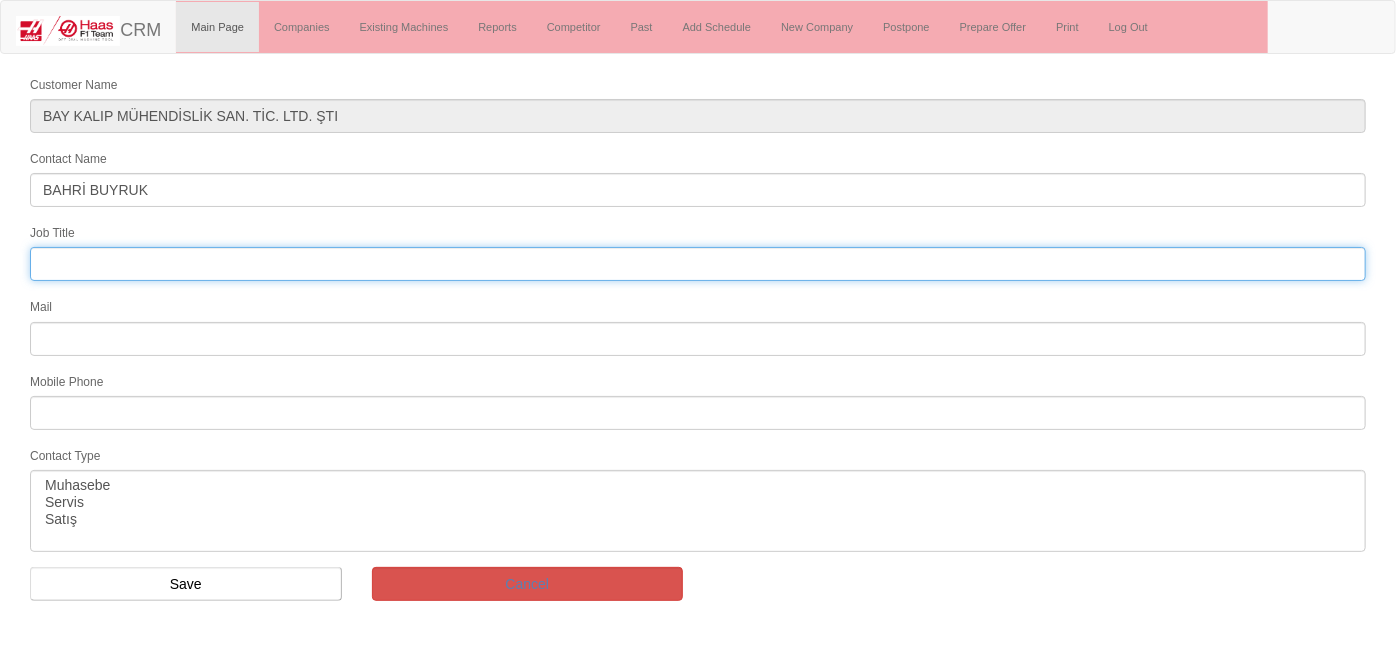 click at bounding box center [698, 264] 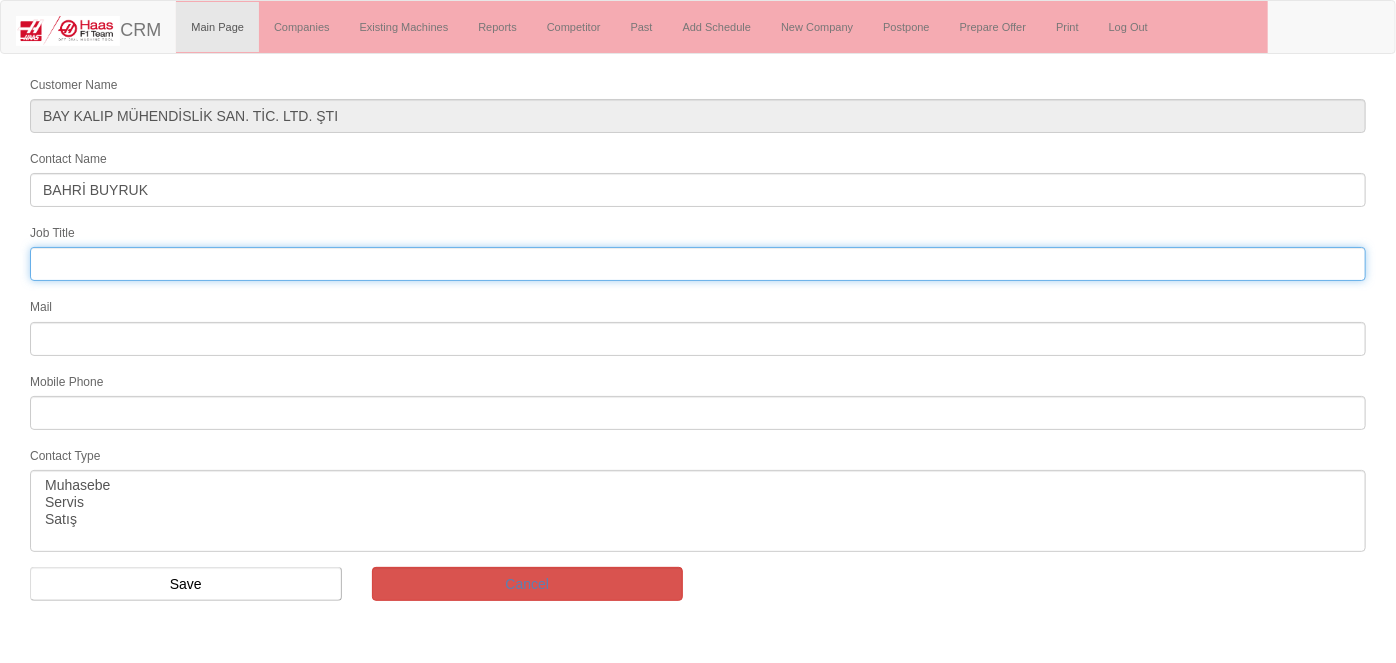 type on "GENERAL MANAGER" 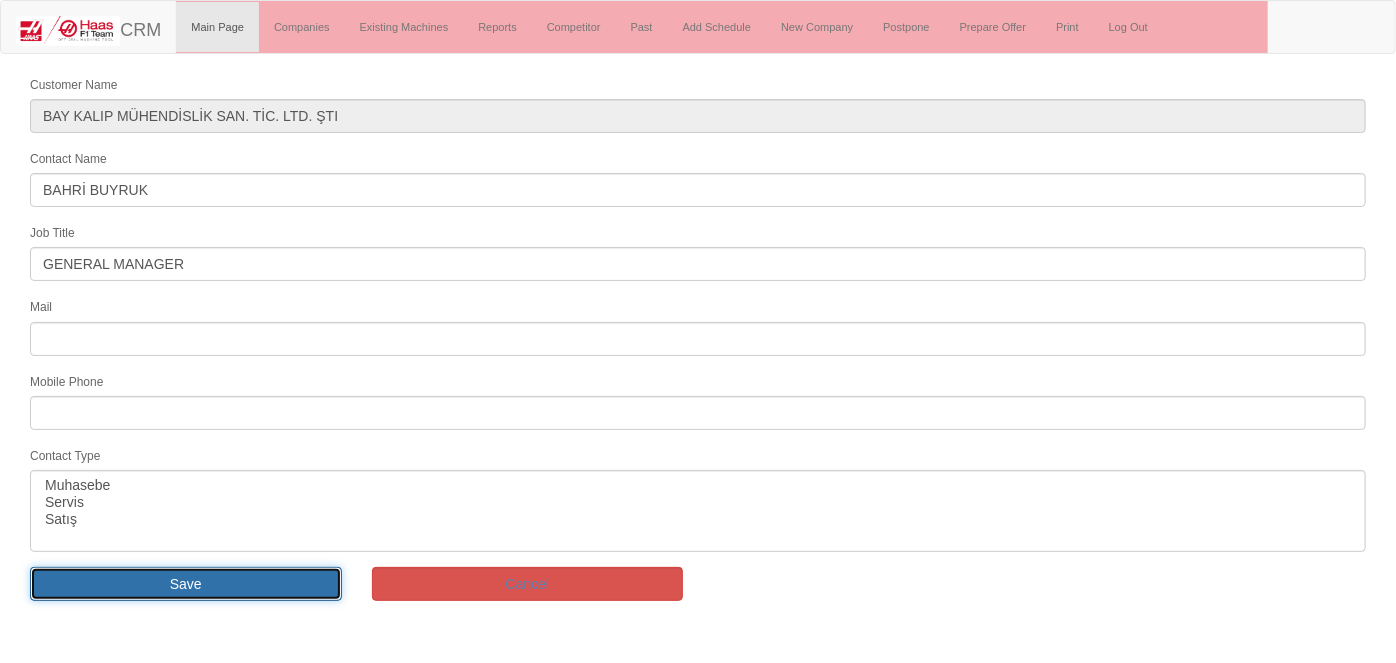 click on "Save" at bounding box center [186, 584] 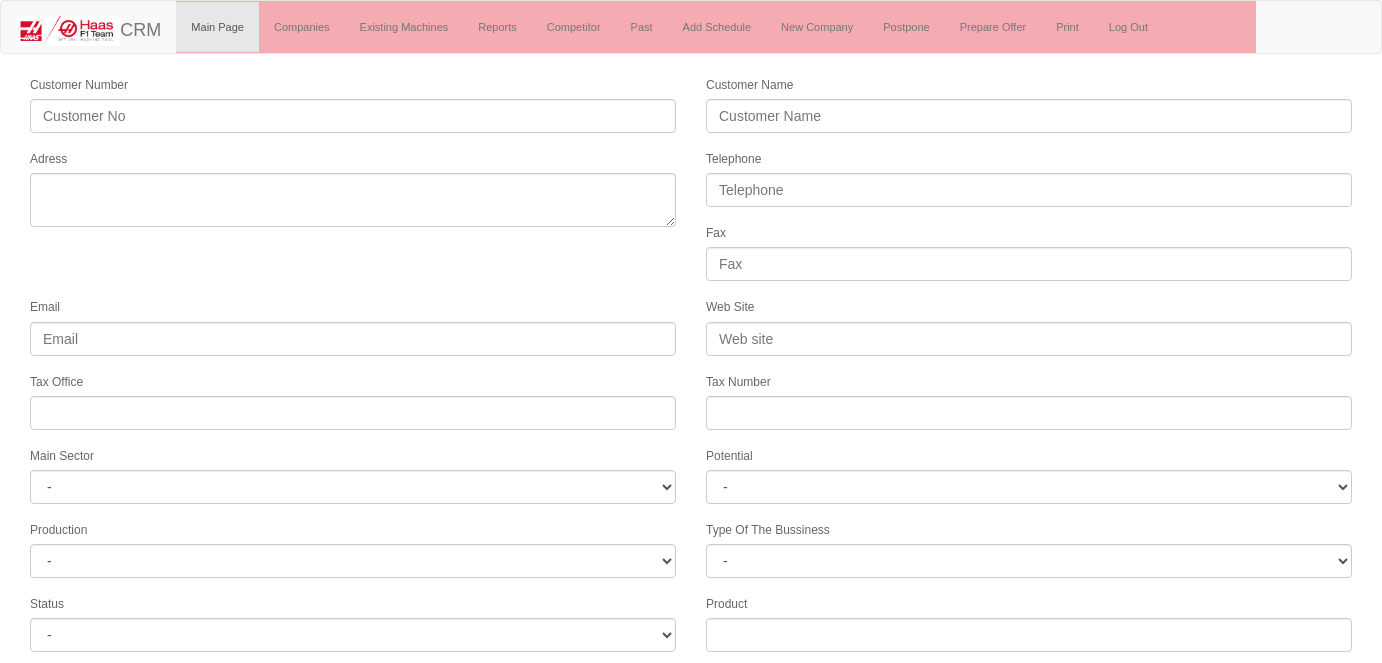 select 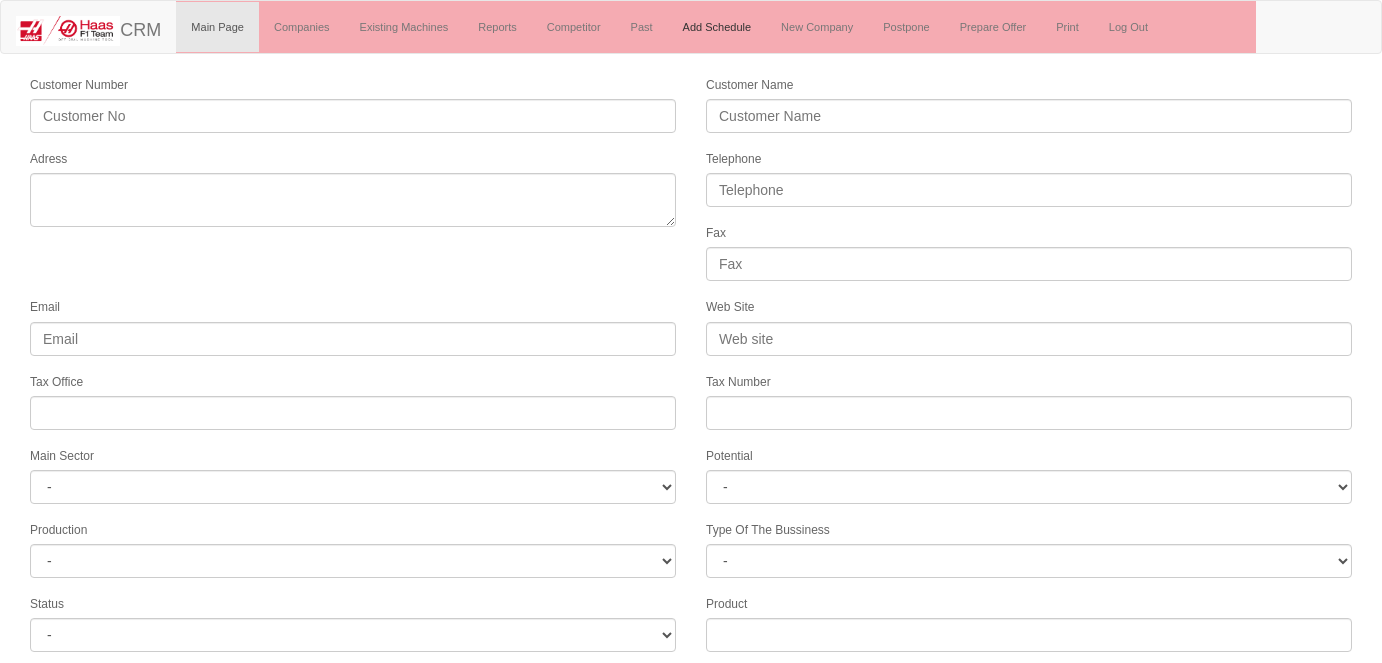 scroll, scrollTop: 0, scrollLeft: 0, axis: both 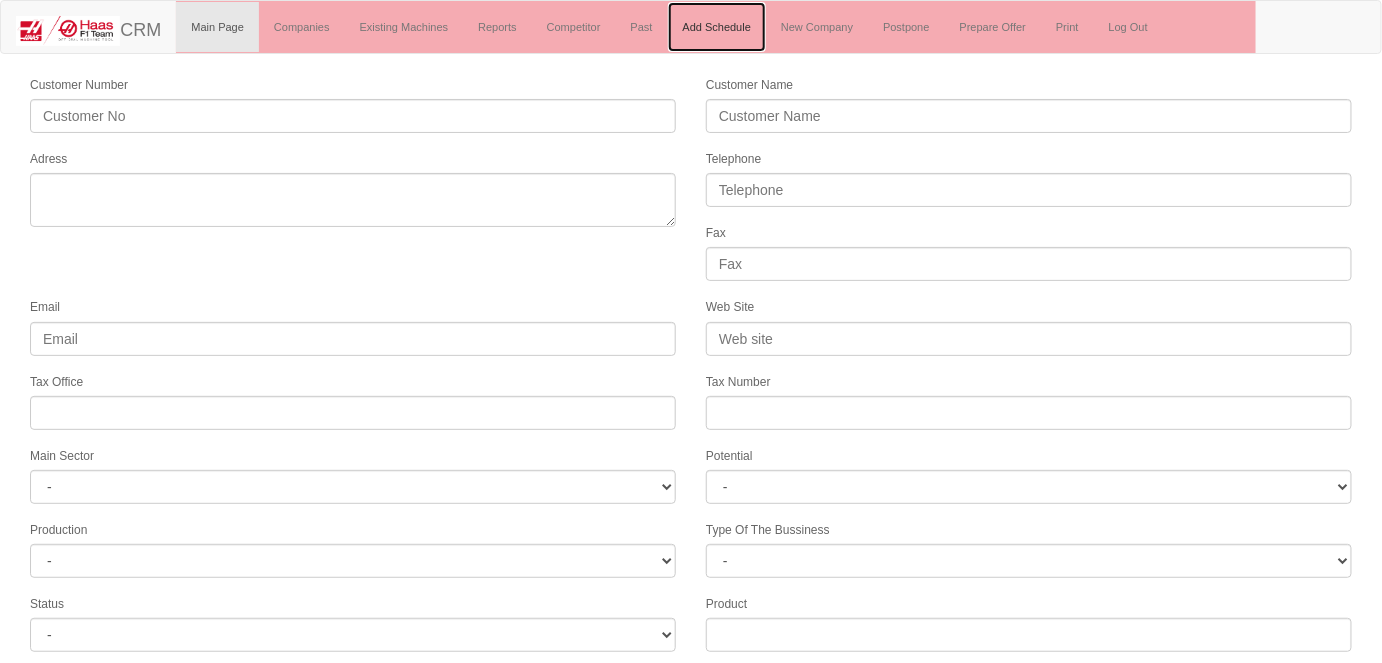 click on "Add Schedule" at bounding box center [717, 27] 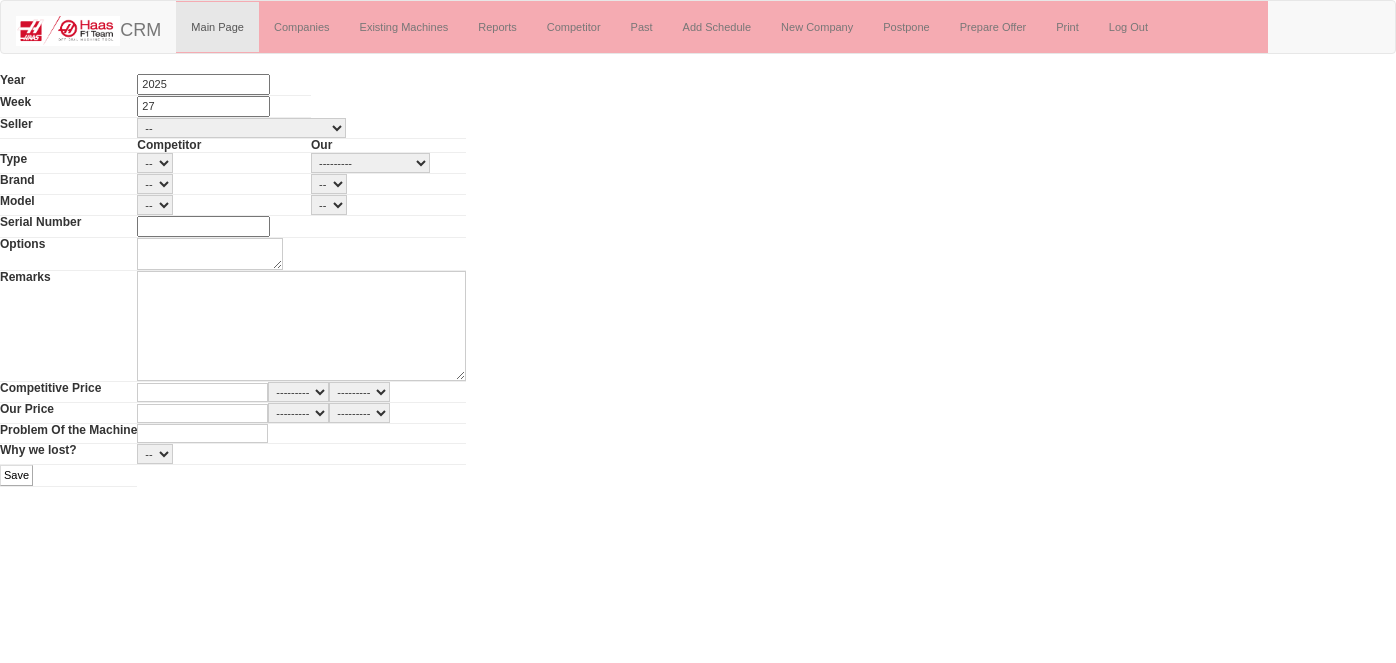 scroll, scrollTop: 0, scrollLeft: 0, axis: both 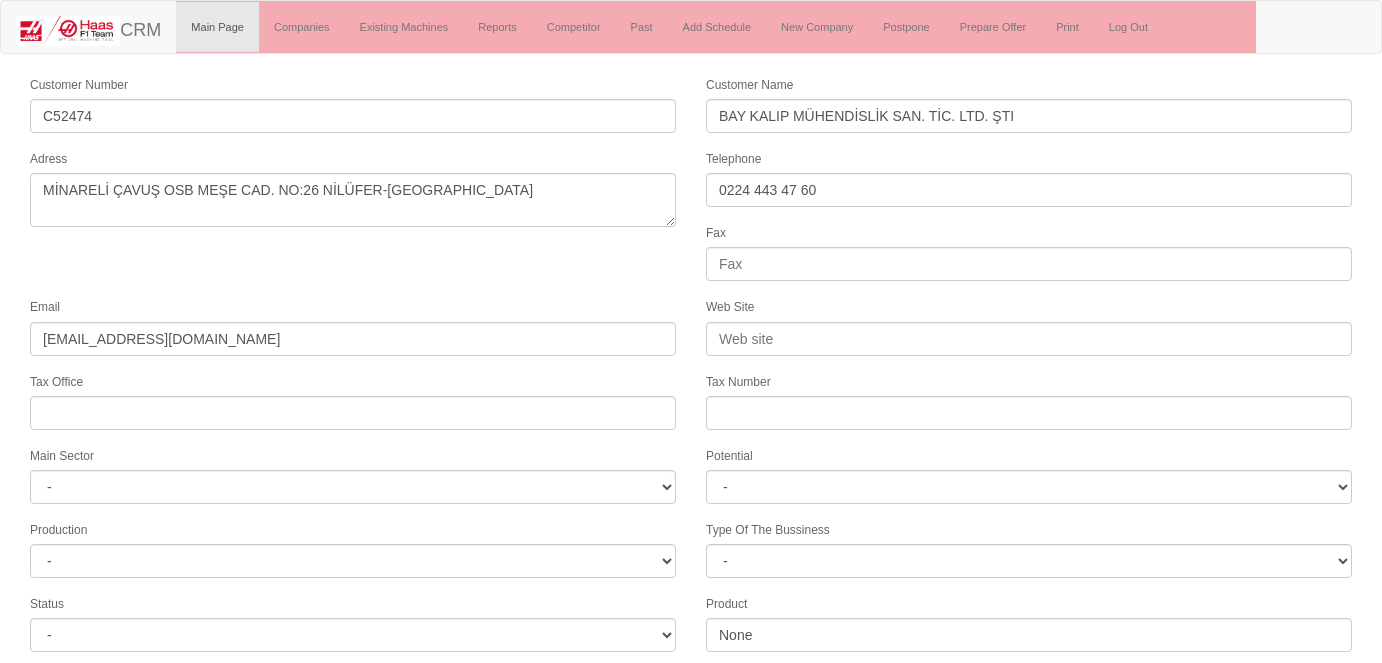 select 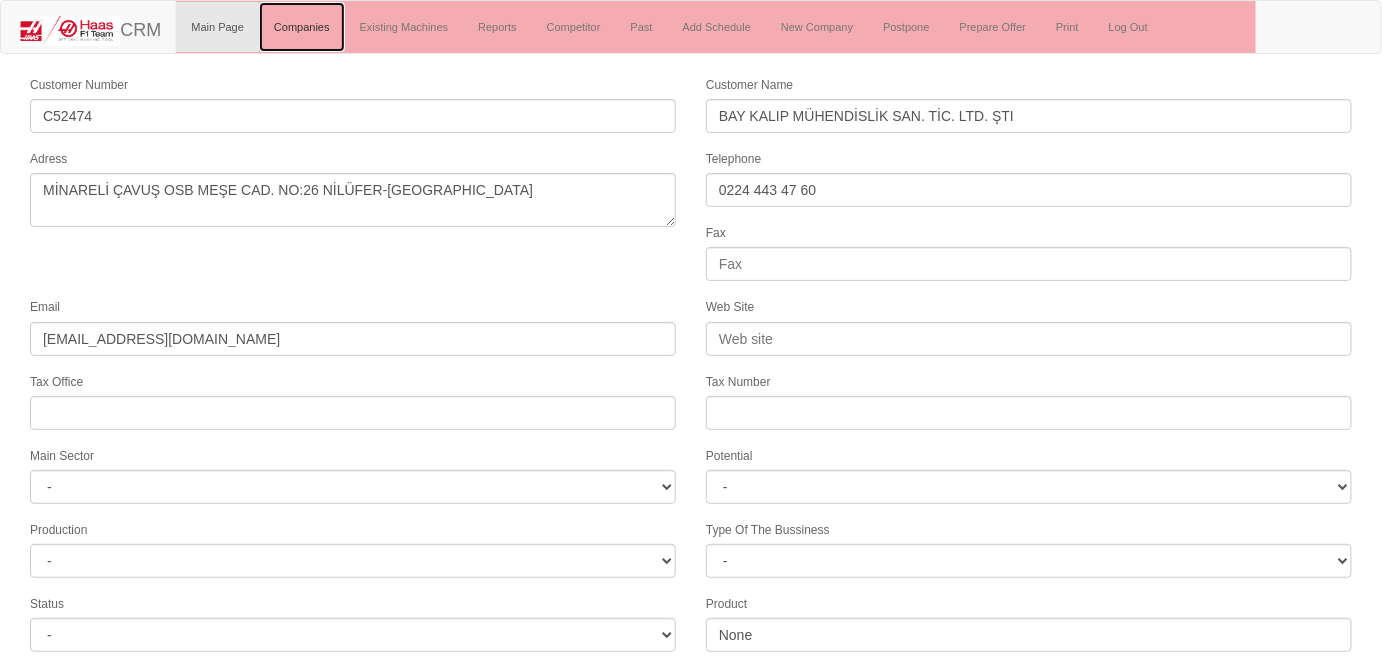 click on "Companies" at bounding box center [302, 27] 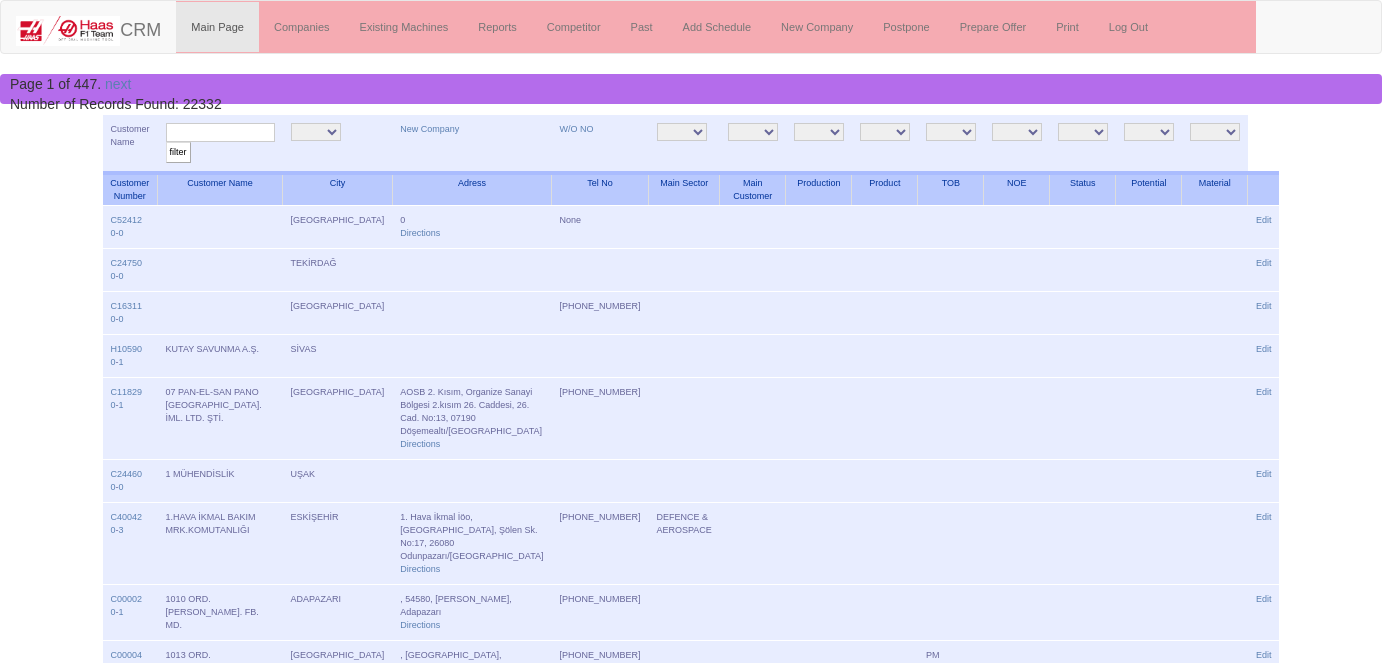 scroll, scrollTop: 0, scrollLeft: 0, axis: both 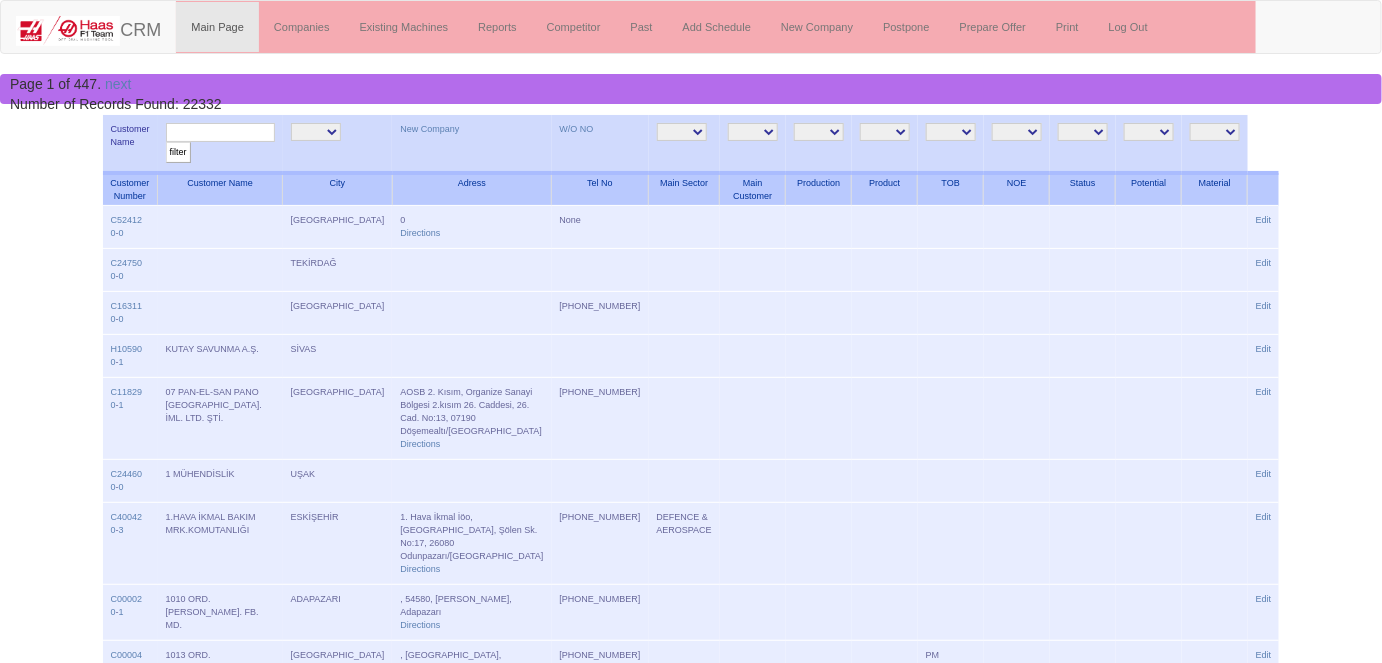 click at bounding box center [220, 132] 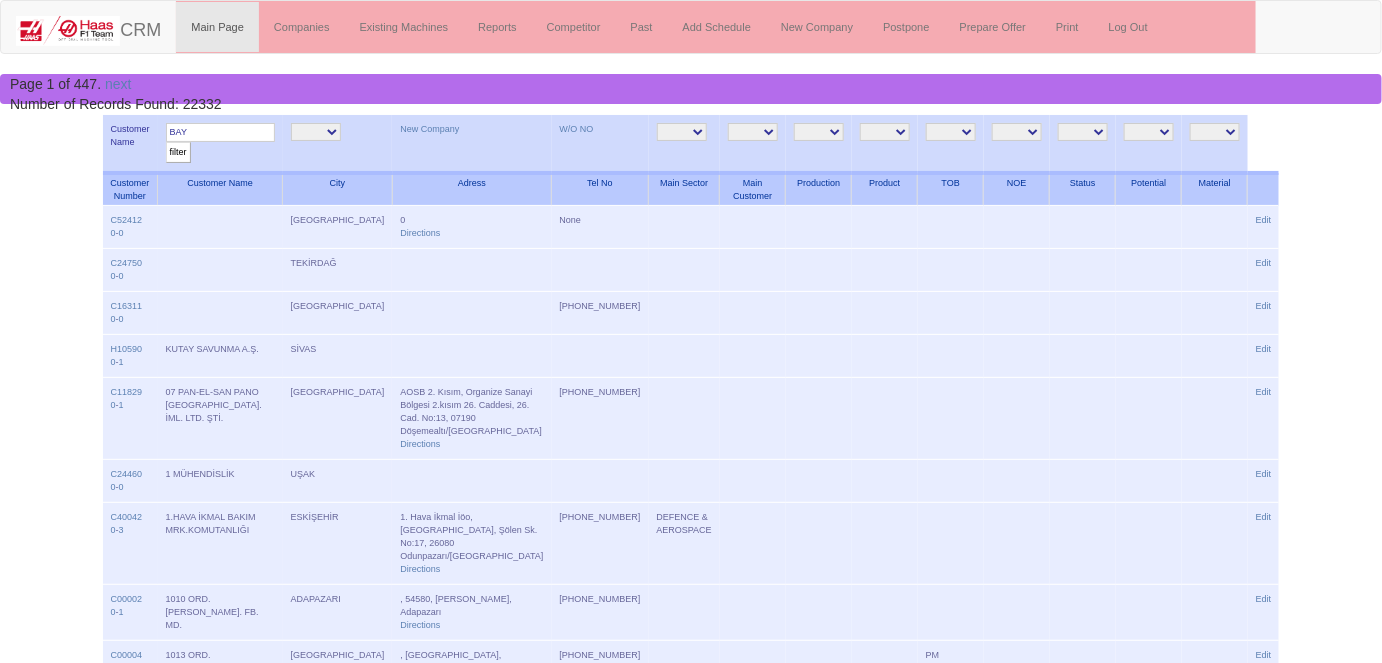 type on "BAY" 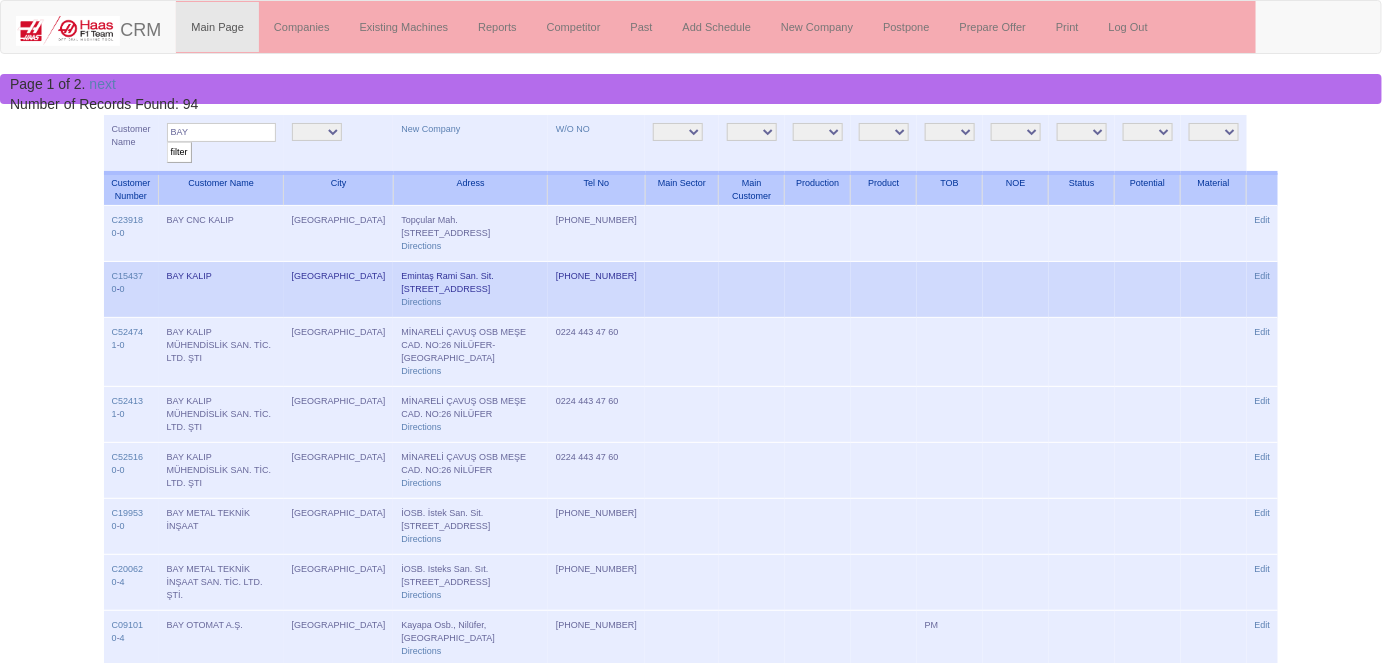 scroll, scrollTop: 90, scrollLeft: 0, axis: vertical 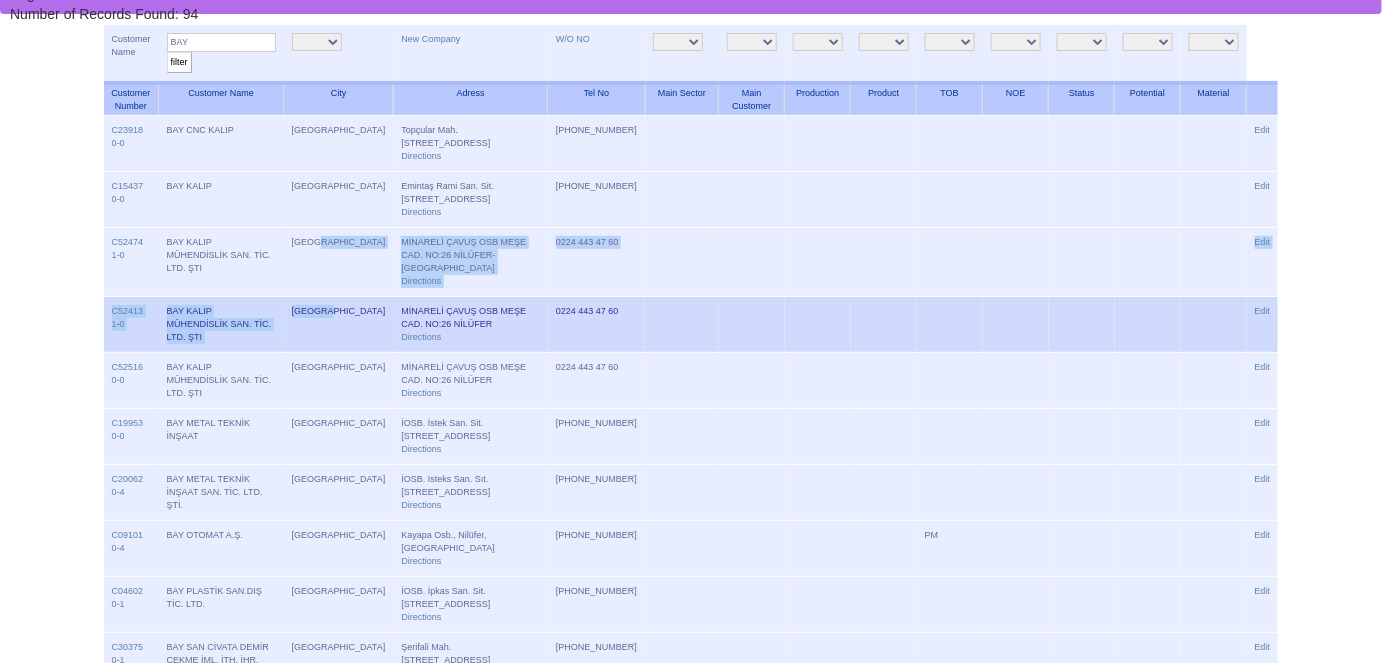 drag, startPoint x: 319, startPoint y: 241, endPoint x: 331, endPoint y: 320, distance: 79.9062 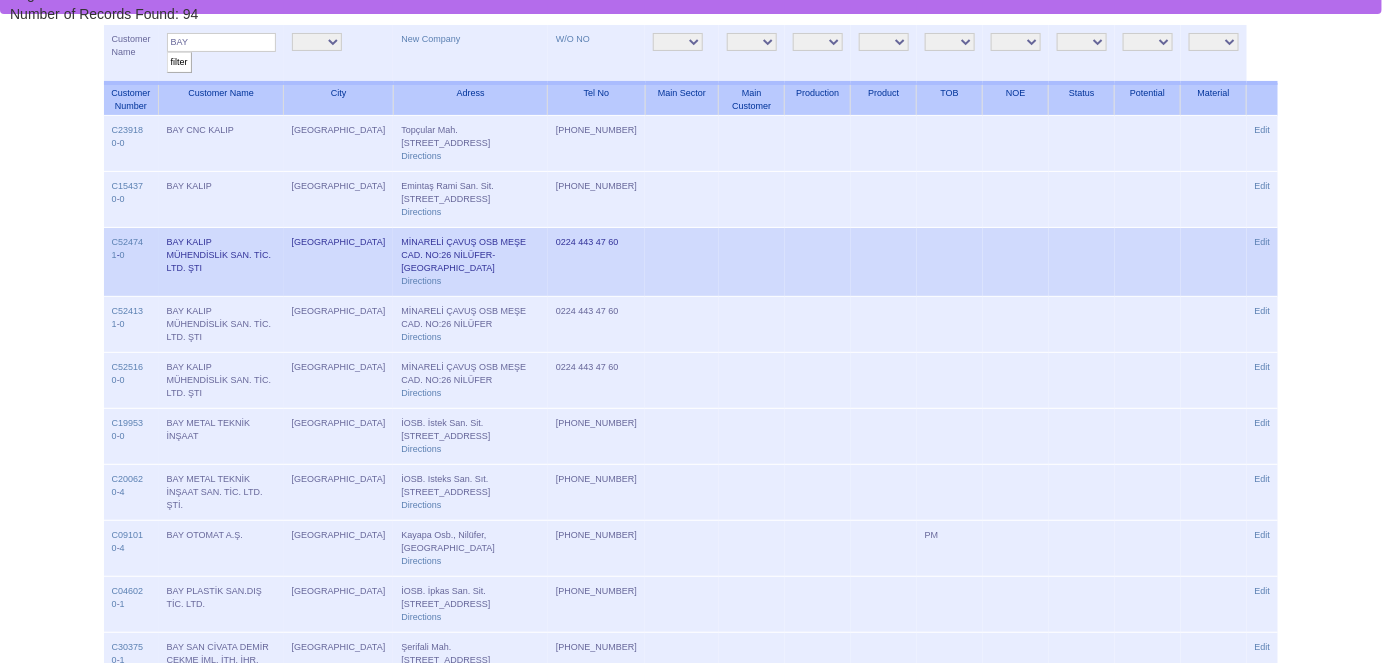 click on "BAY KALIP MÜHENDİSLİK SAN. TİC. LTD. ŞTI" at bounding box center (221, 262) 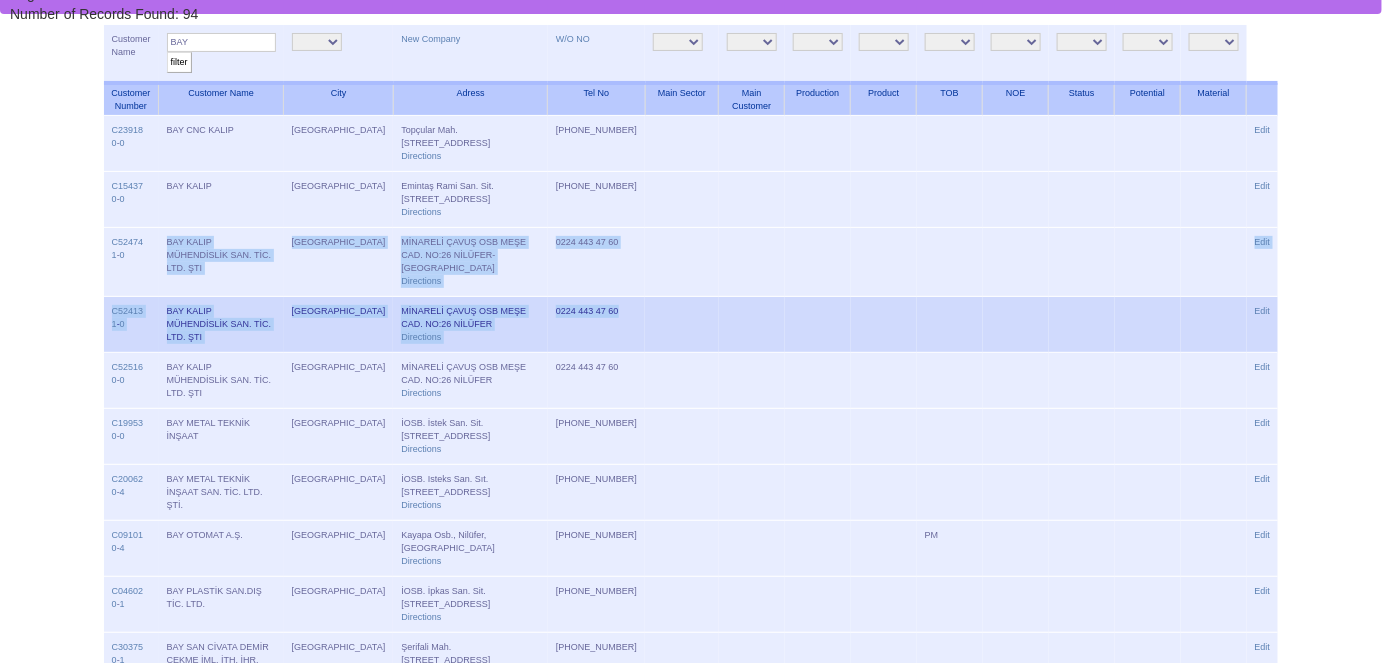 drag, startPoint x: 174, startPoint y: 258, endPoint x: 868, endPoint y: 319, distance: 696.67566 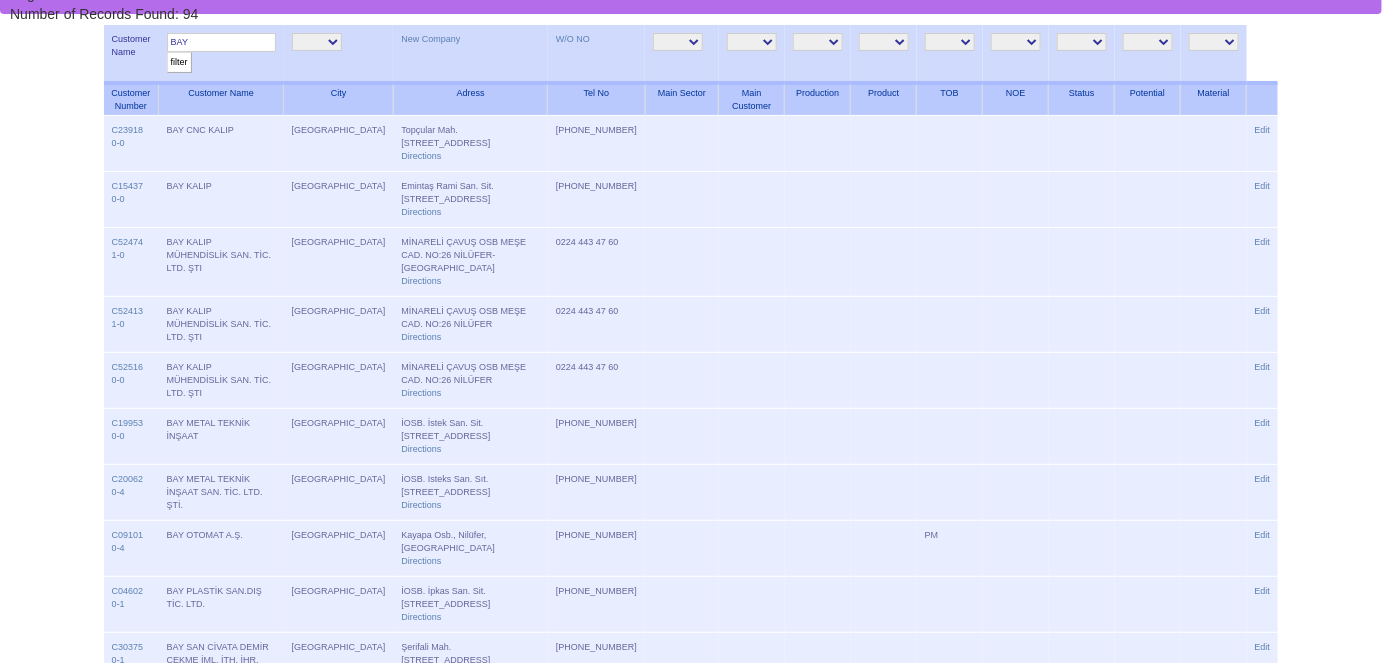 click on "ADANA ADAPAZARI ADIYAMAN AFYON AKSARAY AMASYA ANKARA ANTALYA ARTVİN AYDIN BALIKESİR BARTIN BATMAN BİLECİK BOLU BURDUR BURSA ÇANAKKALE ÇANKIRI ÇORUM DENİZLİ DİYARBAKIR DÜZCE EDİRNE ELAZIĞ ERZİNCAN ERZURUM ESKİŞEHİR GAZİANTEP GİRESUN GİRNE HATAY IĞDIR İSKENDERUN ISPARTA İSTANBUL İSTANBUL1 İSTANBUL12 İSTANBUL2 İSTANBUL3 İZMİR KAHRAMANMARAŞ KARABÜK KARAMAN KASTAMONU KAYSERİ KIRIKKALE KIRKLARELİ KIRŞEHİR KOCAELİ KONYA KÜTAHYA MALATYA MANİSA MARDİN MERSİN MUĞLA MUŞ NEVŞEHİR NİĞDE NONE ORDU OSMANİYE RİZE SAMSUN ŞANLIURFA SİNOP SİVAS TEKİRDAĞ TOKAT TRABZON UŞAK VAN YALOVA YOZGAT YURTDIŞI ZONGULDAK" at bounding box center [317, 42] 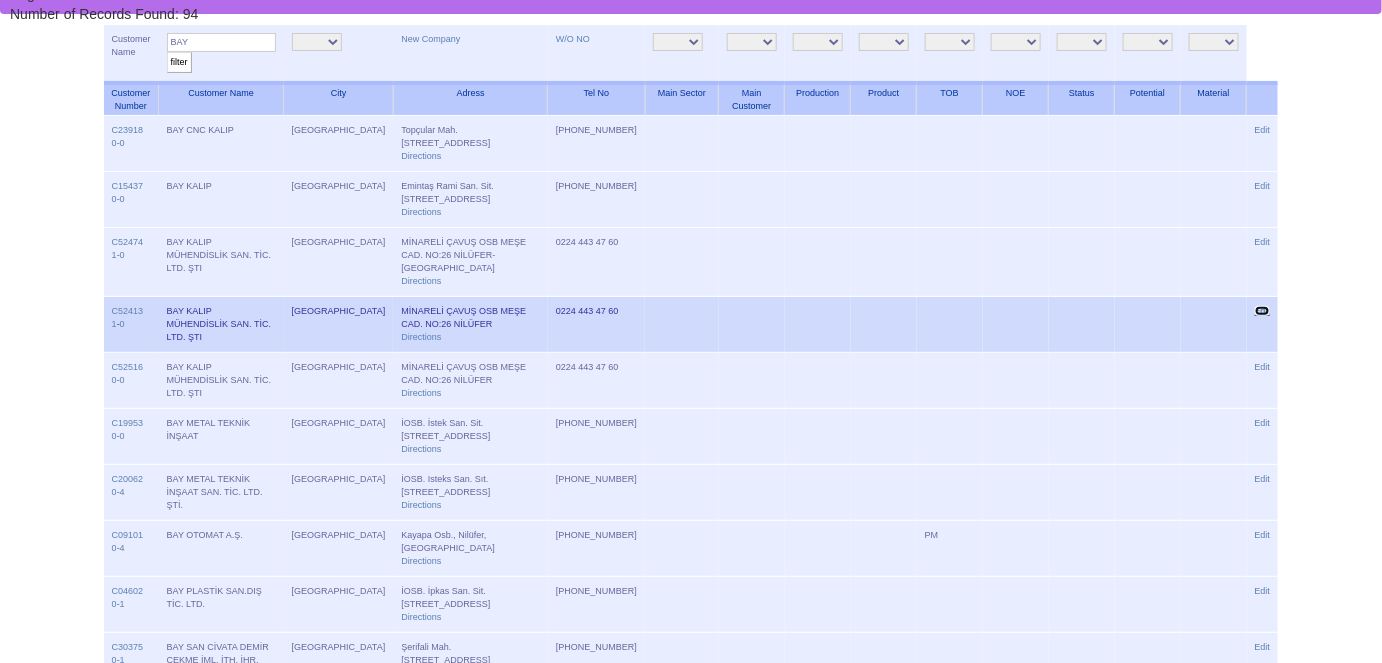 click on "Edit" at bounding box center [1263, 311] 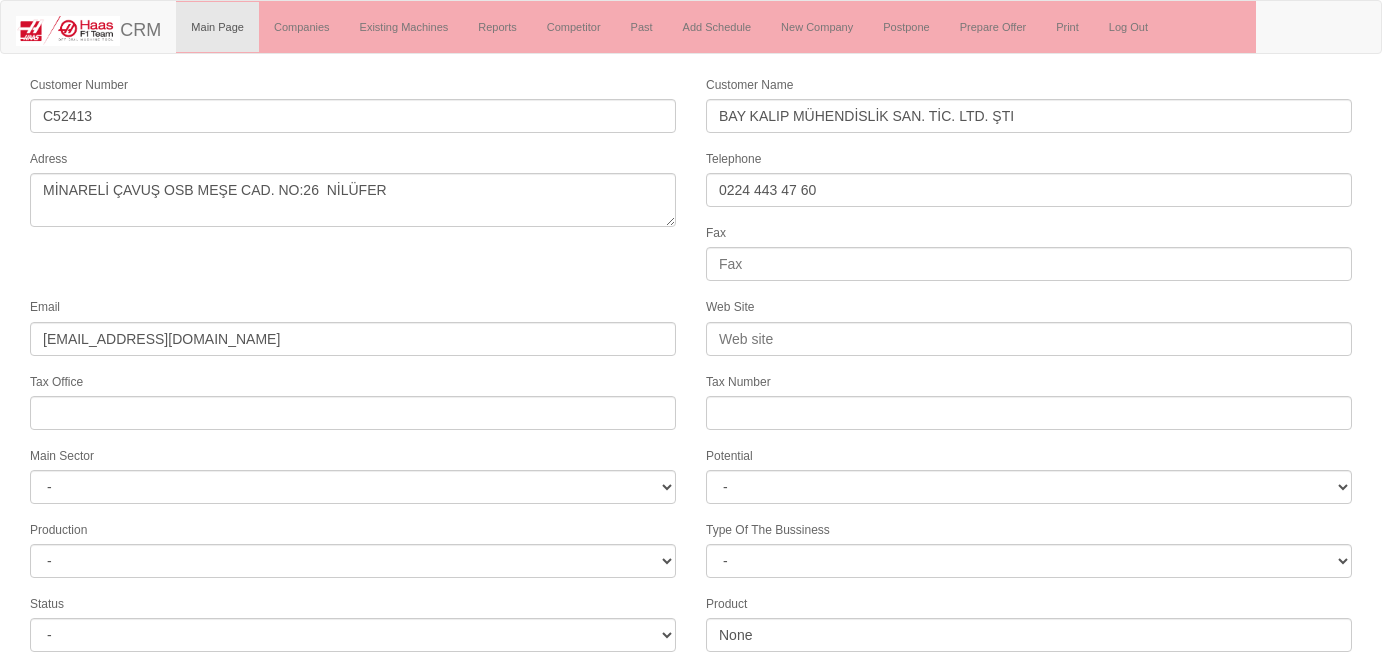 select 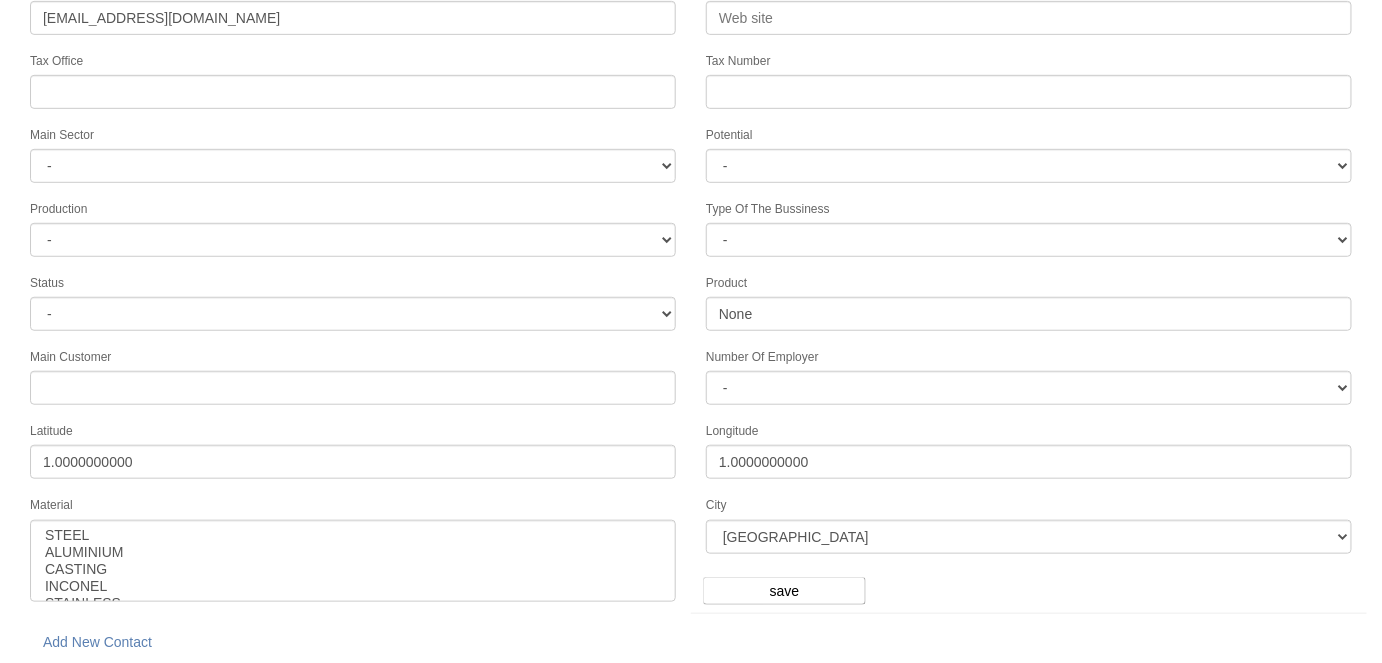 scroll, scrollTop: 363, scrollLeft: 0, axis: vertical 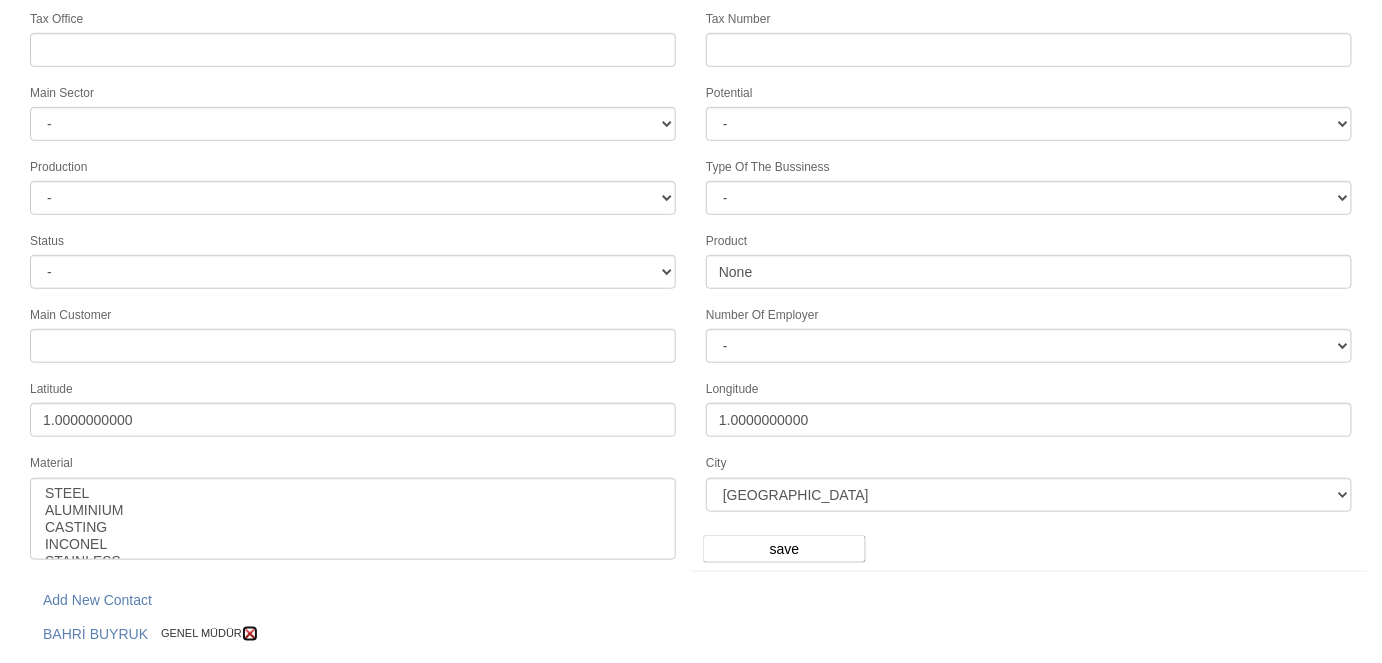 click at bounding box center (250, 634) 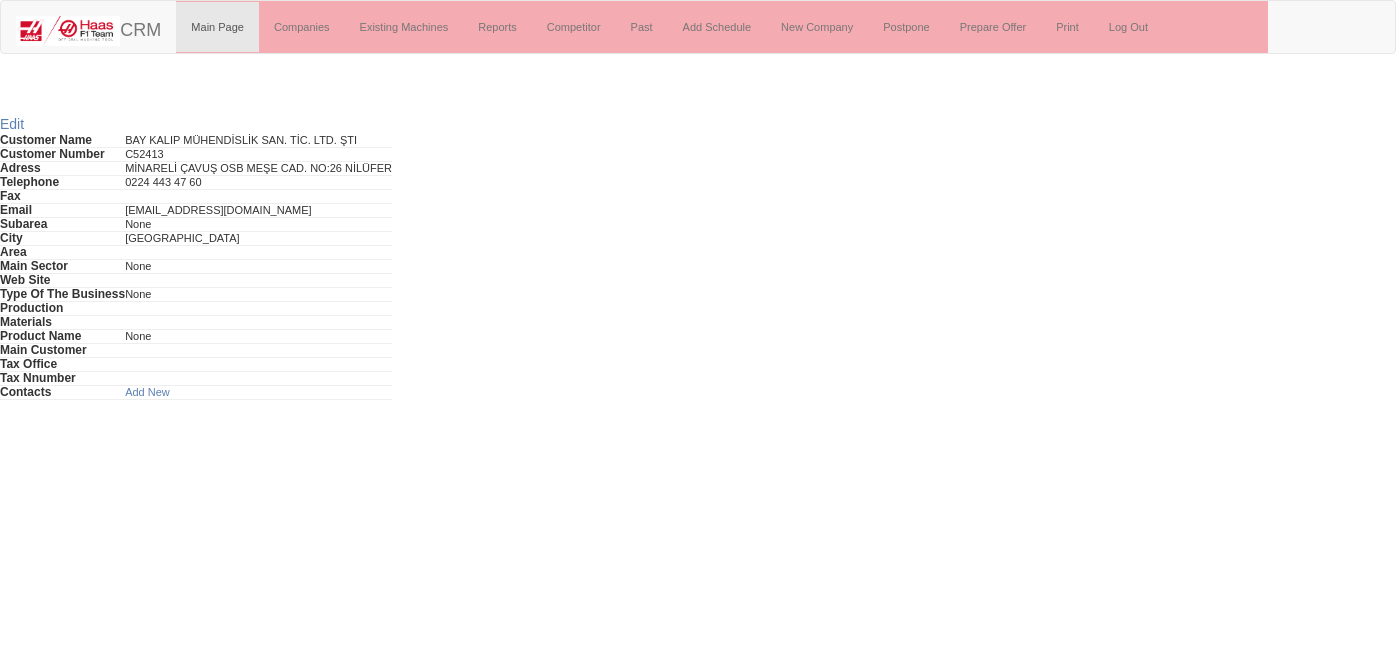 scroll, scrollTop: 0, scrollLeft: 0, axis: both 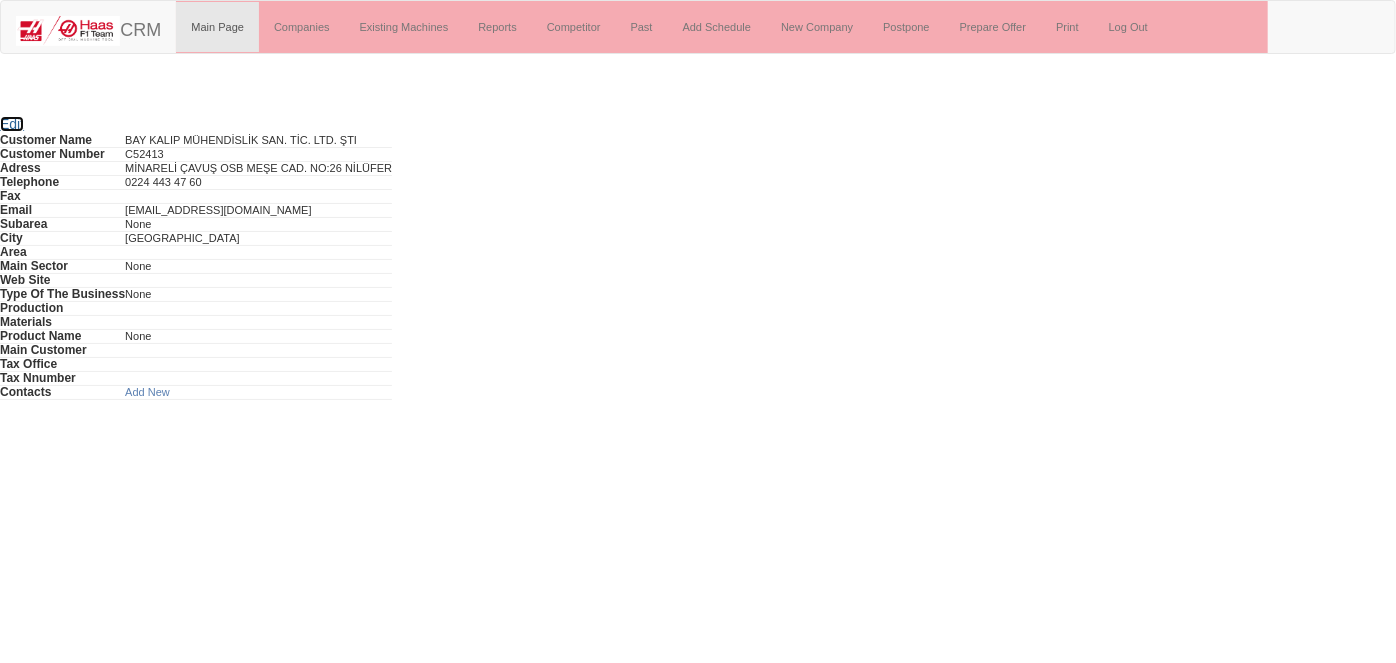 click on "Edit" at bounding box center [12, 124] 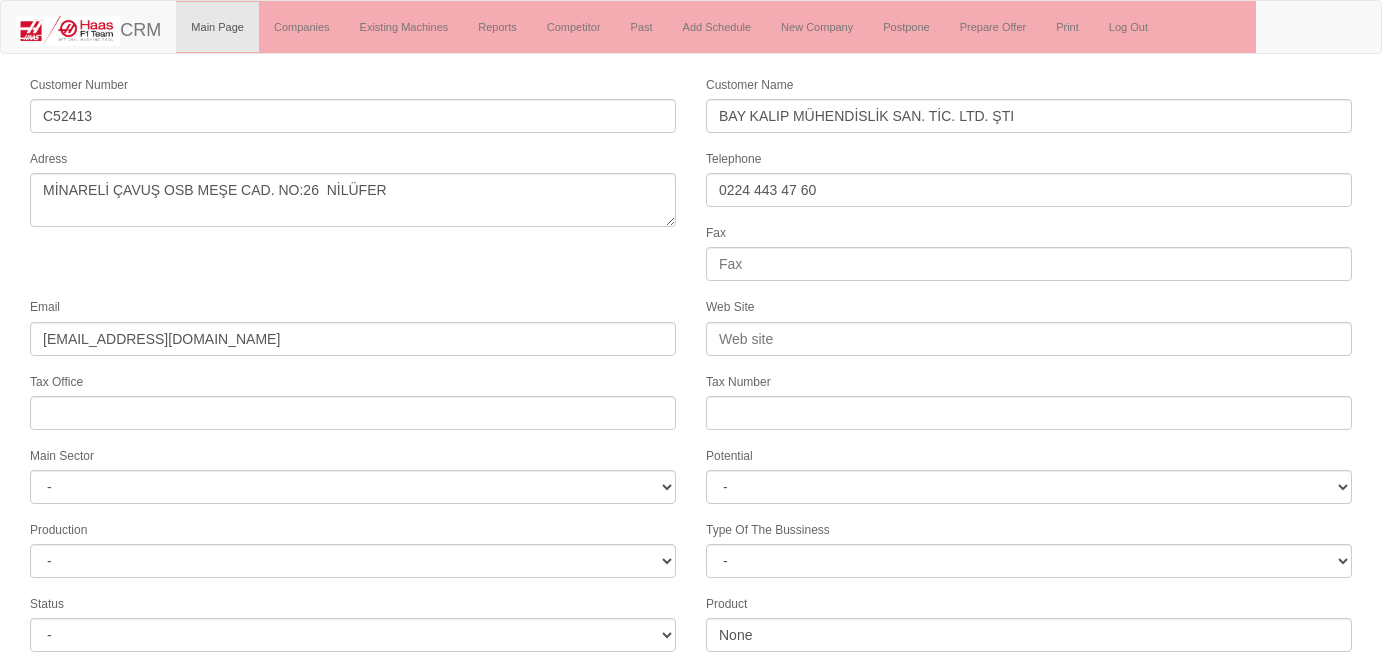 select 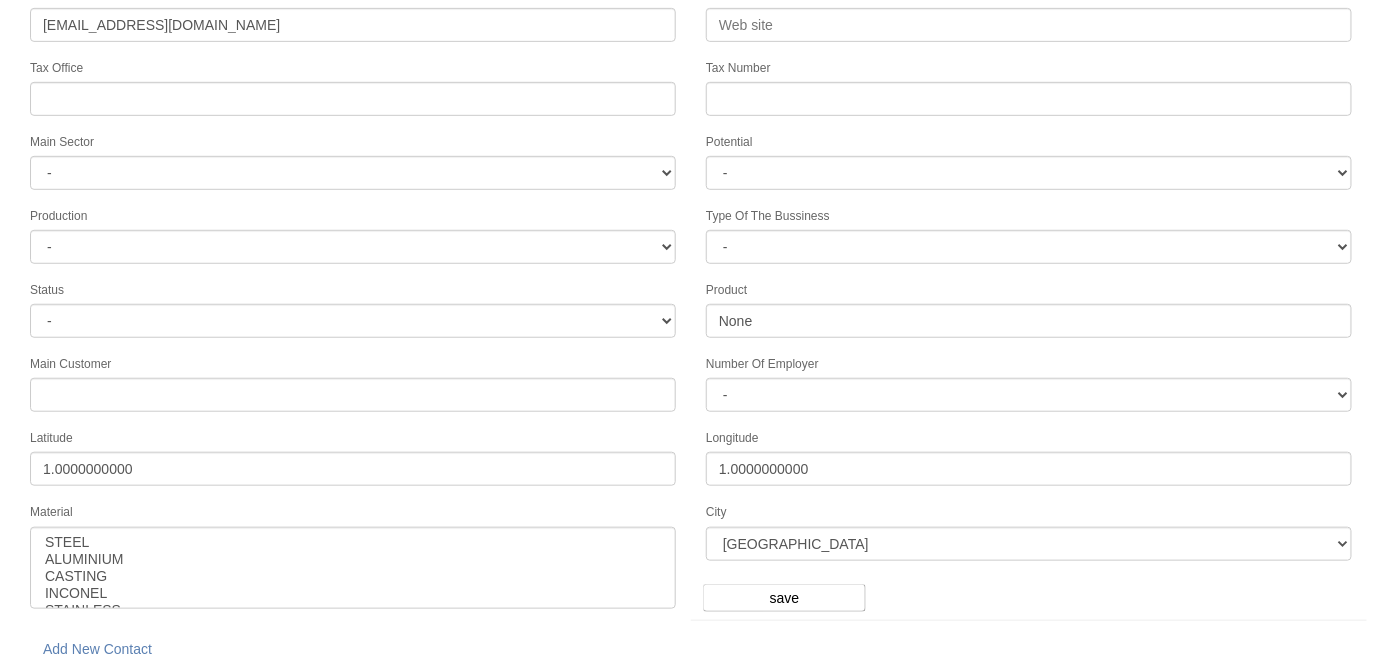 scroll, scrollTop: 0, scrollLeft: 0, axis: both 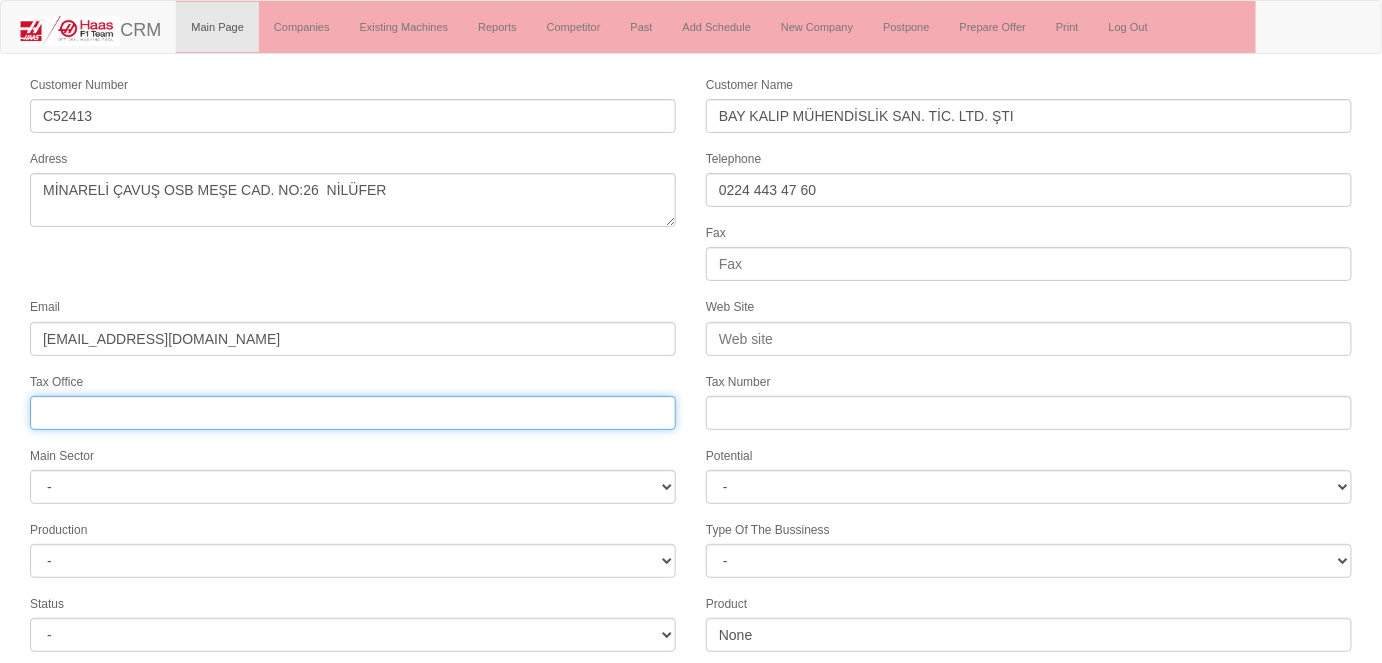 click at bounding box center [353, 413] 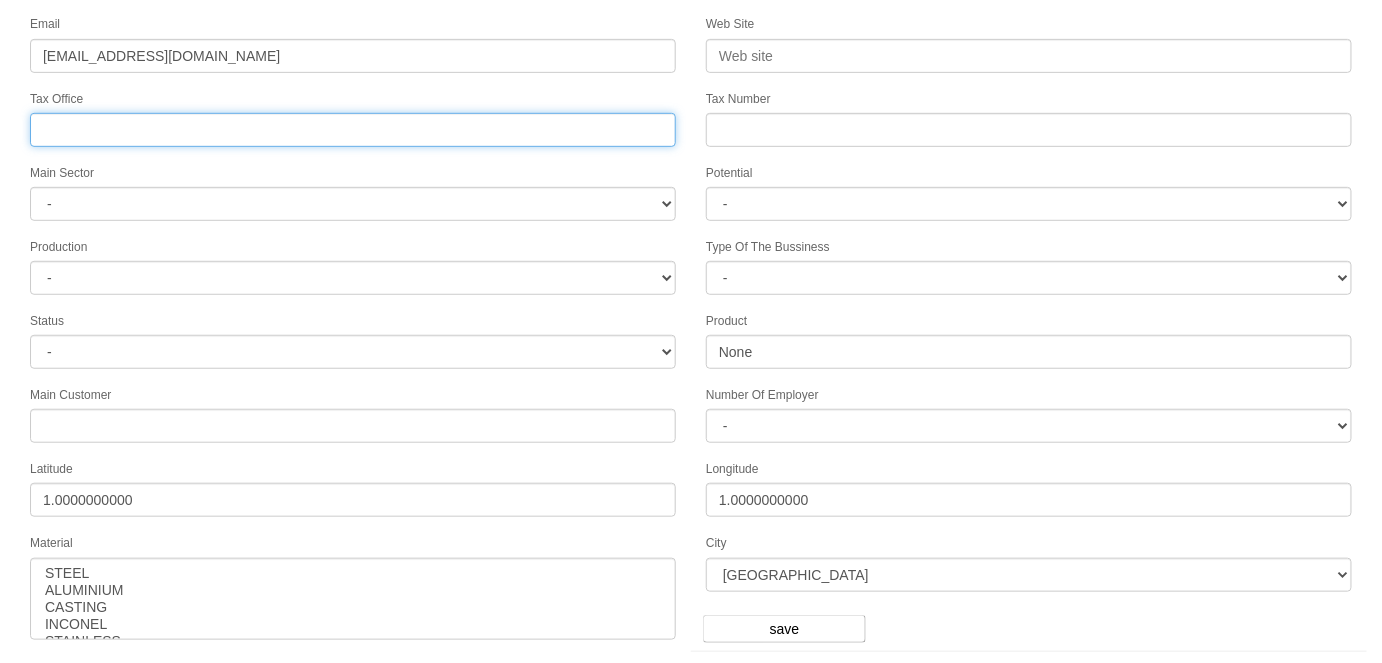 scroll, scrollTop: 0, scrollLeft: 0, axis: both 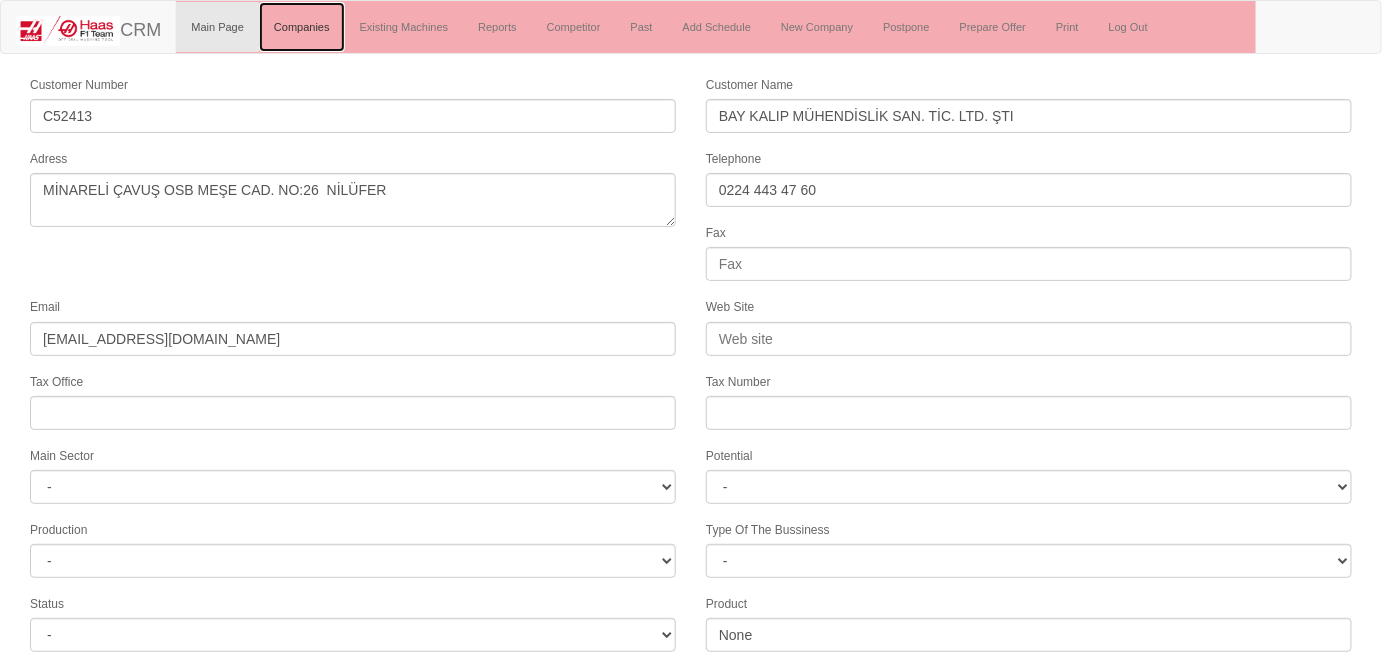 click on "Companies" at bounding box center [302, 27] 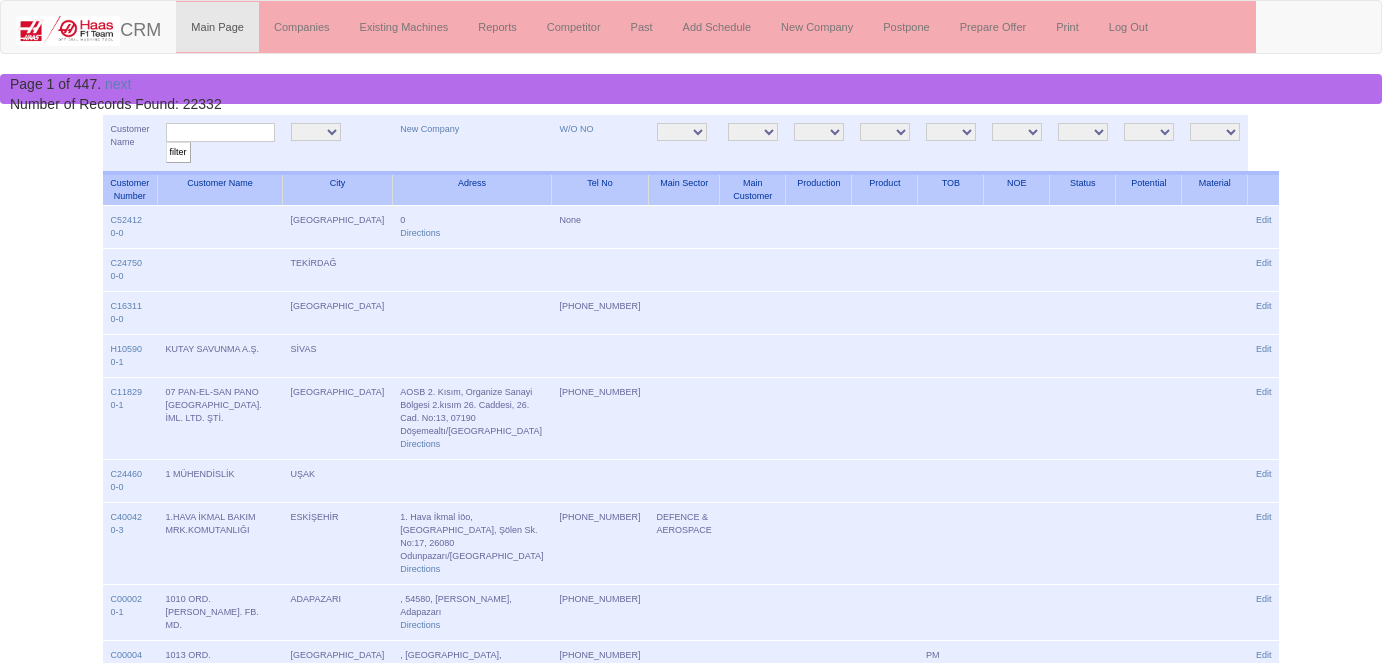 scroll, scrollTop: 0, scrollLeft: 0, axis: both 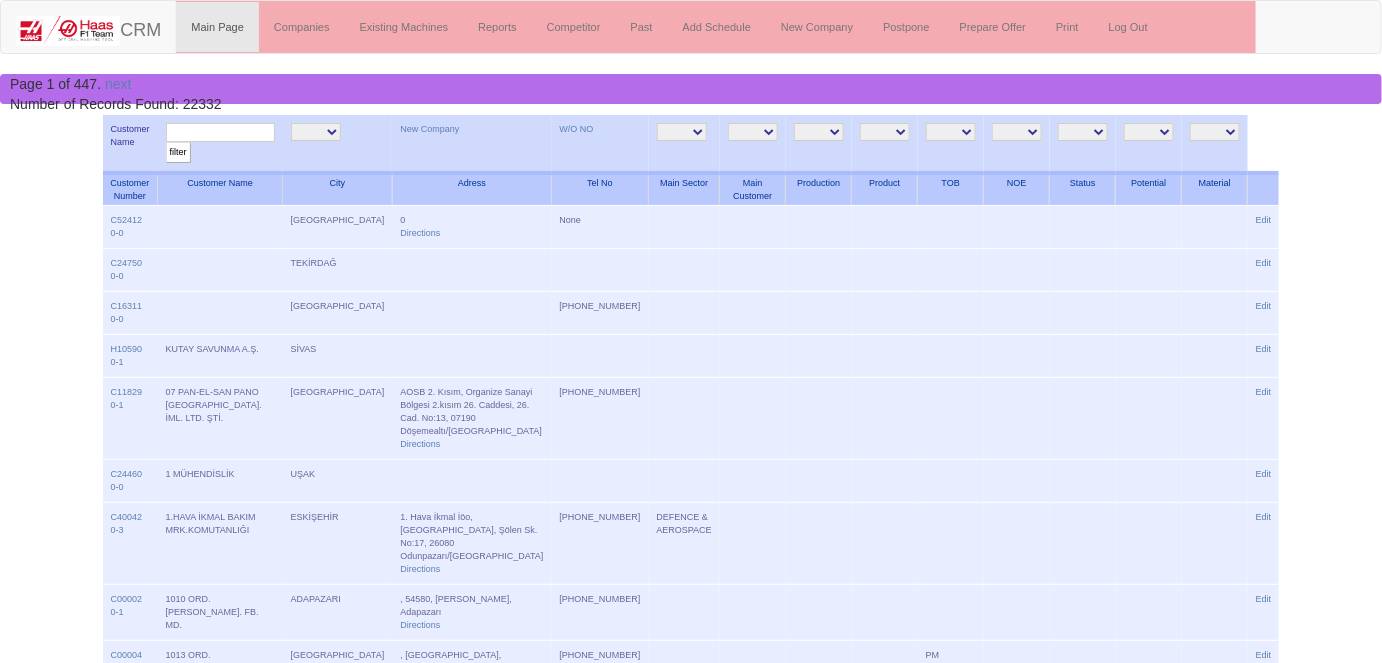 click at bounding box center (220, 132) 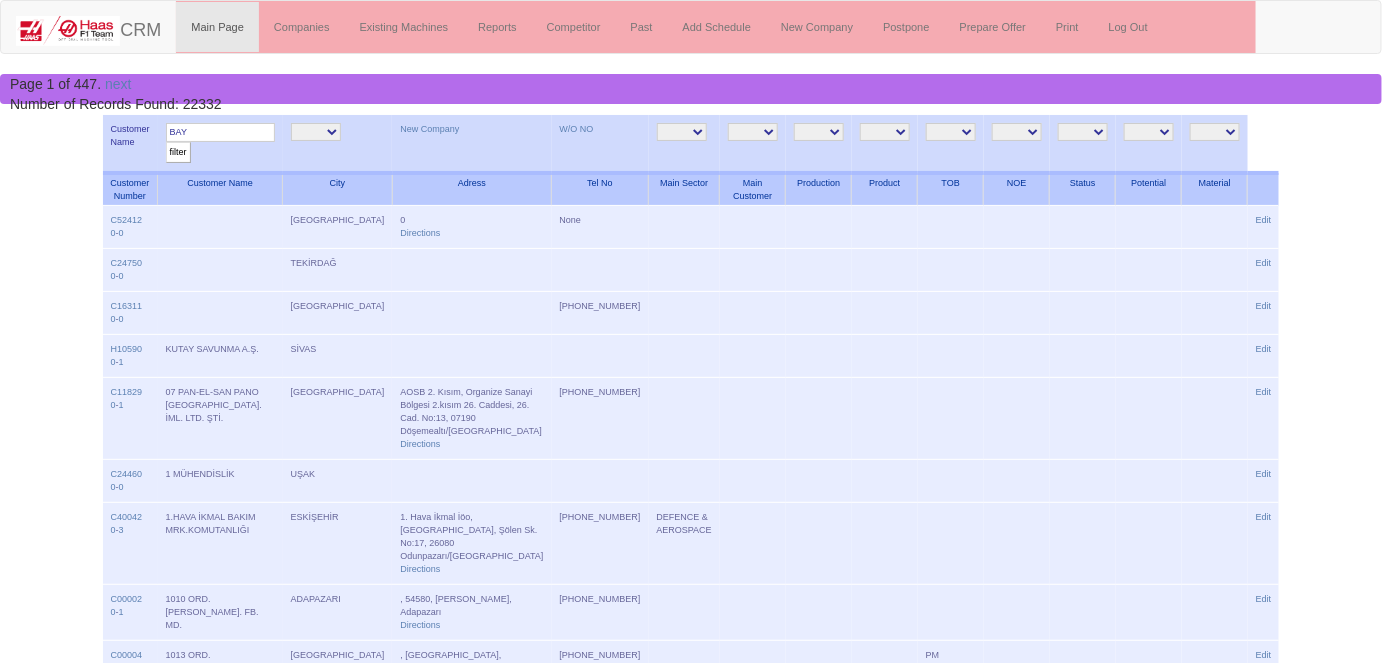 type on "BAY" 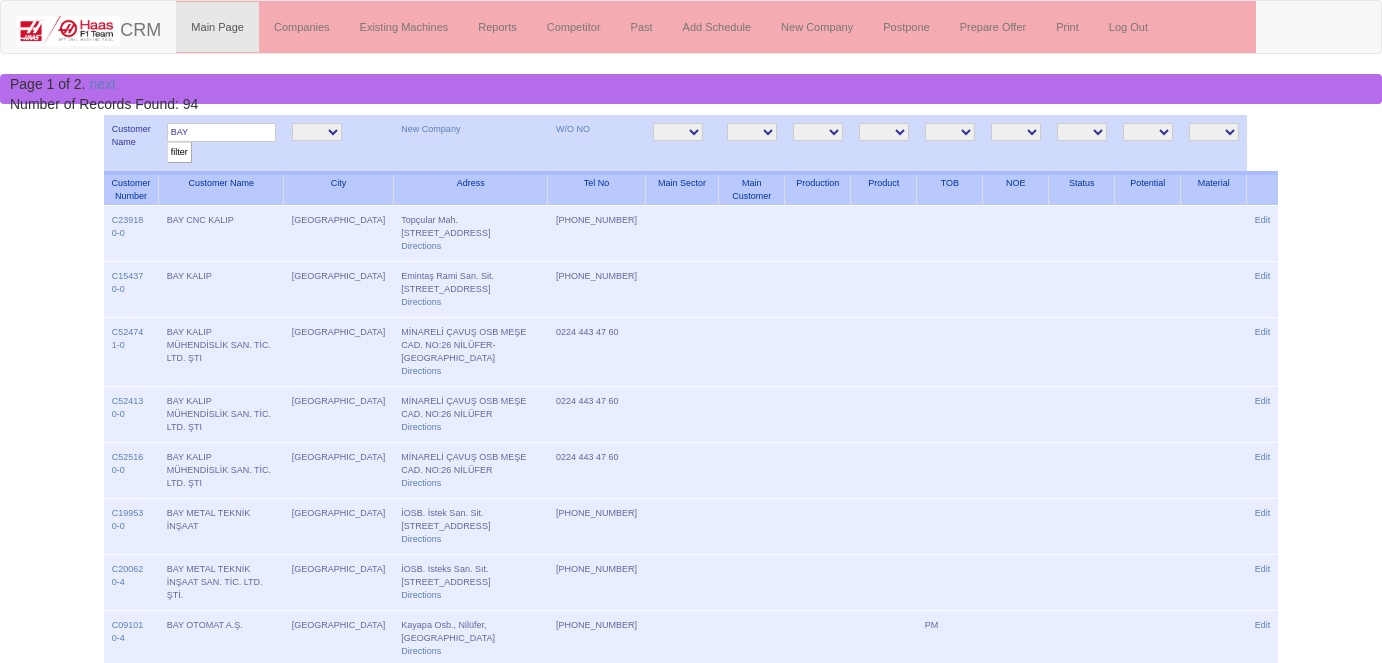 scroll, scrollTop: 0, scrollLeft: 0, axis: both 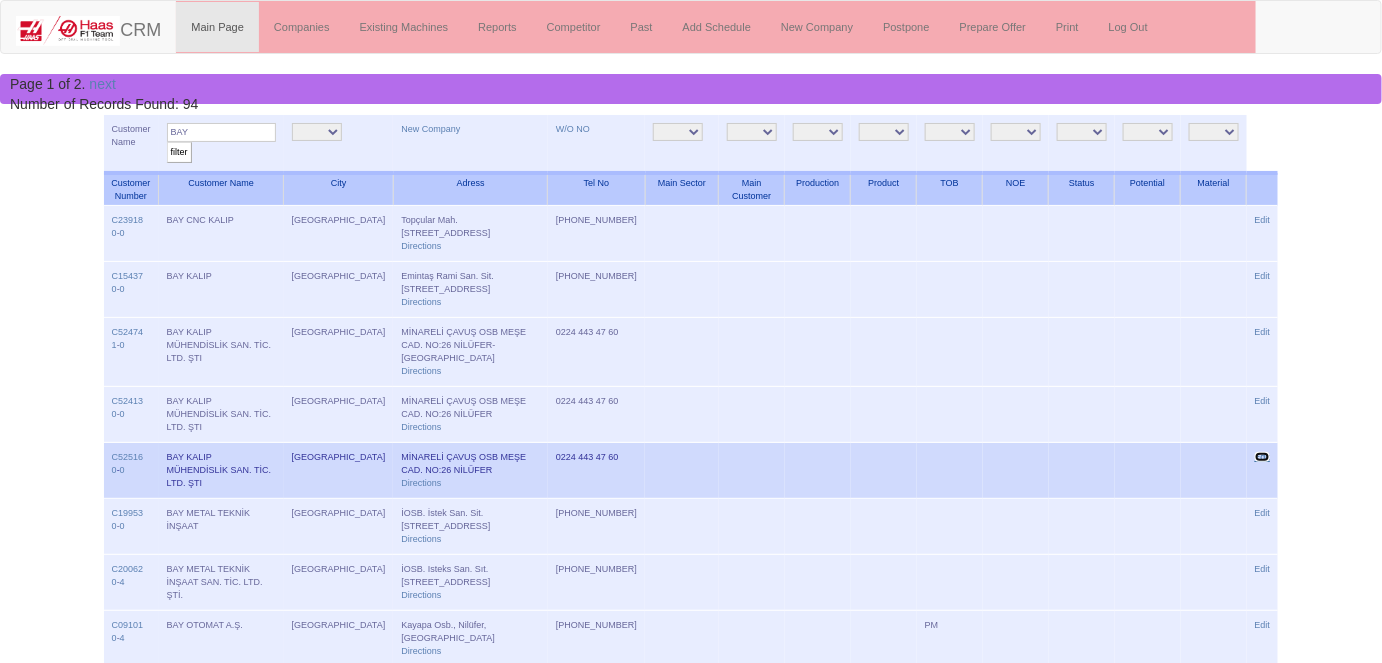 click on "Edit" at bounding box center (1263, 457) 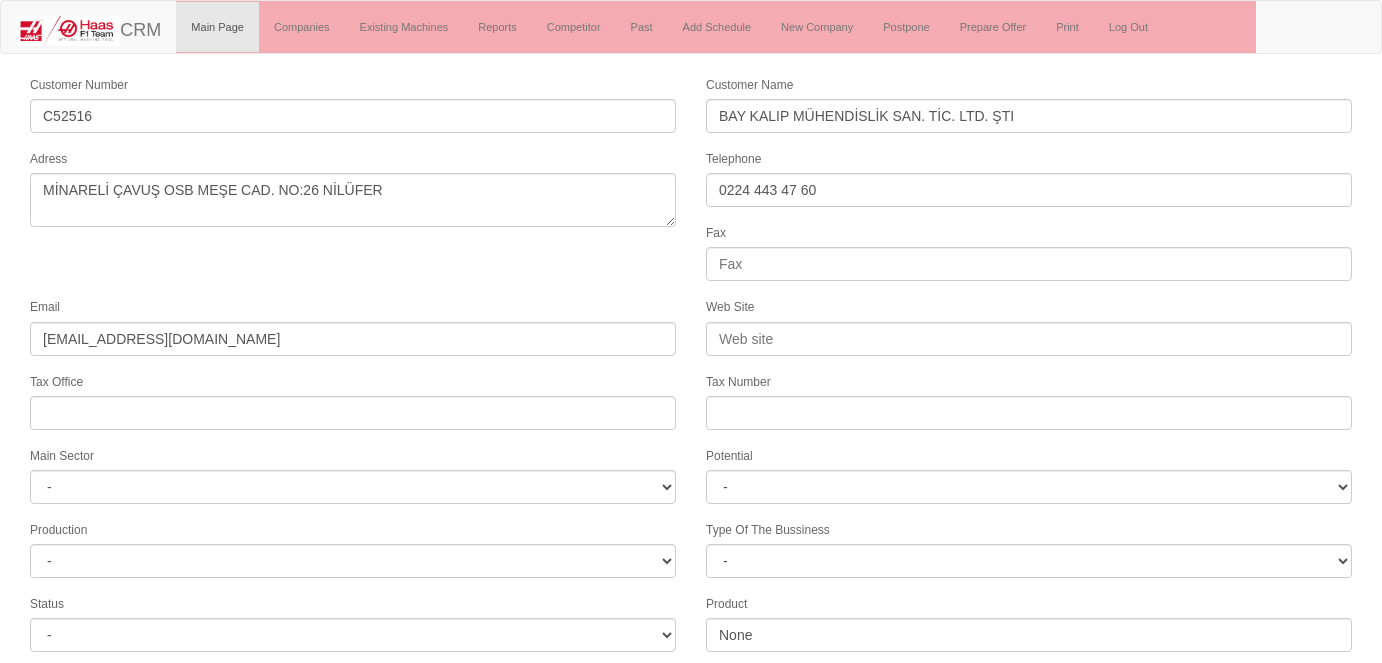 select 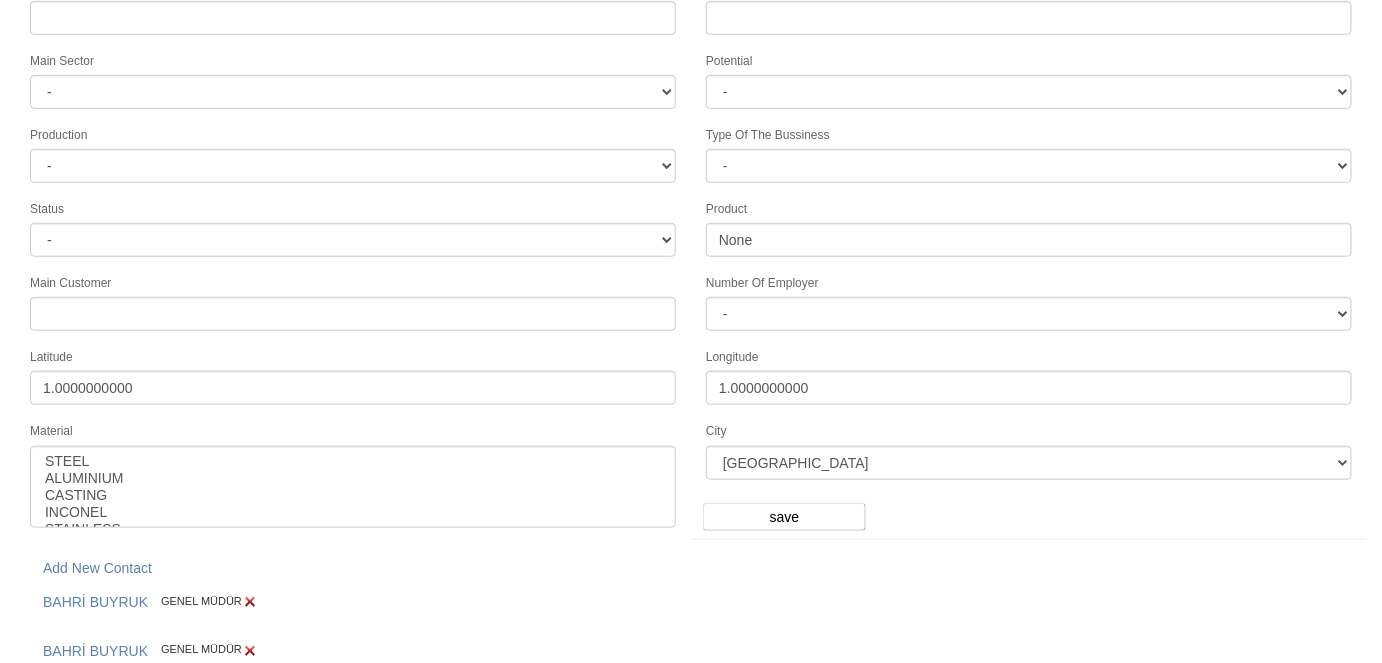 scroll, scrollTop: 411, scrollLeft: 0, axis: vertical 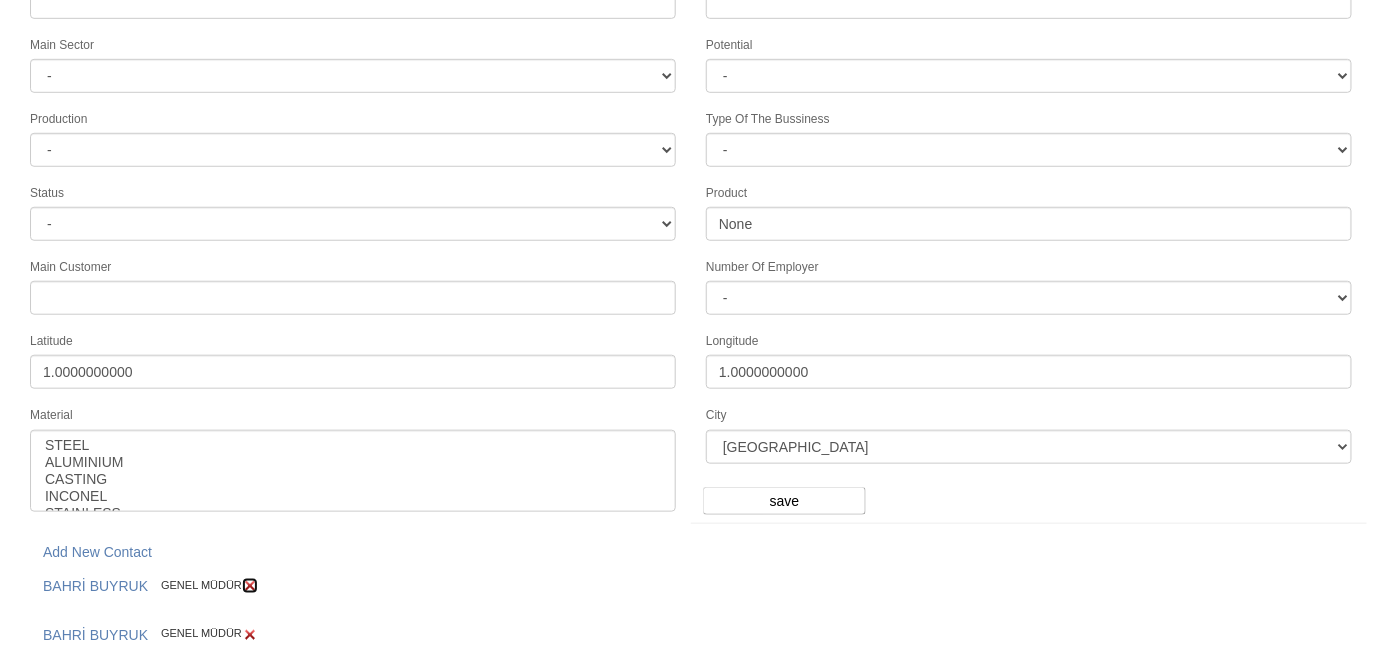 click at bounding box center [250, 586] 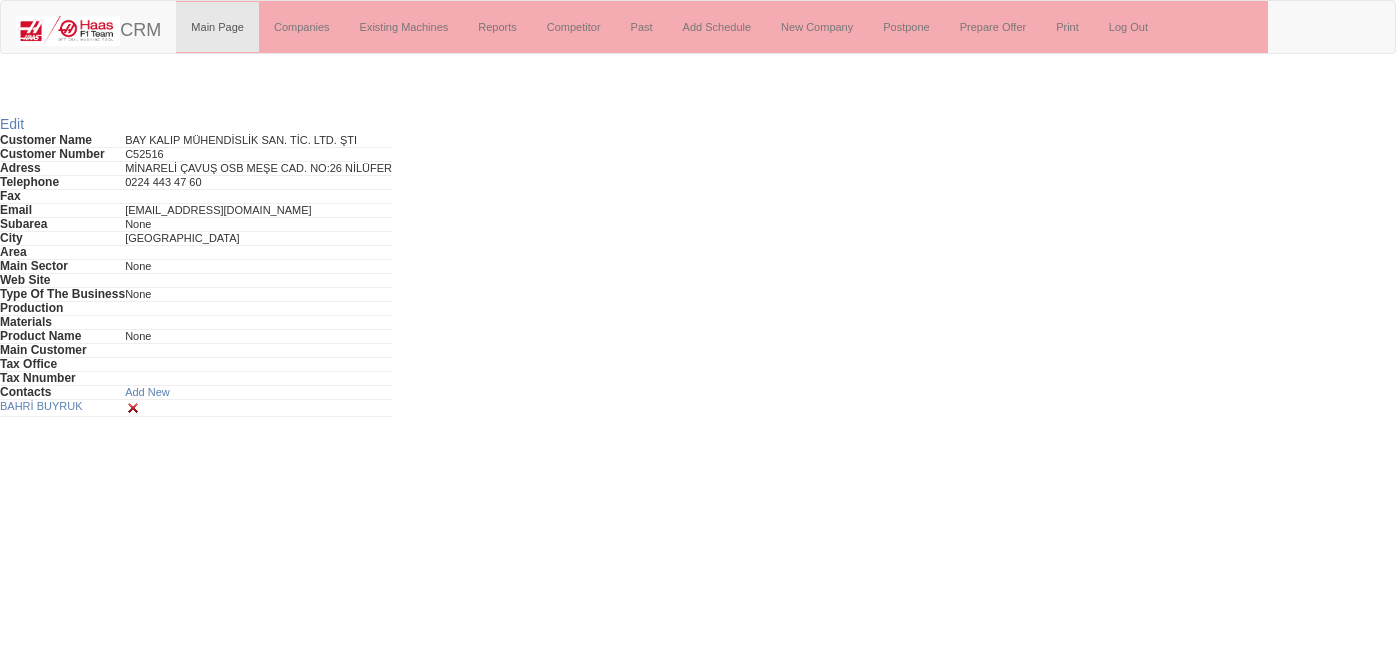 scroll, scrollTop: 0, scrollLeft: 0, axis: both 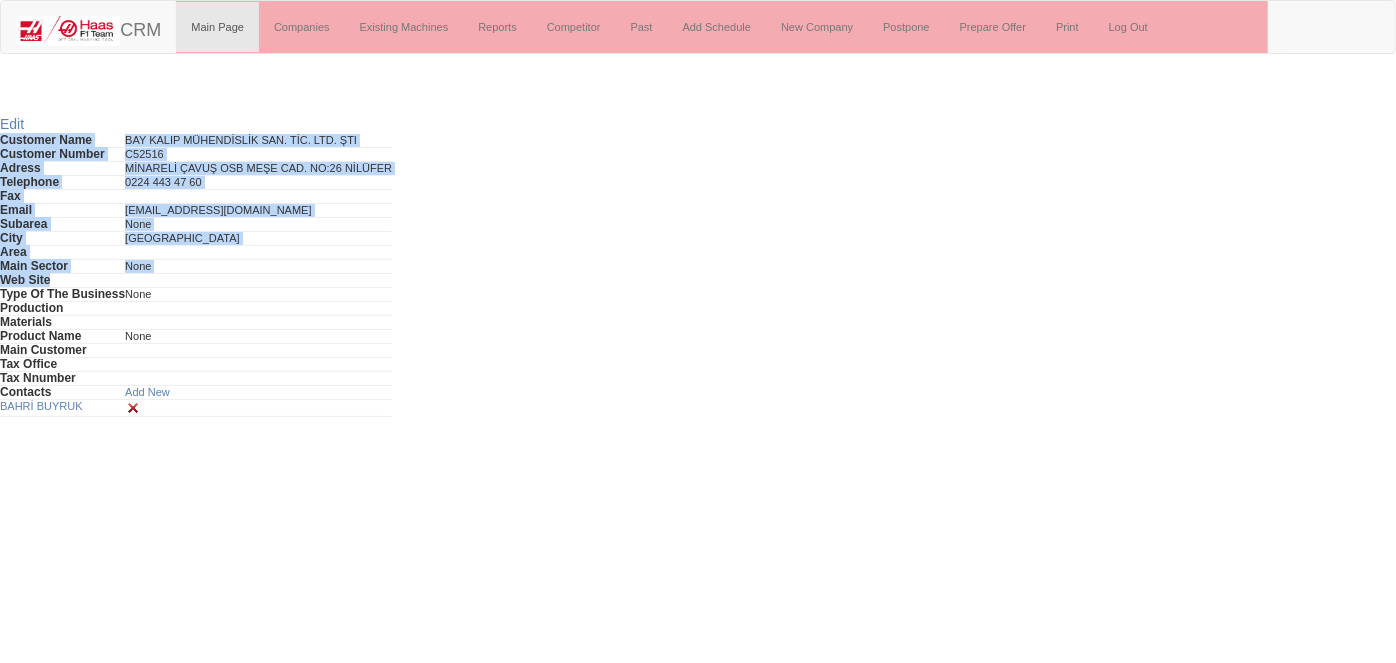 drag, startPoint x: 157, startPoint y: 127, endPoint x: 278, endPoint y: 275, distance: 191.16747 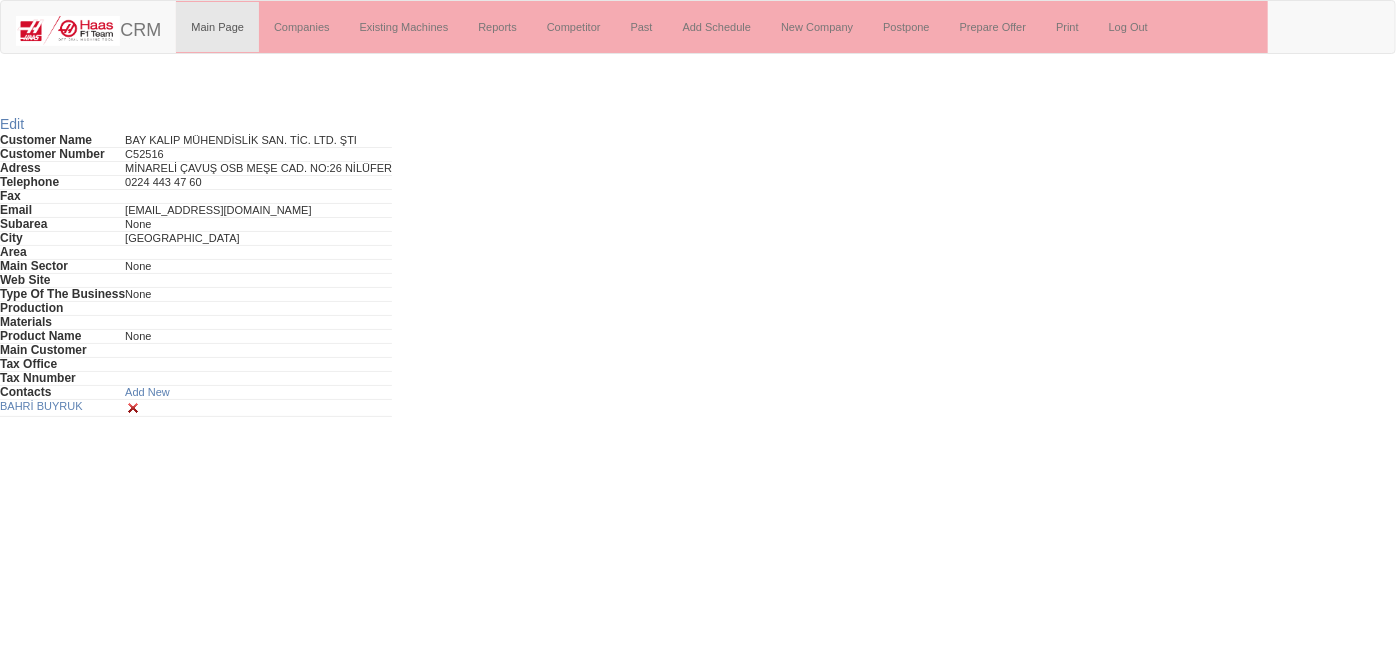 click on "Toggle navigation
CRM
Main Page
Companies
Existing Machines
Reports
Competitor
Past
Add Schedule
New Company
Postpone
Prepare Offer
Print
Log Out
Edit
Customer Name BAY KALIP MÜHENDİSLİK SAN. TİC. LTD. ŞTI
Customer Number C52516
Adress  MİNARELİ ÇAVUŞ OSB MEŞE CAD. NO:26 NİLÜFER
Telephone [PHONE_NUMBER]
Fax
Email [EMAIL_ADDRESS][DOMAIN_NAME]
Subarea None
City BURSA
Area
Main Sector None
Web Site
Type Of The Business None
Production
Materials
Product Name None
Main Customer
Tax Office" at bounding box center [698, 208] 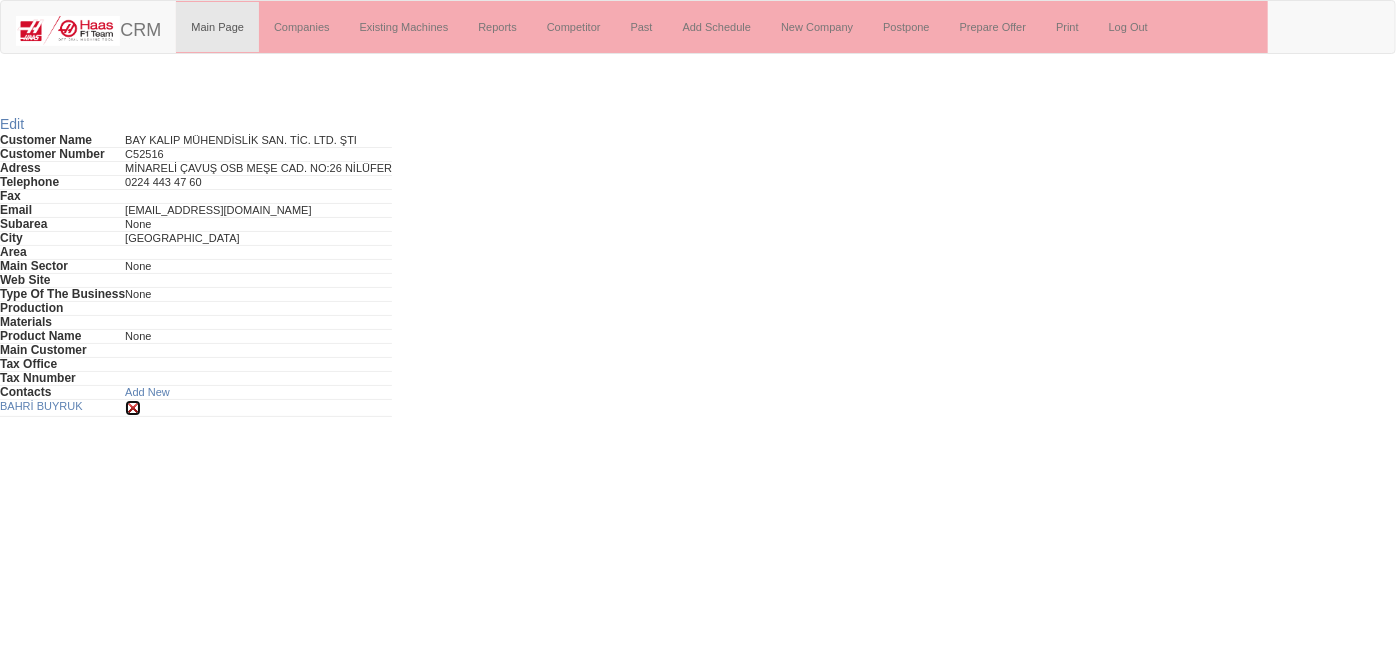 click at bounding box center (133, 408) 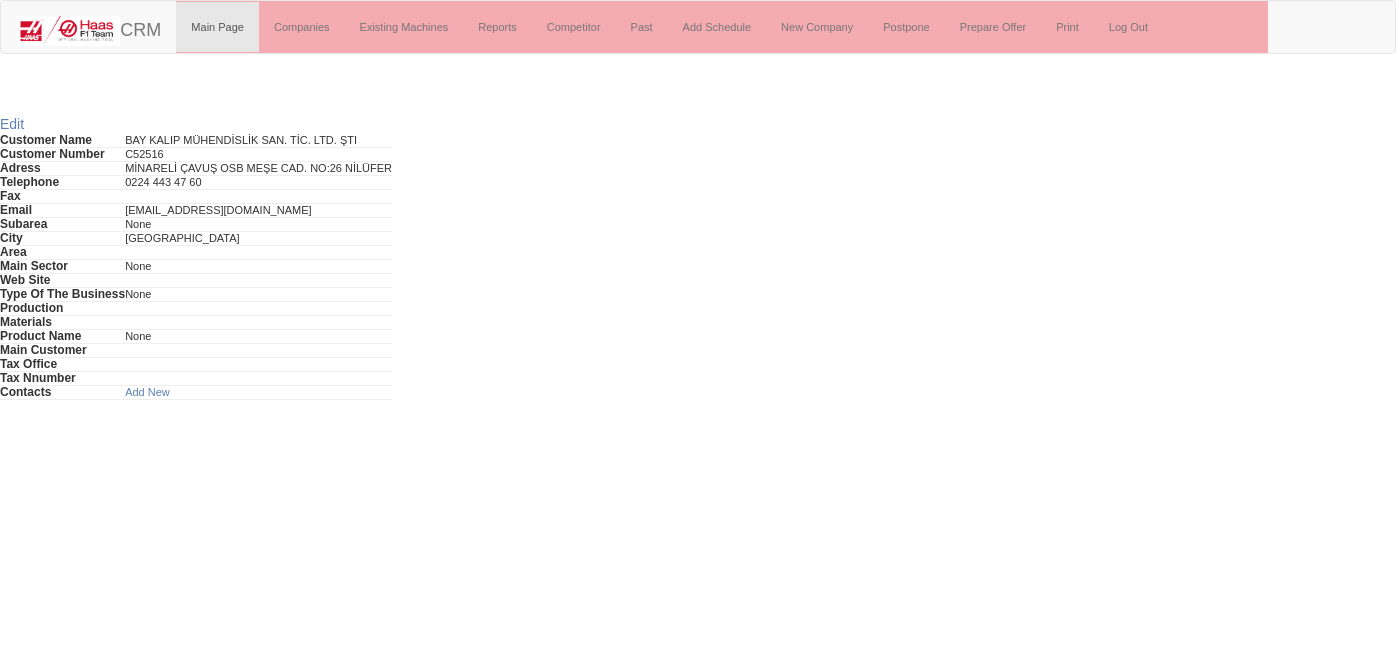 scroll, scrollTop: 0, scrollLeft: 0, axis: both 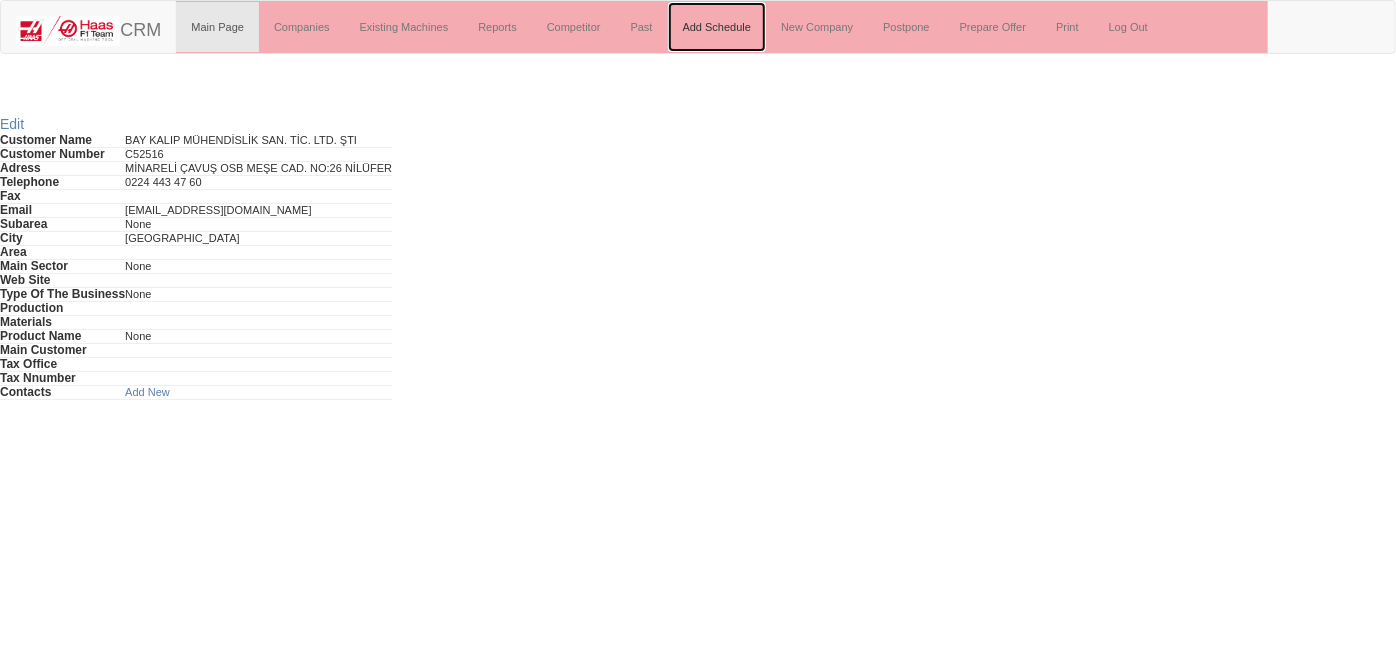 click on "Add Schedule" at bounding box center (717, 27) 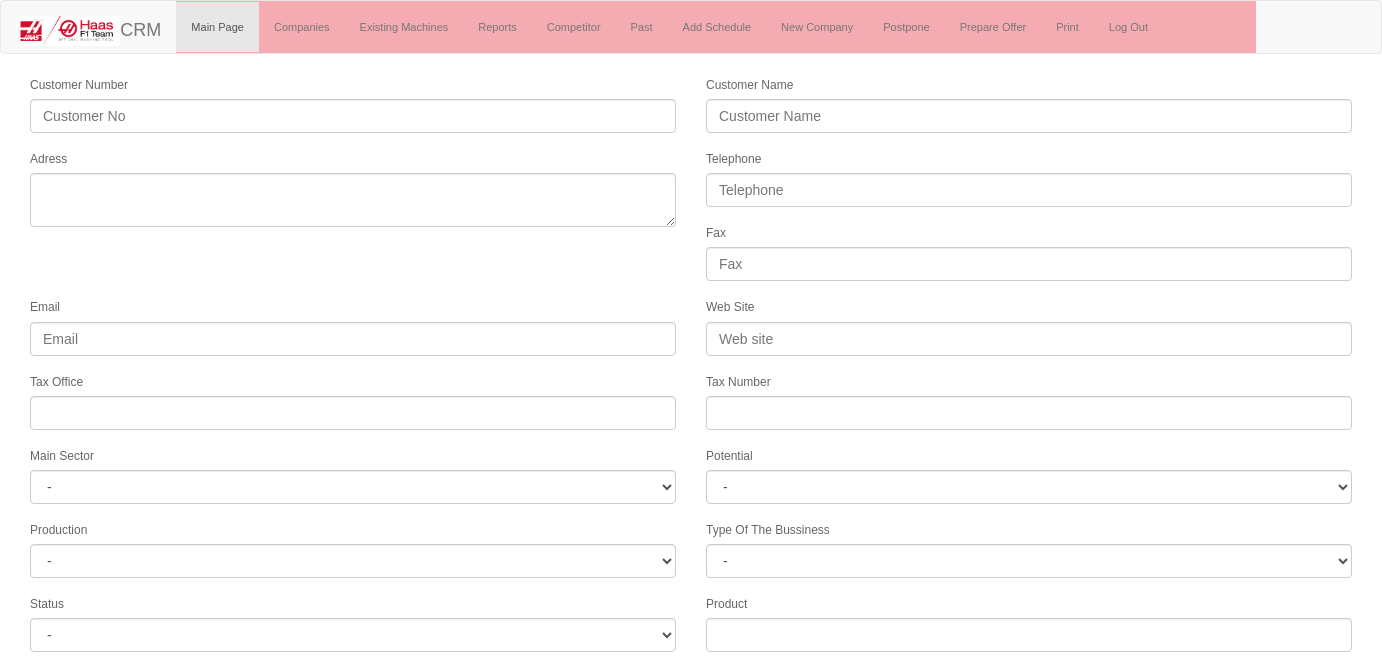 select 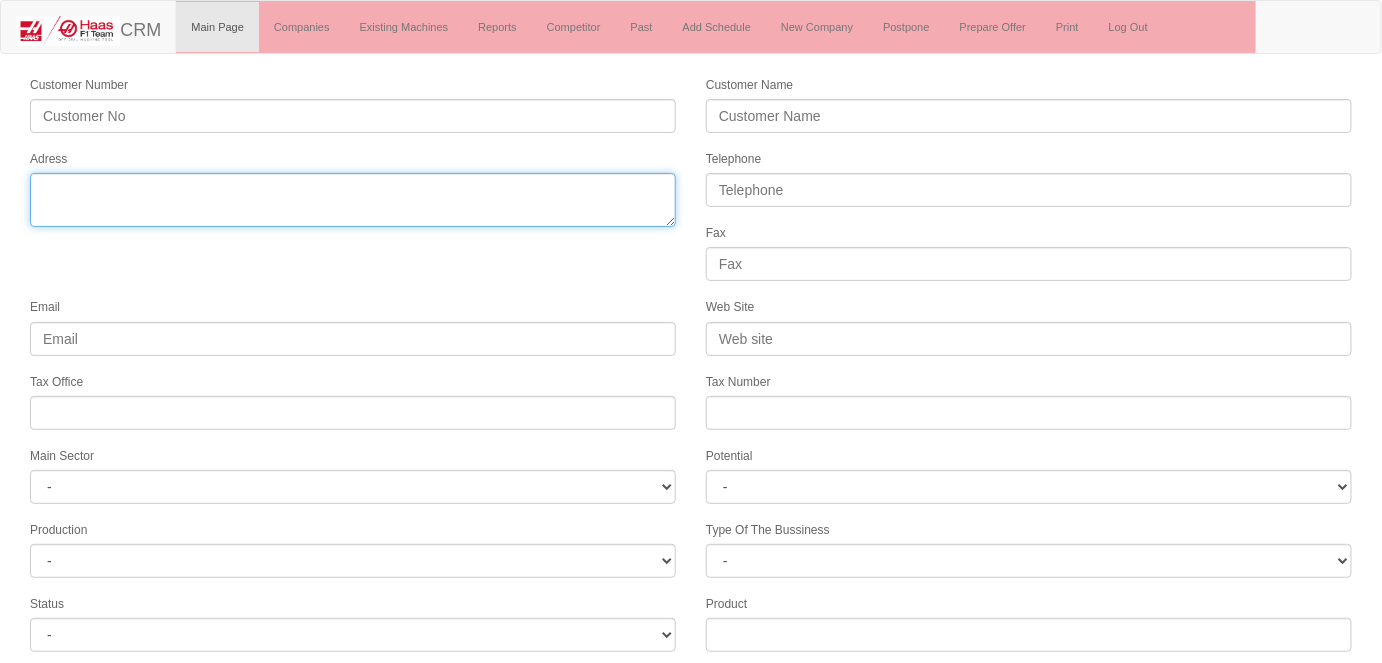 drag, startPoint x: 398, startPoint y: 174, endPoint x: 434, endPoint y: 143, distance: 47.507893 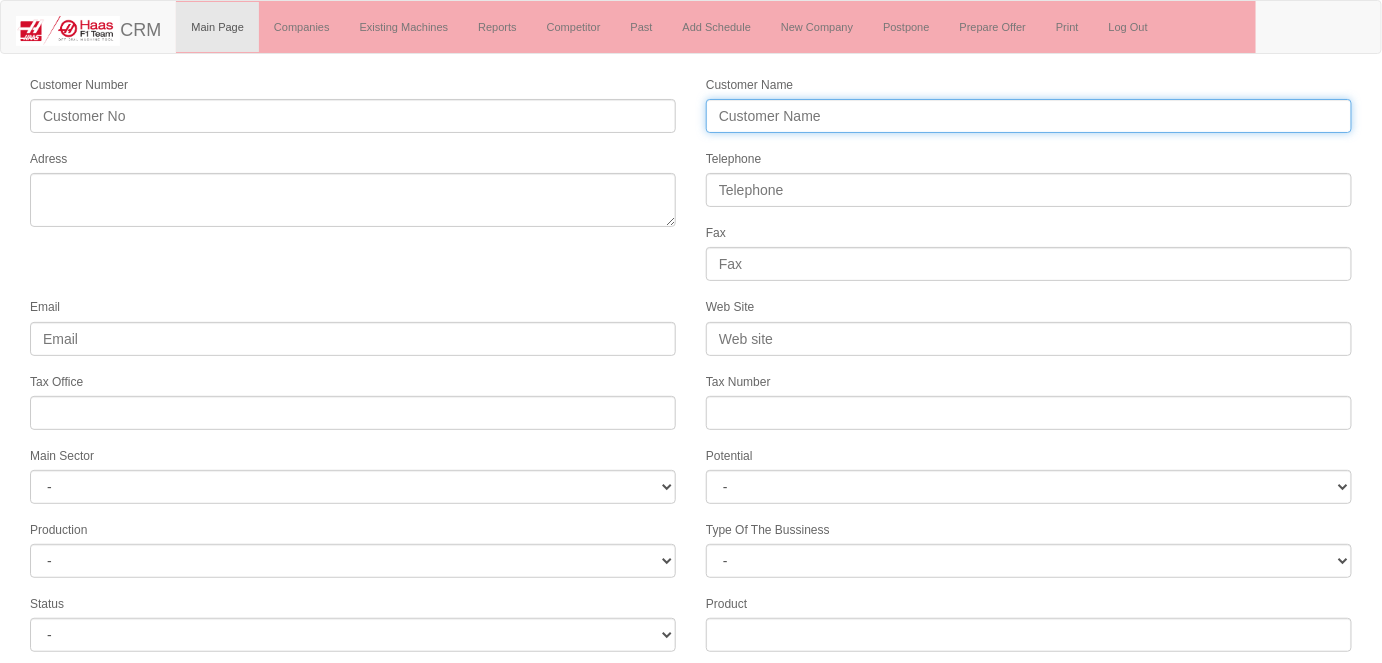 click on "Customer Name" at bounding box center (1029, 116) 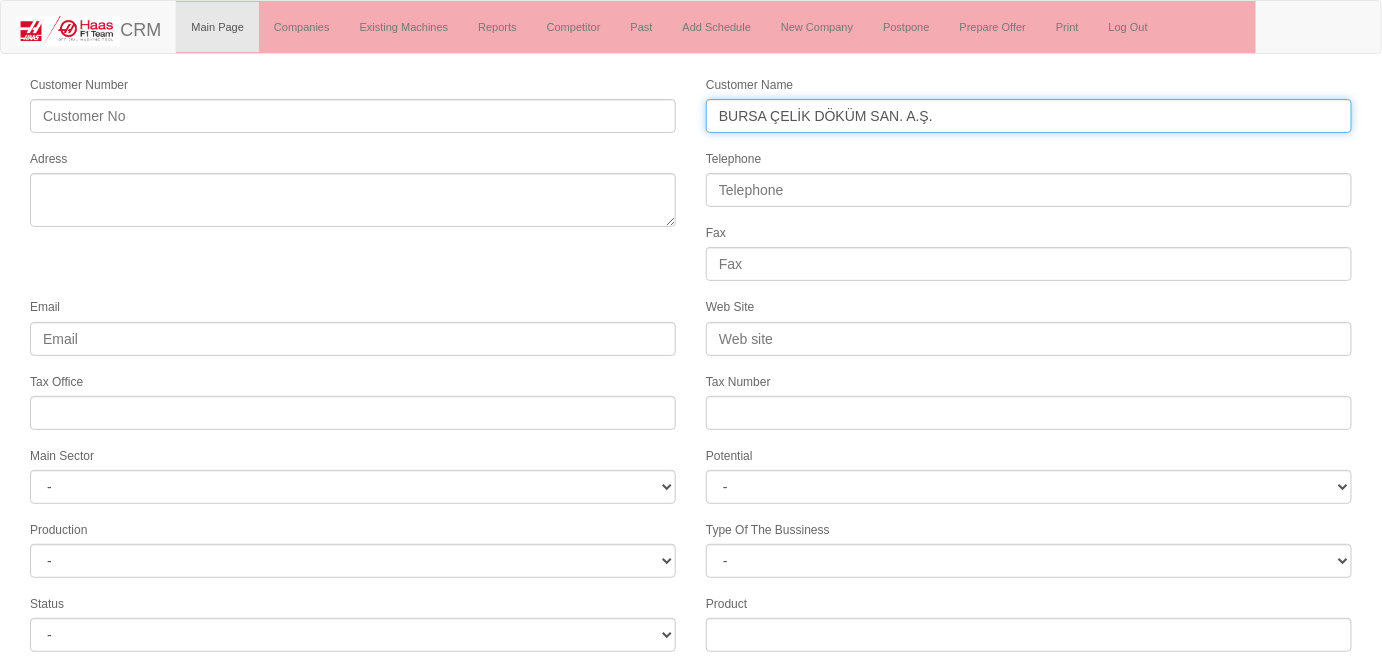 type on "BURSA ÇELİK DÖKÜM SAN. A.Ş." 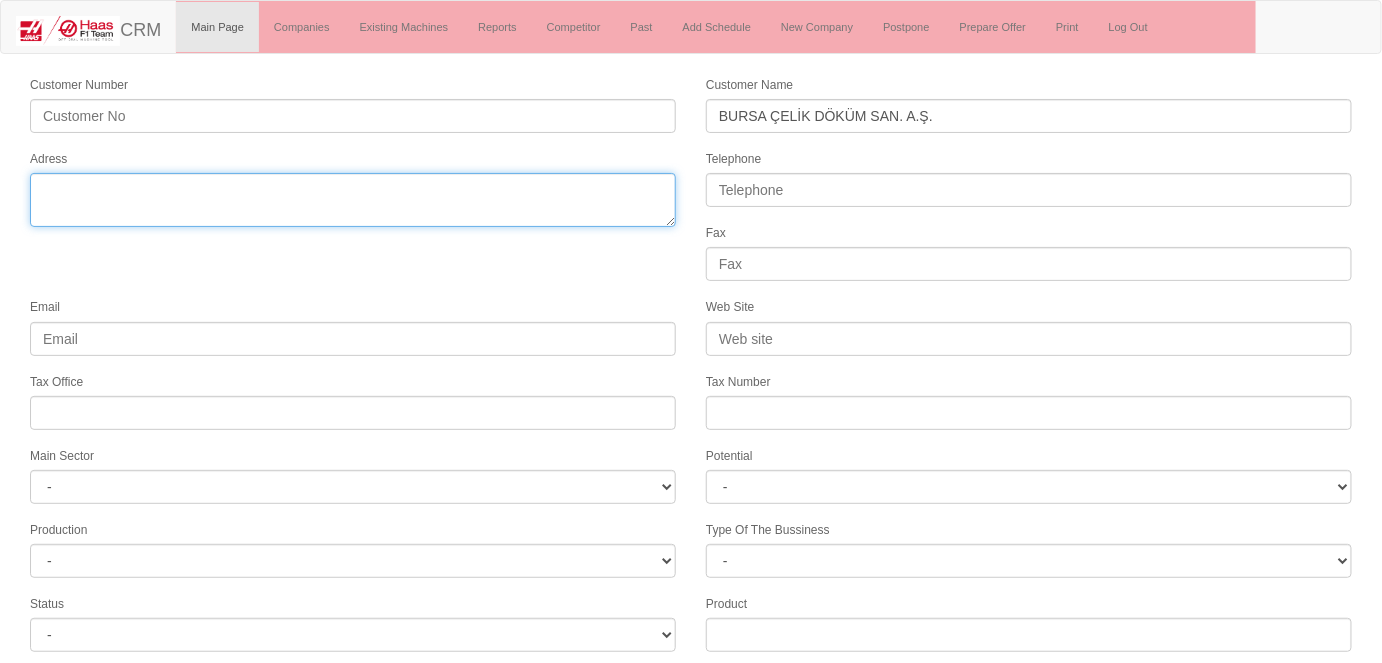 click on "Adress" at bounding box center [353, 200] 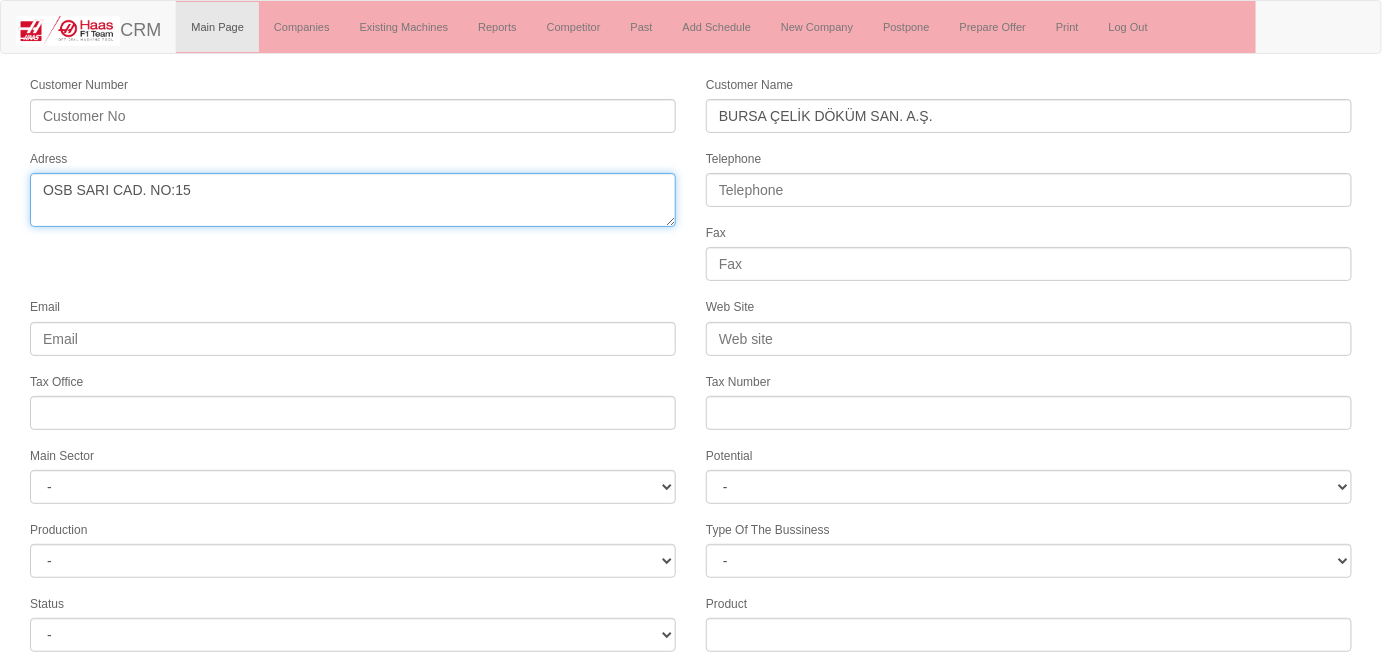 click on "Adress" at bounding box center [353, 200] 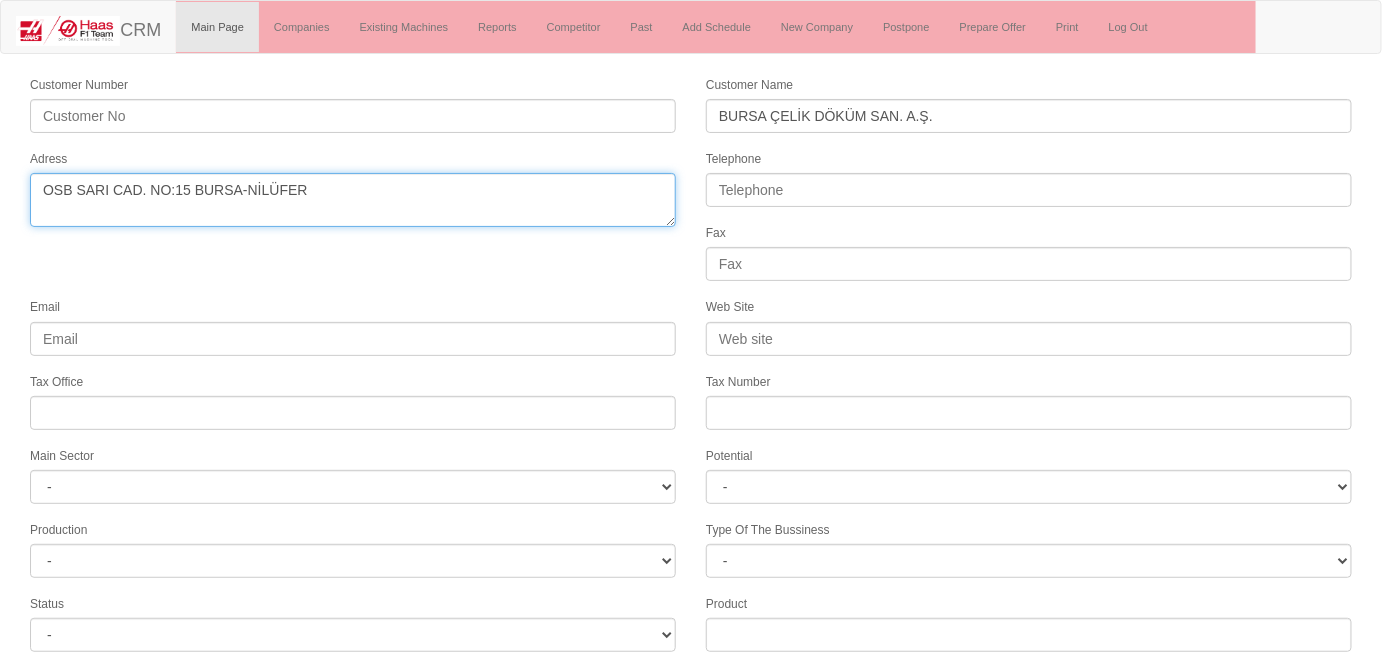 type on "OSB SARI CAD. NO:15 BURSA-NİLÜFER" 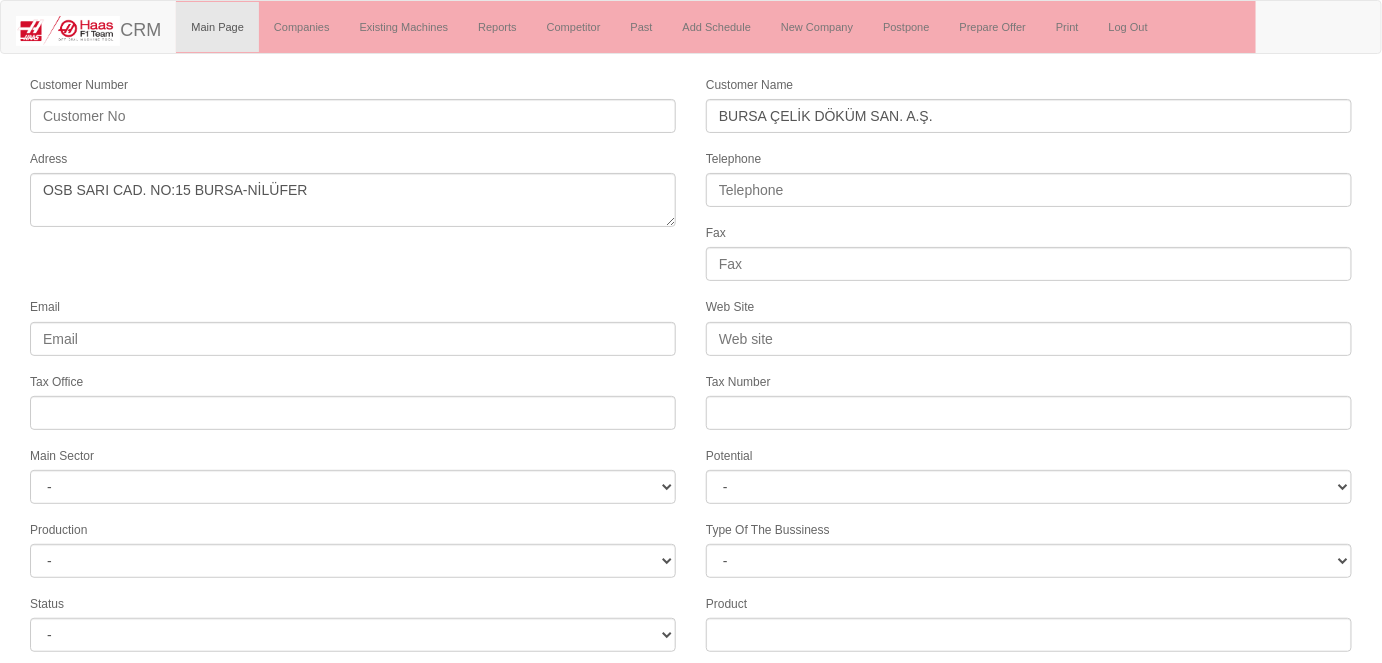 drag, startPoint x: 413, startPoint y: 237, endPoint x: 566, endPoint y: 204, distance: 156.51837 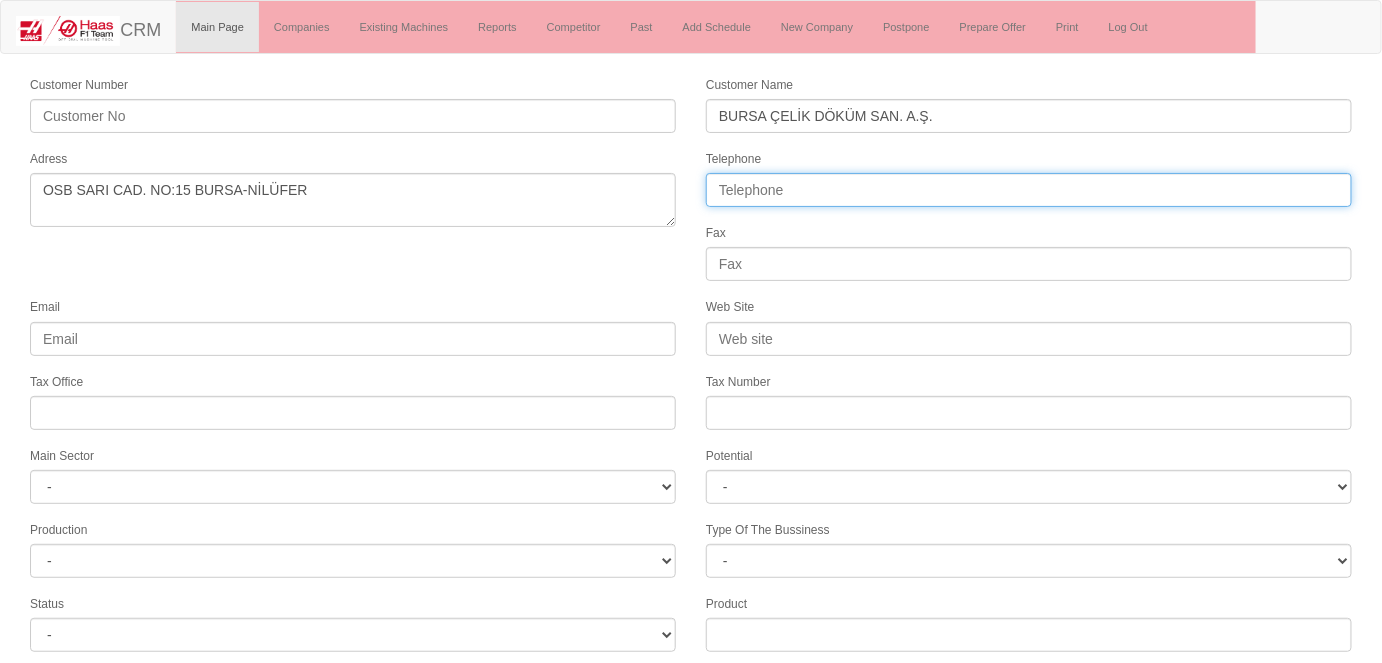 click on "Telephone" at bounding box center [1029, 190] 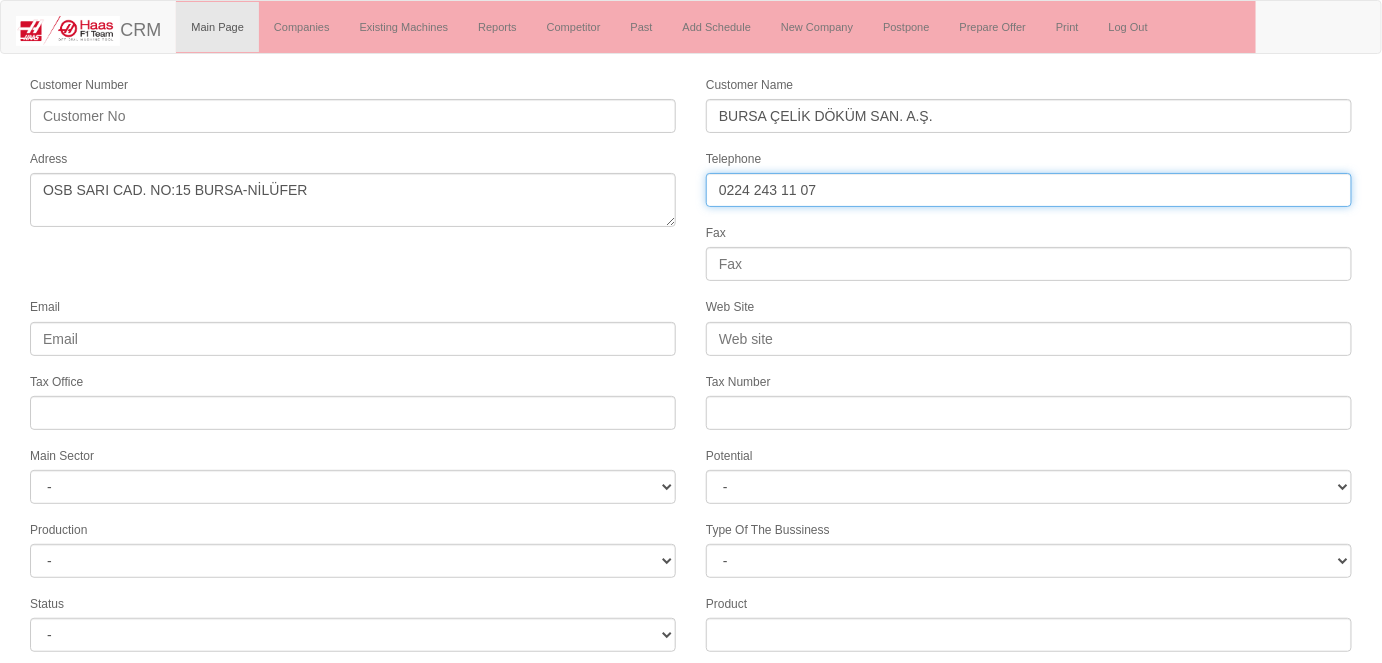 type on "0224 243 11 07" 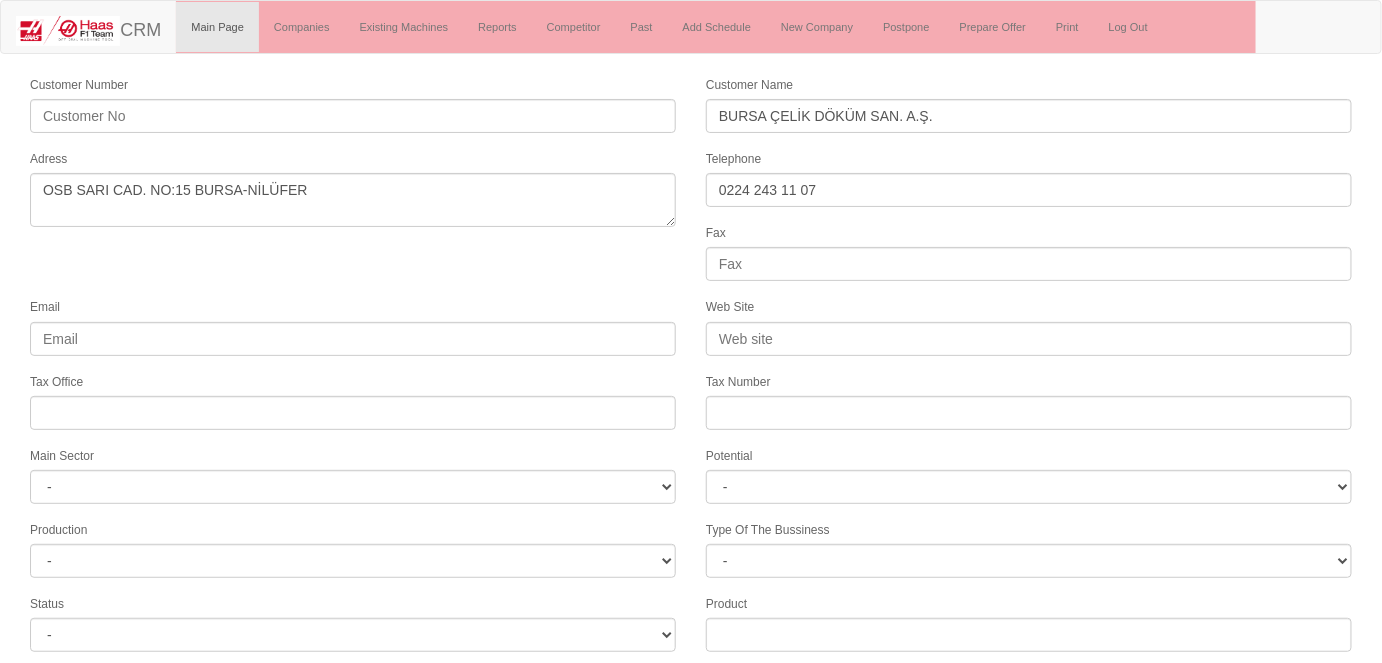 click on "Email" at bounding box center (353, 325) 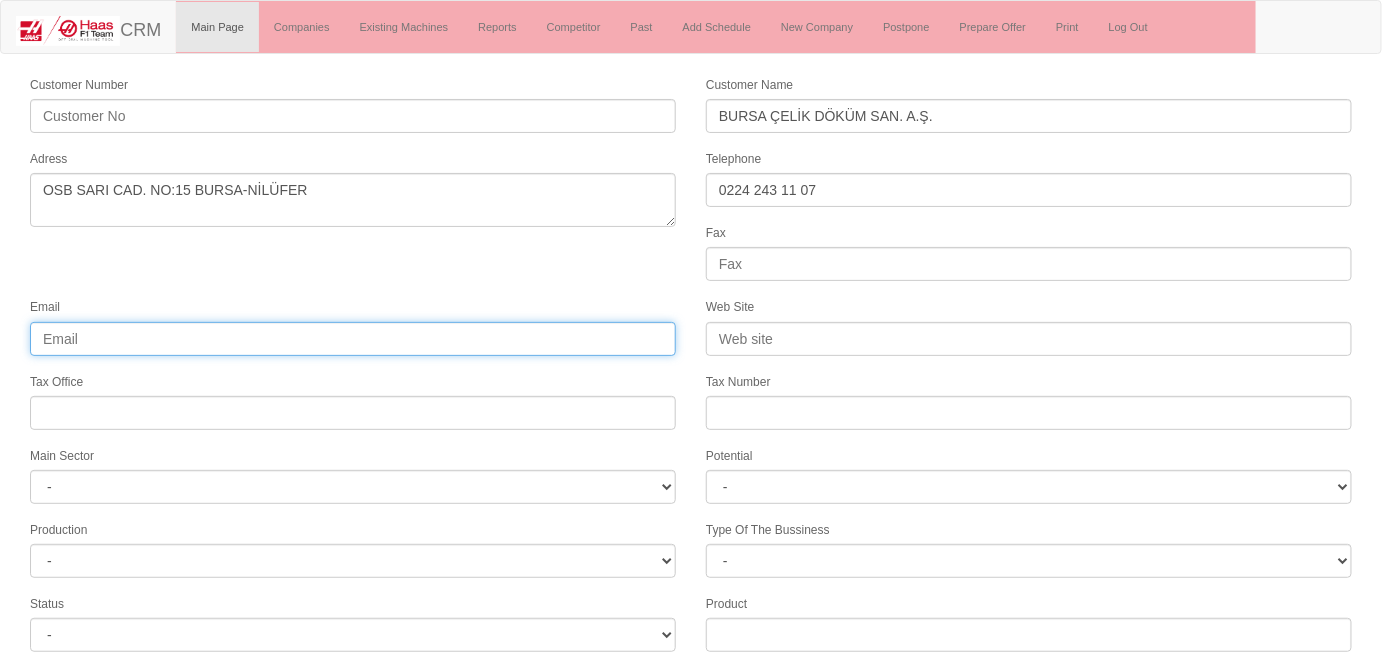 click on "Email" at bounding box center [353, 339] 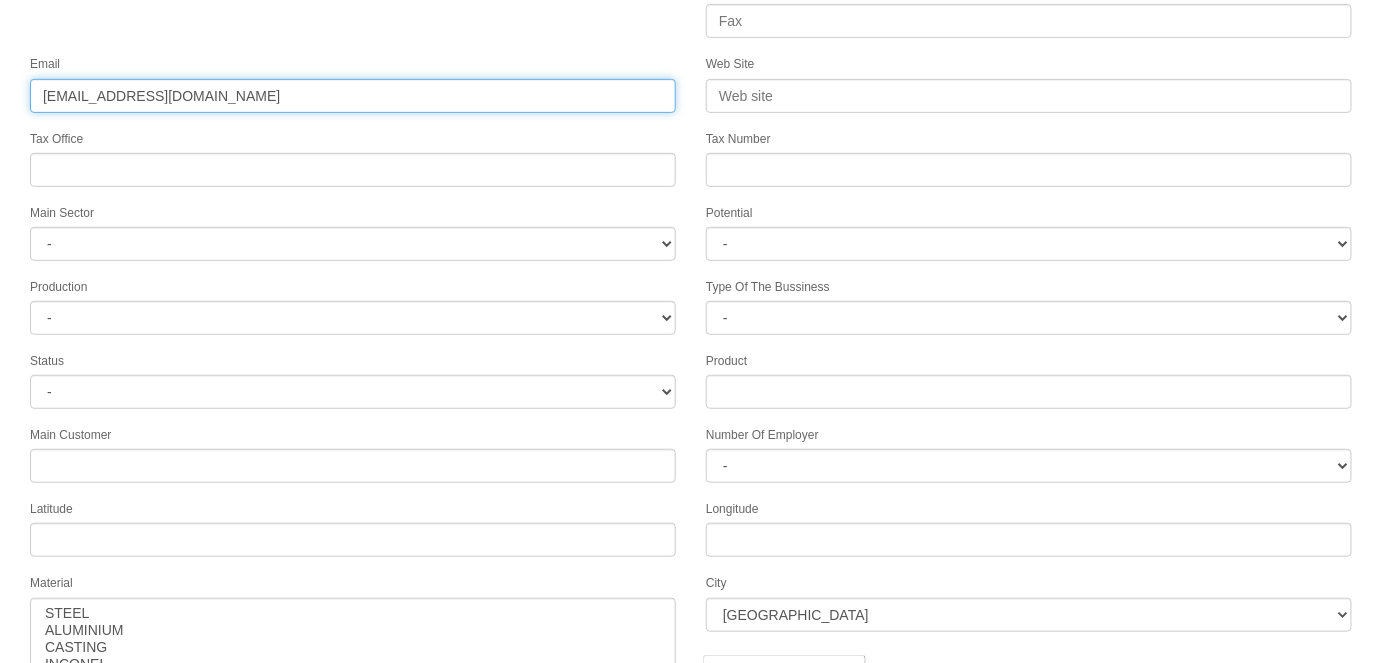 scroll, scrollTop: 272, scrollLeft: 0, axis: vertical 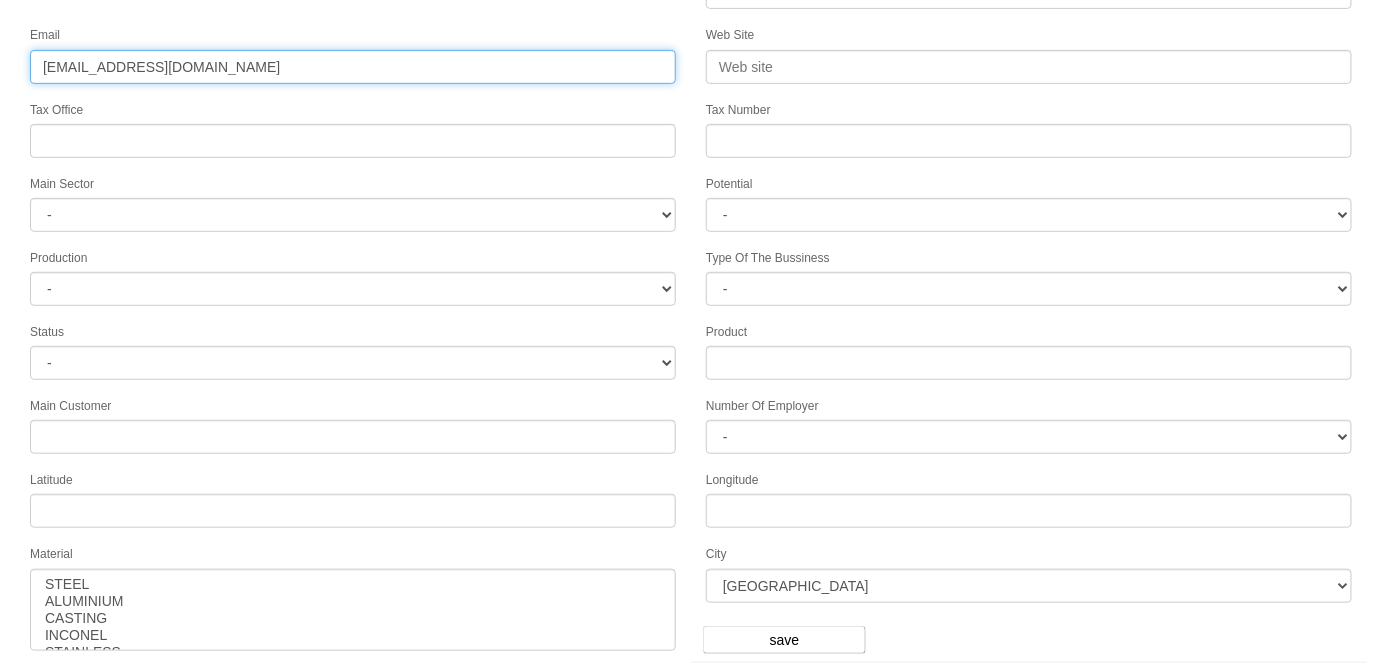 type on "enes.dayi@burcelik.com.tr" 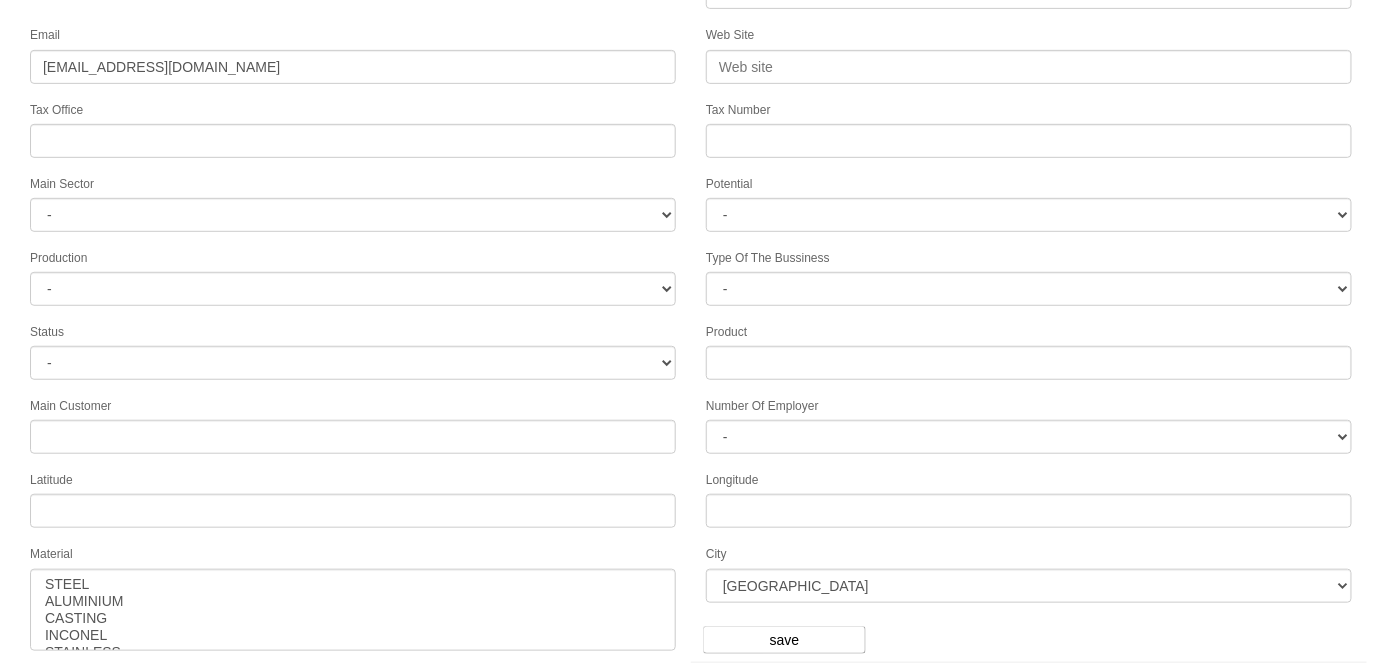 click on "Customer Number
Customer Name
BURSA ÇELİK DÖKÜM SAN. A.Ş.
Adress
Telephone
0224 243 11 07
Fax
Email
enes.dayi@burcelik.com.tr
Web Site
Tax Office
Tax Number
Main Sector
-
DIE MOLD
MACHINERY
DEFENCE & AEROSPACE
ELECTRICAL COMPONENTS
MEDICAL
TOOL MANUFACTURING
JEWELERY
AGRICULTURE
AUTOMOTIVE
WHITE GOODS
HYDRAULIC & PNEUMATIC
CASTING
STAMPING DIE
CONSTRUCTION MAC.
GEN. PART. MAN.
EDUCATION
LASER POTENTIALS
FURNUTURE
Potential
-
A1
A2
A3
B1
B2
B3
C1
C2
C3" at bounding box center [691, 259] 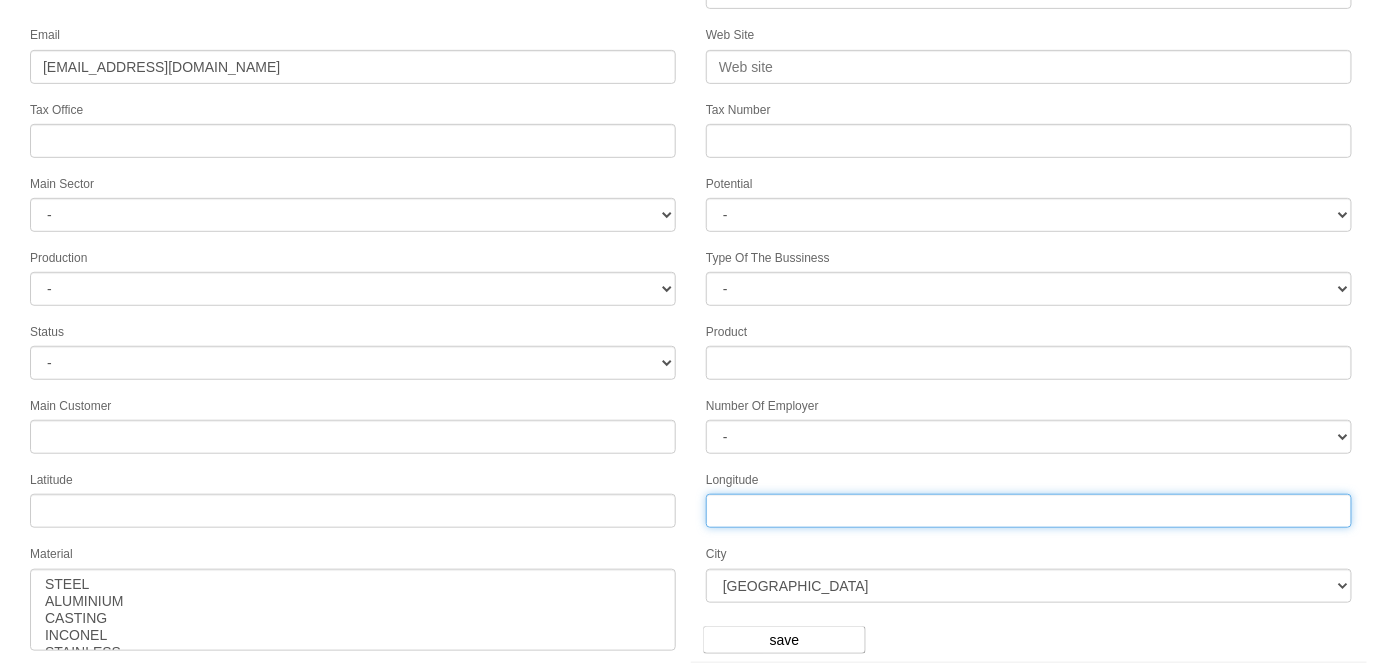 click on "Longitude" at bounding box center [1029, 511] 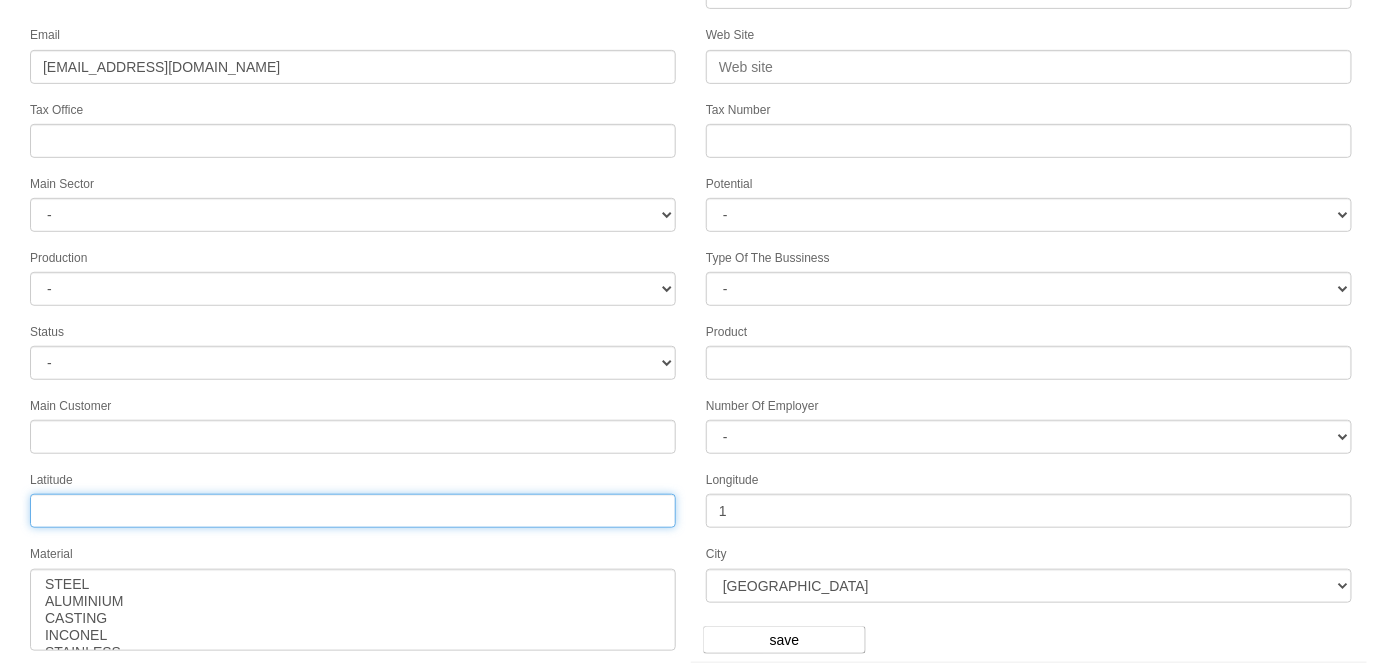 drag, startPoint x: 446, startPoint y: 507, endPoint x: 433, endPoint y: 492, distance: 19.849434 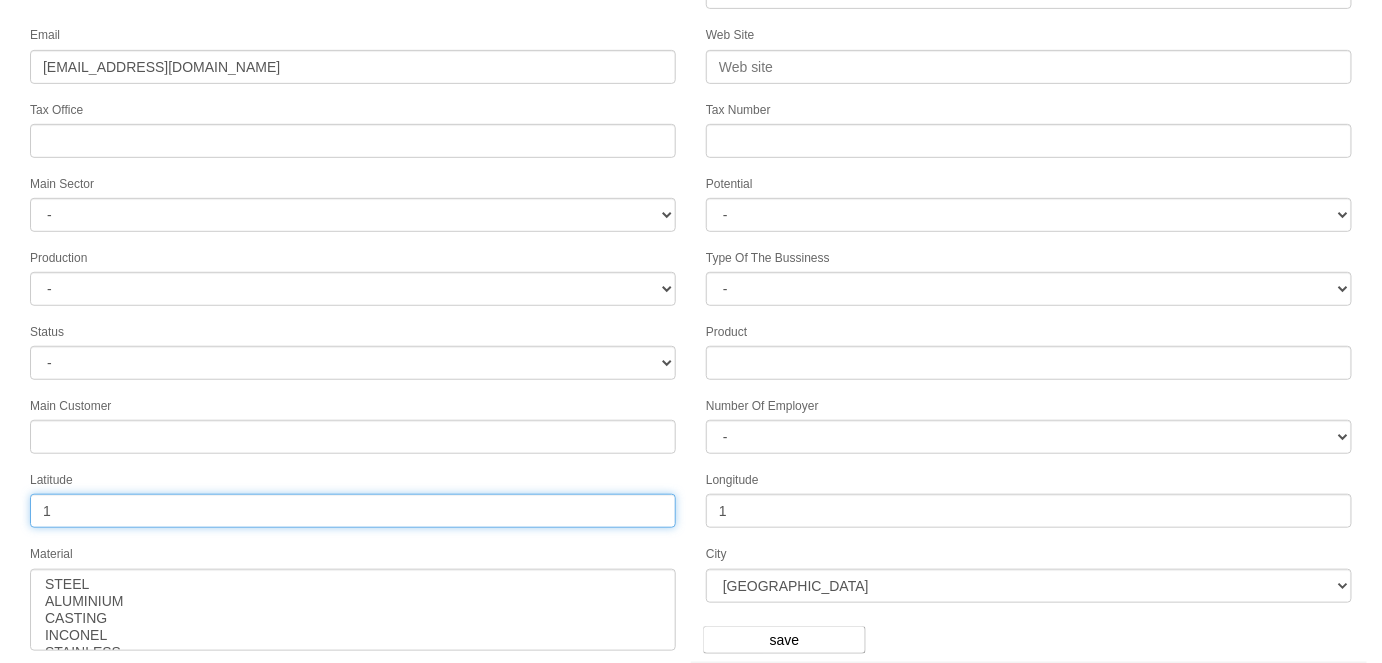 type on "1" 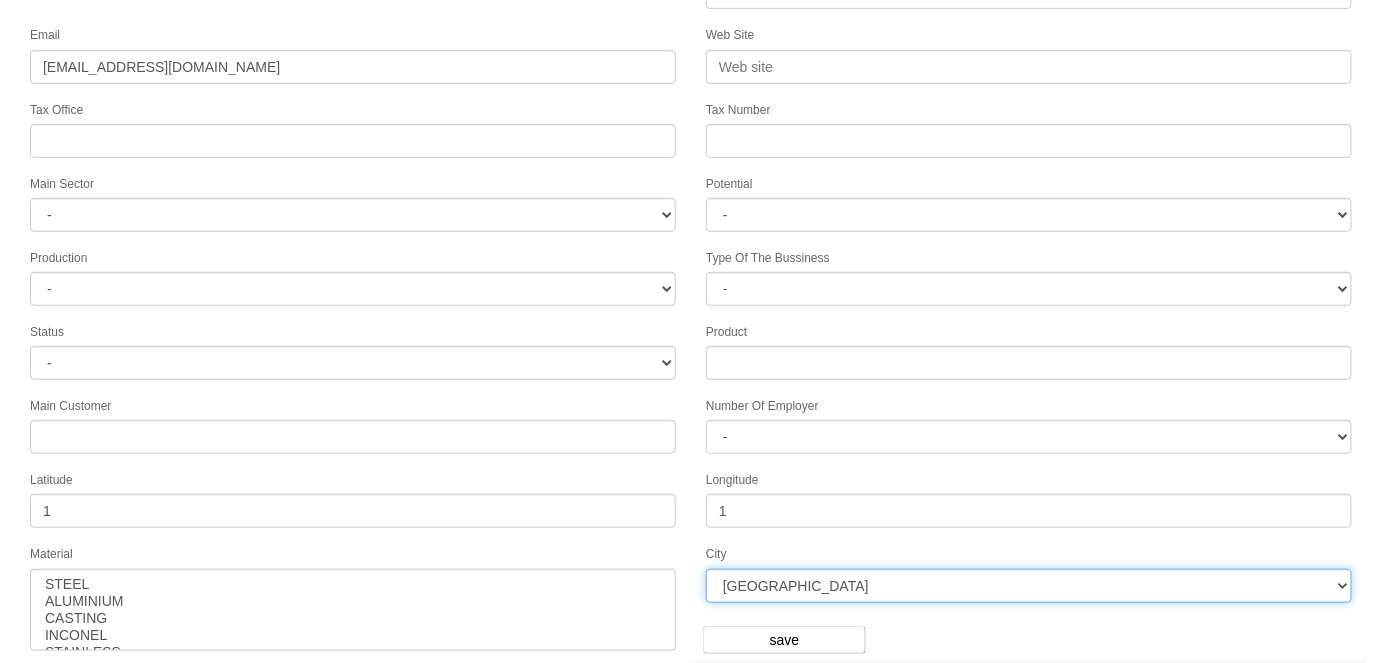click on "[GEOGRAPHIC_DATA]
[GEOGRAPHIC_DATA]
[GEOGRAPHIC_DATA]
BOLU
[GEOGRAPHIC_DATA]
[GEOGRAPHIC_DATA]
KAHRAMANMARAŞ
NEVŞEHİR
[GEOGRAPHIC_DATA]
[GEOGRAPHIC_DATA]
ORDU
[GEOGRAPHIC_DATA]
[GEOGRAPHIC_DATA]
GAZİANTEP
[GEOGRAPHIC_DATA]
KIRŞEHİR
ERZİNCAN
[GEOGRAPHIC_DATA]
[GEOGRAPHIC_DATA]
RİZE
[GEOGRAPHIC_DATA]
DİYARBAKIR
EDİRNE
İSKENDERUN
[GEOGRAPHIC_DATA]
[GEOGRAPHIC_DATA]
[GEOGRAPHIC_DATA]
KARAMAN
KAYSERİ
[GEOGRAPHIC_DATA]
[GEOGRAPHIC_DATA]
[GEOGRAPHIC_DATA]
SİNOP
MARDİN
[GEOGRAPHIC_DATA]
[GEOGRAPHIC_DATA]
[GEOGRAPHIC_DATA]
[GEOGRAPHIC_DATA]
[GEOGRAPHIC_DATA]
[GEOGRAPHIC_DATA]
[GEOGRAPHIC_DATA]
KIRKLARELİ
[GEOGRAPHIC_DATA]
SİVAS
[GEOGRAPHIC_DATA]
BARTIN
VAN
[GEOGRAPHIC_DATA]
DENİZLİ
İZMİR
[GEOGRAPHIC_DATA]
[GEOGRAPHIC_DATA]" at bounding box center (1029, 586) 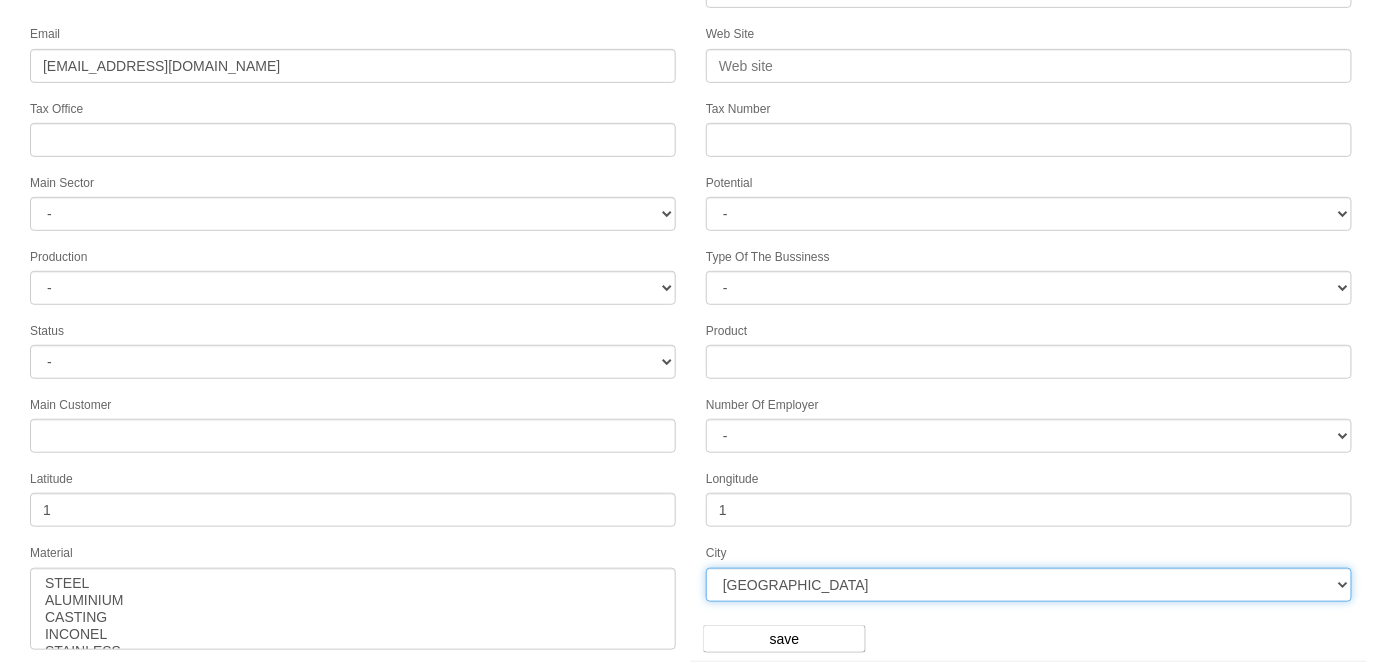 scroll, scrollTop: 314, scrollLeft: 0, axis: vertical 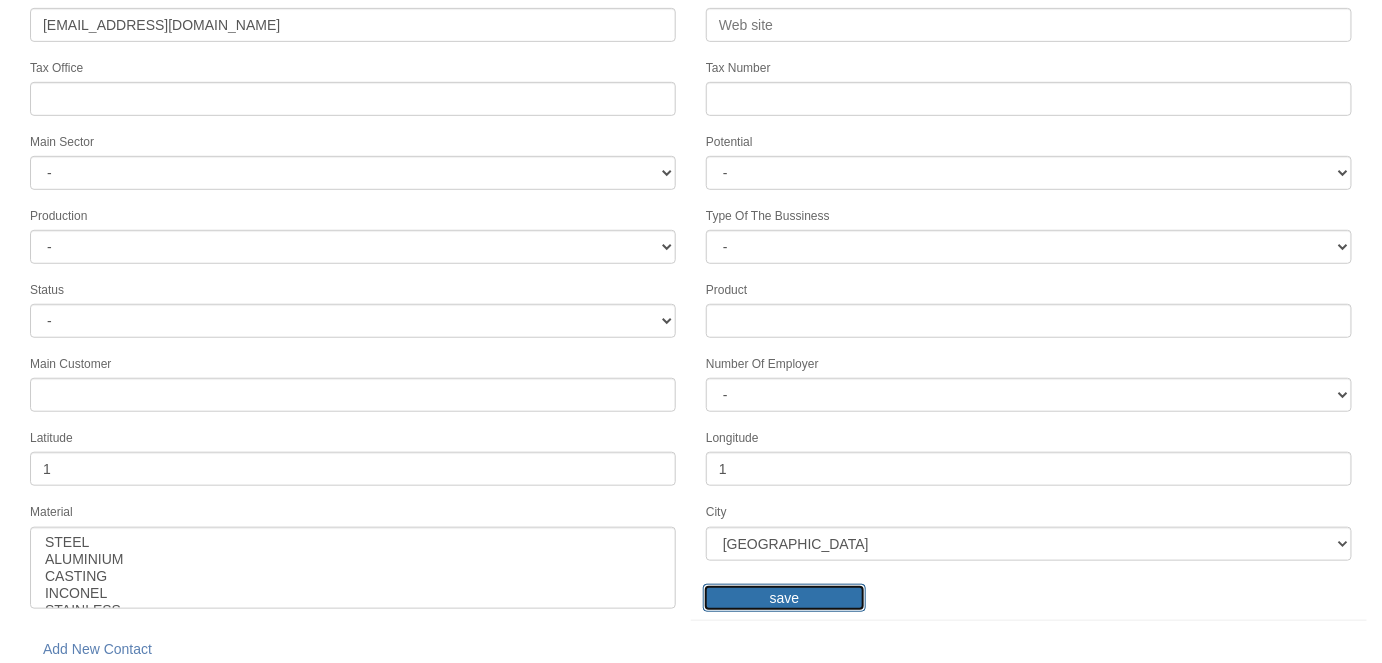 click on "save" at bounding box center [784, 598] 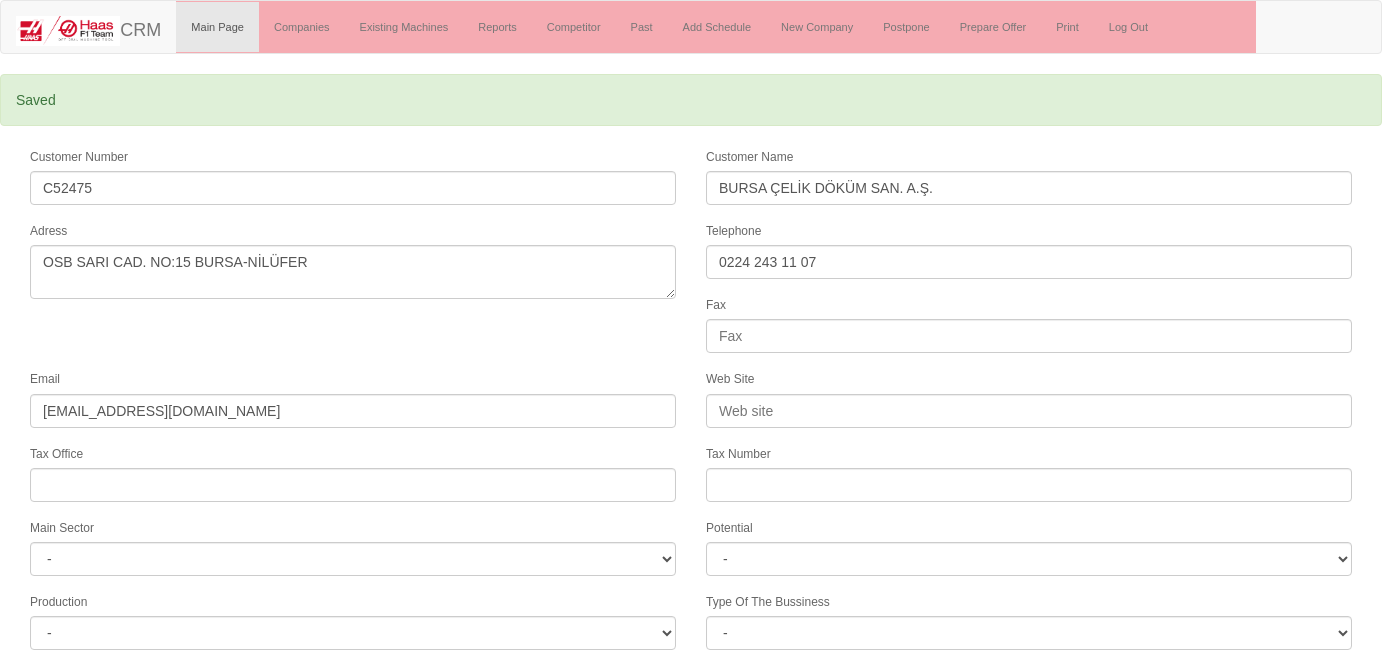 select 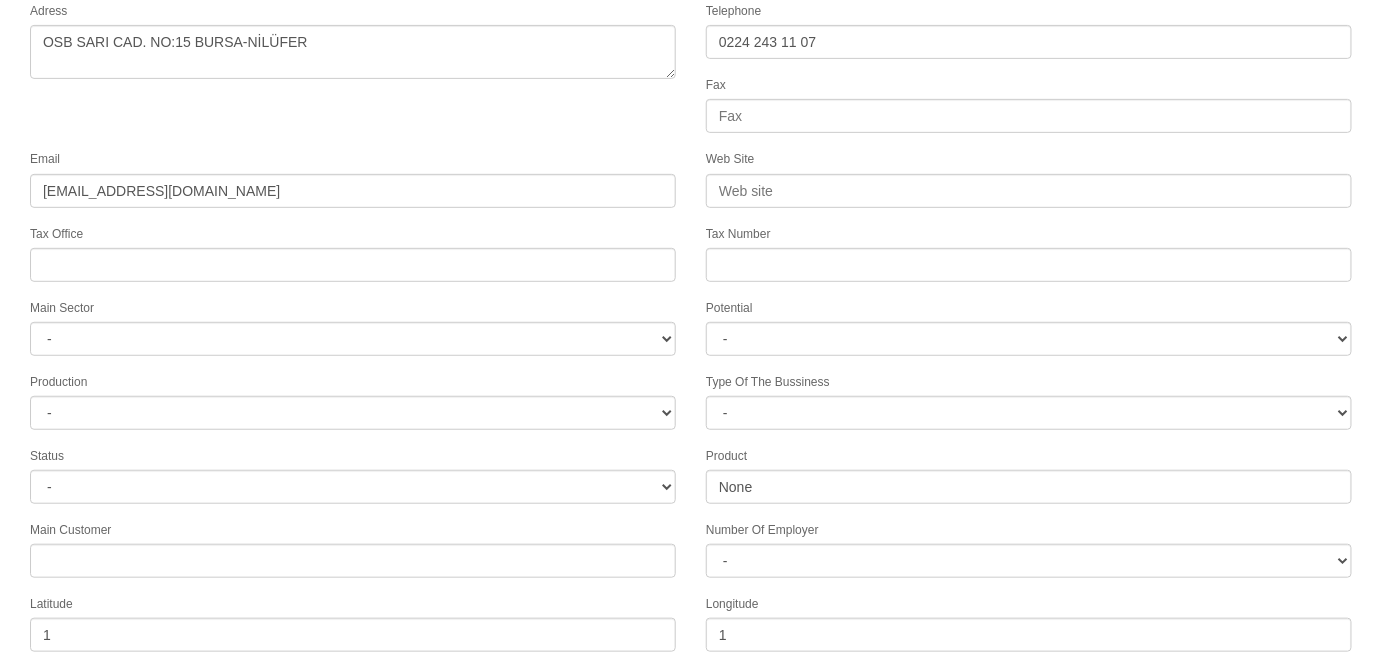 scroll, scrollTop: 386, scrollLeft: 0, axis: vertical 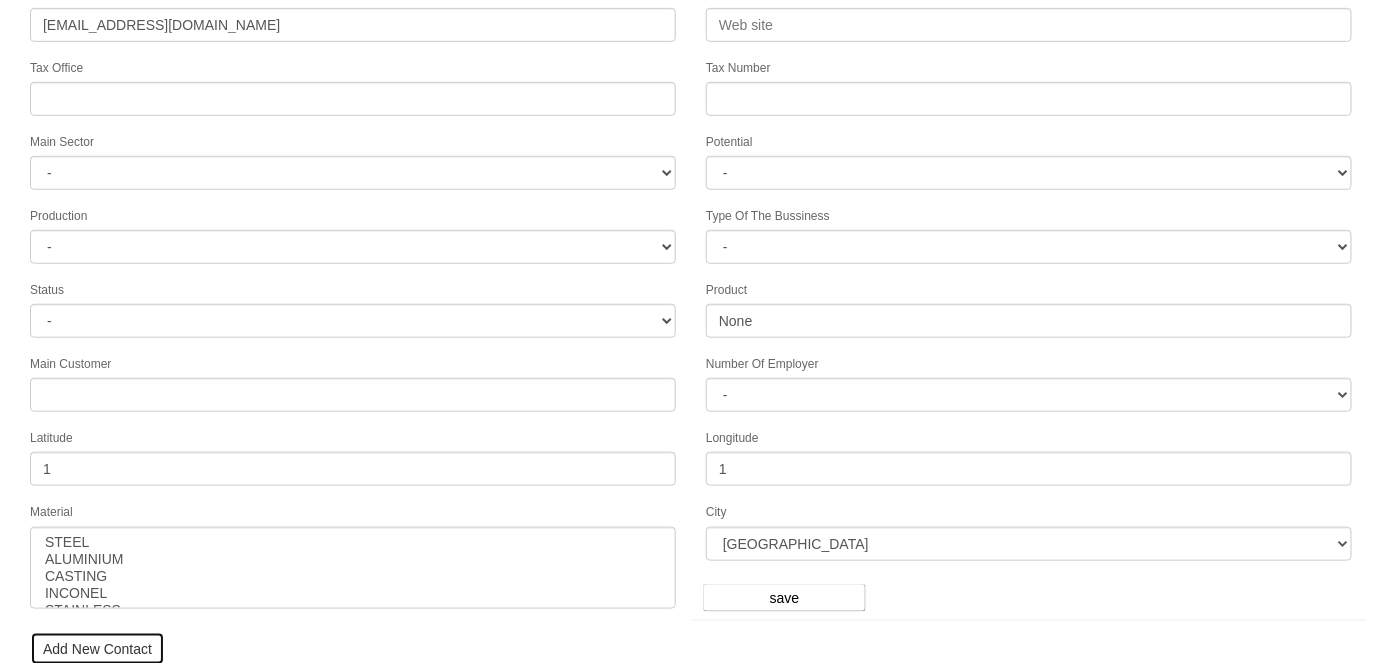 click on "Add New Contact" at bounding box center (97, 649) 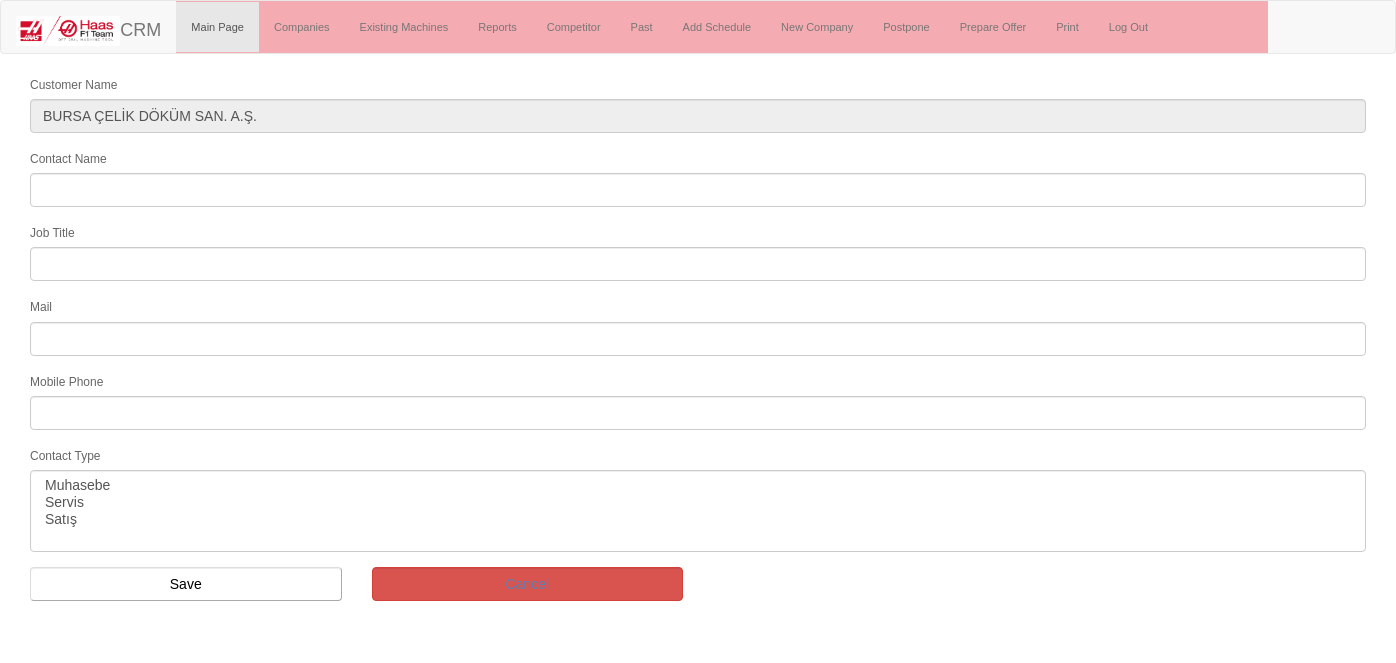select 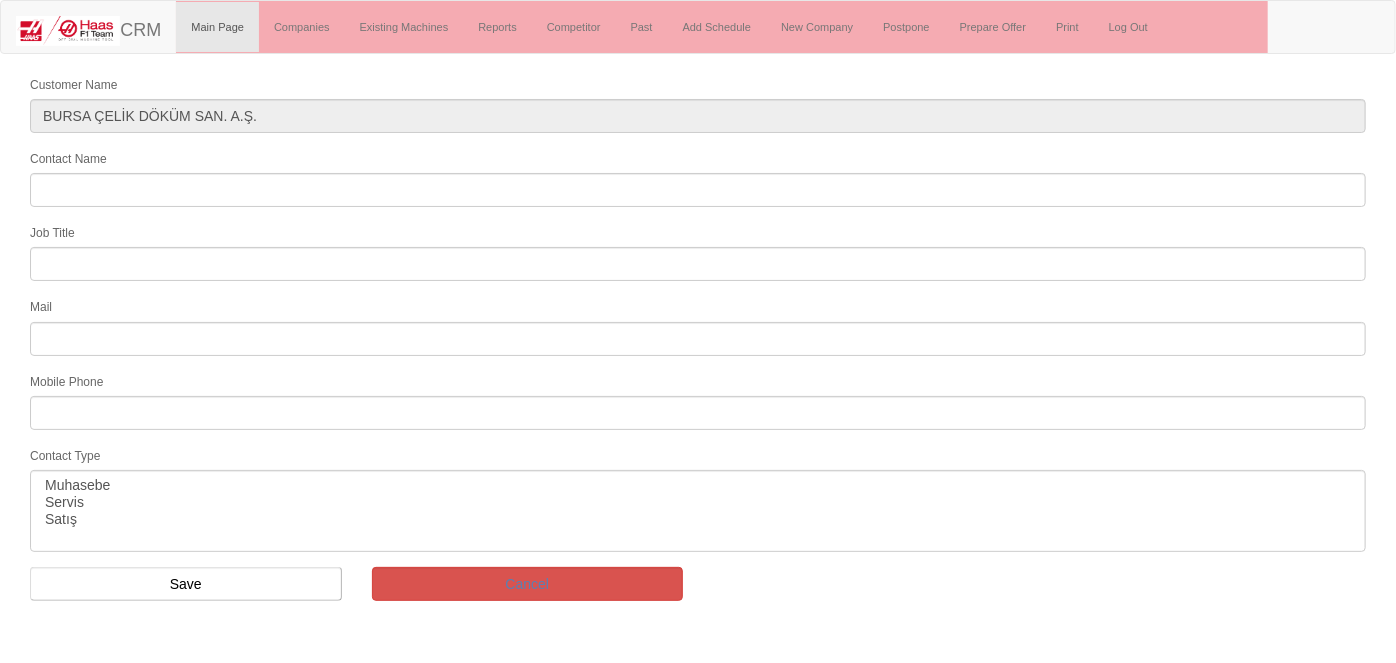 click on "Customer Name
BURSA ÇELİK DÖKÜM SAN. A.Ş.
Contact Name
Job Title
Mail
Mobile Phone
Contact Type
[GEOGRAPHIC_DATA]
Servis
Satış
Save
Cancel" at bounding box center (698, 345) 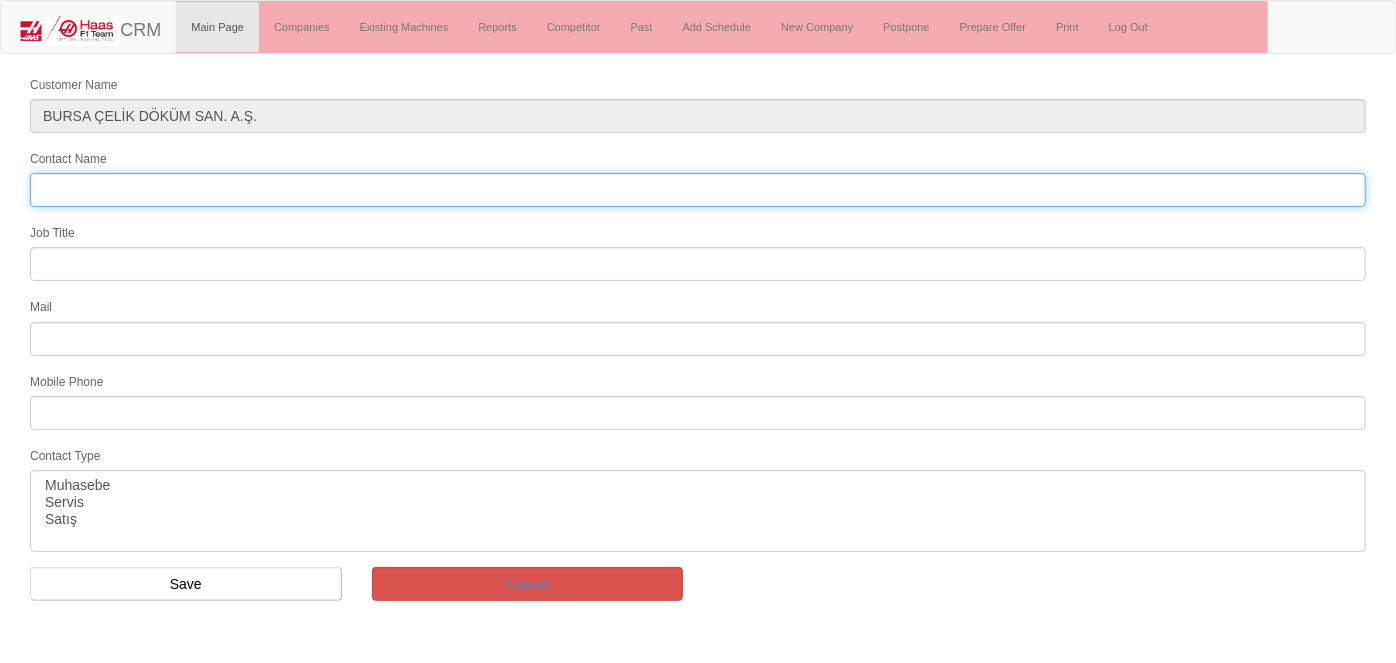 click on "Contact Name" at bounding box center (698, 190) 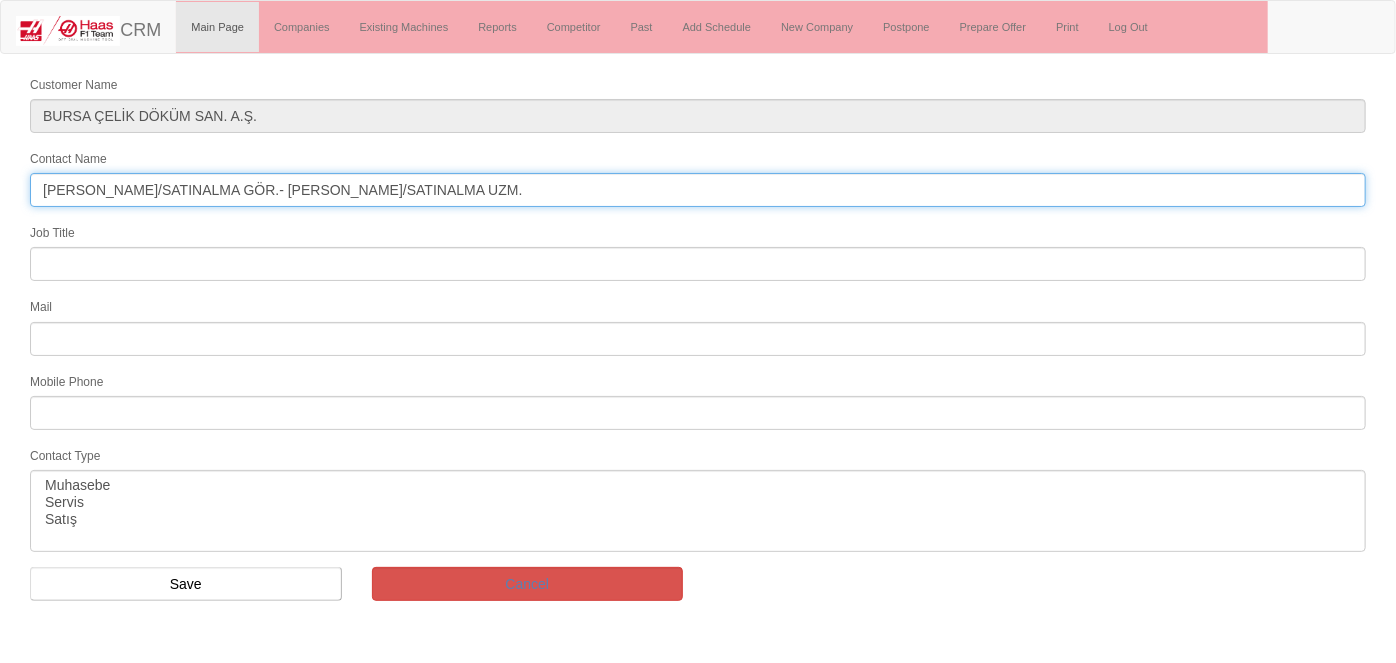 drag, startPoint x: 484, startPoint y: 188, endPoint x: 119, endPoint y: 198, distance: 365.13696 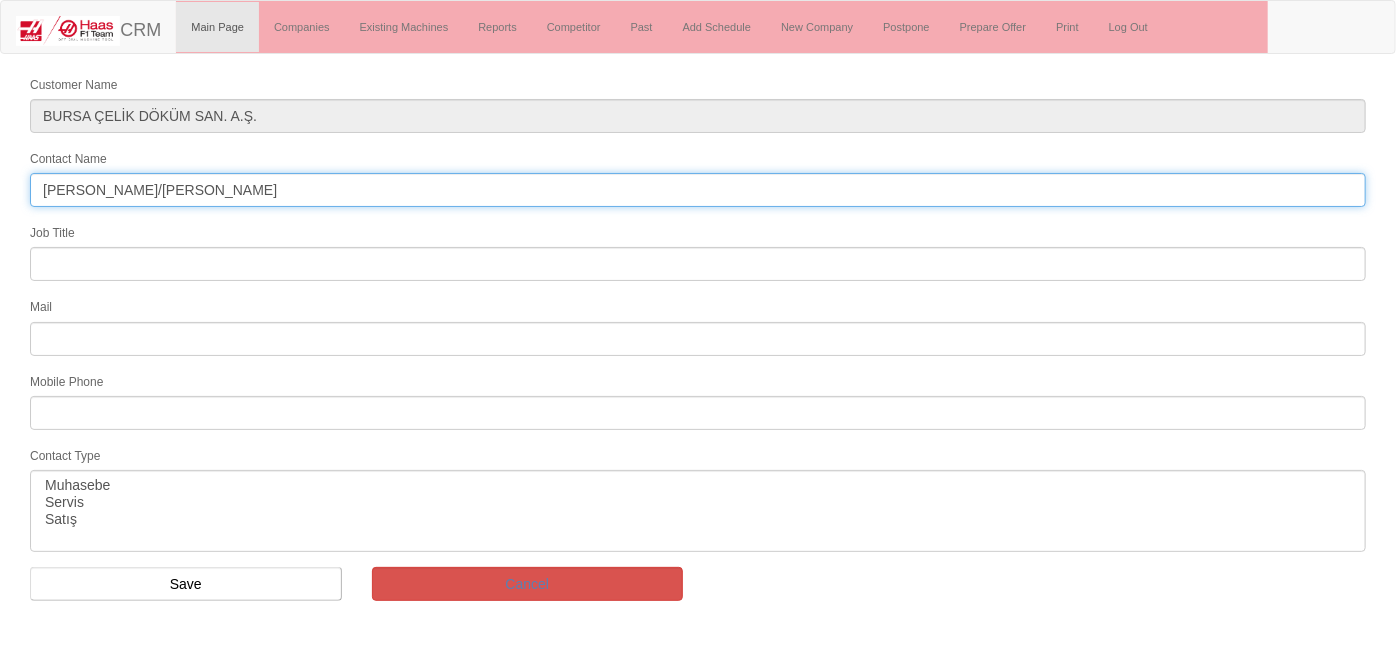 click on "[PERSON_NAME]/[PERSON_NAME]" at bounding box center (698, 190) 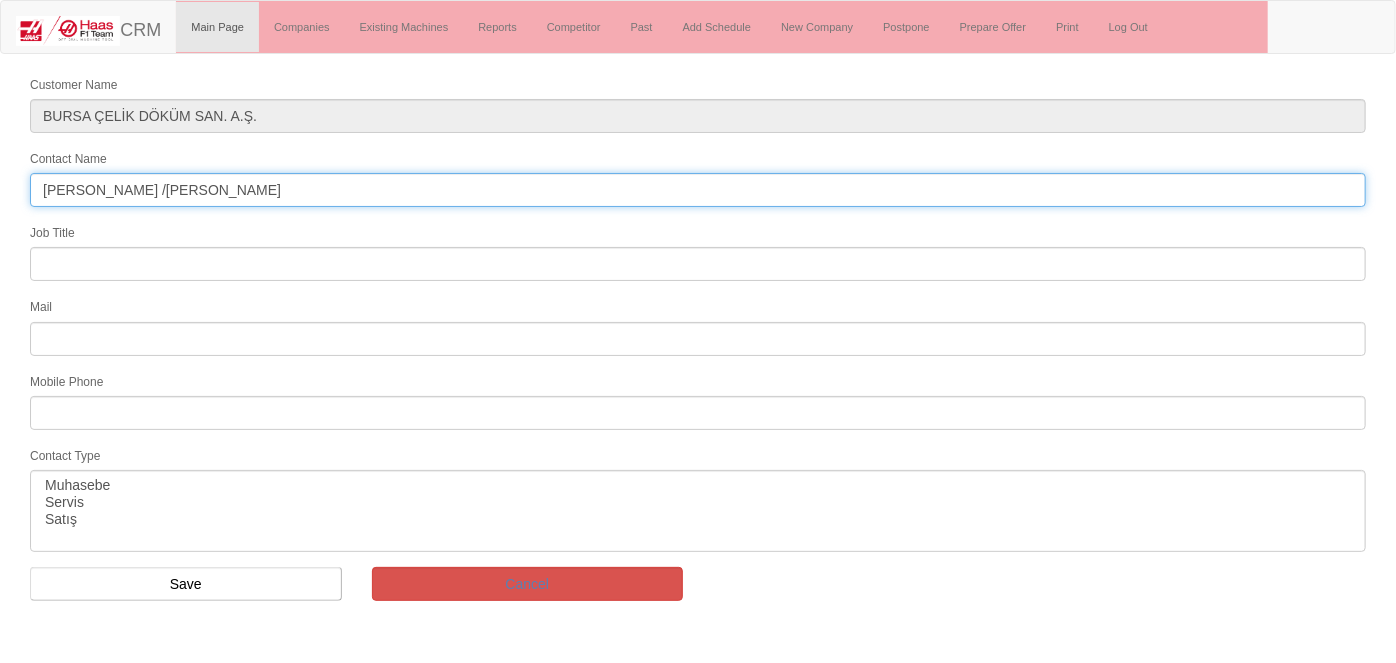 click on "[PERSON_NAME] /[PERSON_NAME]" at bounding box center (698, 190) 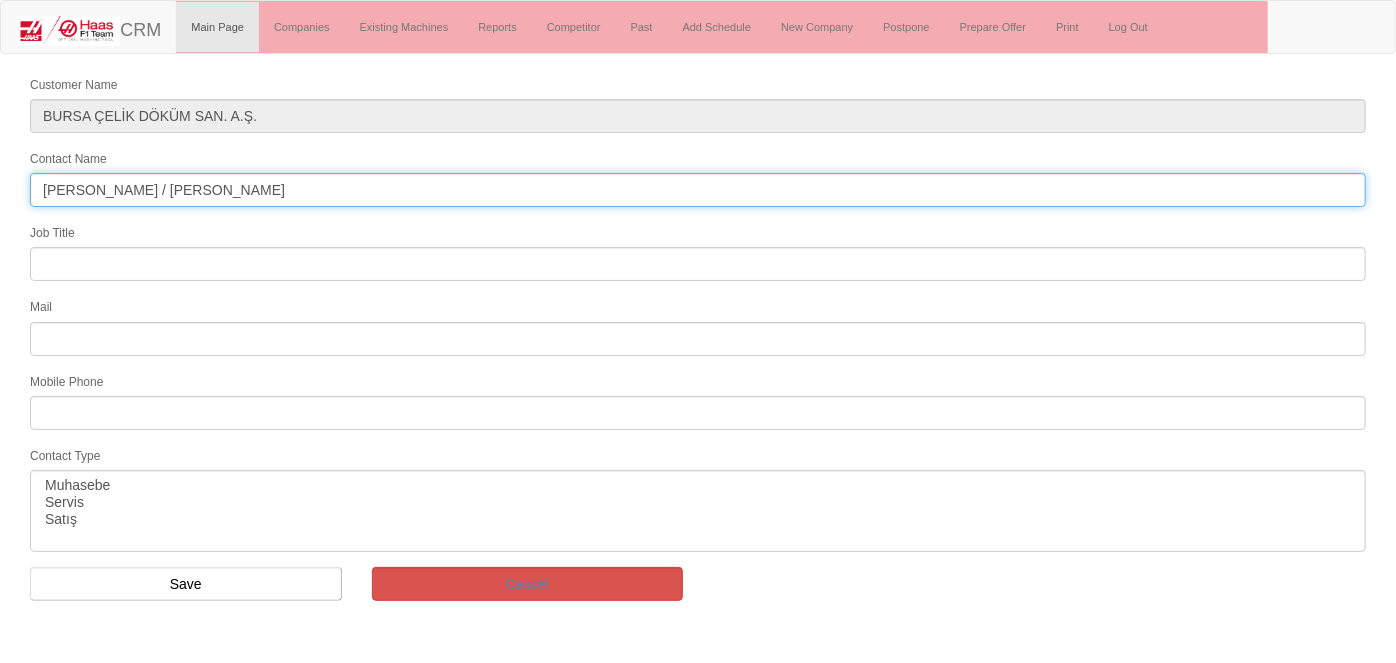 type on "ENES DAYI / AYGÜL ÇEVİK" 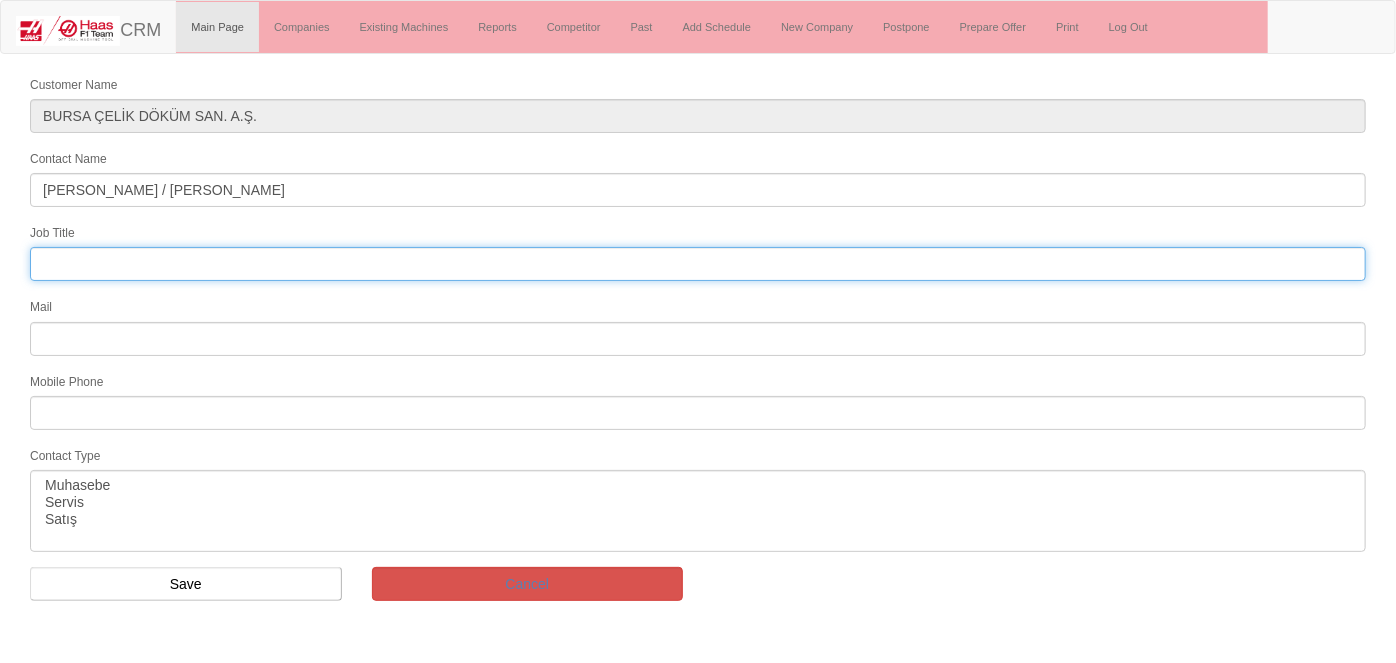 click at bounding box center [698, 264] 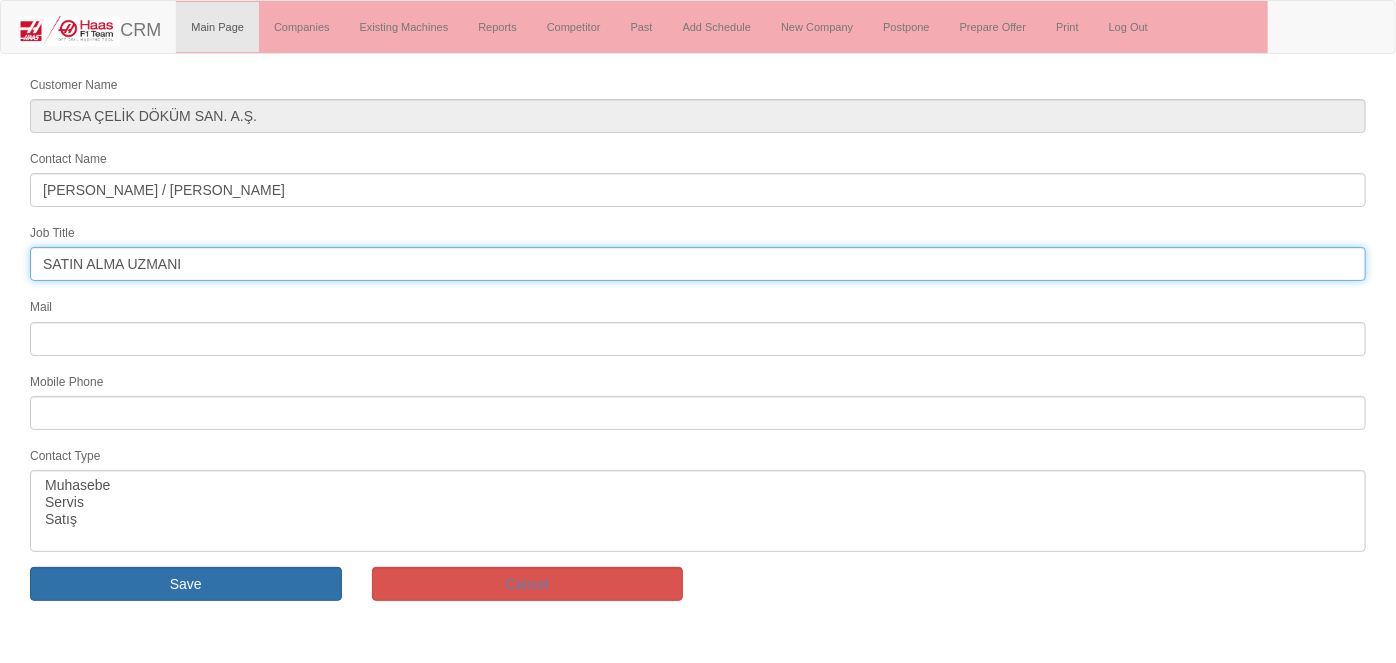 type on "SATIN ALMA UZMANI" 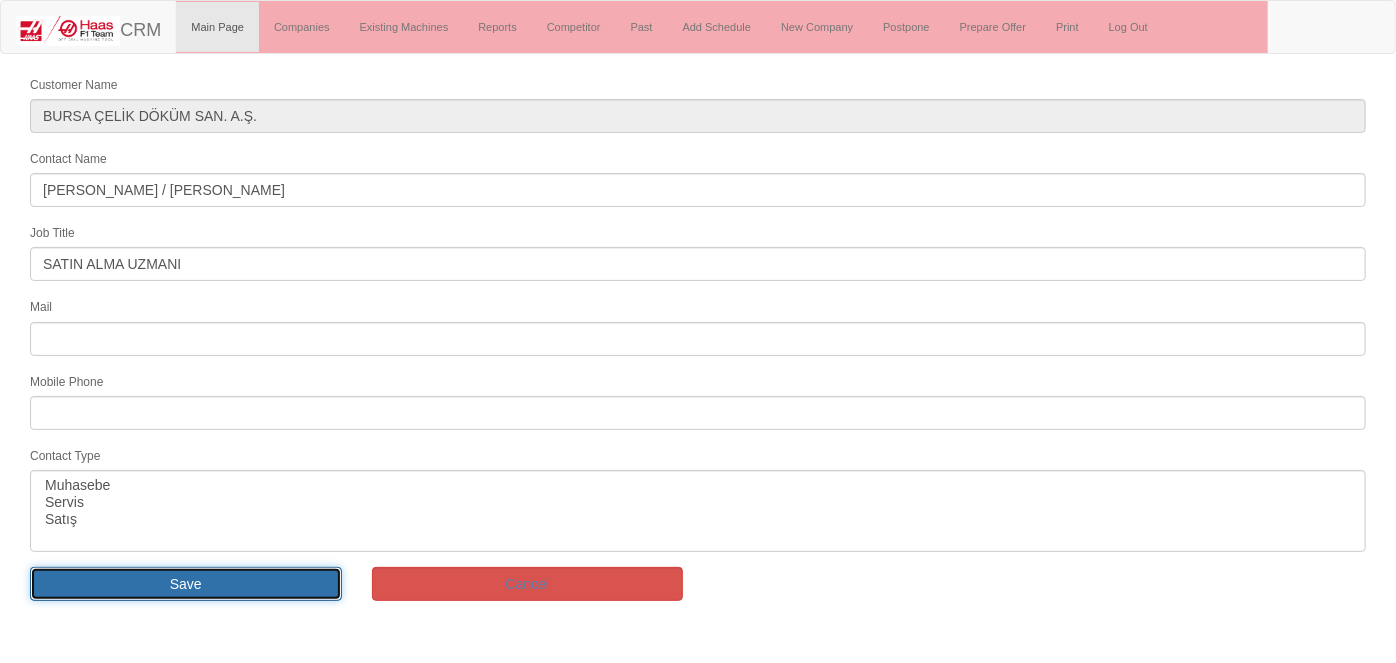 click on "Save" at bounding box center (186, 584) 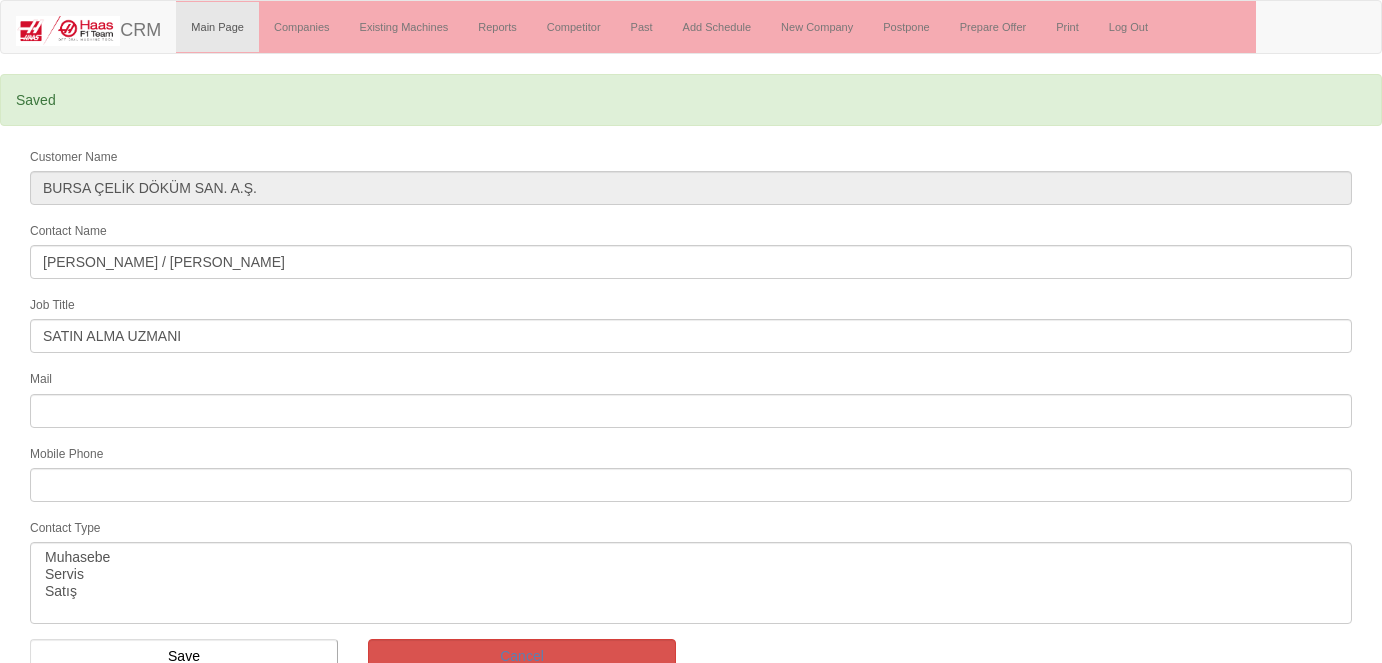 select 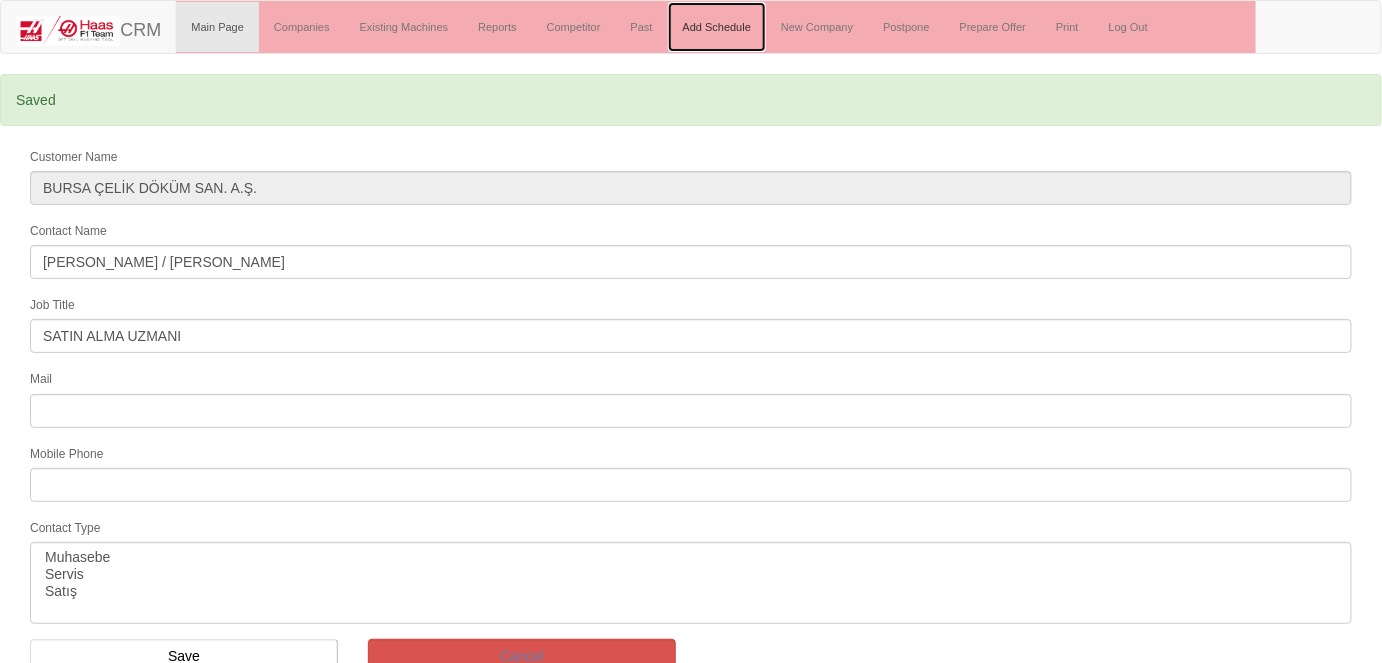 click on "Add Schedule" at bounding box center (717, 27) 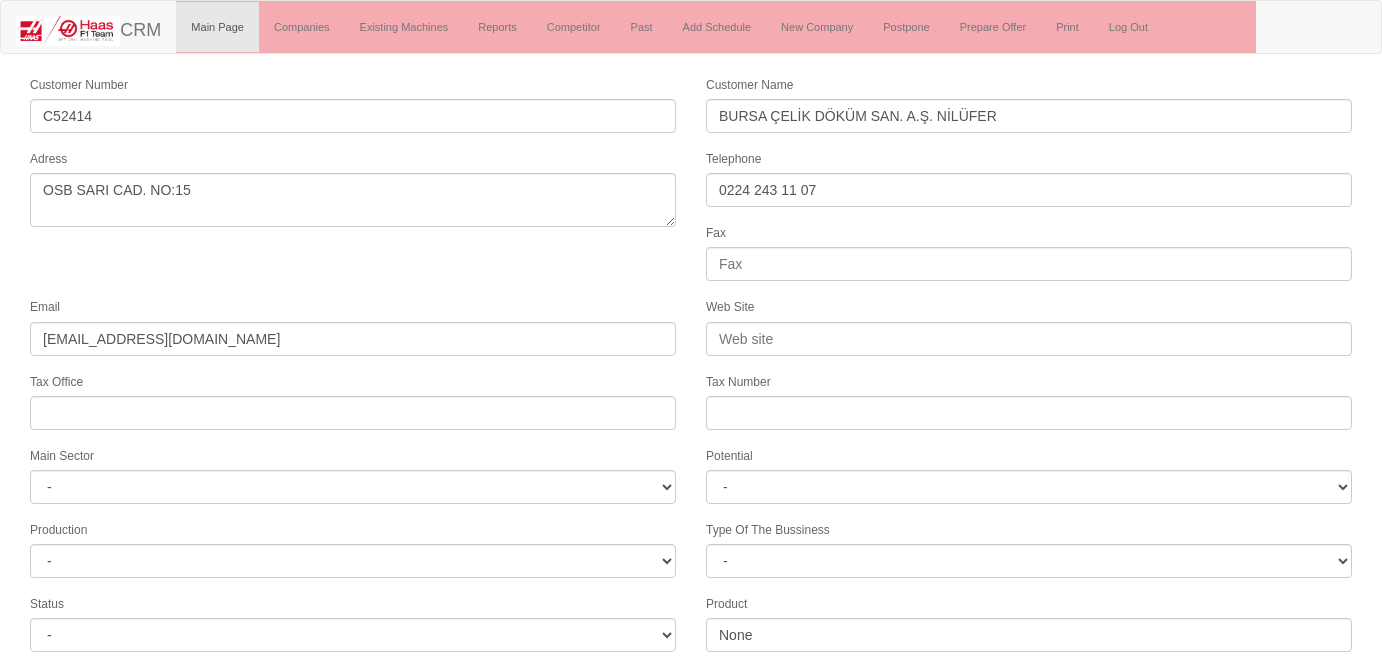 select 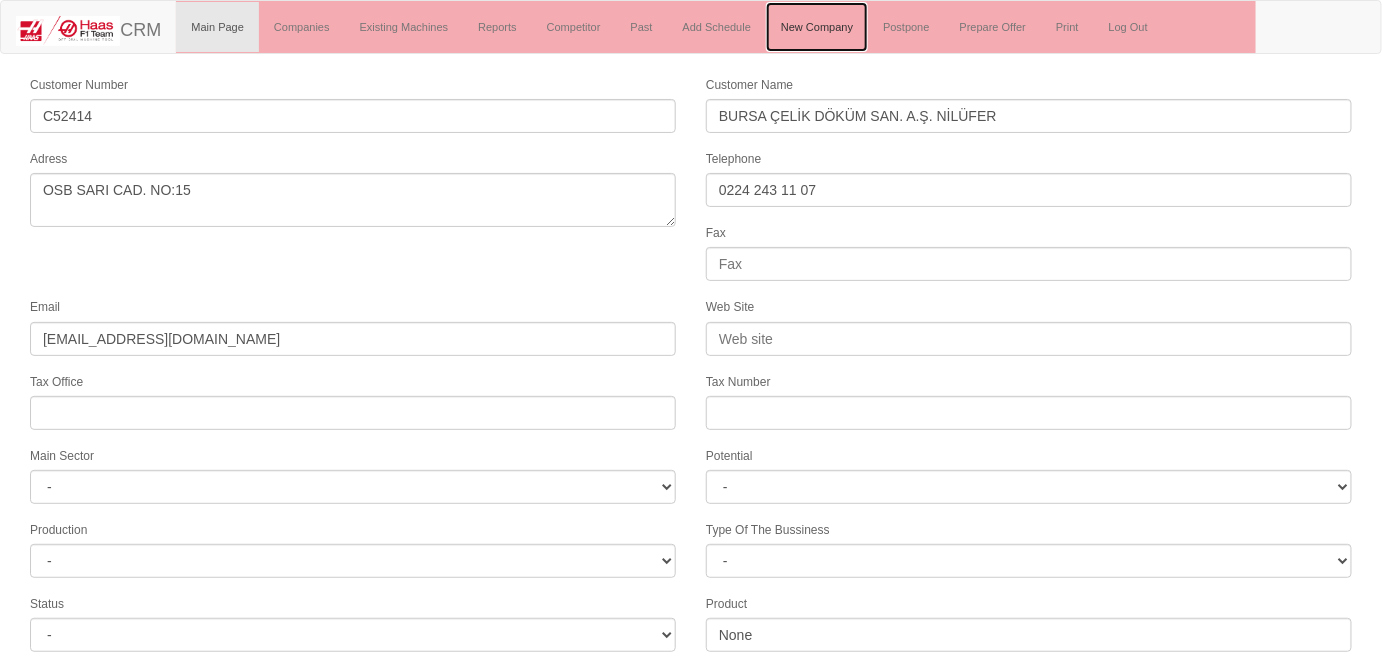 click on "New Company" at bounding box center (817, 27) 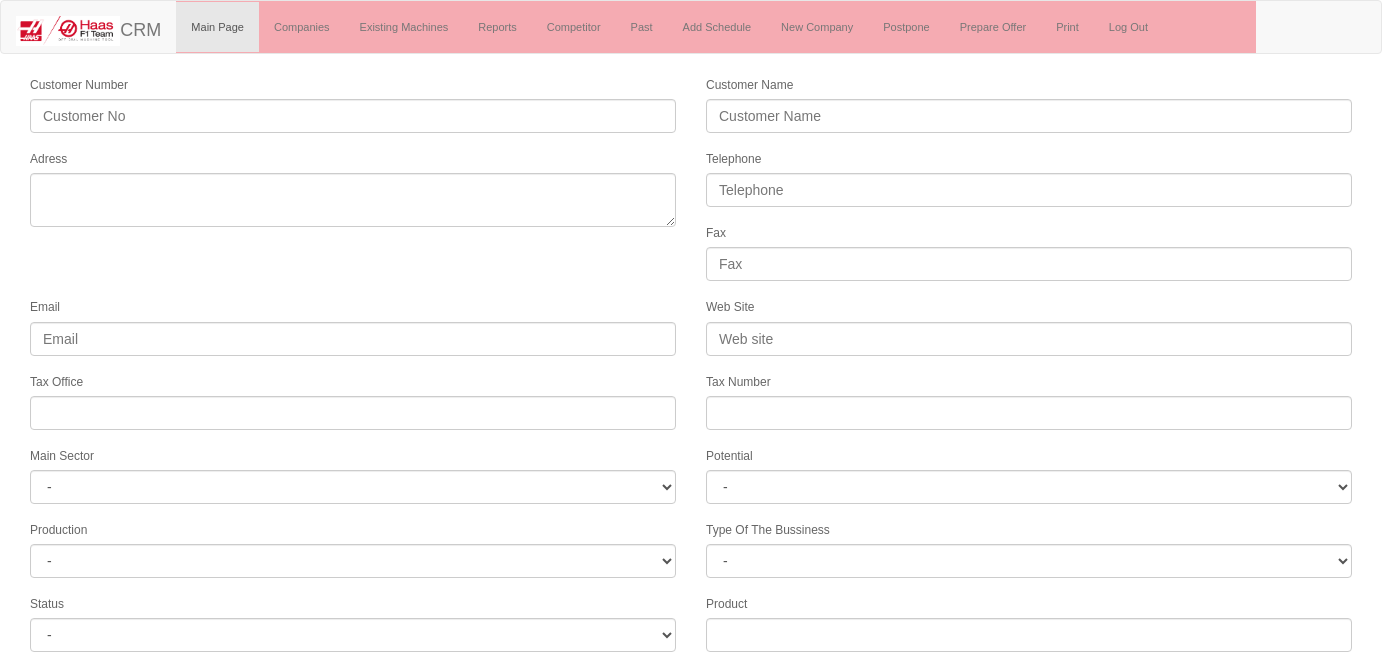select 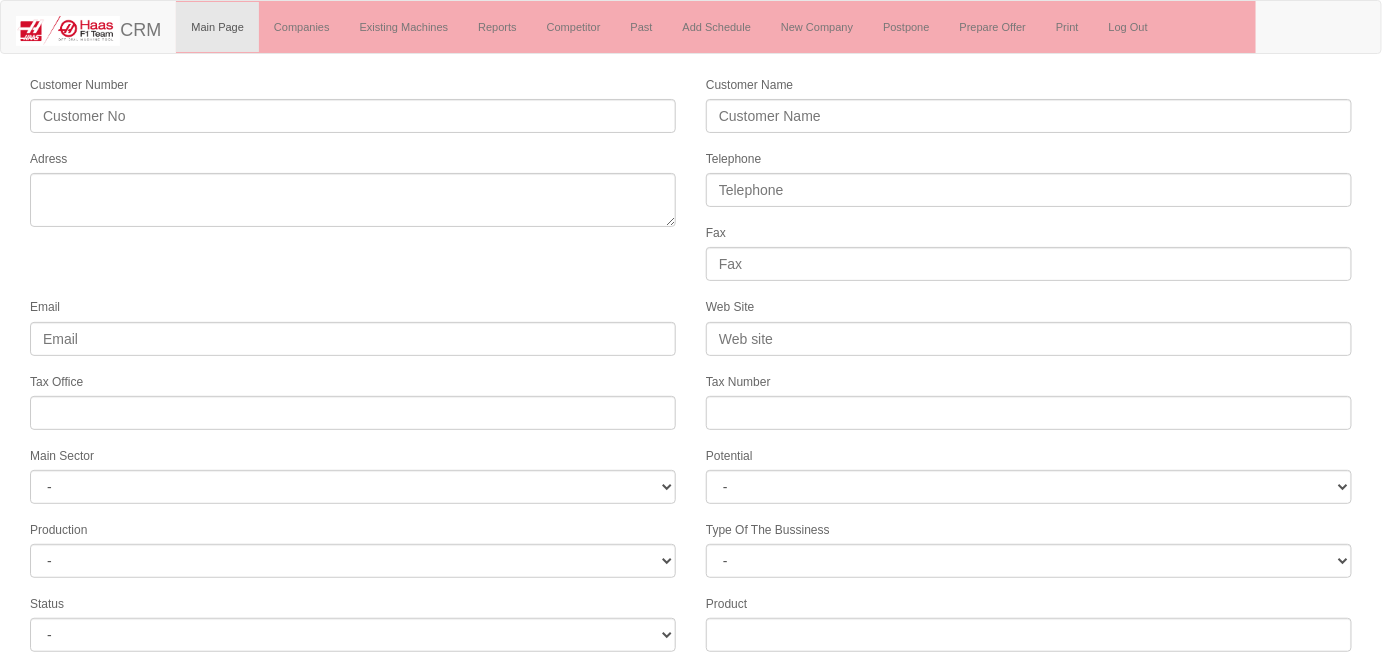 scroll, scrollTop: 314, scrollLeft: 0, axis: vertical 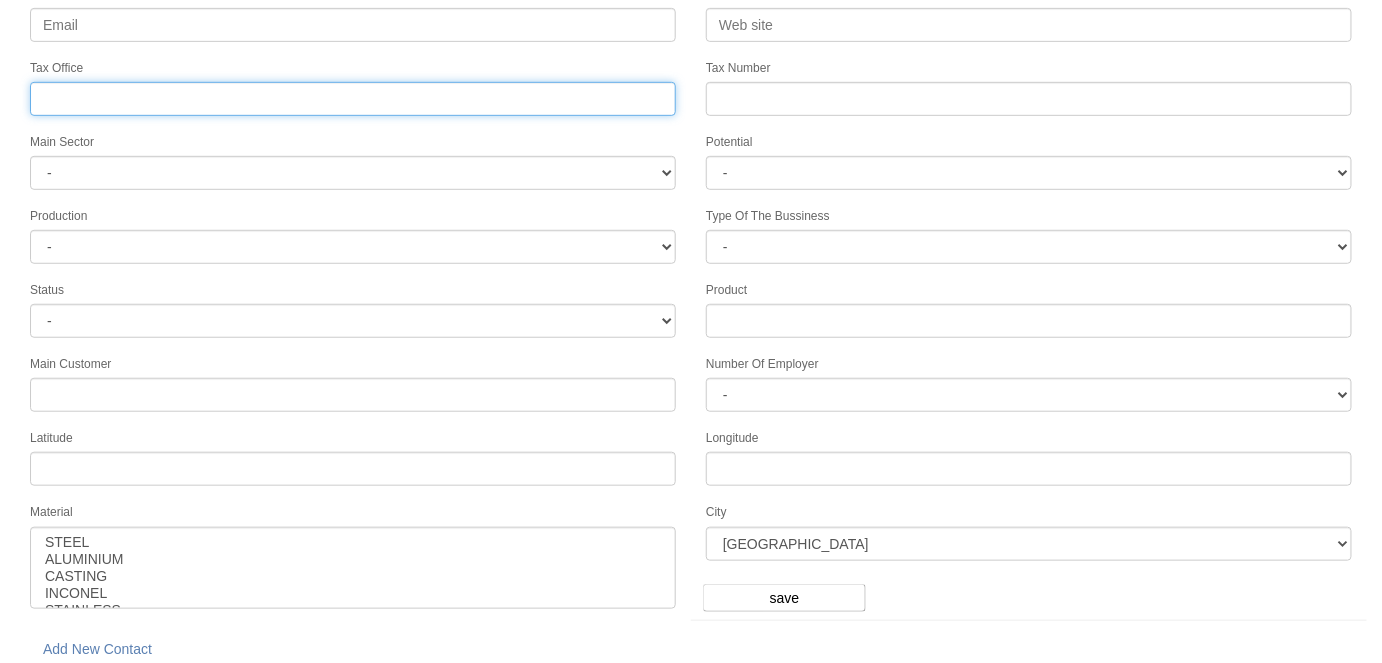 click at bounding box center [353, 99] 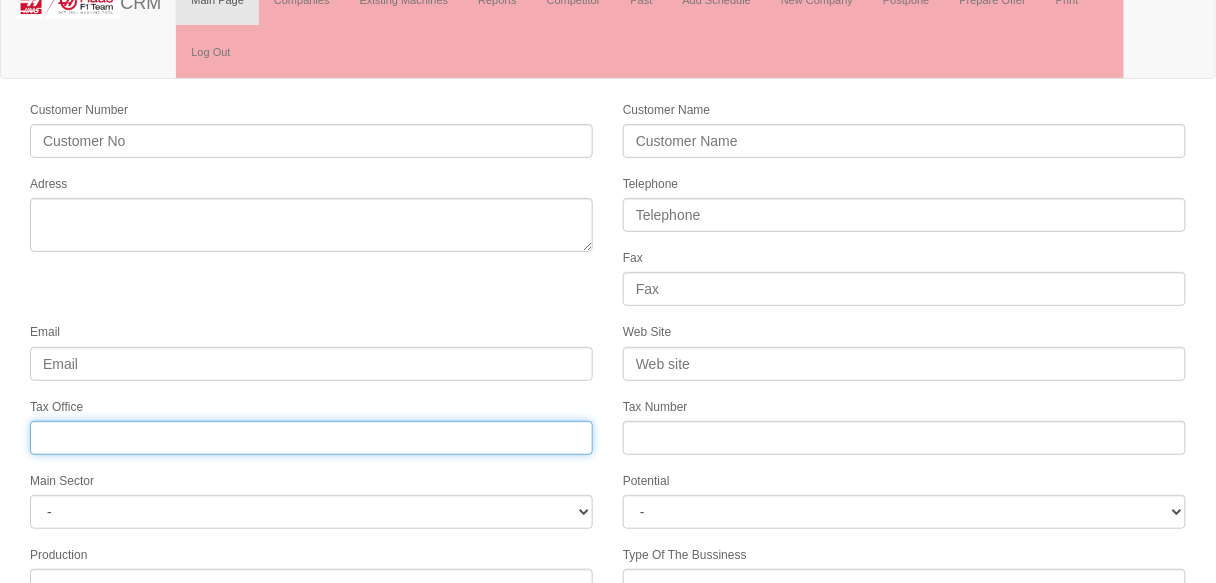 scroll, scrollTop: 0, scrollLeft: 0, axis: both 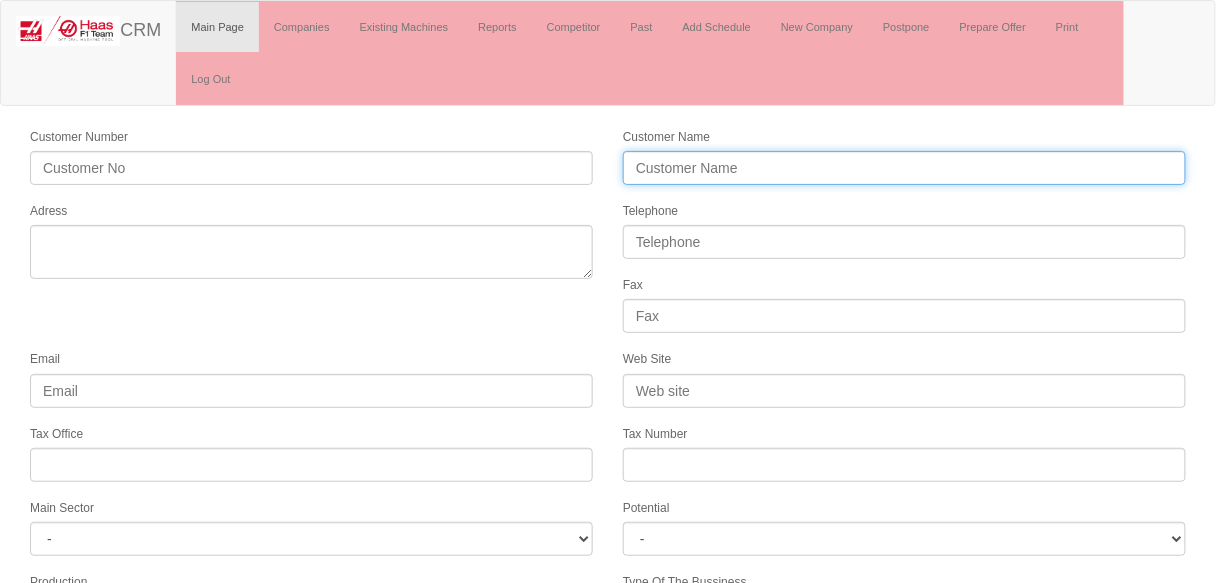 click on "Customer Name" at bounding box center (904, 168) 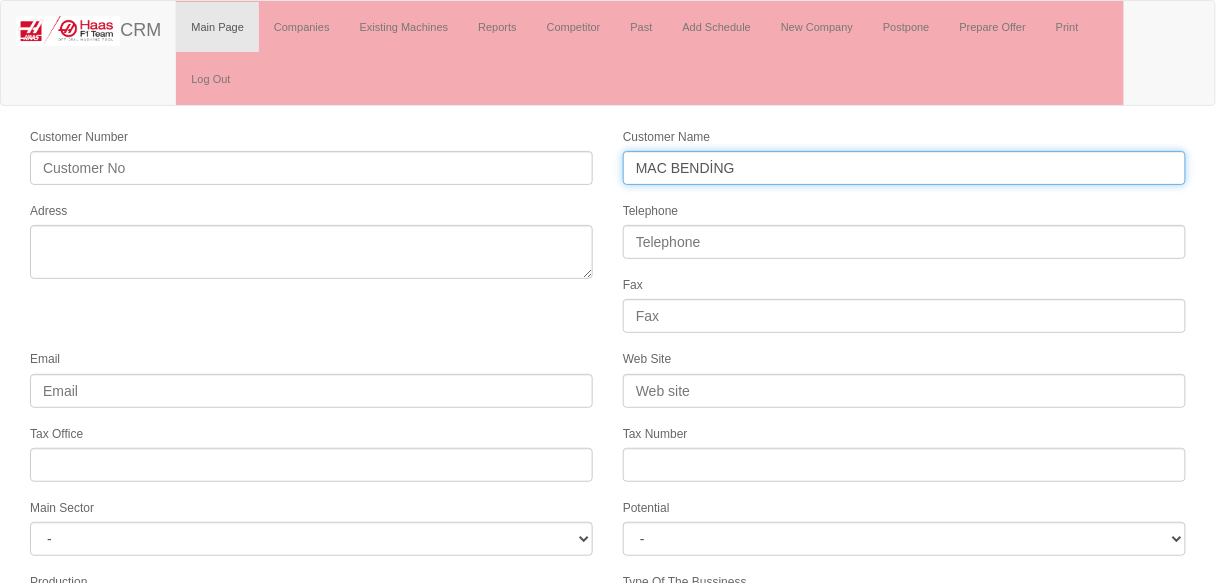 type on "MAC BENDİNG" 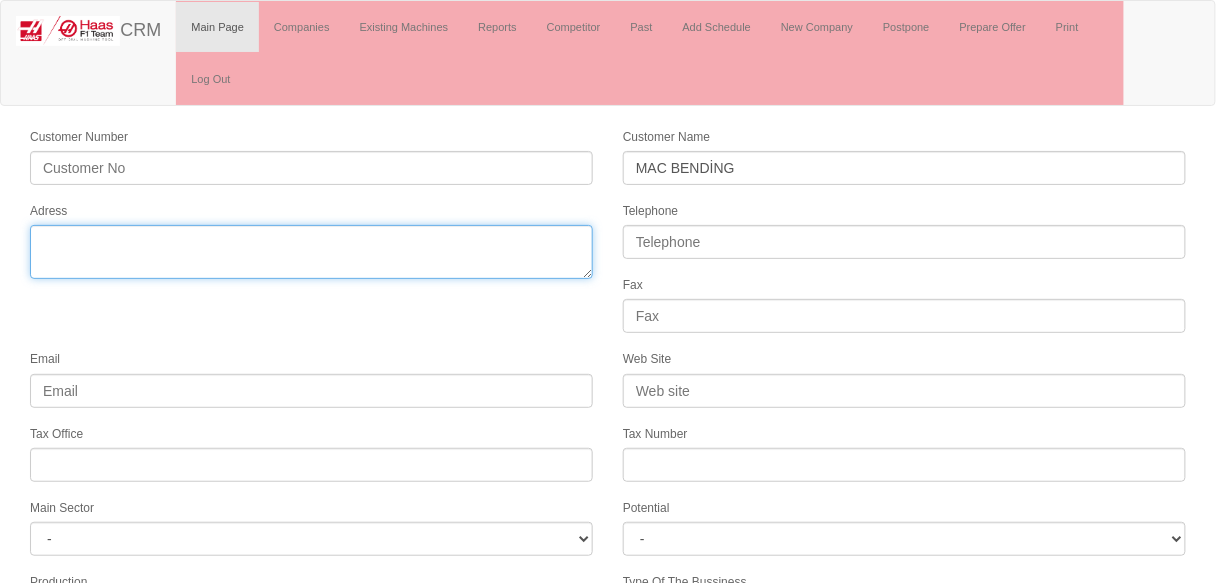 click on "Adress" at bounding box center (311, 252) 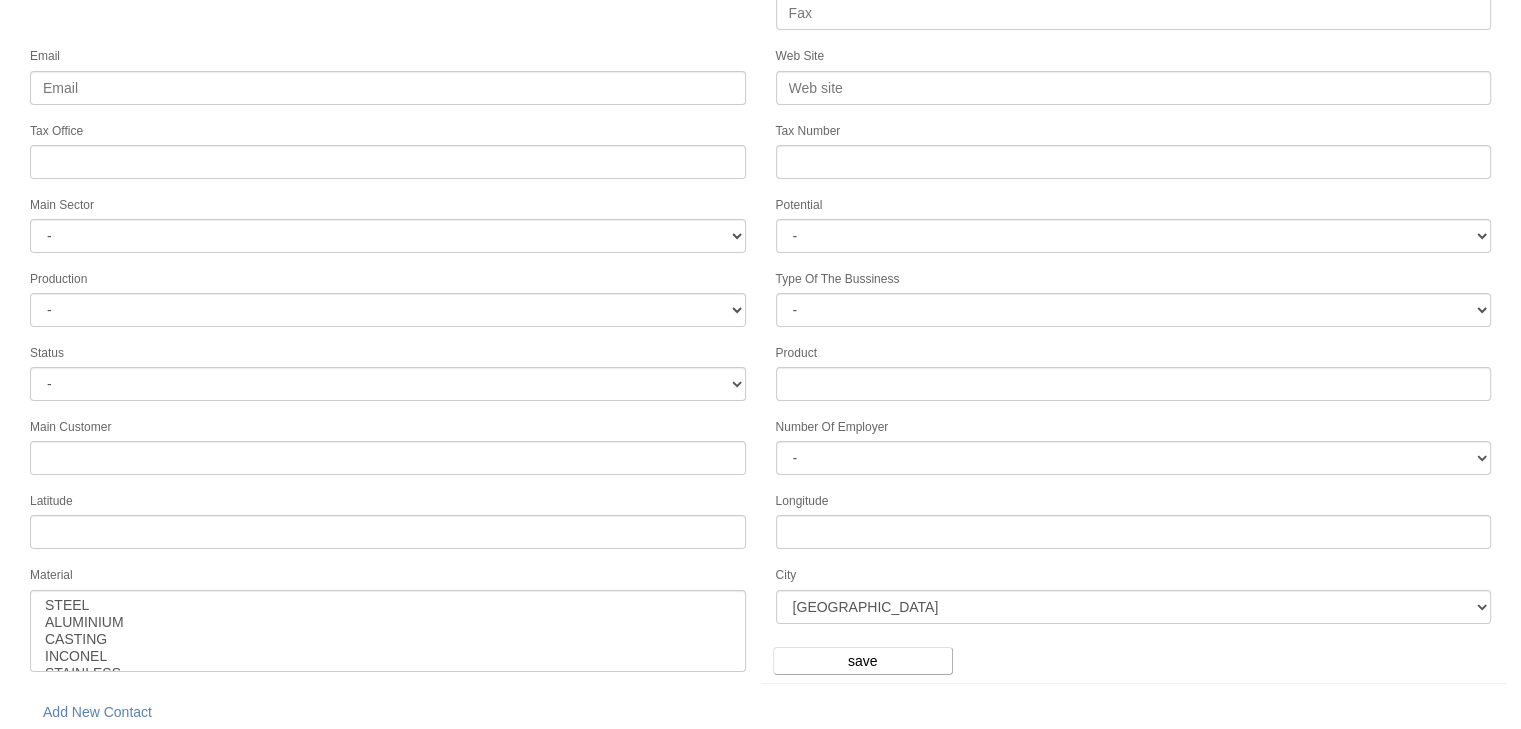 scroll, scrollTop: 0, scrollLeft: 0, axis: both 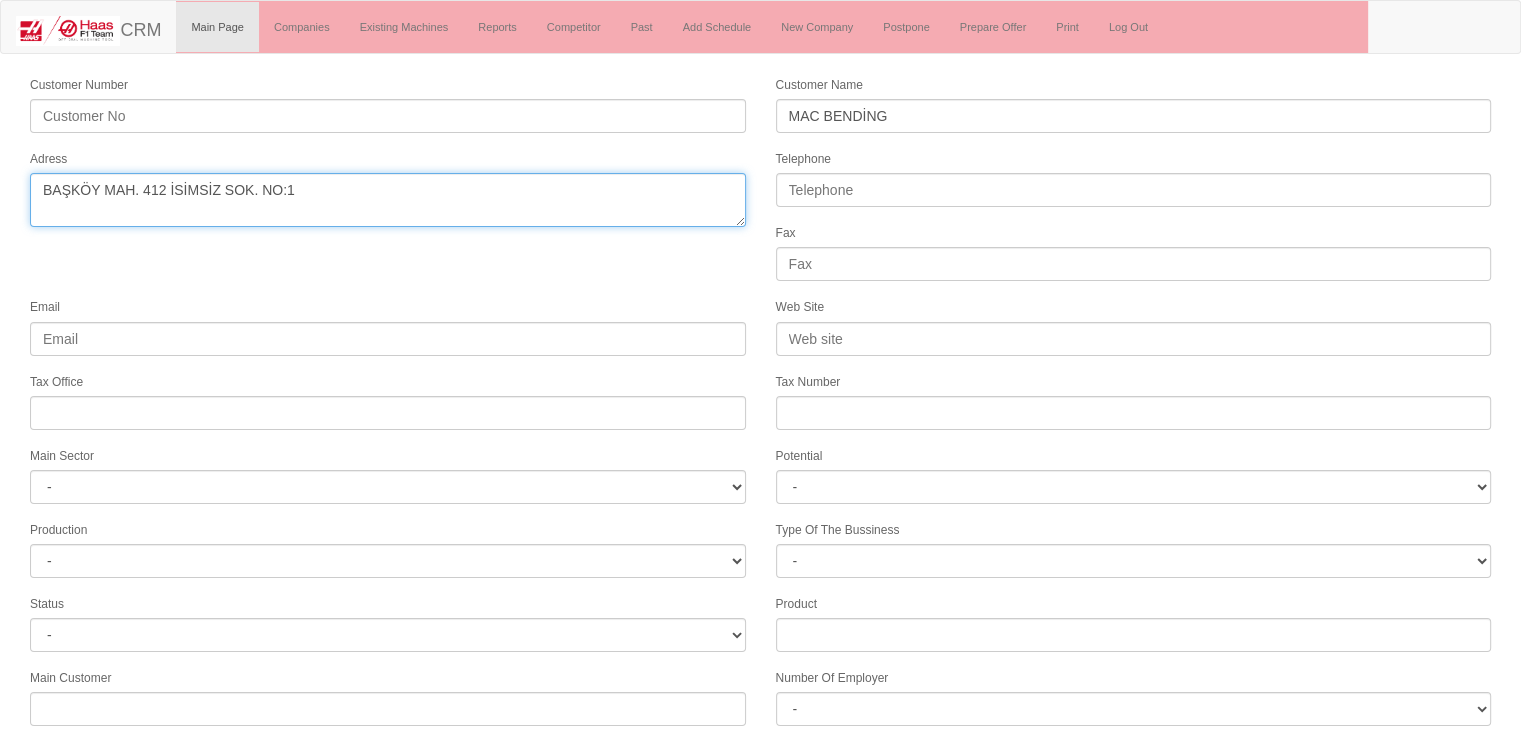 click on "Adress" at bounding box center [388, 200] 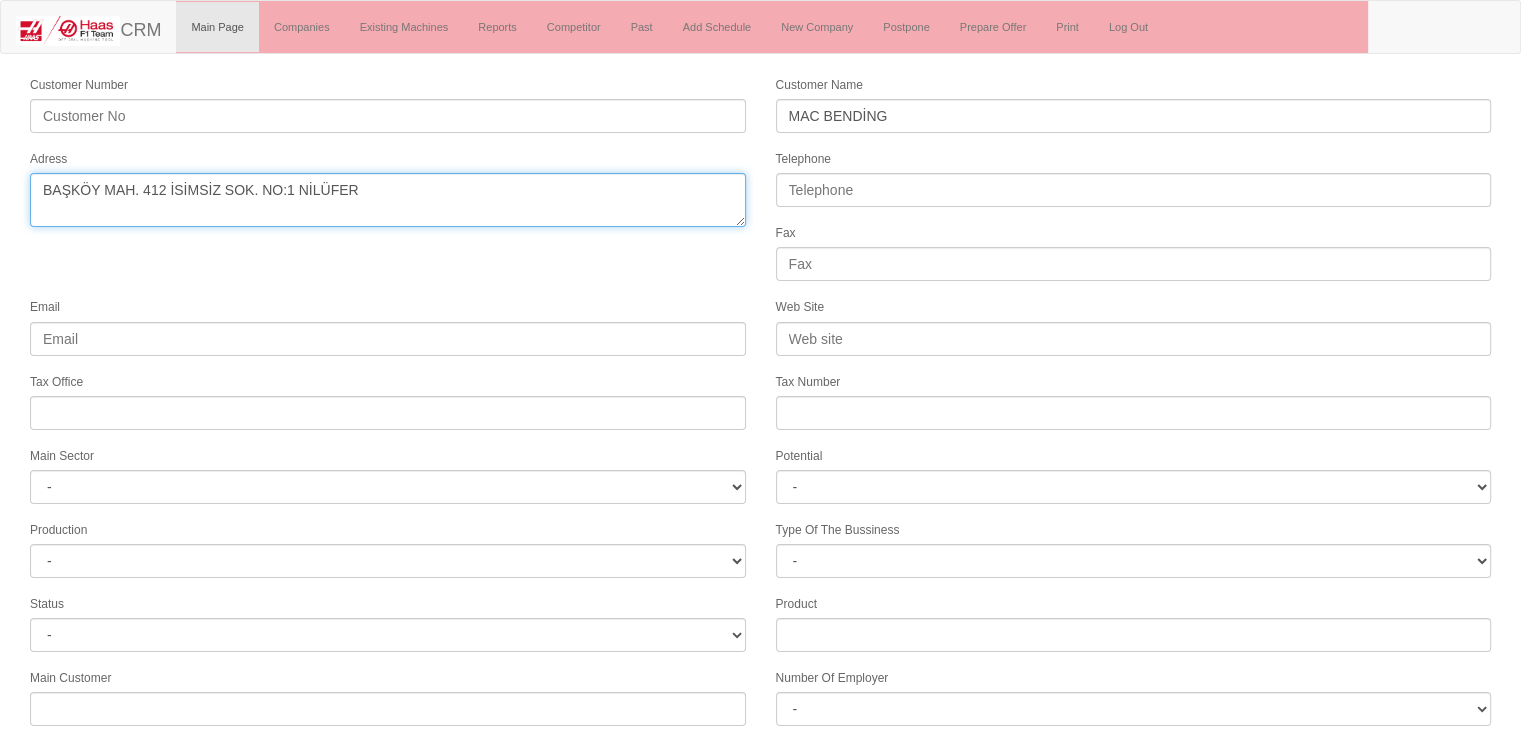 click on "Adress" at bounding box center (388, 200) 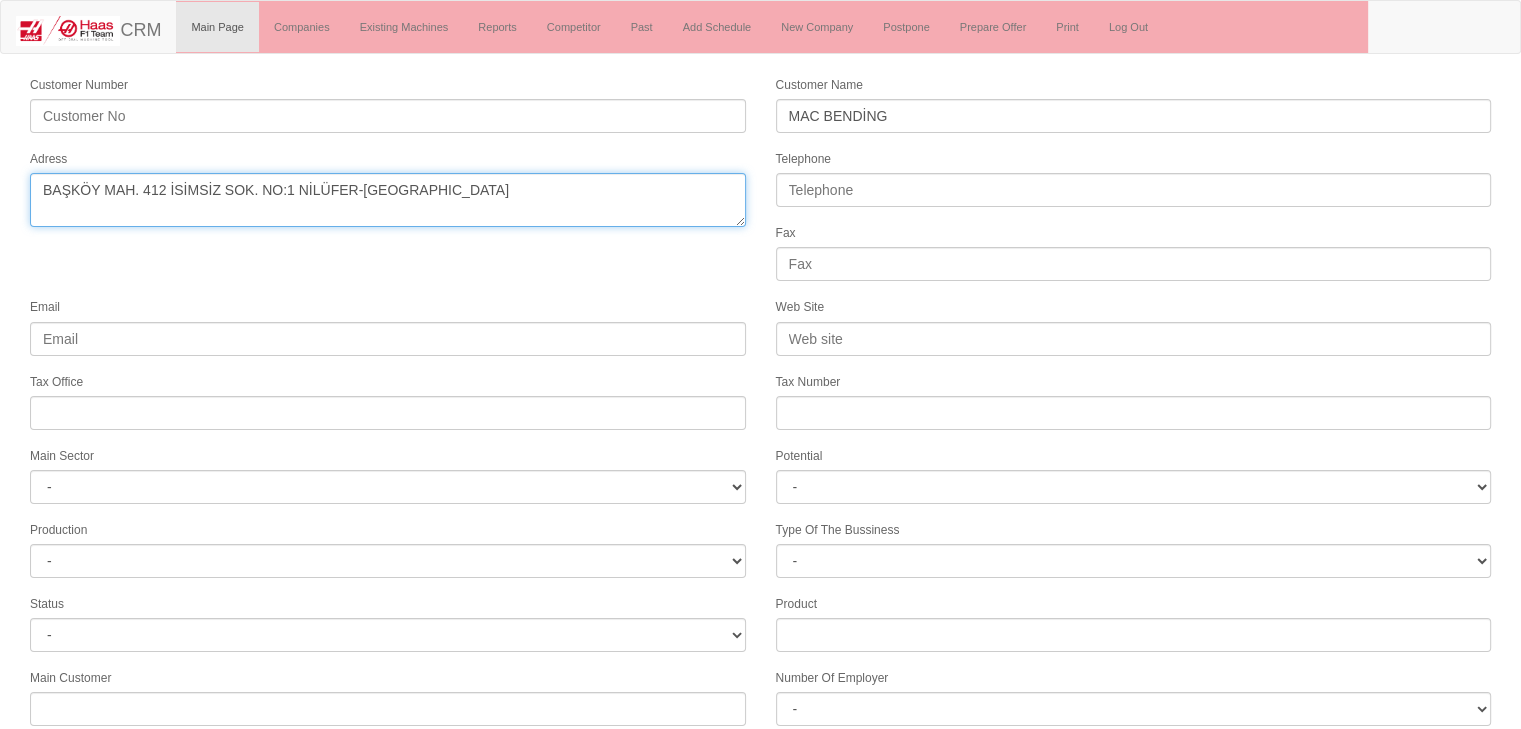 type on "BAŞKÖY MAH. 412 İSİMSİZ SOK. NO:1 NİLÜFER-BURSA" 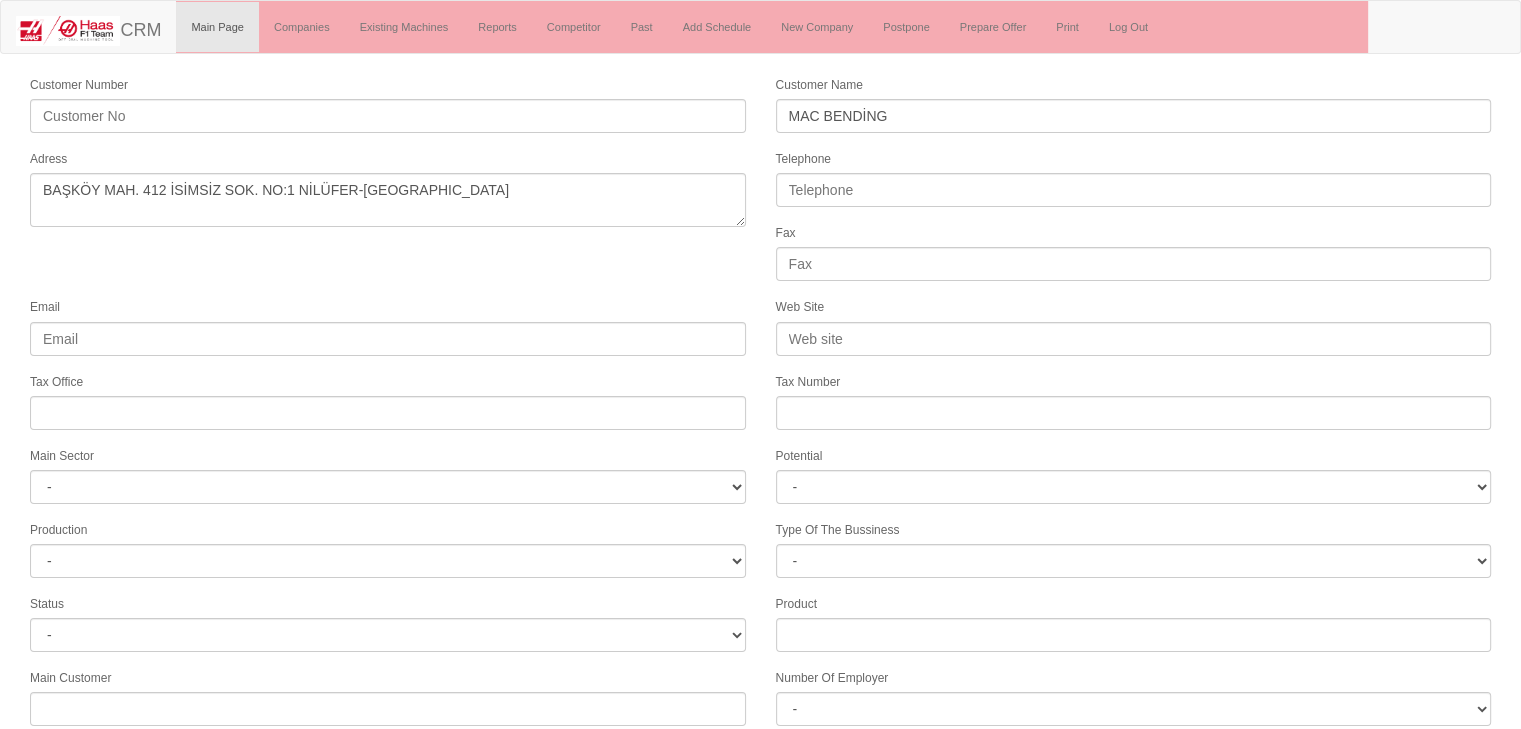 click on "Customer Number
Customer Name
MAC BENDİNG
Adress
Telephone
Fax
Email
Web Site
Tax Office
Tax Number
Main Sector
-
DIE MOLD
MACHINERY
DEFENCE & AEROSPACE
ELECTRICAL COMPONENTS
MEDICAL
TOOL MANUFACTURING
JEWELERY
AGRICULTURE
AUTOMOTIVE
WHITE GOODS
HYDRAULIC & PNEUMATIC
CASTING
STAMPING DIE
CONSTRUCTION MAC.
GEN. PART. MAN.
EDUCATION
LASER POTENTIALS
FURNUTURE
Potential
-
A1
A2
A3
B1
B2
B3
C1
C2
C3
Production
-
HG
-" at bounding box center [760, 531] 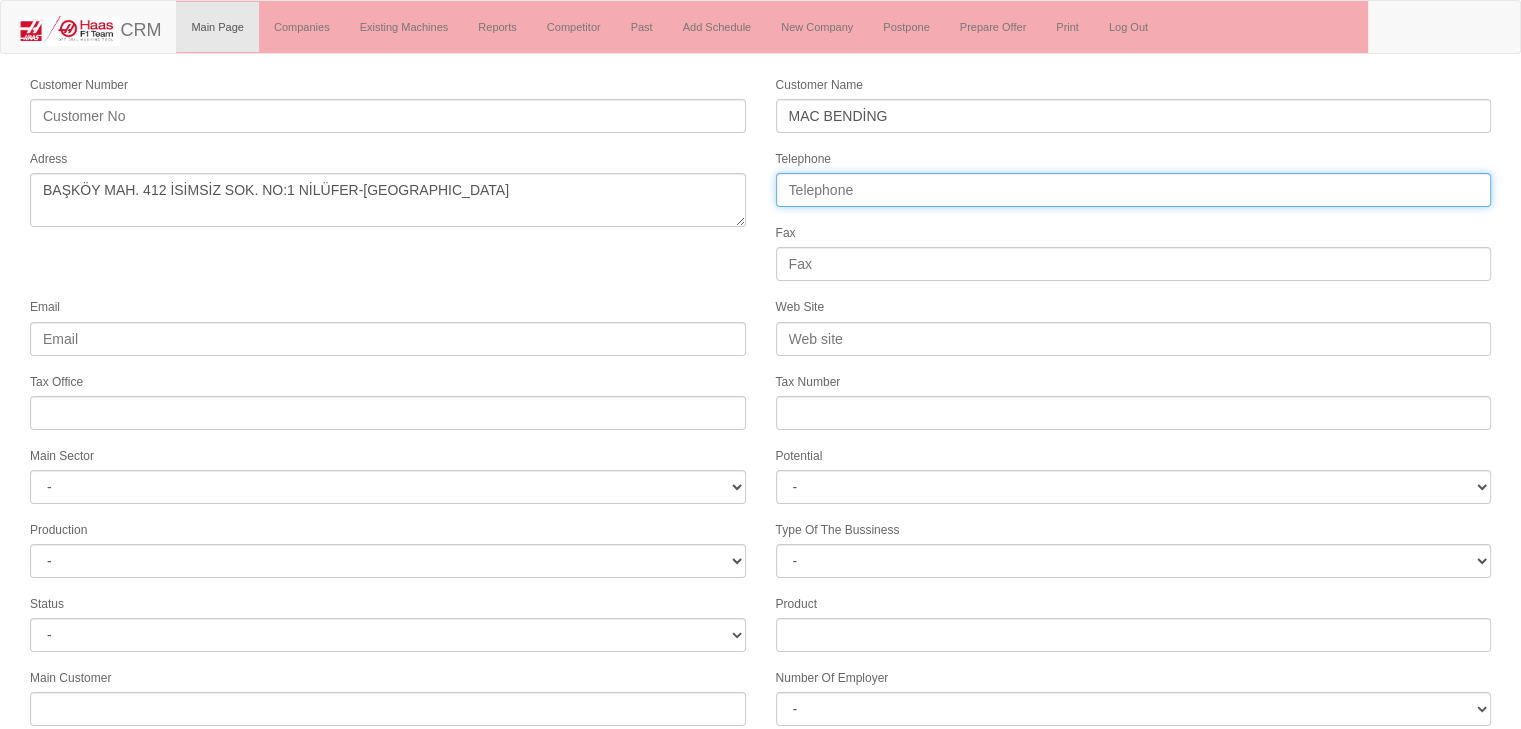 click on "Telephone" at bounding box center (1134, 190) 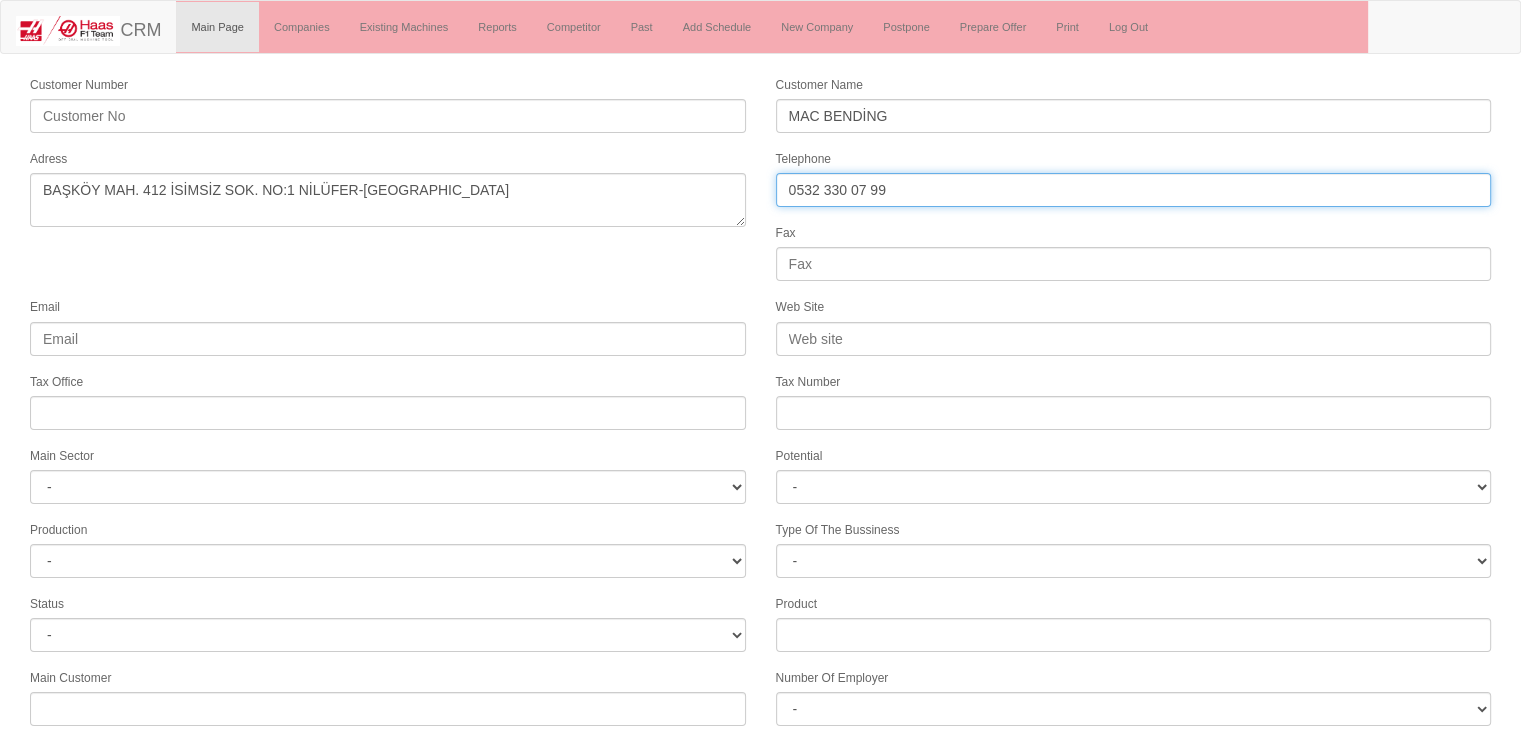 type on "0532 330 07 99" 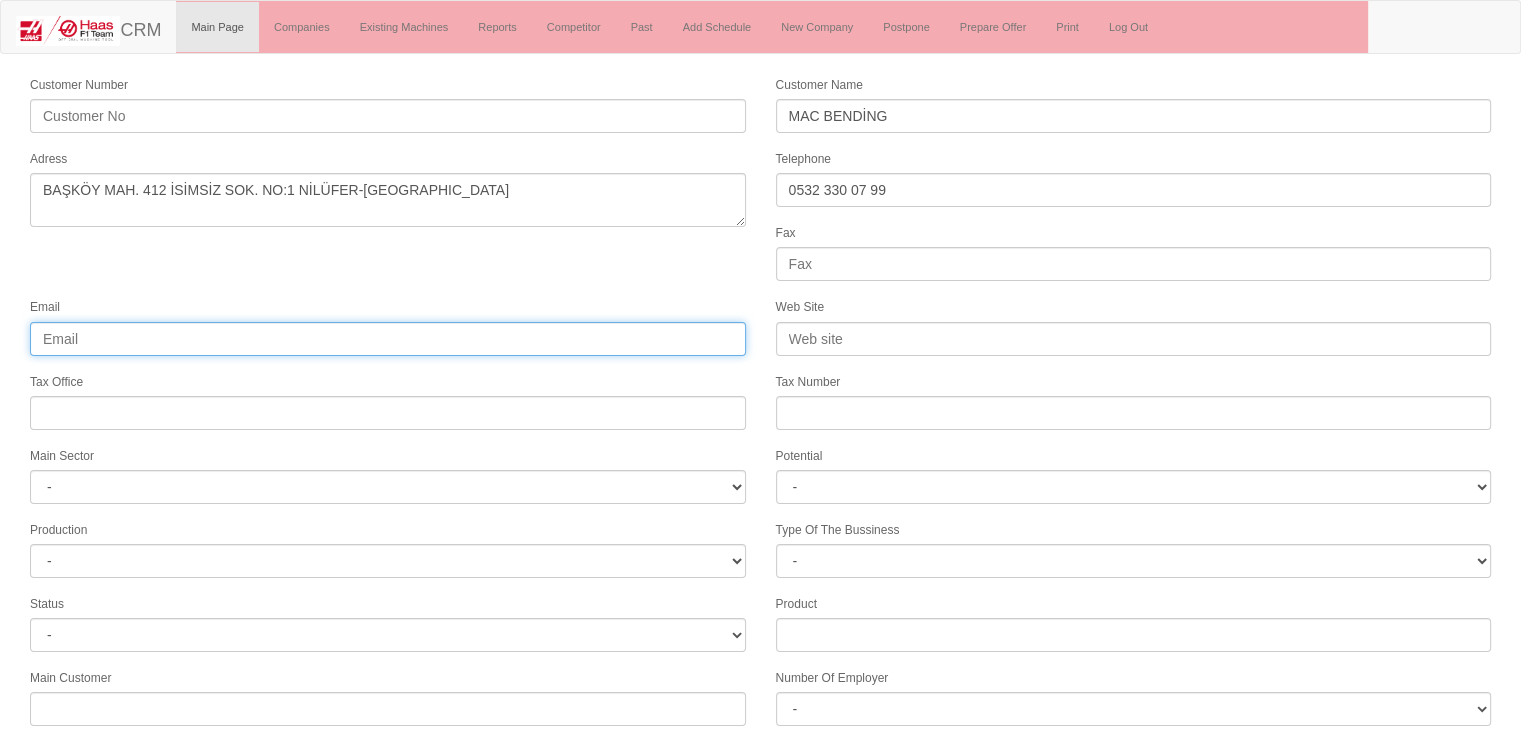 click on "Email" at bounding box center (388, 339) 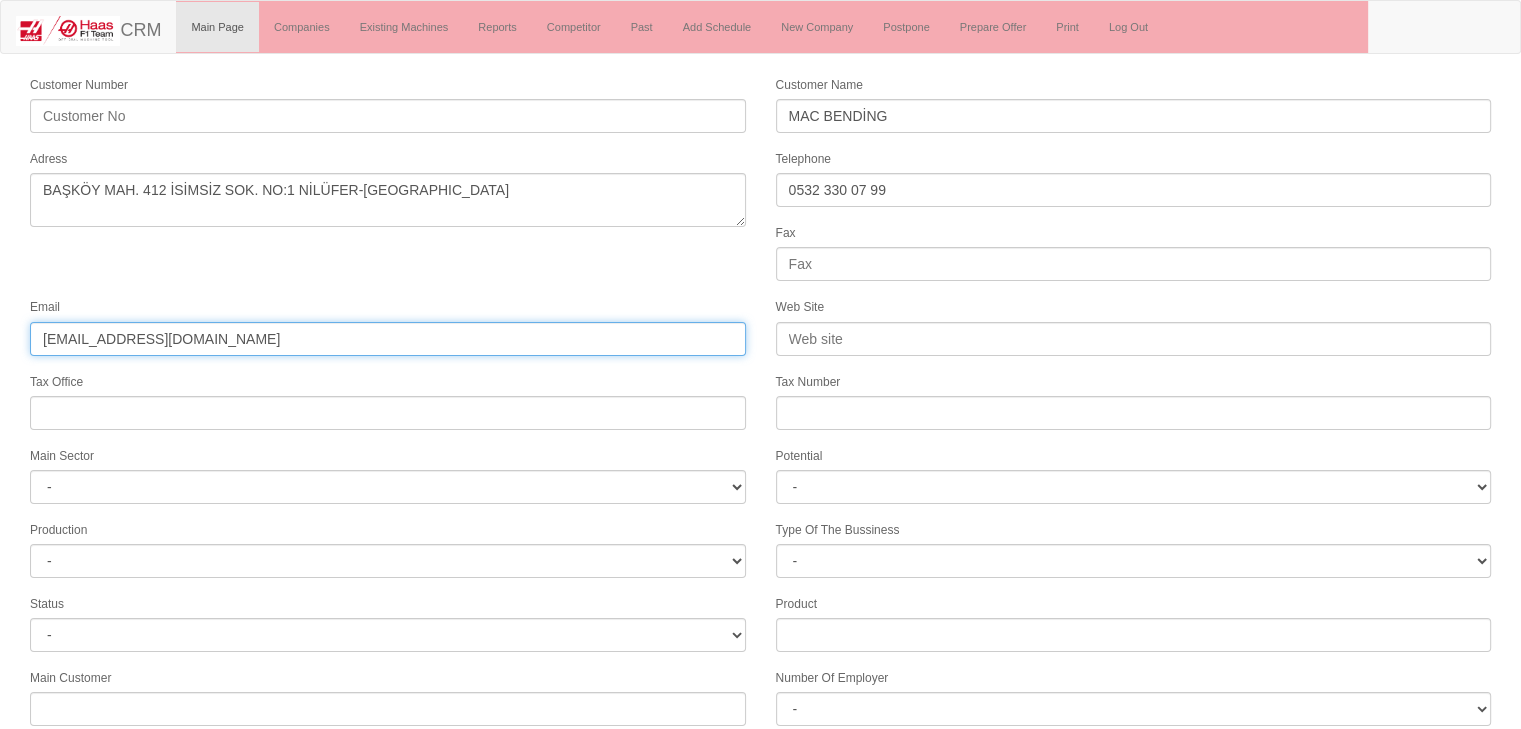 type on "hakan.bayraktar@macbending.com" 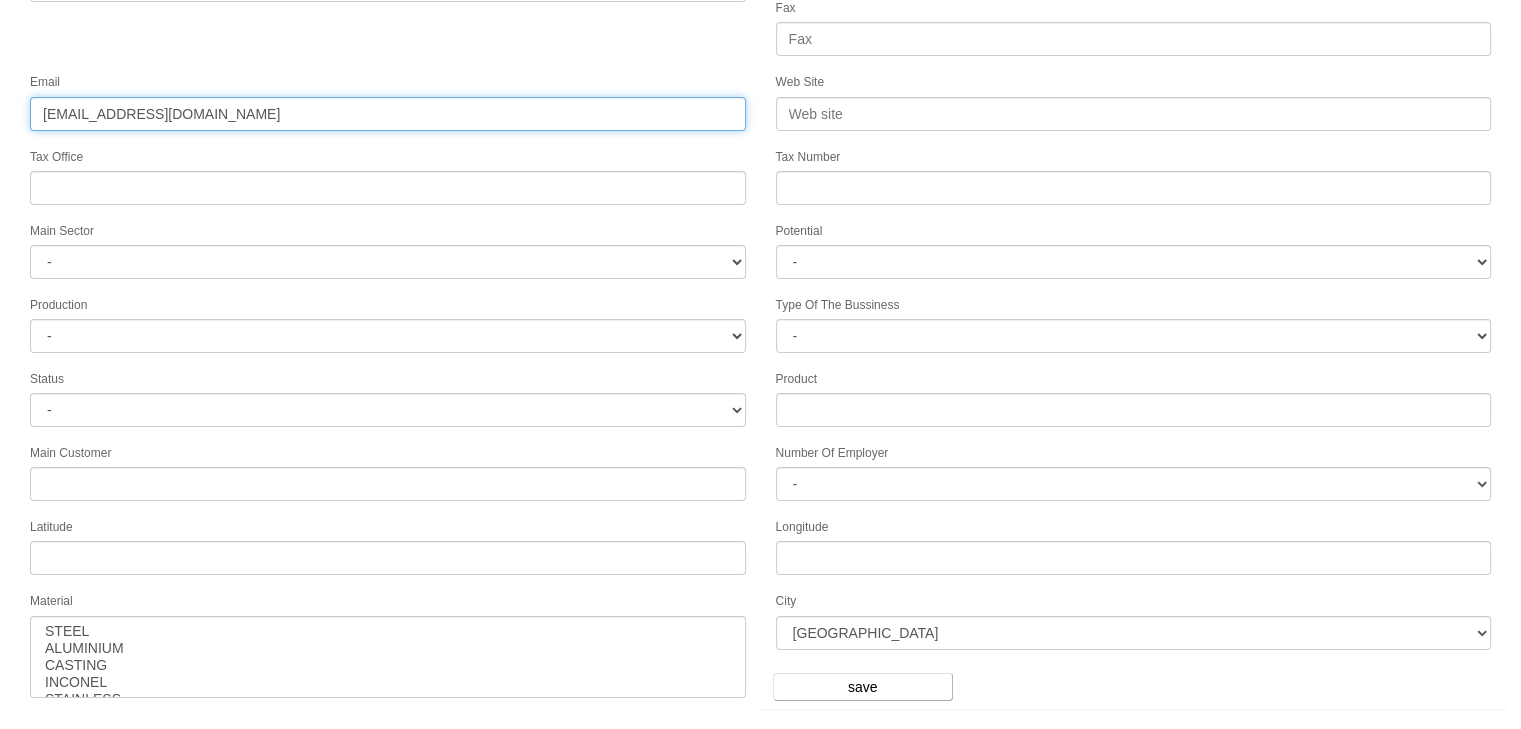 scroll, scrollTop: 251, scrollLeft: 0, axis: vertical 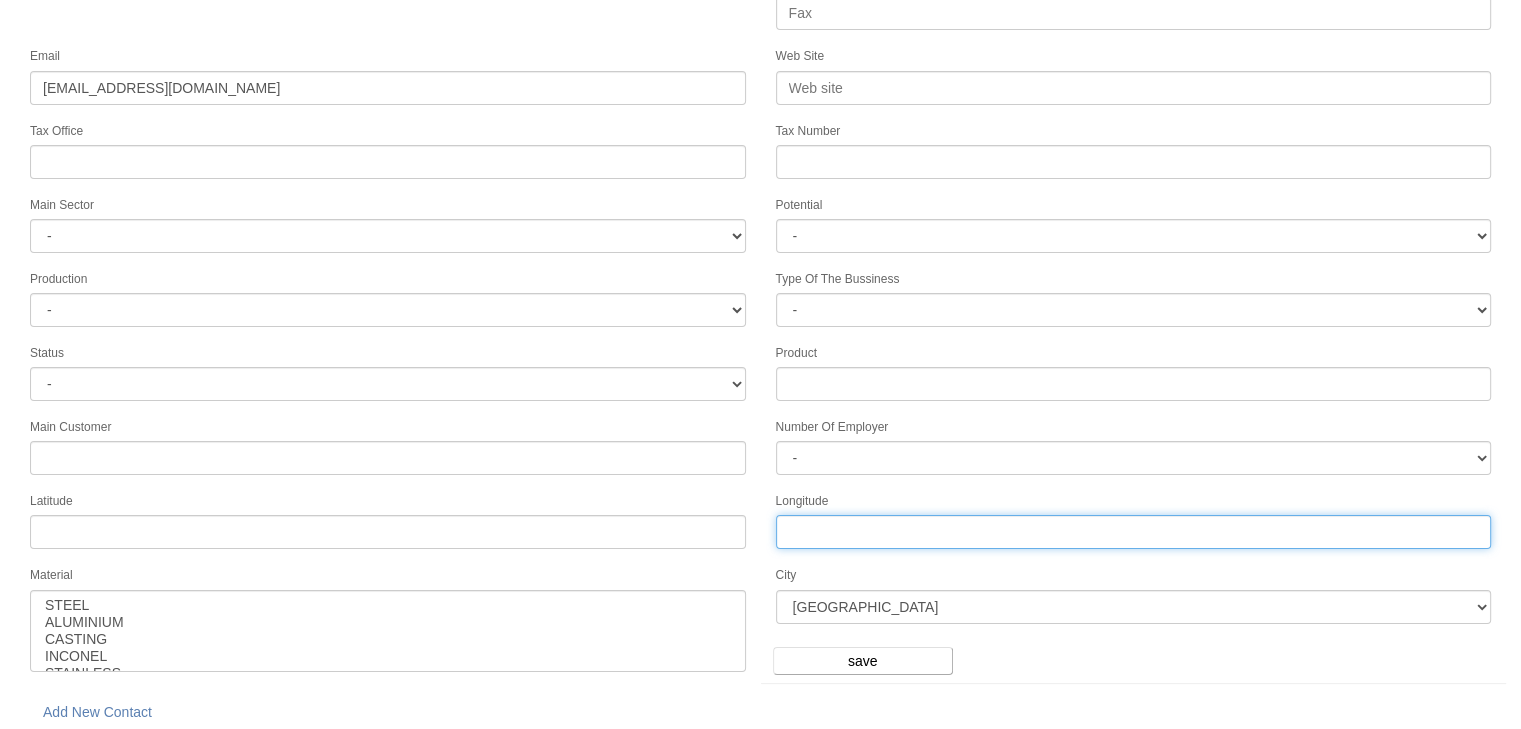 click on "Longitude" at bounding box center [1134, 532] 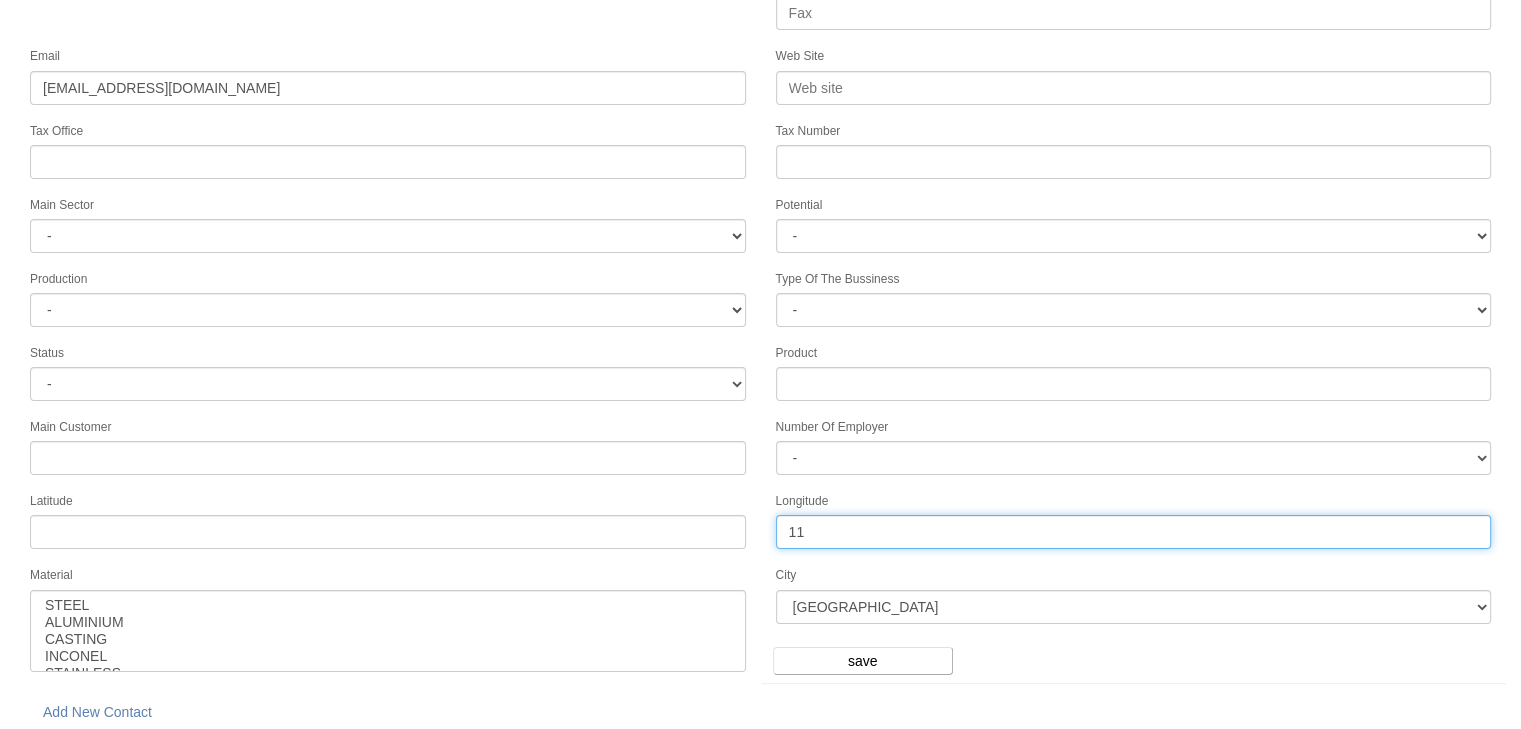 type on "11" 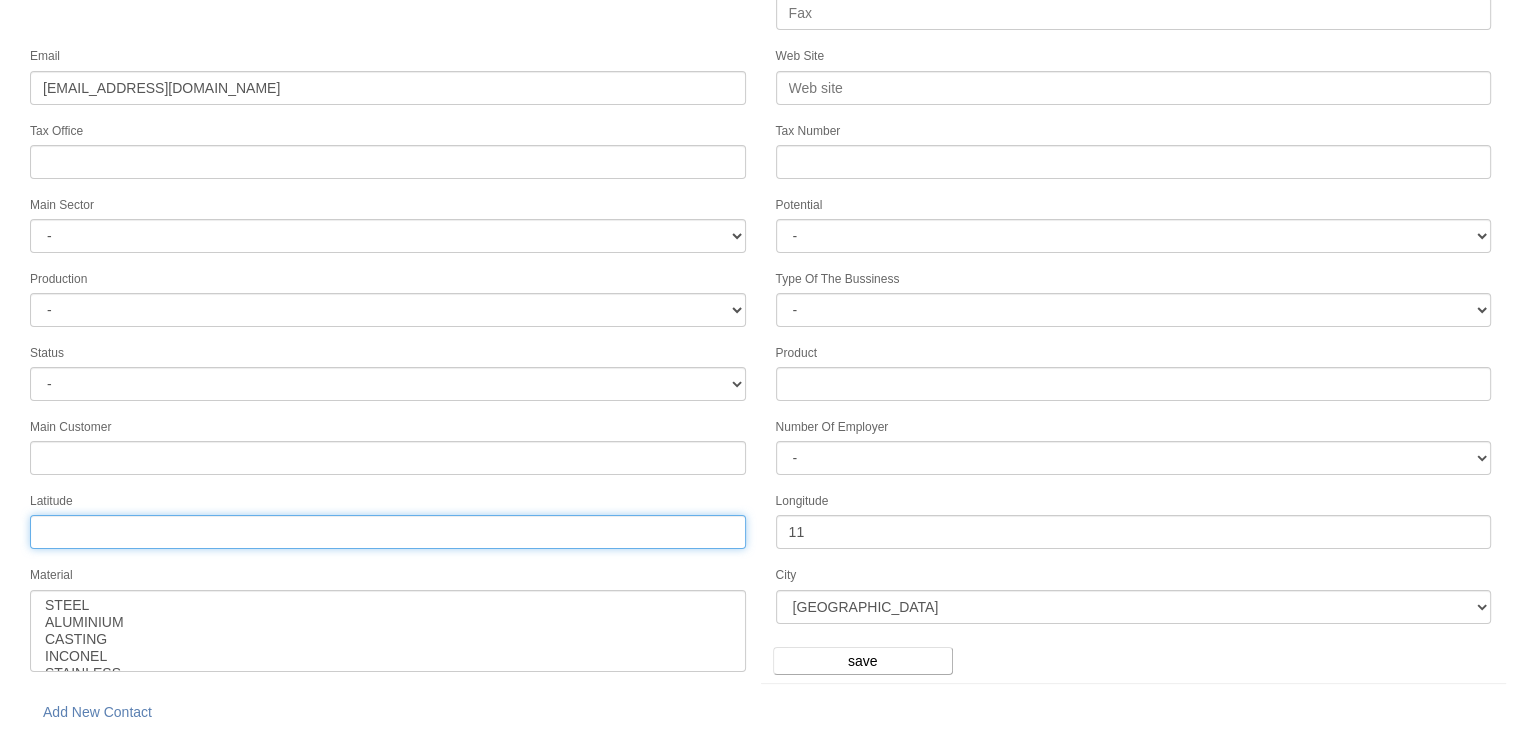 click on "Tax Office" at bounding box center (388, 532) 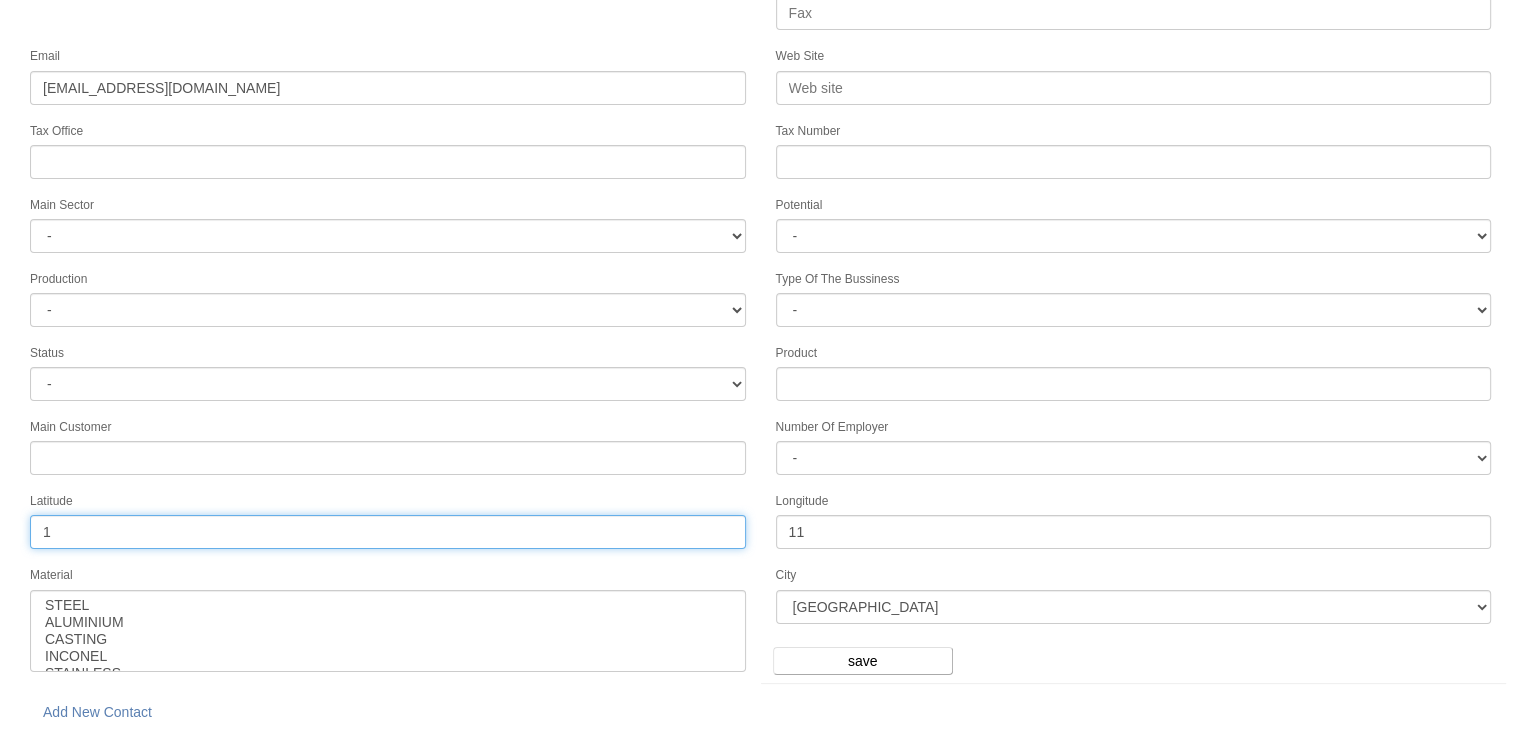 type on "1" 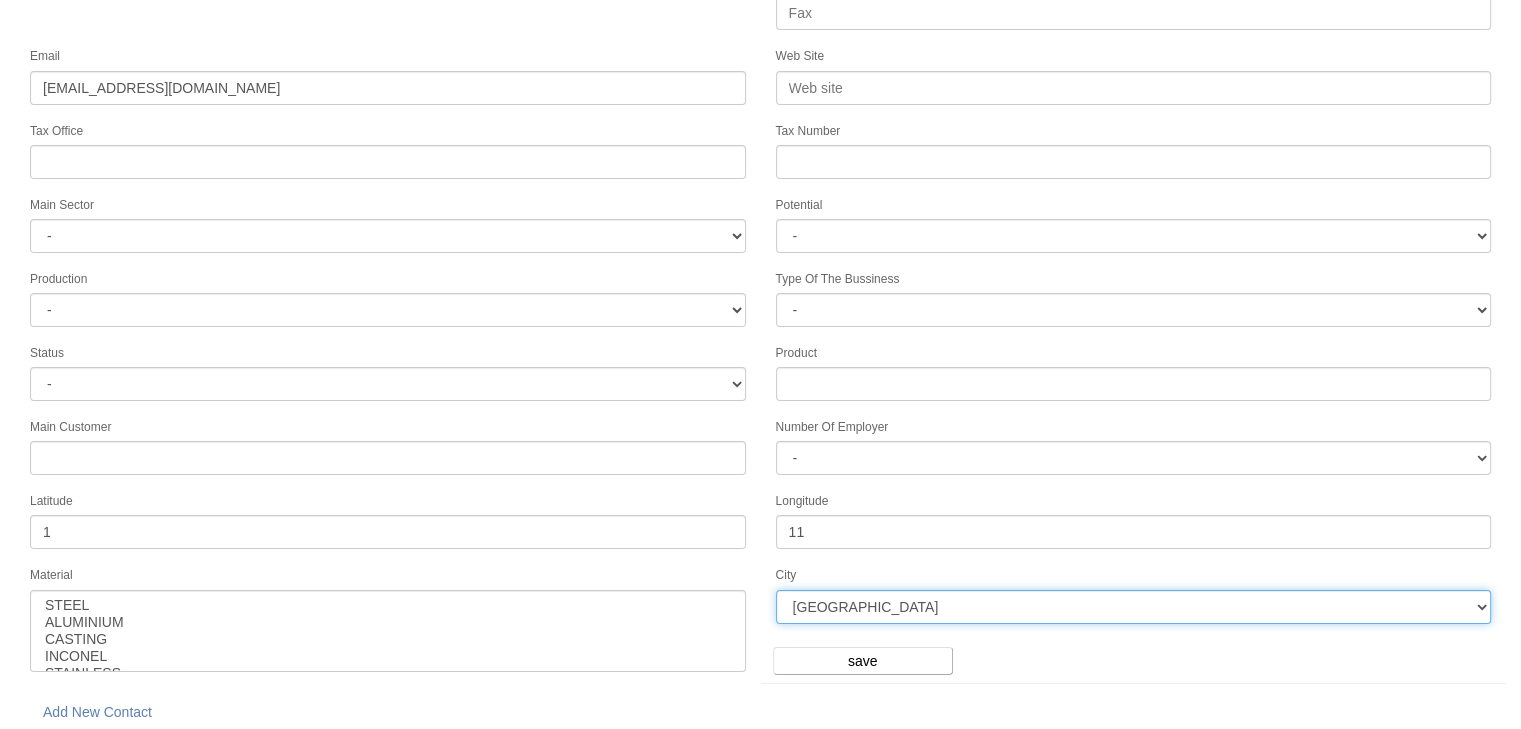 click on "ANKARA
İSTANBUL
ADANA
BOLU
AMASYA
MERSİN
KAHRAMANMARAŞ
NEVŞEHİR
TRABZON
AFYON
ORDU
ERZURUM
ADAPAZARI
GAZİANTEP
KÜTAHYA
KIRŞEHİR
ERZİNCAN
NİĞDE
MUĞLA
RİZE
OSMANİYE
DİYARBAKIR
EDİRNE
İSKENDERUN
ÇANAKKALE
KONYA
ÇORUM
KARAMAN
KAYSERİ
ISPARTA
BALIKESİR
SAMSUN
SİNOP
MARDİN
MANİSA
ZONGULDAK
TEKİRDAĞ
AYDIN
UŞAK
ŞANLIURFA
IĞDIR
KIRKLARELİ
AKSARAY
SİVAS
HATAY
BARTIN
VAN
ADIYAMAN
DENİZLİ
İZMİR
YALOVA
KARABÜK" at bounding box center [1134, 607] 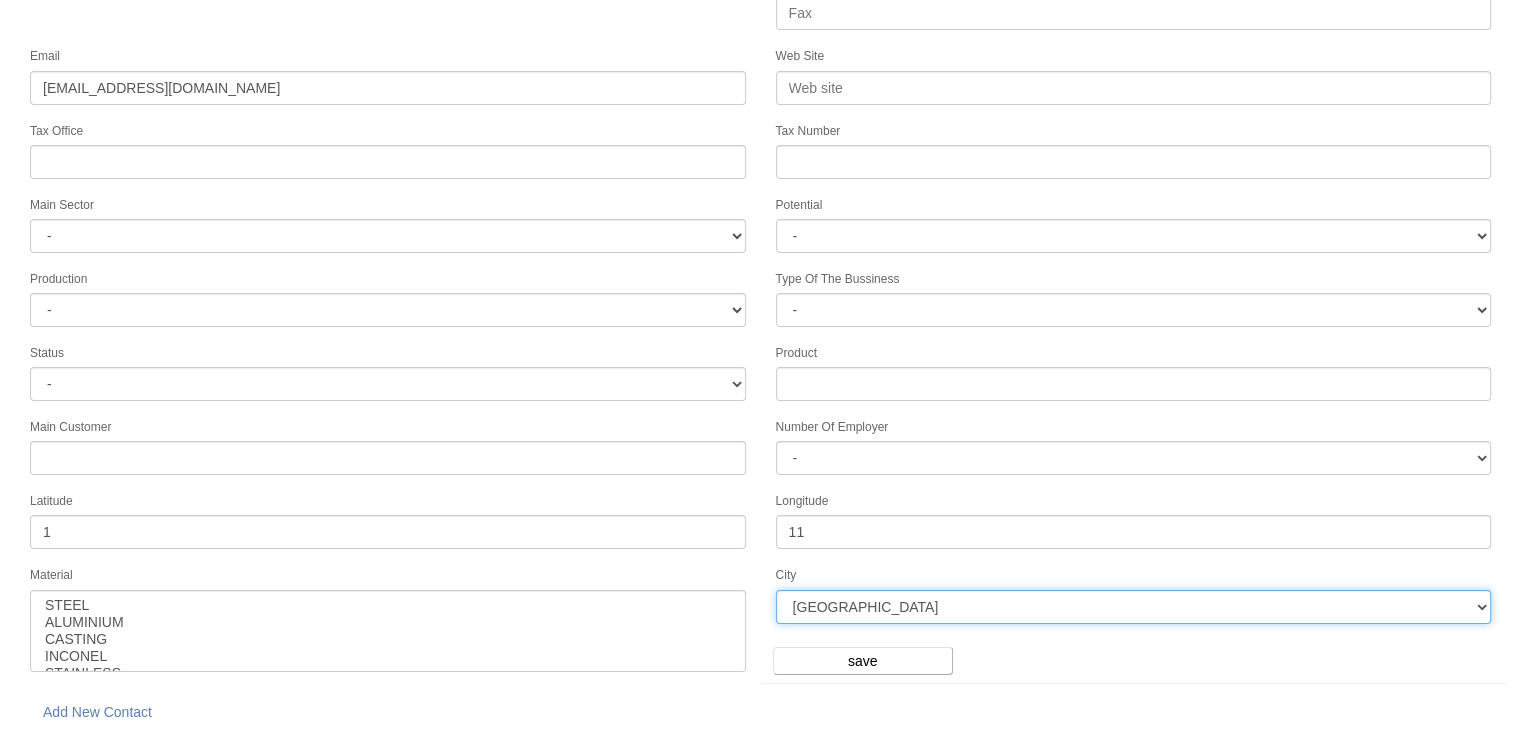 select on "1174" 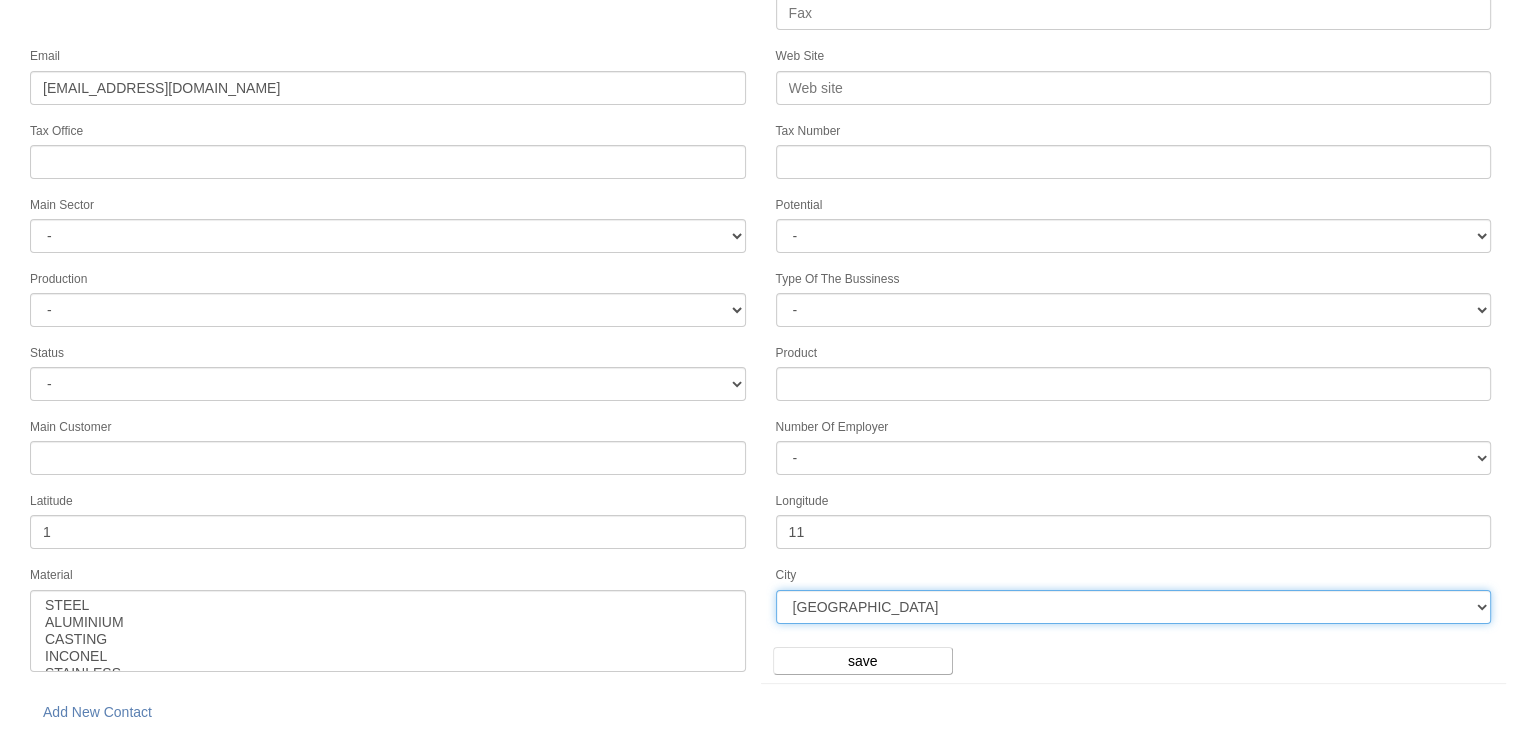 click on "ANKARA
İSTANBUL
ADANA
BOLU
AMASYA
MERSİN
KAHRAMANMARAŞ
NEVŞEHİR
TRABZON
AFYON
ORDU
ERZURUM
ADAPAZARI
GAZİANTEP
KÜTAHYA
KIRŞEHİR
ERZİNCAN
NİĞDE
MUĞLA
RİZE
OSMANİYE
DİYARBAKIR
EDİRNE
İSKENDERUN
ÇANAKKALE
KONYA
ÇORUM
KARAMAN
KAYSERİ
ISPARTA
BALIKESİR
SAMSUN
SİNOP
MARDİN
MANİSA
ZONGULDAK
TEKİRDAĞ
AYDIN
UŞAK
ŞANLIURFA
IĞDIR
KIRKLARELİ
AKSARAY
SİVAS
HATAY
BARTIN
VAN
ADIYAMAN
DENİZLİ
İZMİR
YALOVA
KARABÜK" at bounding box center (1134, 607) 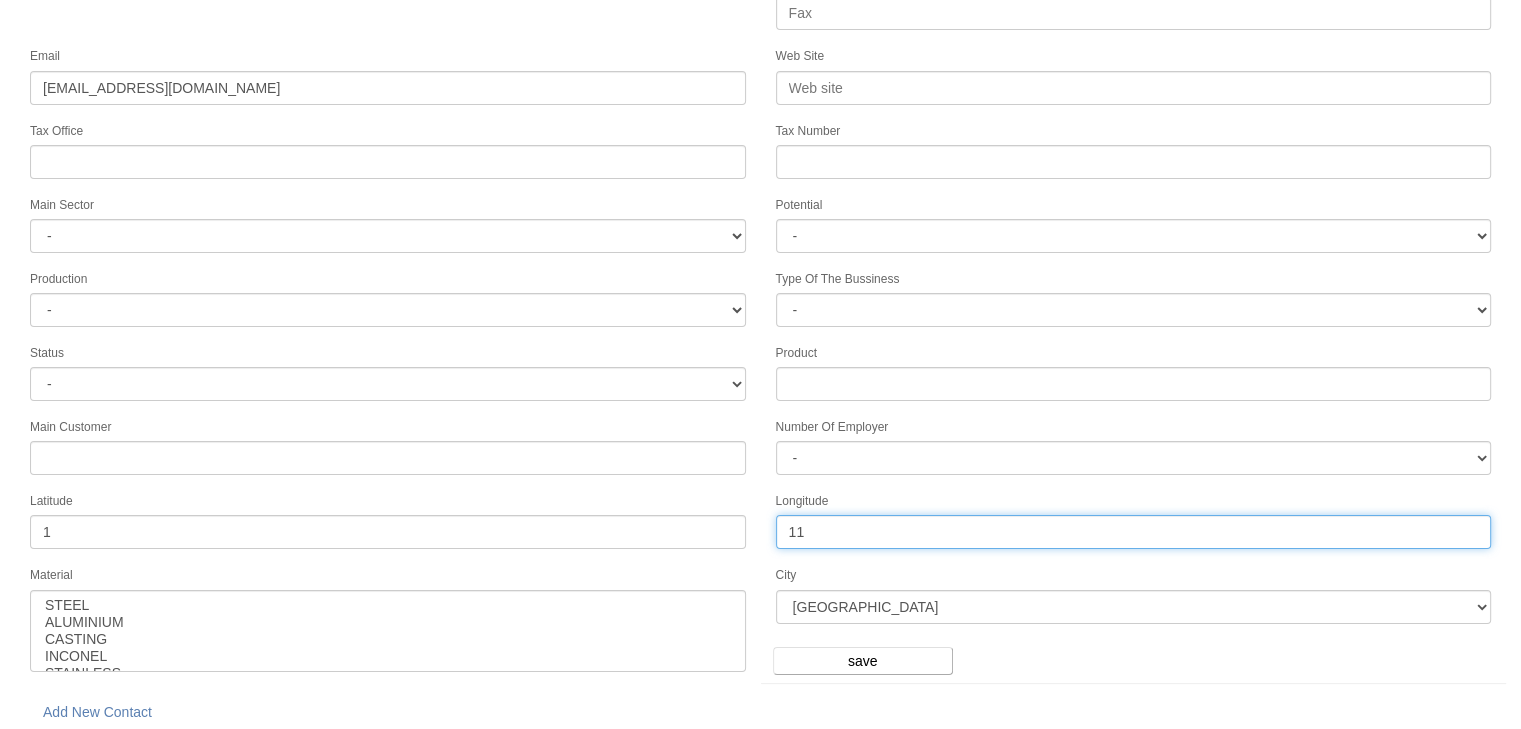 click on "11" at bounding box center (1134, 532) 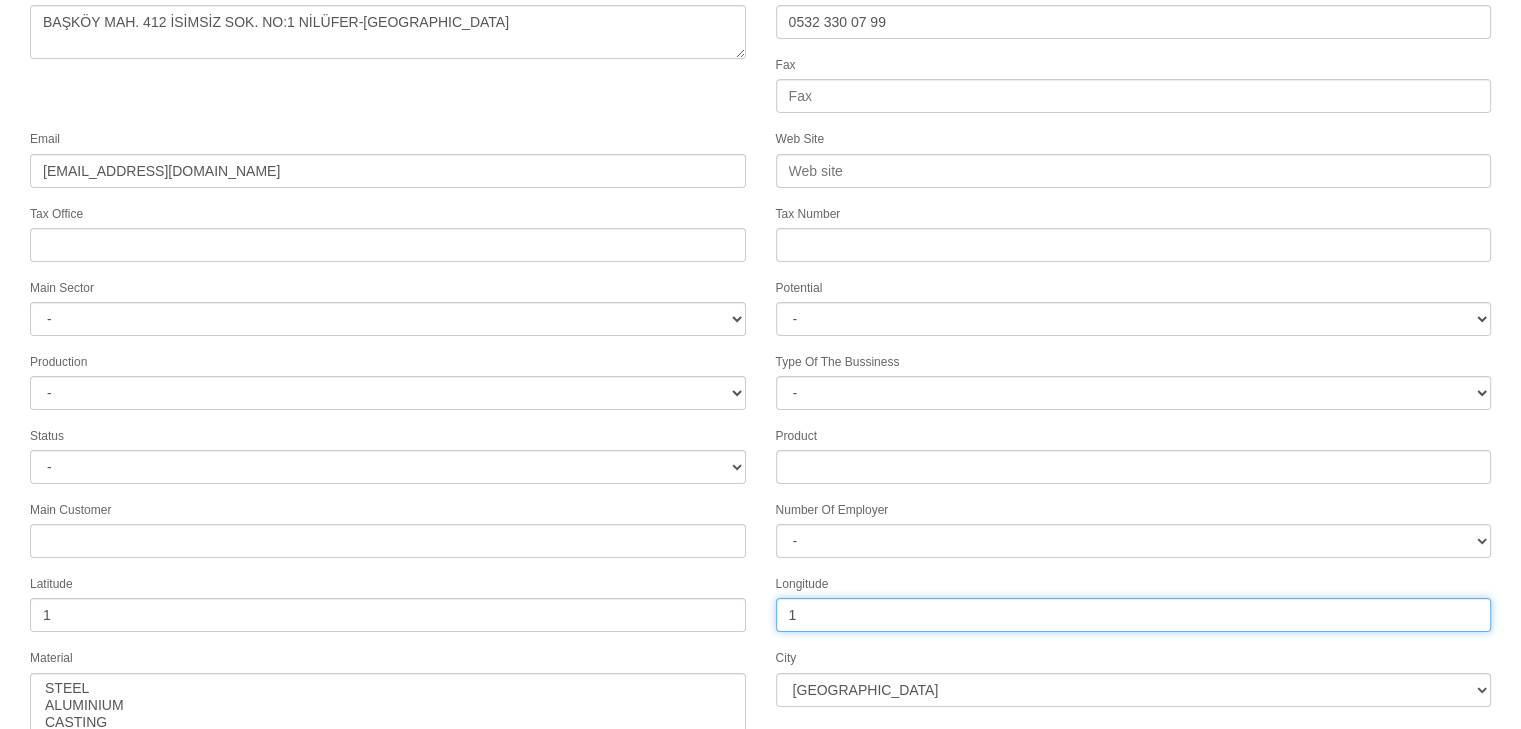 scroll, scrollTop: 251, scrollLeft: 0, axis: vertical 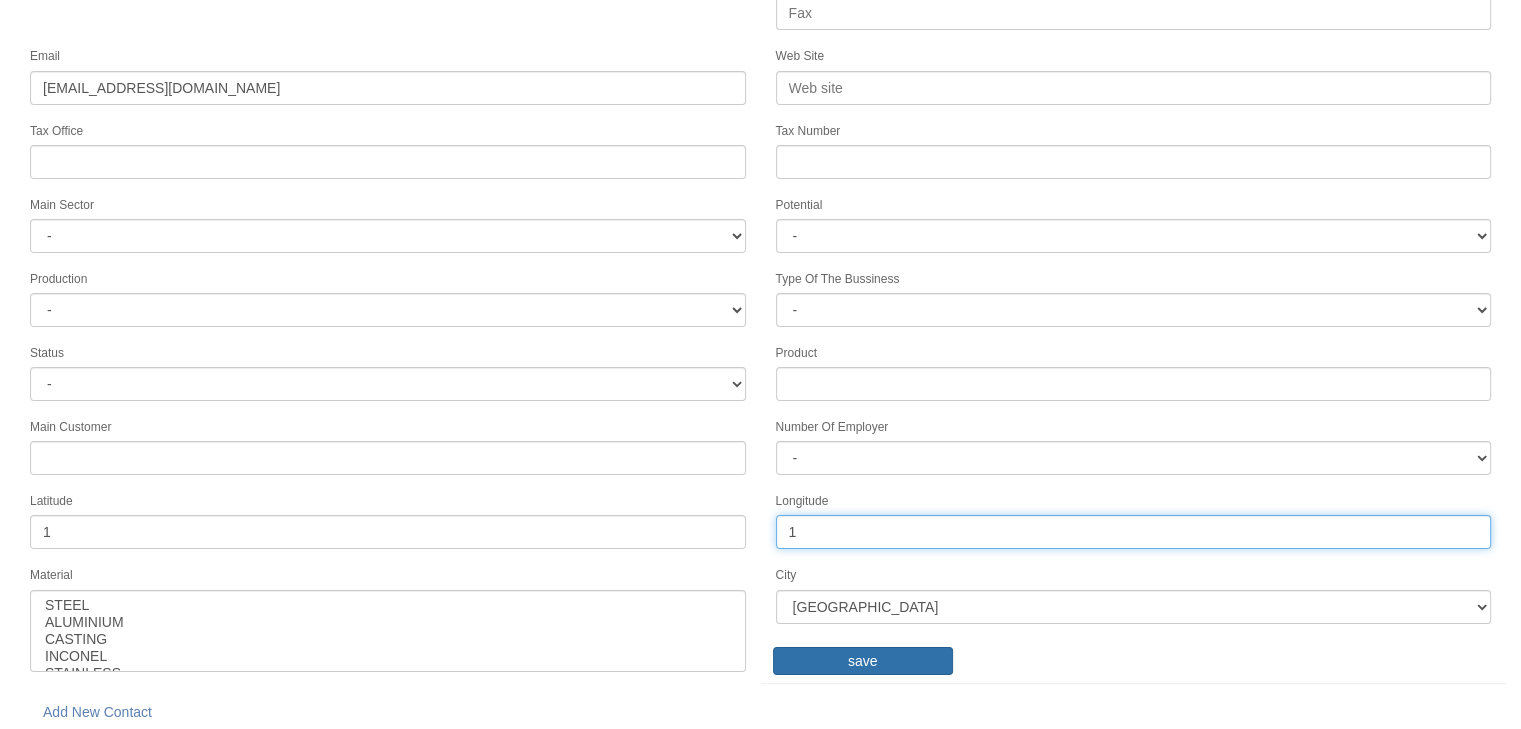 type on "1" 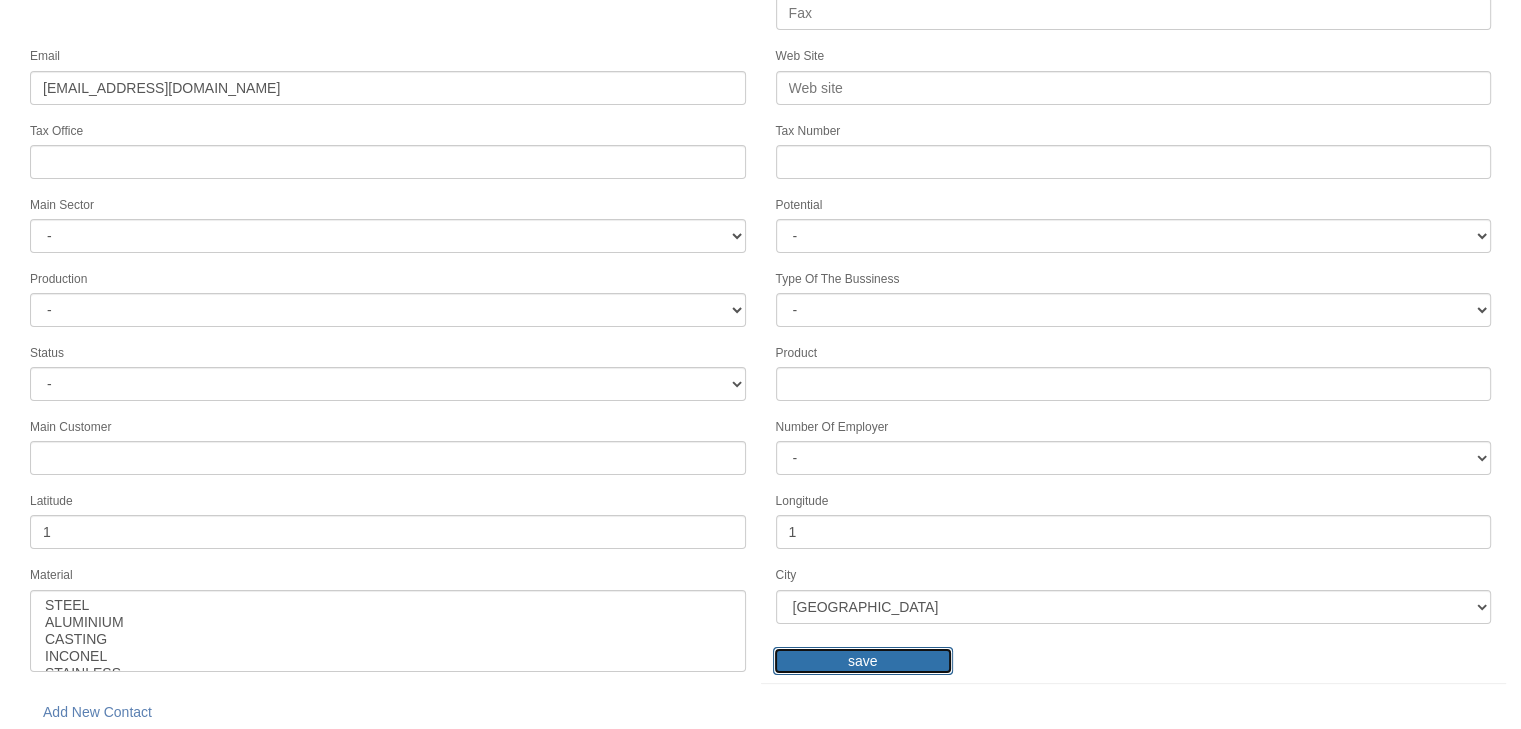 click on "save" at bounding box center (863, 661) 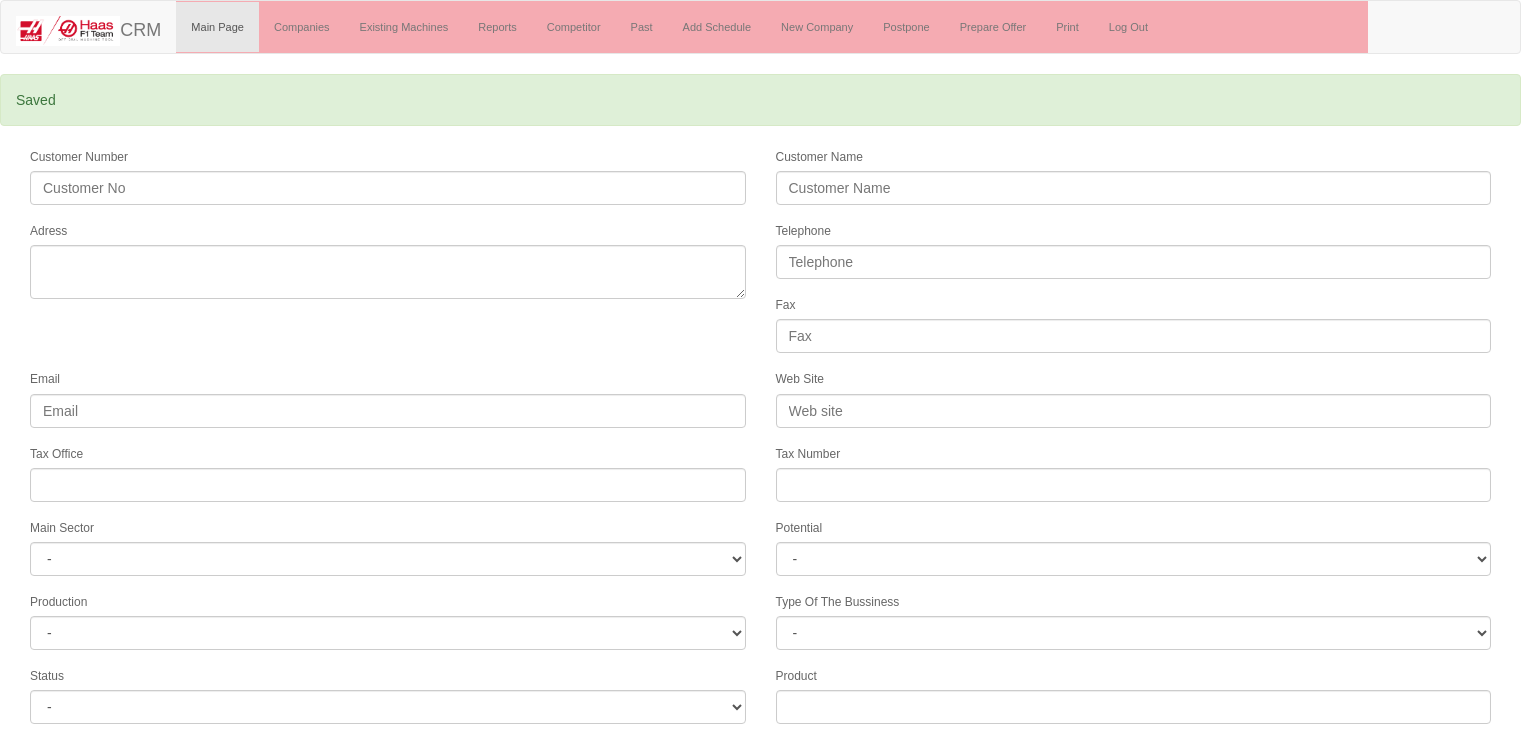 select 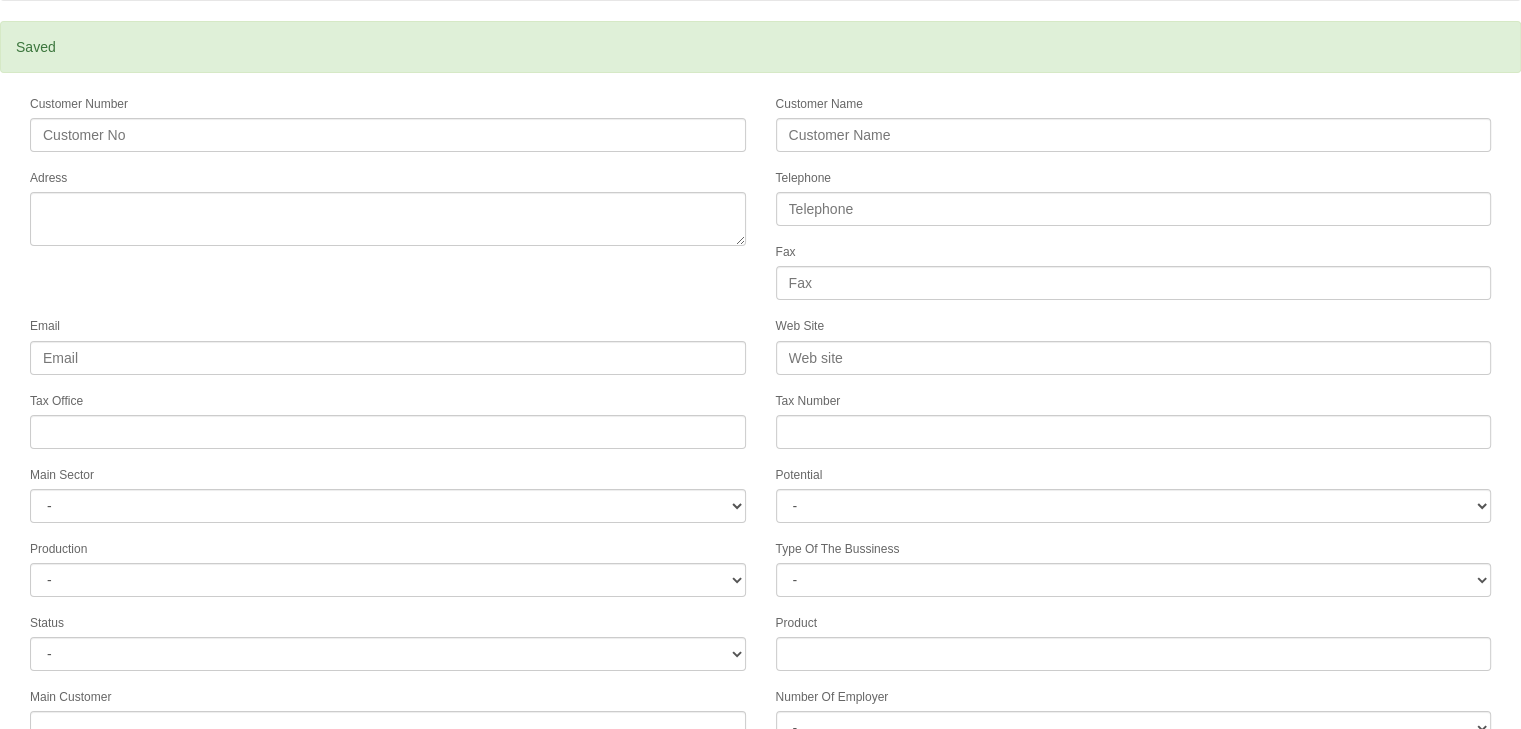 scroll, scrollTop: 0, scrollLeft: 0, axis: both 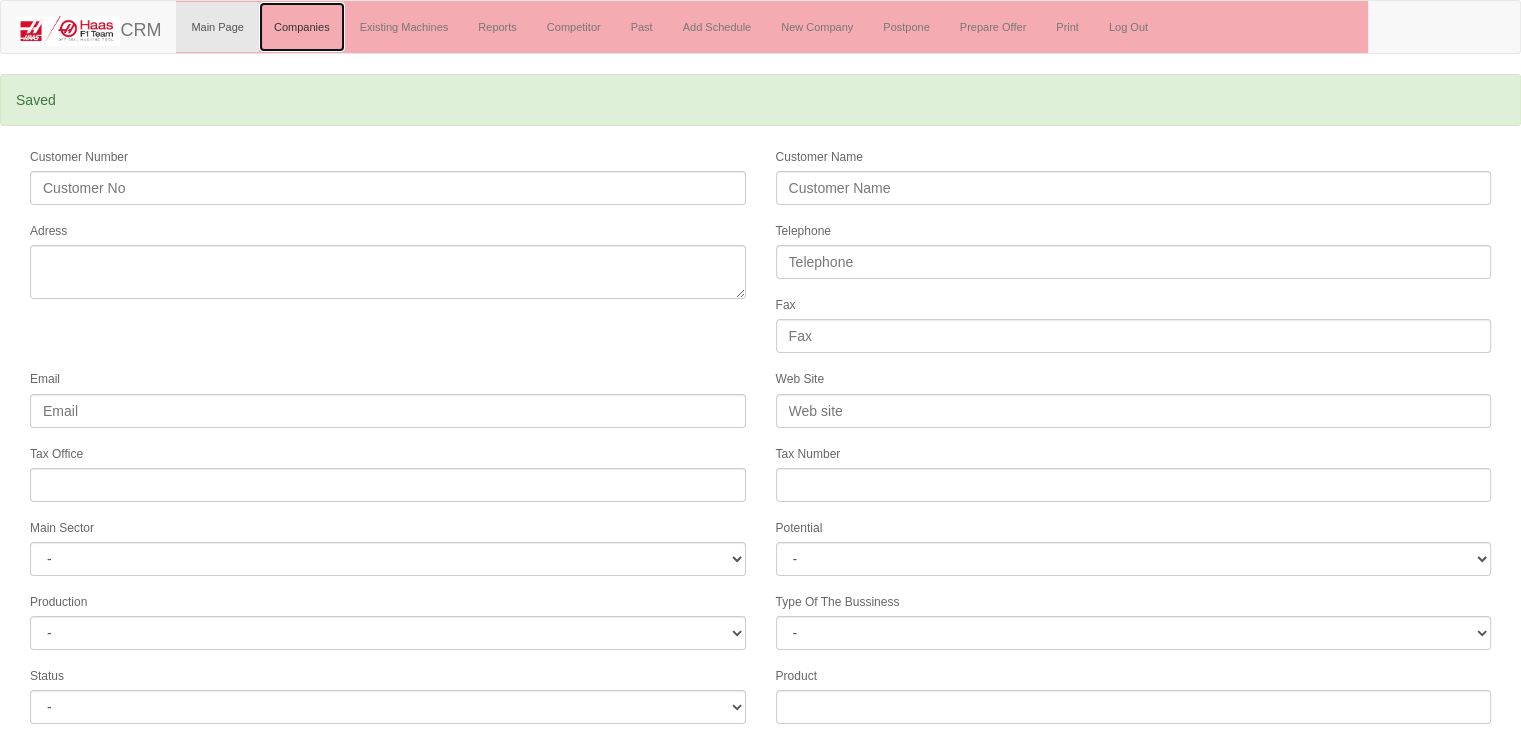 click on "Companies" at bounding box center [302, 27] 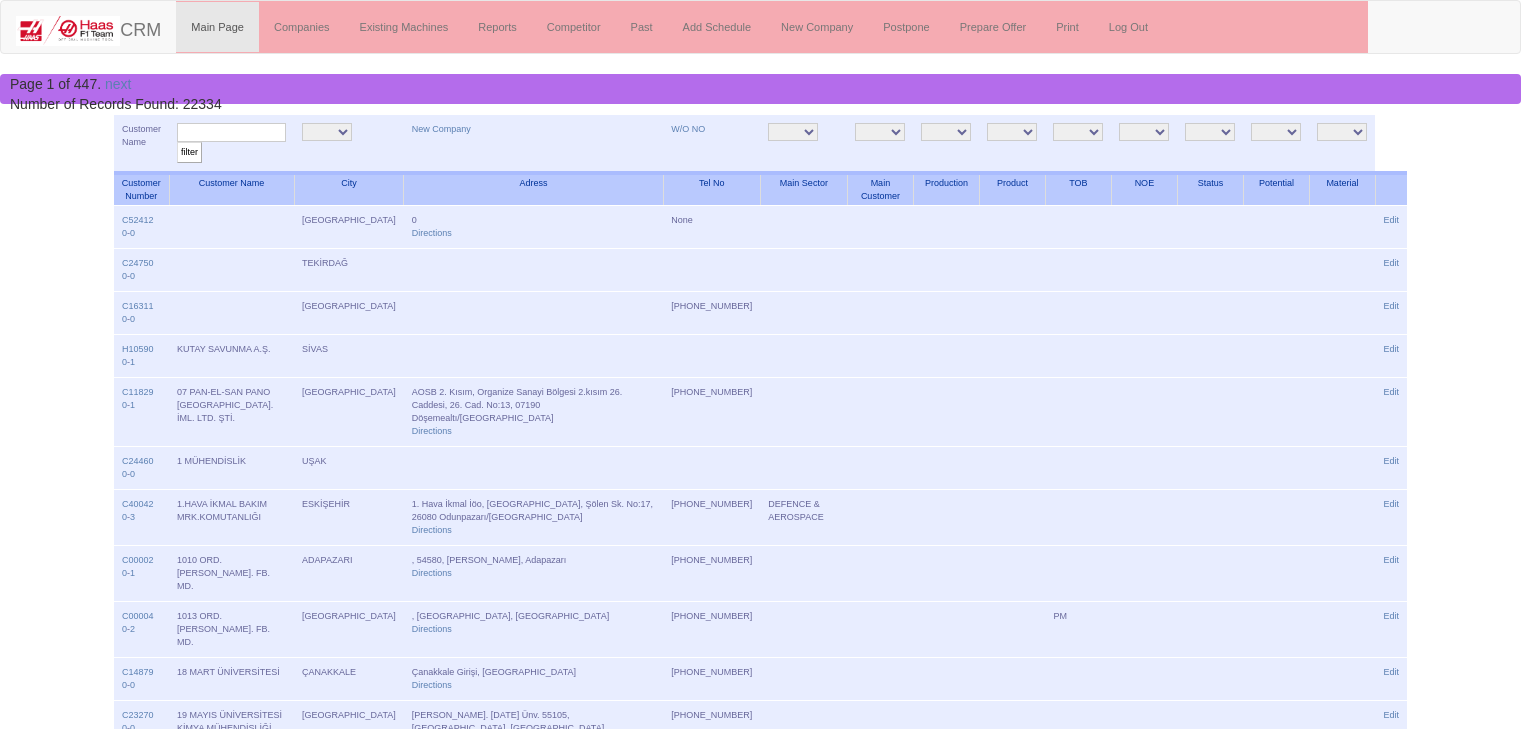 scroll, scrollTop: 0, scrollLeft: 0, axis: both 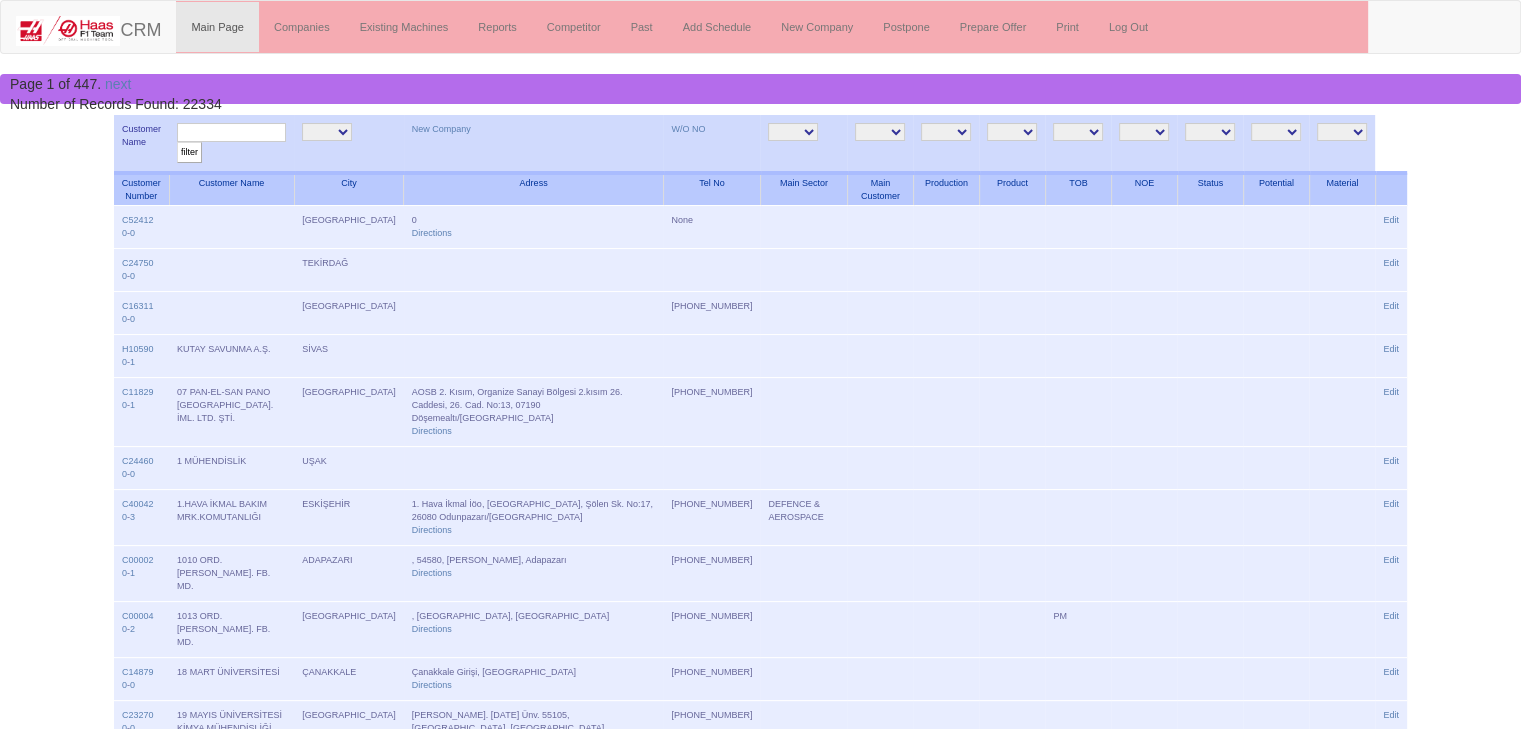 click at bounding box center [231, 132] 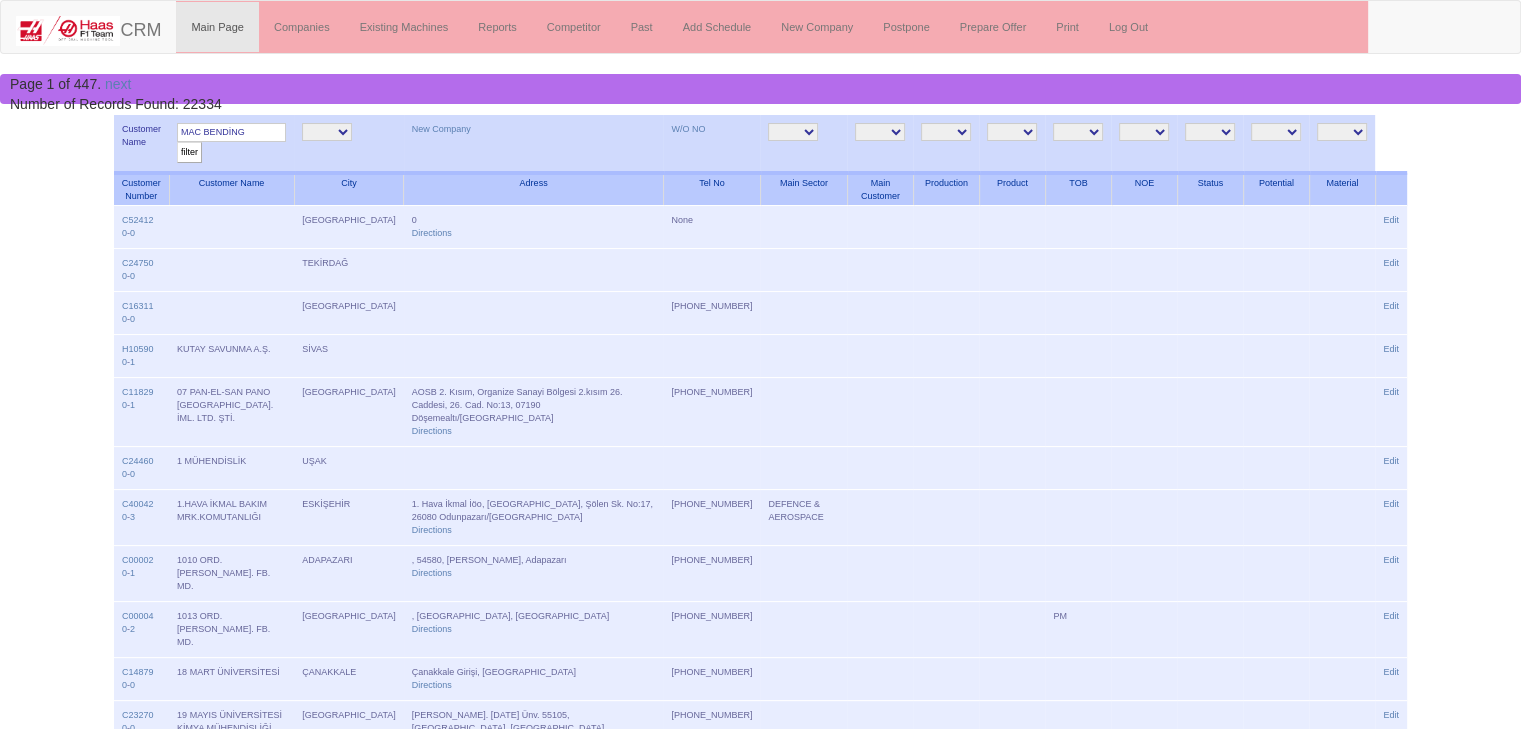 type on "MAC BENDİNG" 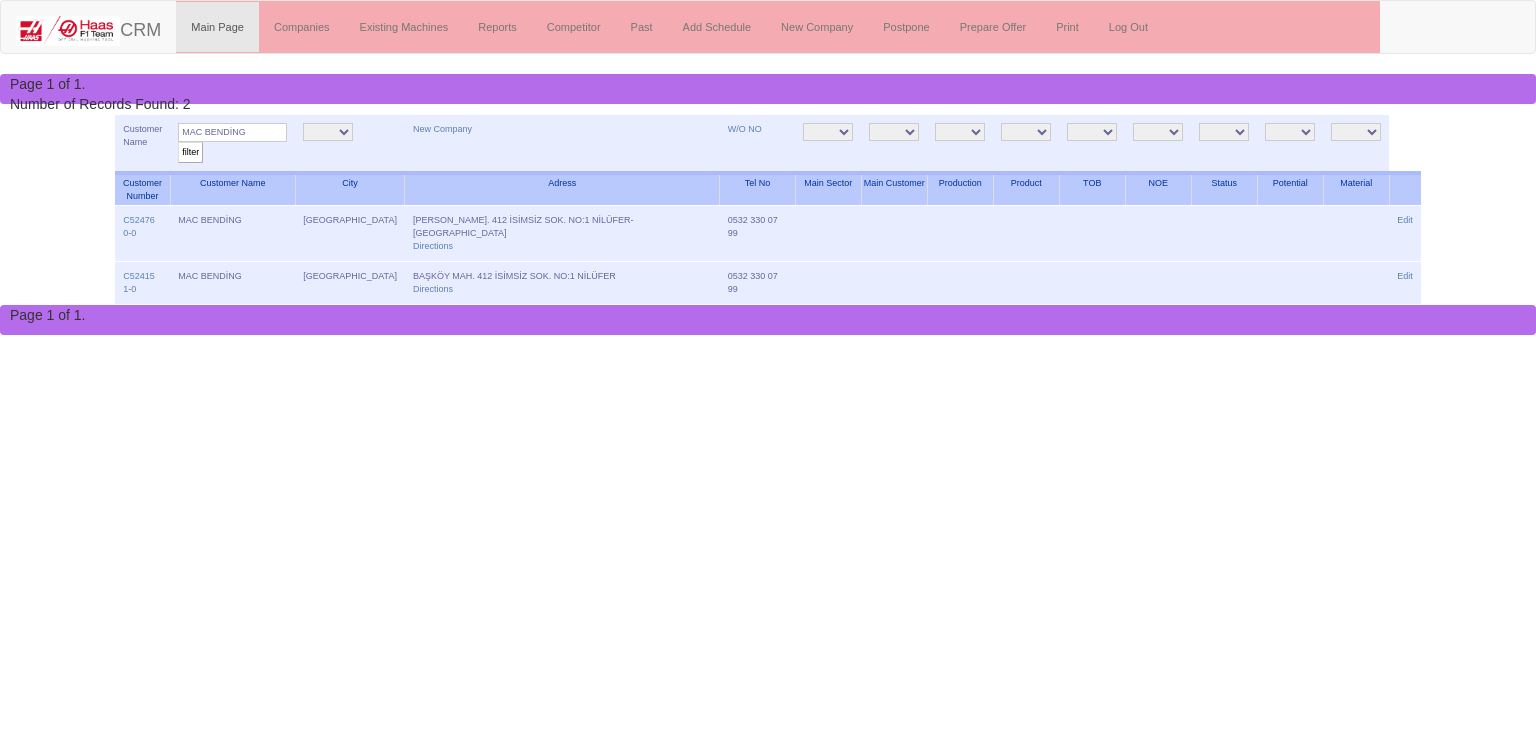 scroll, scrollTop: 0, scrollLeft: 0, axis: both 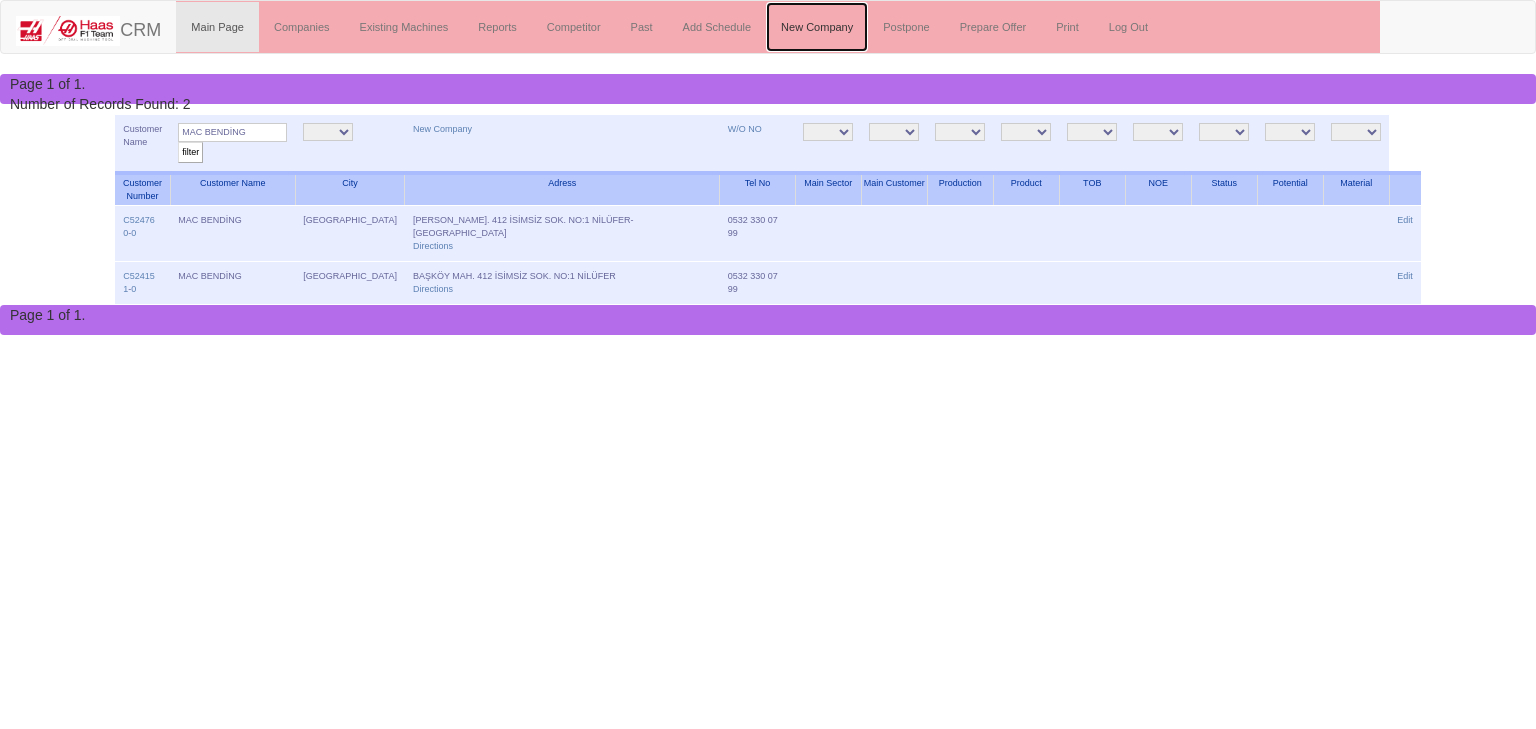 click on "New Company" at bounding box center (817, 27) 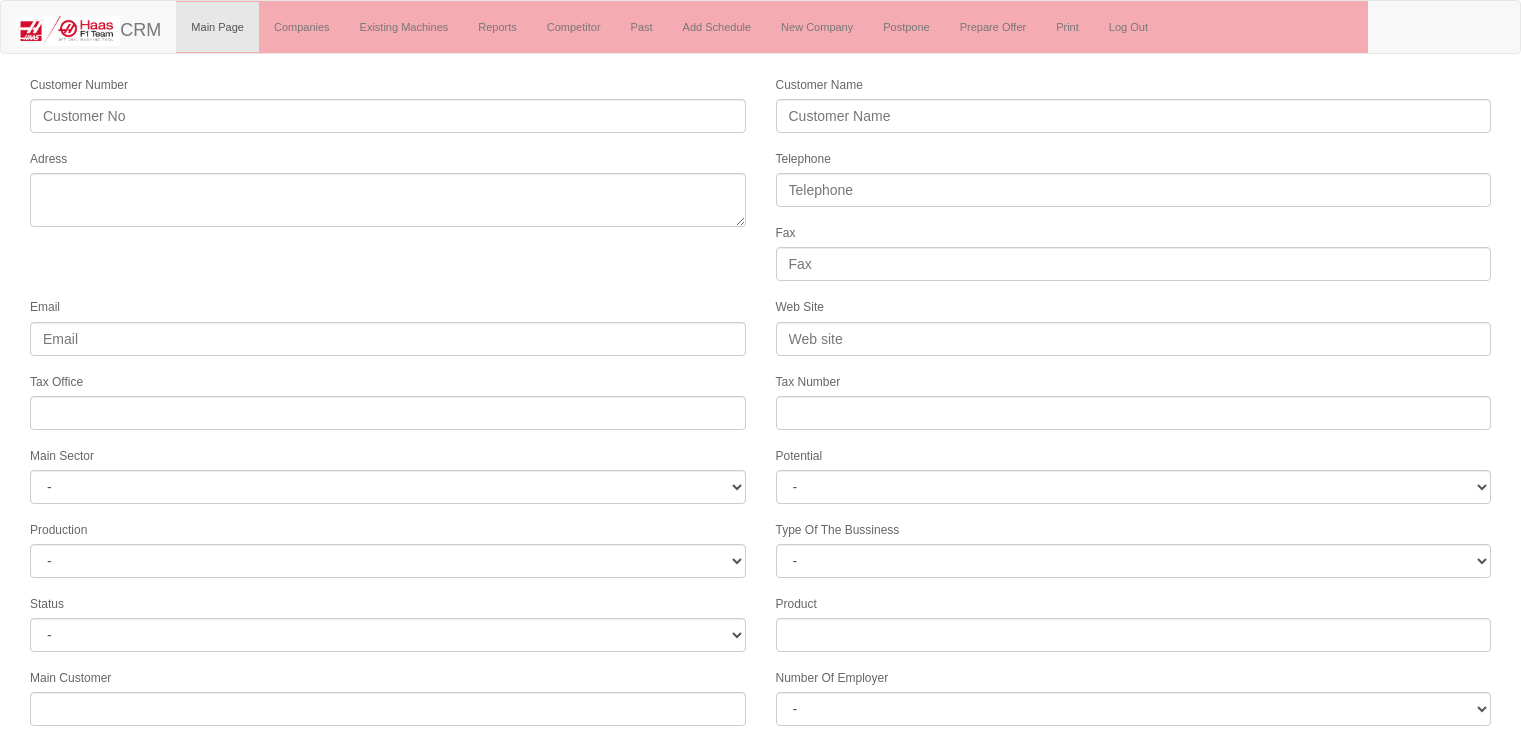 select 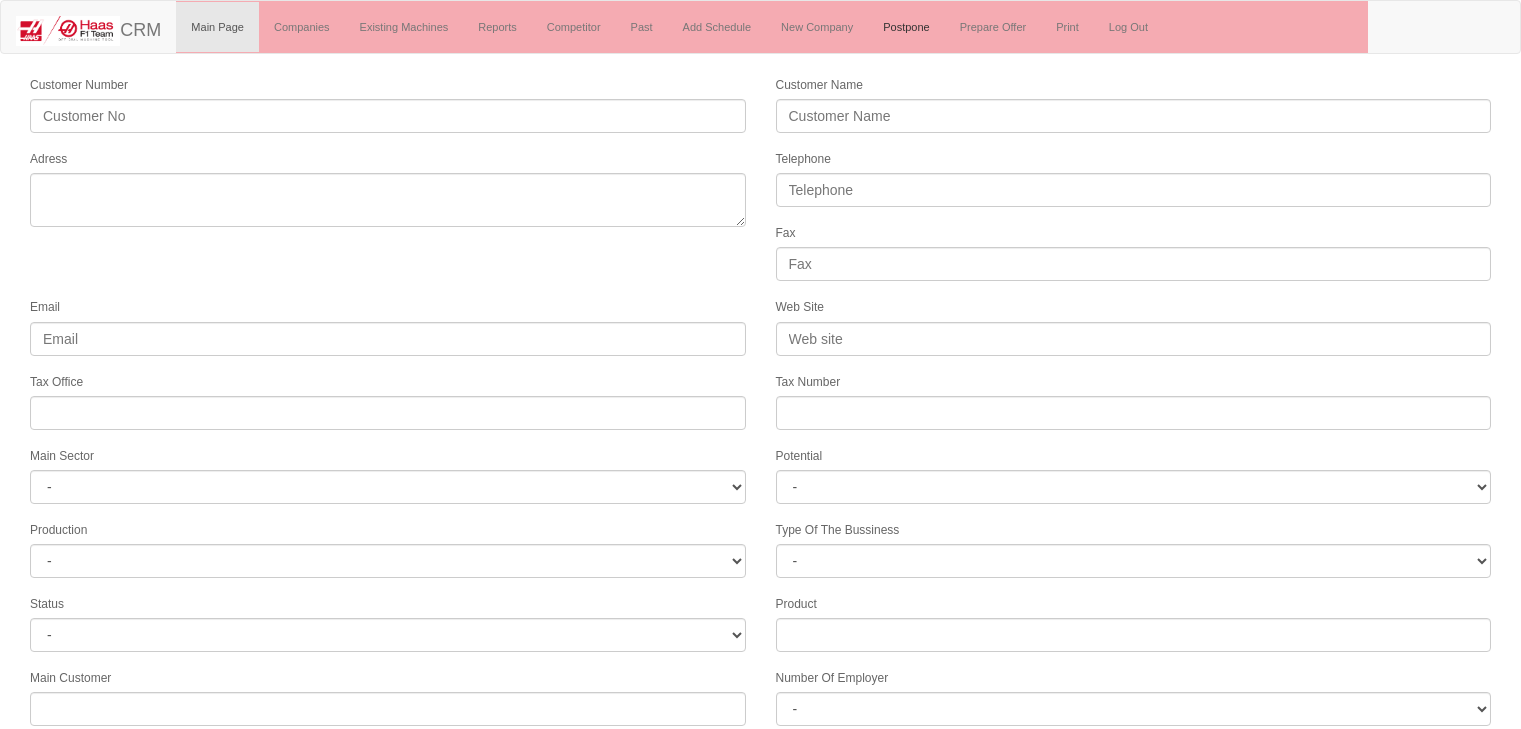 scroll, scrollTop: 0, scrollLeft: 0, axis: both 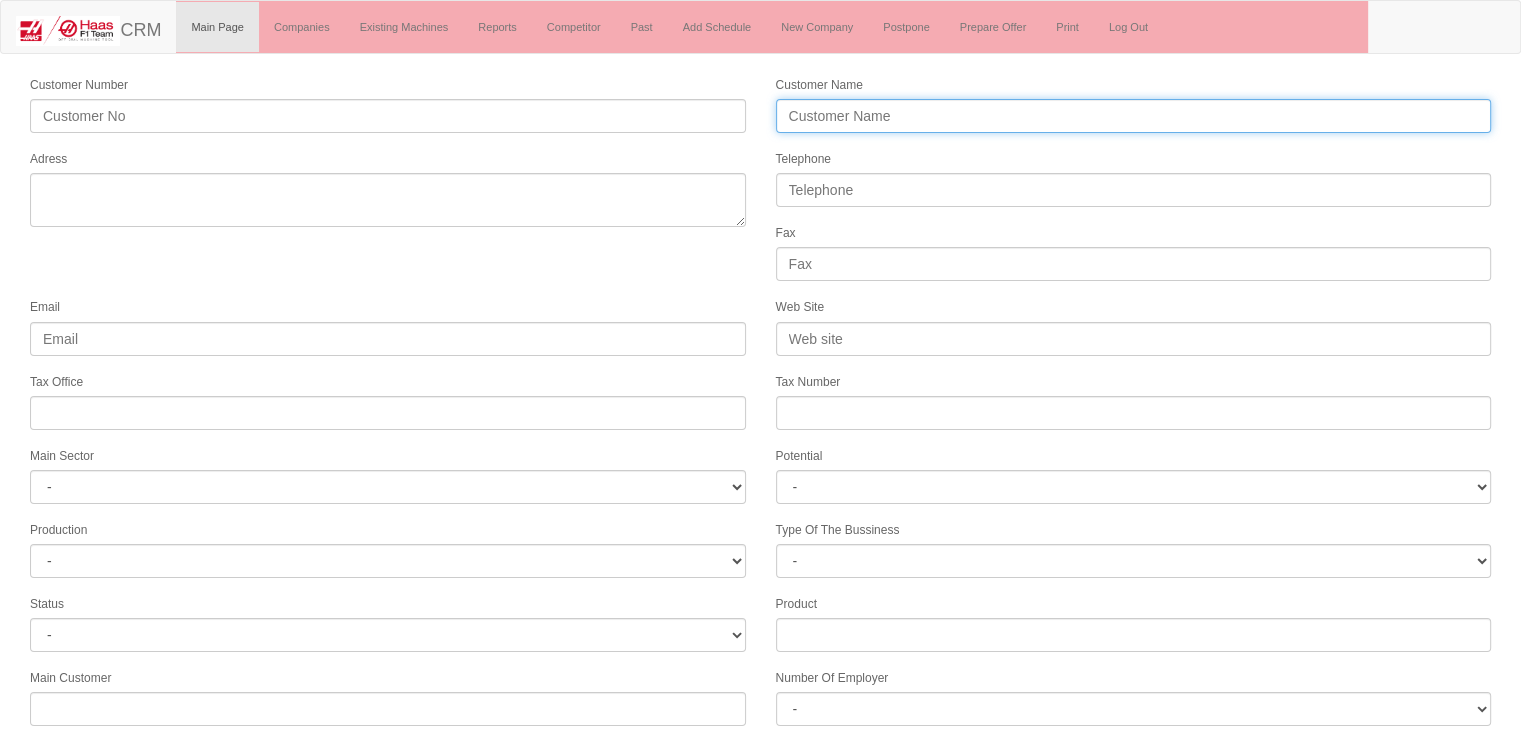 click on "Customer Name" at bounding box center [1134, 116] 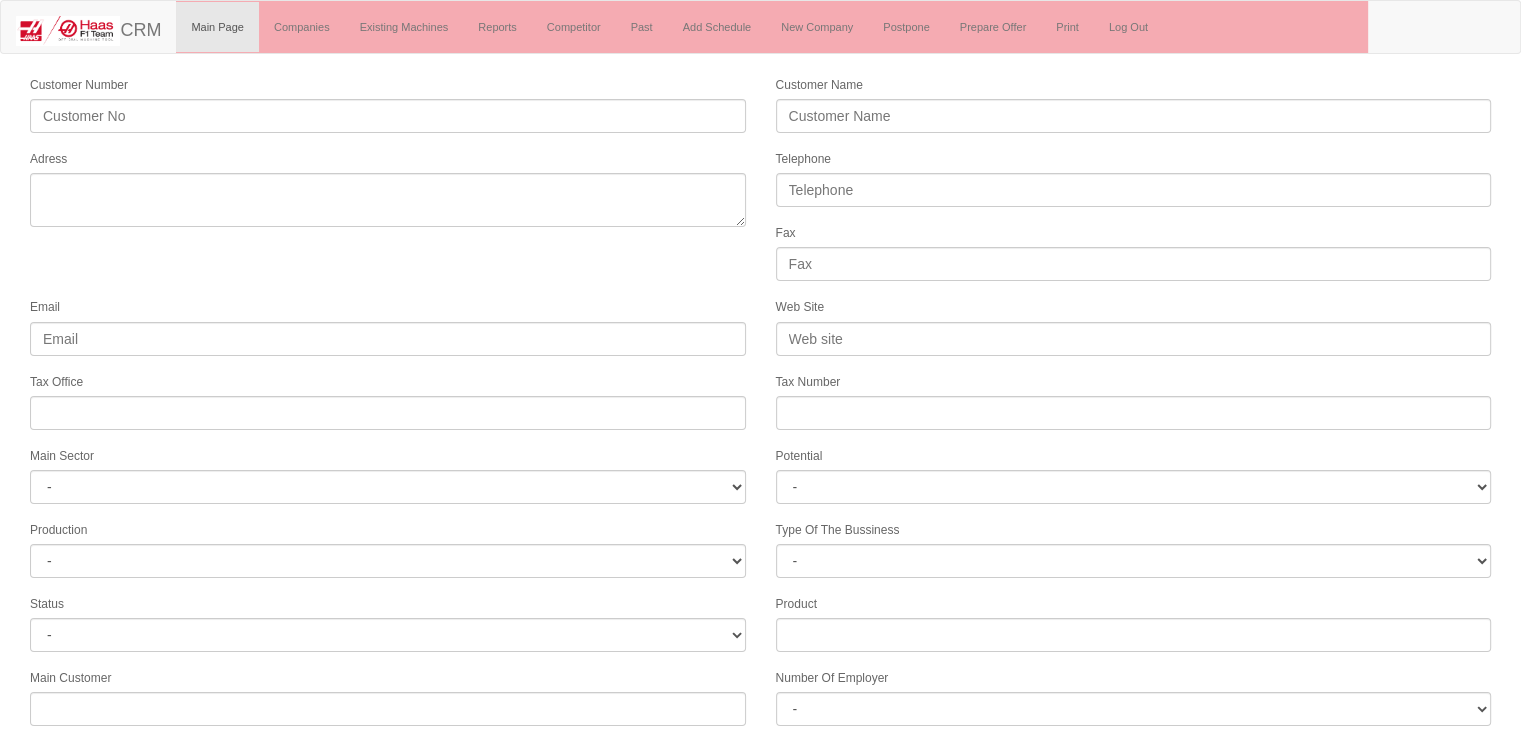 drag, startPoint x: 414, startPoint y: 427, endPoint x: 435, endPoint y: 400, distance: 34.20526 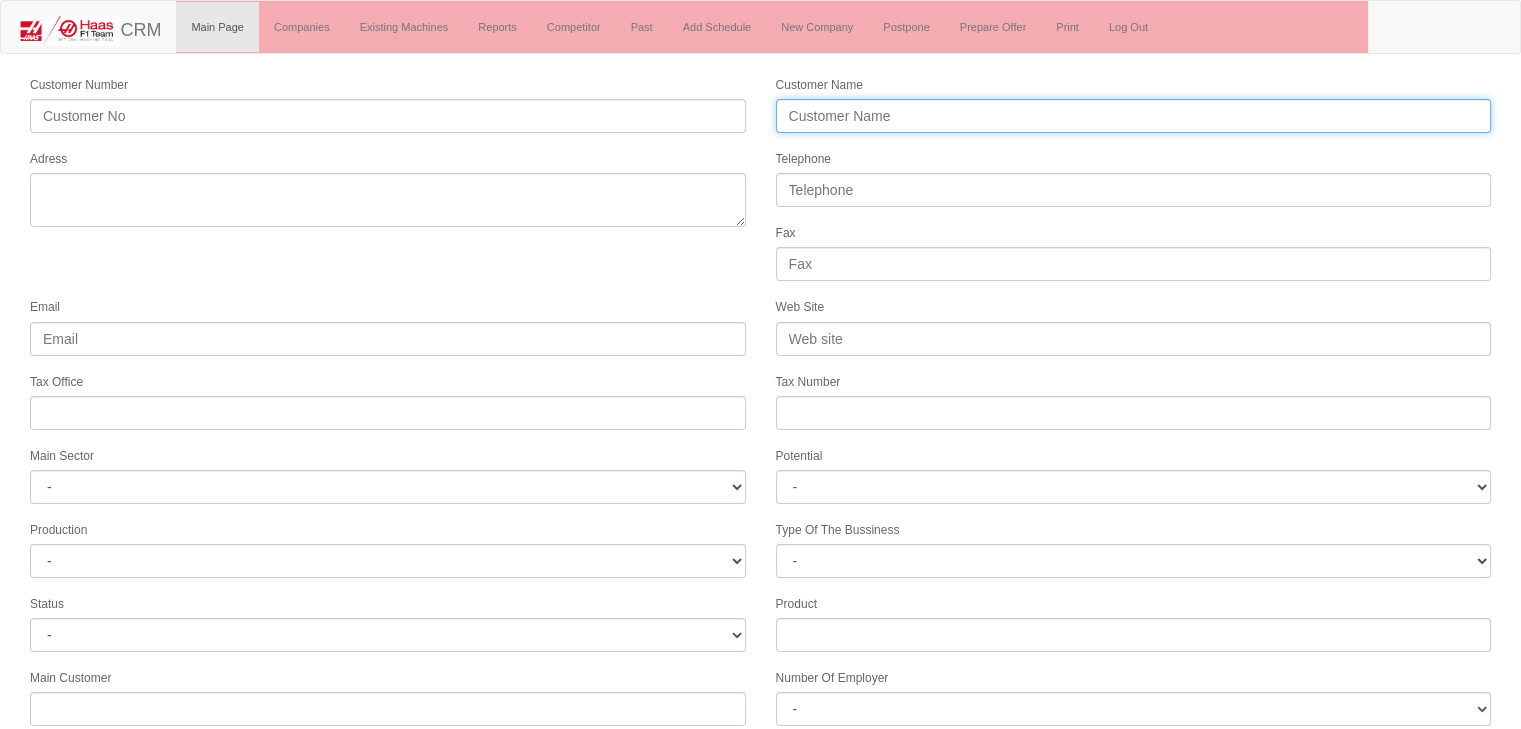 click on "Customer Name" at bounding box center [1134, 116] 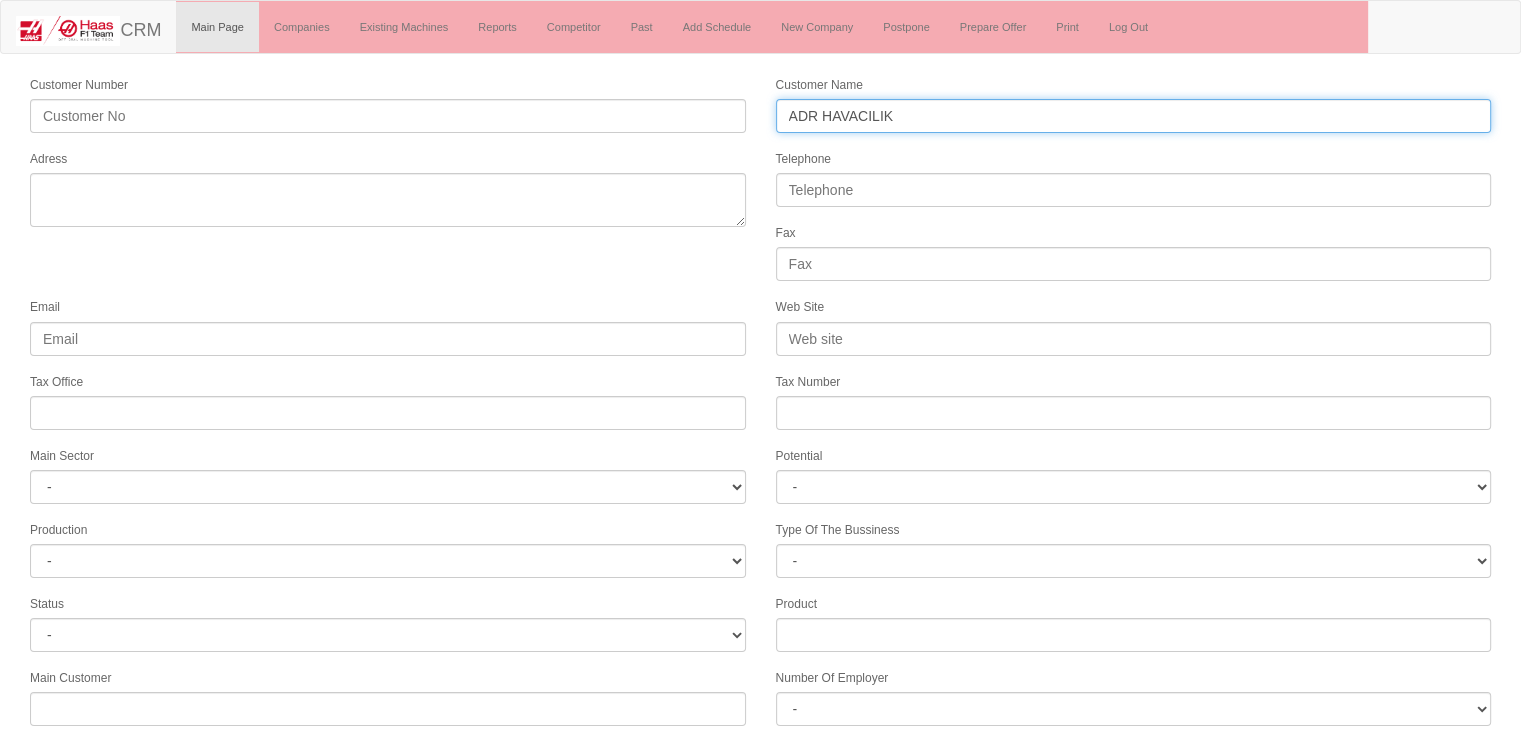 type on "ADR HAVACILIK" 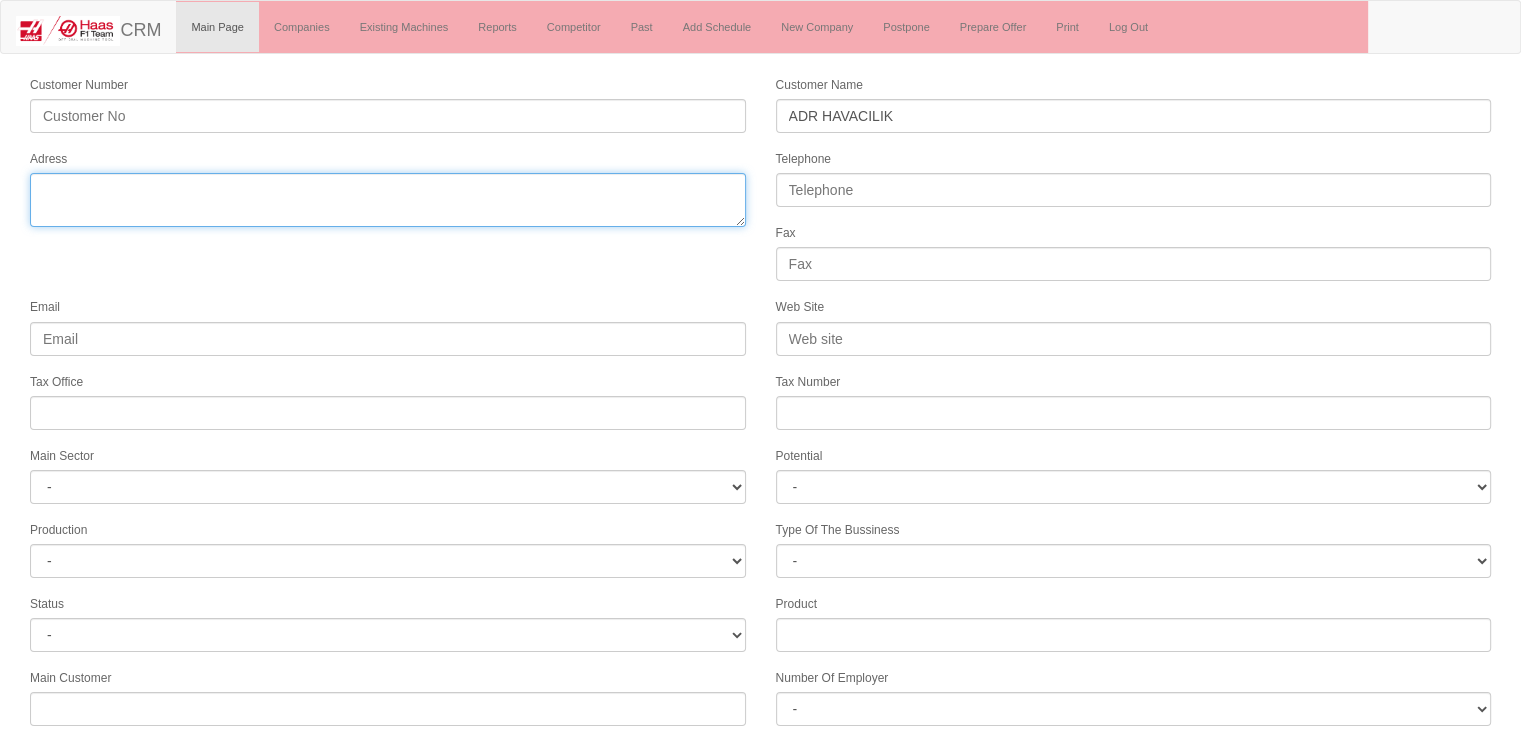 click on "Adress" at bounding box center [388, 200] 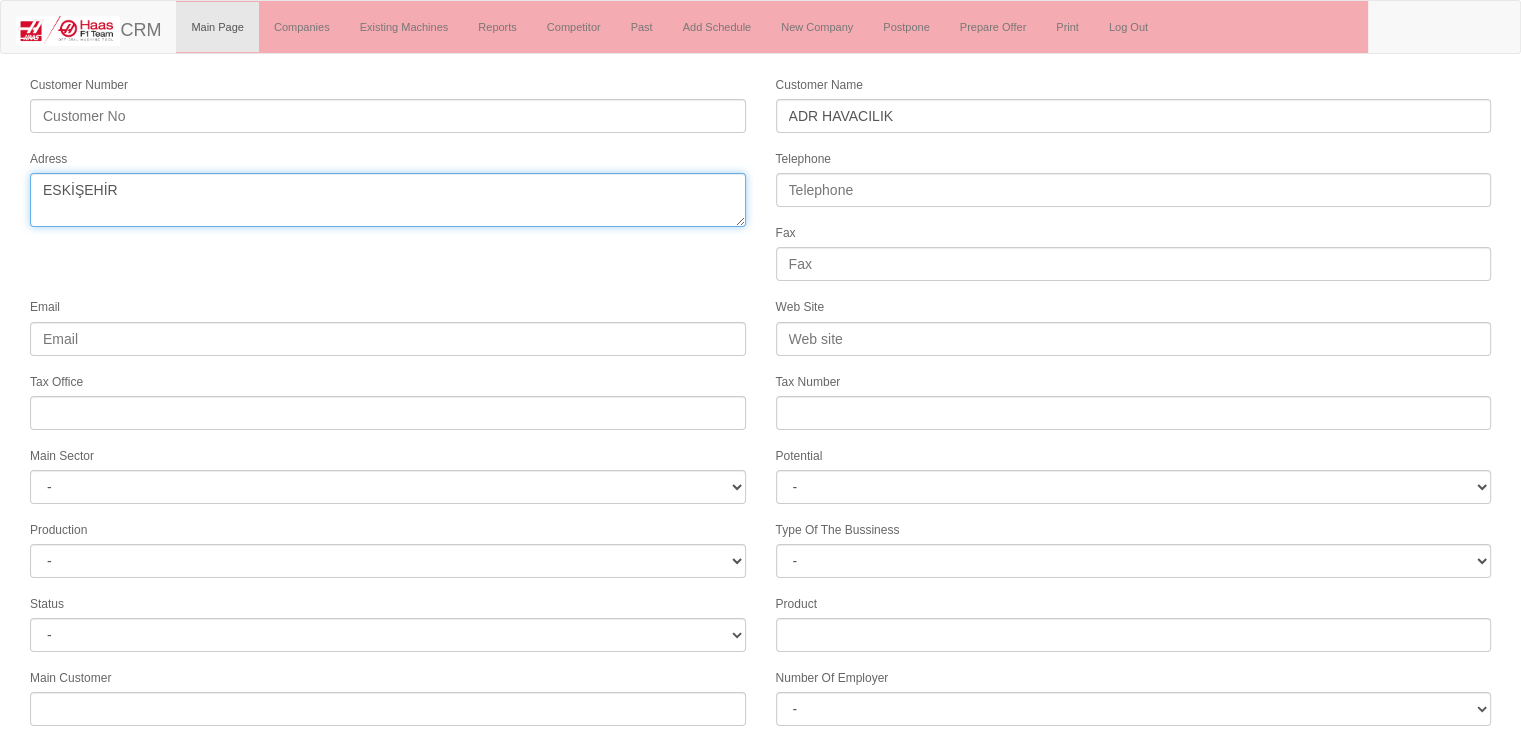type on "ESKİŞEHİR" 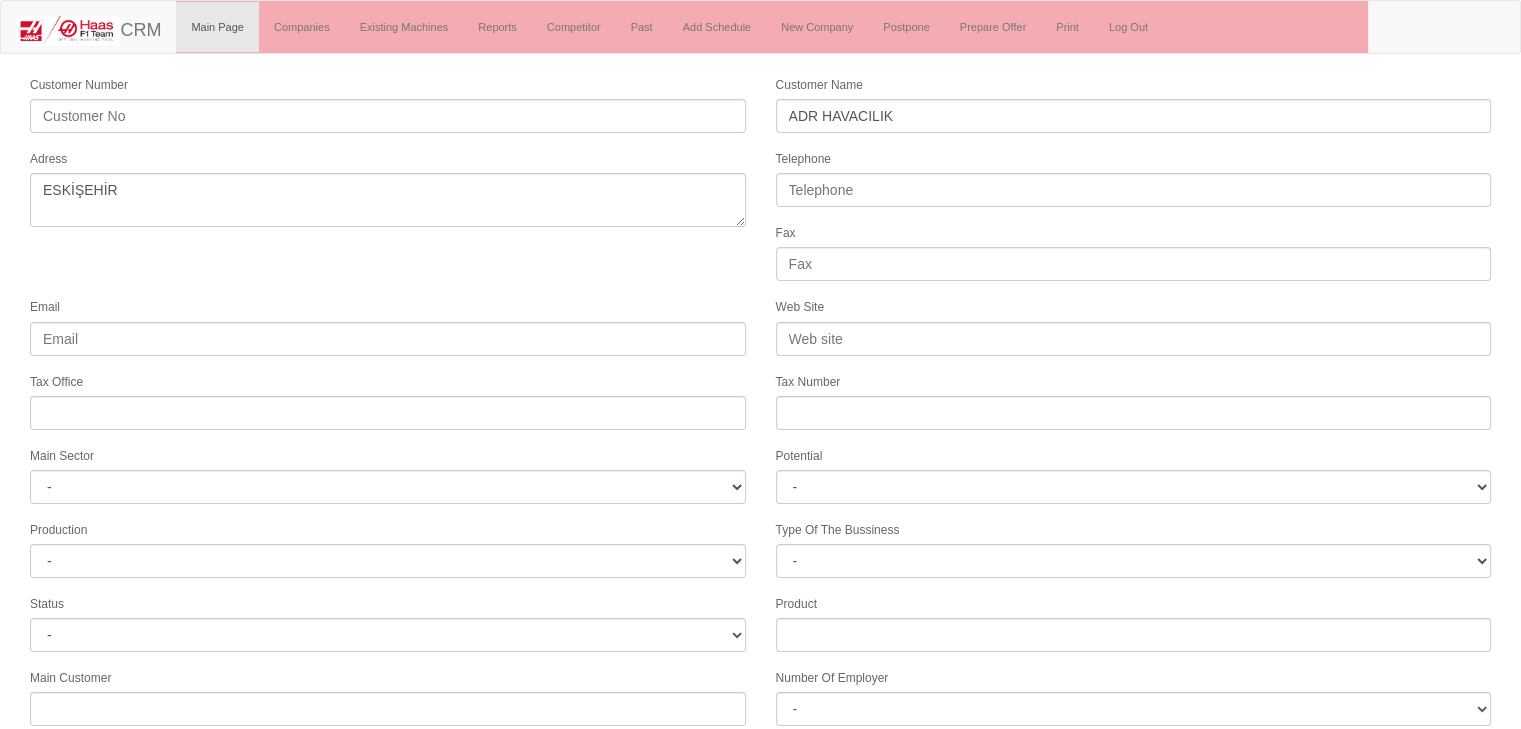 drag, startPoint x: 288, startPoint y: 279, endPoint x: 323, endPoint y: 251, distance: 44.82187 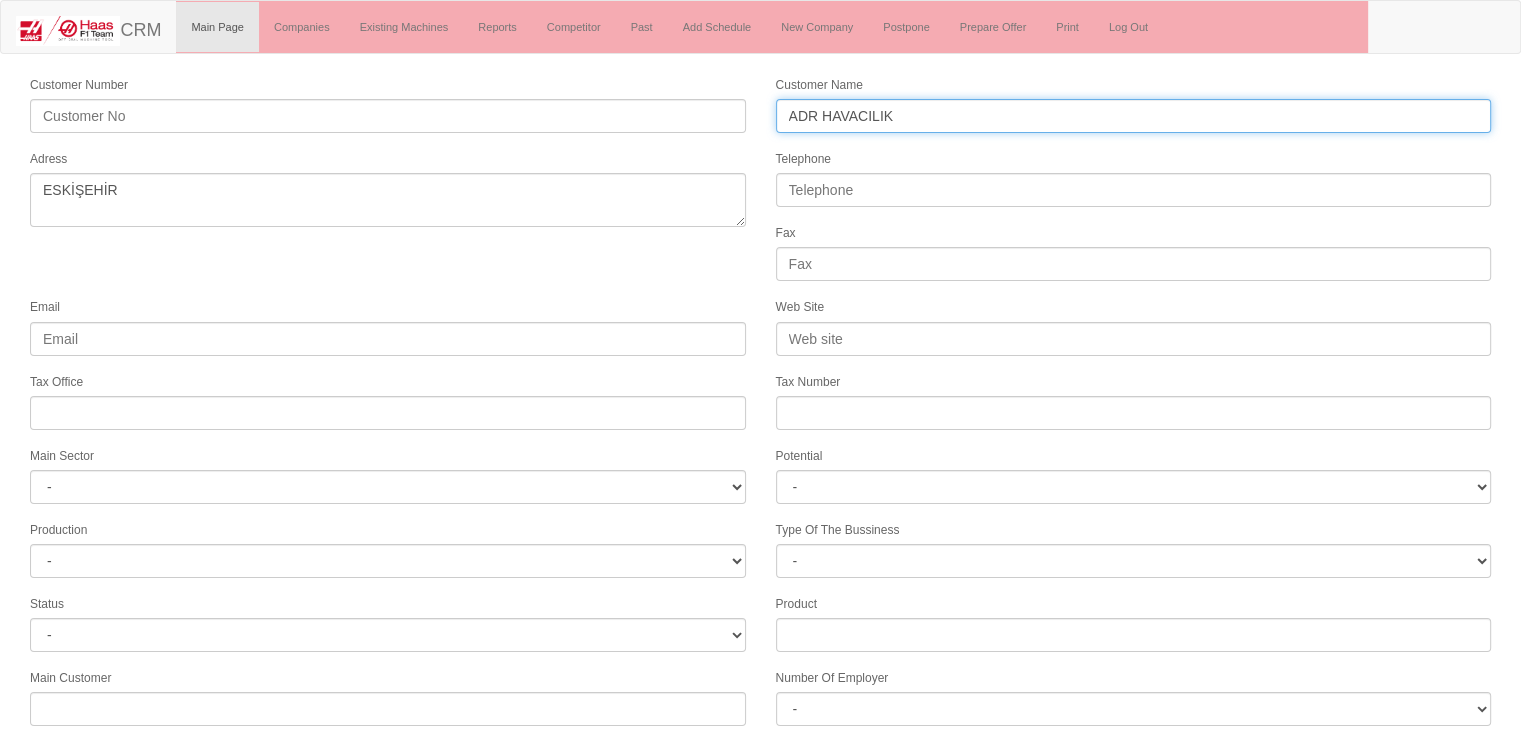 drag, startPoint x: 894, startPoint y: 120, endPoint x: 745, endPoint y: 134, distance: 149.65627 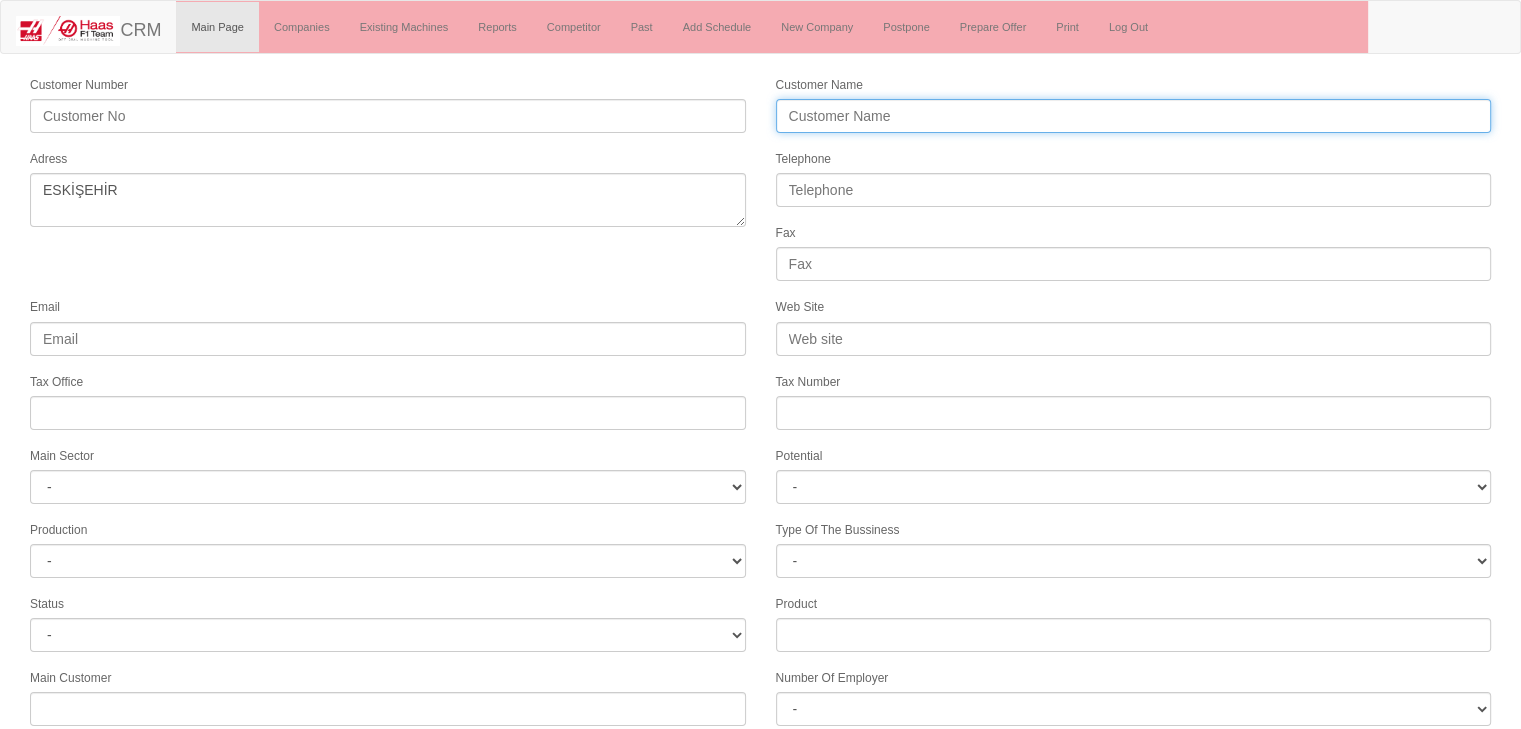 paste on "BSC TEKNİK OTOMOTİV" 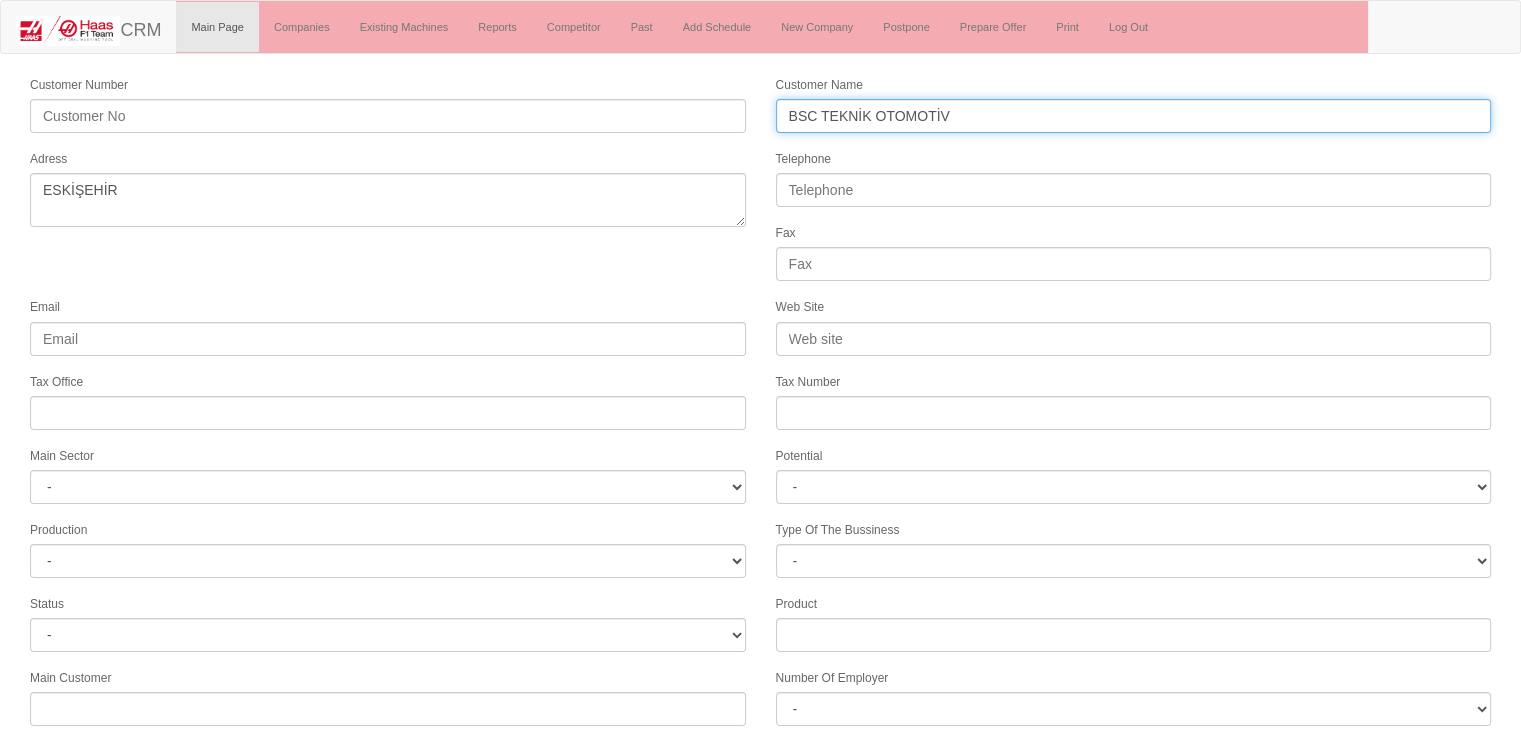 type on "BSC TEKNİK OTOMOTİV" 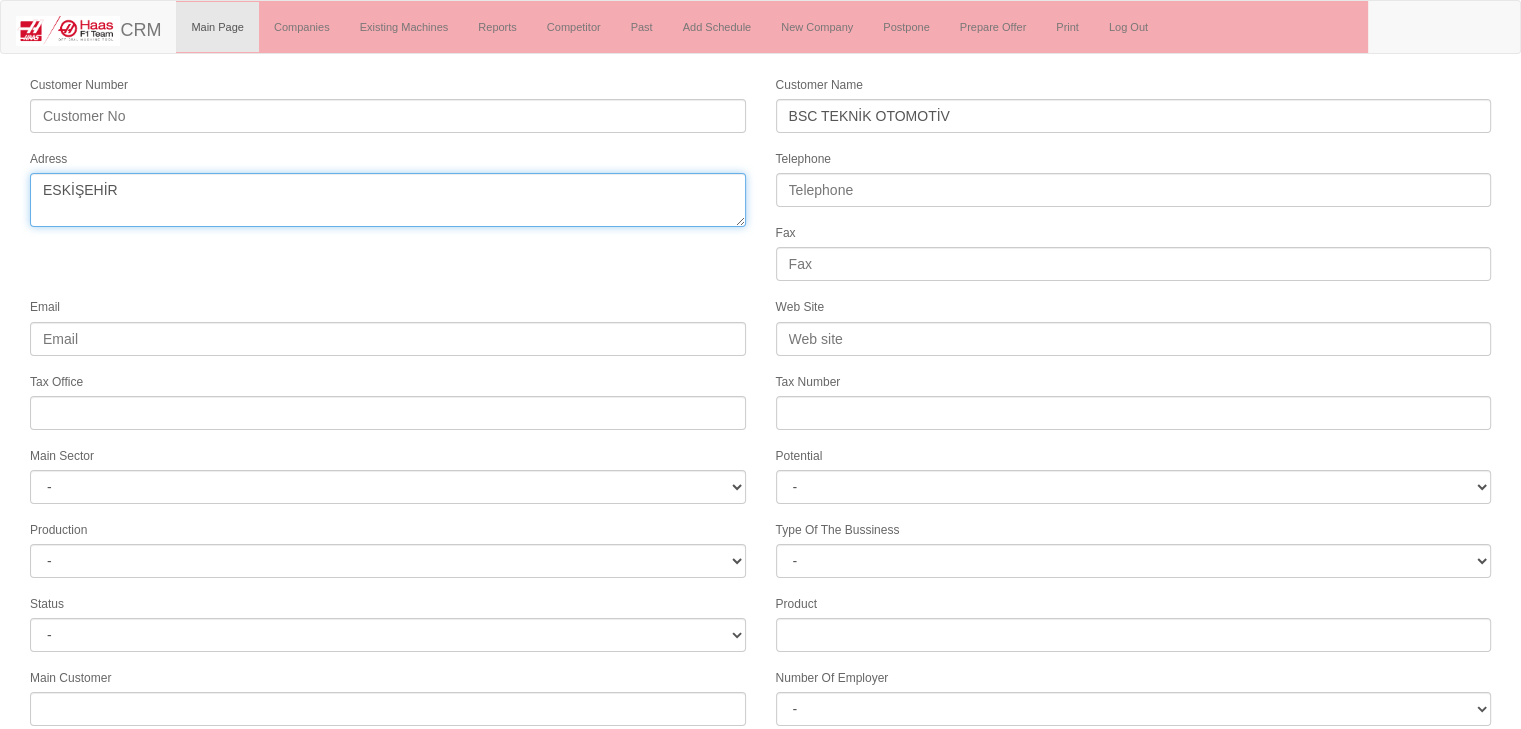 click on "Adress" at bounding box center (388, 200) 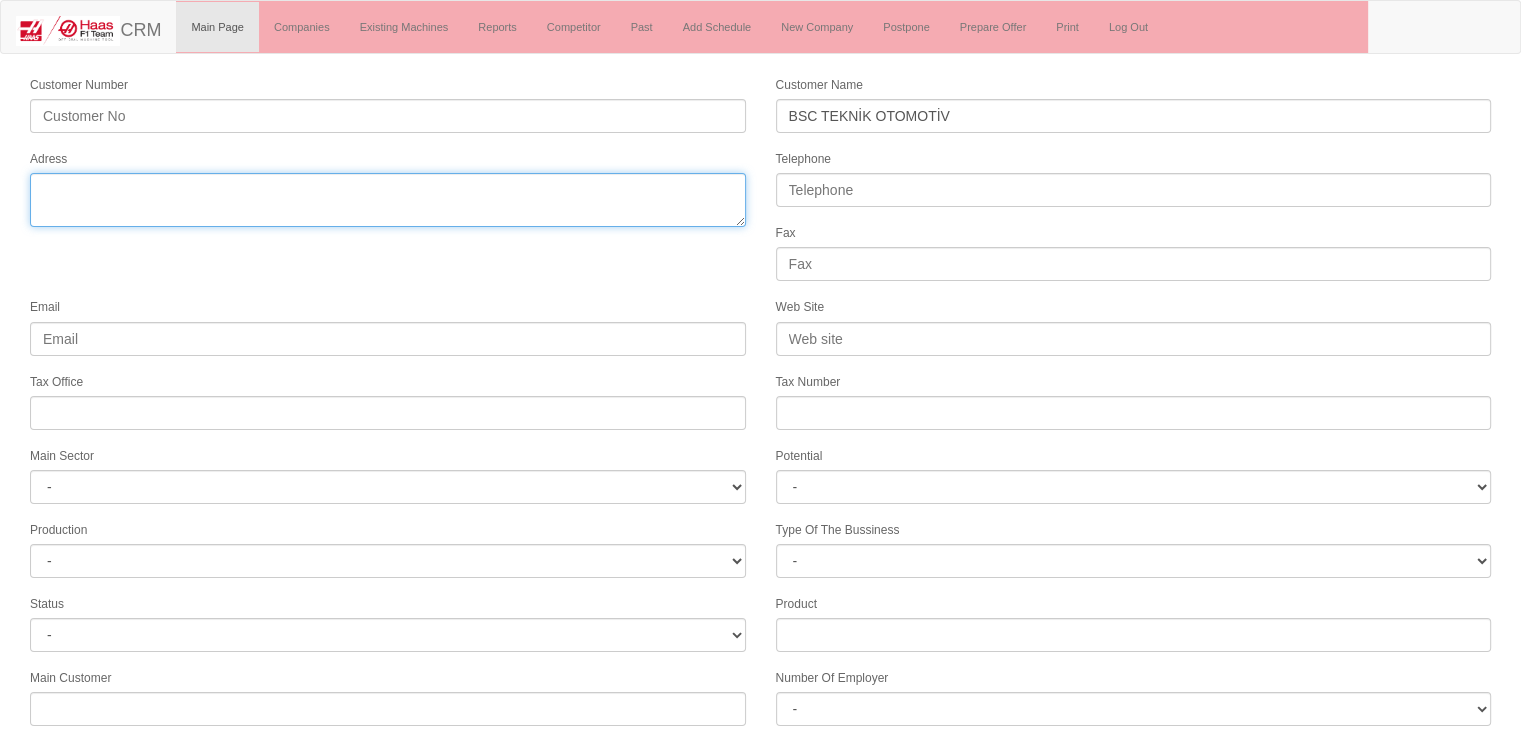 paste on "YAYLACIK MAH. 470 SOK. 51. CAD. NO:150" 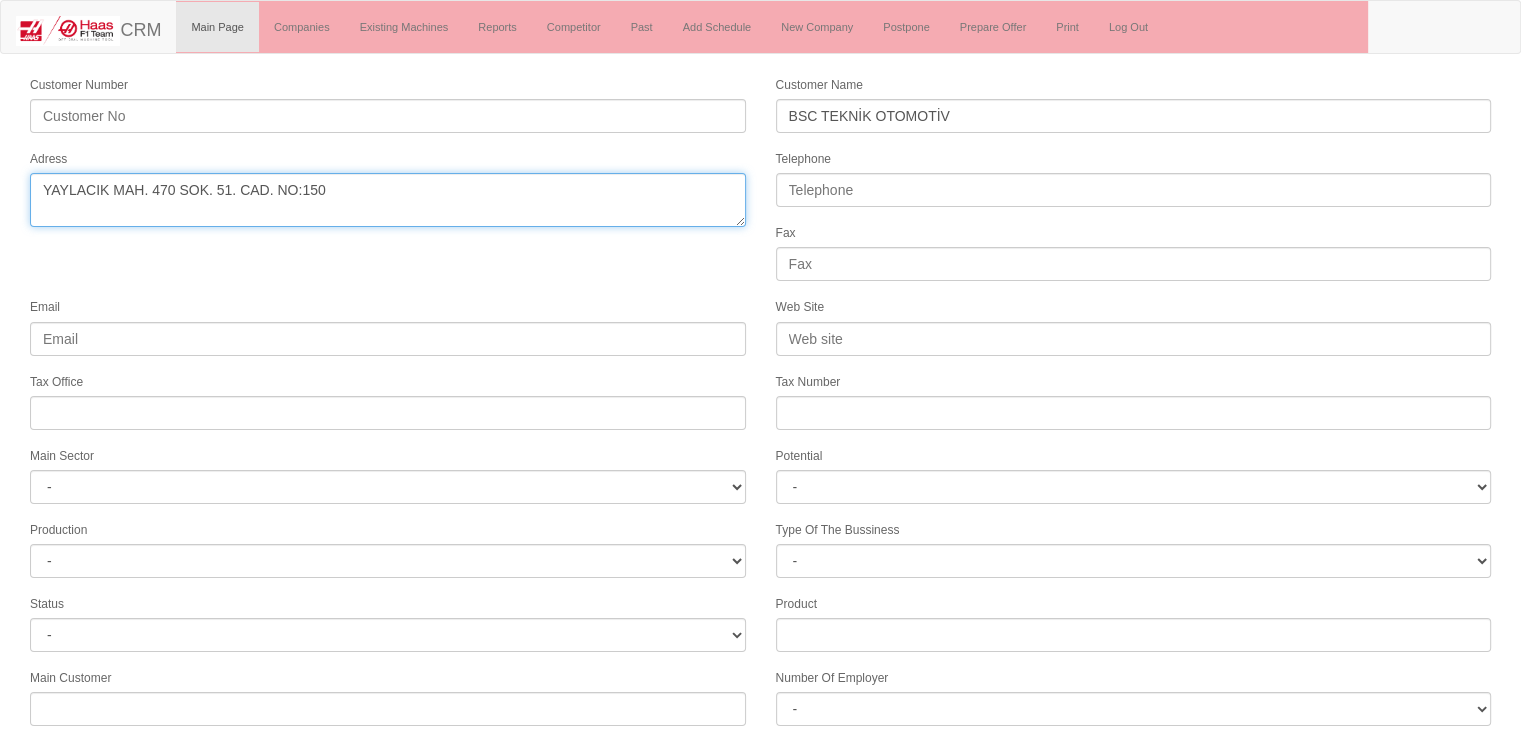 type on "YAYLACIK MAH. 470 SOK. 51. CAD. NO:150" 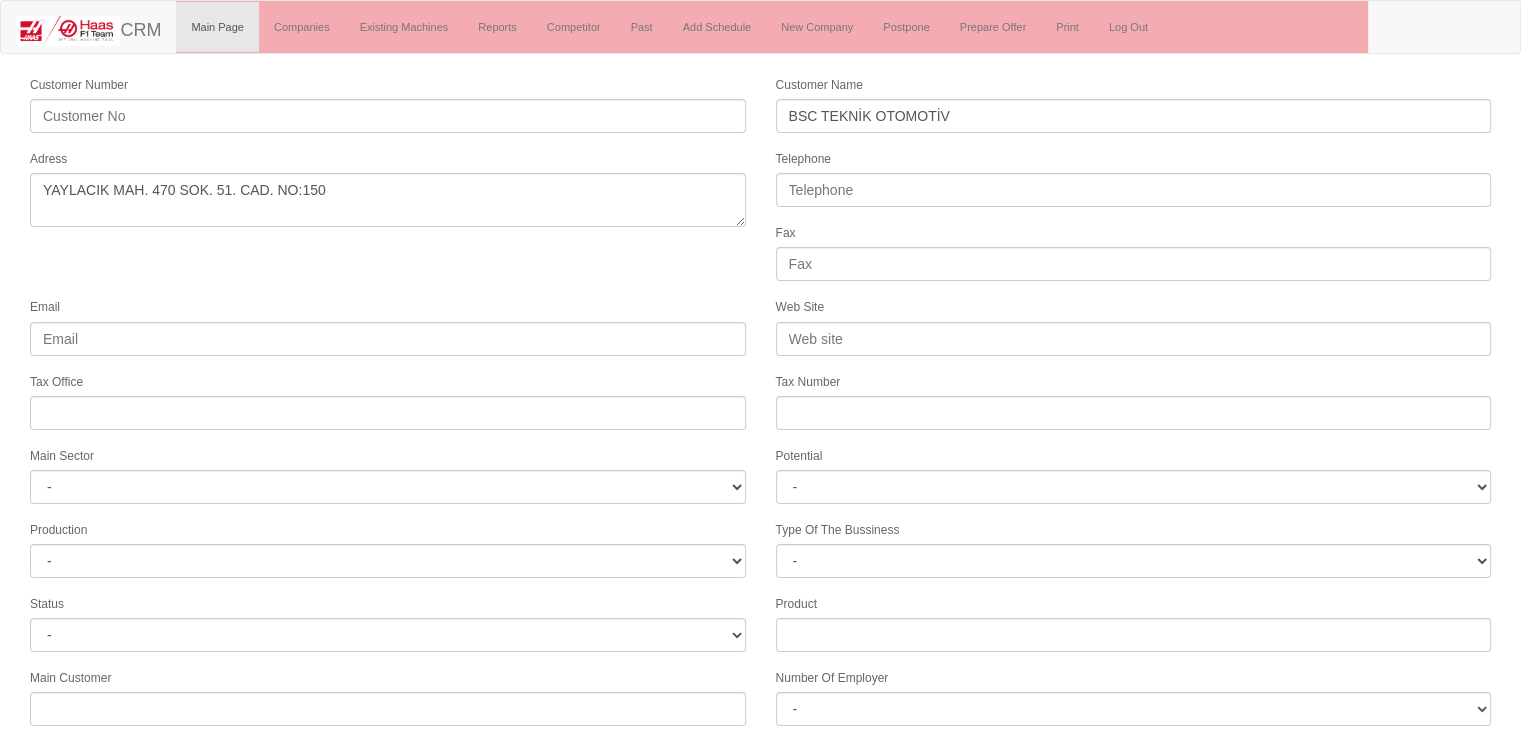 click on "Email" at bounding box center (388, 325) 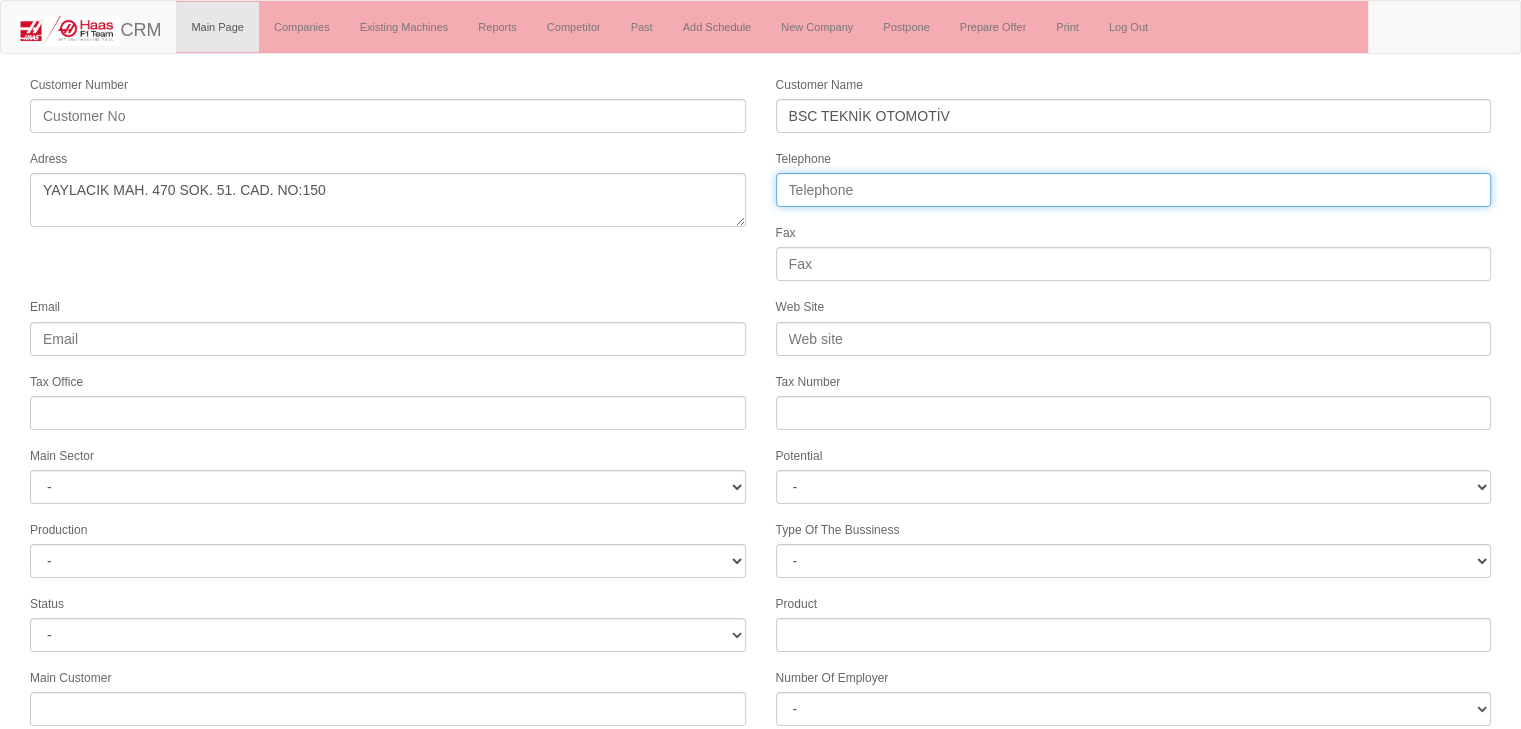 click on "Telephone" at bounding box center (1134, 190) 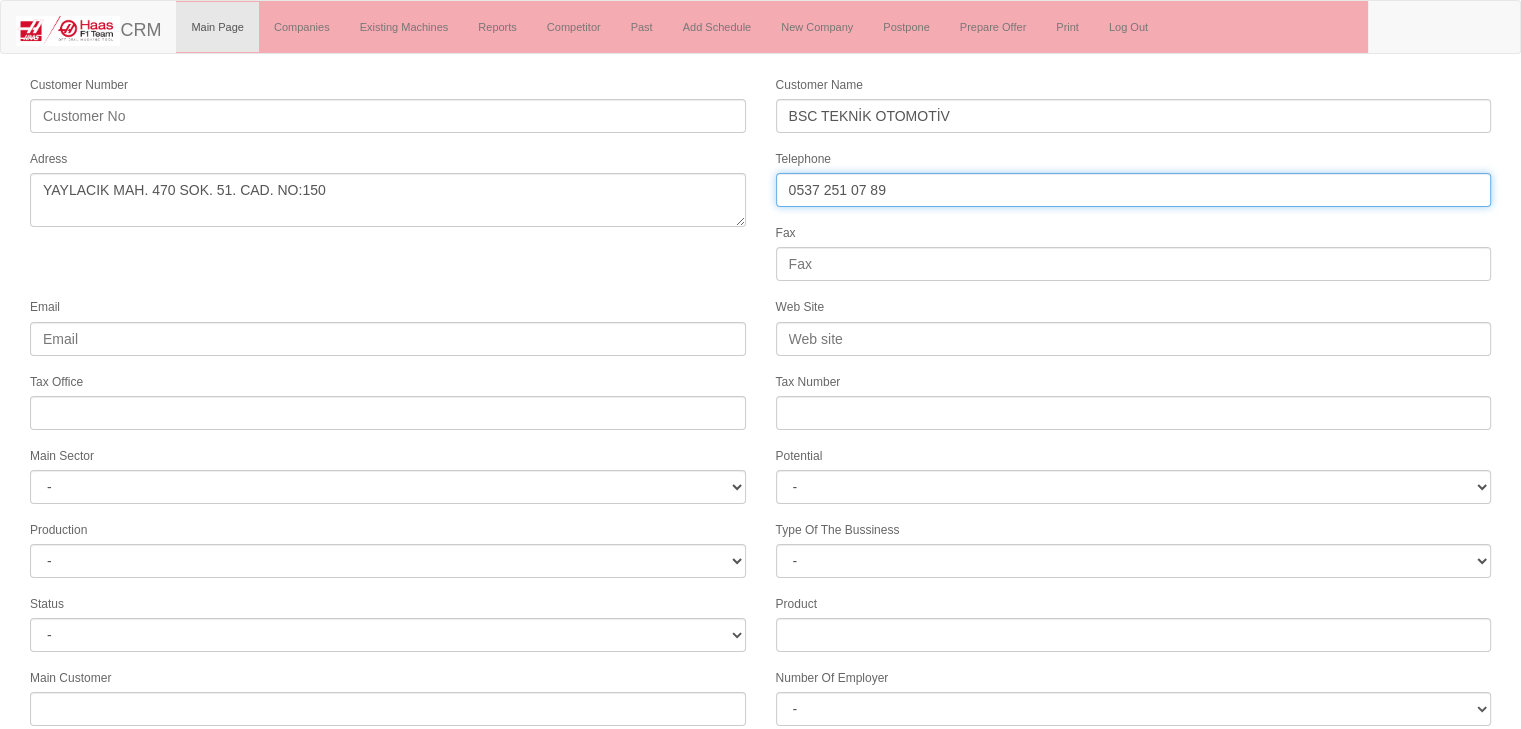type on "0537 251 07 89" 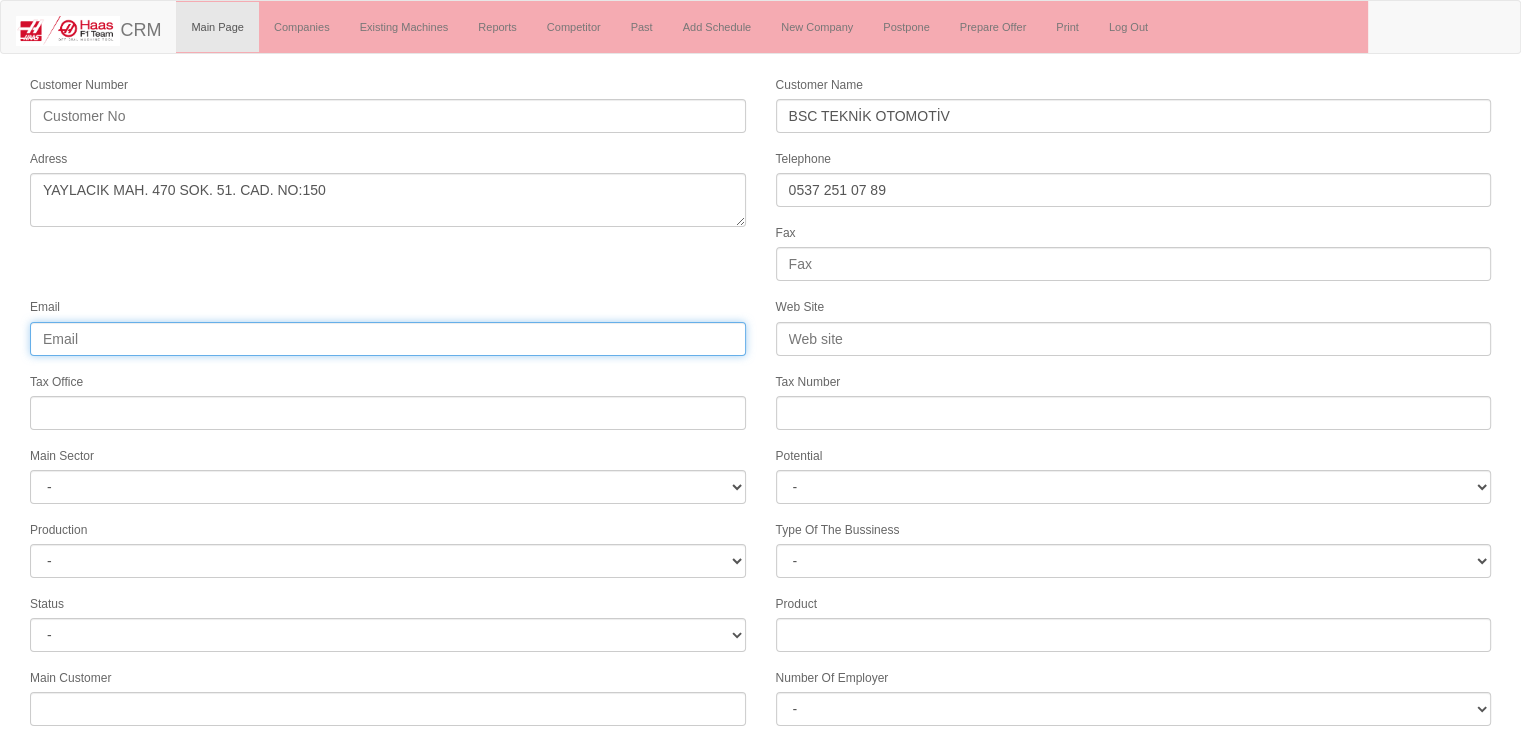 click on "Email" at bounding box center (388, 339) 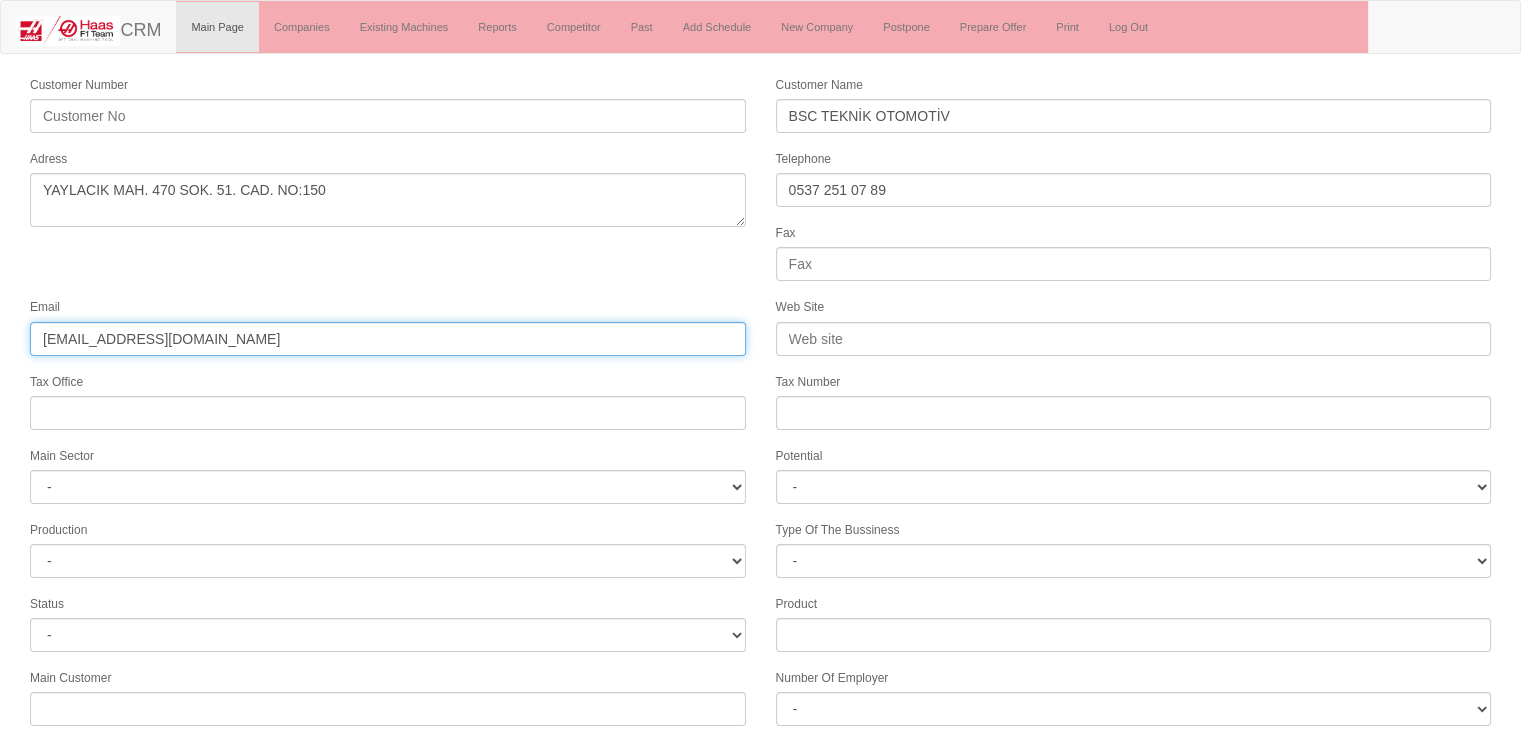 type on "serifcaliskan@bscotomotiv.com.tr" 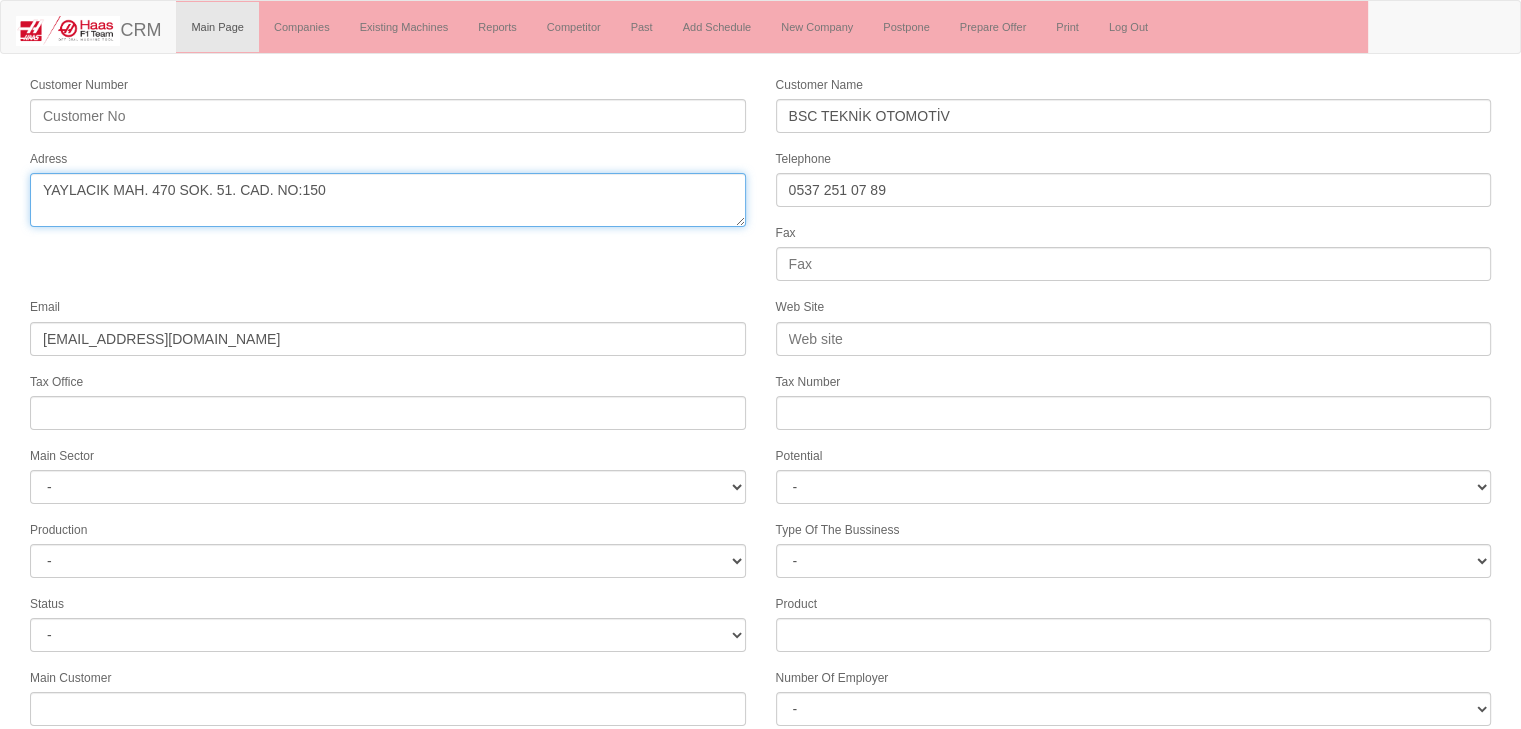 click on "Adress" at bounding box center [388, 200] 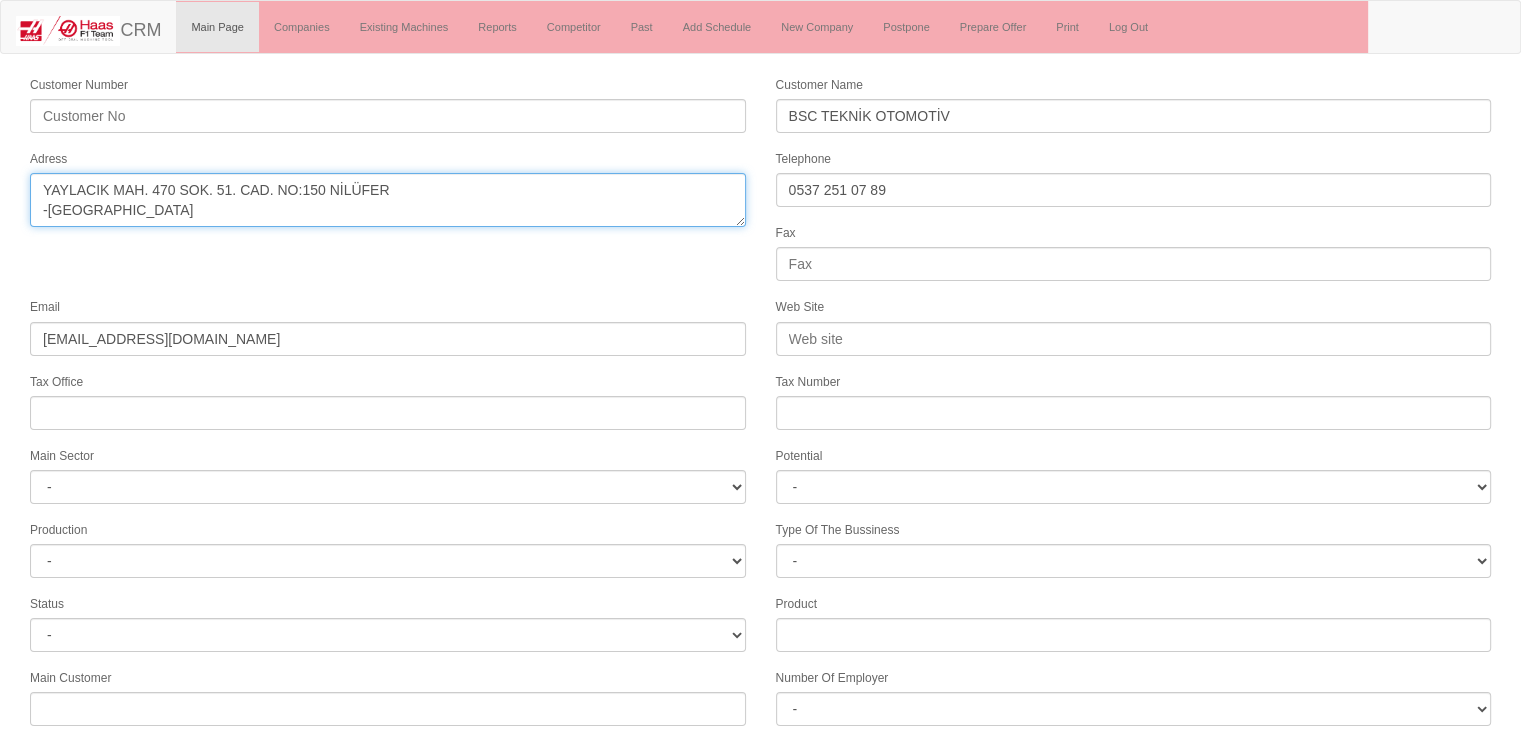 click on "Adress" at bounding box center (388, 200) 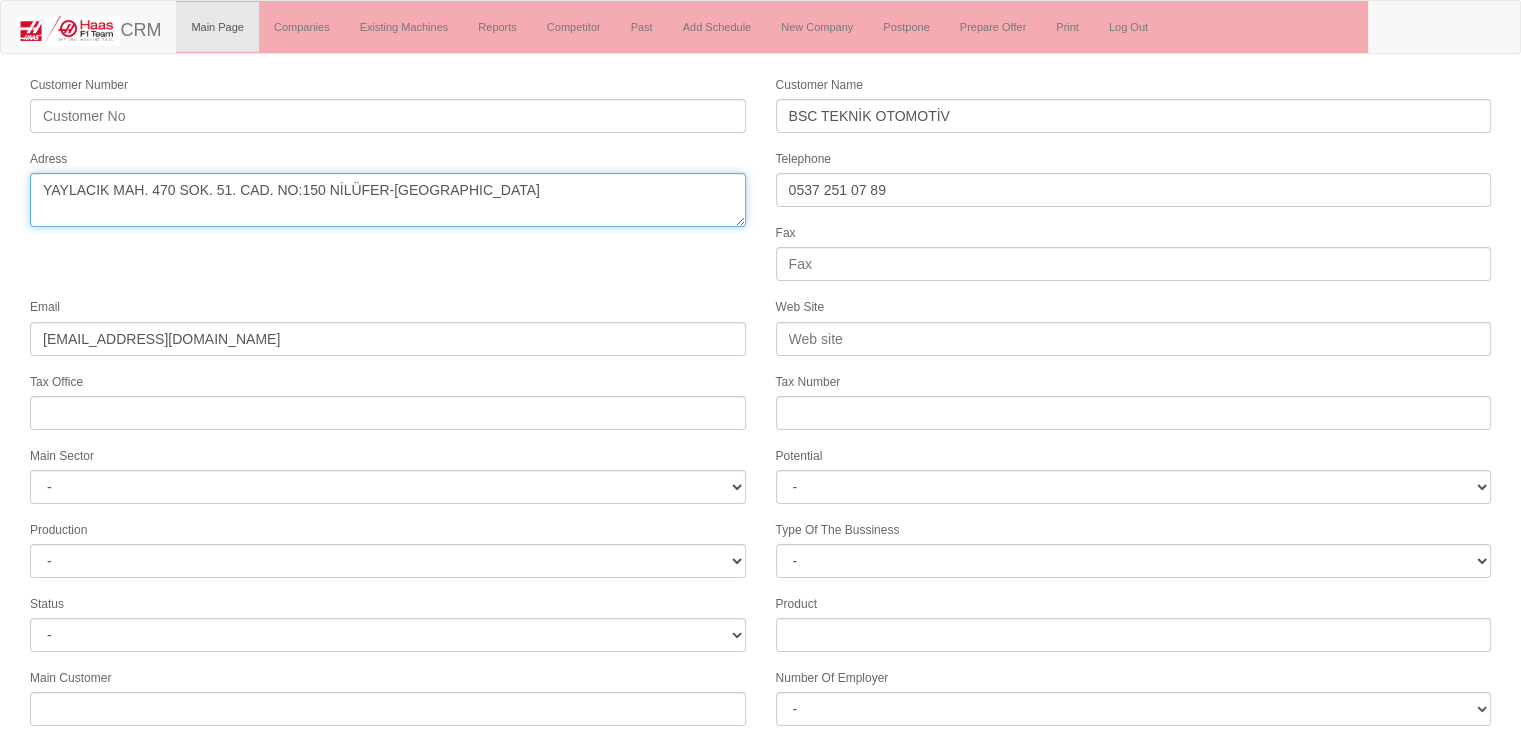click on "Adress" at bounding box center [388, 200] 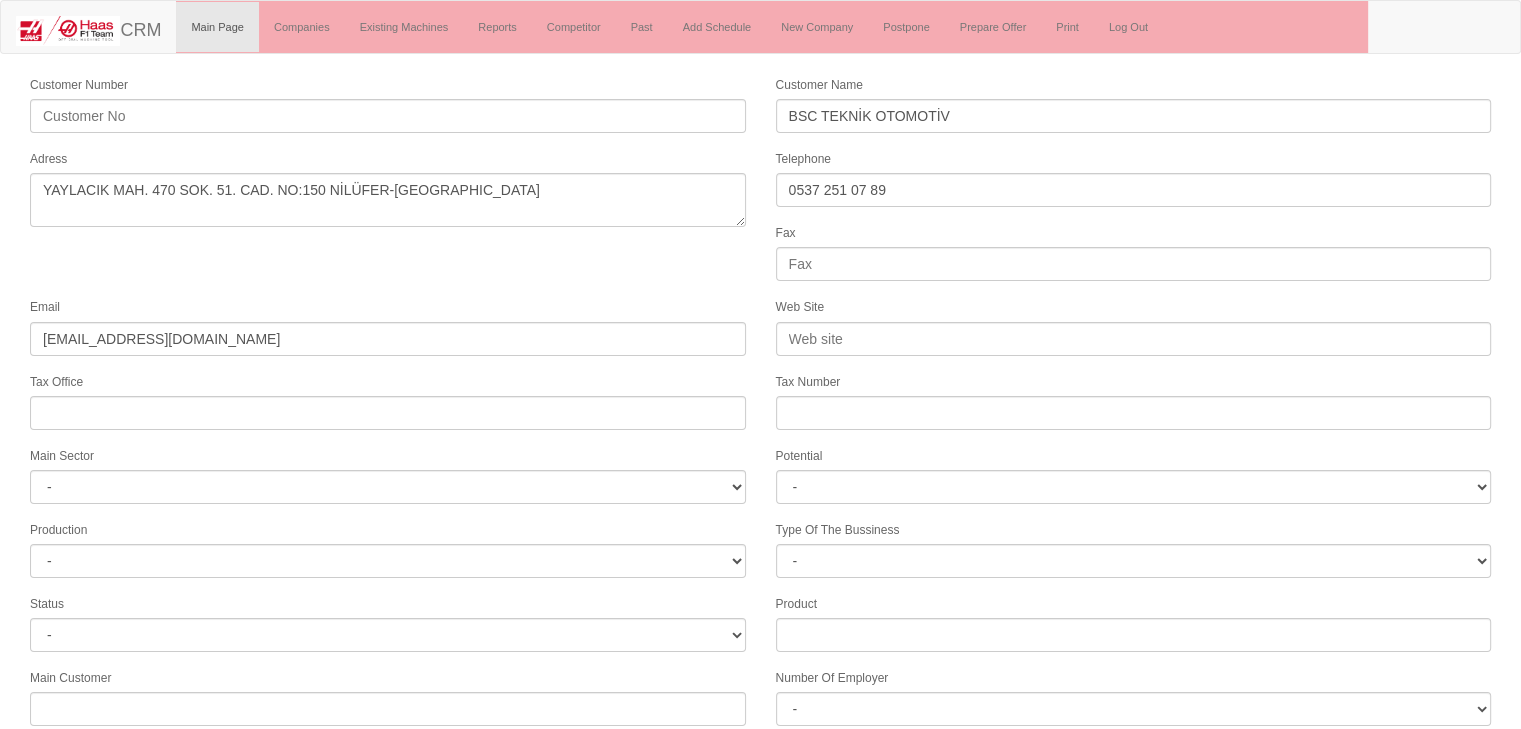 drag, startPoint x: 535, startPoint y: 154, endPoint x: 549, endPoint y: 162, distance: 16.124516 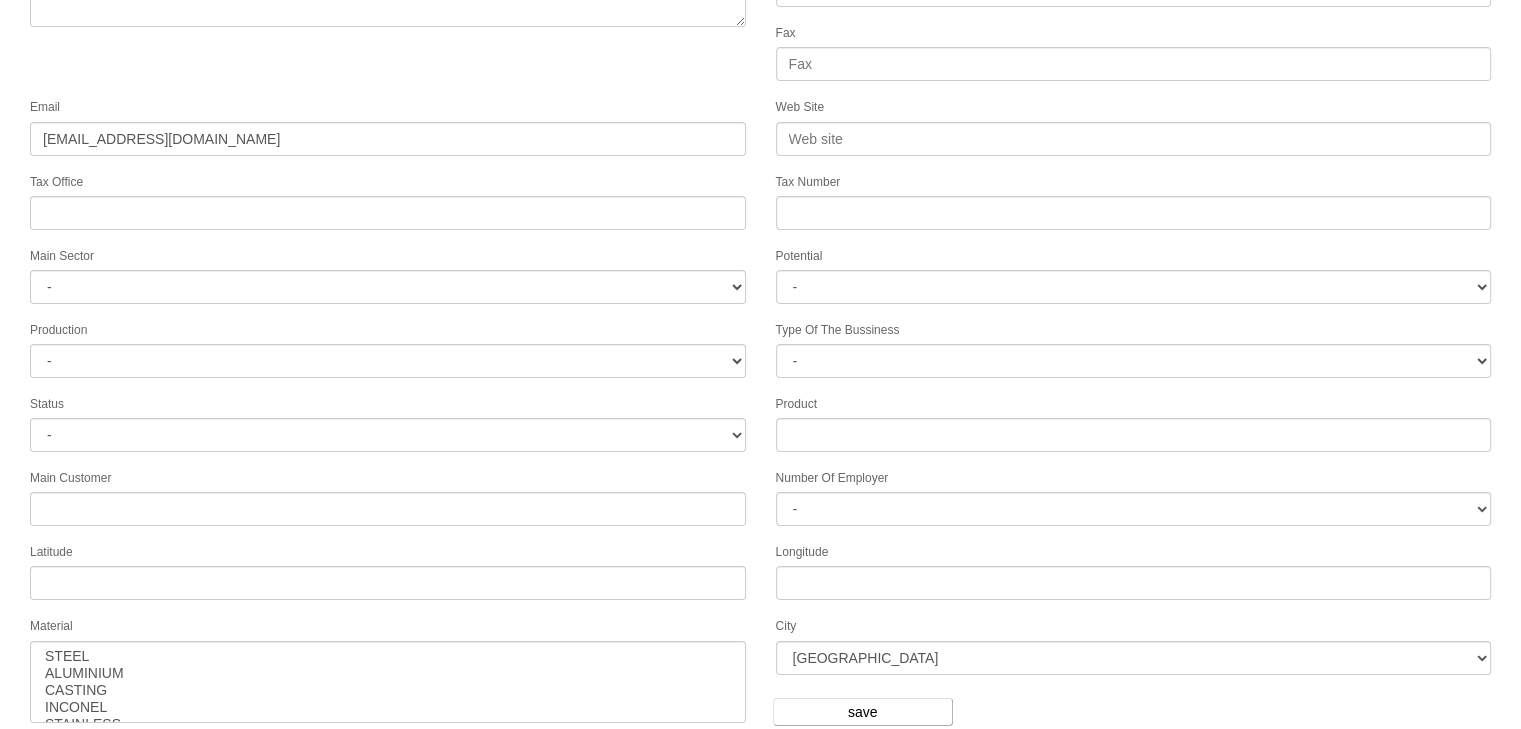 scroll, scrollTop: 251, scrollLeft: 0, axis: vertical 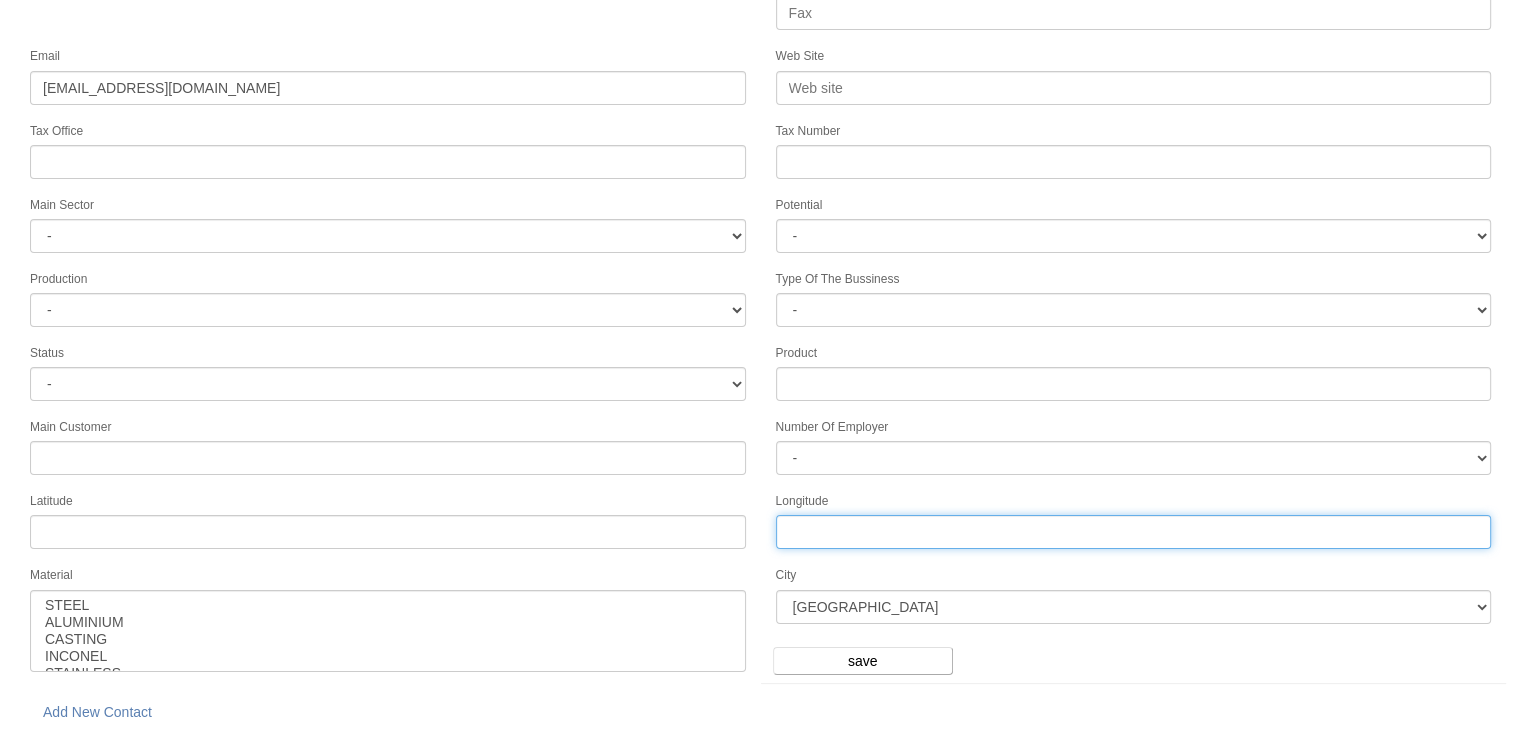 click on "Longitude" at bounding box center (1134, 532) 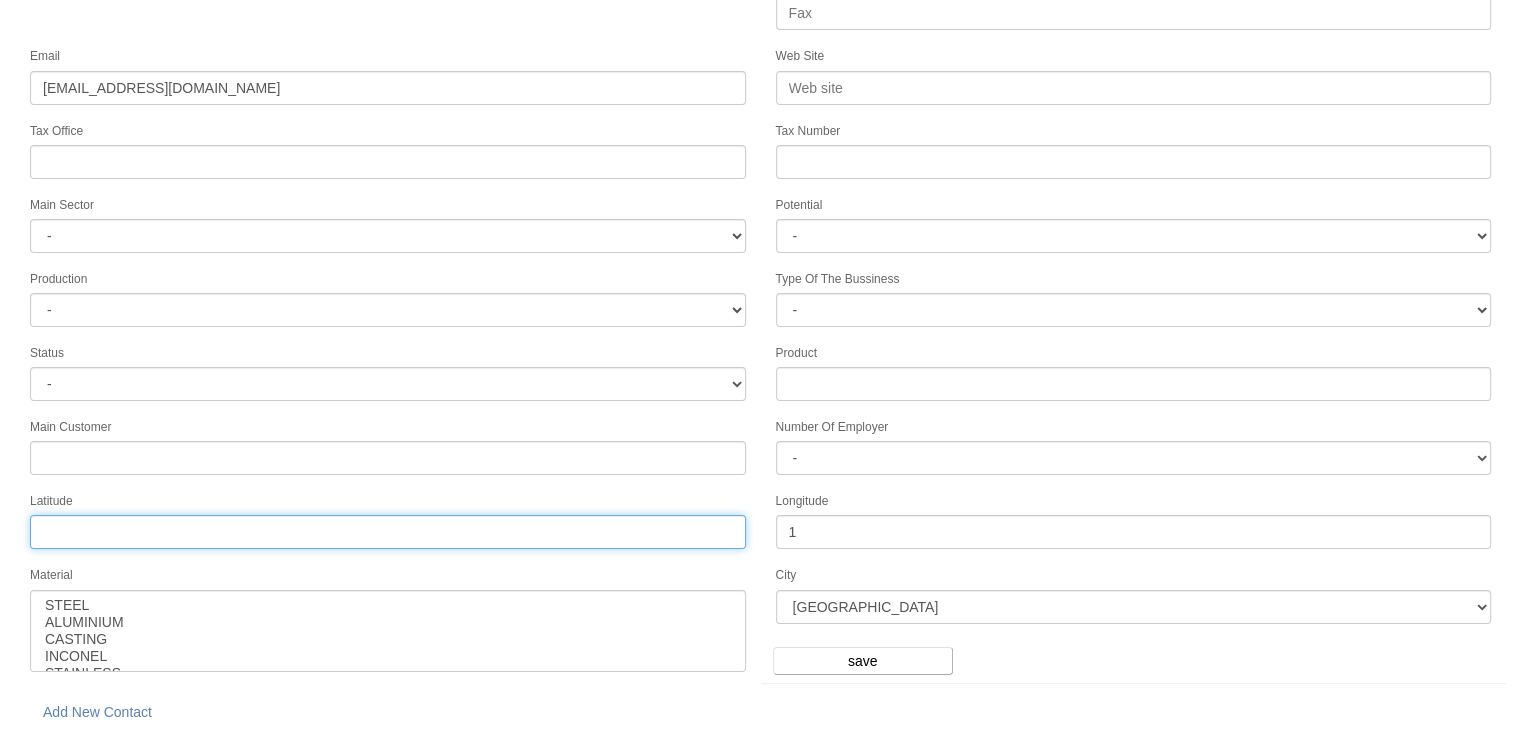 drag, startPoint x: 696, startPoint y: 527, endPoint x: 694, endPoint y: 502, distance: 25.079872 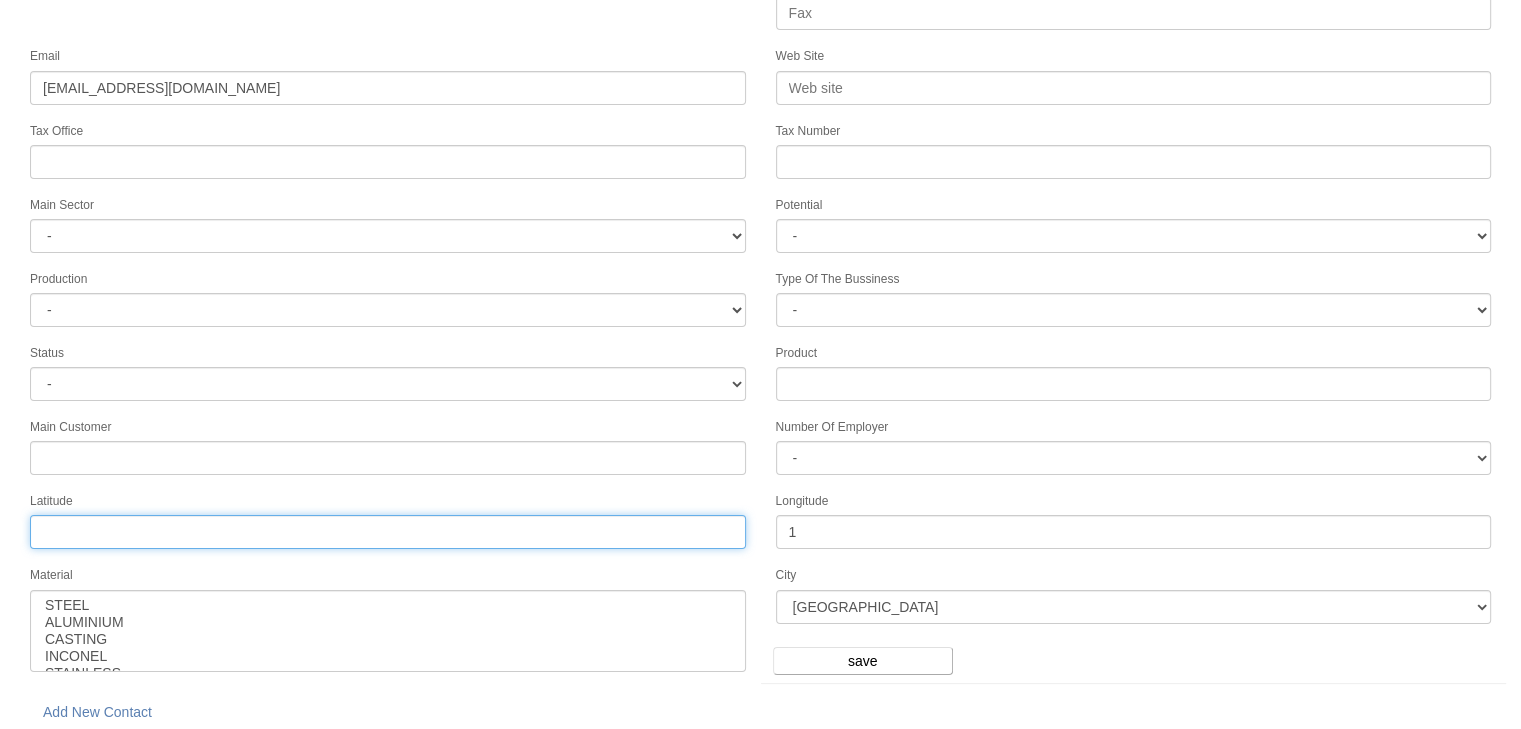 click on "Tax Office" at bounding box center (388, 532) 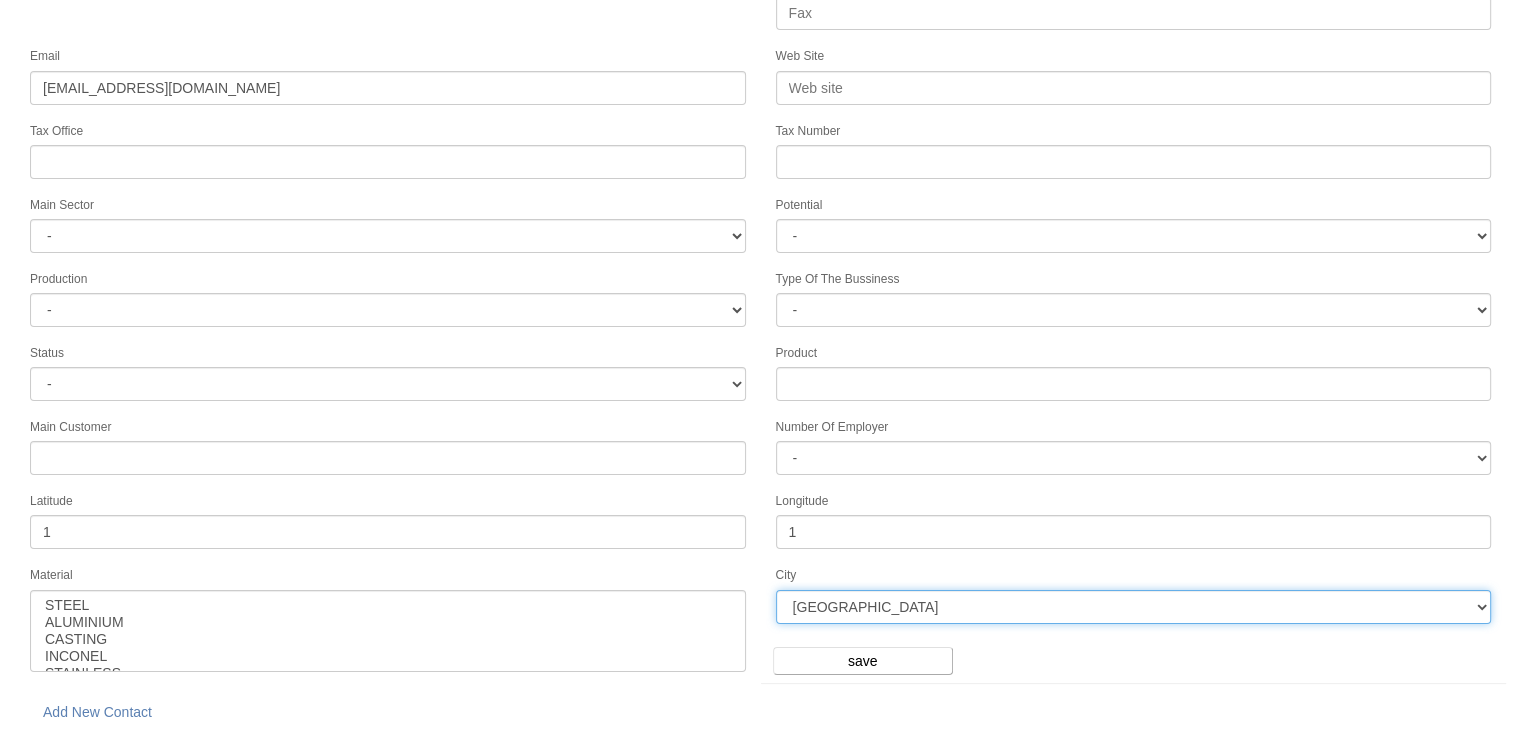 drag, startPoint x: 830, startPoint y: 601, endPoint x: 826, endPoint y: 583, distance: 18.439089 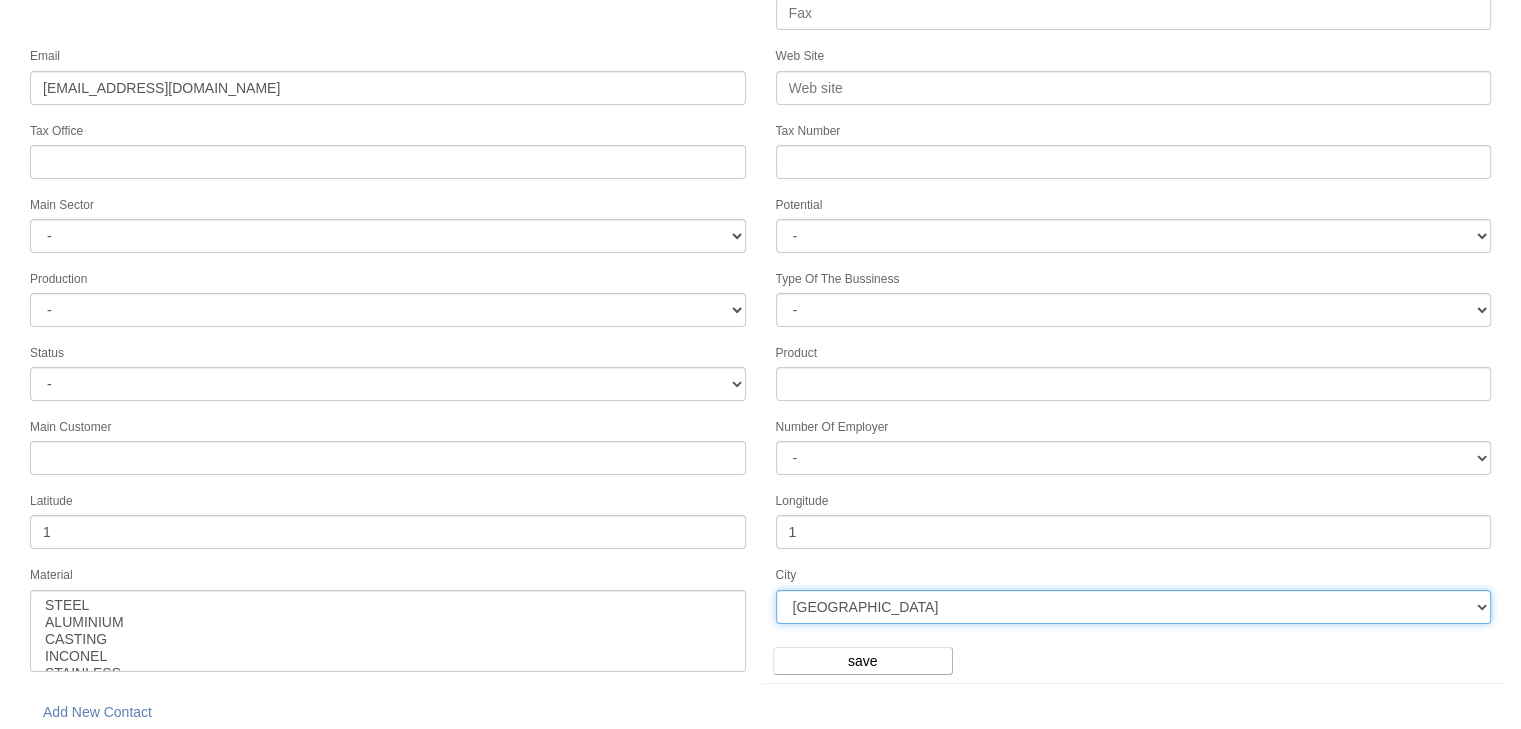 click on "[GEOGRAPHIC_DATA]
[GEOGRAPHIC_DATA]
[GEOGRAPHIC_DATA]
BOLU
[GEOGRAPHIC_DATA]
[GEOGRAPHIC_DATA]
KAHRAMANMARAŞ
NEVŞEHİR
[GEOGRAPHIC_DATA]
[GEOGRAPHIC_DATA]
ORDU
[GEOGRAPHIC_DATA]
[GEOGRAPHIC_DATA]
GAZİANTEP
[GEOGRAPHIC_DATA]
KIRŞEHİR
ERZİNCAN
[GEOGRAPHIC_DATA]
[GEOGRAPHIC_DATA]
RİZE
[GEOGRAPHIC_DATA]
DİYARBAKIR
EDİRNE
İSKENDERUN
[GEOGRAPHIC_DATA]
[GEOGRAPHIC_DATA]
[GEOGRAPHIC_DATA]
KARAMAN
KAYSERİ
[GEOGRAPHIC_DATA]
[GEOGRAPHIC_DATA]
[GEOGRAPHIC_DATA]
SİNOP
MARDİN
[GEOGRAPHIC_DATA]
[GEOGRAPHIC_DATA]
[GEOGRAPHIC_DATA]
[GEOGRAPHIC_DATA]
[GEOGRAPHIC_DATA]
[GEOGRAPHIC_DATA]
[GEOGRAPHIC_DATA]
KIRKLARELİ
[GEOGRAPHIC_DATA]
SİVAS
[GEOGRAPHIC_DATA]
BARTIN
VAN
[GEOGRAPHIC_DATA]
DENİZLİ
İZMİR
[GEOGRAPHIC_DATA]
[GEOGRAPHIC_DATA]" at bounding box center [1134, 607] 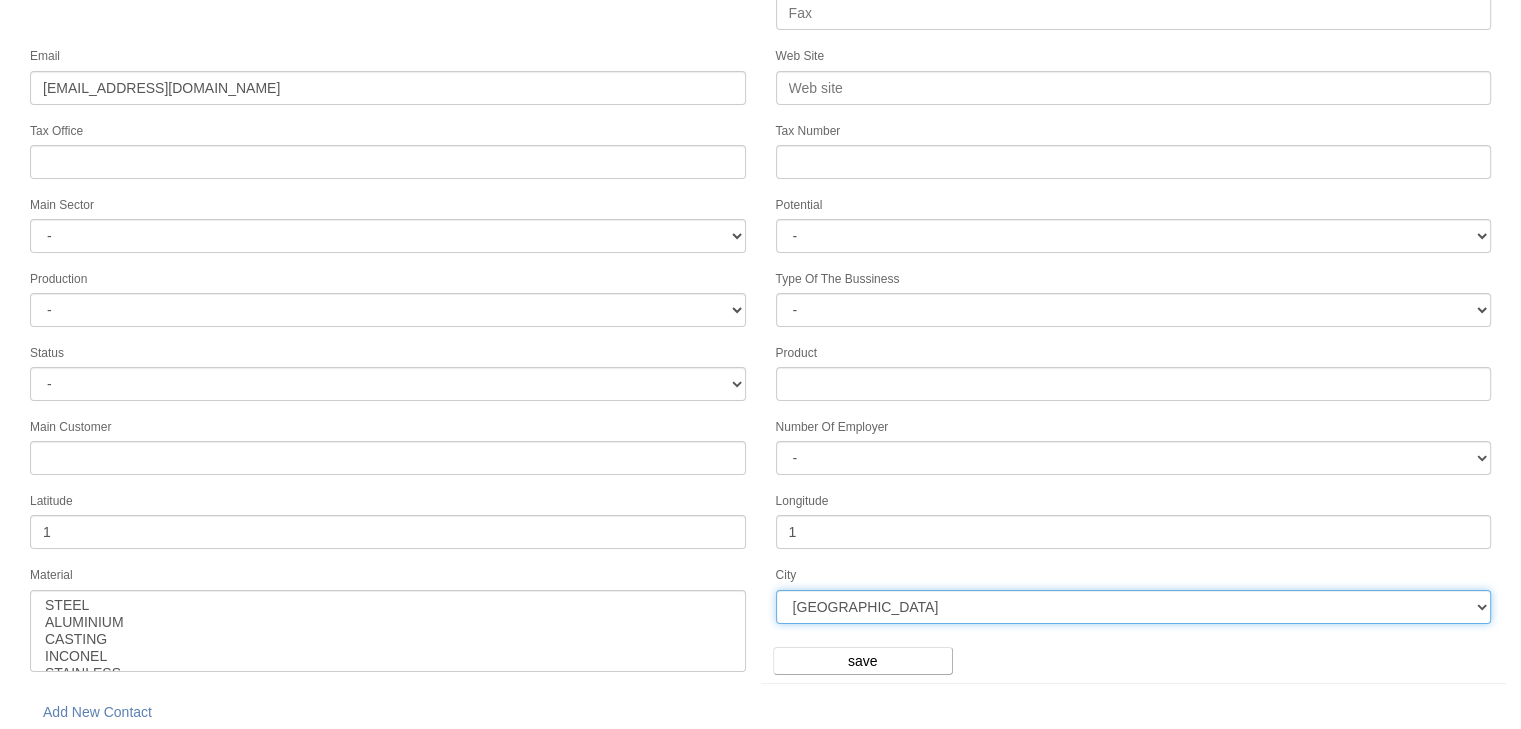 select on "1174" 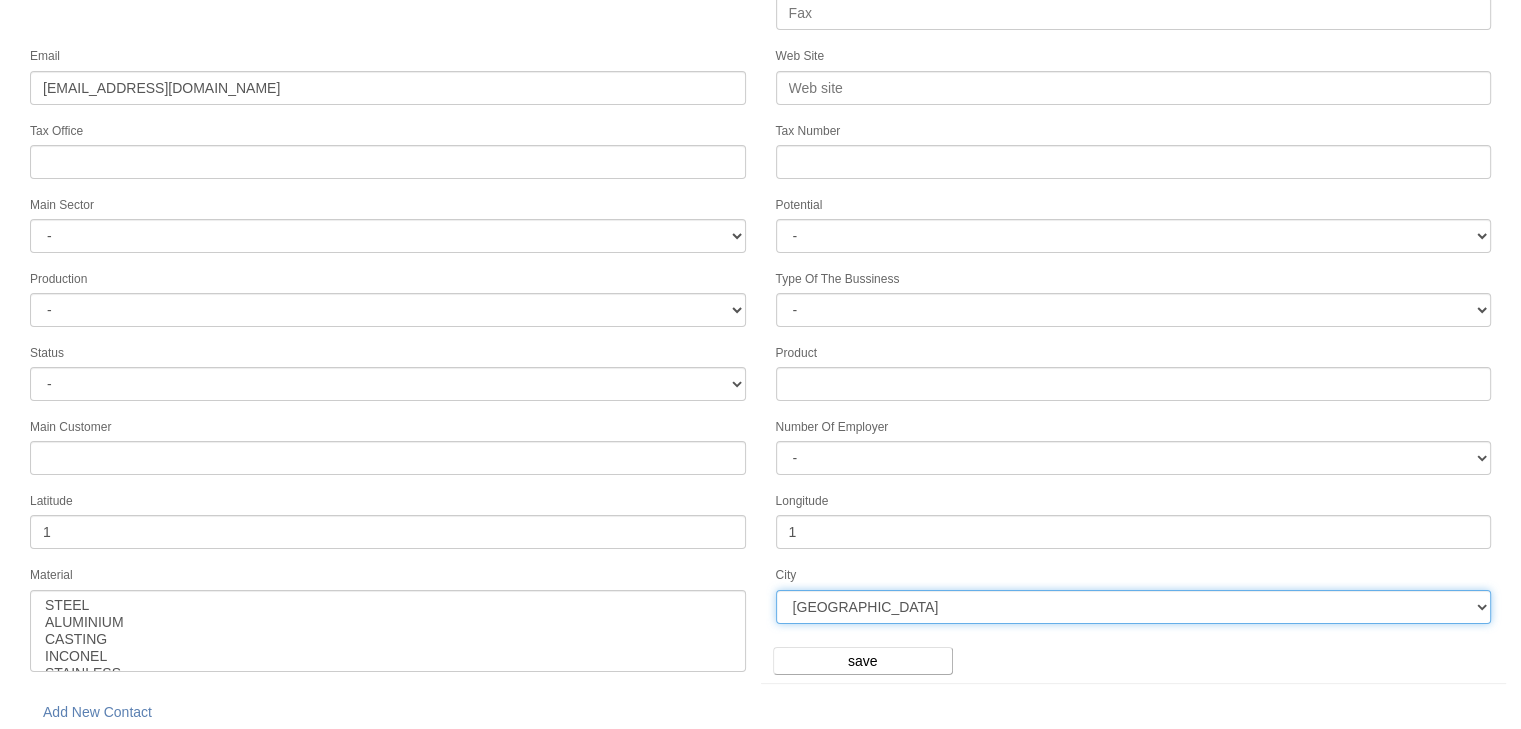 click on "[GEOGRAPHIC_DATA]
[GEOGRAPHIC_DATA]
[GEOGRAPHIC_DATA]
BOLU
[GEOGRAPHIC_DATA]
[GEOGRAPHIC_DATA]
KAHRAMANMARAŞ
NEVŞEHİR
[GEOGRAPHIC_DATA]
[GEOGRAPHIC_DATA]
ORDU
[GEOGRAPHIC_DATA]
[GEOGRAPHIC_DATA]
GAZİANTEP
[GEOGRAPHIC_DATA]
KIRŞEHİR
ERZİNCAN
[GEOGRAPHIC_DATA]
[GEOGRAPHIC_DATA]
RİZE
[GEOGRAPHIC_DATA]
DİYARBAKIR
EDİRNE
İSKENDERUN
[GEOGRAPHIC_DATA]
[GEOGRAPHIC_DATA]
[GEOGRAPHIC_DATA]
KARAMAN
KAYSERİ
[GEOGRAPHIC_DATA]
[GEOGRAPHIC_DATA]
[GEOGRAPHIC_DATA]
SİNOP
MARDİN
[GEOGRAPHIC_DATA]
[GEOGRAPHIC_DATA]
[GEOGRAPHIC_DATA]
[GEOGRAPHIC_DATA]
[GEOGRAPHIC_DATA]
[GEOGRAPHIC_DATA]
[GEOGRAPHIC_DATA]
KIRKLARELİ
[GEOGRAPHIC_DATA]
SİVAS
[GEOGRAPHIC_DATA]
BARTIN
VAN
[GEOGRAPHIC_DATA]
DENİZLİ
İZMİR
[GEOGRAPHIC_DATA]
[GEOGRAPHIC_DATA]" at bounding box center [1134, 607] 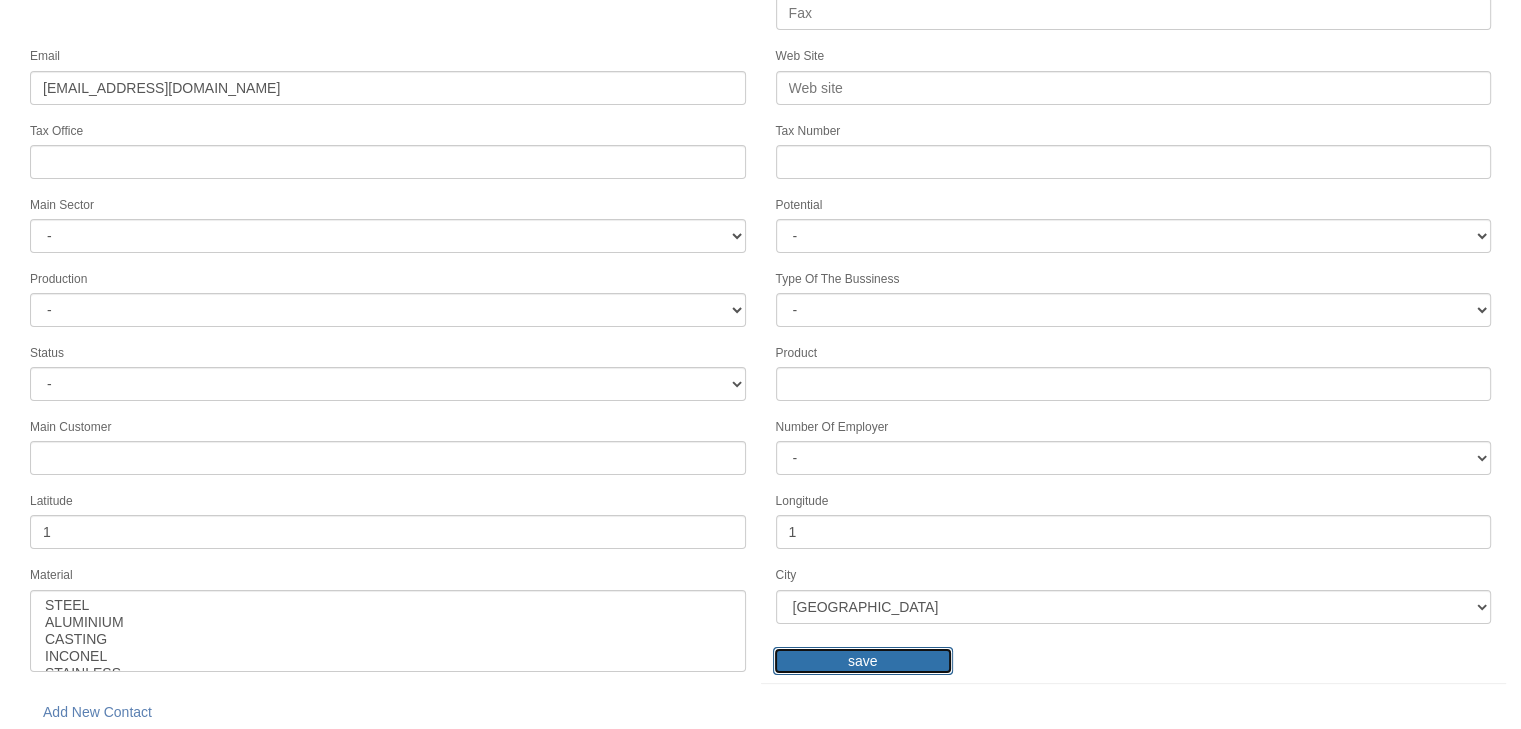 click on "save" at bounding box center [863, 661] 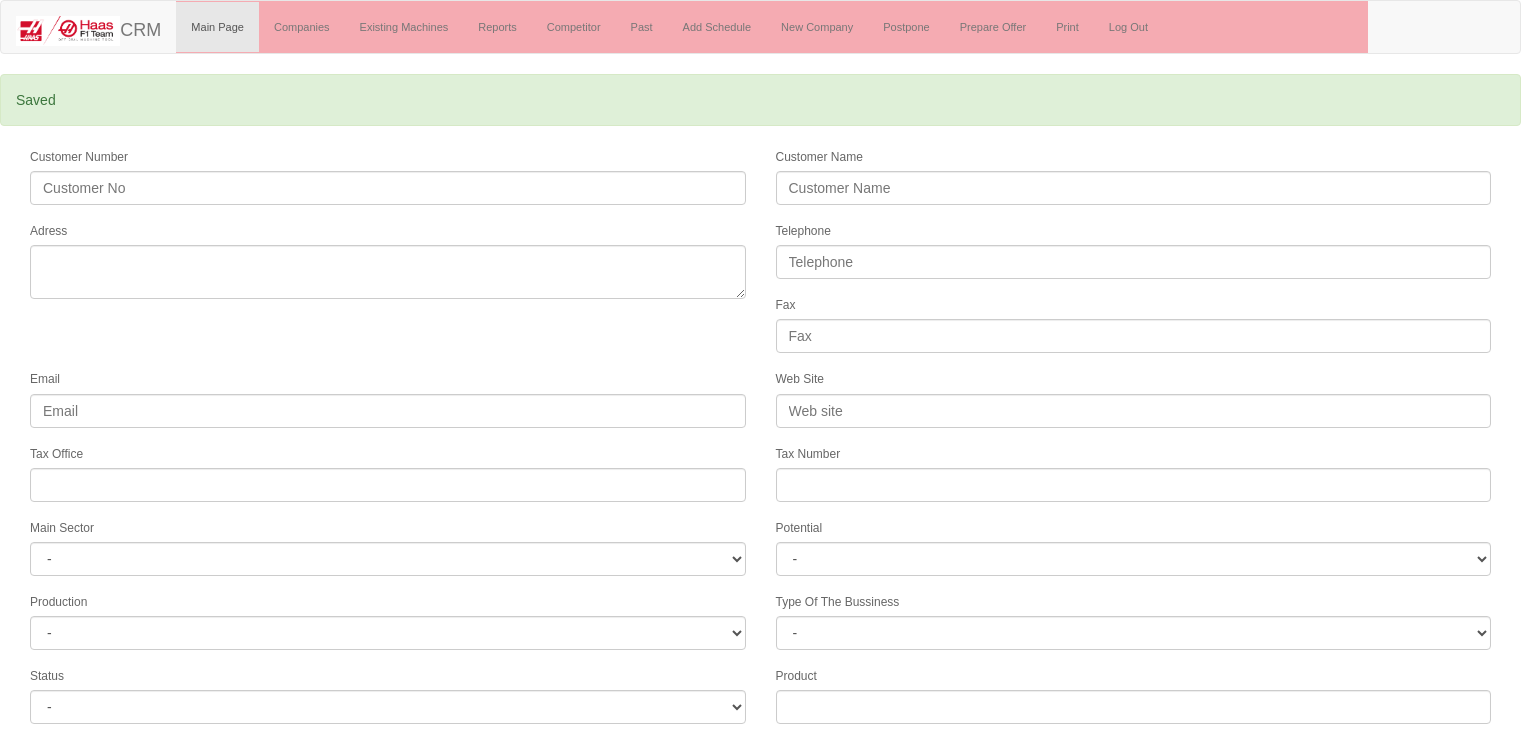 select 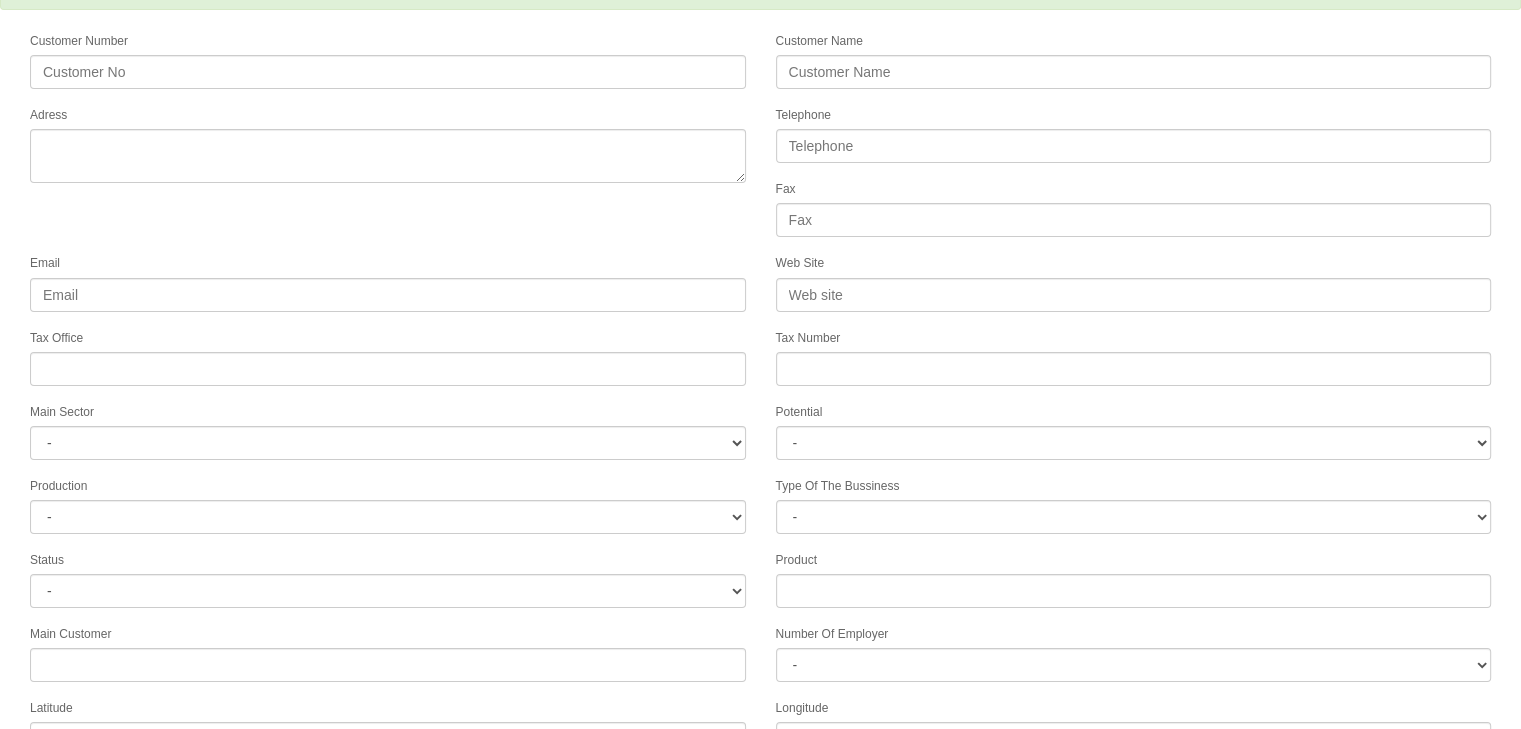 scroll, scrollTop: 322, scrollLeft: 0, axis: vertical 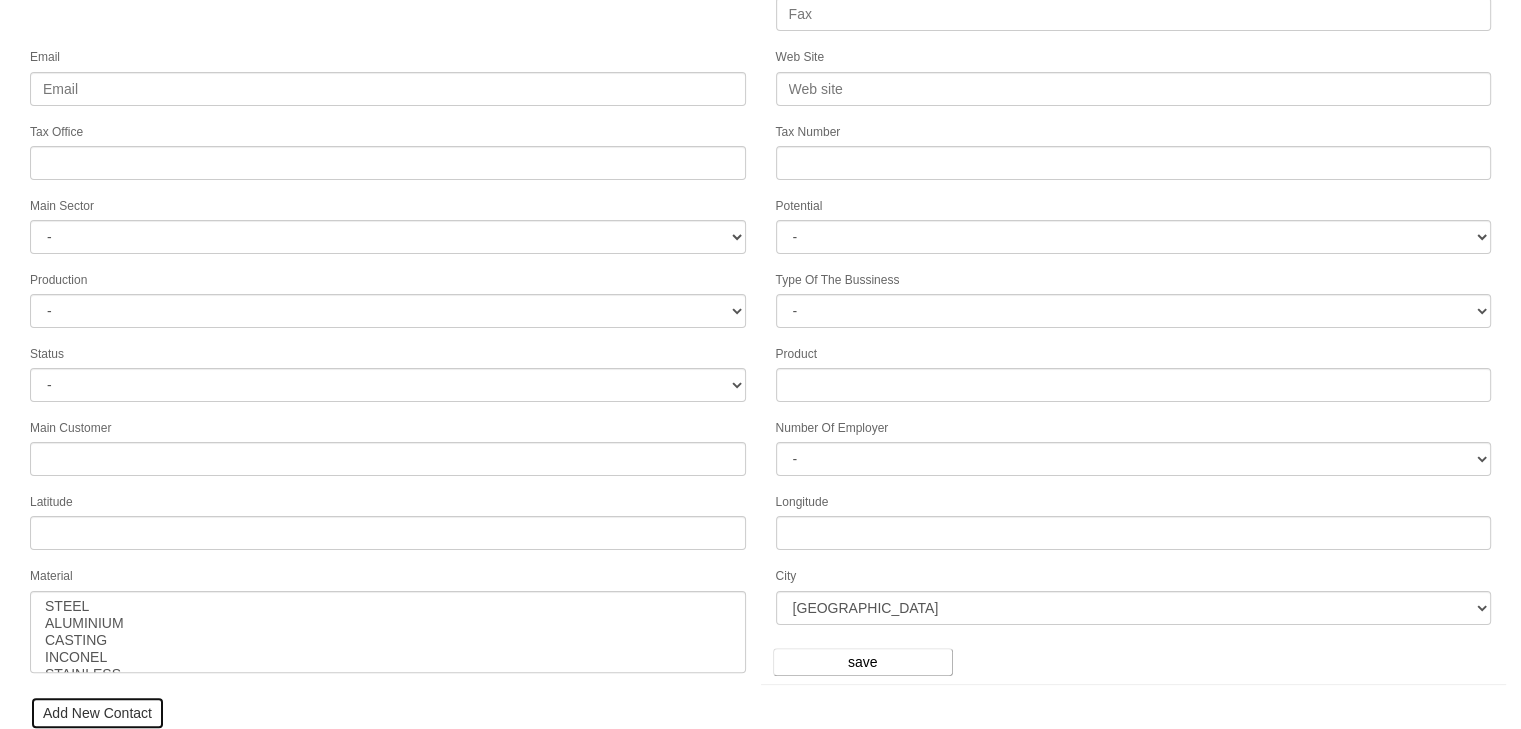 click on "Add New Contact" at bounding box center [97, 713] 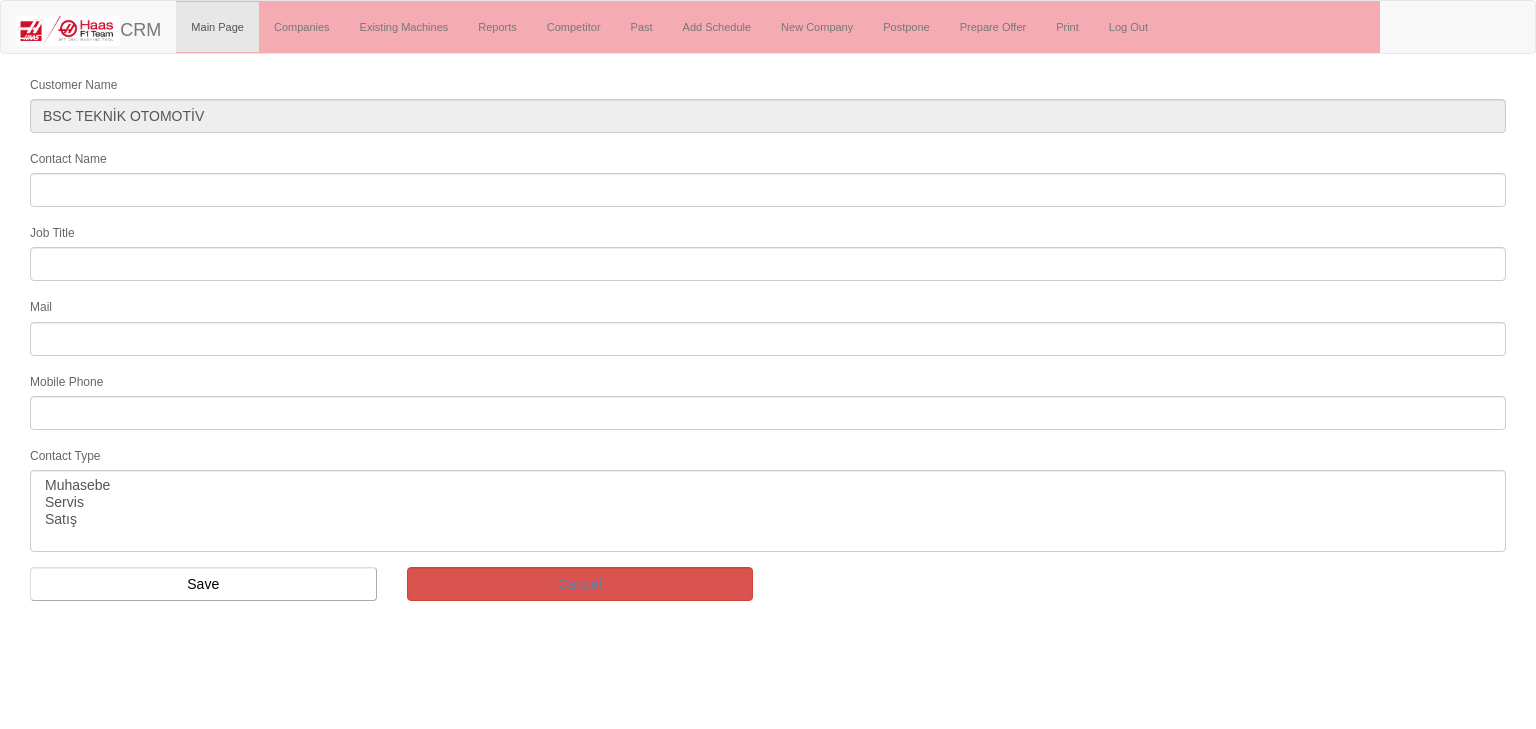 select 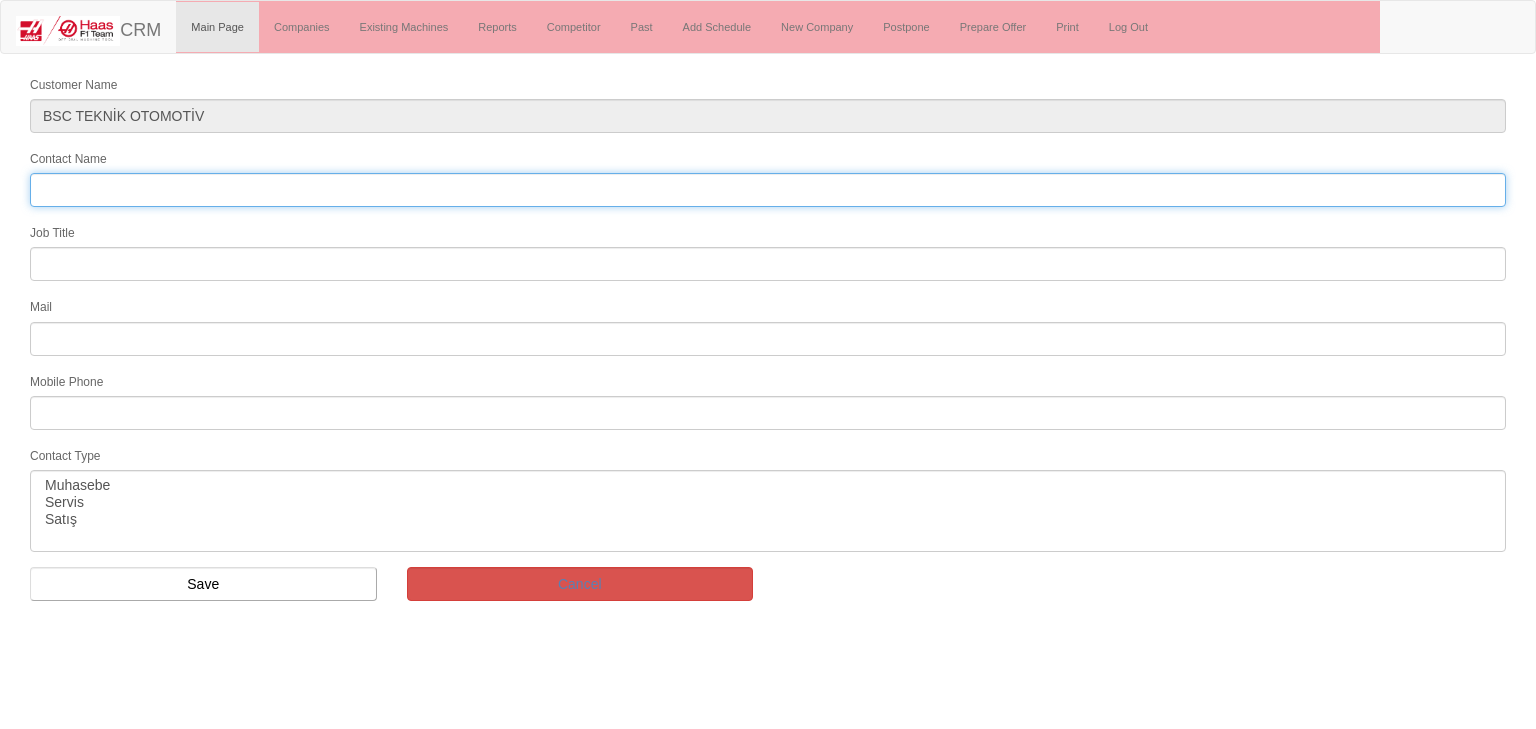 click on "Contact Name" at bounding box center [768, 190] 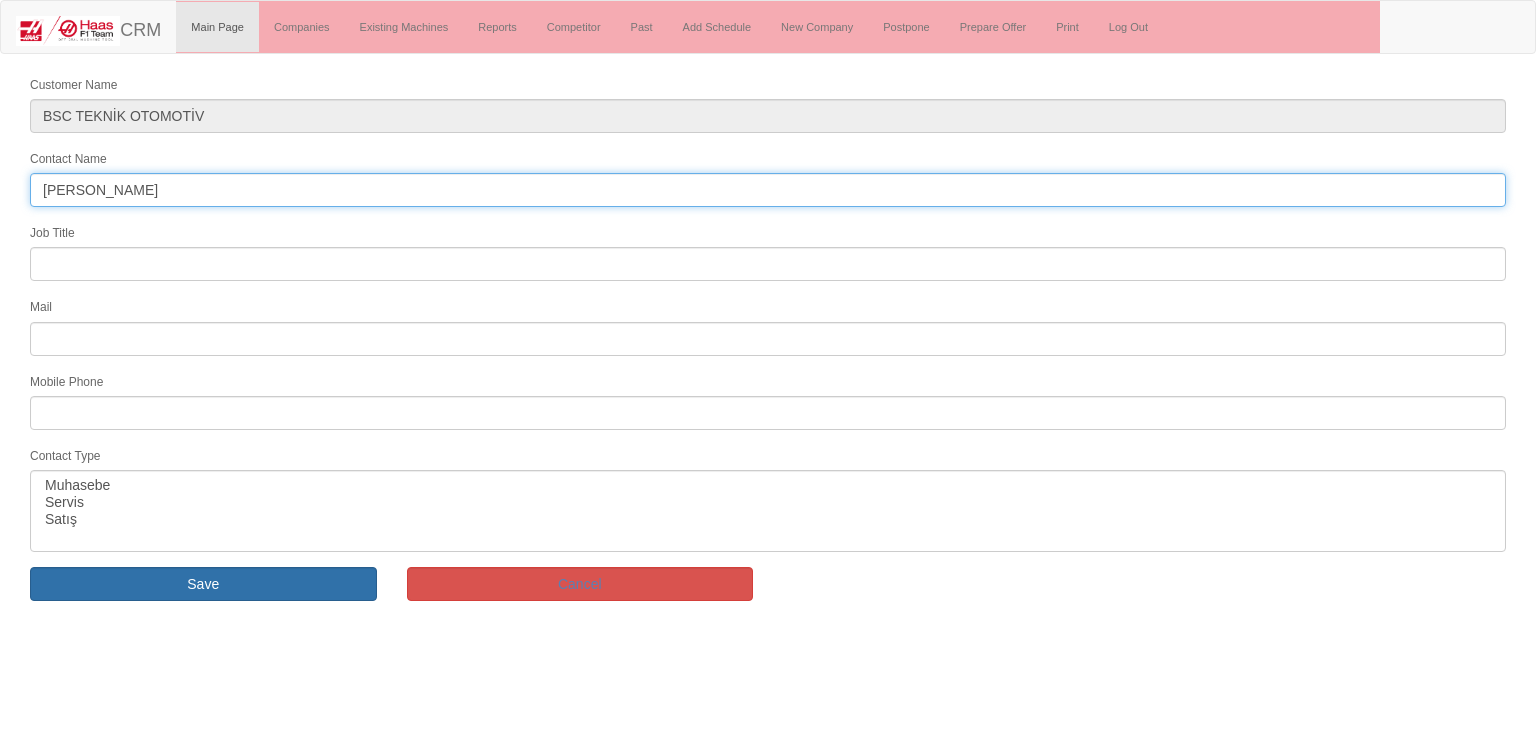 type on "[PERSON_NAME]" 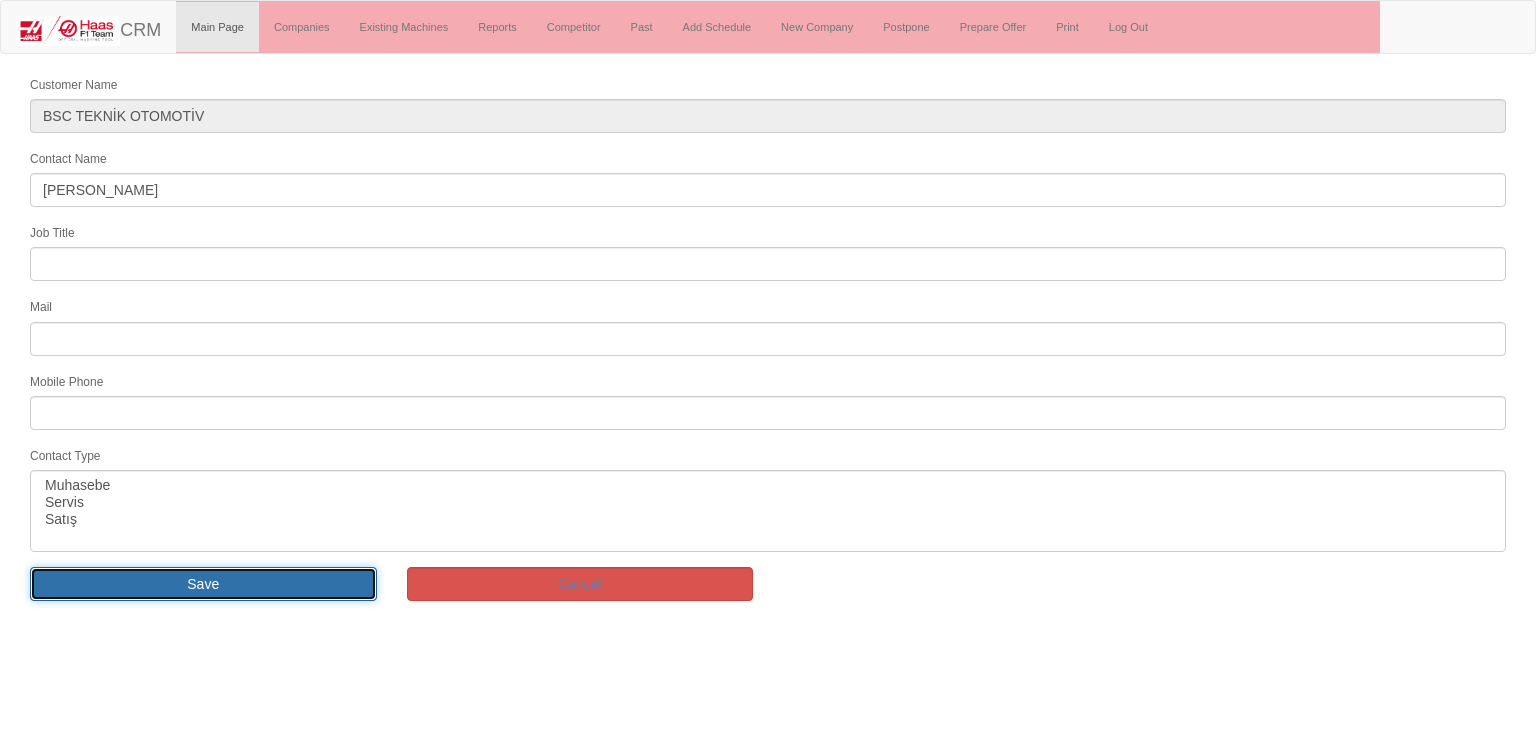click on "Save" at bounding box center (203, 584) 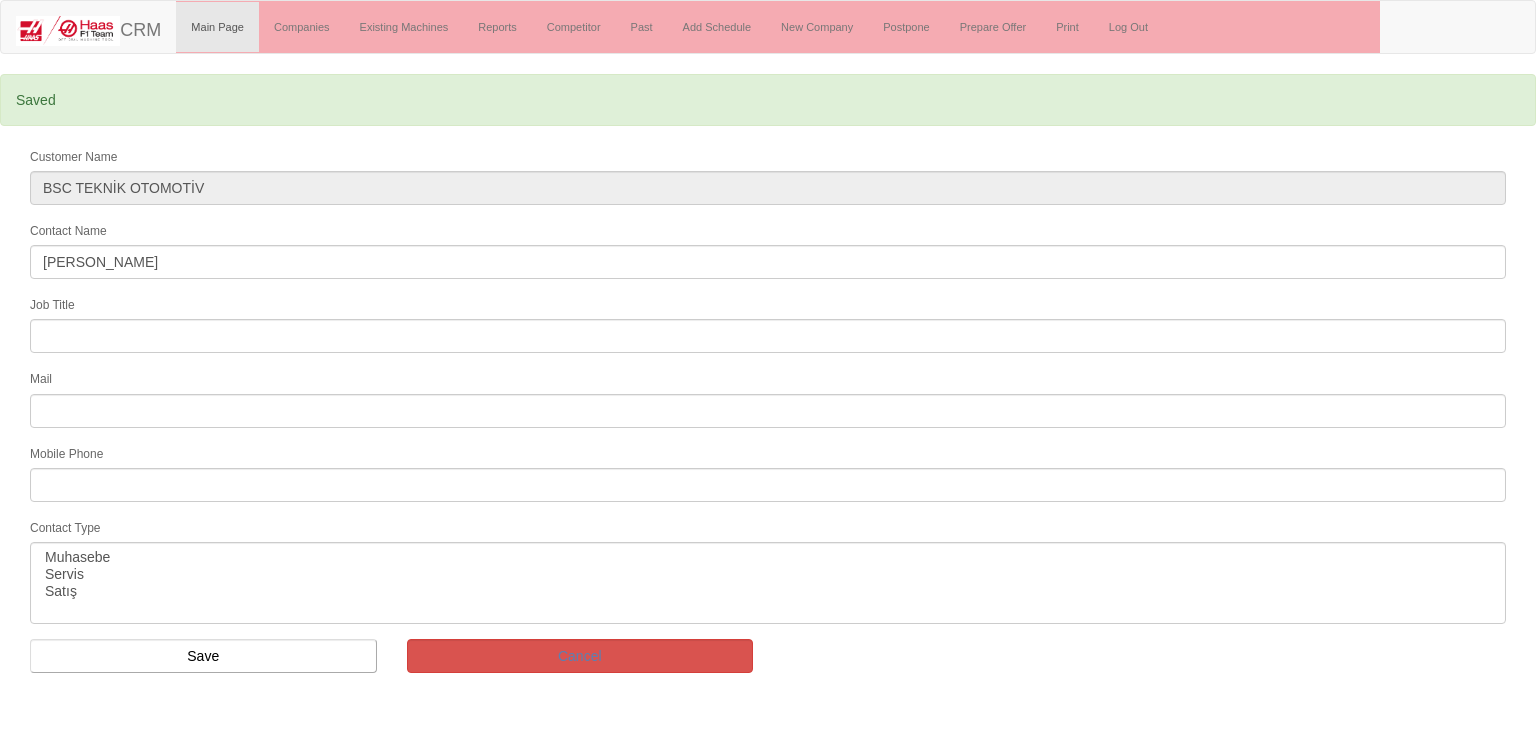 select 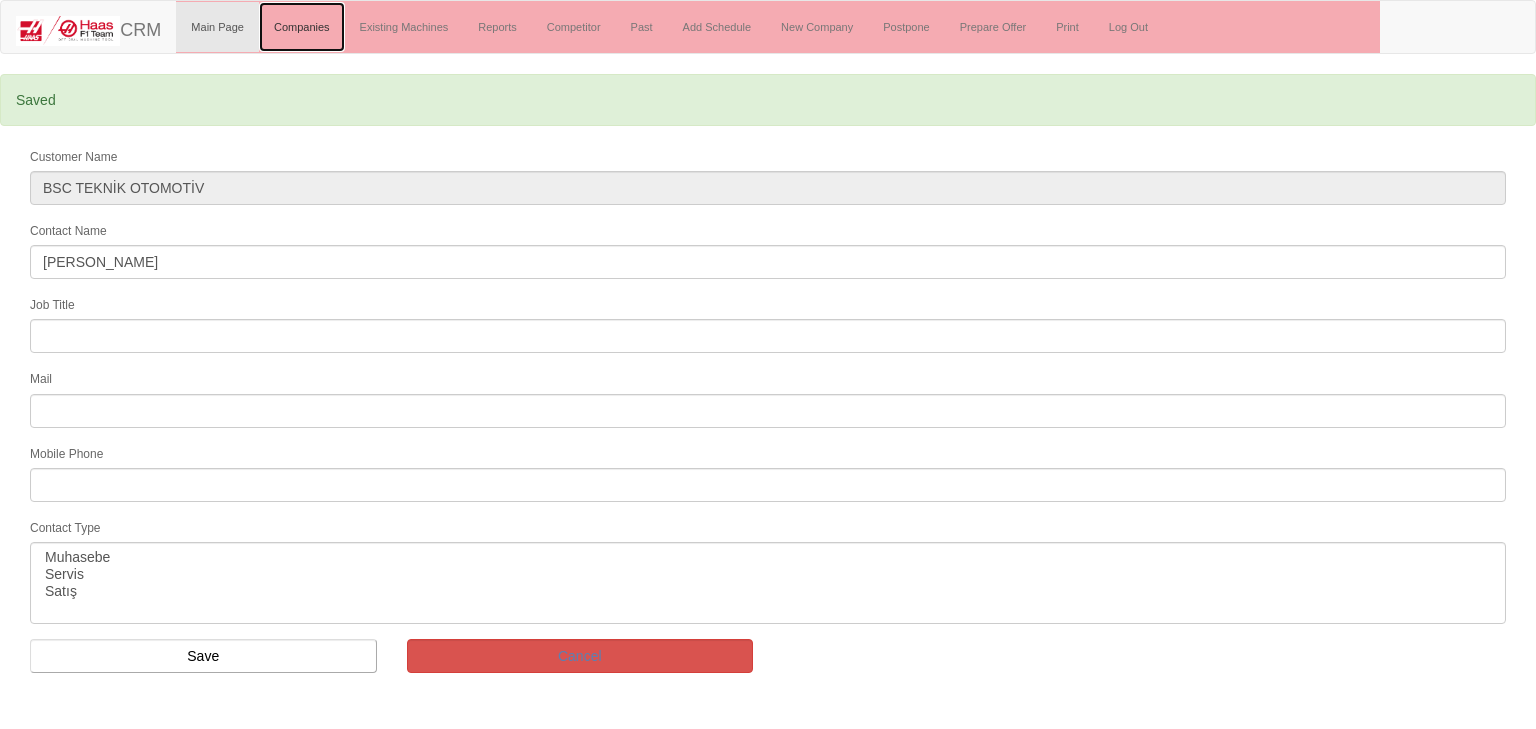 click on "Companies" at bounding box center (302, 27) 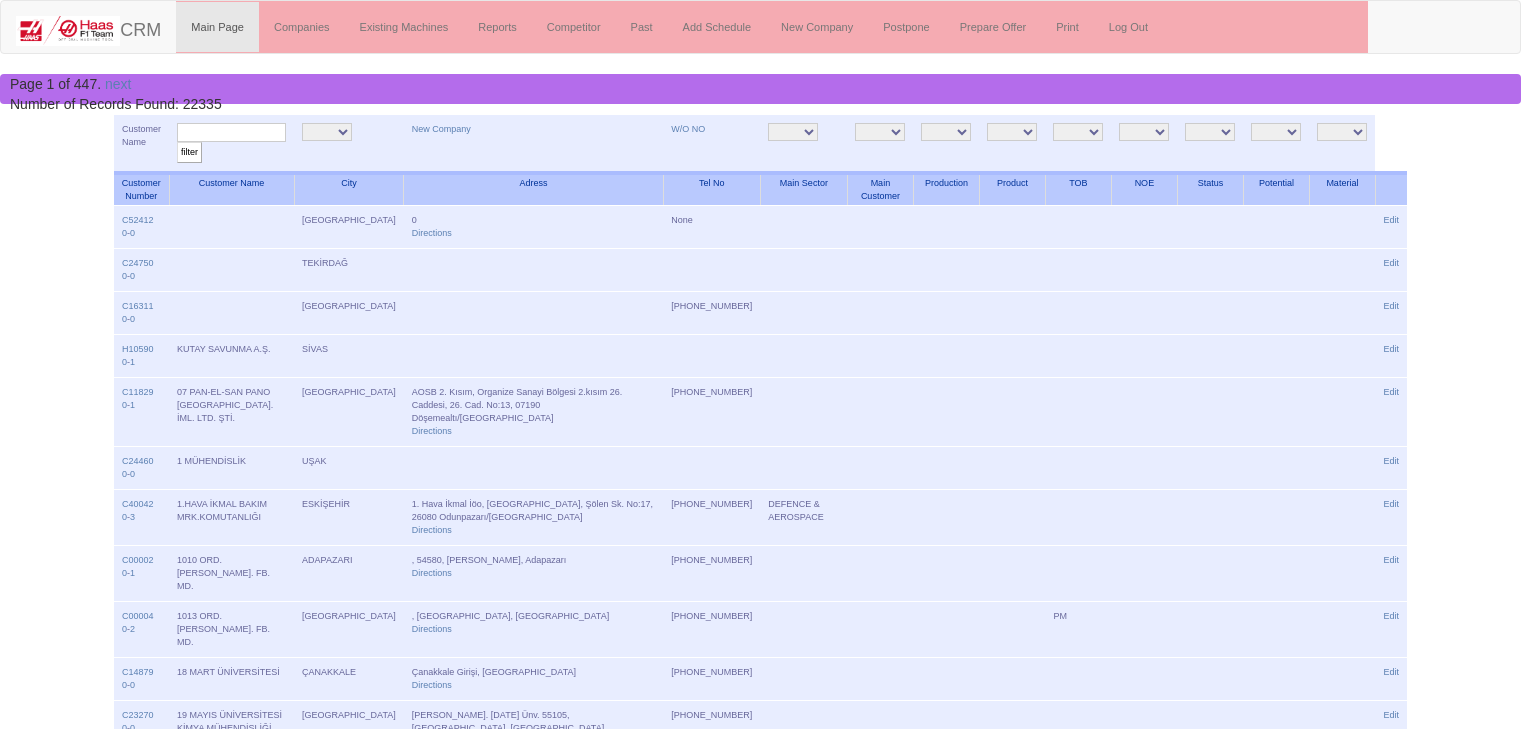 scroll, scrollTop: 0, scrollLeft: 0, axis: both 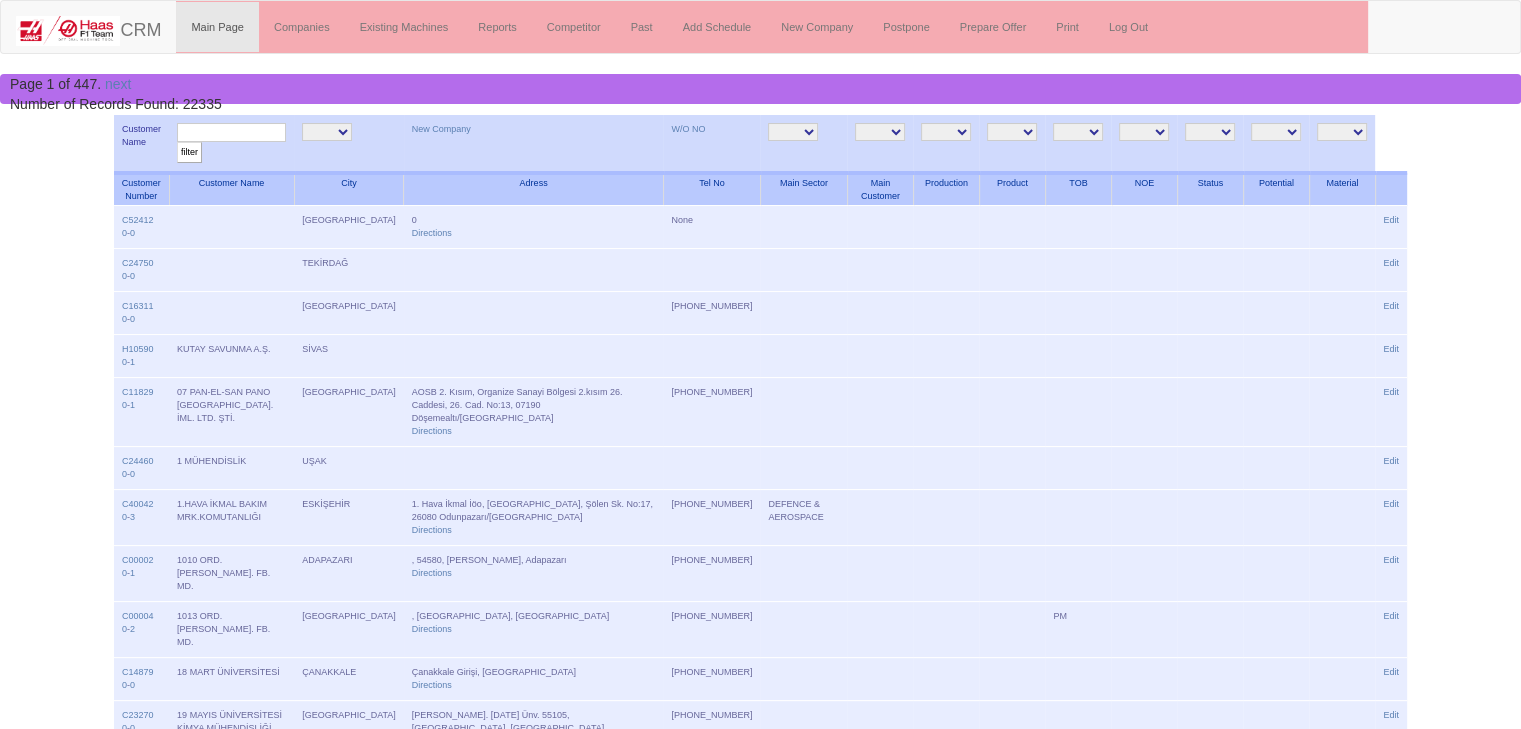 click at bounding box center (231, 132) 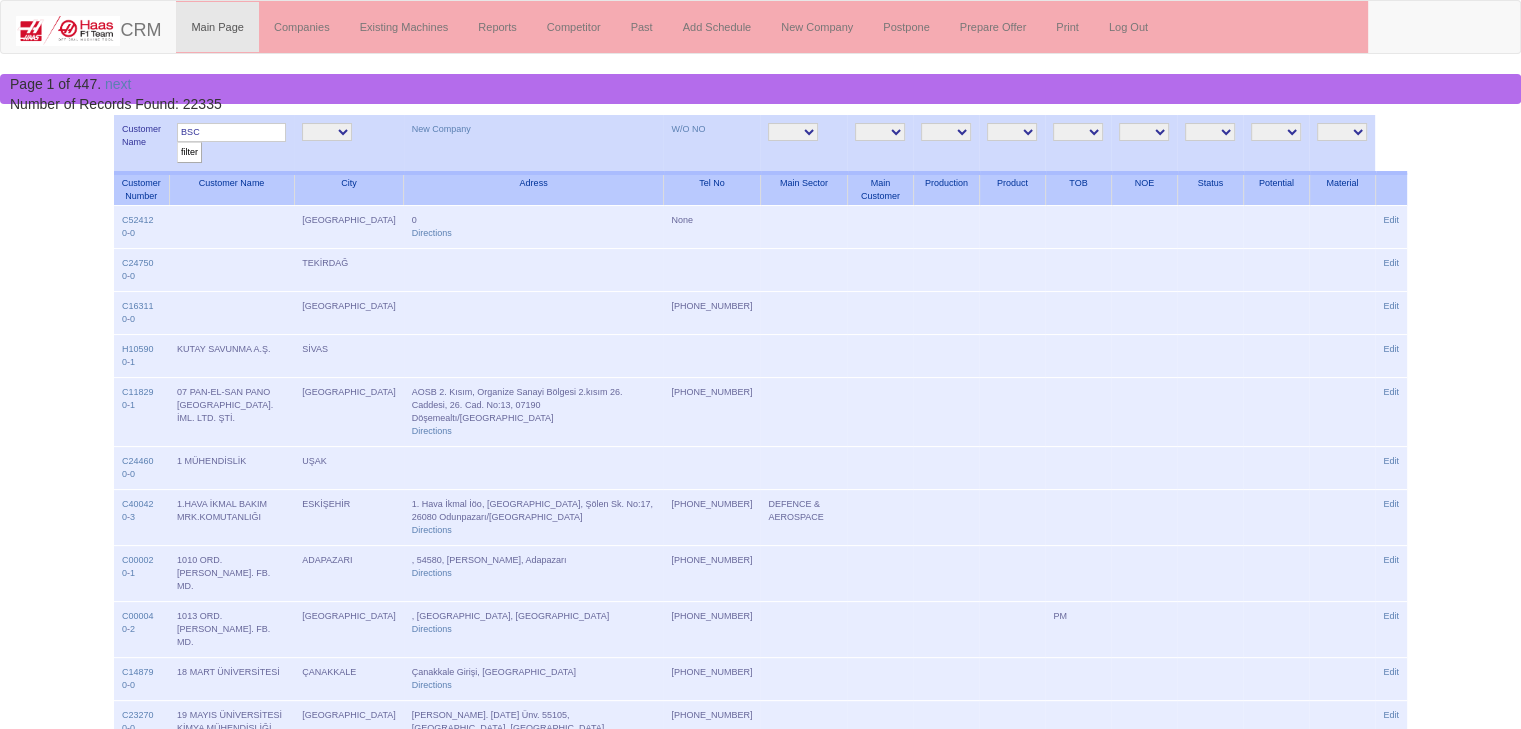 type on "BSC" 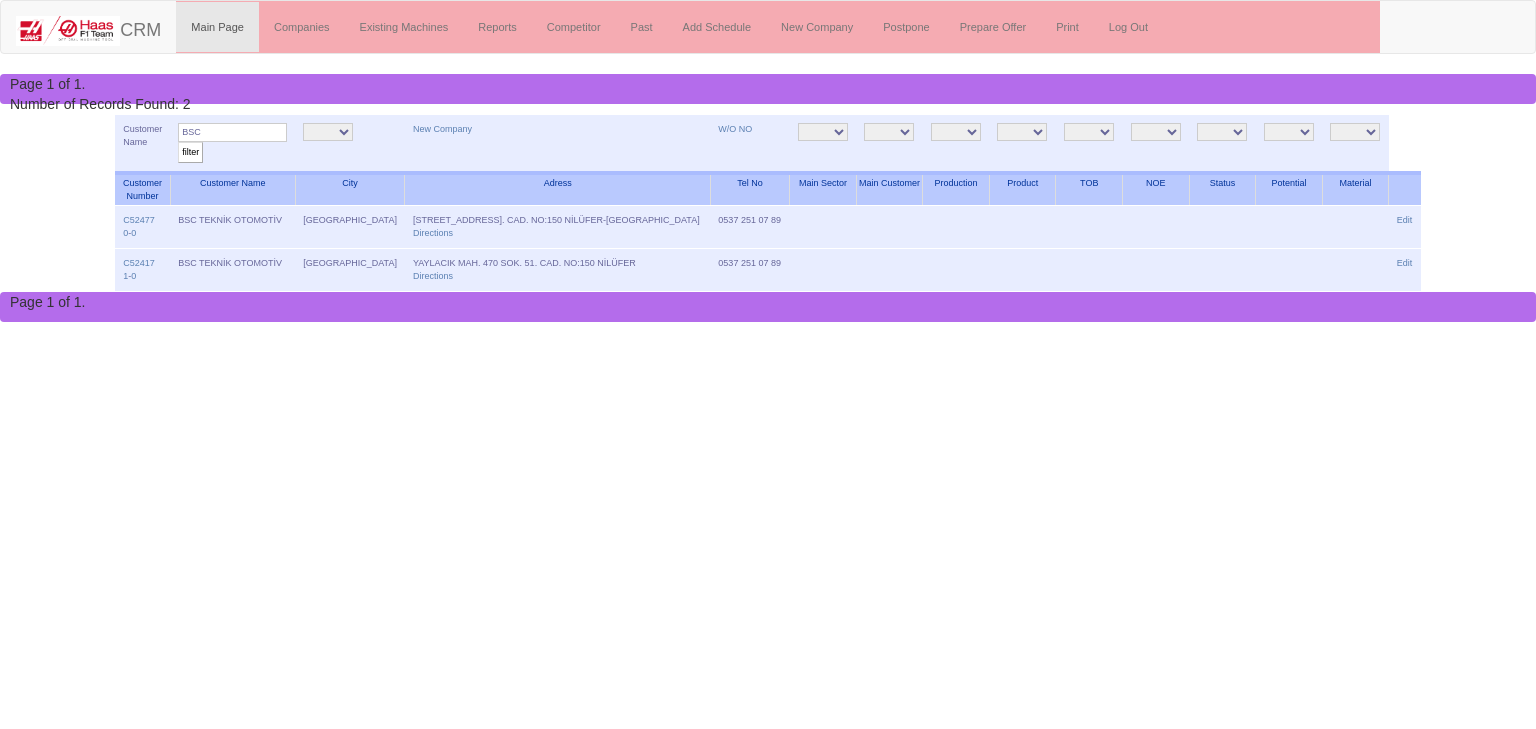 scroll, scrollTop: 0, scrollLeft: 0, axis: both 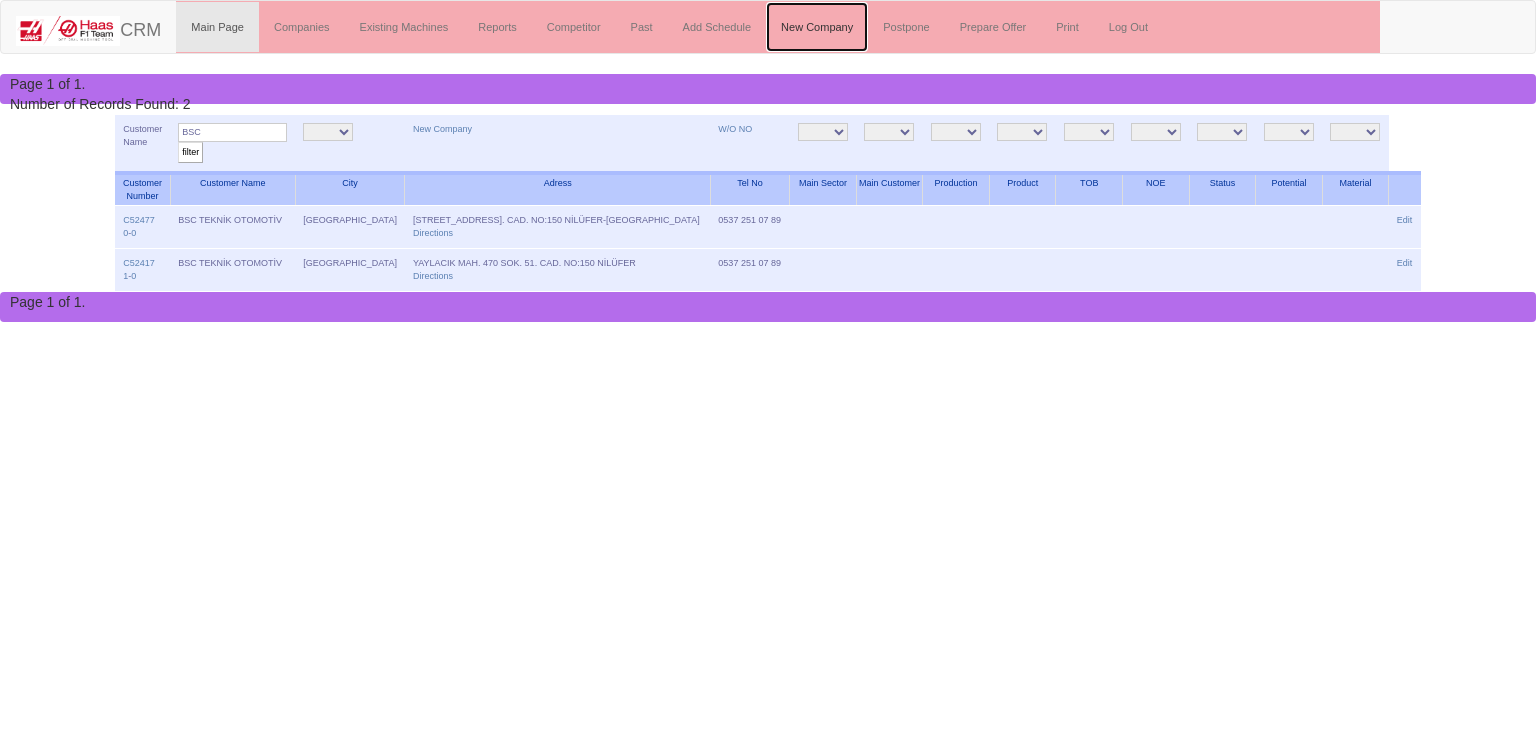 click on "New Company" at bounding box center [817, 27] 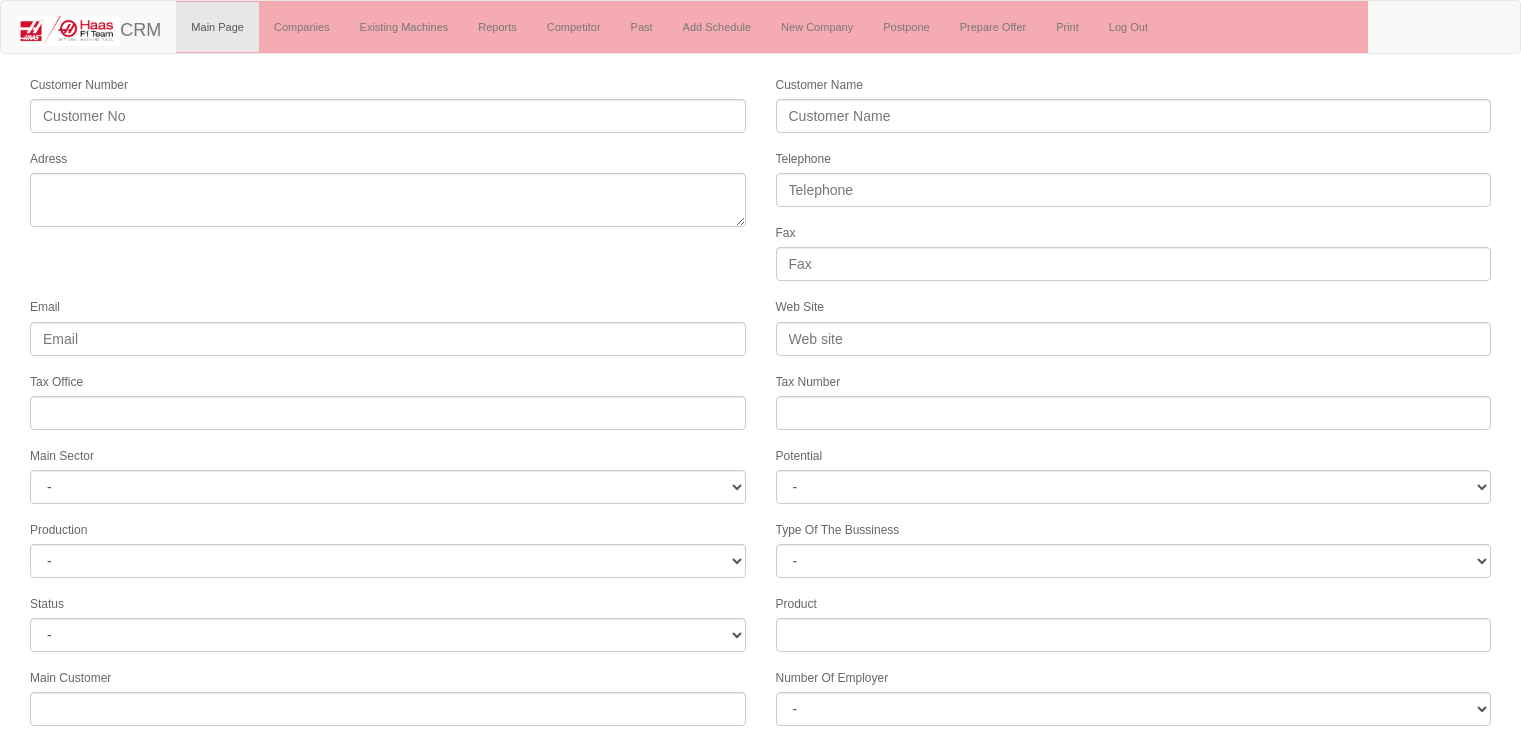 select 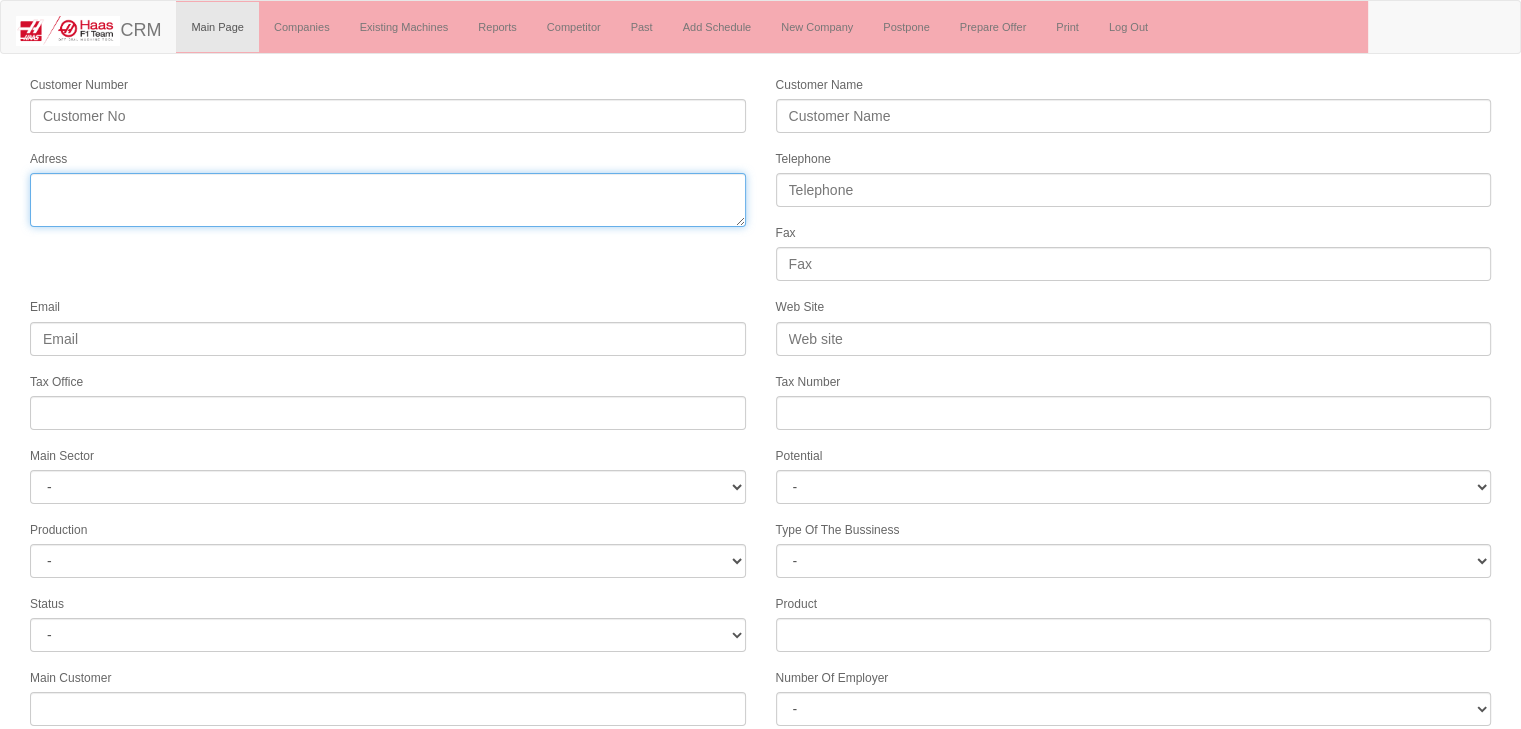 click on "Adress" at bounding box center (388, 200) 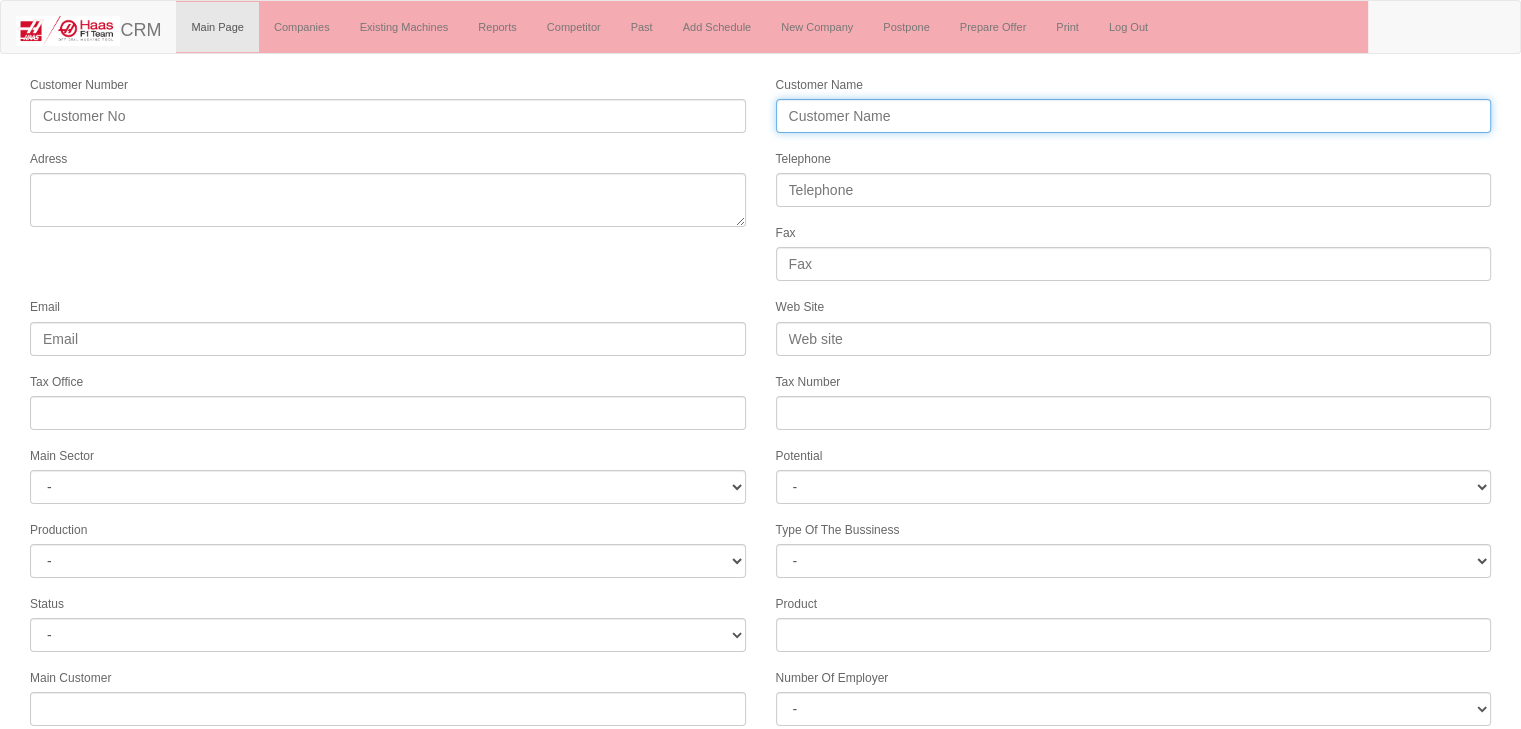 click on "Customer Name" at bounding box center (1134, 116) 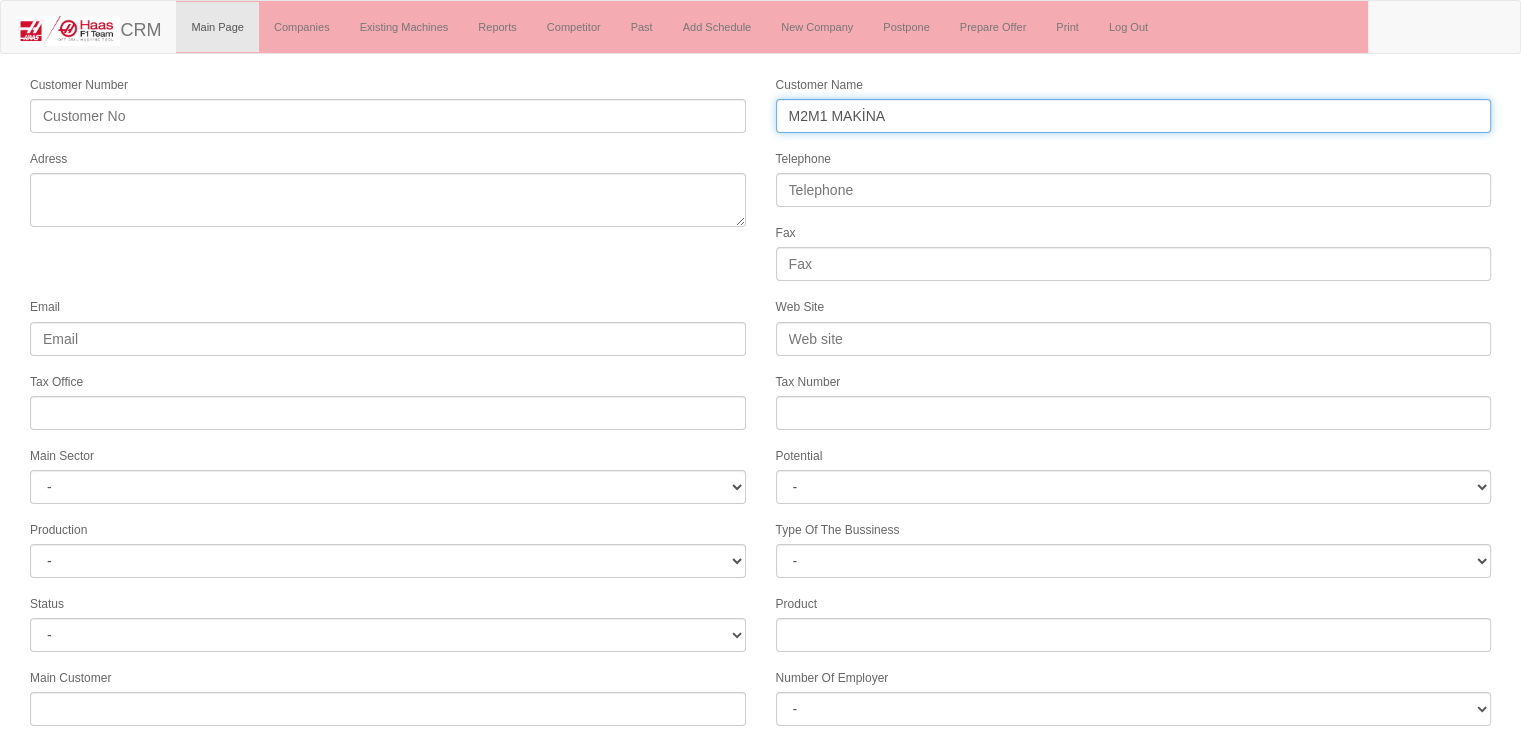 type on "M2M1 MAKİNA" 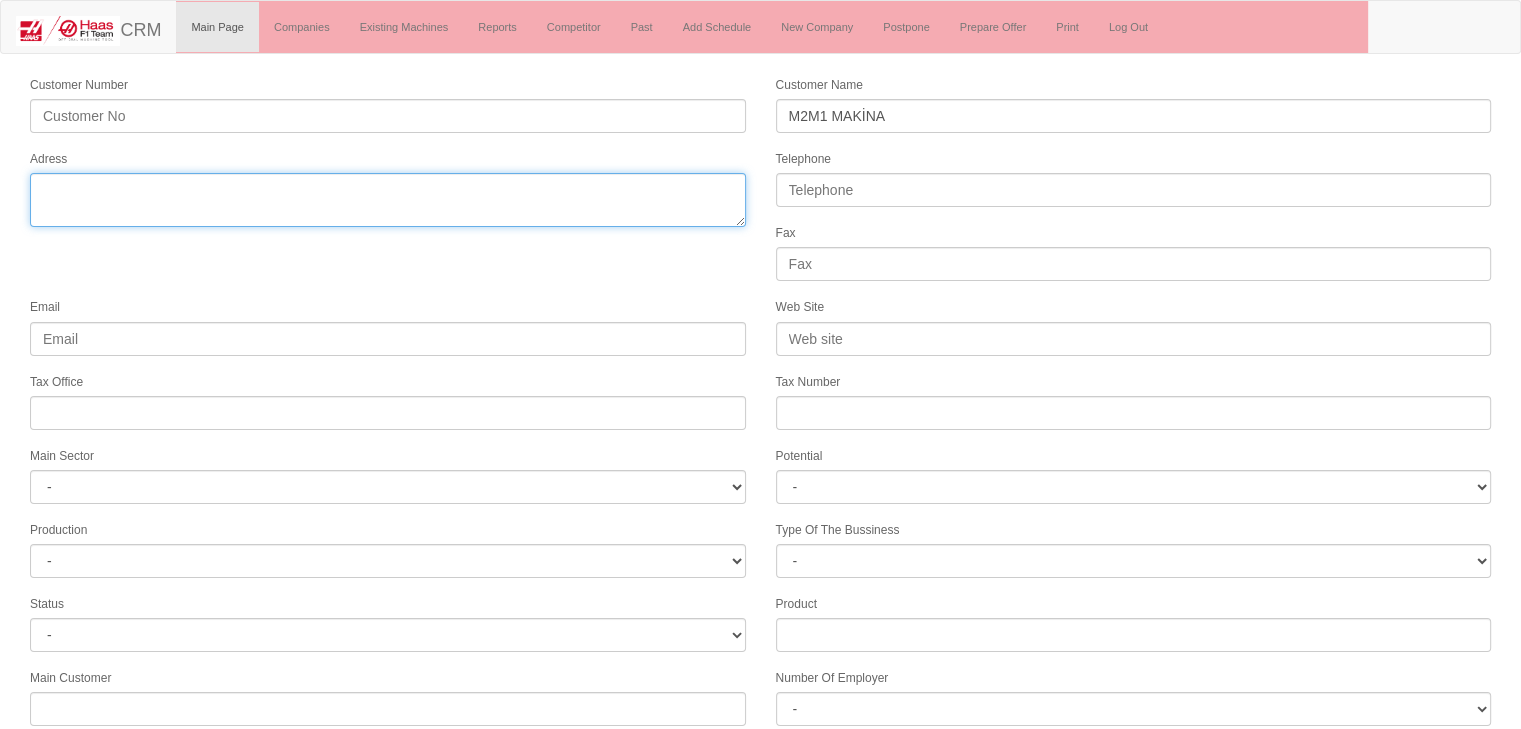 click on "Adress" at bounding box center (388, 200) 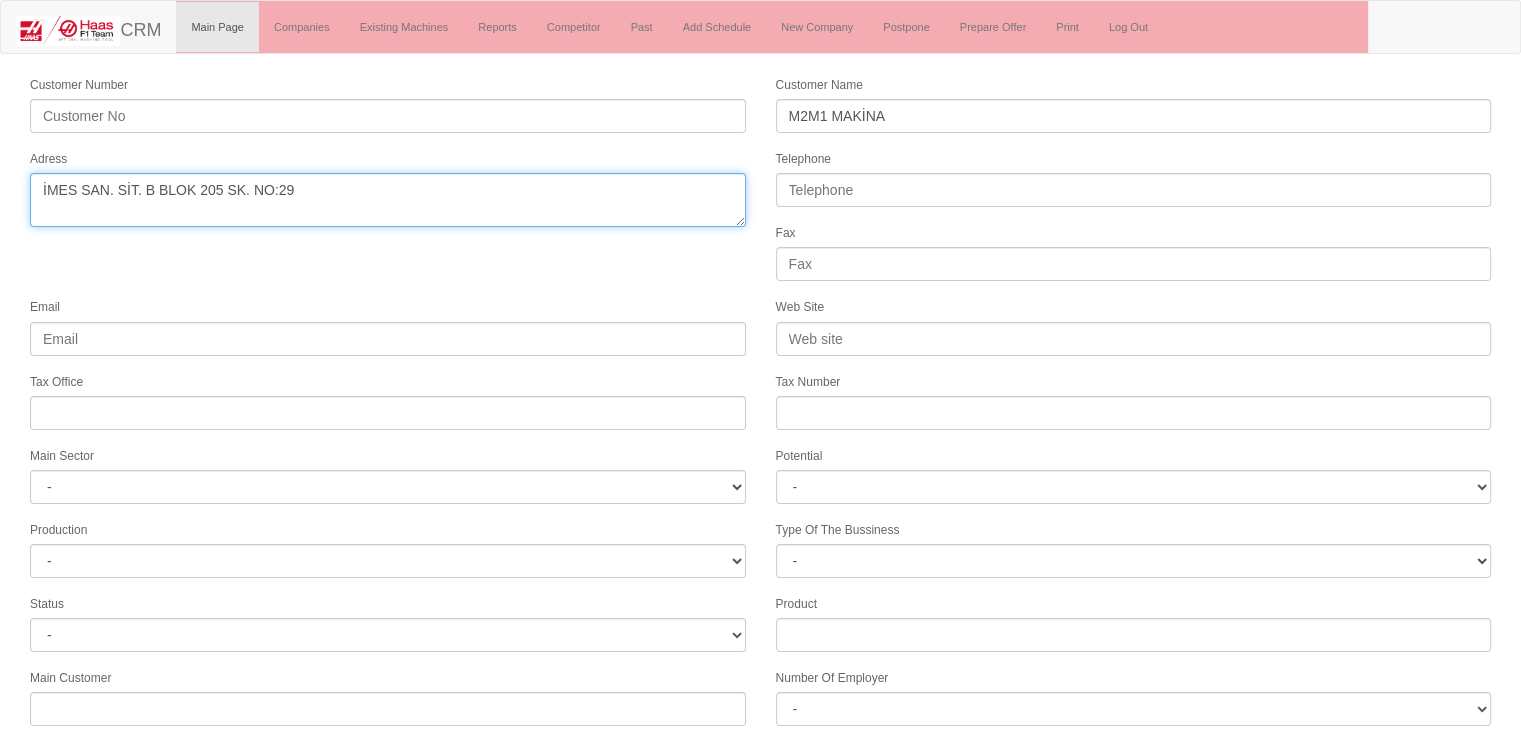 type on "İMES SAN. SİT. B BLOK 205 SK. NO:29" 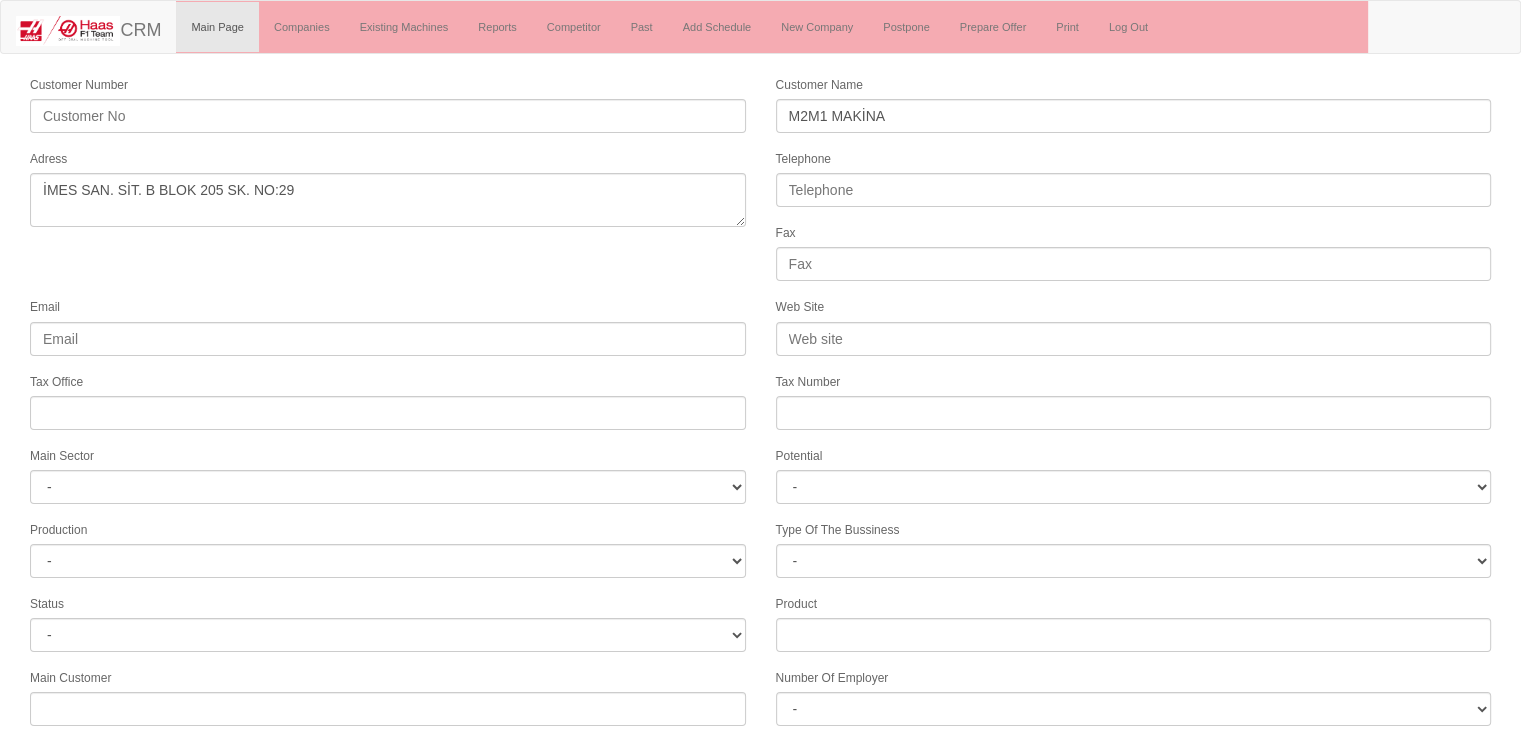 drag, startPoint x: 414, startPoint y: 264, endPoint x: 476, endPoint y: 249, distance: 63.788715 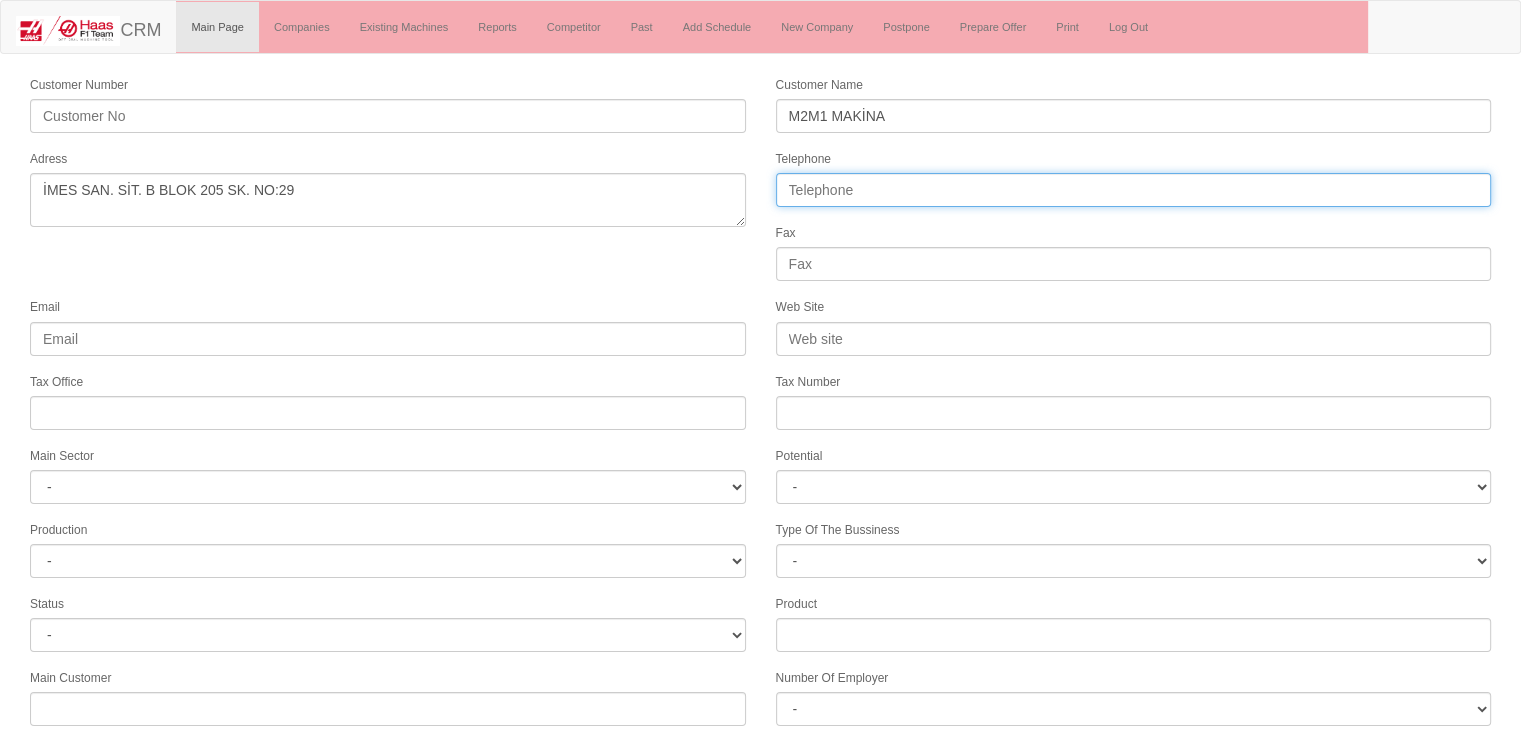 click on "Telephone" at bounding box center [1134, 190] 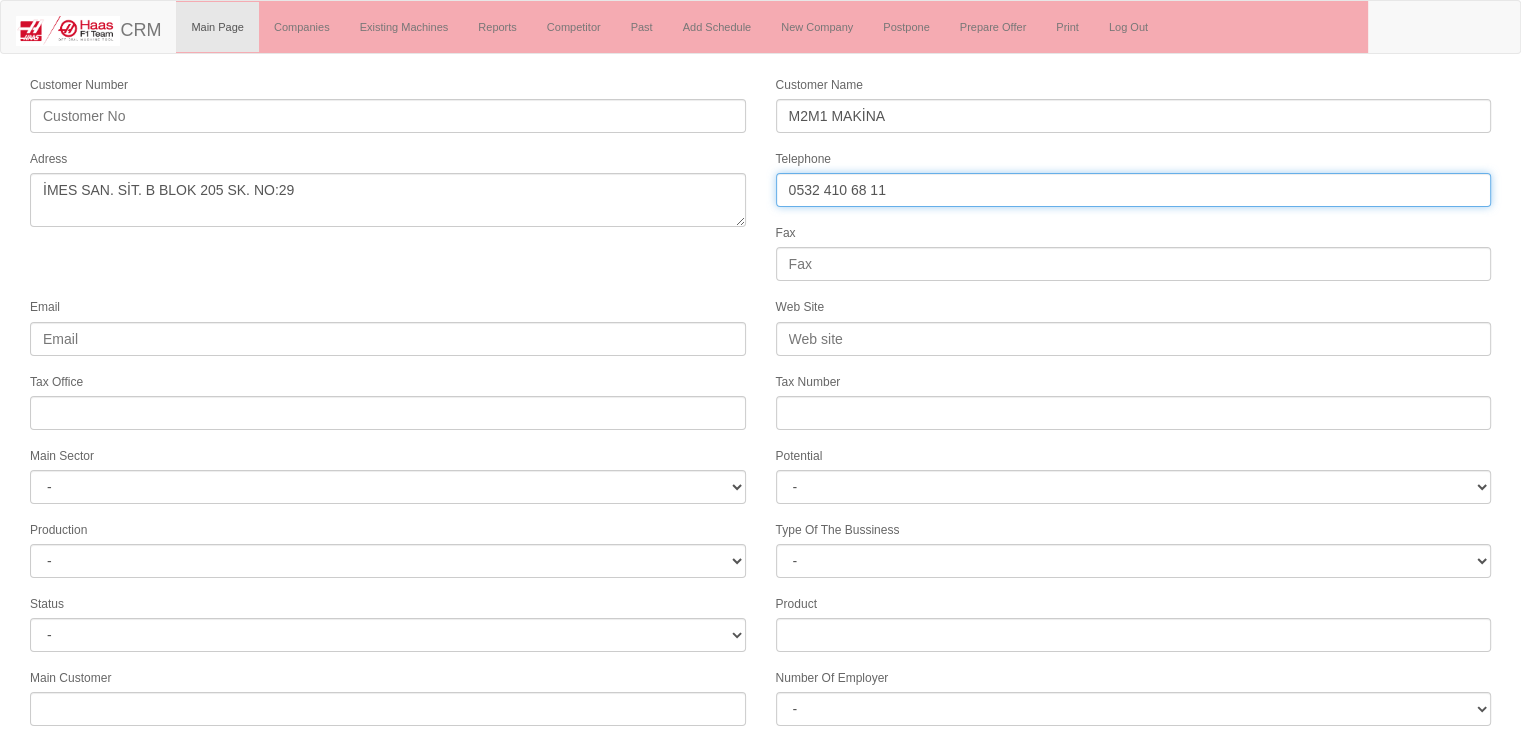 type on "0532 410 68 11" 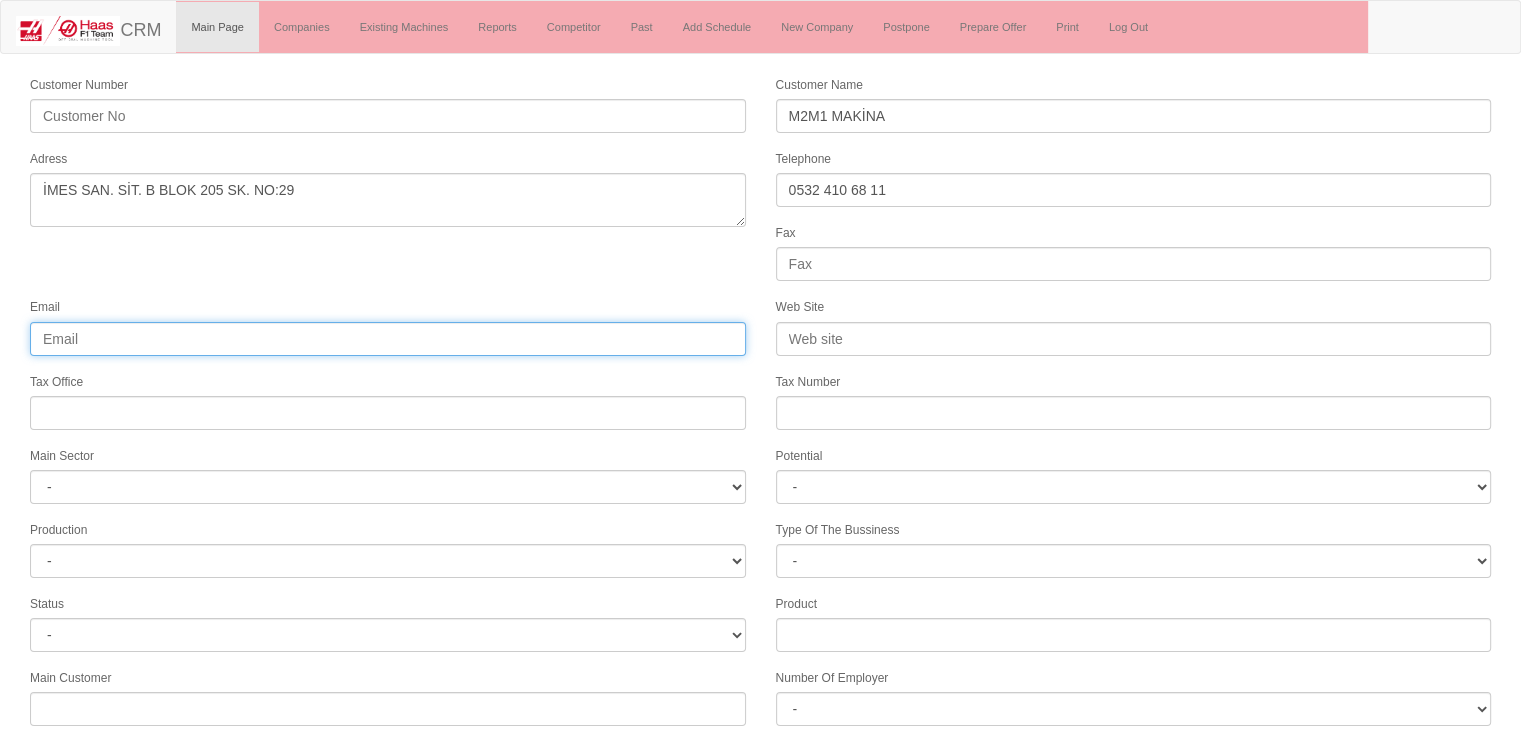 click on "Email" at bounding box center [388, 339] 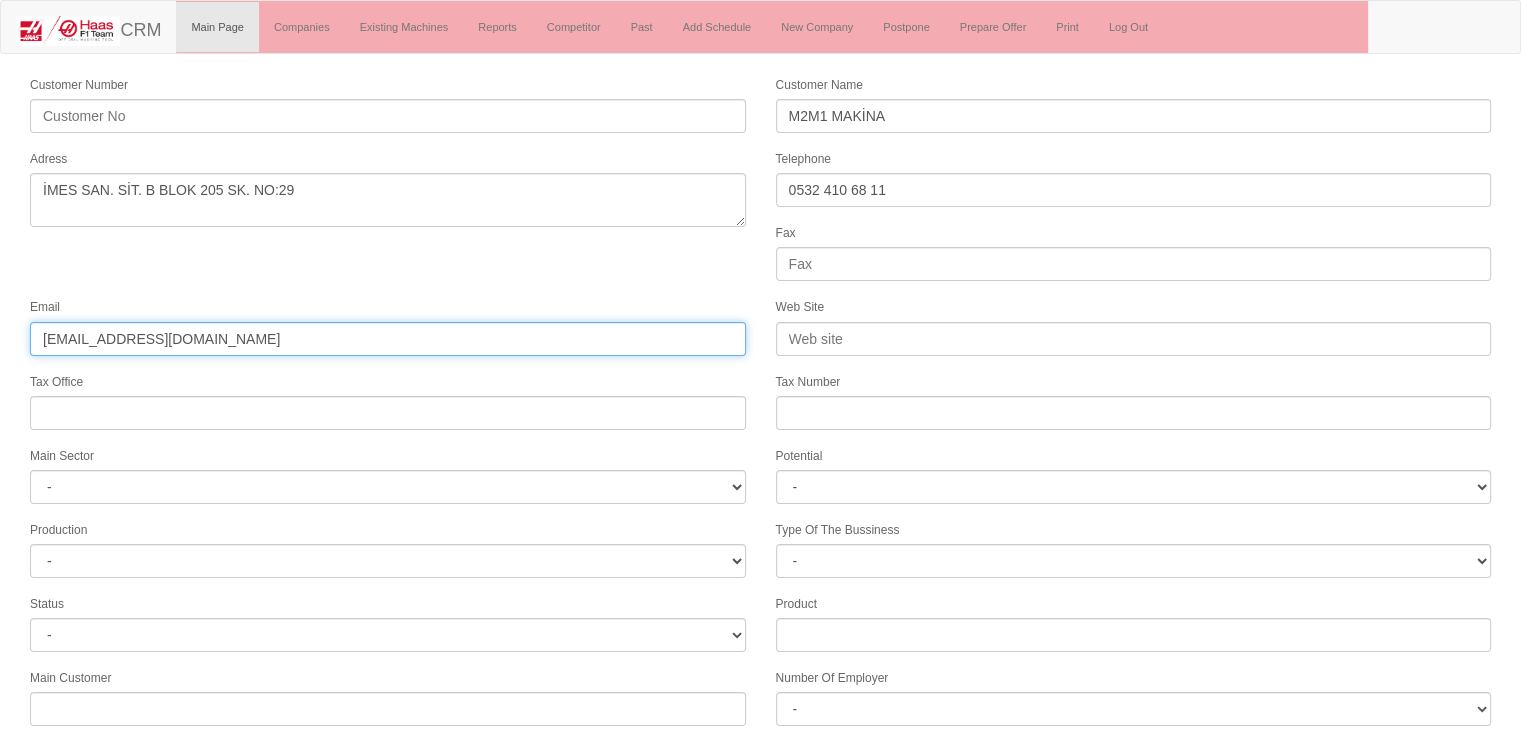 type on "[EMAIL_ADDRESS][DOMAIN_NAME]" 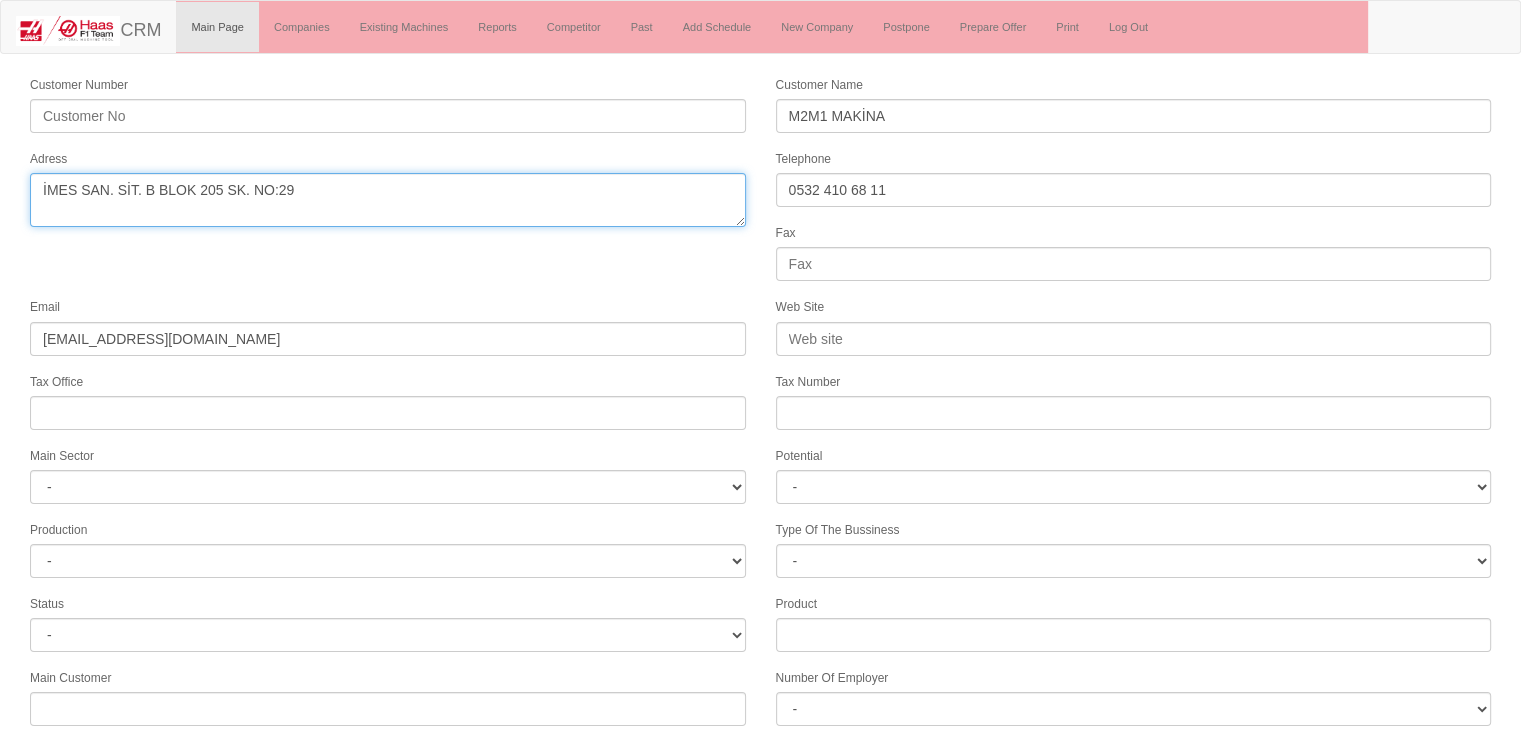 click on "Adress" at bounding box center (388, 200) 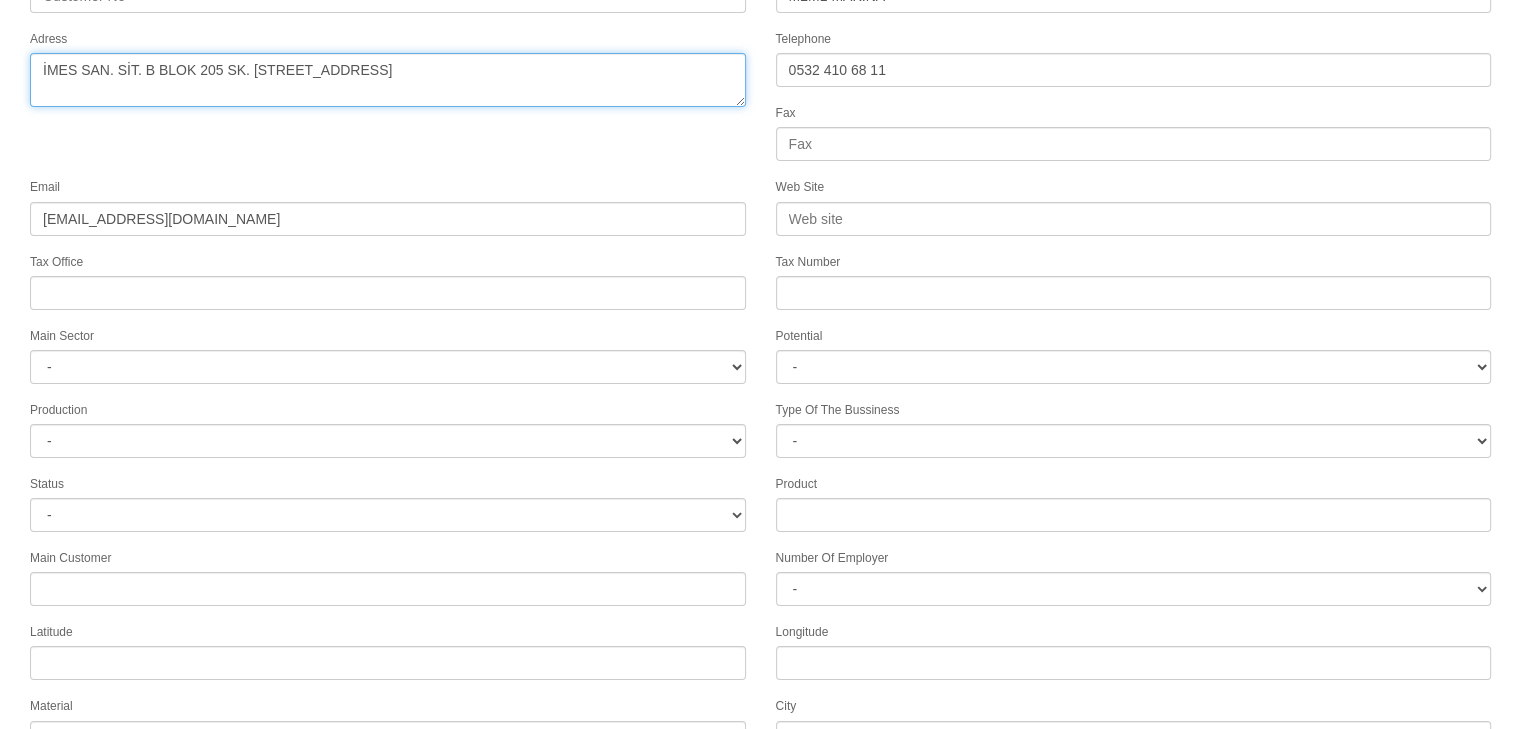 scroll, scrollTop: 200, scrollLeft: 0, axis: vertical 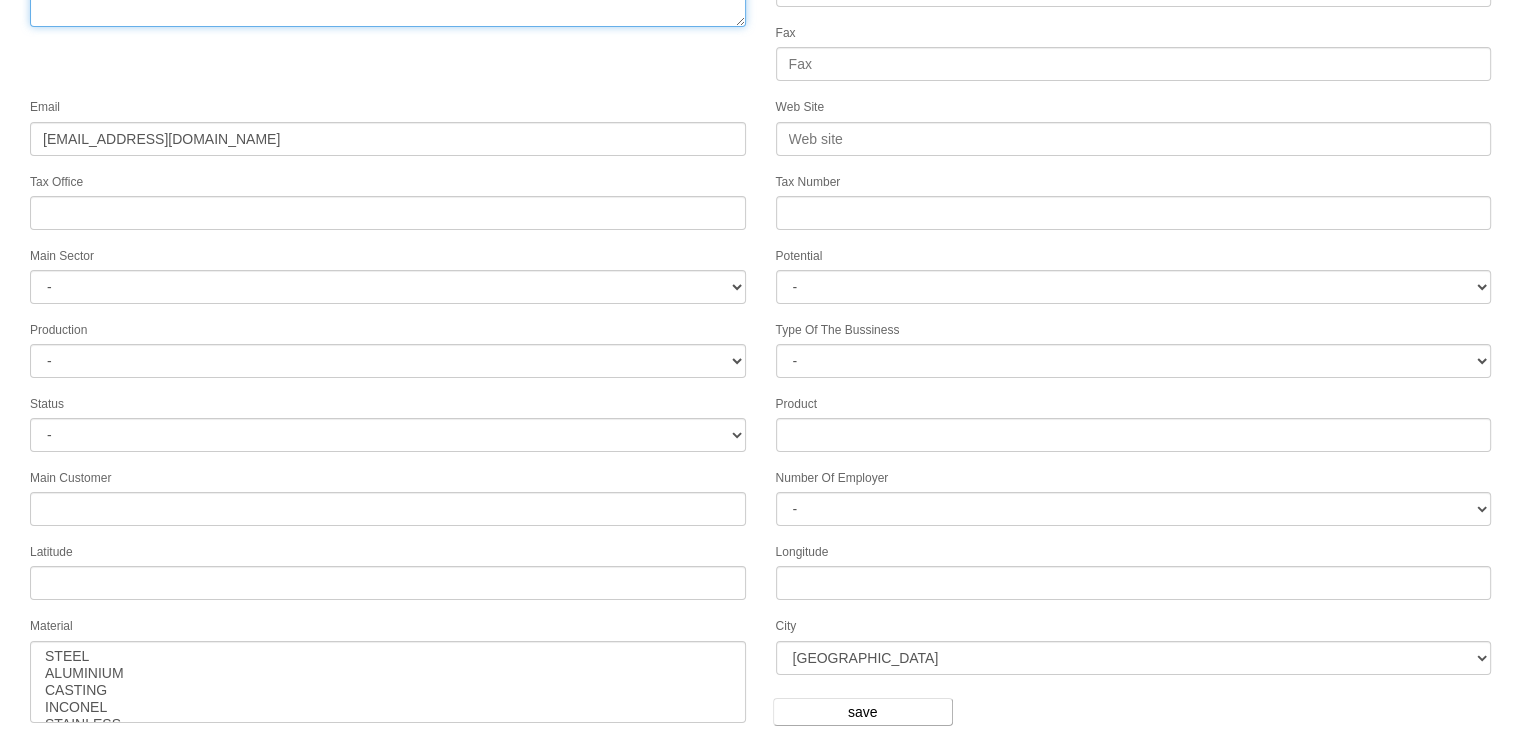 type on "İMES SAN. SİT. B BLOK 205 SK. [STREET_ADDRESS]" 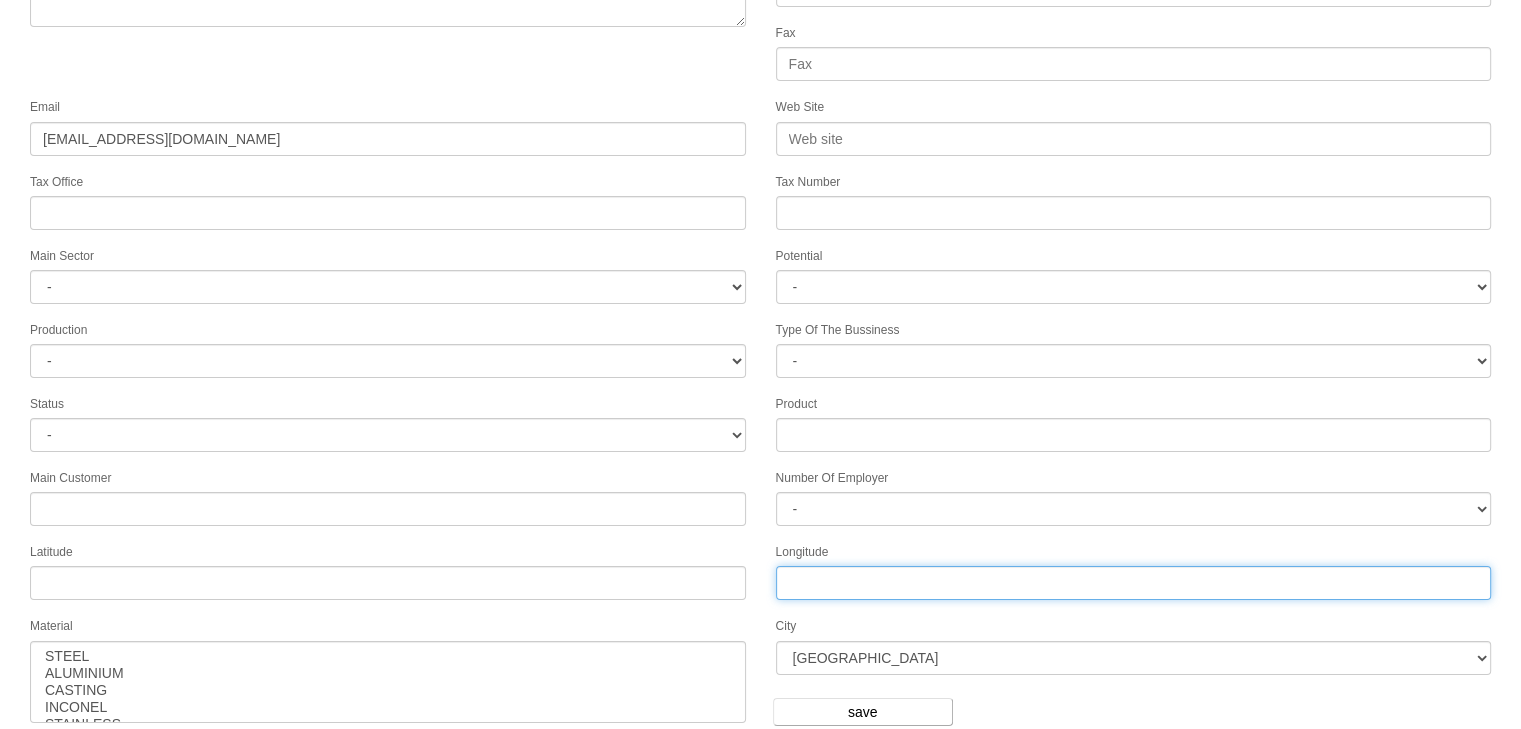 click on "Longitude" at bounding box center (1134, 583) 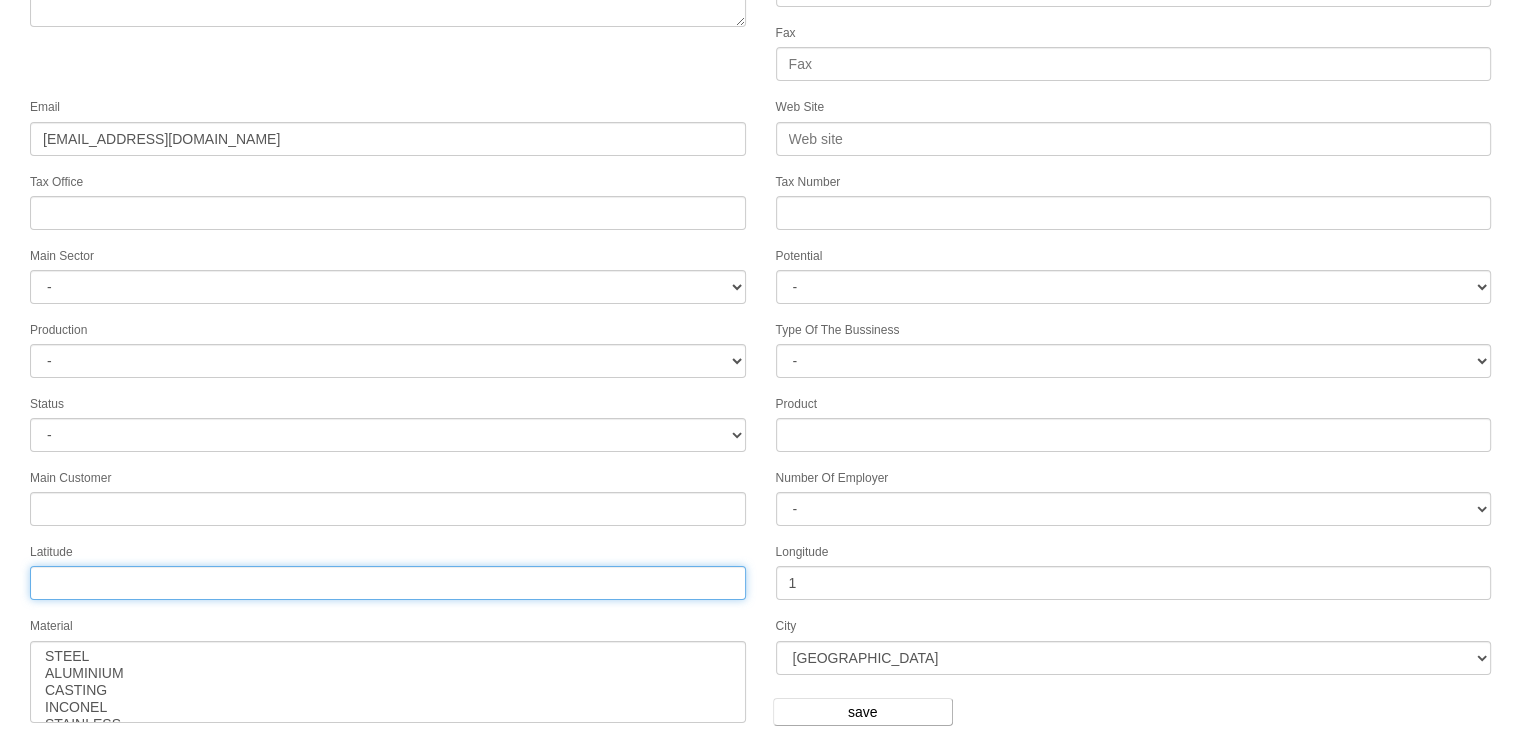drag, startPoint x: 623, startPoint y: 583, endPoint x: 617, endPoint y: 539, distance: 44.407207 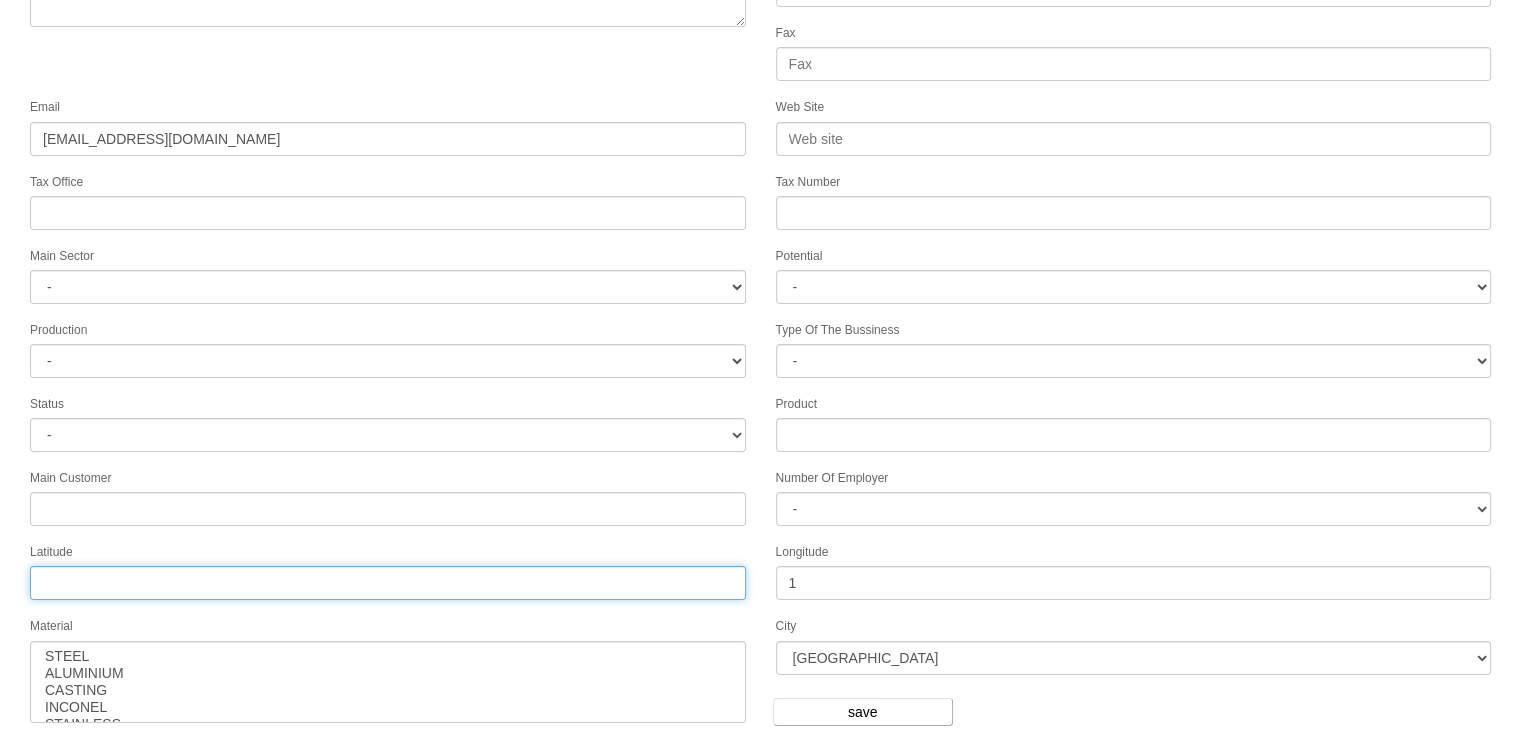 click on "Tax Office" at bounding box center [388, 583] 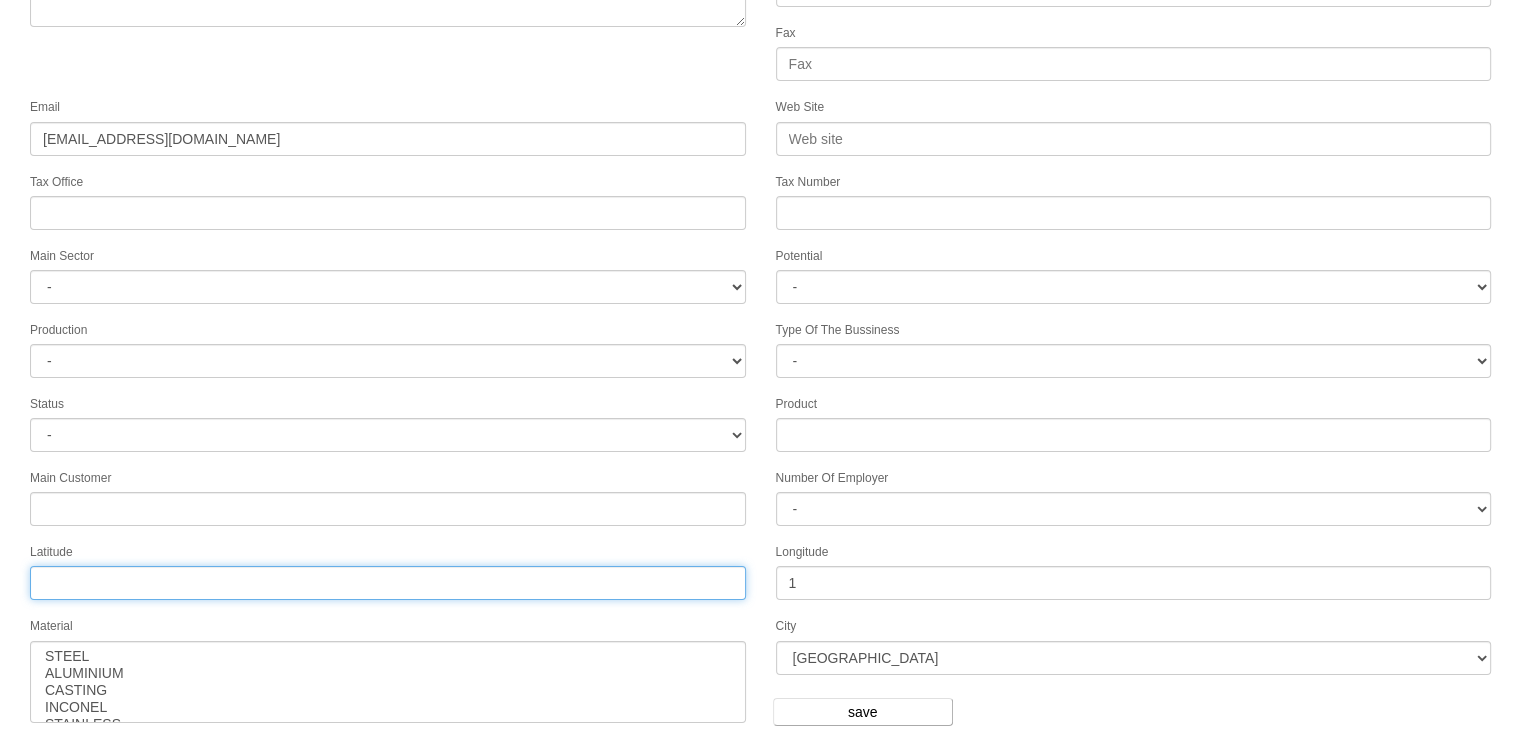 type on "1" 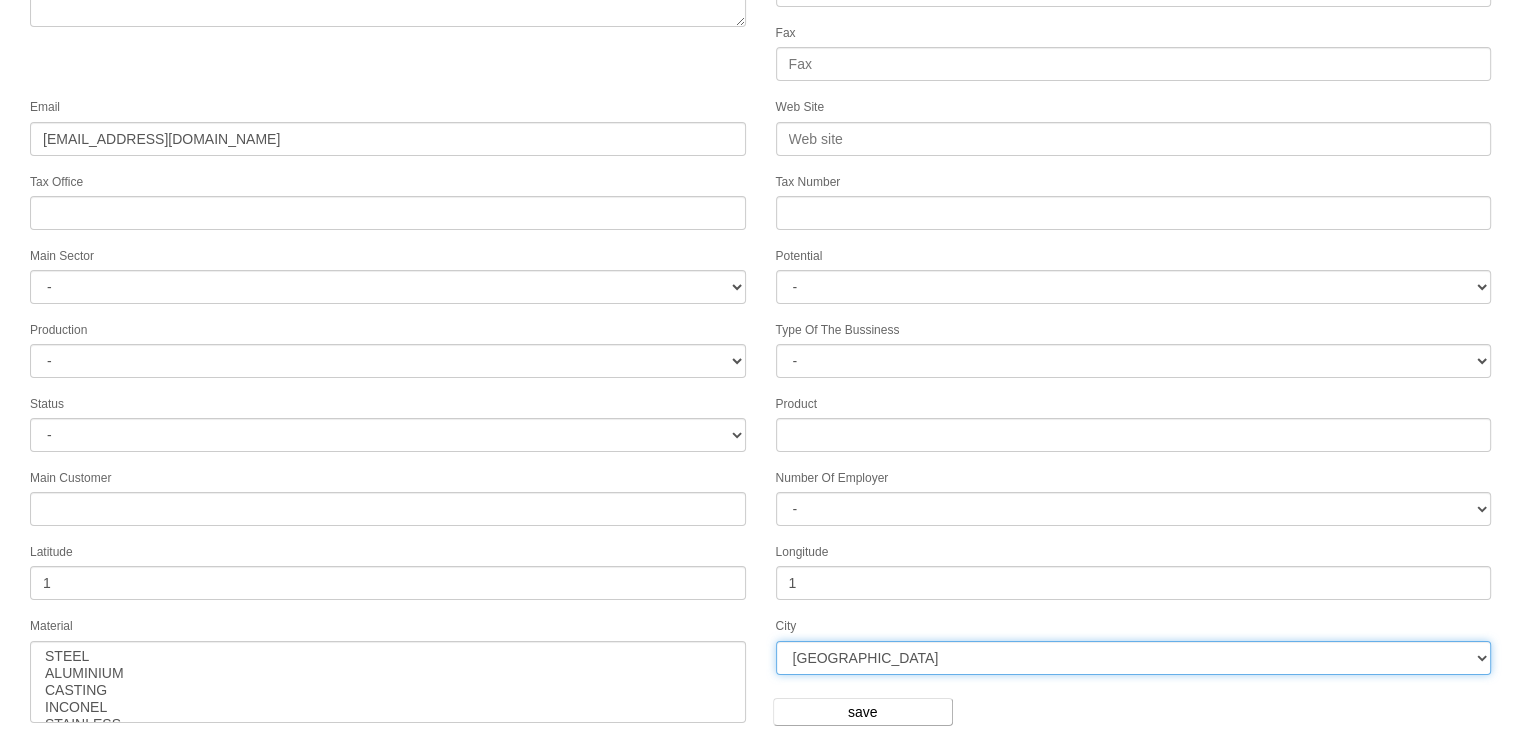 click on "[GEOGRAPHIC_DATA]
[GEOGRAPHIC_DATA]
[GEOGRAPHIC_DATA]
BOLU
[GEOGRAPHIC_DATA]
[GEOGRAPHIC_DATA]
KAHRAMANMARAŞ
NEVŞEHİR
[GEOGRAPHIC_DATA]
[GEOGRAPHIC_DATA]
ORDU
[GEOGRAPHIC_DATA]
[GEOGRAPHIC_DATA]
GAZİANTEP
[GEOGRAPHIC_DATA]
KIRŞEHİR
ERZİNCAN
[GEOGRAPHIC_DATA]
[GEOGRAPHIC_DATA]
RİZE
[GEOGRAPHIC_DATA]
DİYARBAKIR
EDİRNE
İSKENDERUN
[GEOGRAPHIC_DATA]
[GEOGRAPHIC_DATA]
[GEOGRAPHIC_DATA]
KARAMAN
KAYSERİ
[GEOGRAPHIC_DATA]
[GEOGRAPHIC_DATA]
[GEOGRAPHIC_DATA]
SİNOP
MARDİN
[GEOGRAPHIC_DATA]
[GEOGRAPHIC_DATA]
[GEOGRAPHIC_DATA]
[GEOGRAPHIC_DATA]
[GEOGRAPHIC_DATA]
[GEOGRAPHIC_DATA]
[GEOGRAPHIC_DATA]
KIRKLARELİ
[GEOGRAPHIC_DATA]
SİVAS
[GEOGRAPHIC_DATA]
BARTIN
VAN
[GEOGRAPHIC_DATA]
DENİZLİ
İZMİR
[GEOGRAPHIC_DATA]
[GEOGRAPHIC_DATA]" at bounding box center [1134, 658] 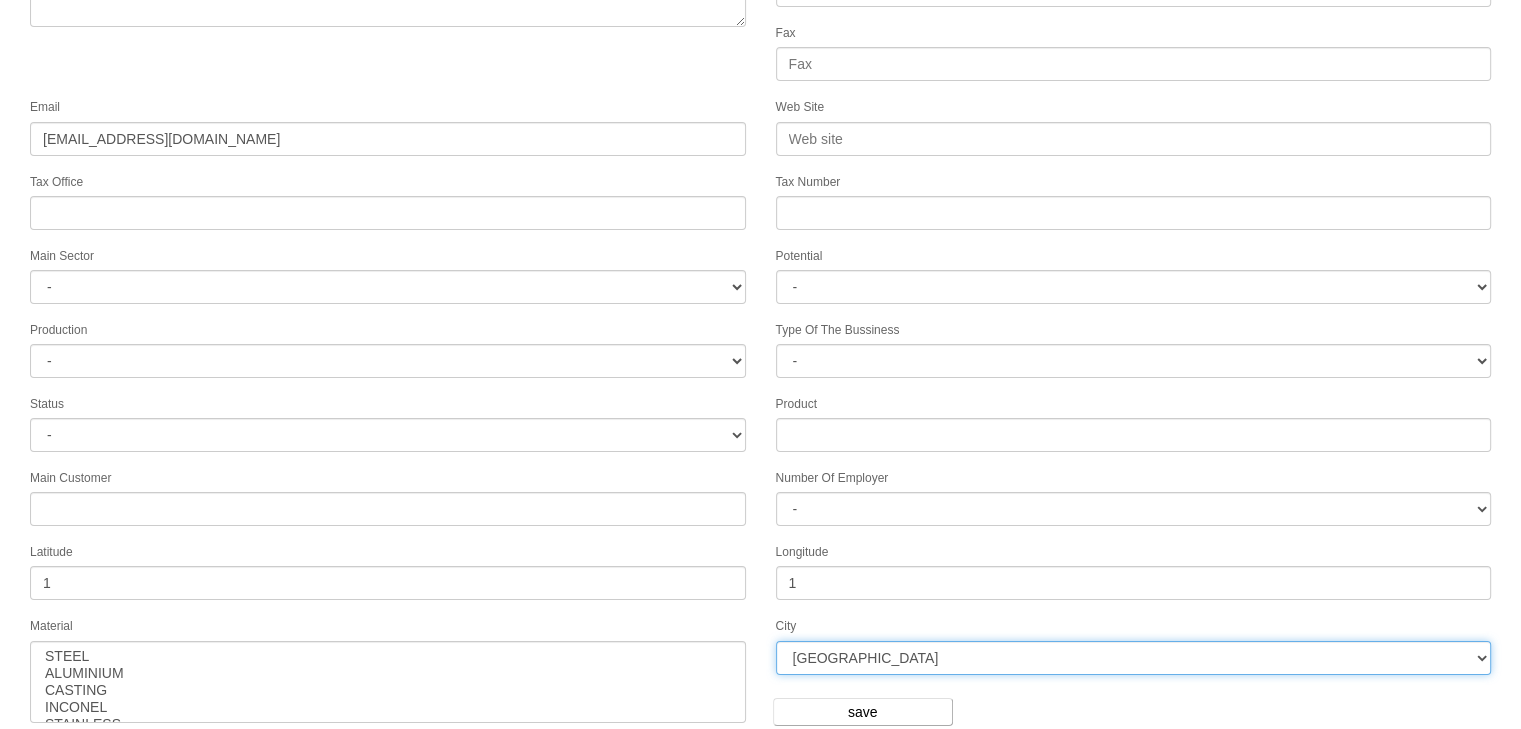 select on "1195" 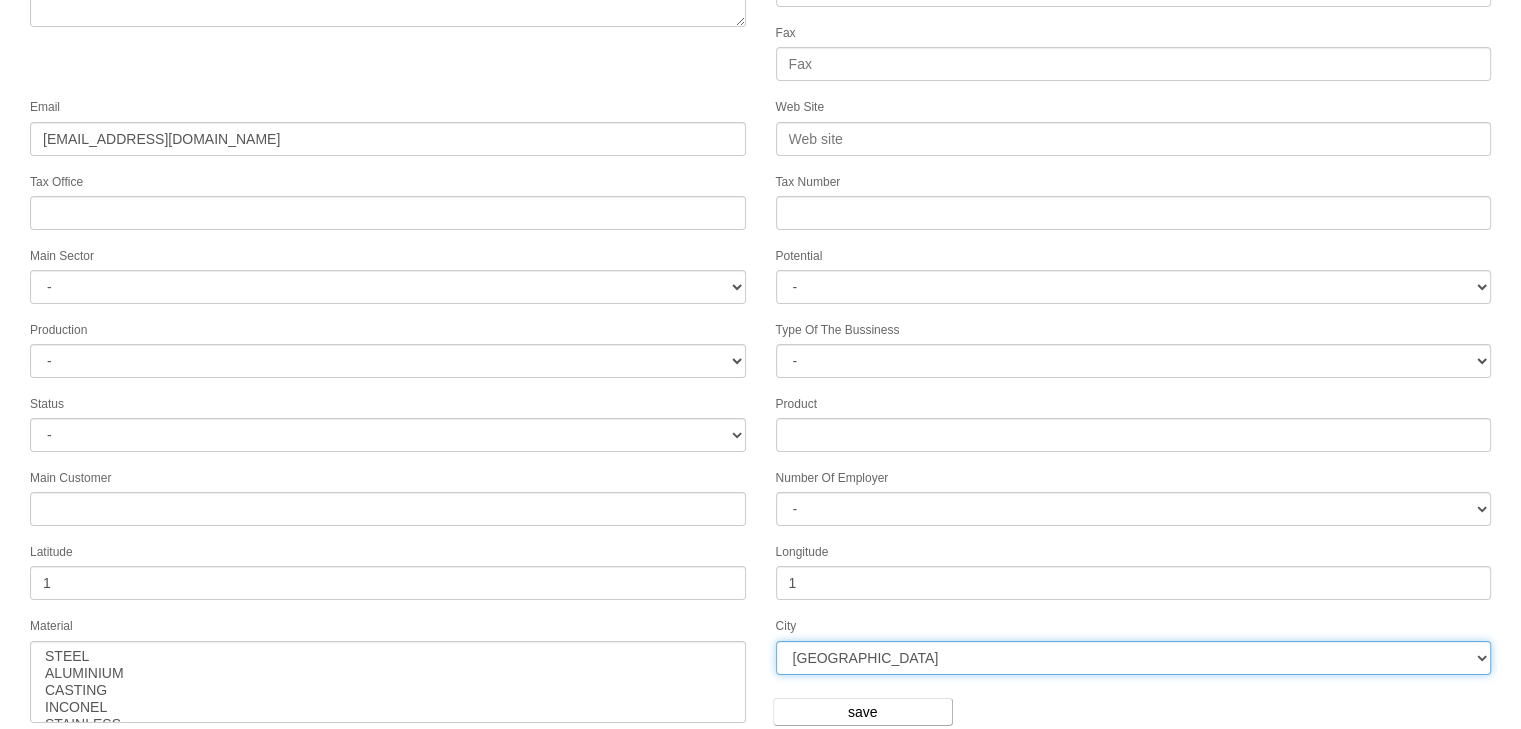 click on "[GEOGRAPHIC_DATA]
[GEOGRAPHIC_DATA]
[GEOGRAPHIC_DATA]
BOLU
[GEOGRAPHIC_DATA]
[GEOGRAPHIC_DATA]
KAHRAMANMARAŞ
NEVŞEHİR
[GEOGRAPHIC_DATA]
[GEOGRAPHIC_DATA]
ORDU
[GEOGRAPHIC_DATA]
[GEOGRAPHIC_DATA]
GAZİANTEP
[GEOGRAPHIC_DATA]
KIRŞEHİR
ERZİNCAN
[GEOGRAPHIC_DATA]
[GEOGRAPHIC_DATA]
RİZE
[GEOGRAPHIC_DATA]
DİYARBAKIR
EDİRNE
İSKENDERUN
[GEOGRAPHIC_DATA]
[GEOGRAPHIC_DATA]
[GEOGRAPHIC_DATA]
KARAMAN
KAYSERİ
[GEOGRAPHIC_DATA]
[GEOGRAPHIC_DATA]
[GEOGRAPHIC_DATA]
SİNOP
MARDİN
[GEOGRAPHIC_DATA]
[GEOGRAPHIC_DATA]
[GEOGRAPHIC_DATA]
[GEOGRAPHIC_DATA]
[GEOGRAPHIC_DATA]
[GEOGRAPHIC_DATA]
[GEOGRAPHIC_DATA]
KIRKLARELİ
[GEOGRAPHIC_DATA]
SİVAS
[GEOGRAPHIC_DATA]
BARTIN
VAN
[GEOGRAPHIC_DATA]
DENİZLİ
İZMİR
[GEOGRAPHIC_DATA]
[GEOGRAPHIC_DATA]" at bounding box center [1134, 658] 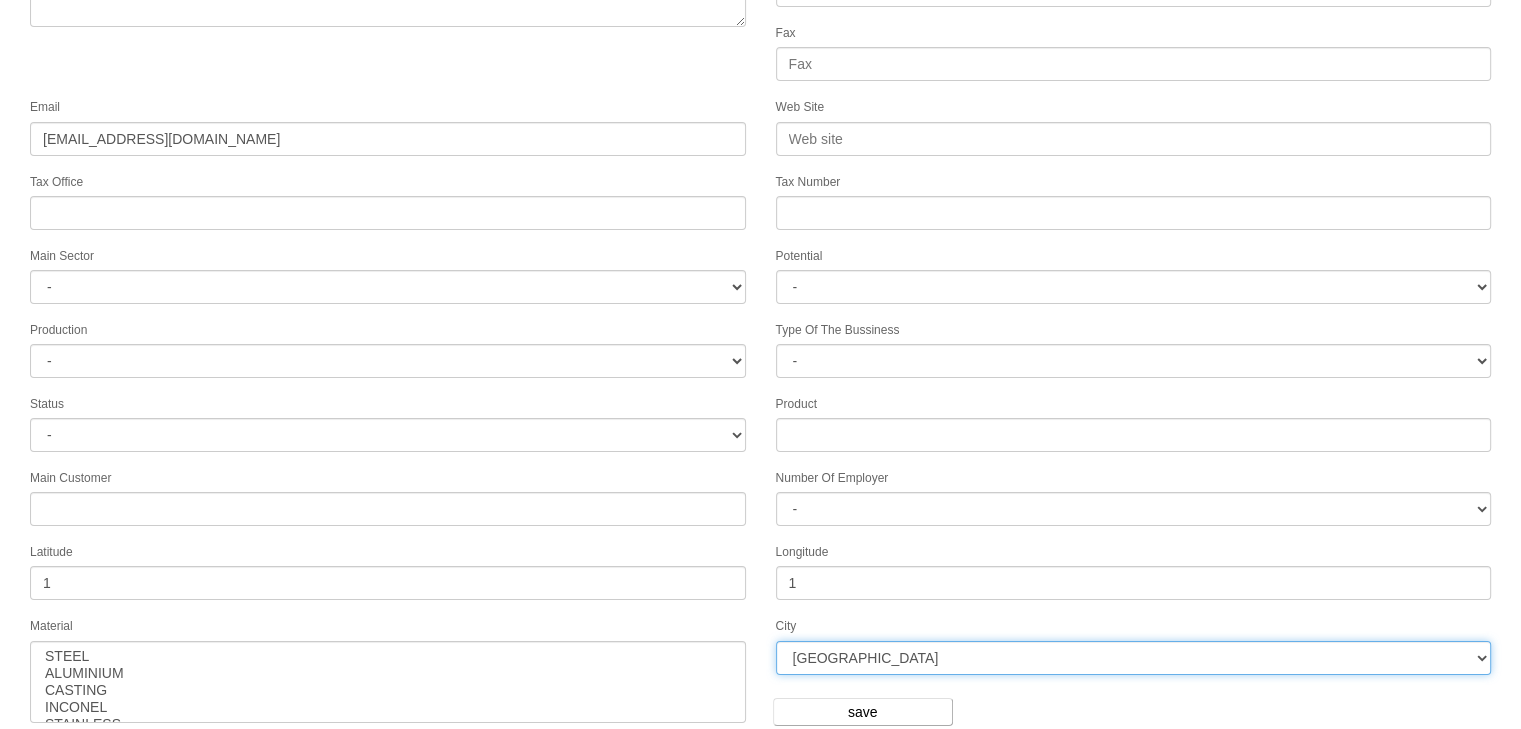 scroll, scrollTop: 50, scrollLeft: 0, axis: vertical 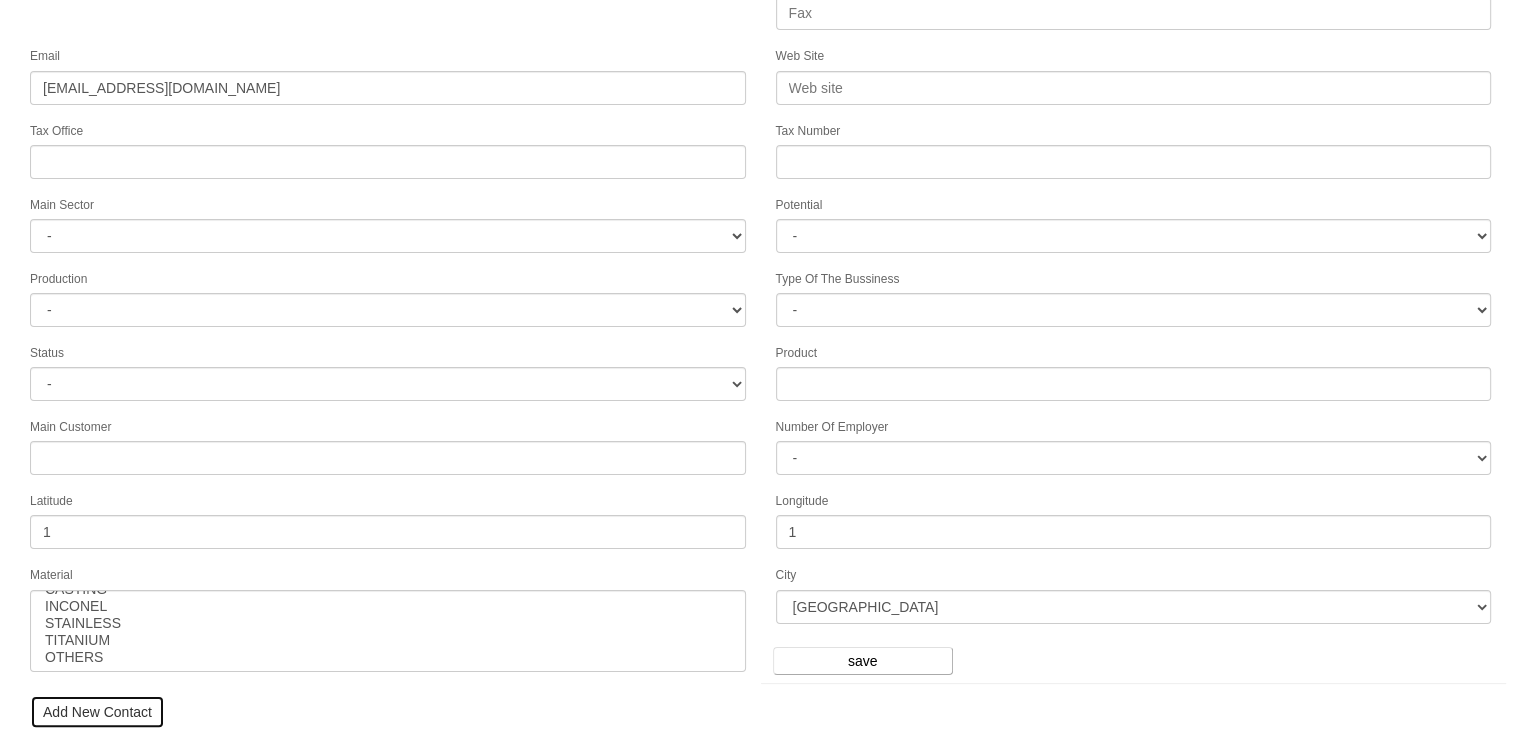 click on "Add New Contact" at bounding box center (97, 712) 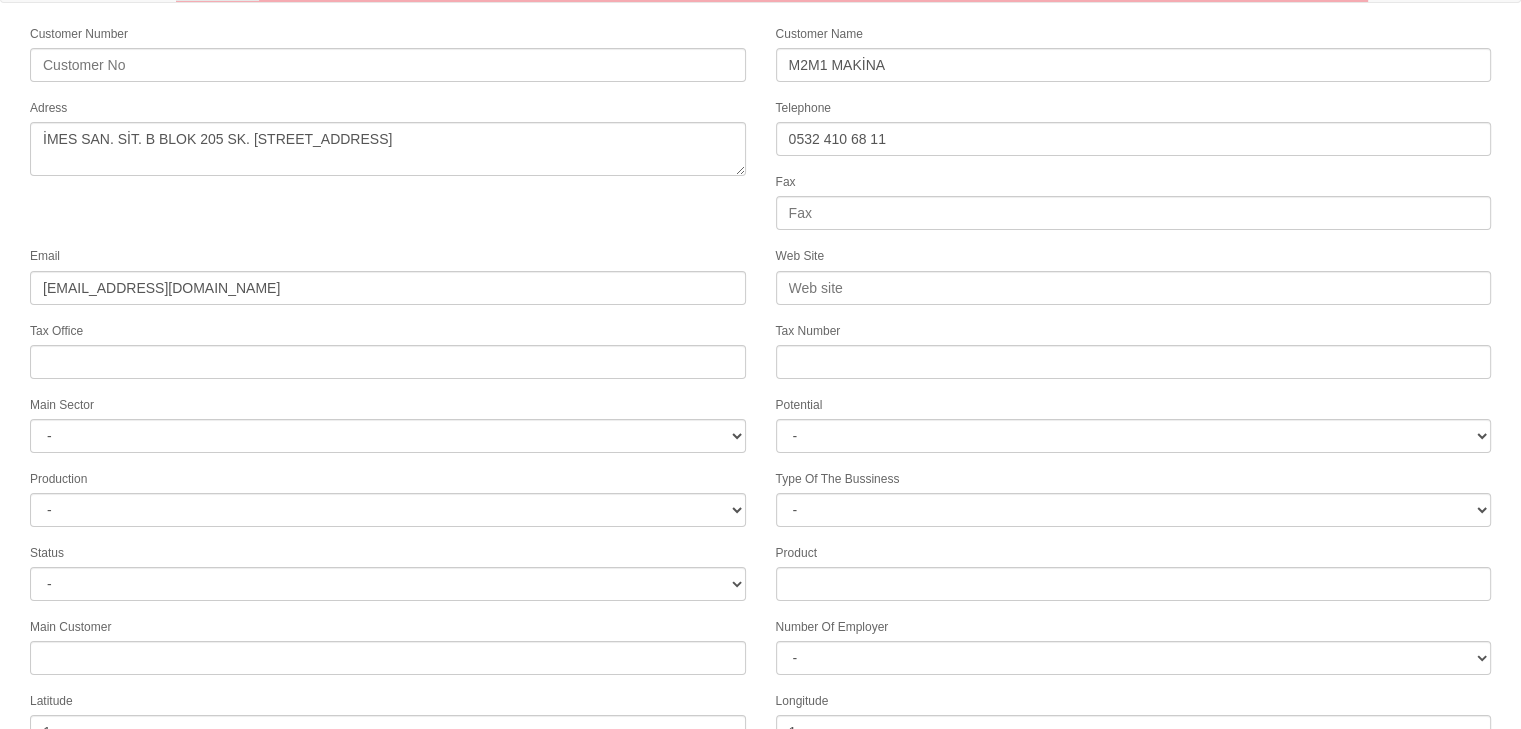 scroll, scrollTop: 0, scrollLeft: 0, axis: both 